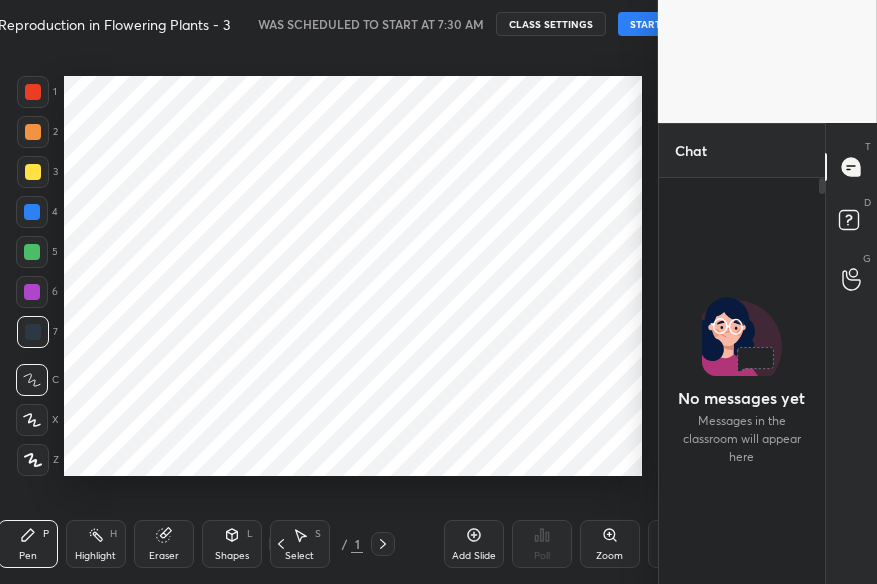 scroll, scrollTop: 0, scrollLeft: 0, axis: both 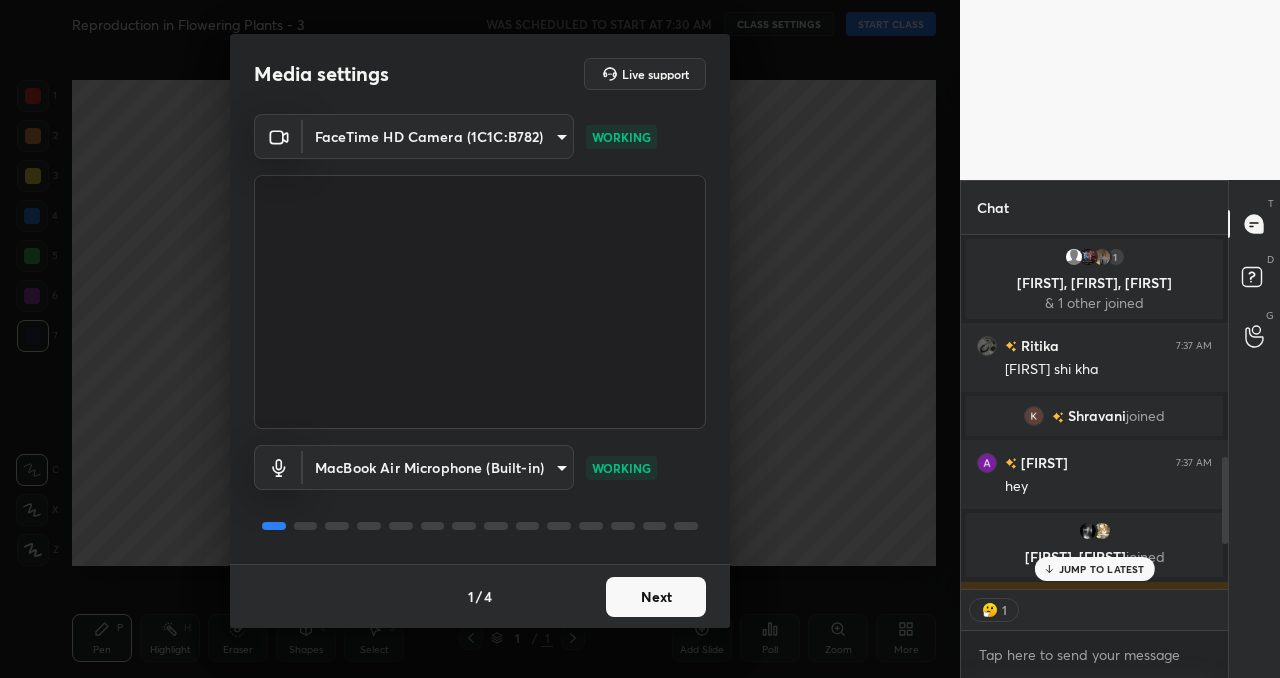click on "Next" at bounding box center [656, 597] 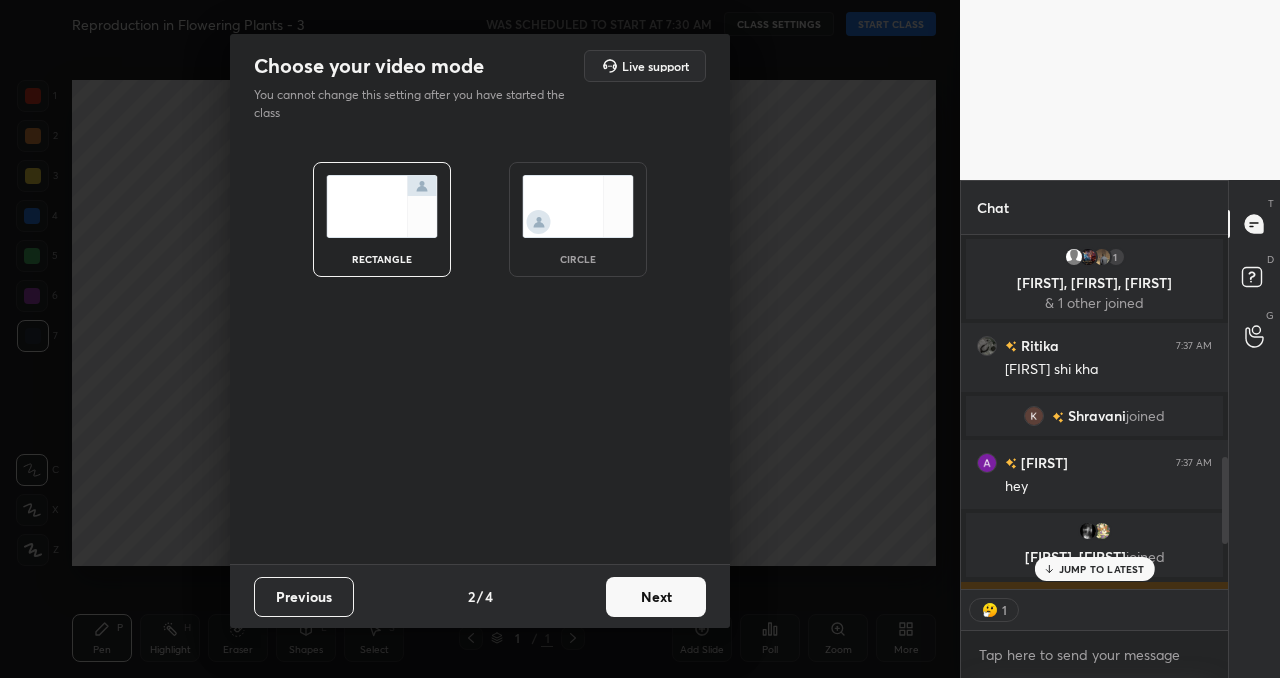 click on "Next" at bounding box center [656, 597] 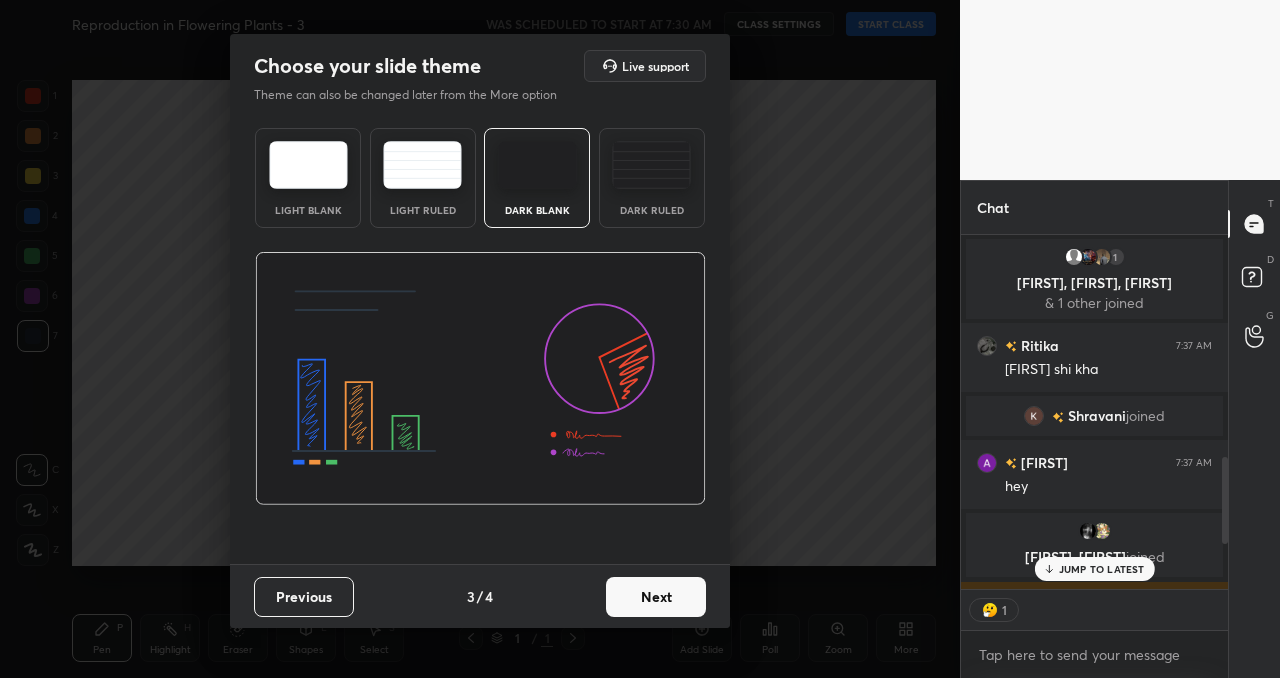 click on "Next" at bounding box center (656, 597) 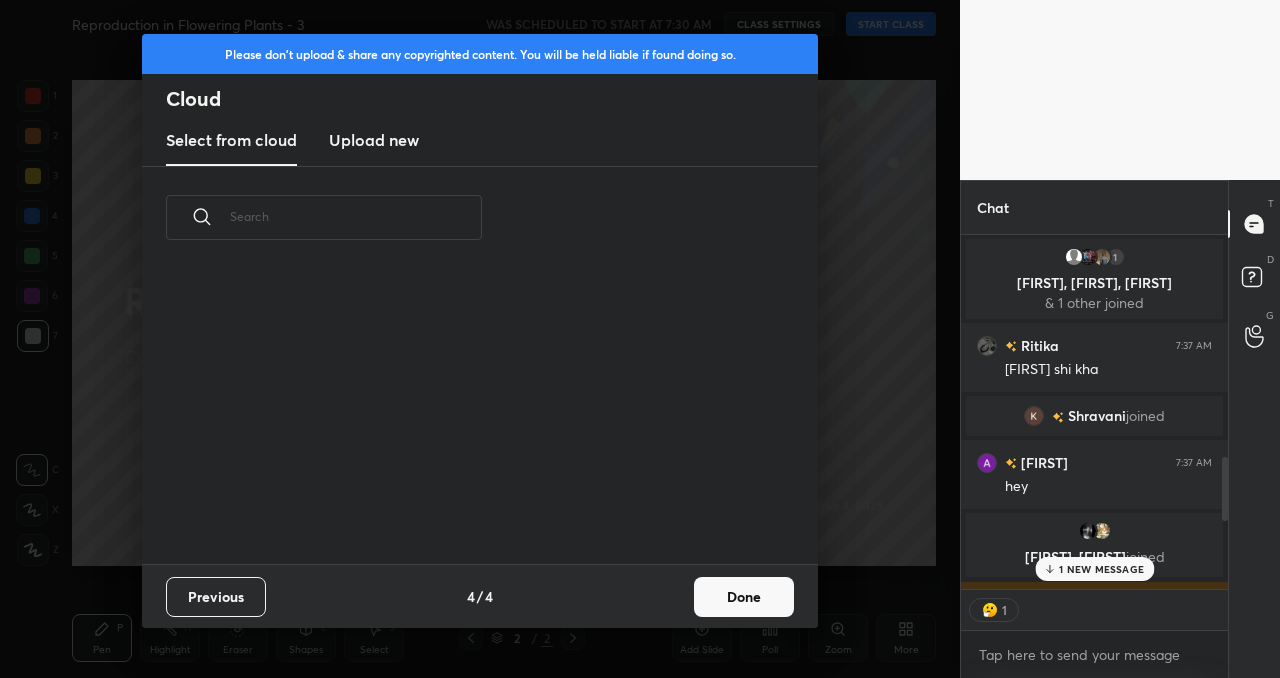 click on "Done" at bounding box center [744, 597] 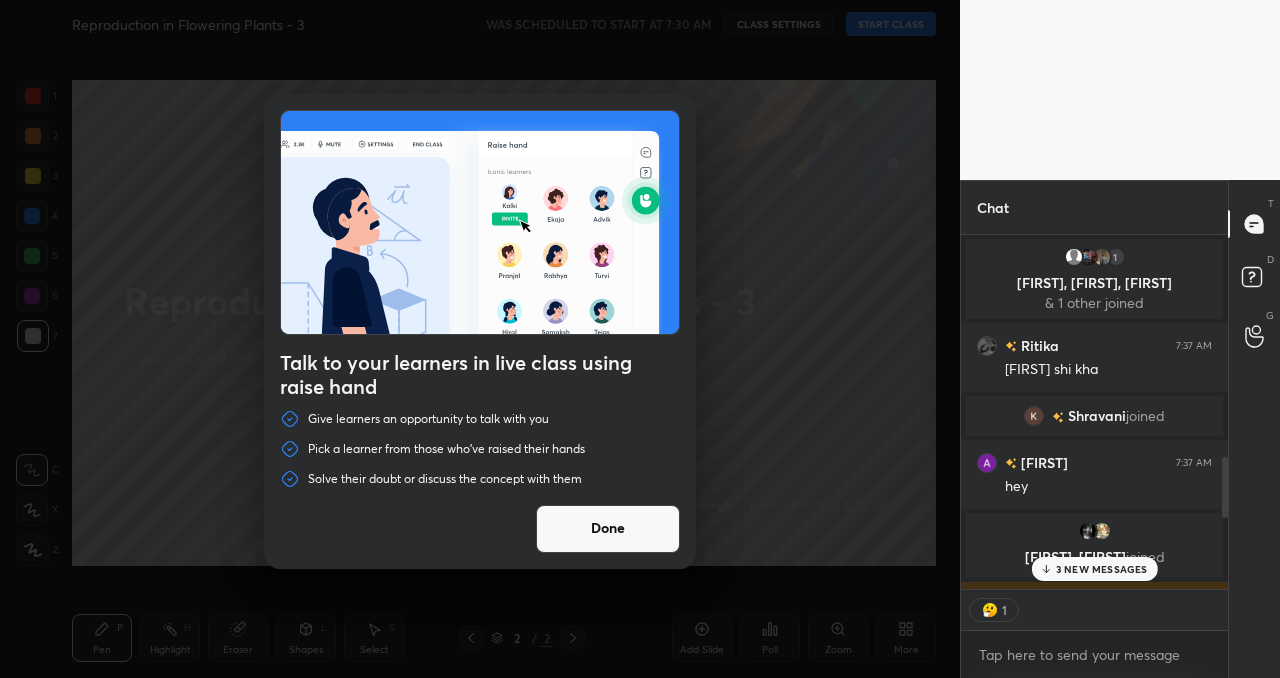 click on "Done" at bounding box center [608, 529] 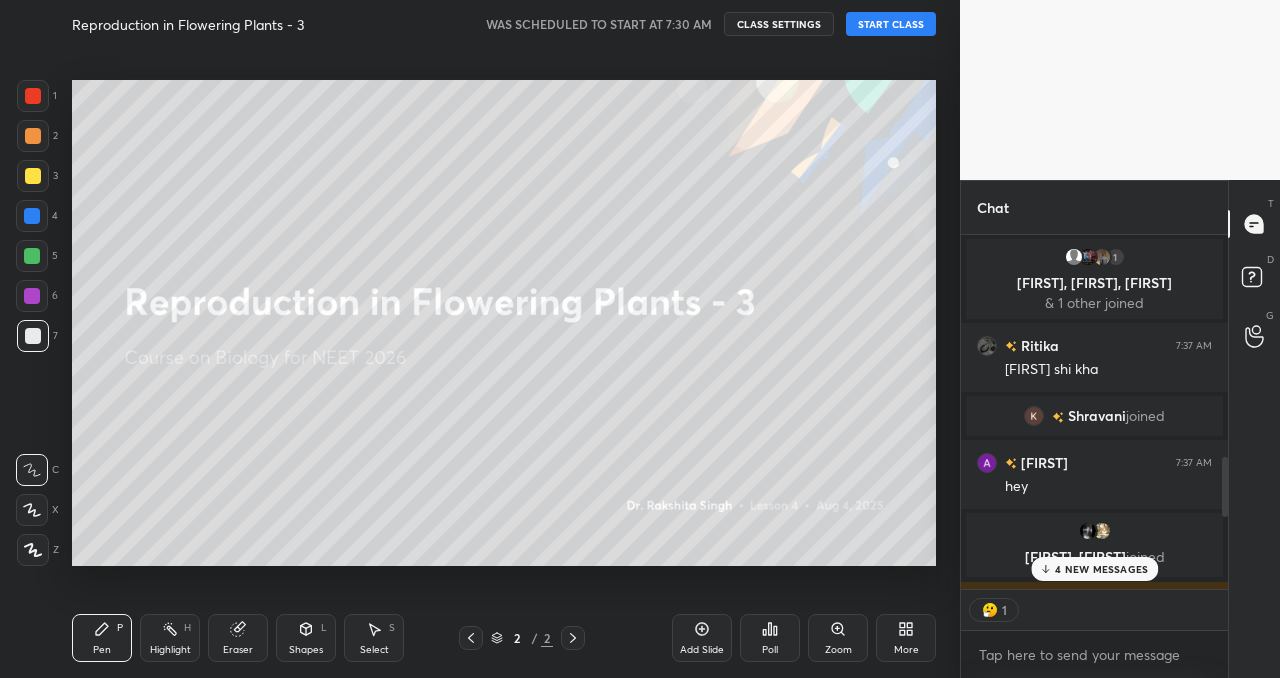 click on "START CLASS" at bounding box center [891, 24] 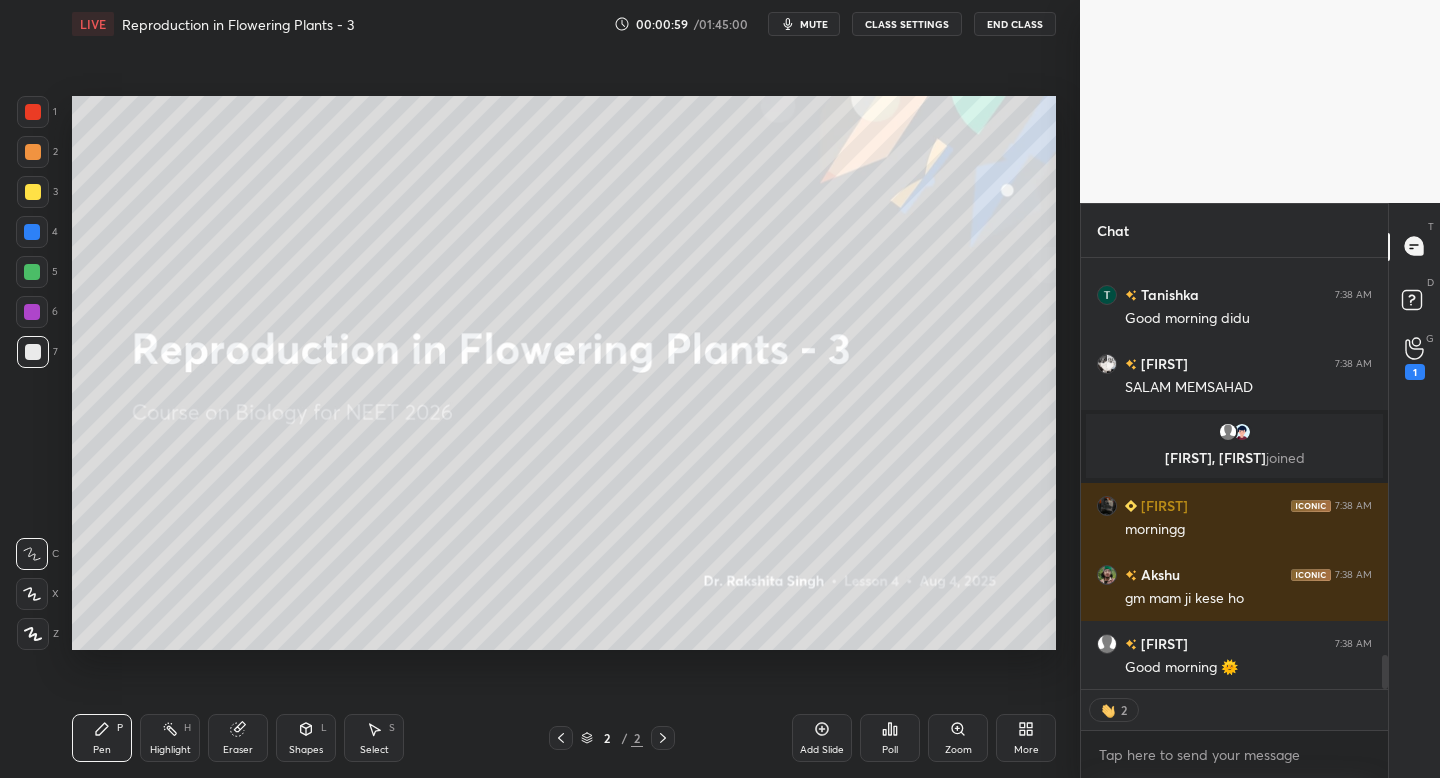 type on "x" 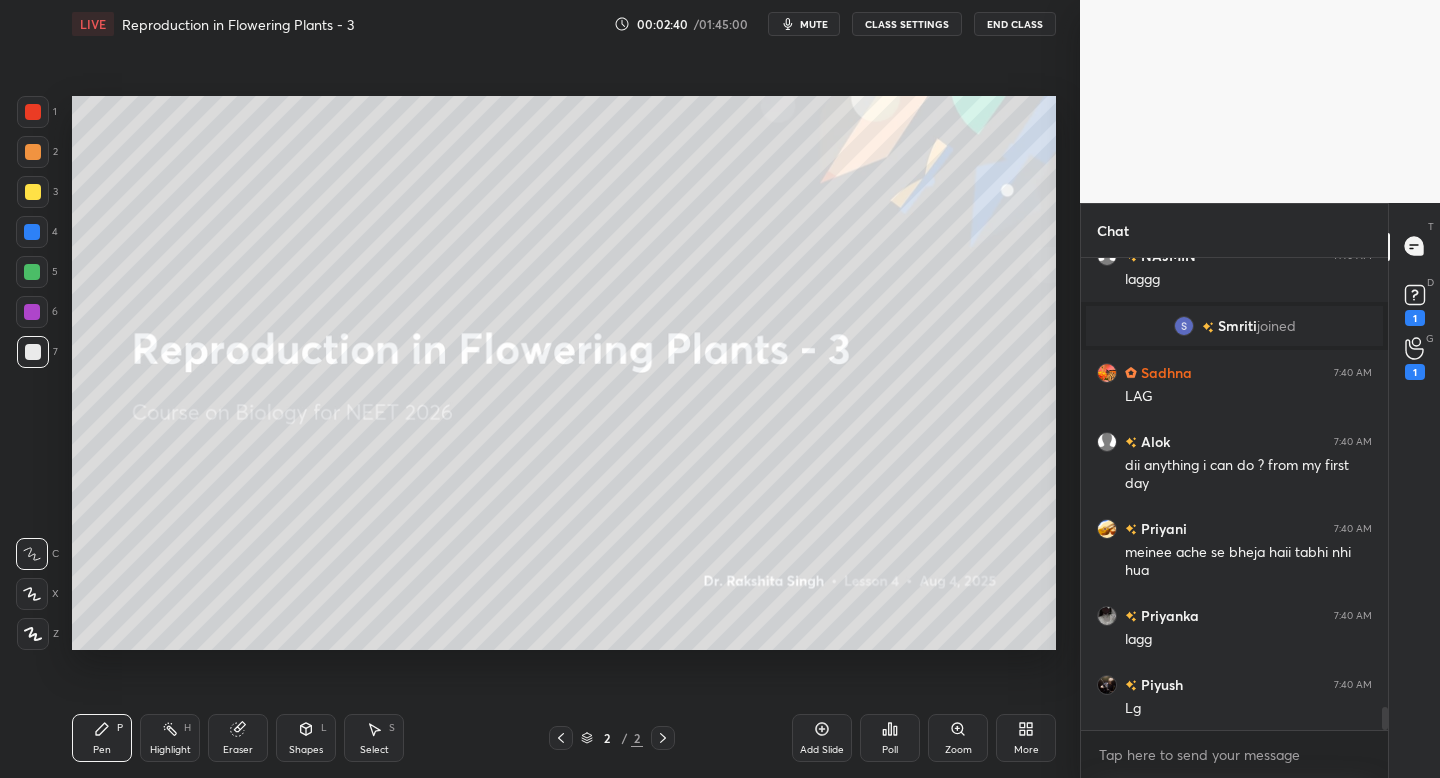 scroll, scrollTop: 9232, scrollLeft: 0, axis: vertical 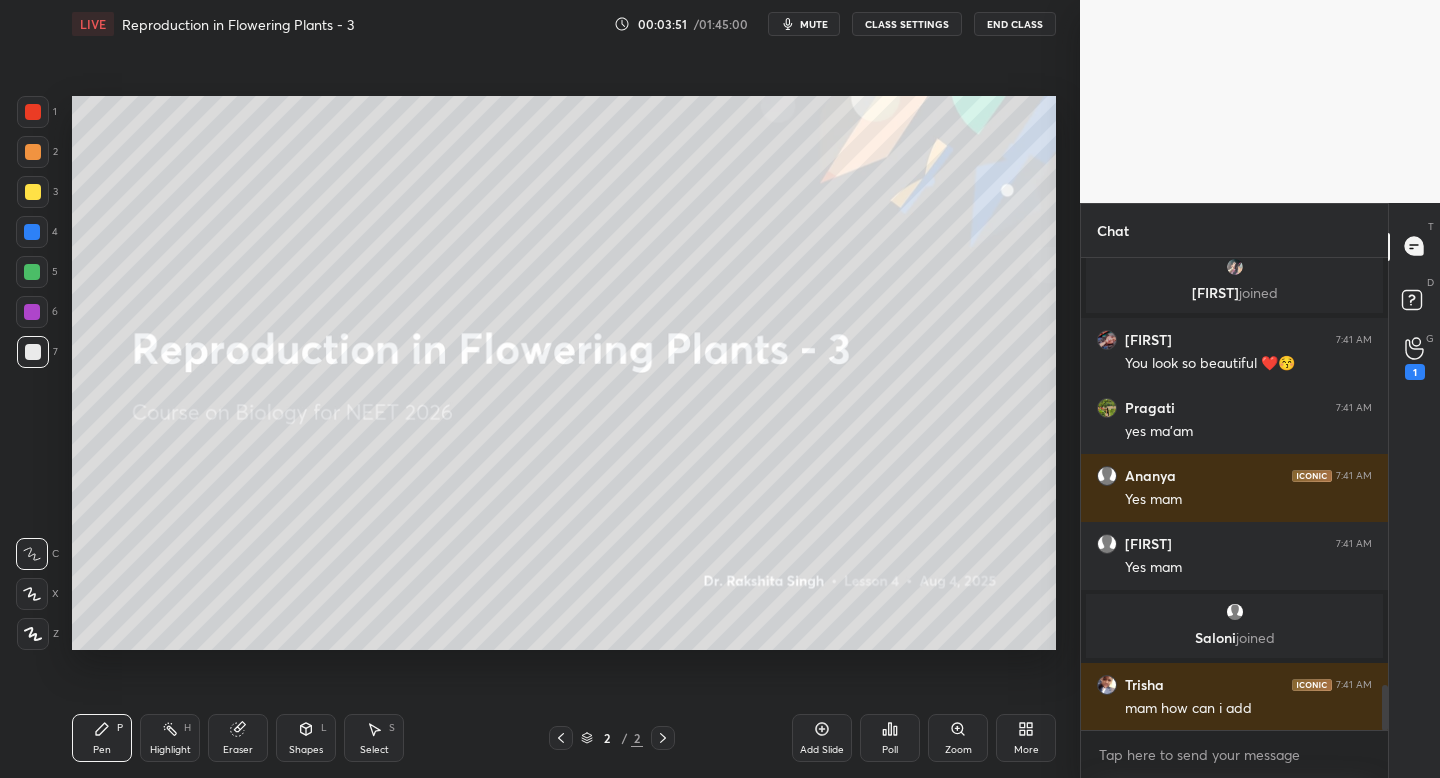 click on "Add Slide" at bounding box center (822, 738) 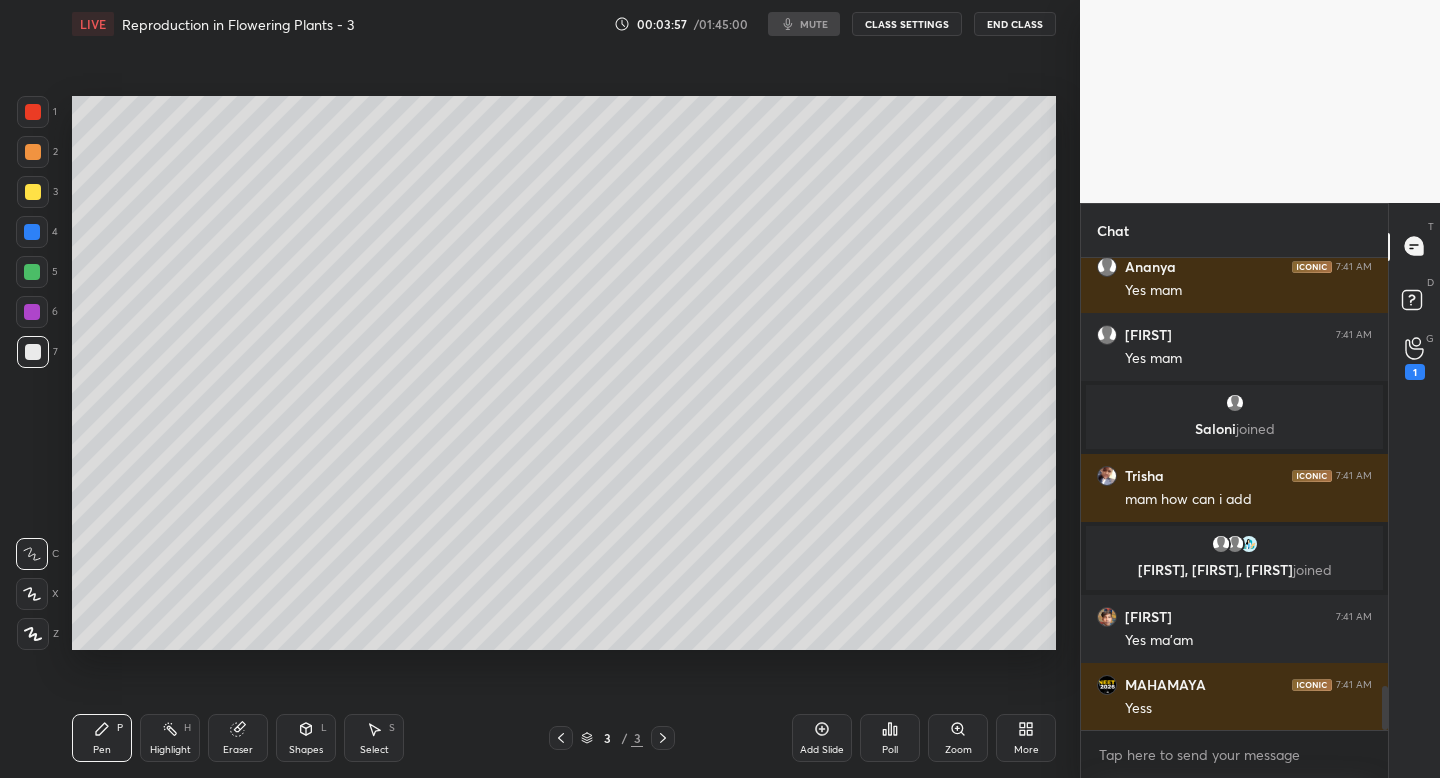 click at bounding box center (33, 634) 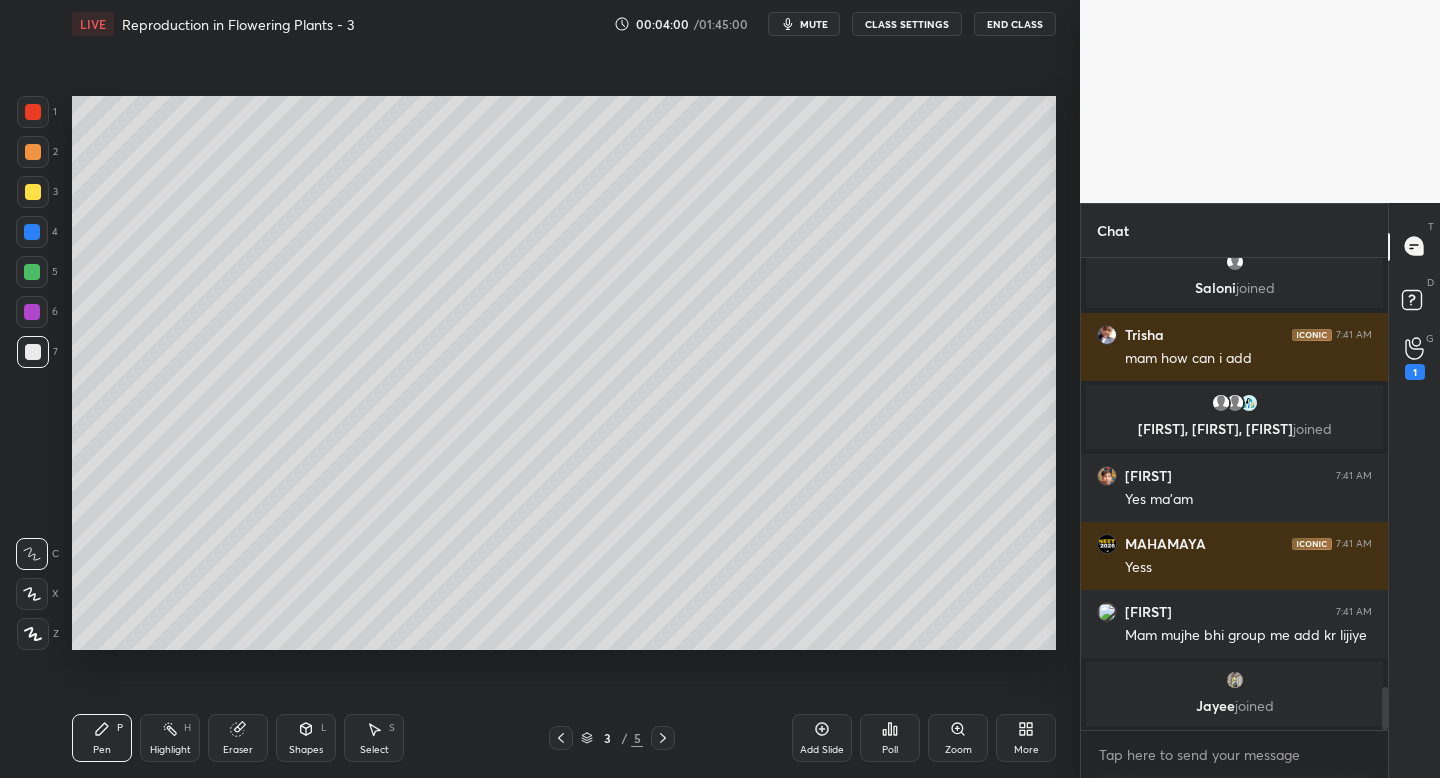 click at bounding box center [33, 634] 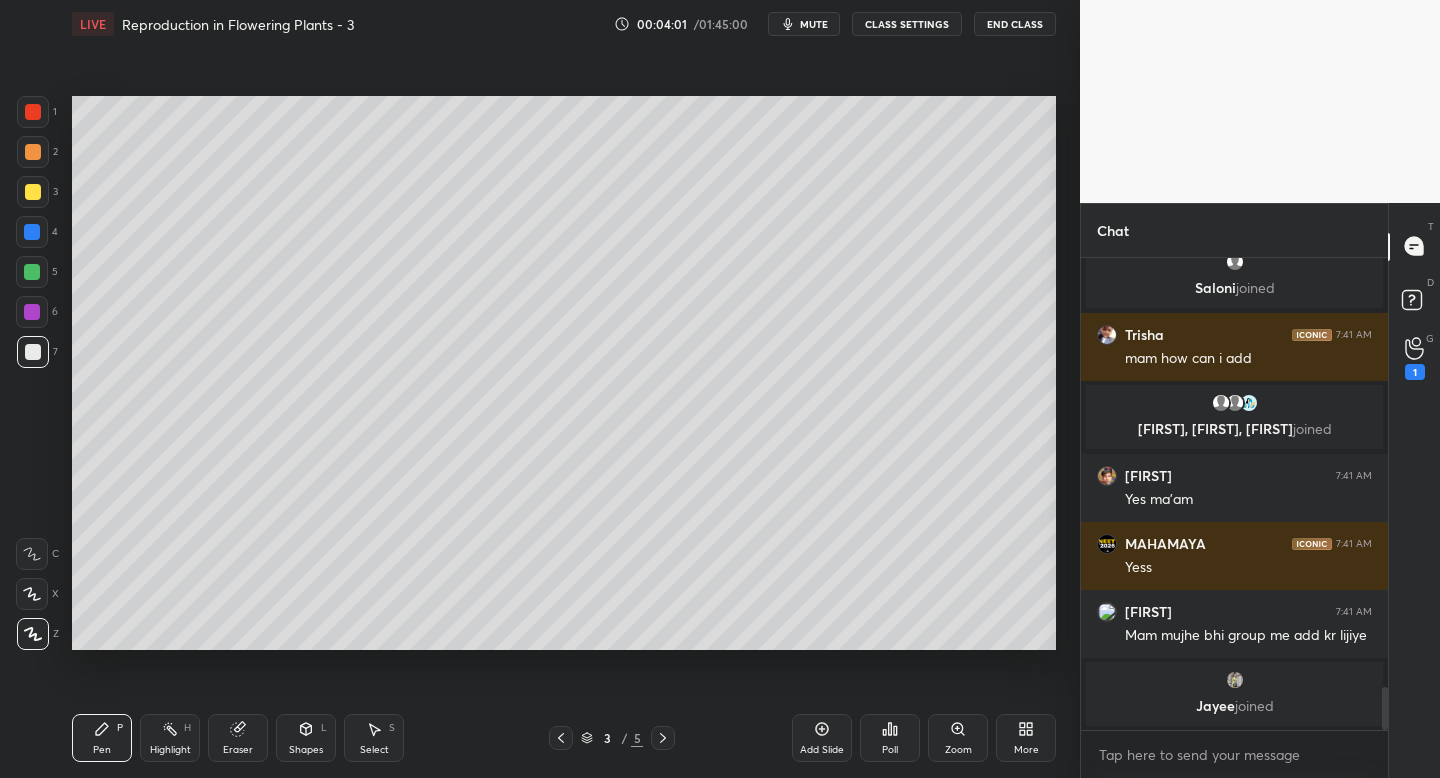 click on "Eraser" at bounding box center [238, 738] 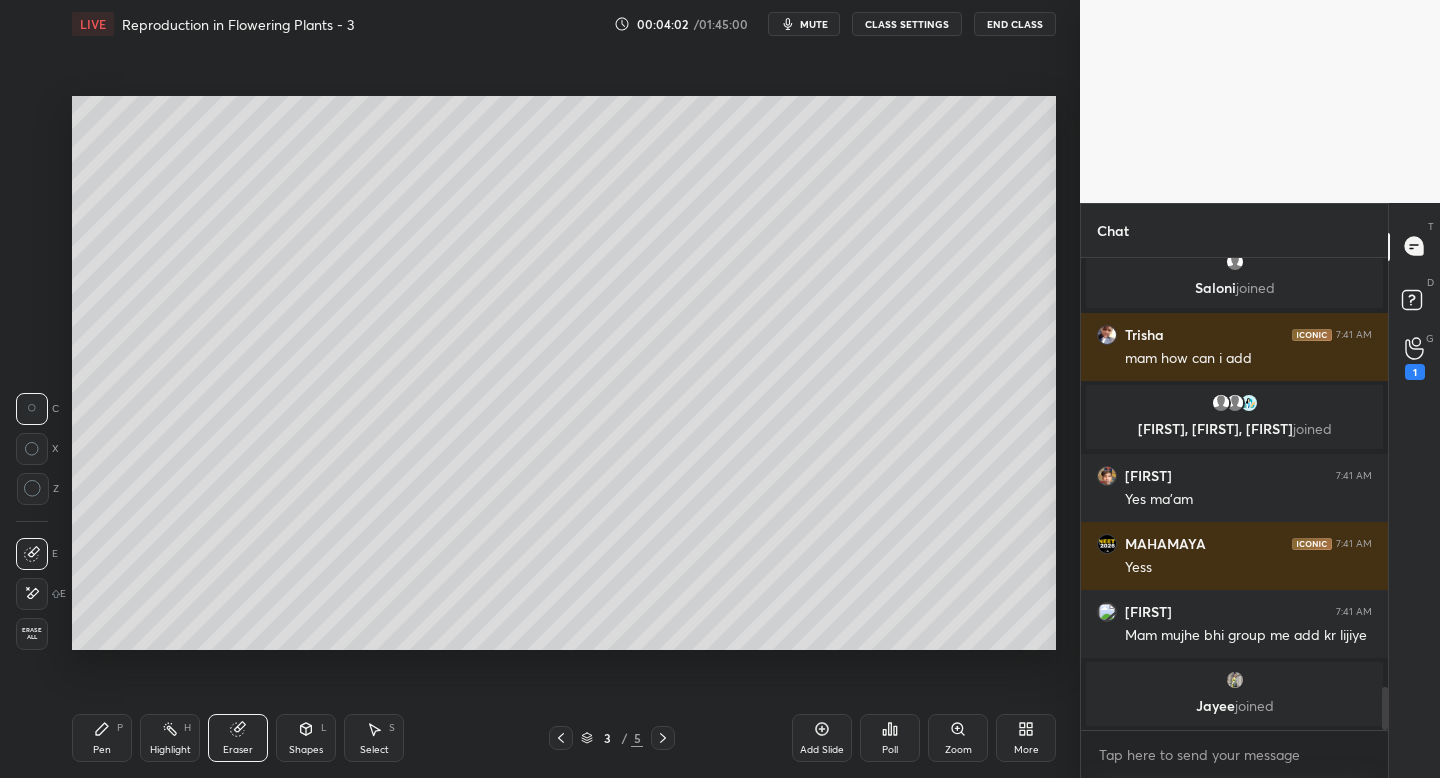click on "Z" at bounding box center (37, 489) 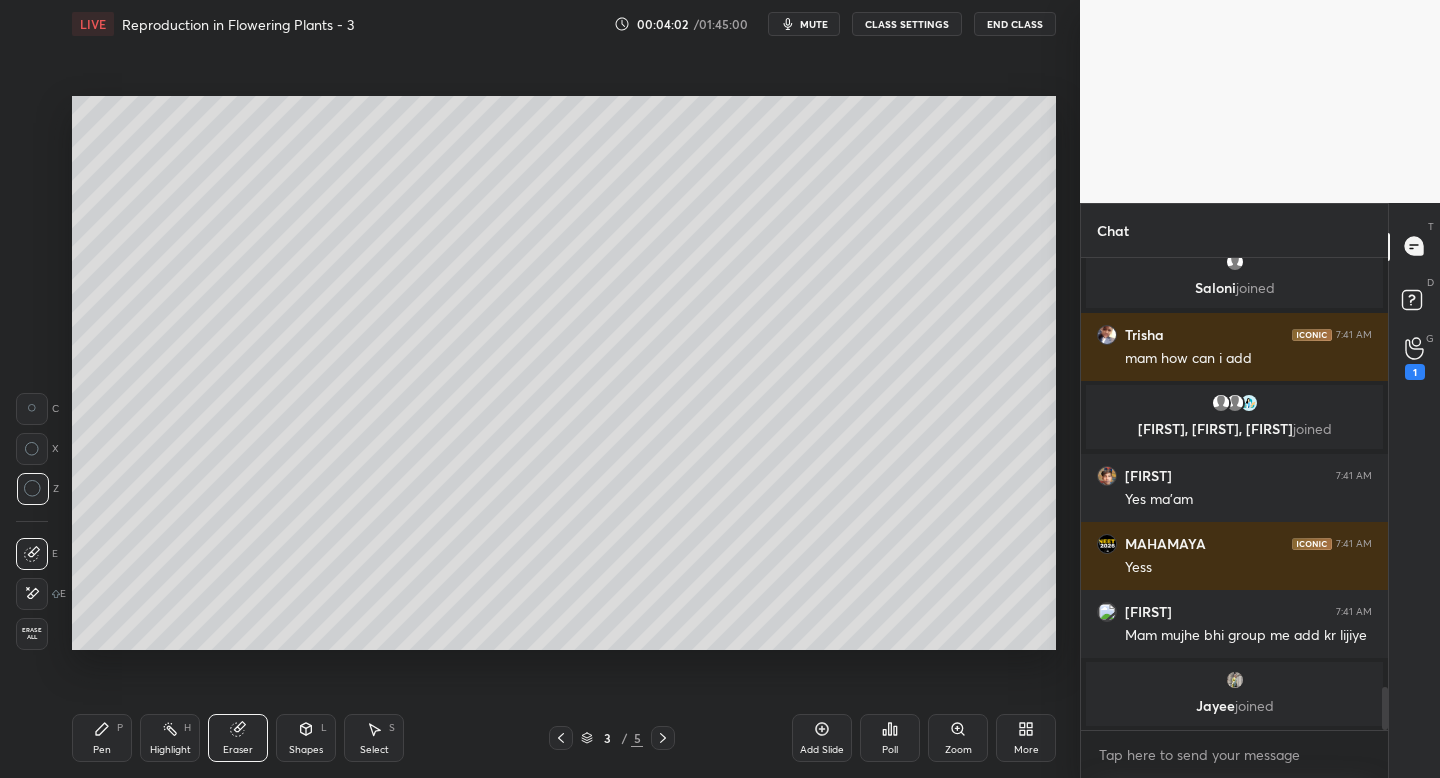 click on "Pen P" at bounding box center (102, 738) 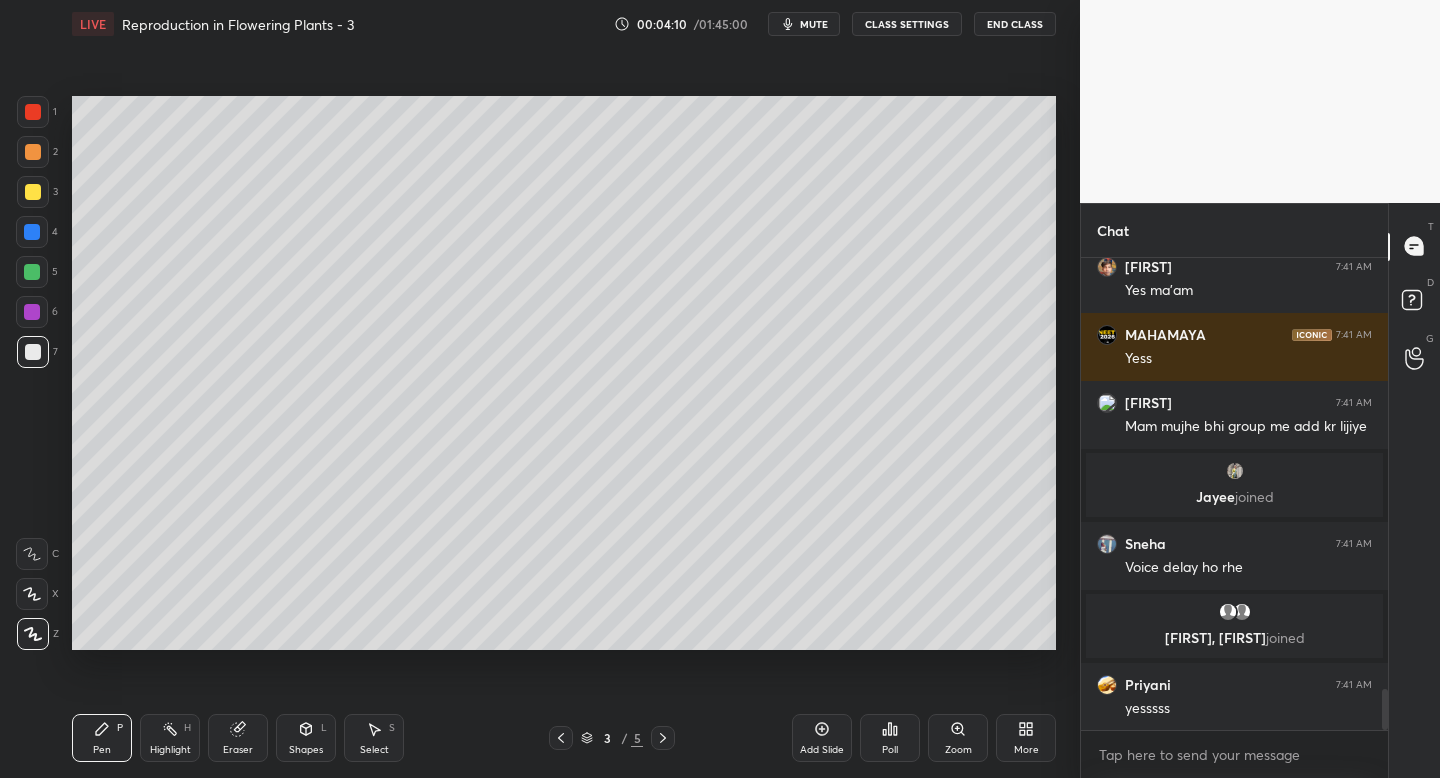 scroll, scrollTop: 4921, scrollLeft: 0, axis: vertical 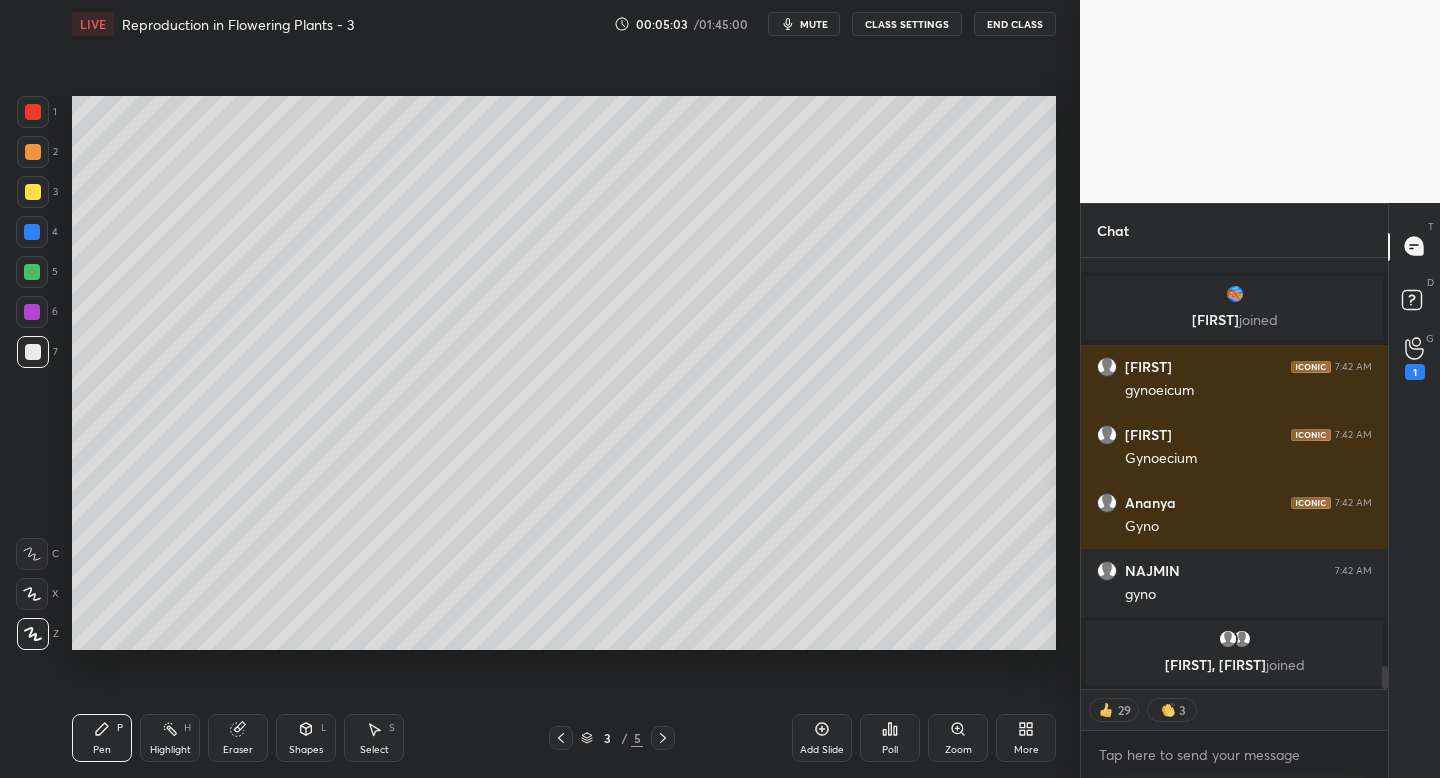 click on "Add Slide" at bounding box center (822, 738) 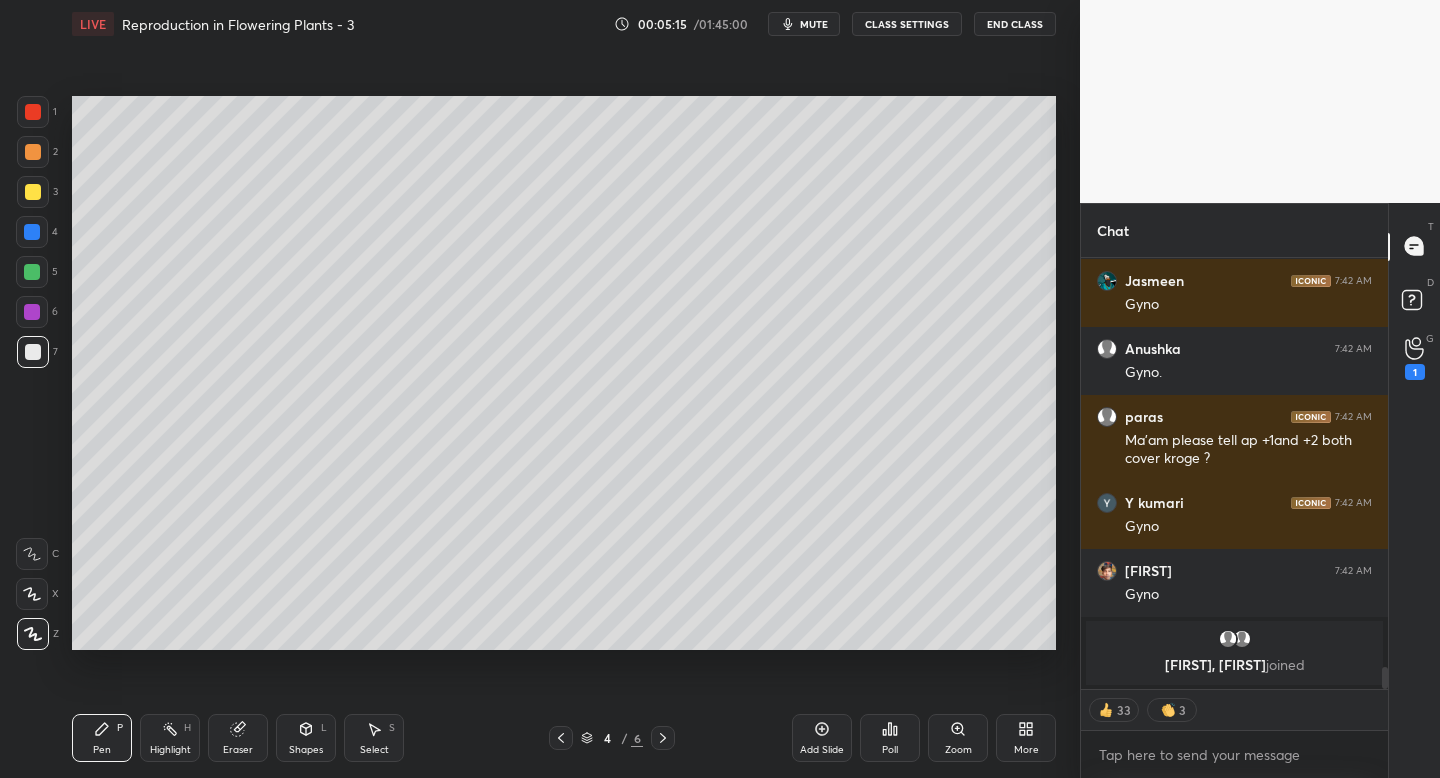 click at bounding box center (33, 192) 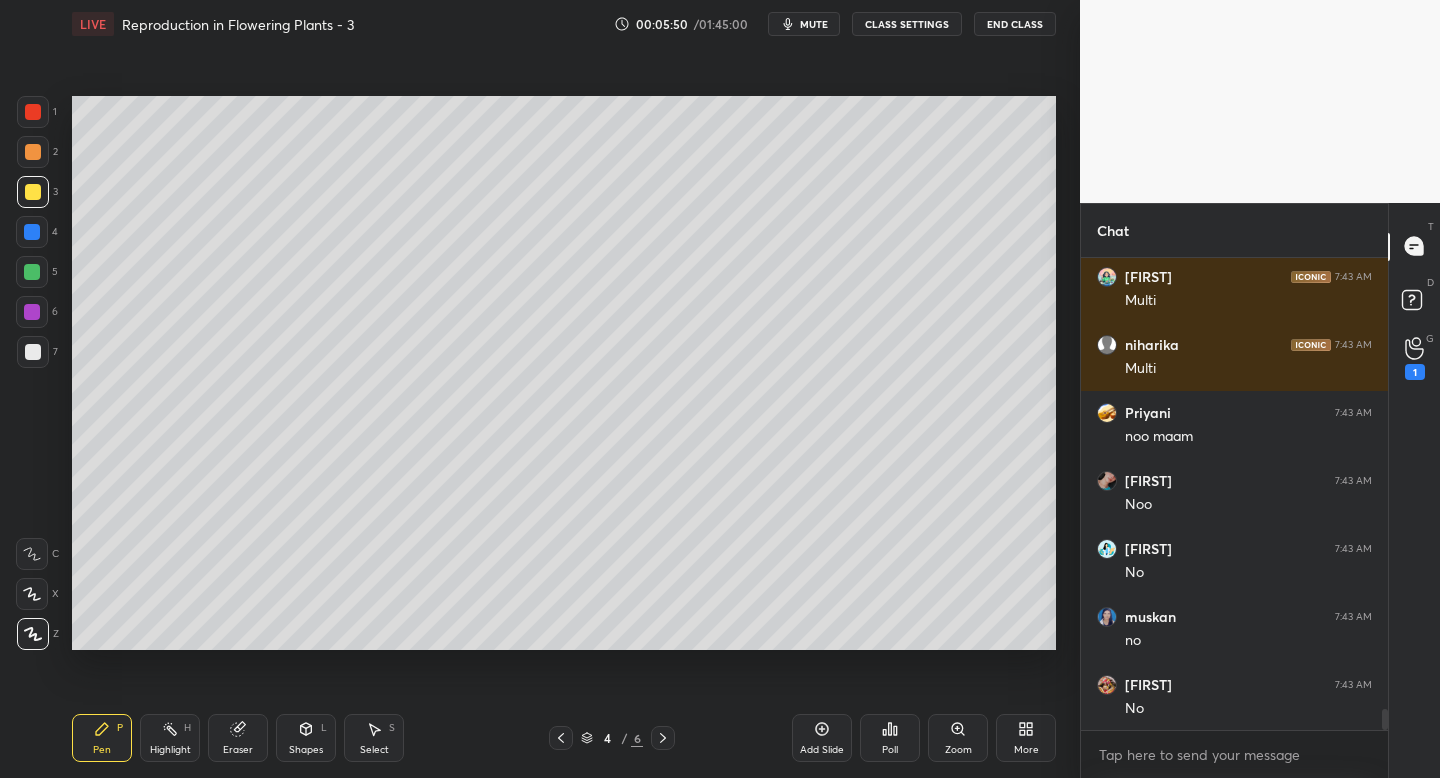 click at bounding box center [33, 352] 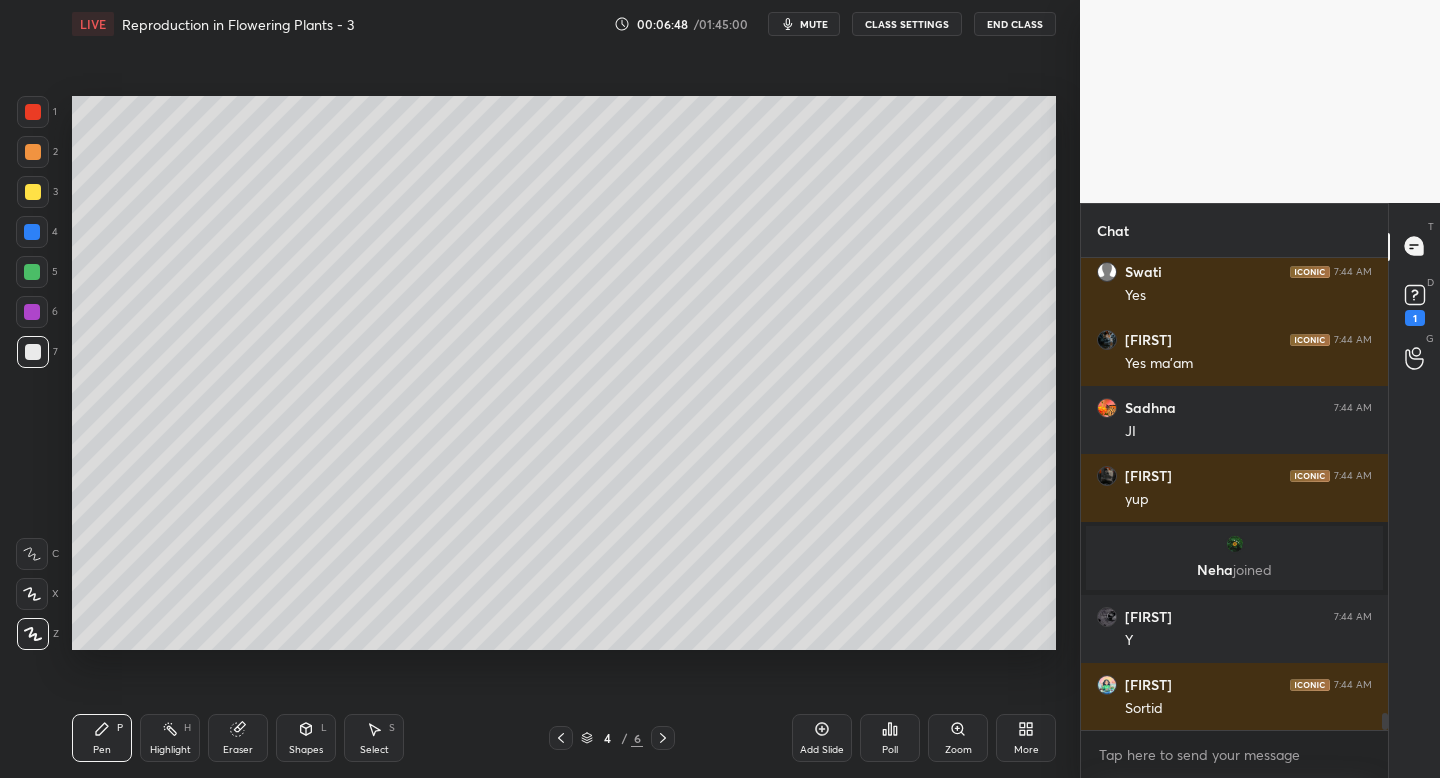 scroll, scrollTop: 12892, scrollLeft: 0, axis: vertical 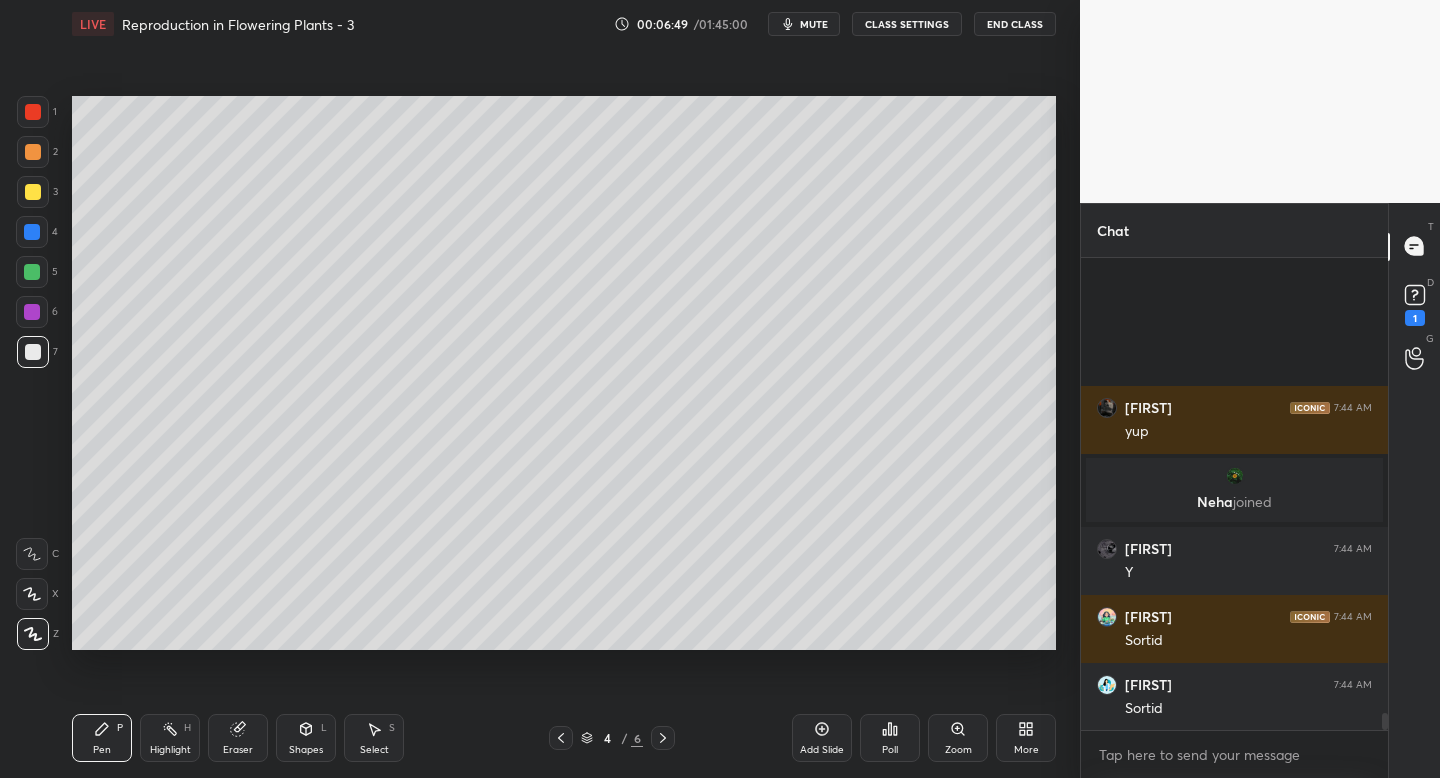 click 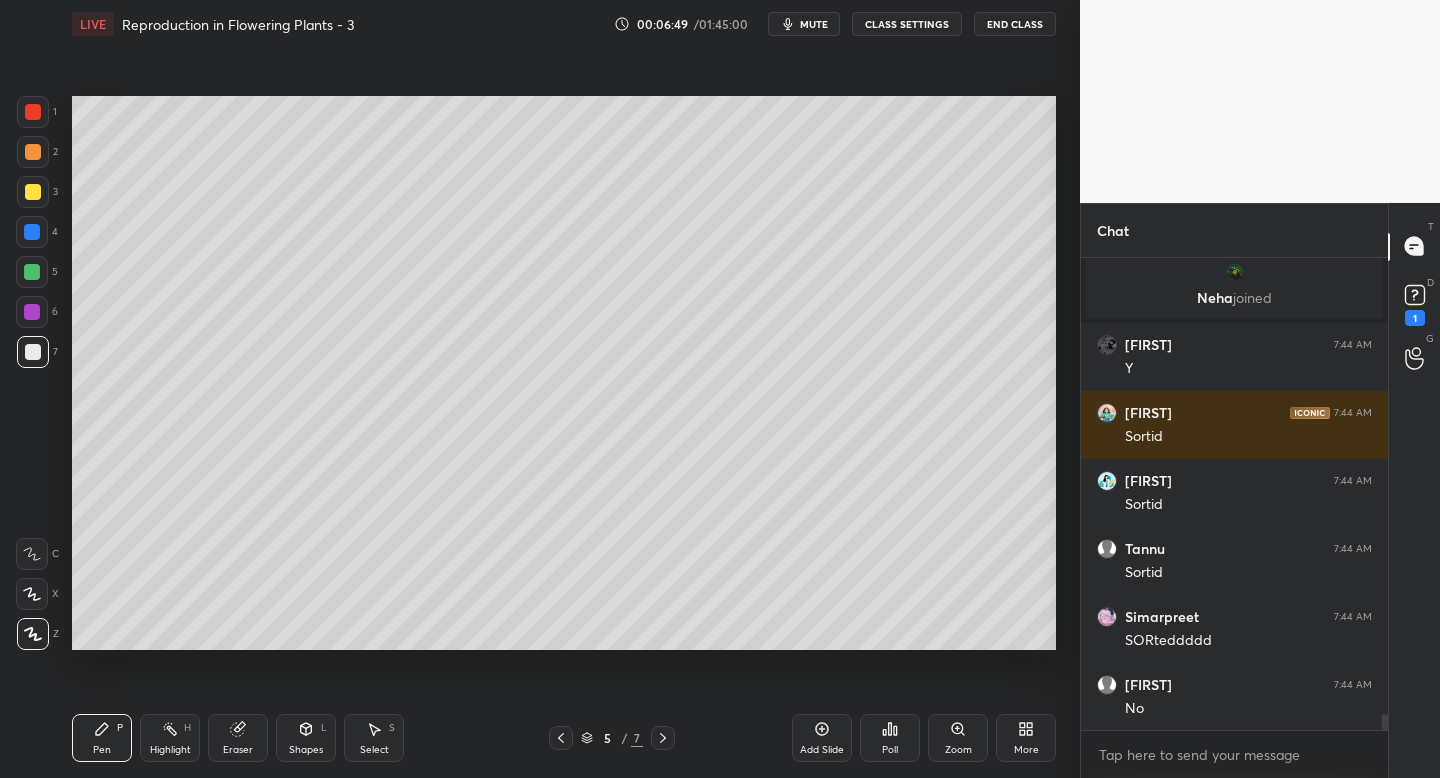 scroll, scrollTop: 425, scrollLeft: 301, axis: both 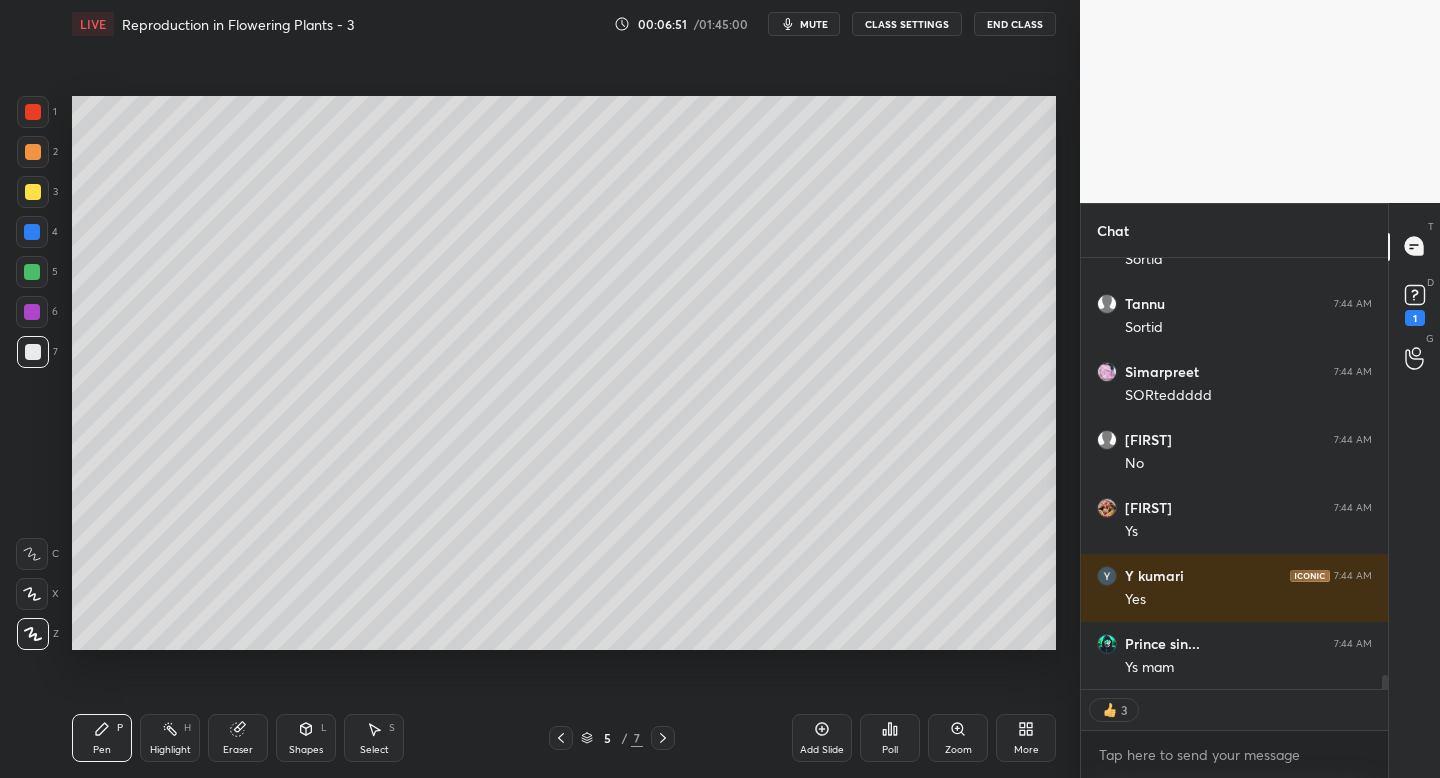 click at bounding box center (33, 192) 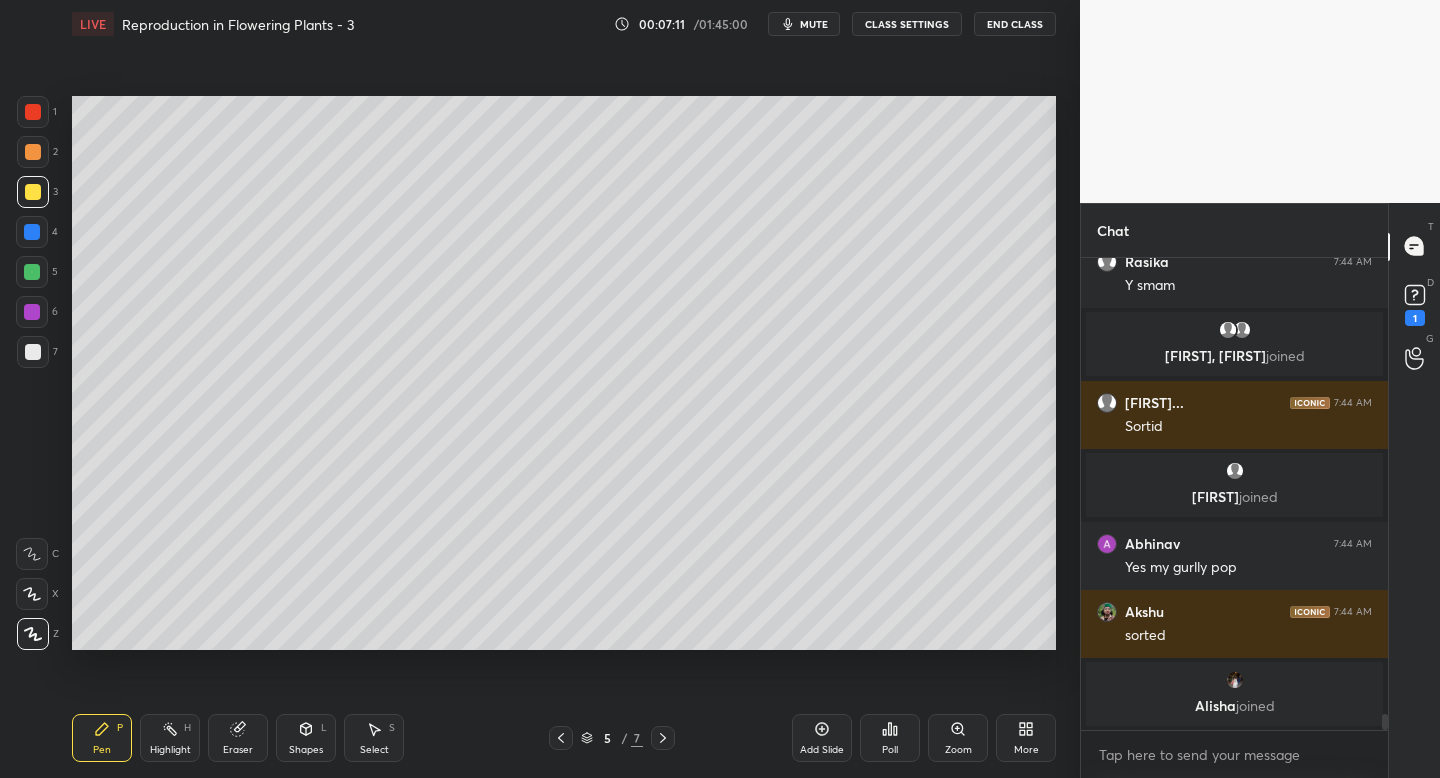 click at bounding box center [32, 232] 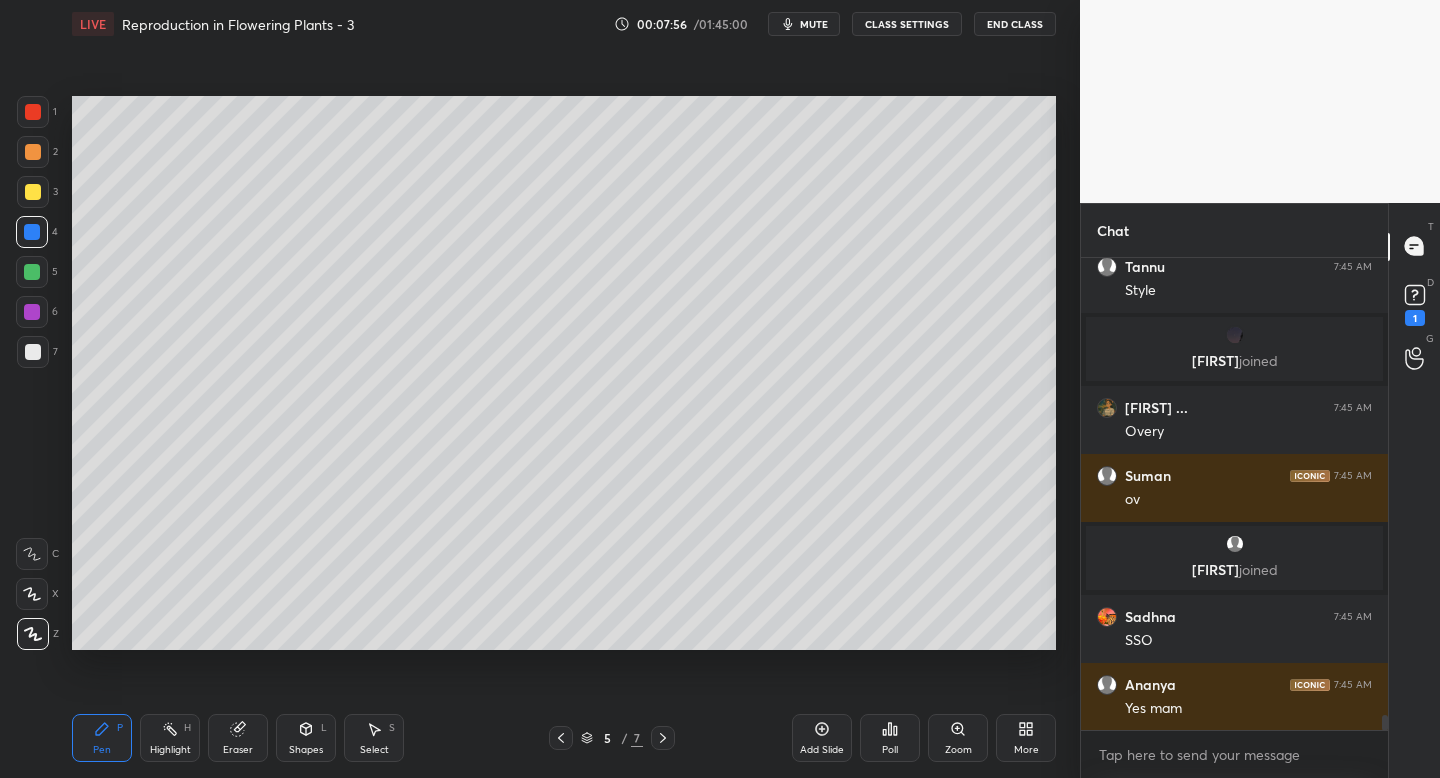scroll, scrollTop: 14806, scrollLeft: 0, axis: vertical 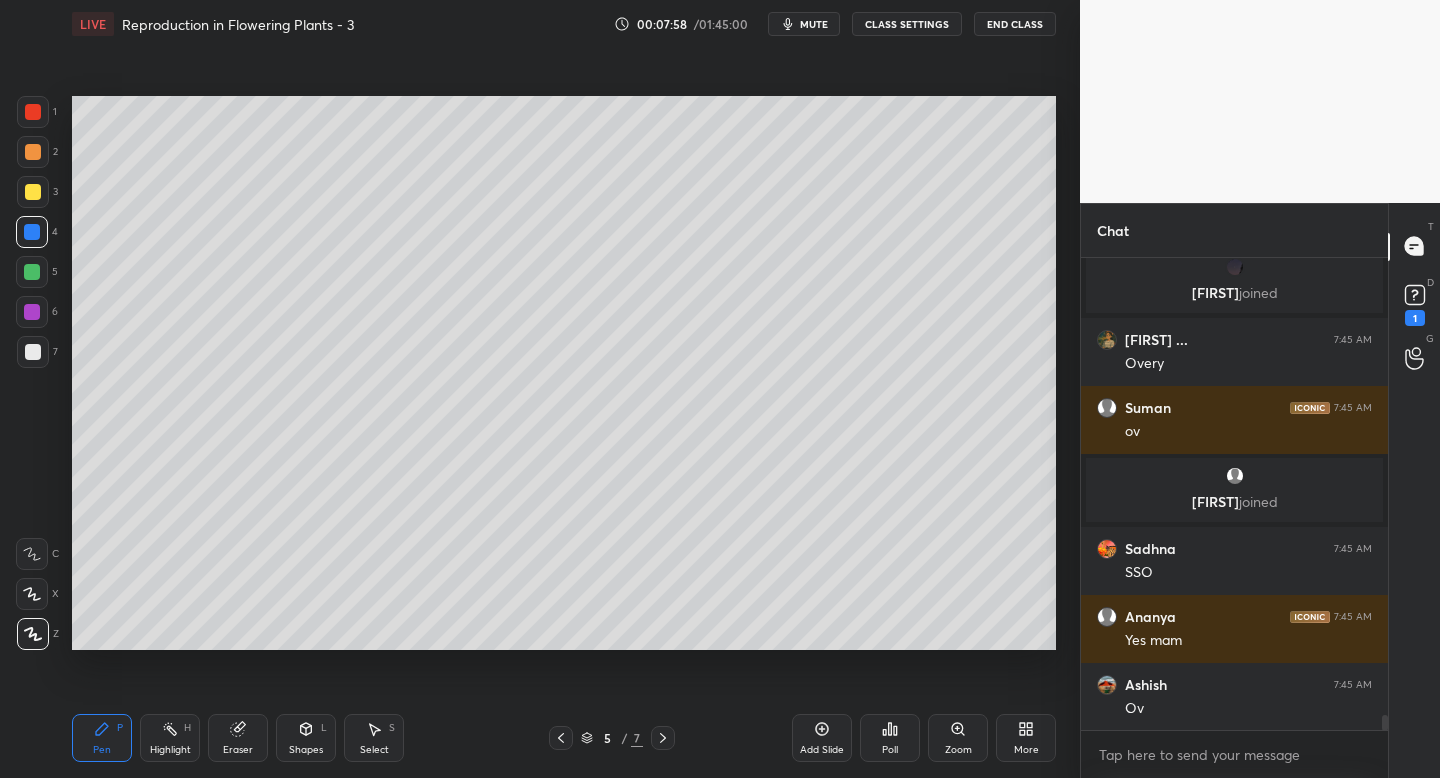 click at bounding box center [33, 352] 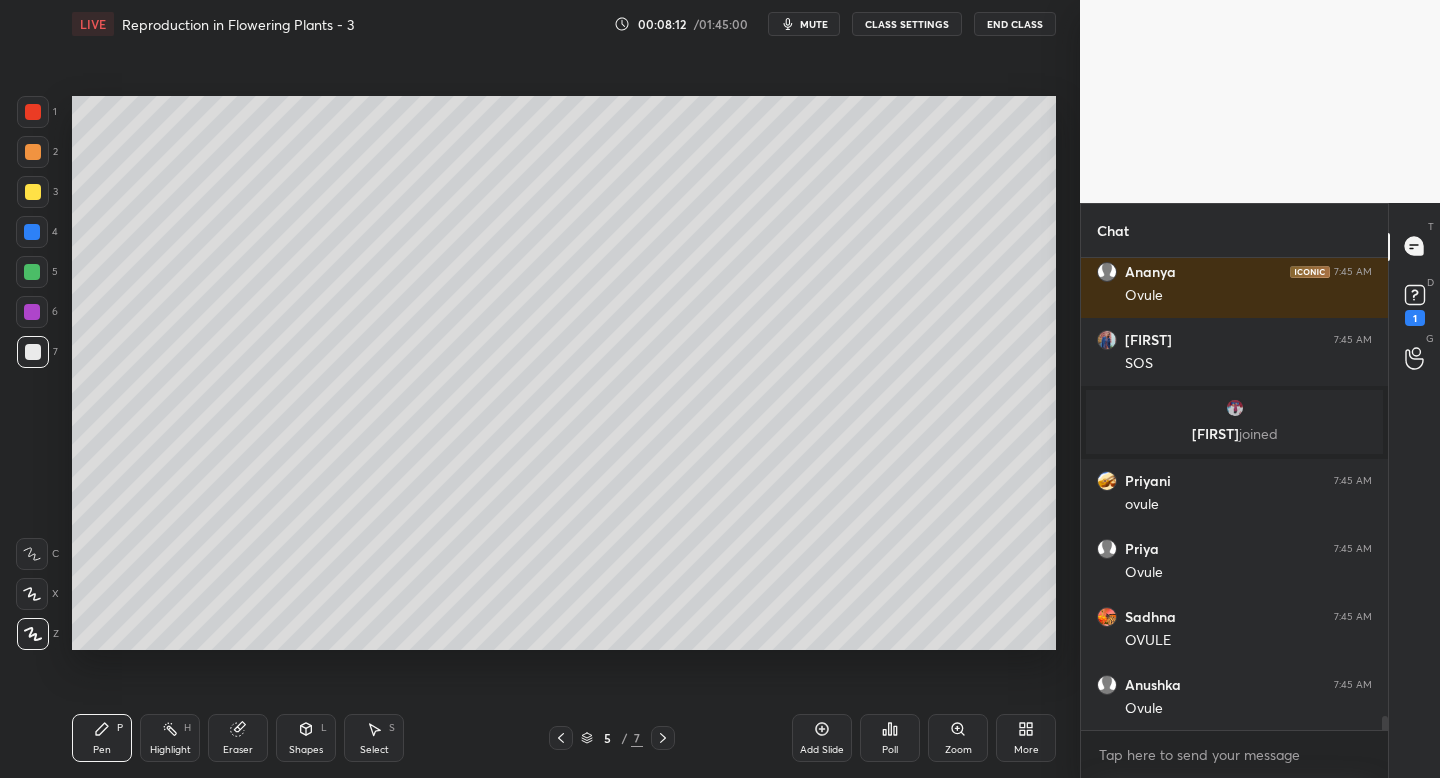 scroll, scrollTop: 15261, scrollLeft: 0, axis: vertical 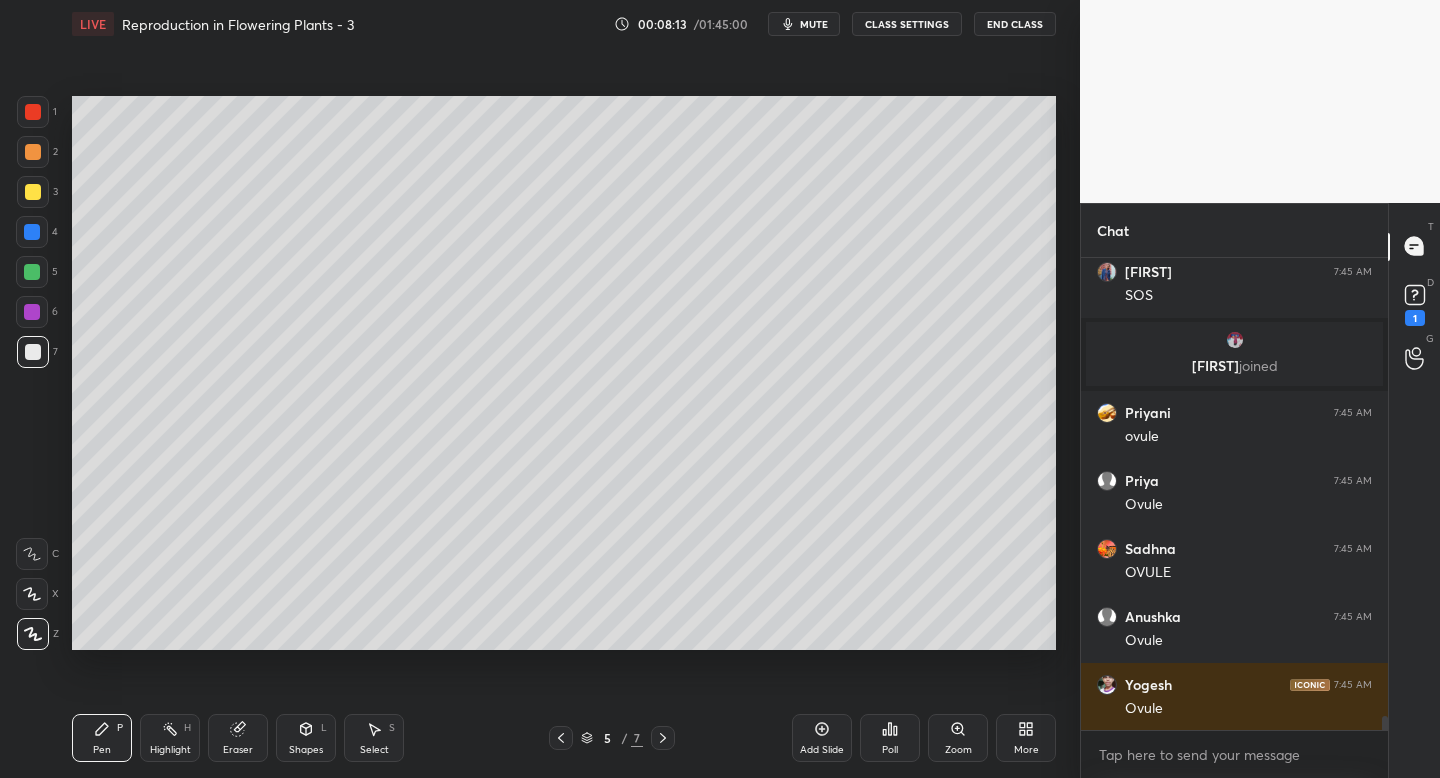 click on "mute" at bounding box center [814, 24] 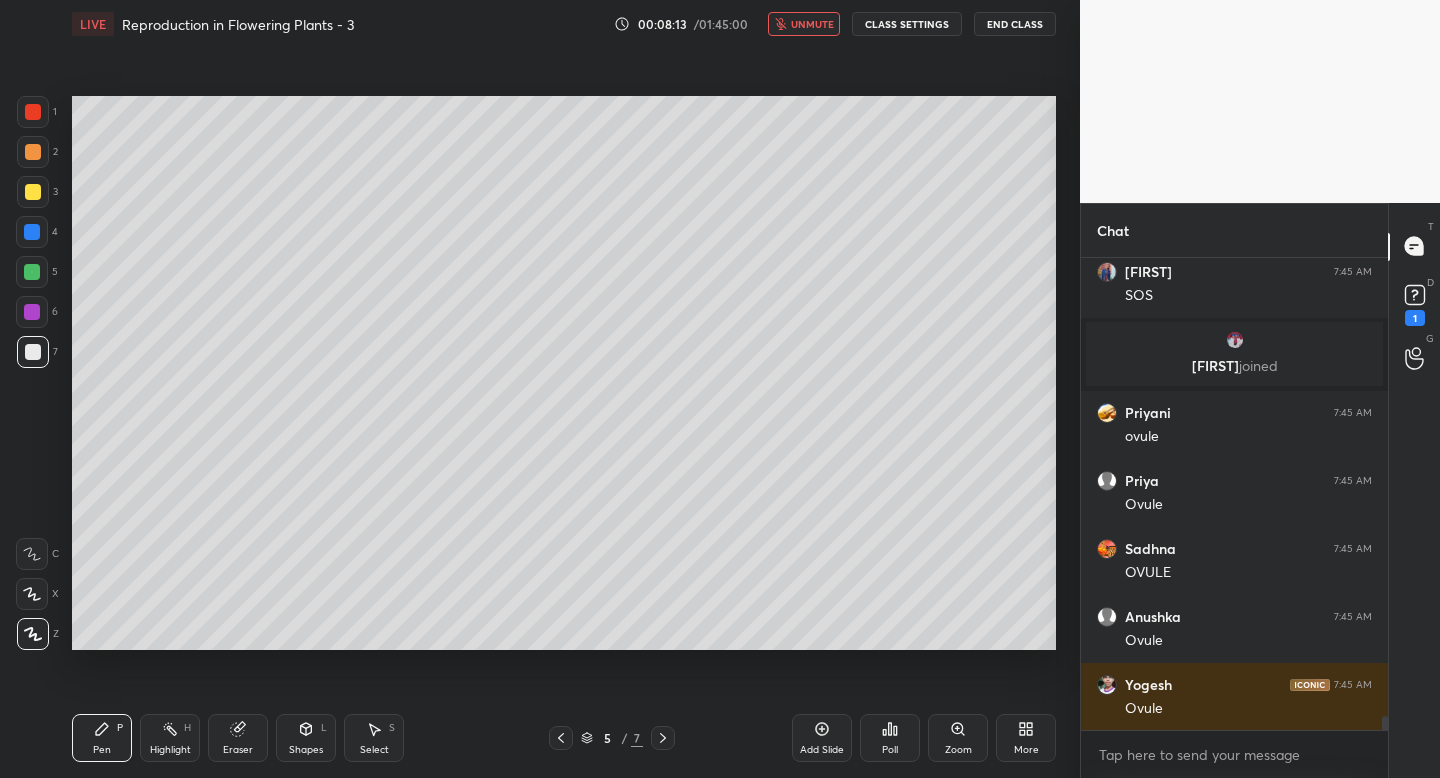 scroll, scrollTop: 15329, scrollLeft: 0, axis: vertical 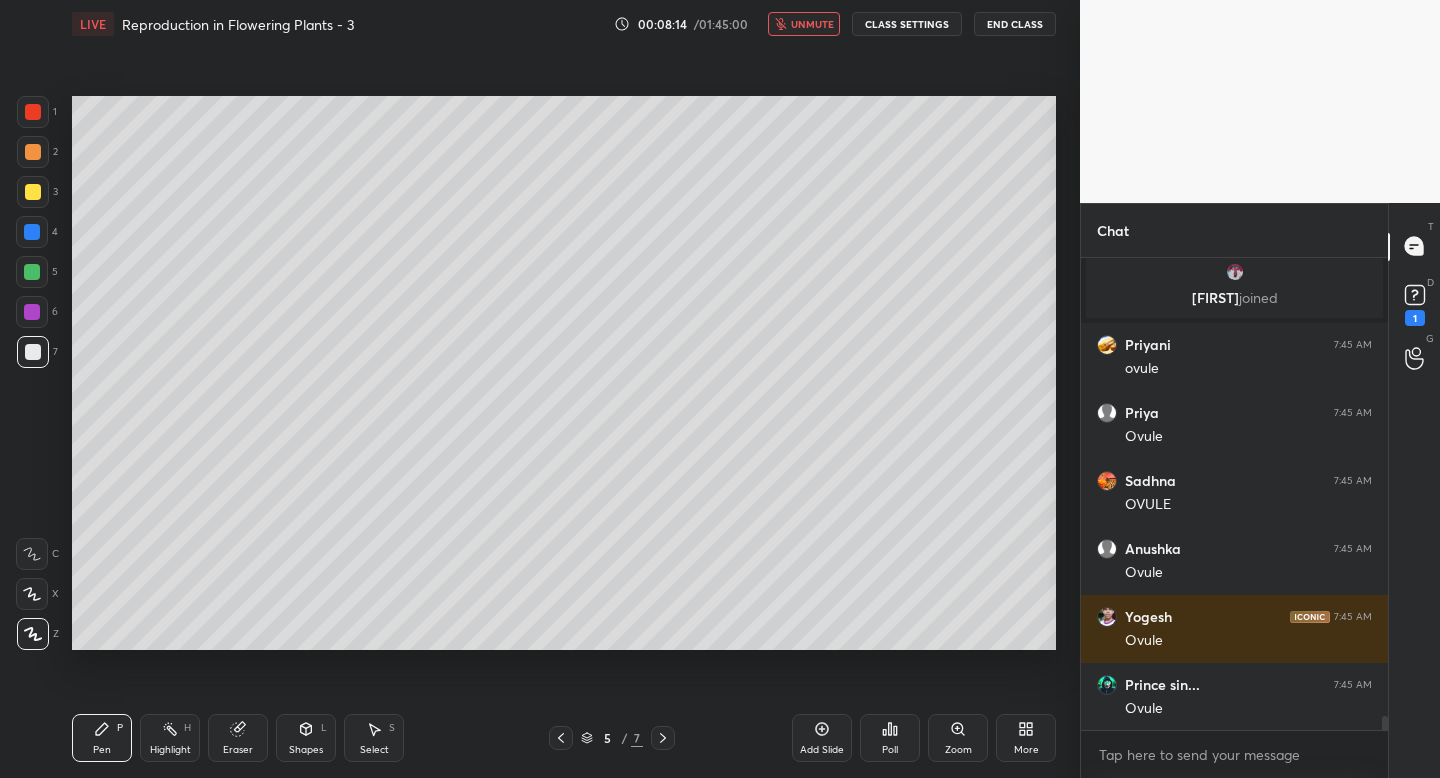 click on "unmute" at bounding box center (804, 24) 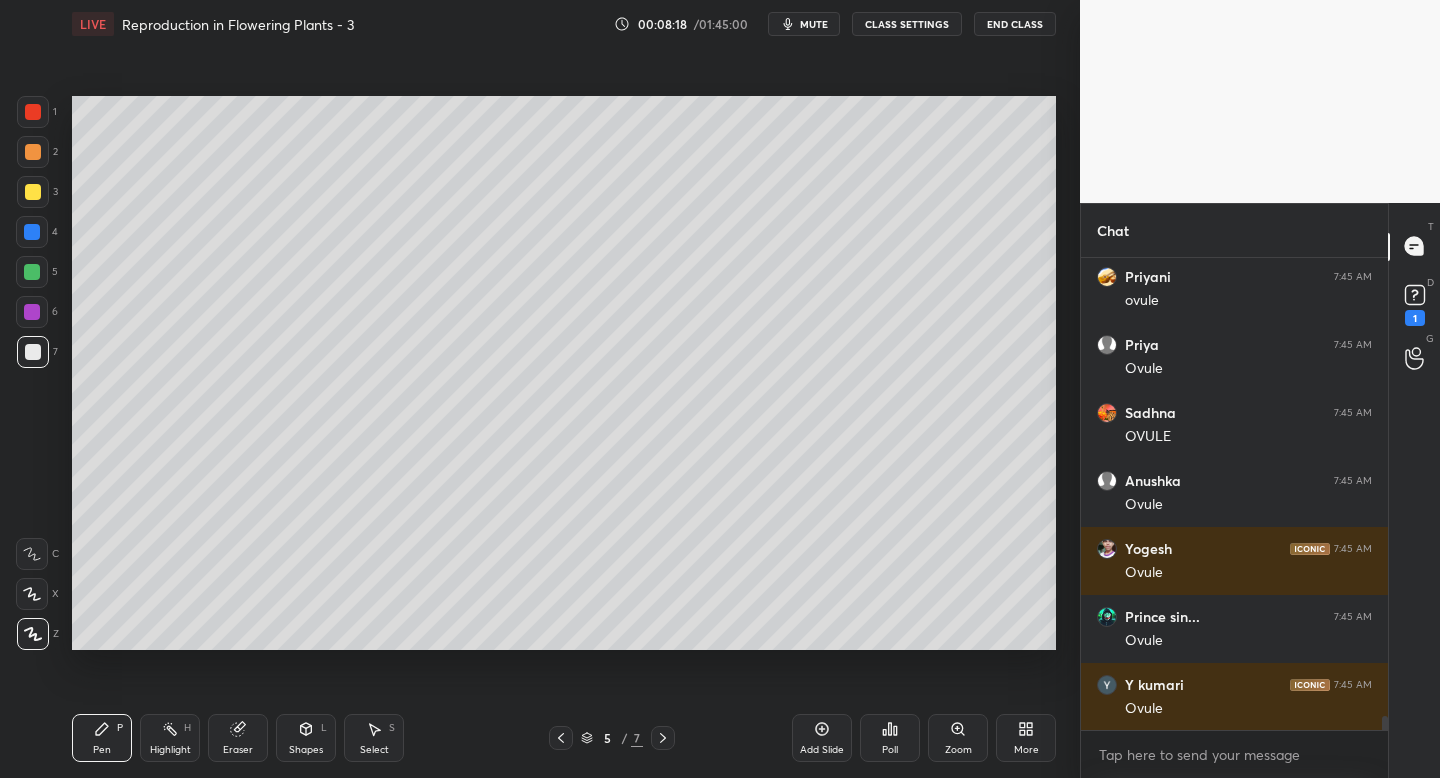 scroll, scrollTop: 15465, scrollLeft: 0, axis: vertical 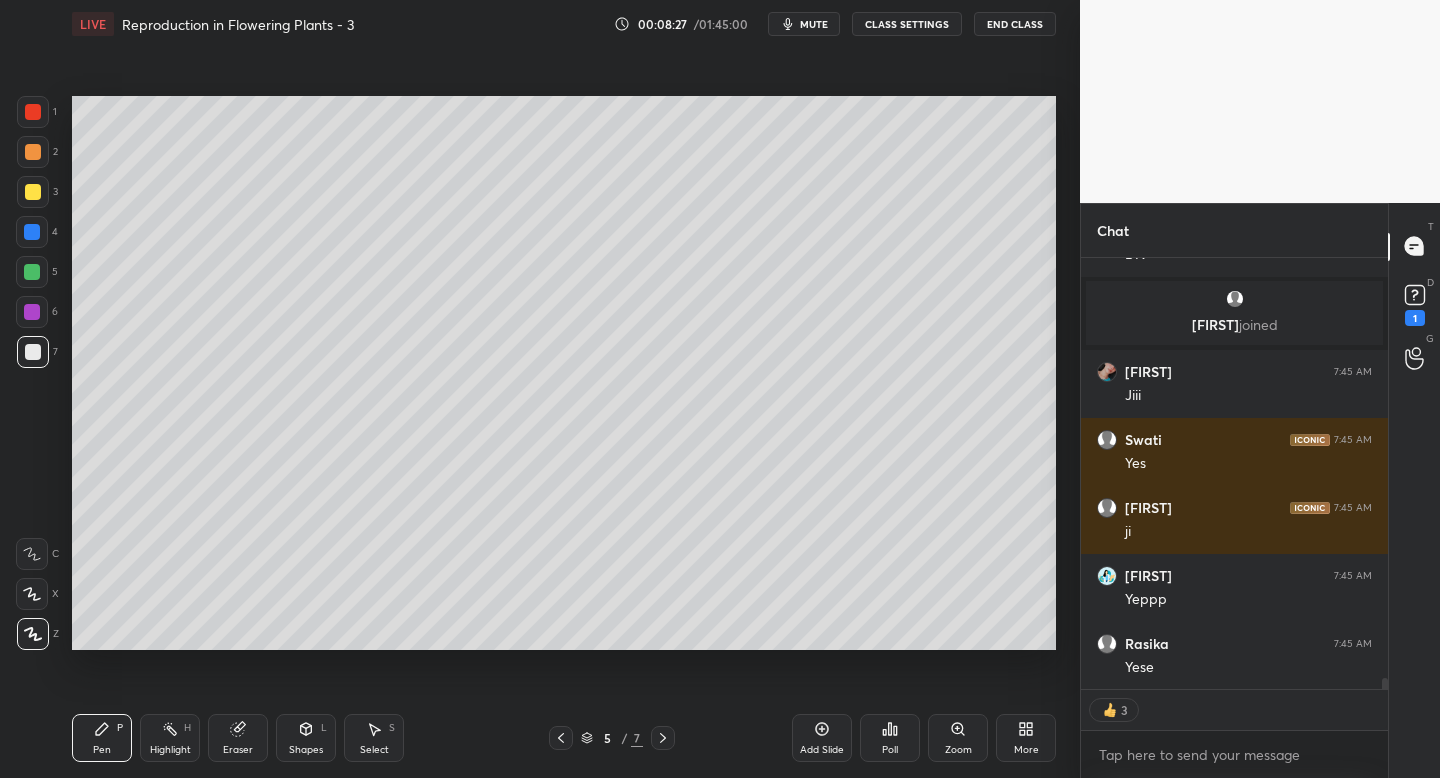 click at bounding box center [33, 112] 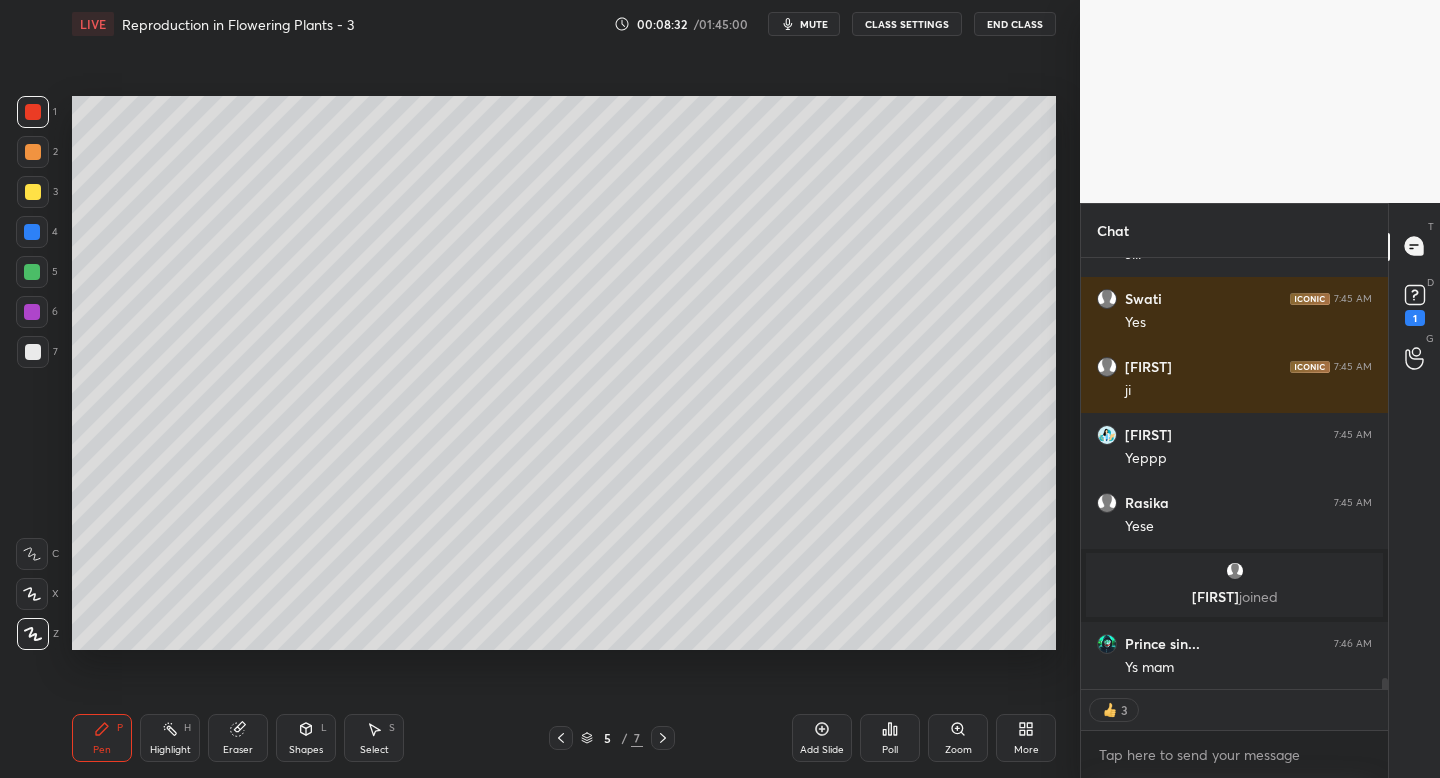 scroll, scrollTop: 15970, scrollLeft: 0, axis: vertical 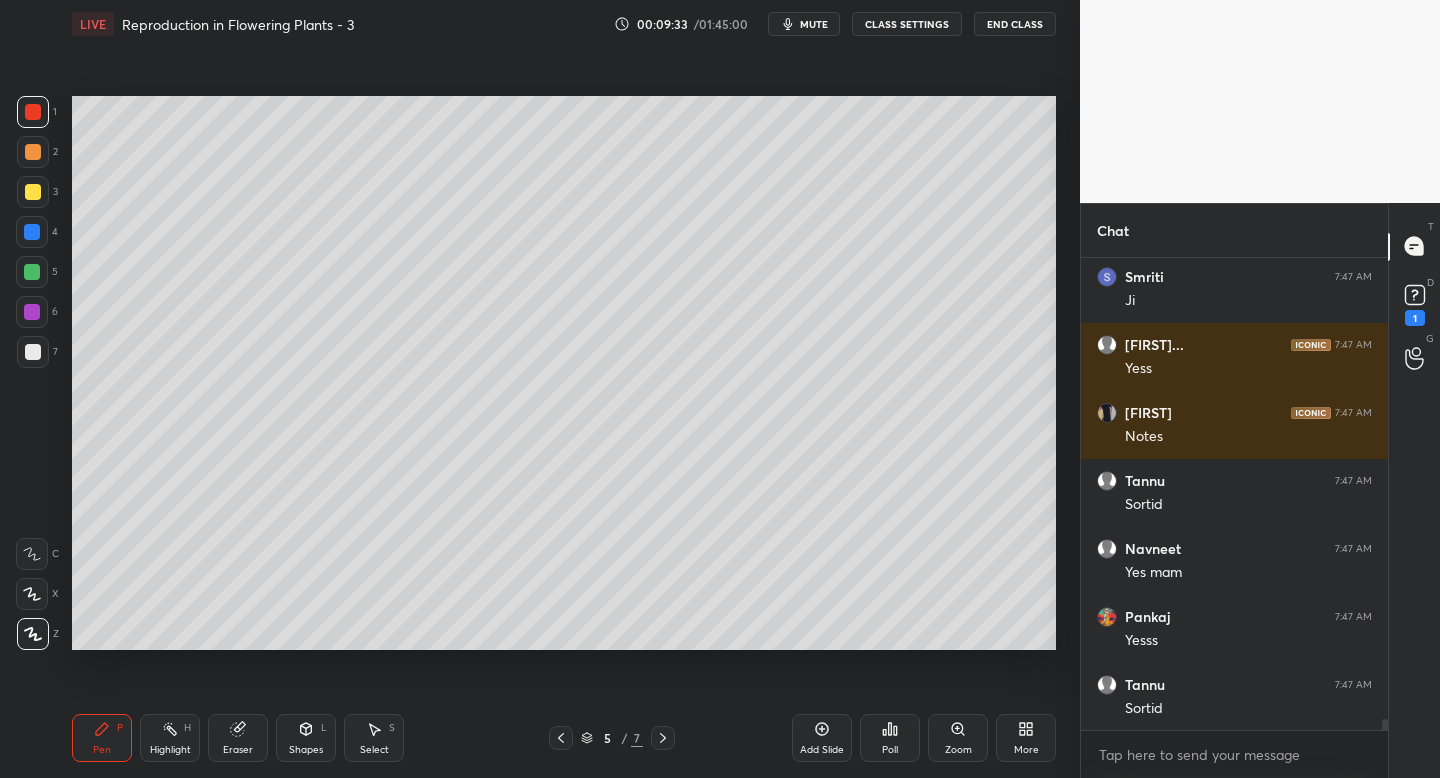 click 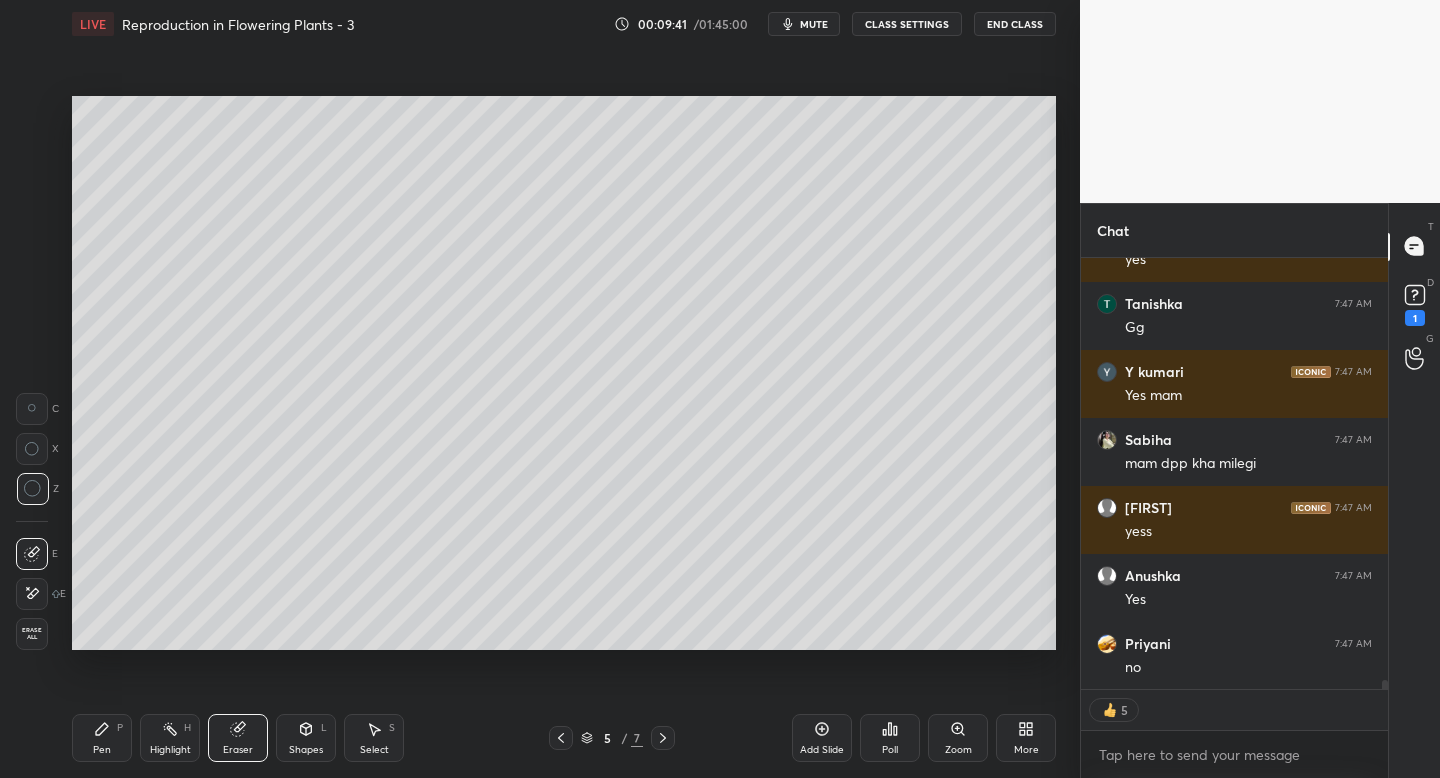 click on "Pen P" at bounding box center [102, 738] 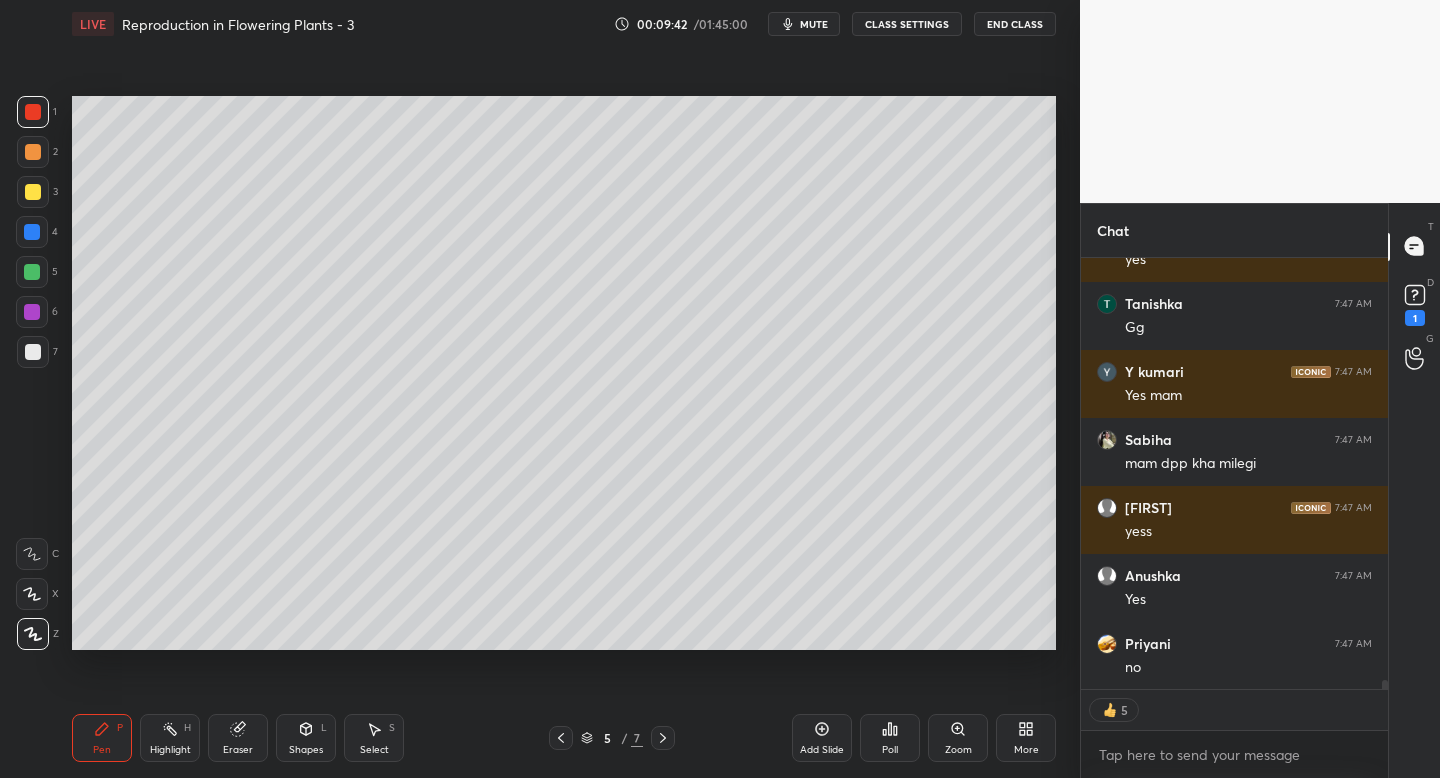 click at bounding box center [32, 232] 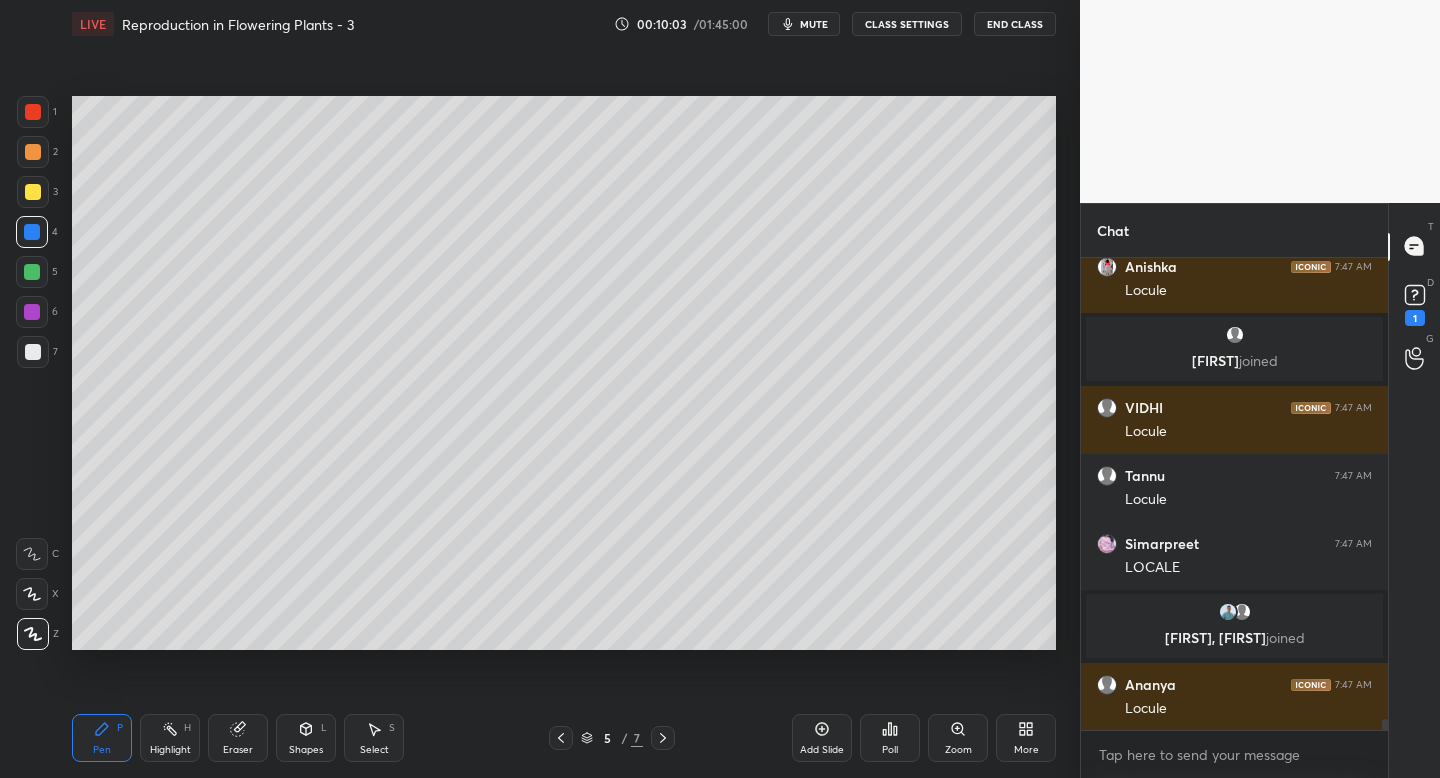 click at bounding box center (32, 272) 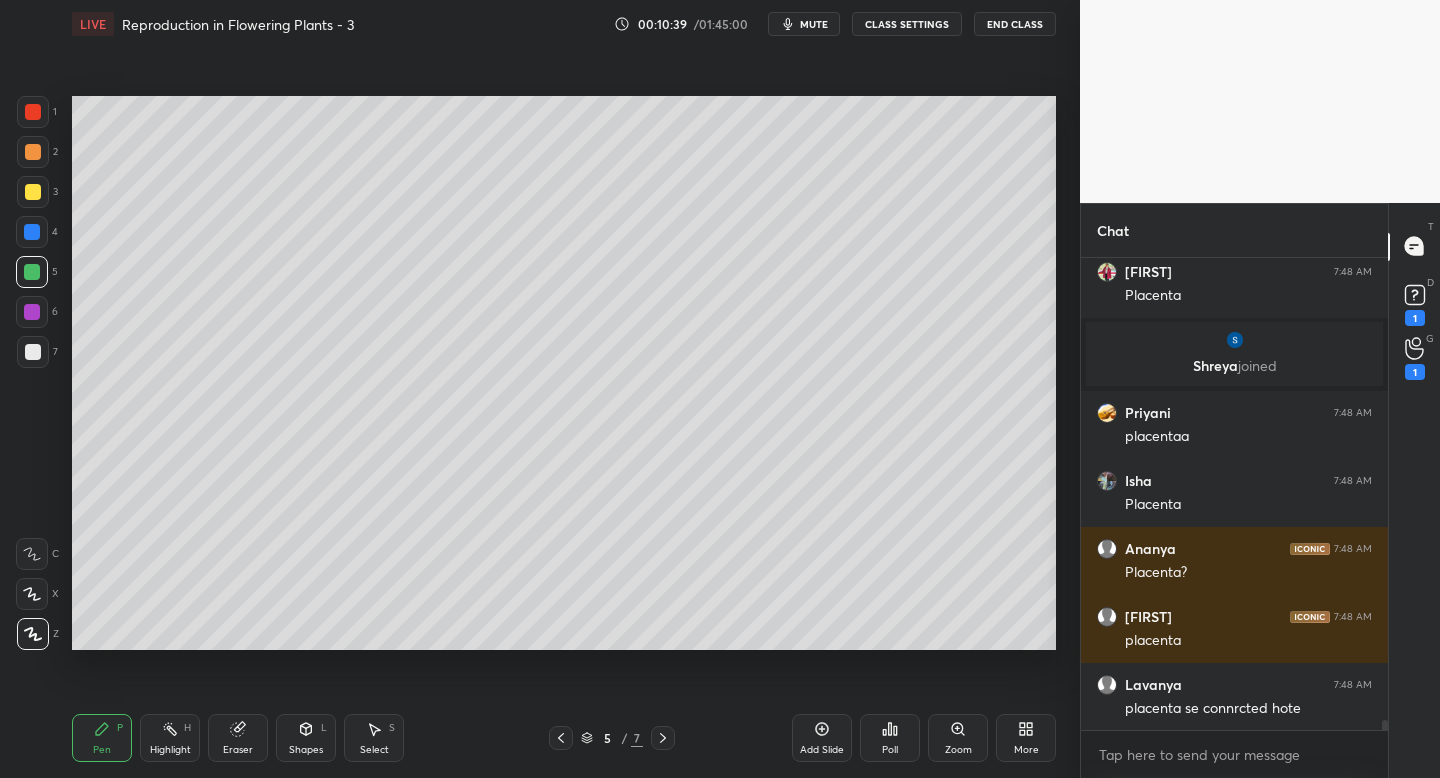 scroll, scrollTop: 21462, scrollLeft: 0, axis: vertical 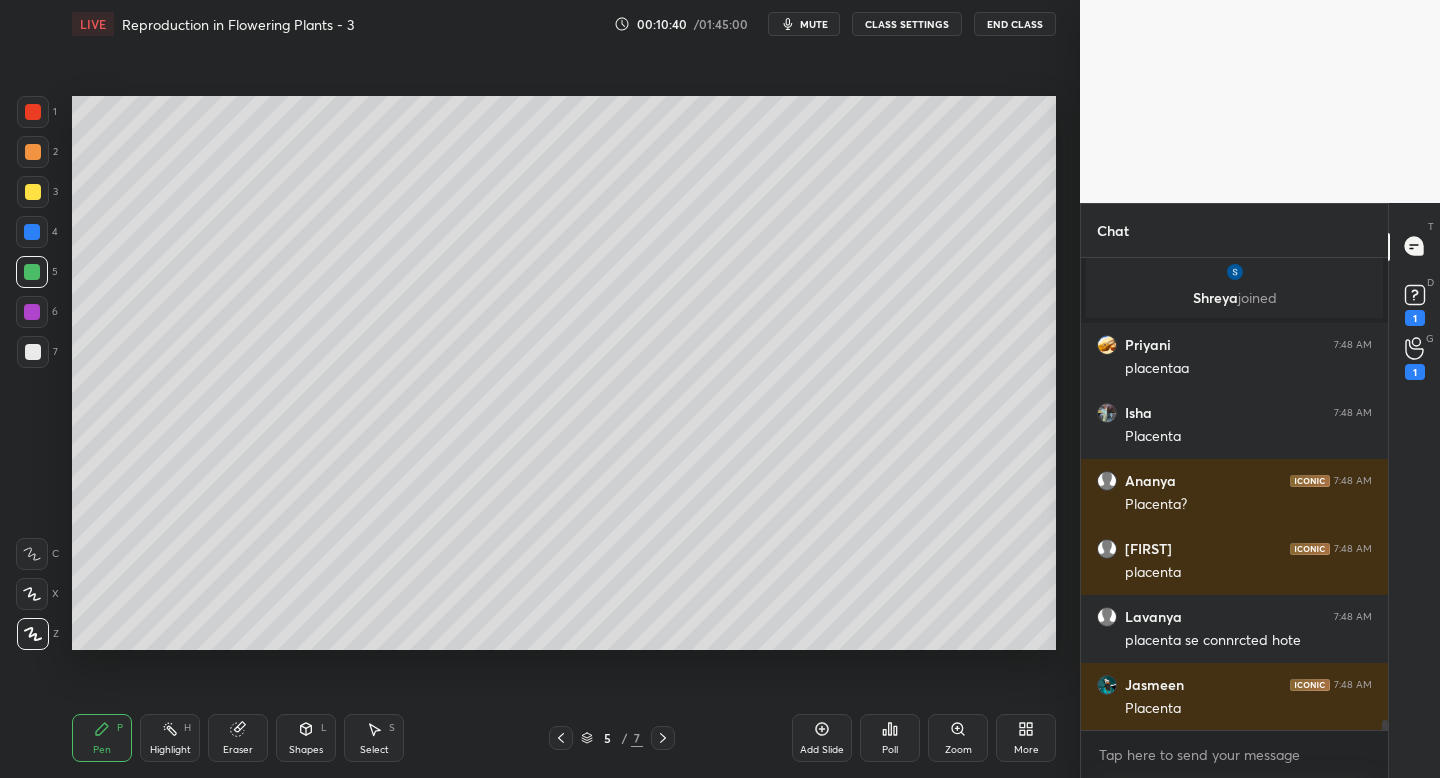 click on "Add Slide" at bounding box center (822, 738) 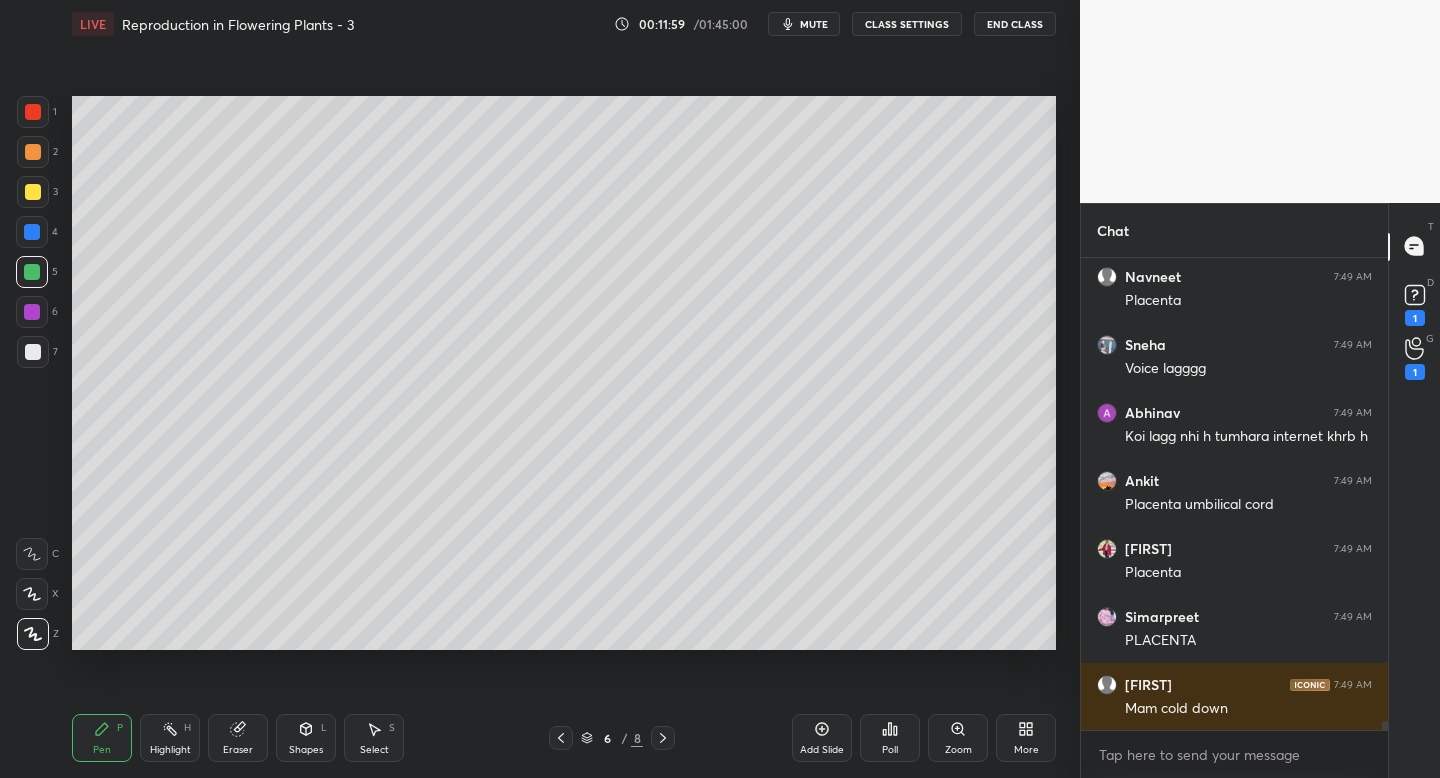 scroll, scrollTop: 23971, scrollLeft: 0, axis: vertical 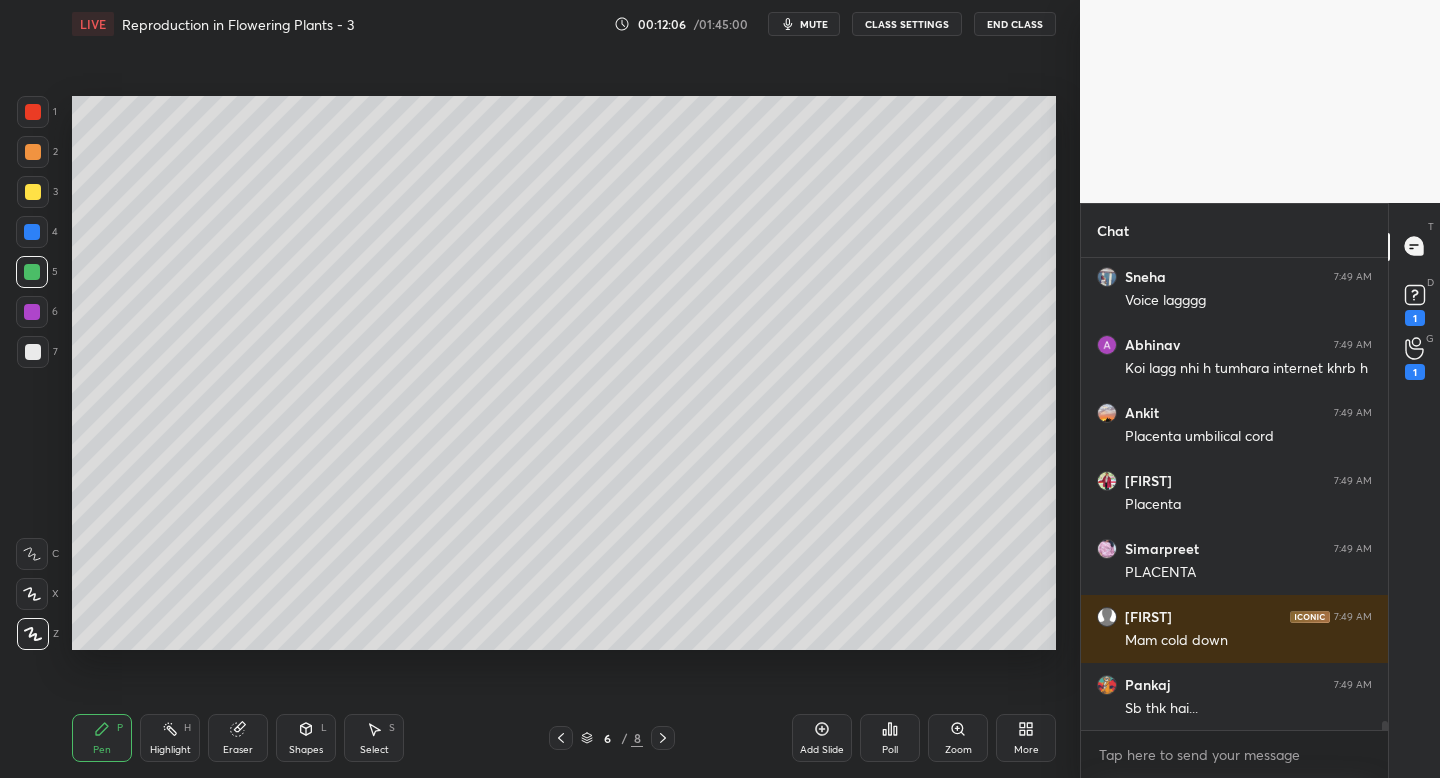 click on "3" at bounding box center [37, 196] 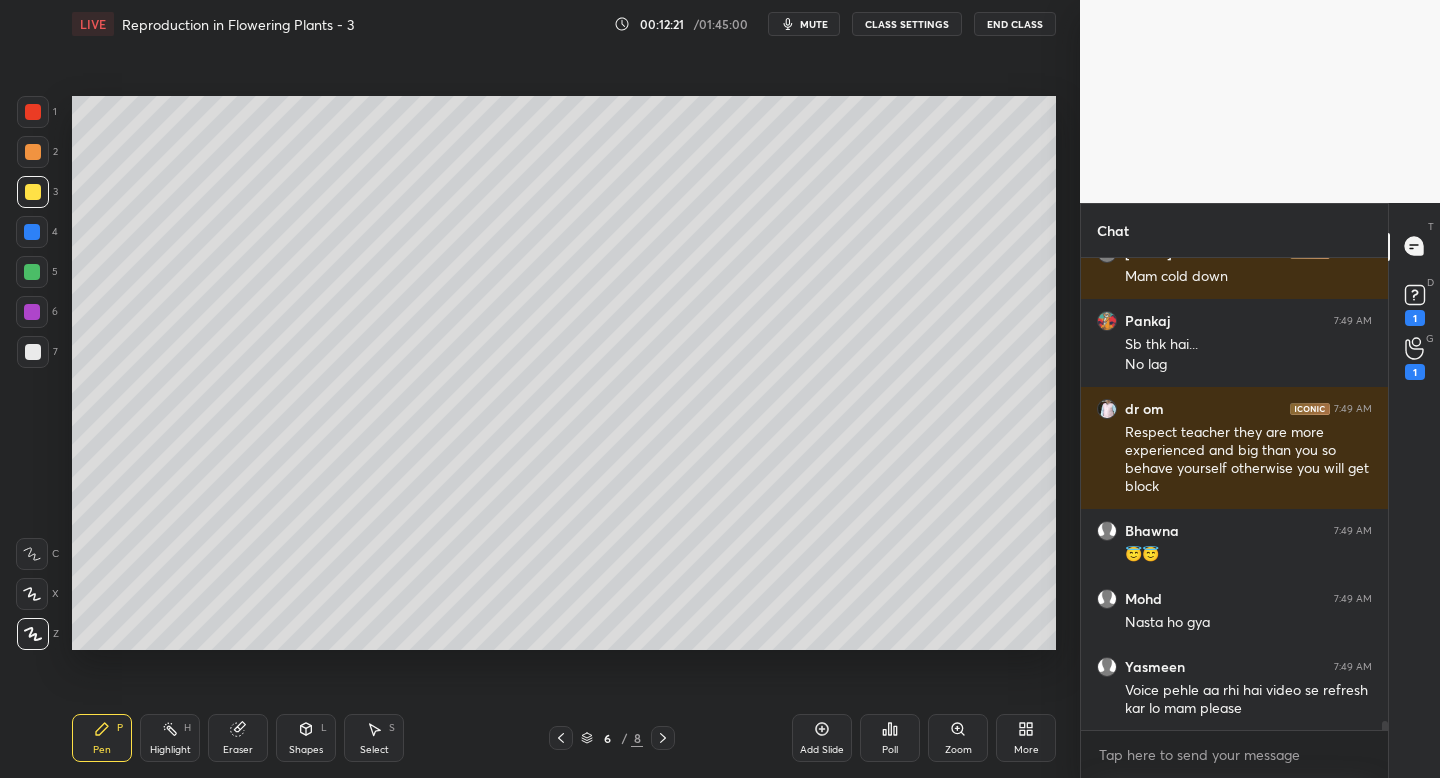 scroll, scrollTop: 24408, scrollLeft: 0, axis: vertical 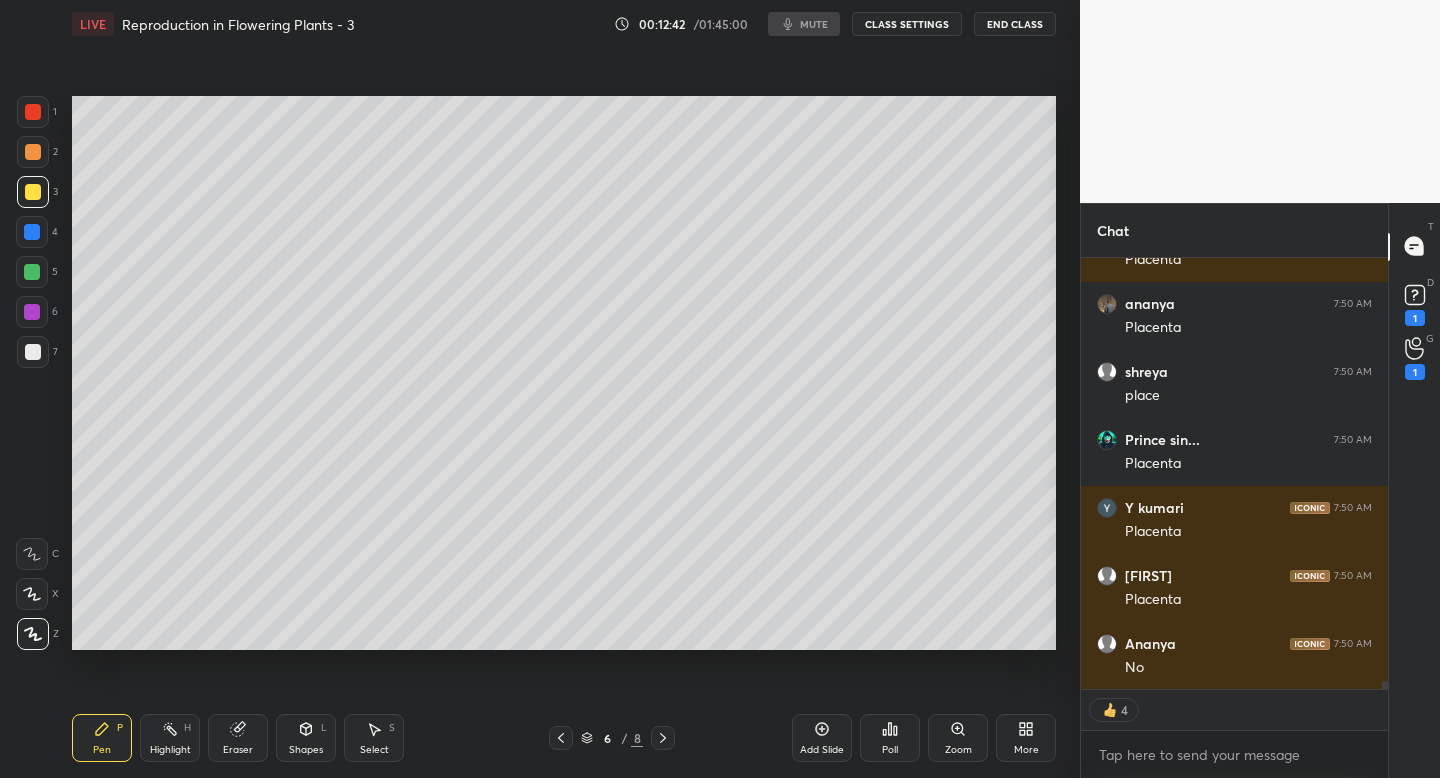 type on "x" 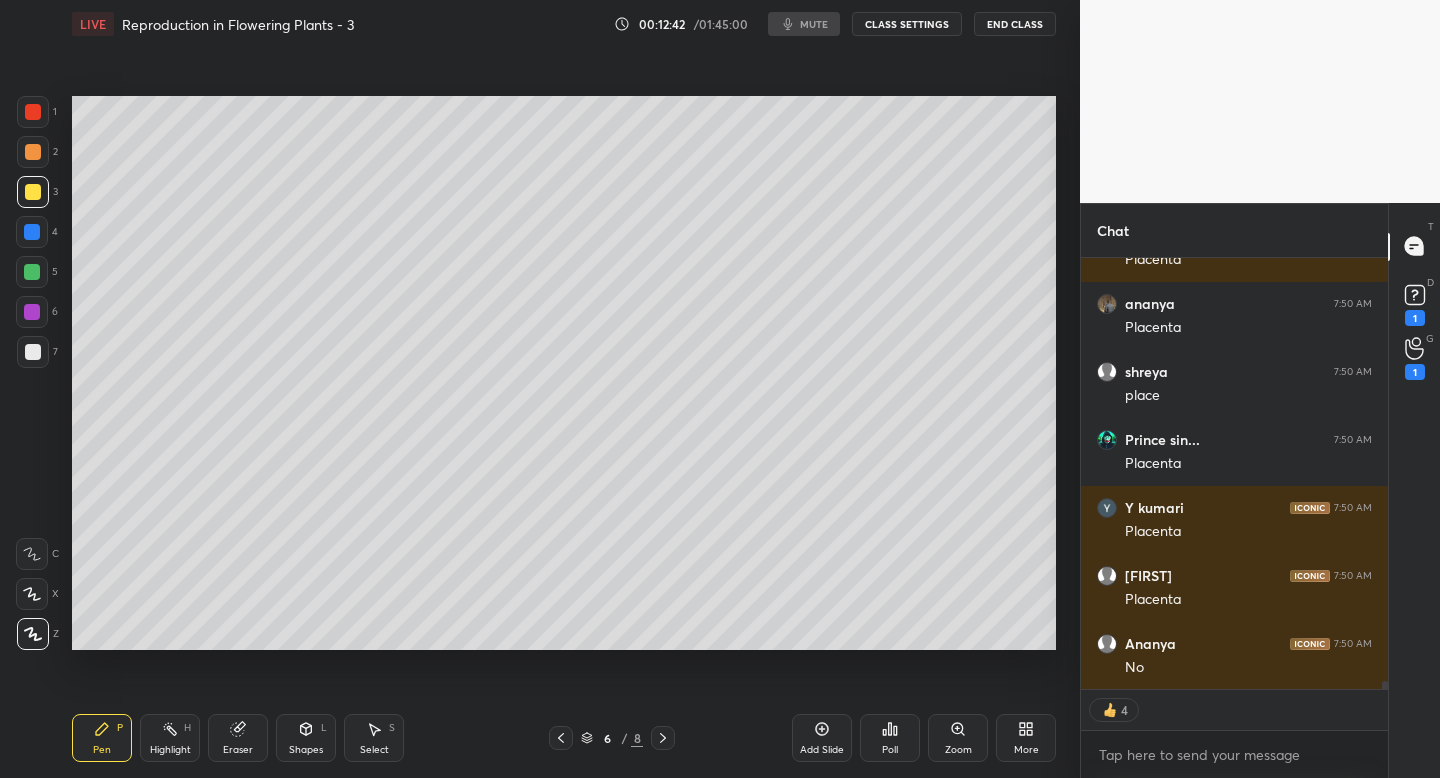 scroll, scrollTop: 7, scrollLeft: 7, axis: both 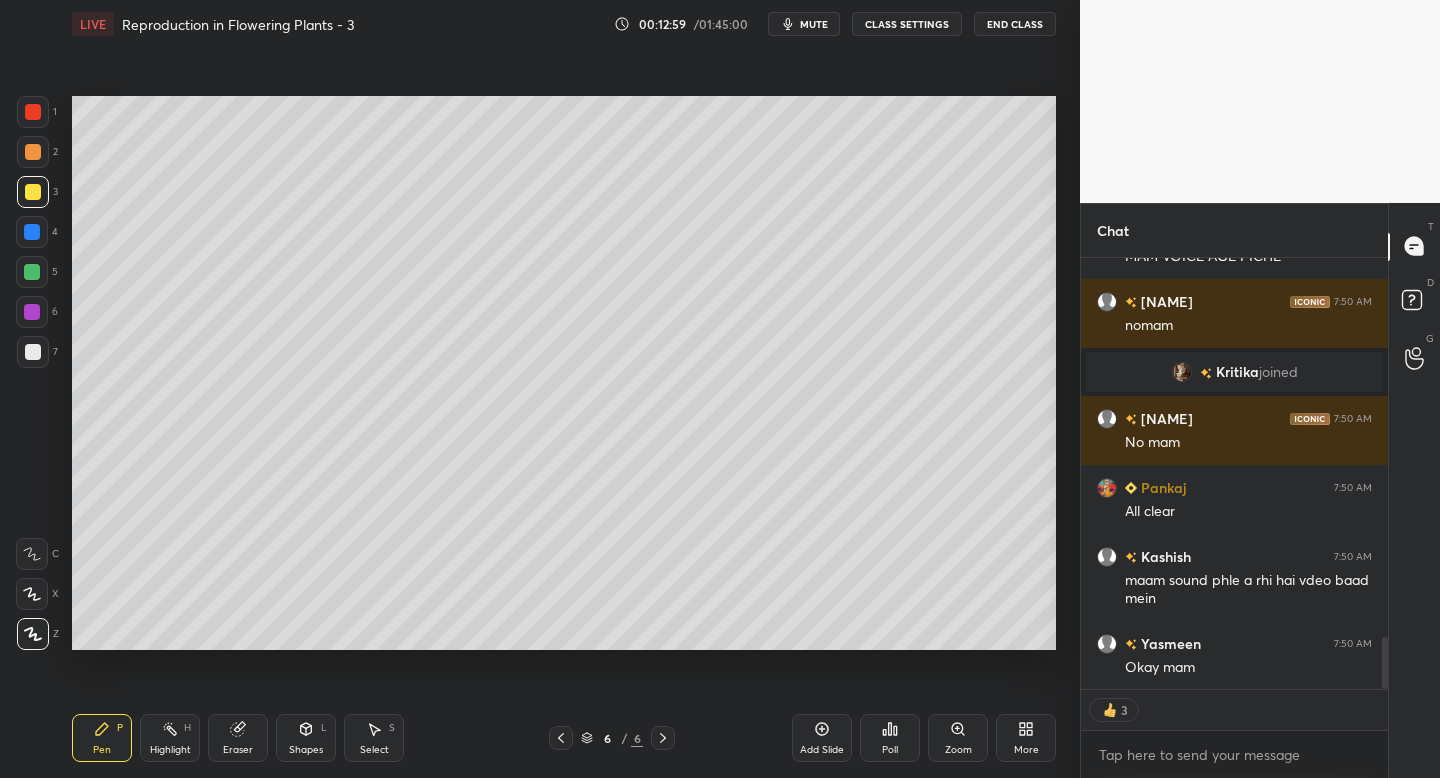 click at bounding box center (33, 352) 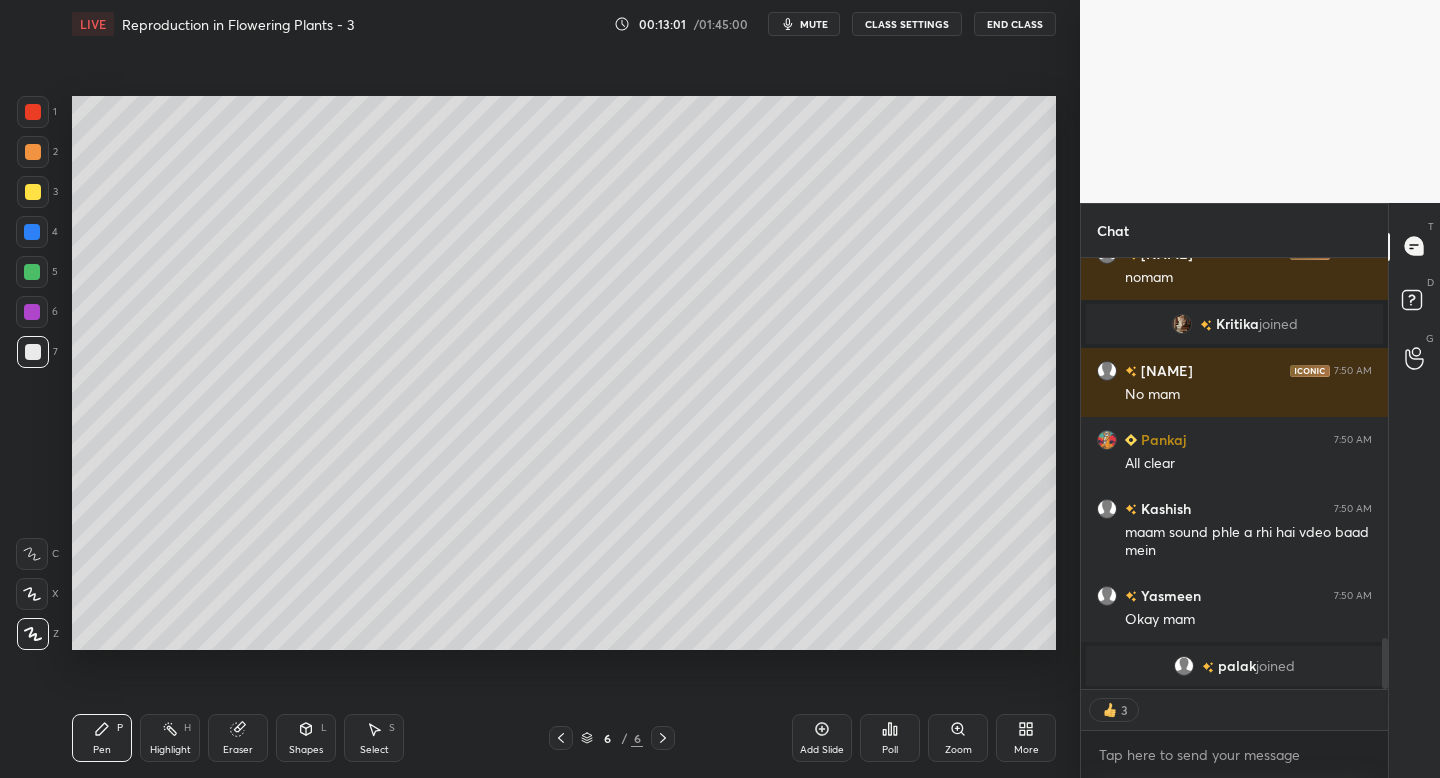 click 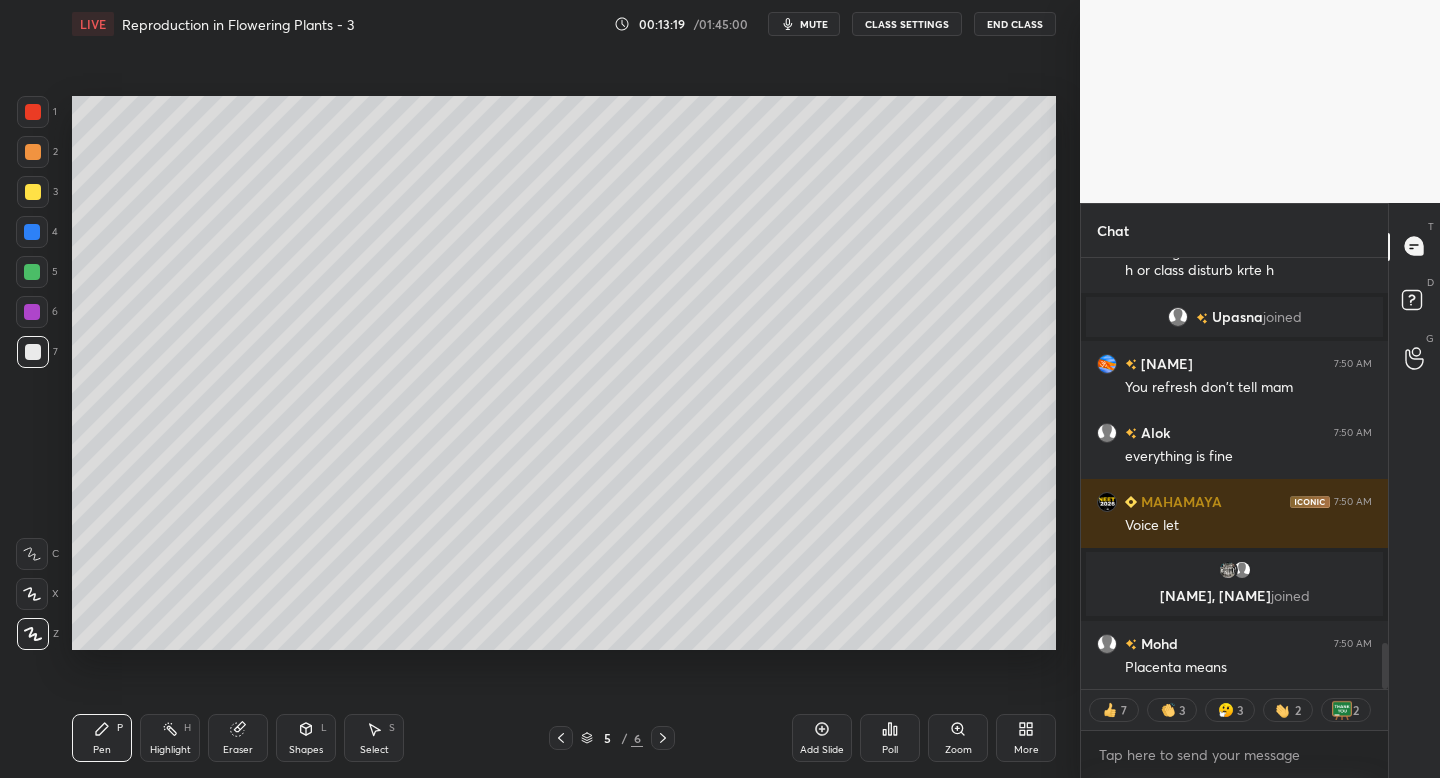 click 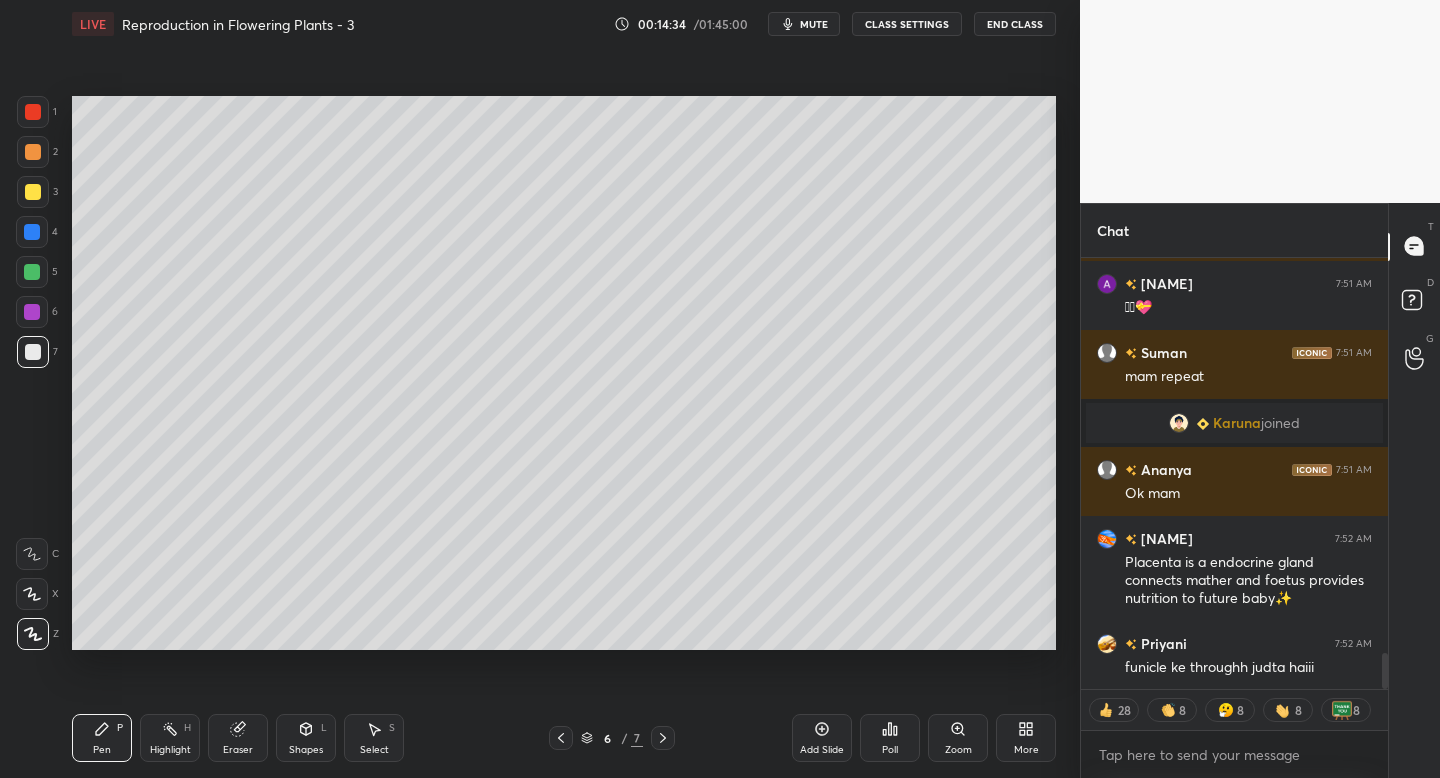 scroll, scrollTop: 4863, scrollLeft: 0, axis: vertical 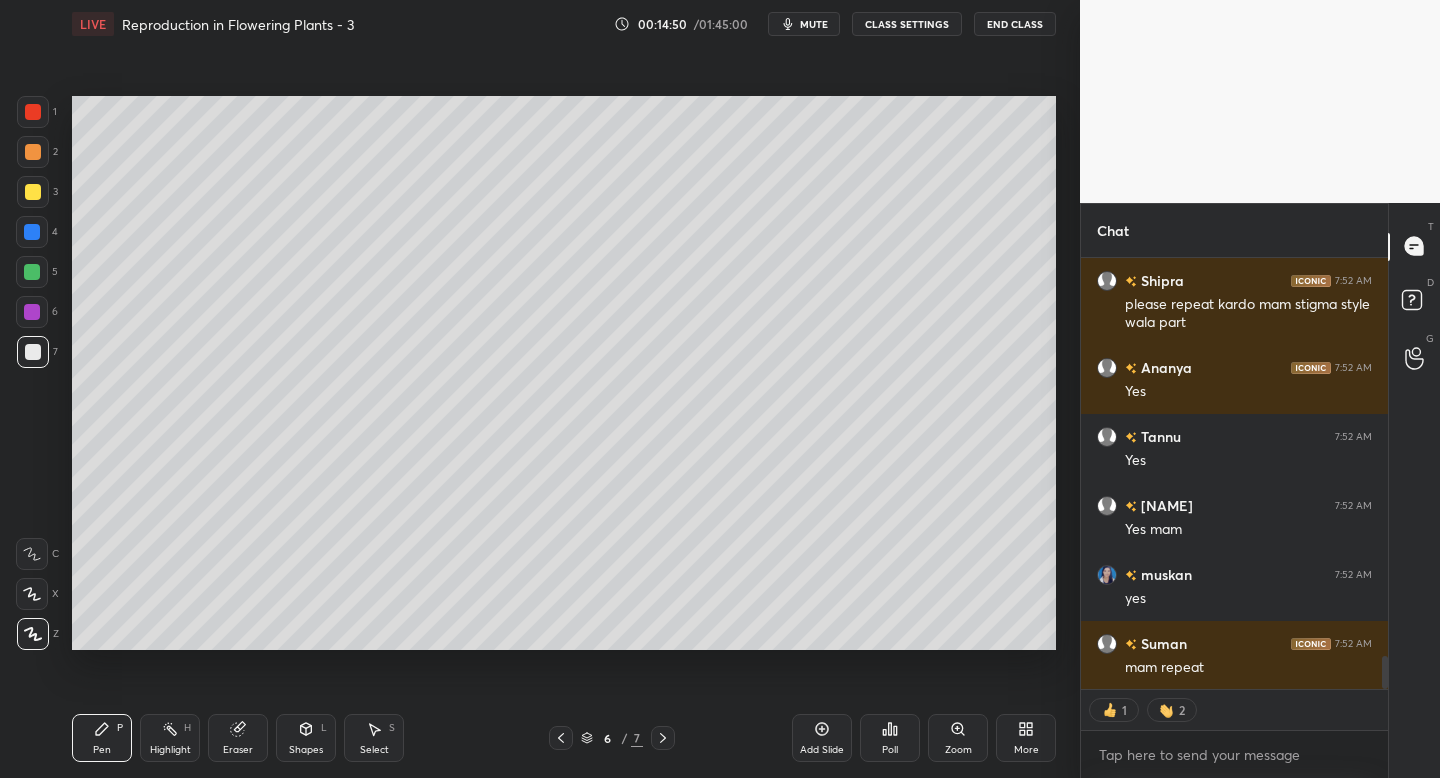 click 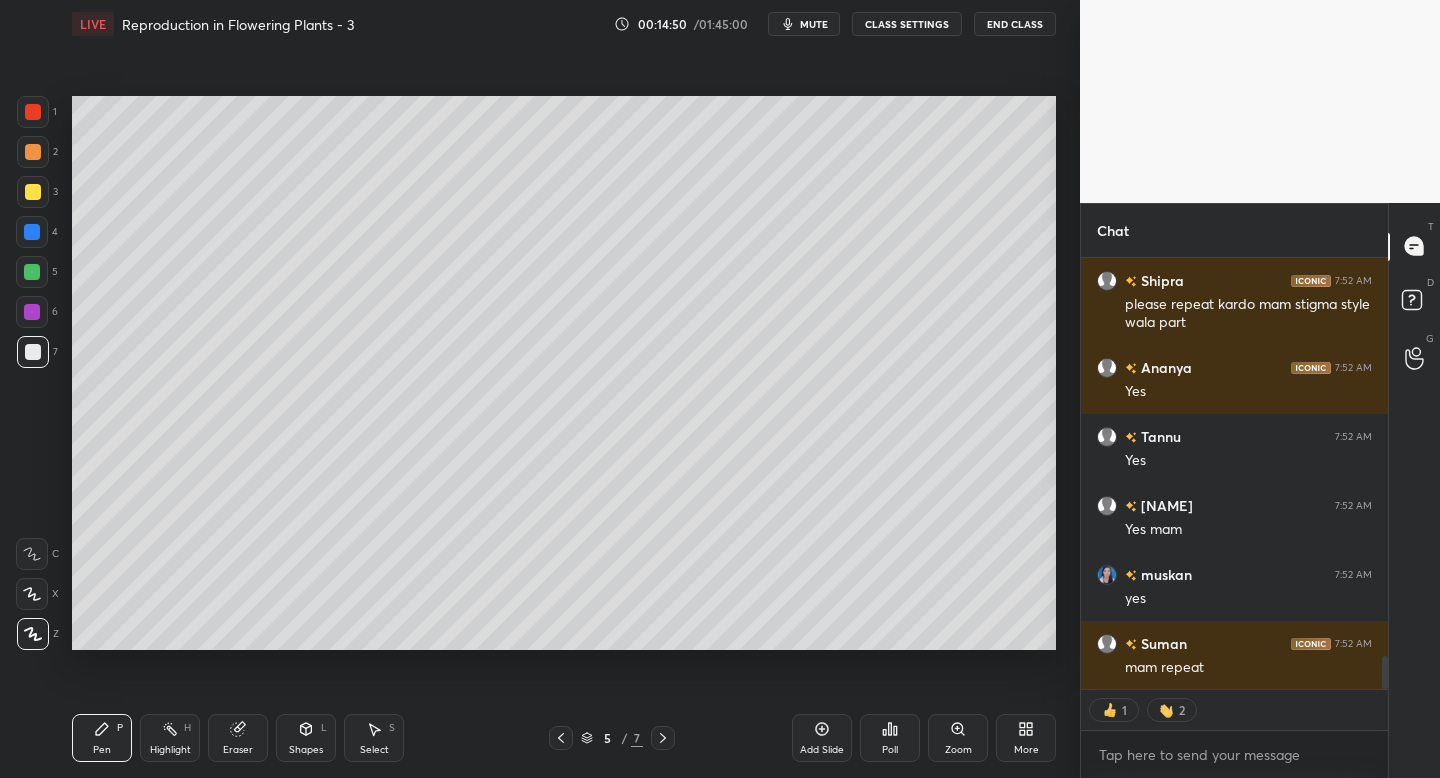 click 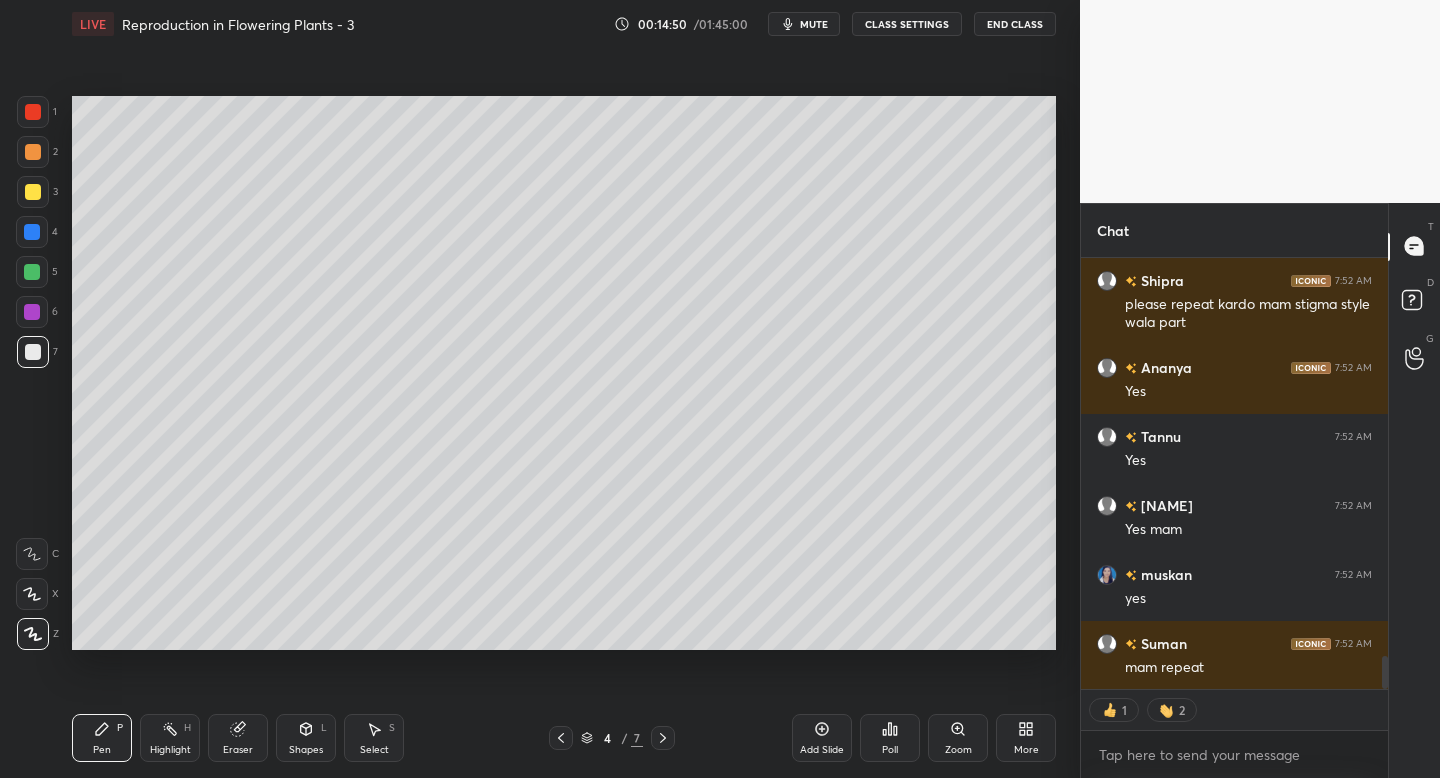 click 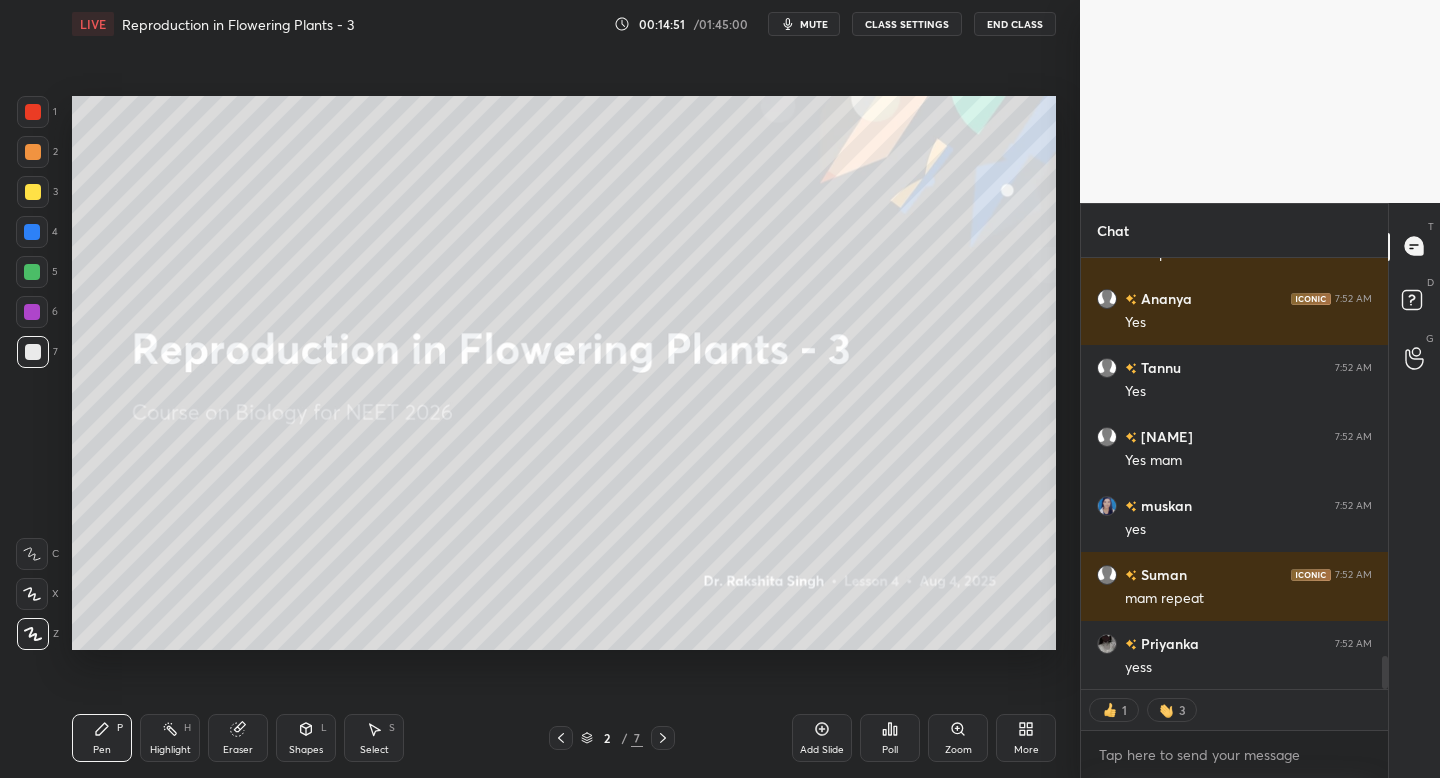 click at bounding box center [663, 738] 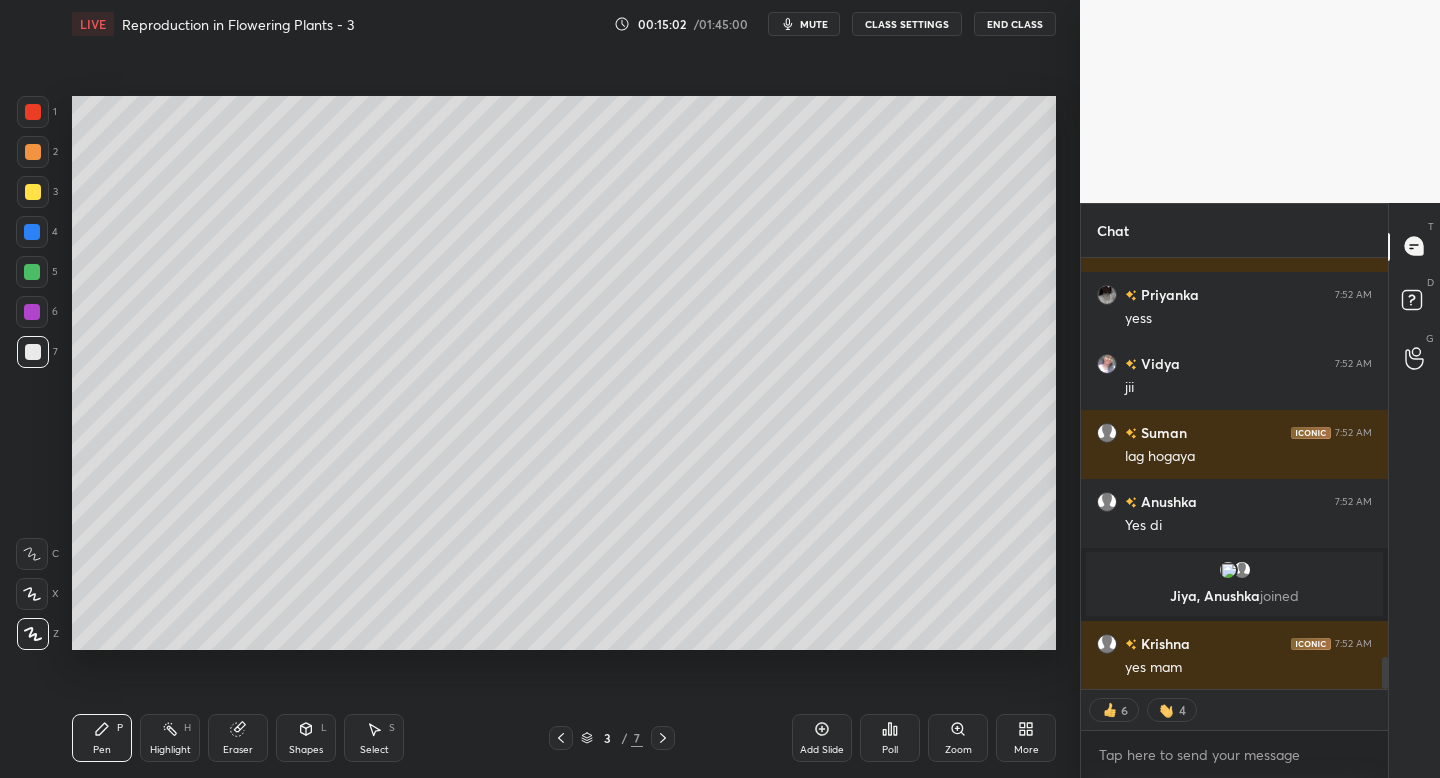 scroll, scrollTop: 5464, scrollLeft: 0, axis: vertical 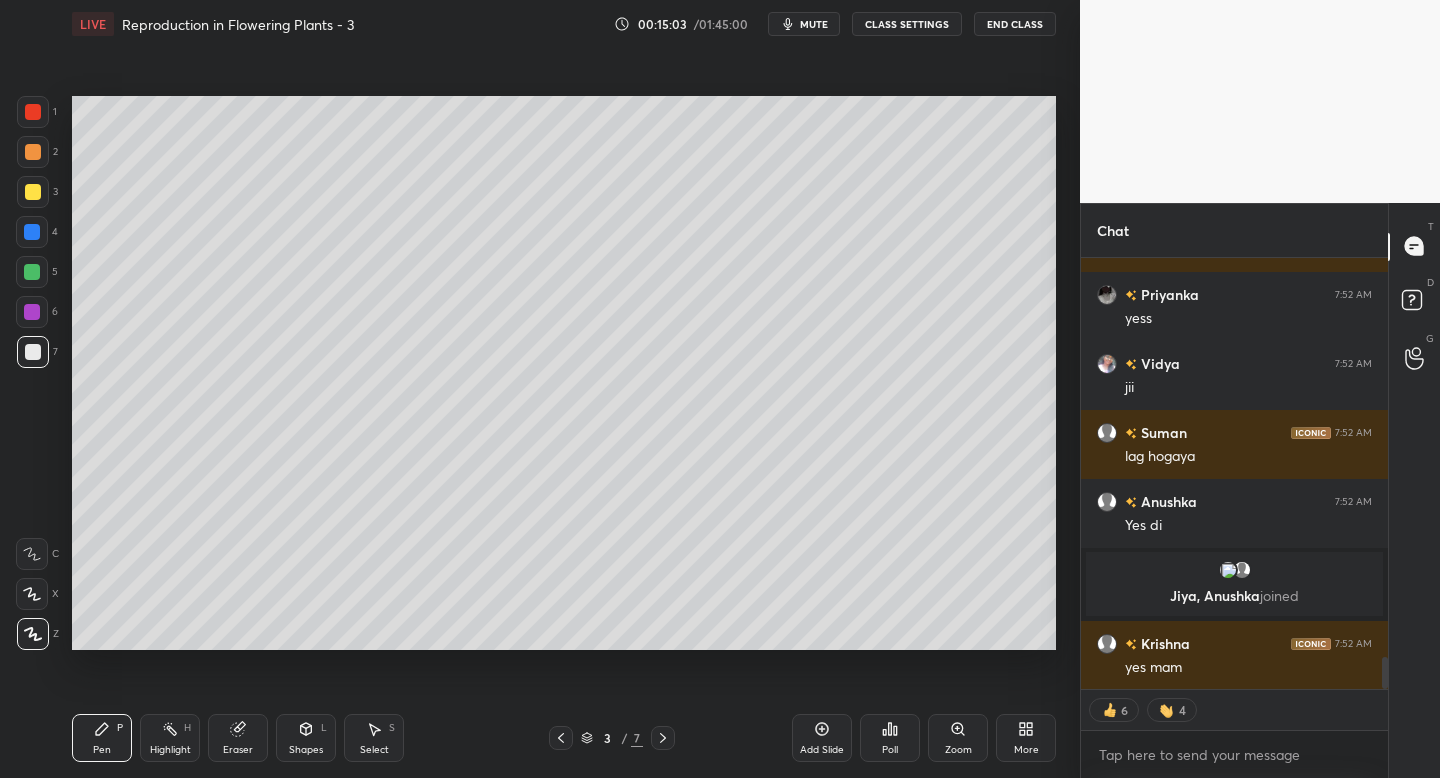 click 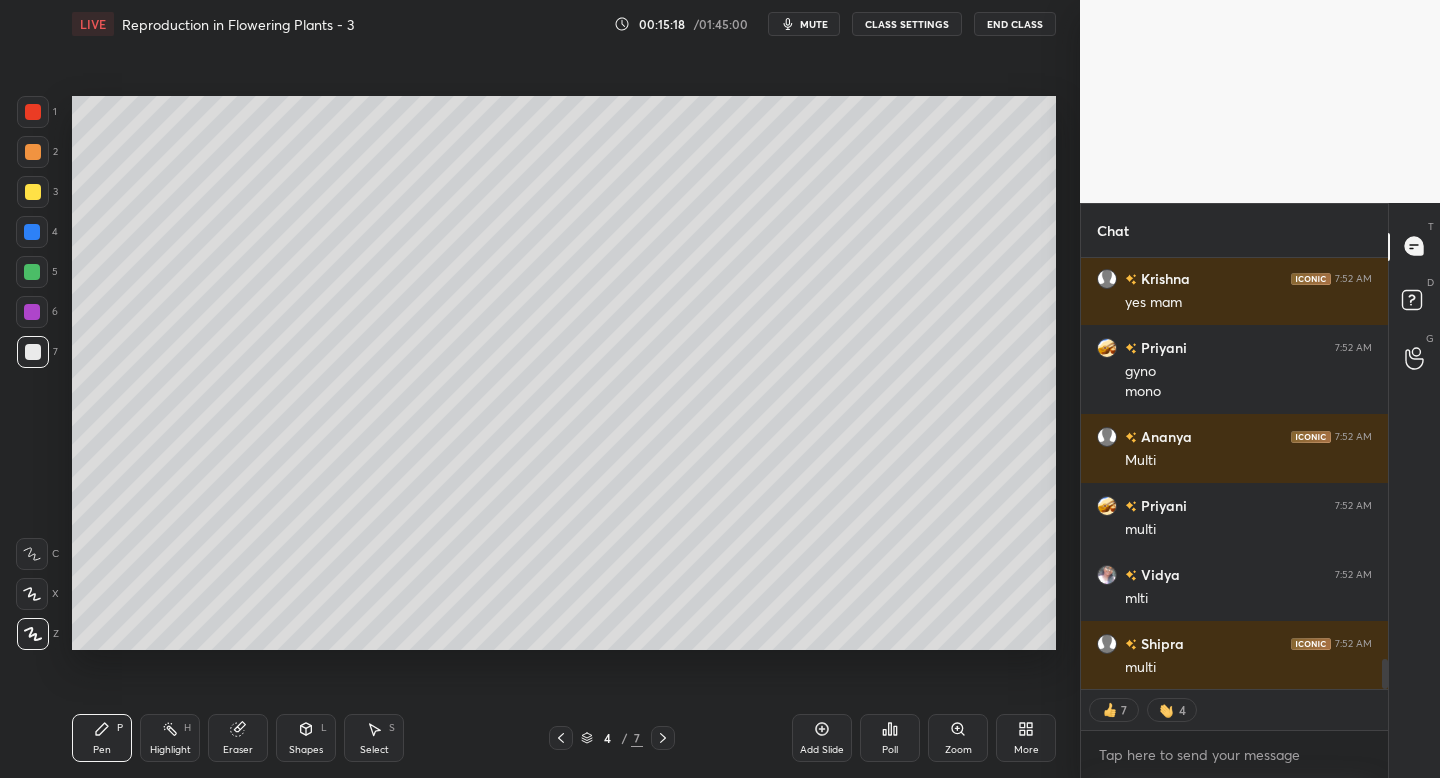 scroll, scrollTop: 5748, scrollLeft: 0, axis: vertical 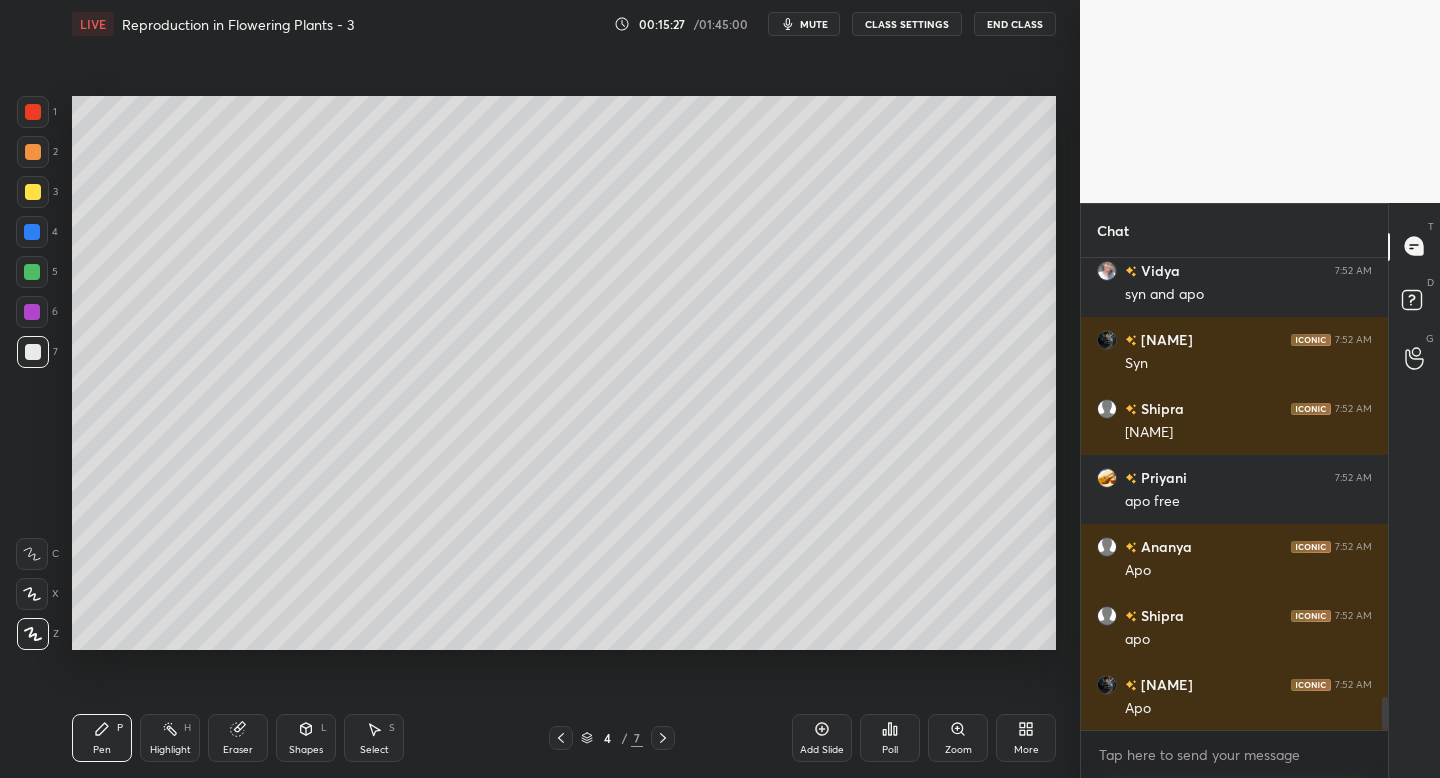 click at bounding box center [663, 738] 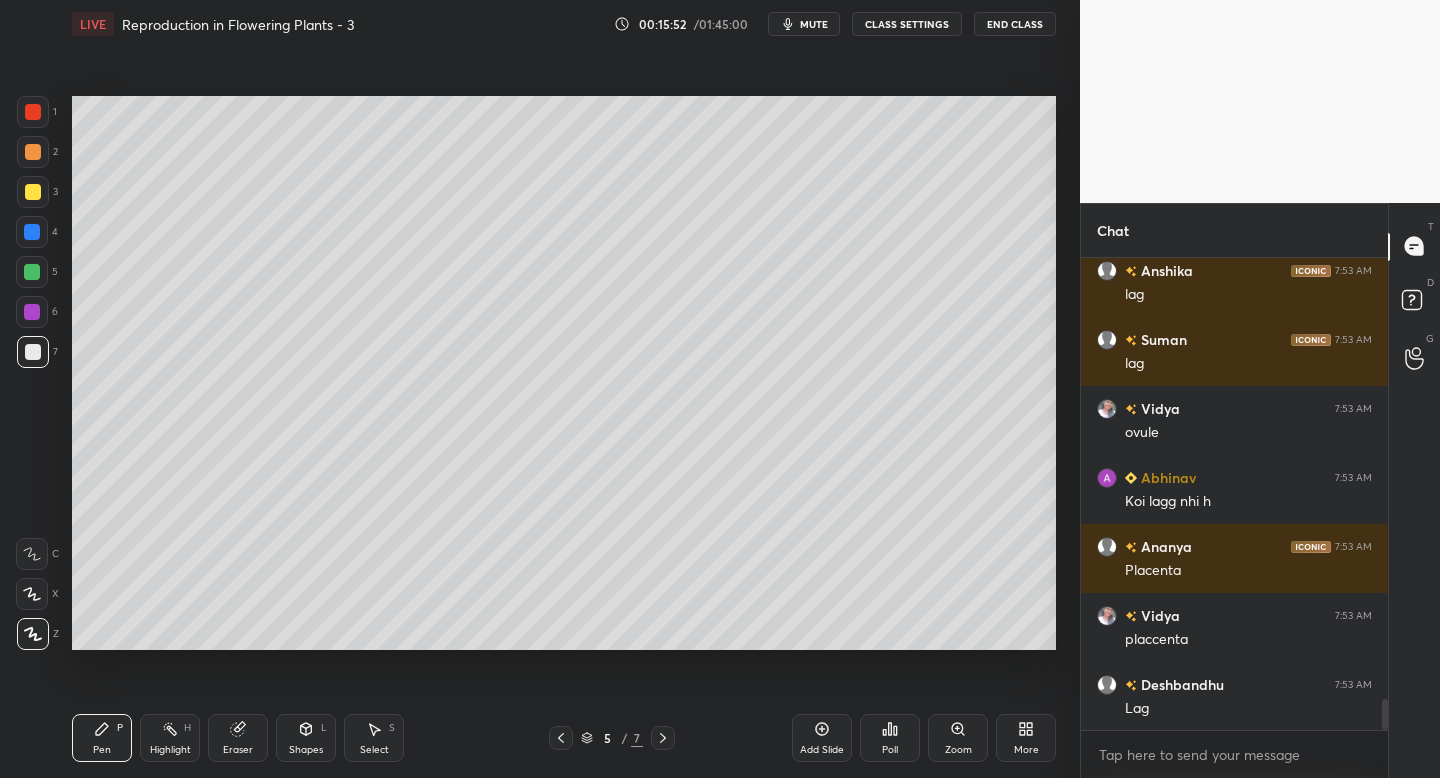 scroll, scrollTop: 6898, scrollLeft: 0, axis: vertical 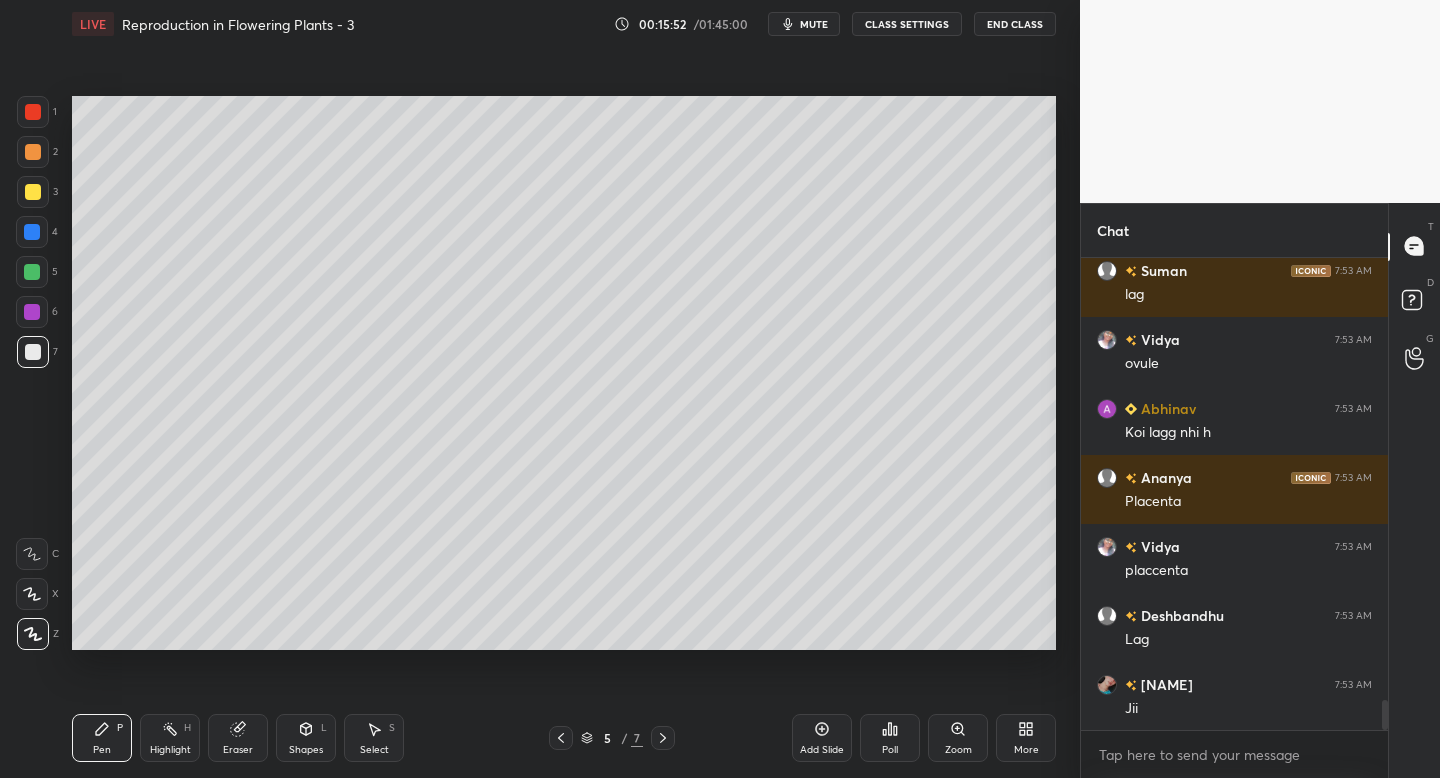 click at bounding box center (663, 738) 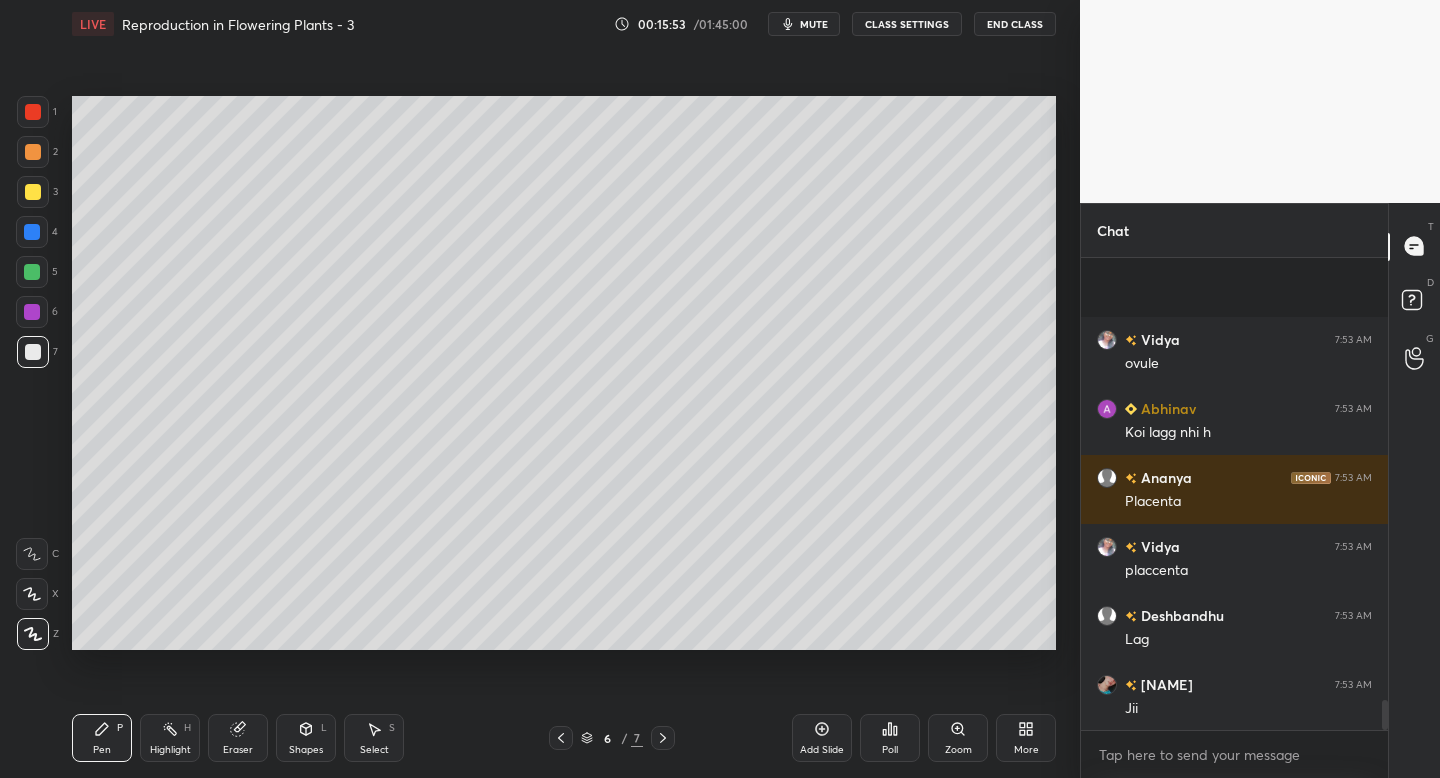 scroll, scrollTop: 7036, scrollLeft: 0, axis: vertical 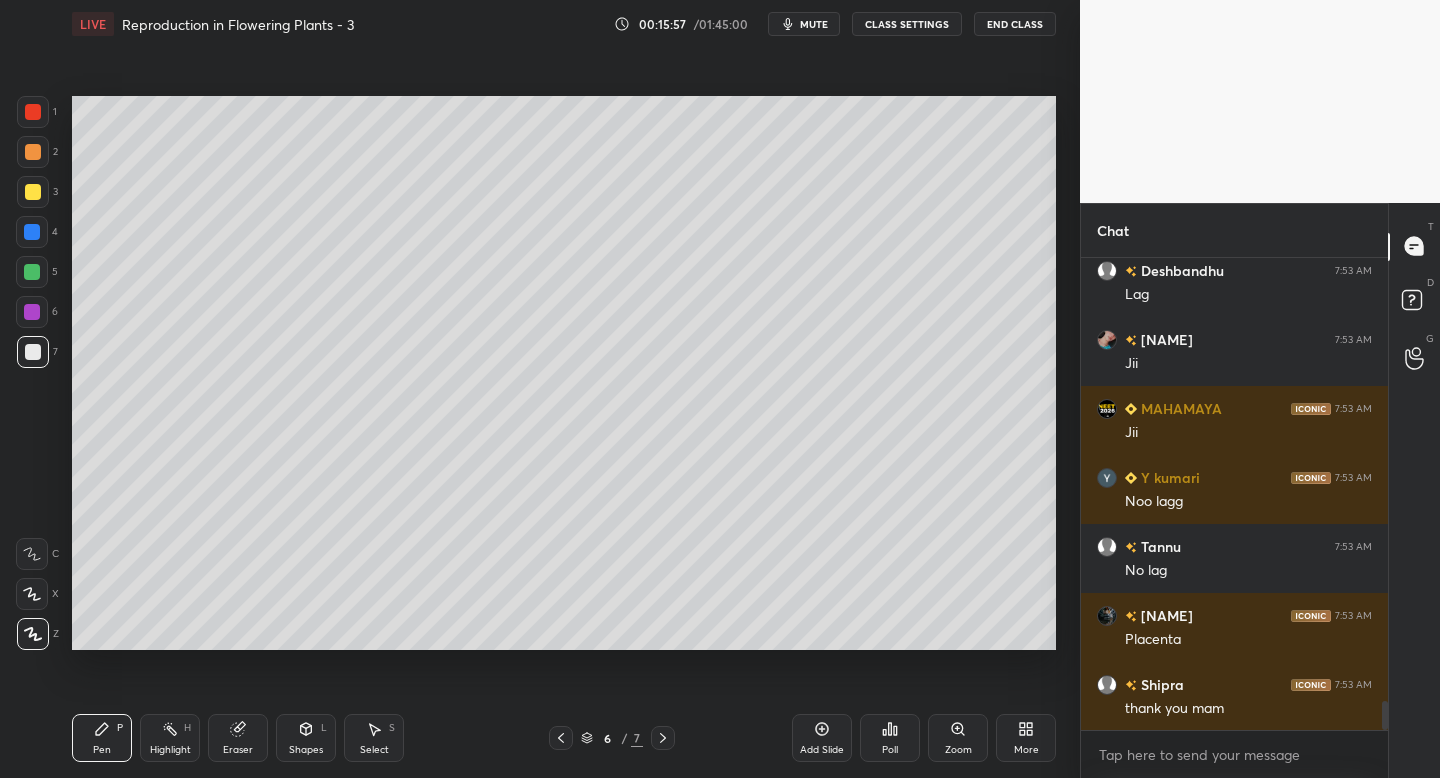 click 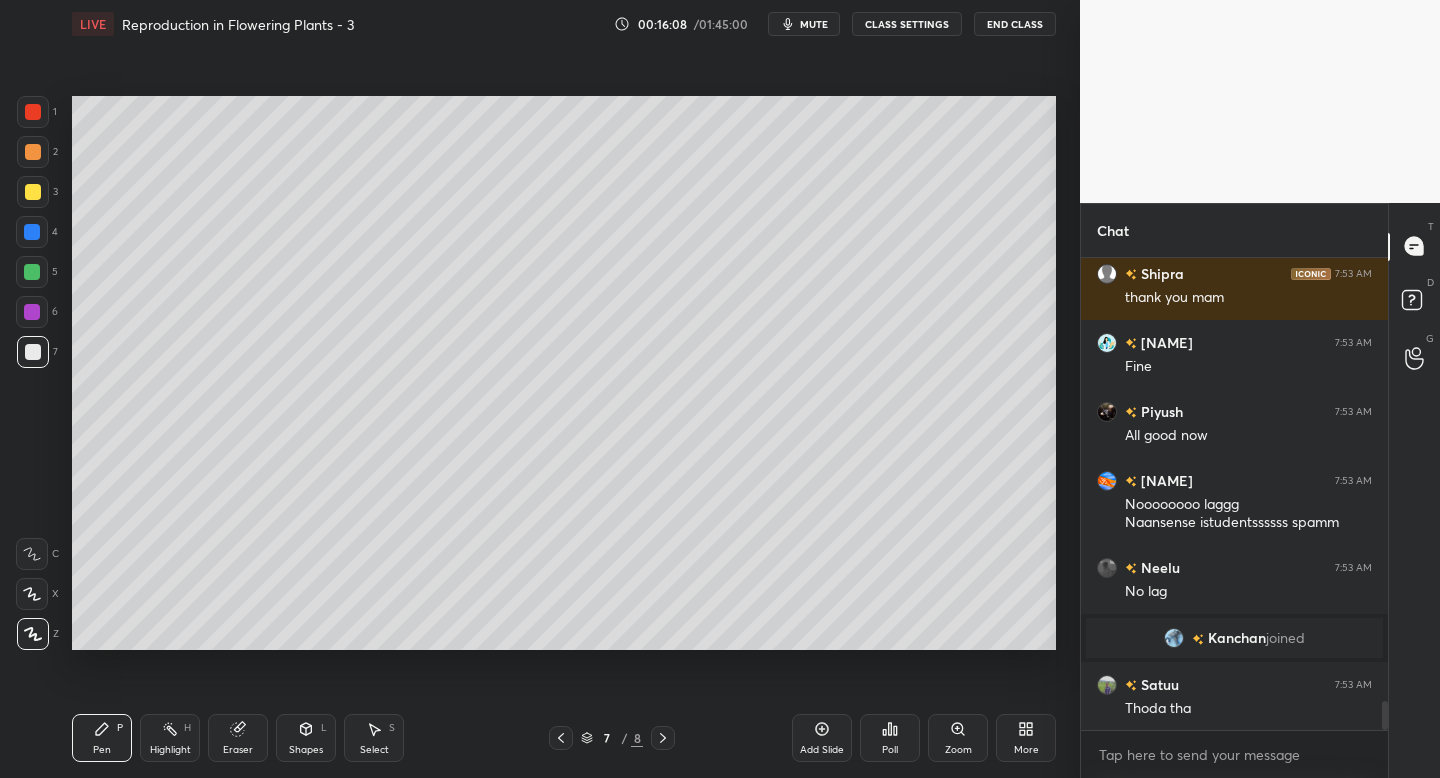 click on "3" at bounding box center (37, 192) 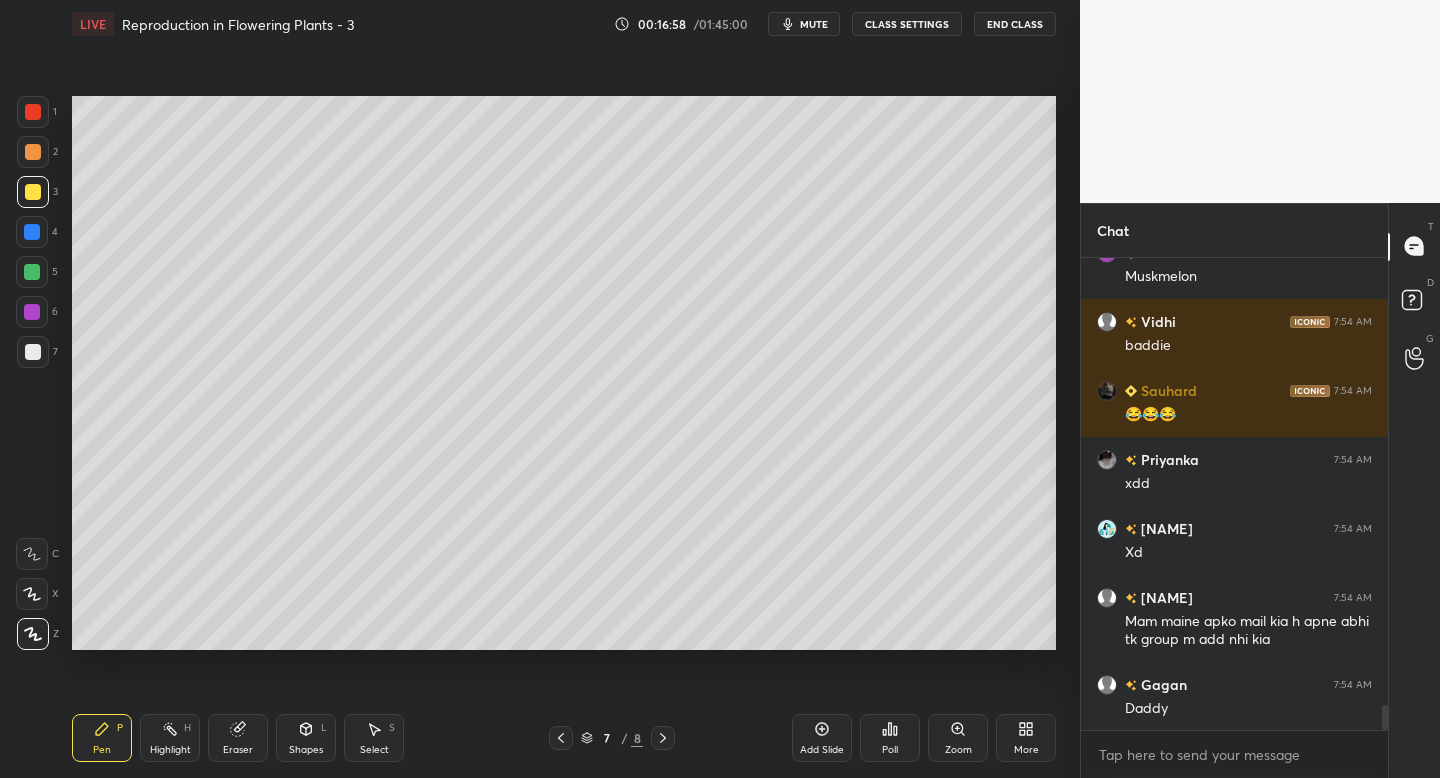 scroll, scrollTop: 8455, scrollLeft: 0, axis: vertical 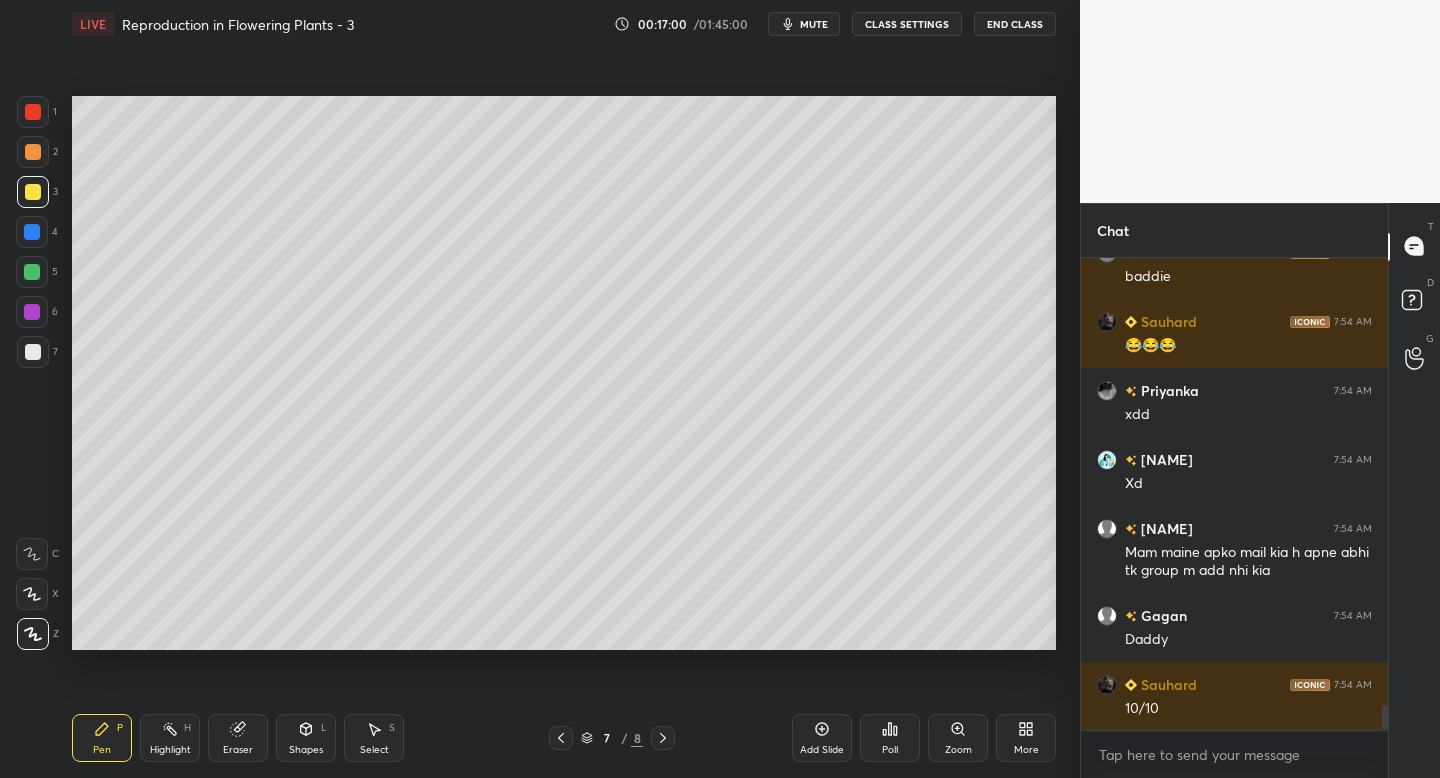 click 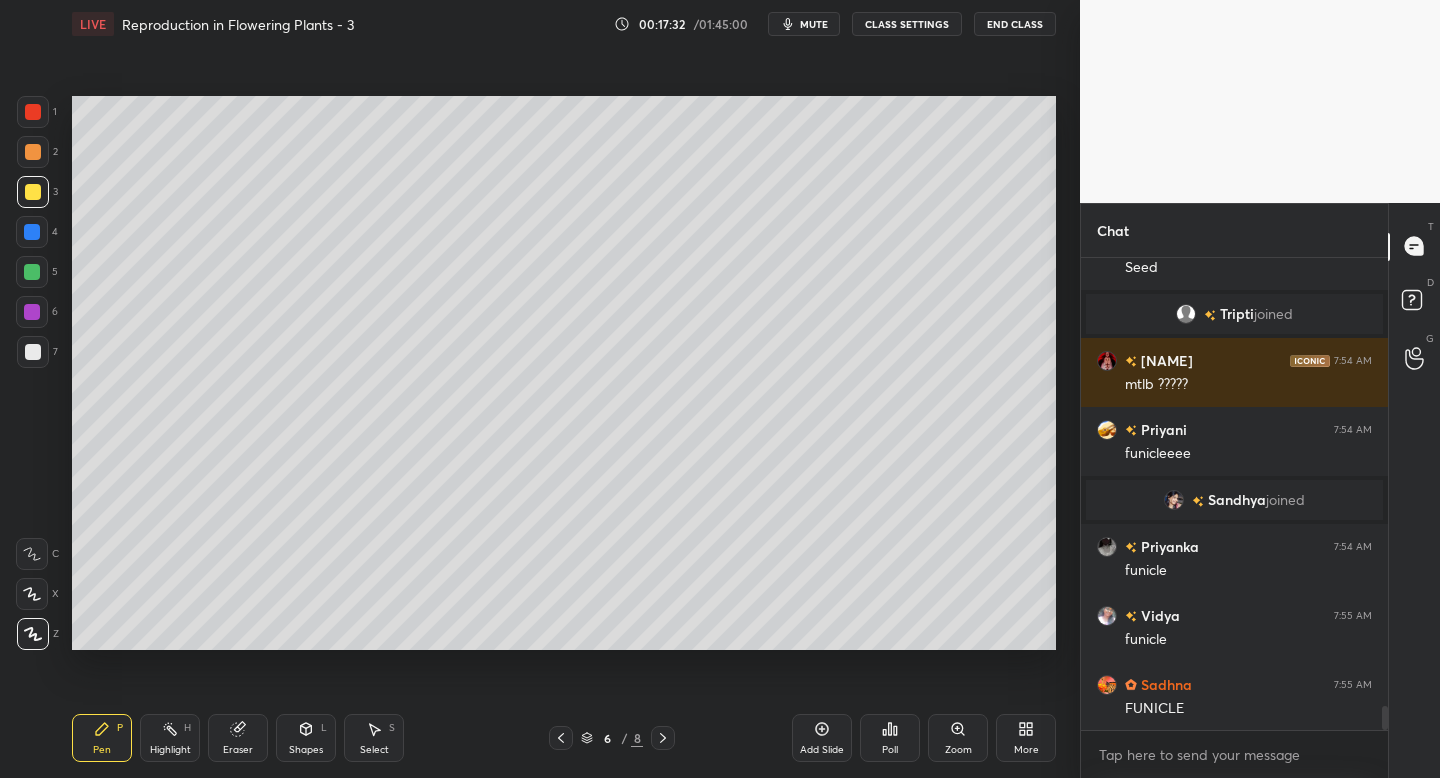 scroll, scrollTop: 9040, scrollLeft: 0, axis: vertical 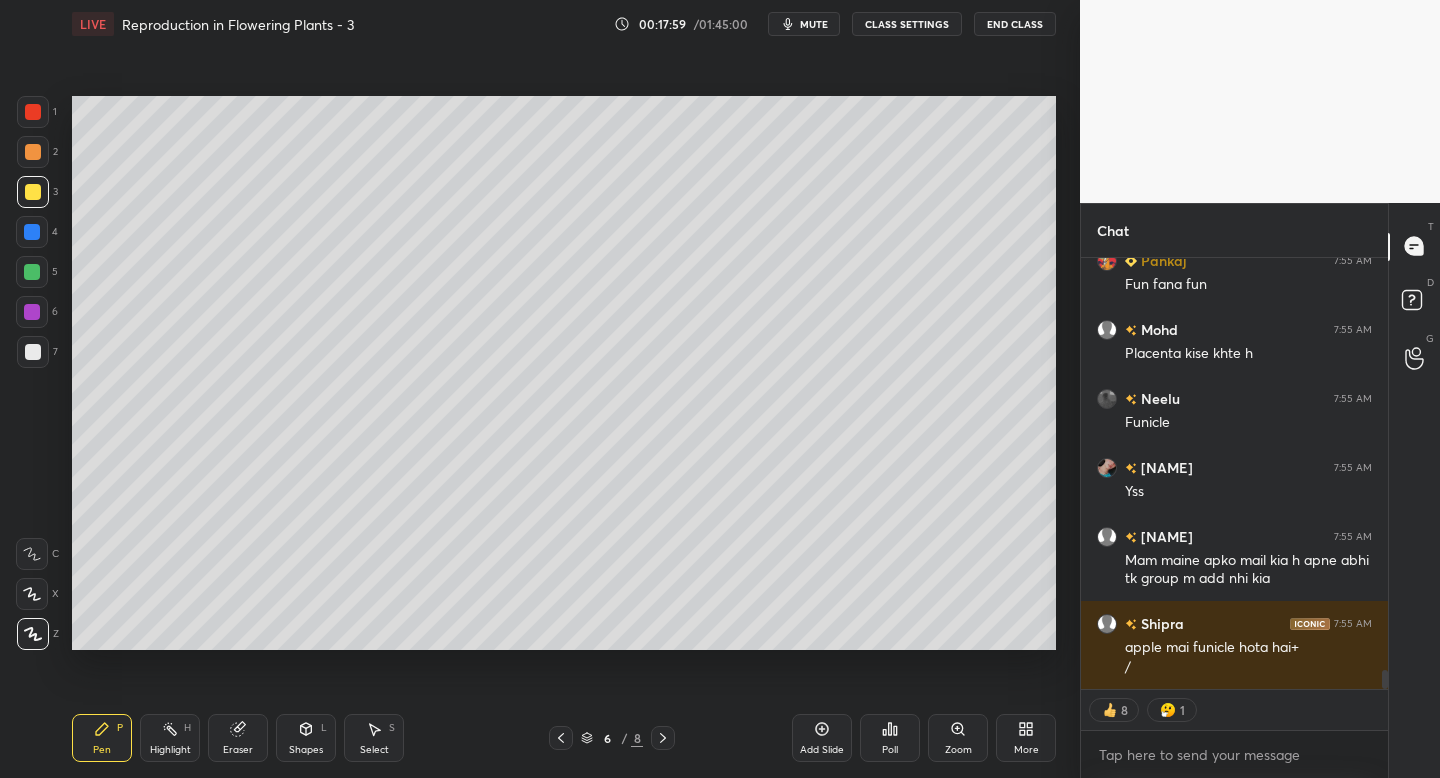 click at bounding box center (33, 112) 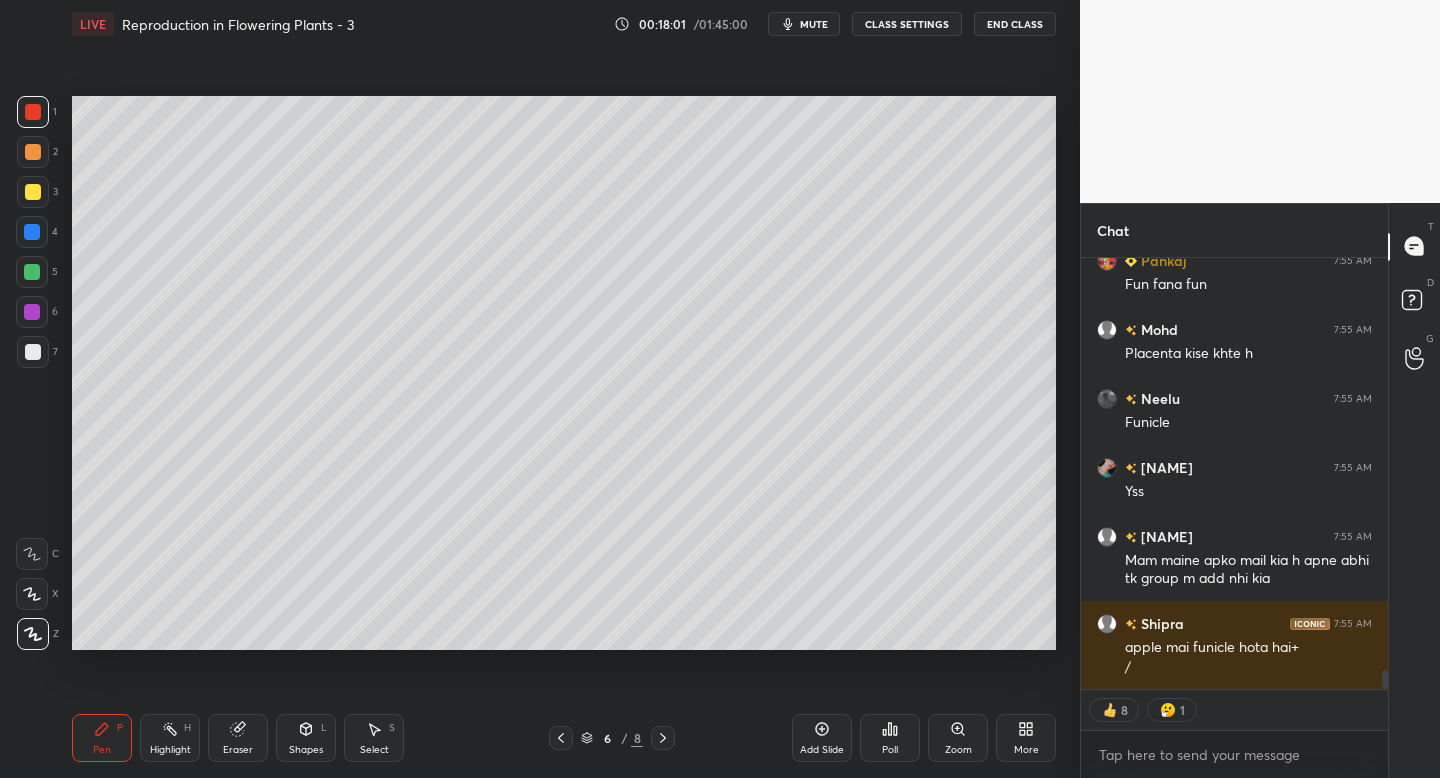 scroll, scrollTop: 9626, scrollLeft: 0, axis: vertical 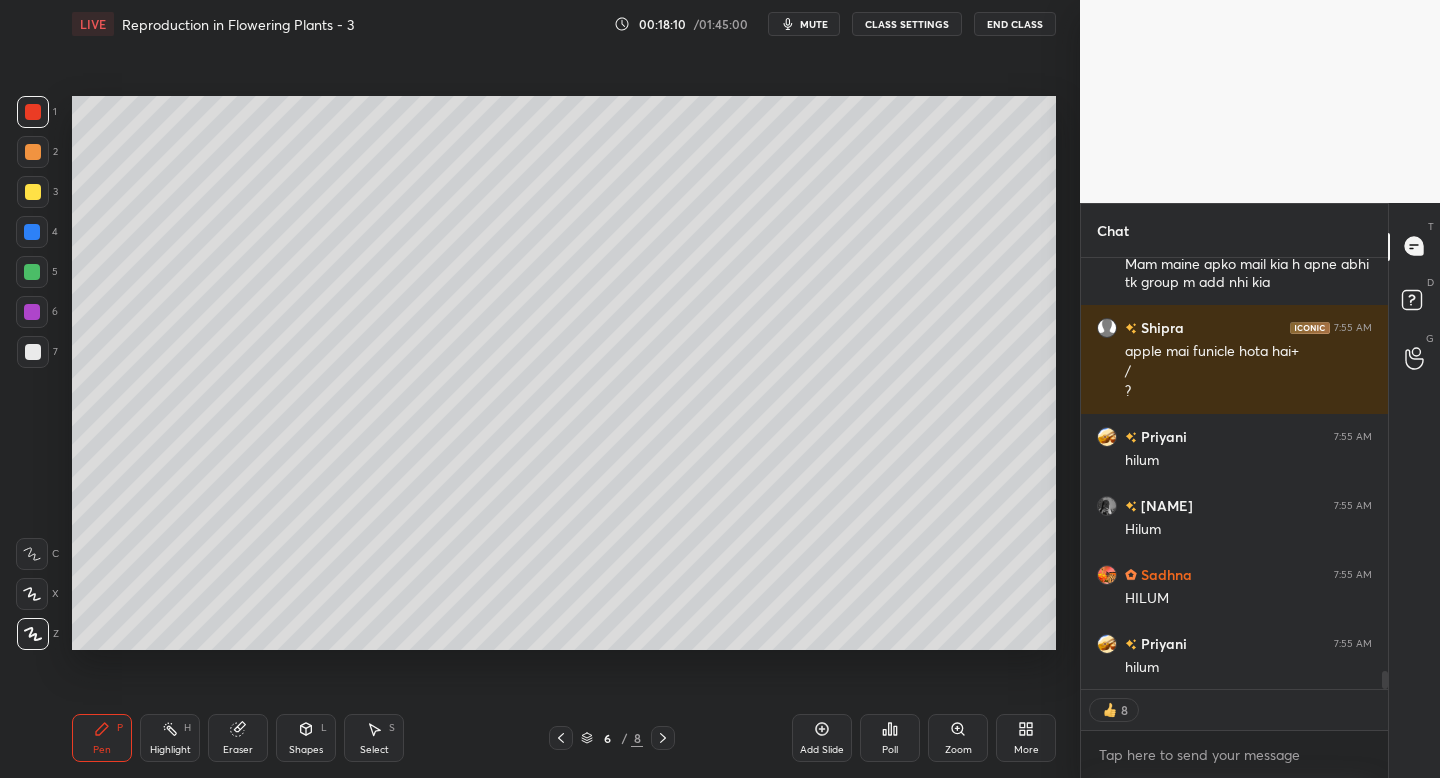 click on "1 2 3 4 5 6 7 C X Z C X Z E E Erase all   H H LIVE Reproduction in Flowering Plants - 3 00:18:10 /  01:45:00 mute CLASS SETTINGS End Class Setting up your live class Poll for   secs No correct answer Start poll Back Reproduction in Flowering Plants - 3 • L4 of Course on Biology for NEET 2026 Dr. Rakshita Singh Pen P Highlight H Eraser Shapes L Select S 6 / 8 Add Slide Poll Zoom More Chat Rashi 7:55 AM Yss gayatri 7:55 AM Mam maine apko mail kia h apne abhi tk group m add nhi kia Shipra 7:55 AM apple mai funicle hota hai+ / ? Priyani 7:55 AM hilum Nafisha 7:55 AM Hilum Sadhna 7:55 AM HILUM Priyani 7:55 AM hilum JUMP TO LATEST 8 Enable hand raising Enable raise hand to speak to learners. Once enabled, chat will be turned off temporarily. Enable x   introducing Raise a hand with a doubt Now learners can raise their hand along with a doubt  How it works? Rabi Naray... Asked a doubt 5 mam smart board nahi laga hai kya aab tak??? Pick this doubt Paras Asked a doubt 1 maam ap +1and +2 both cover kroge ? Got it T D" at bounding box center [720, 0] 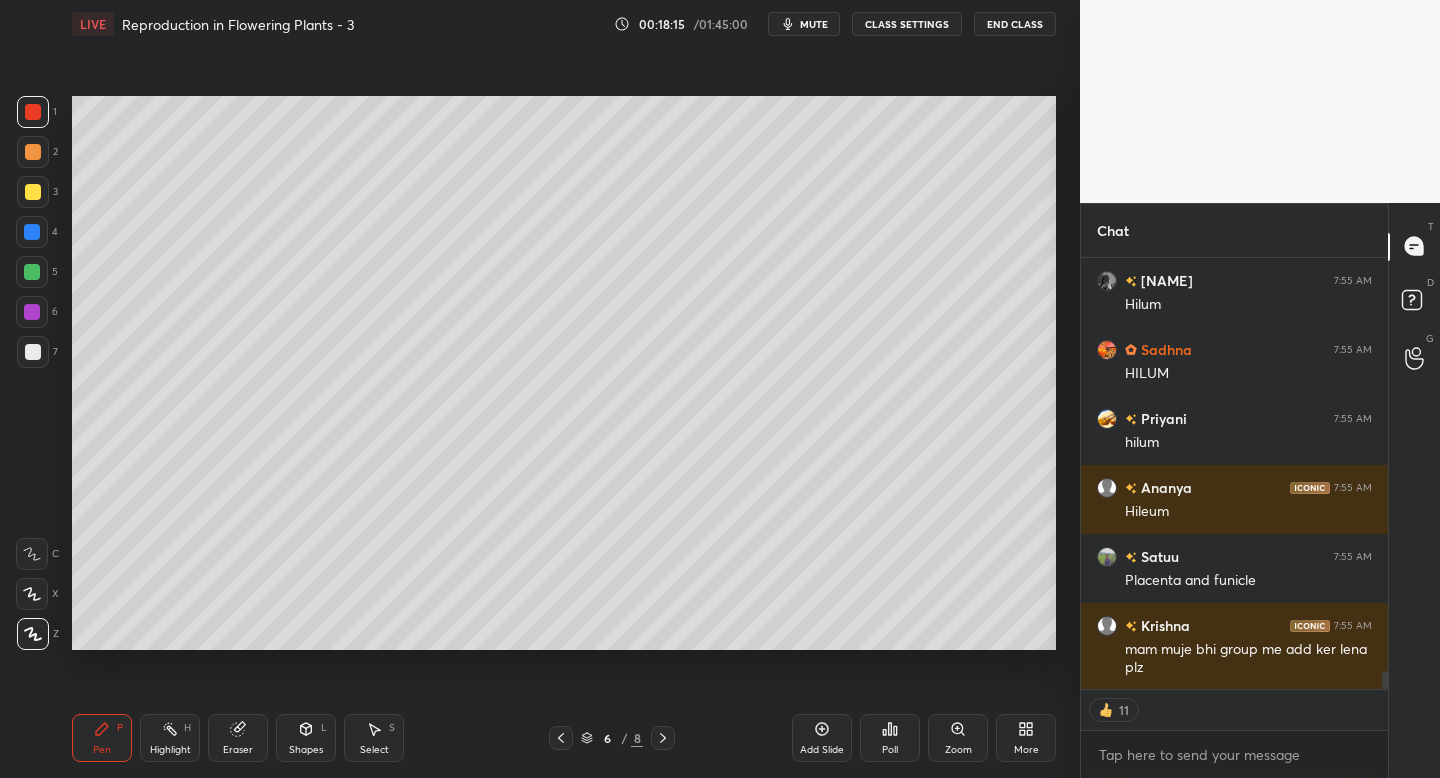 click on "Add Slide" at bounding box center (822, 738) 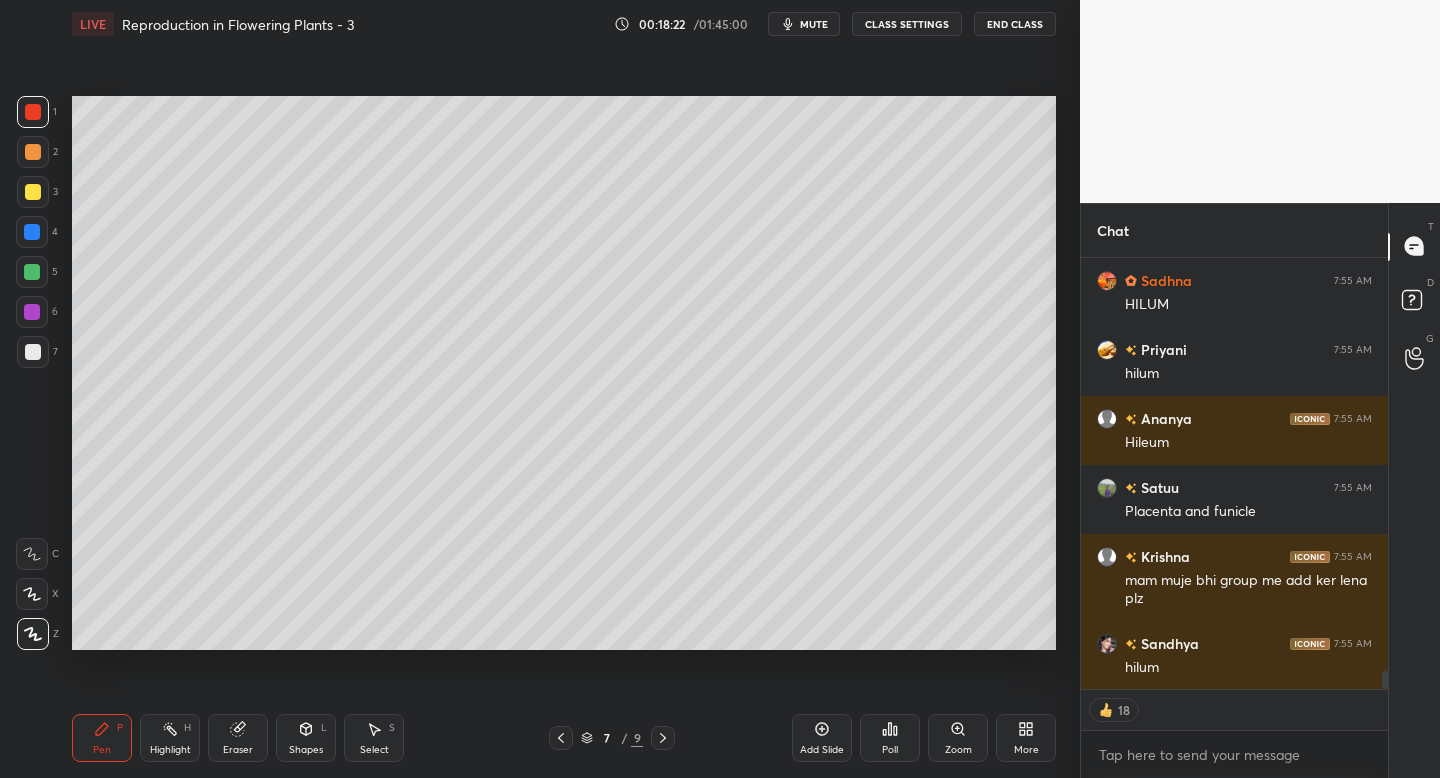 click at bounding box center [32, 232] 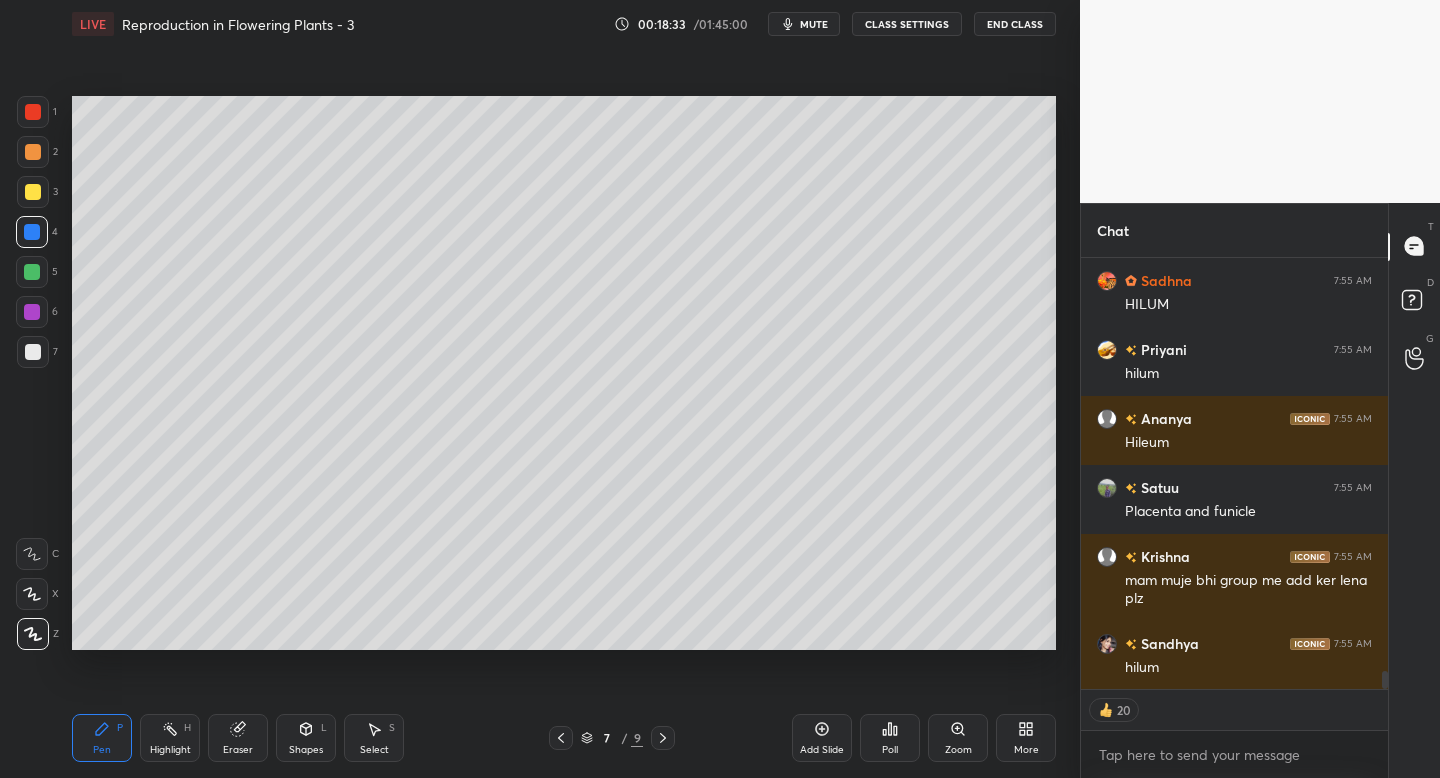 scroll, scrollTop: 7, scrollLeft: 7, axis: both 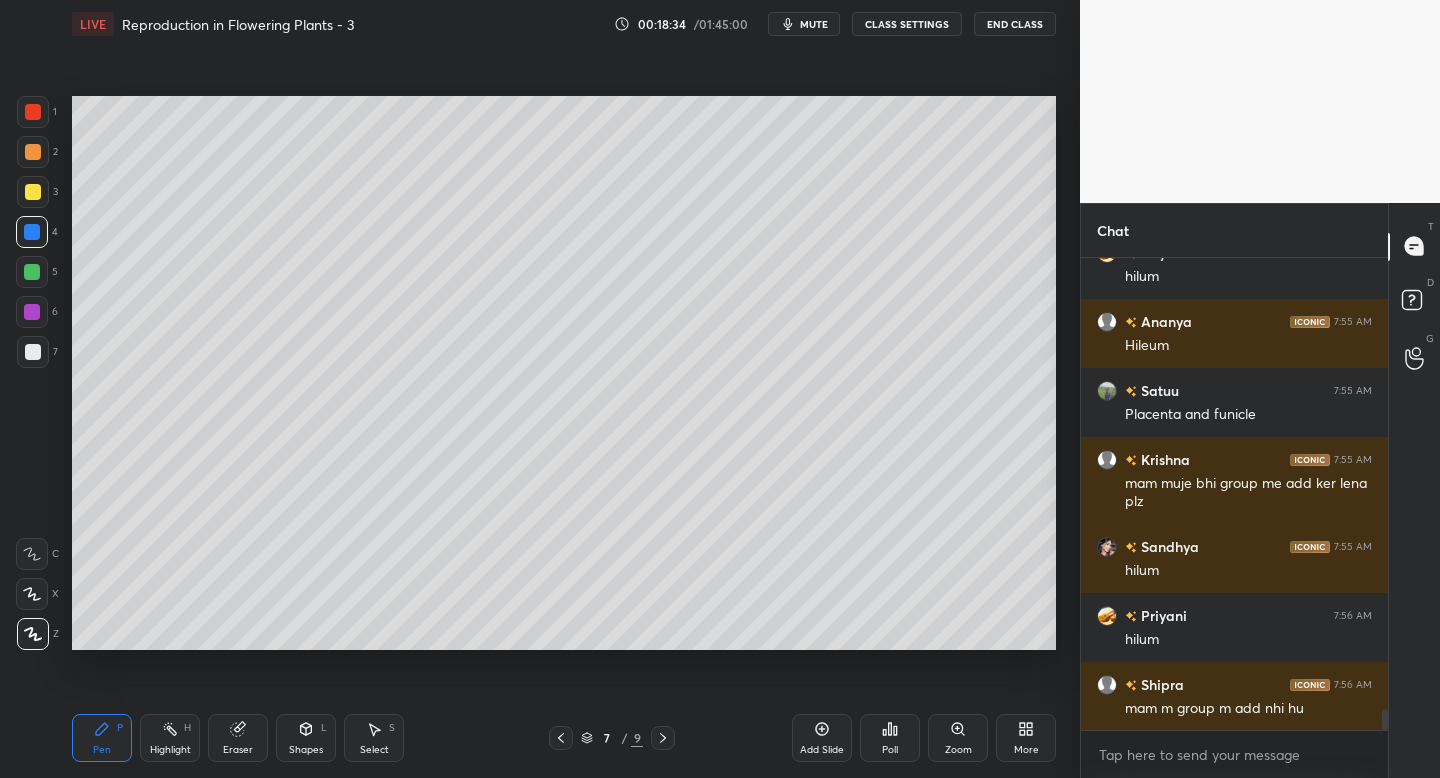 click at bounding box center [33, 192] 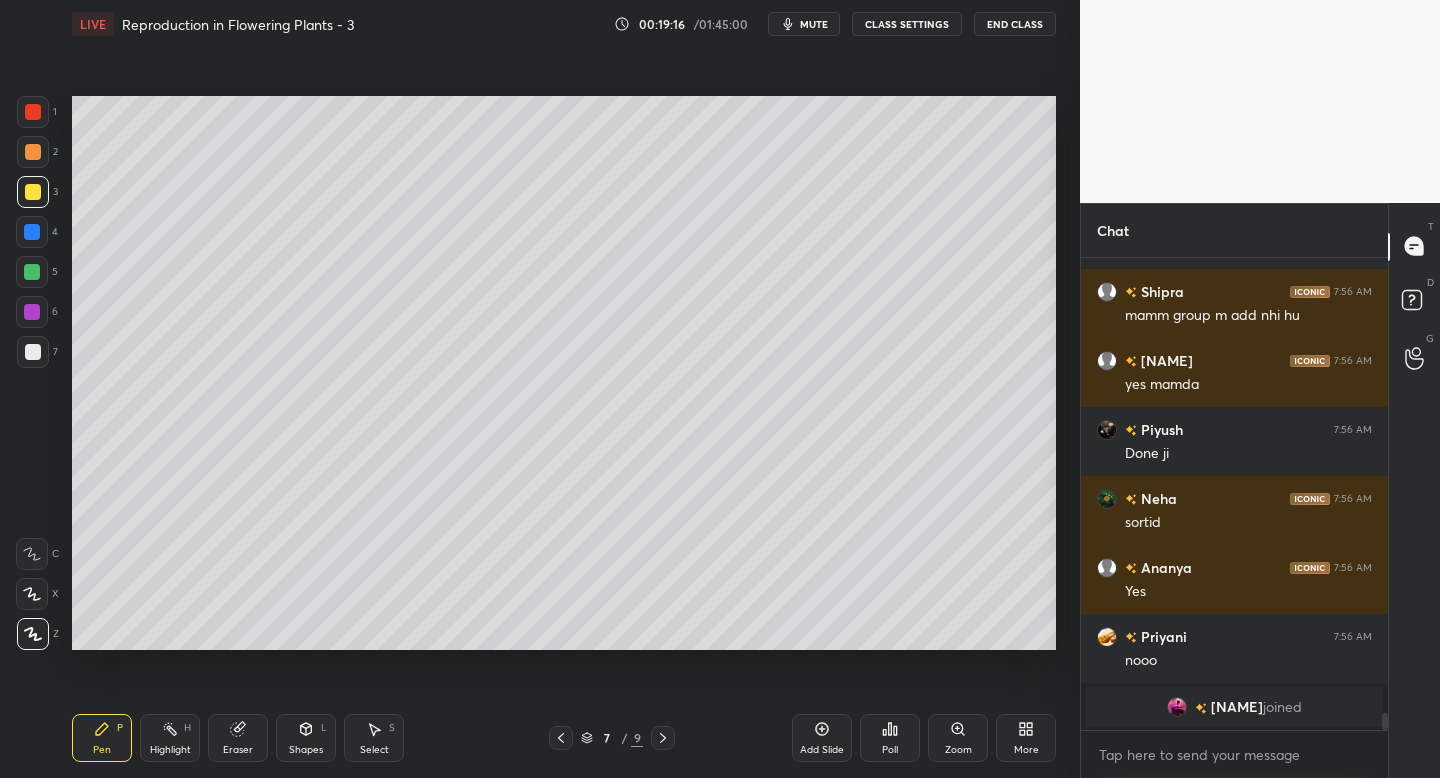 scroll, scrollTop: 11772, scrollLeft: 0, axis: vertical 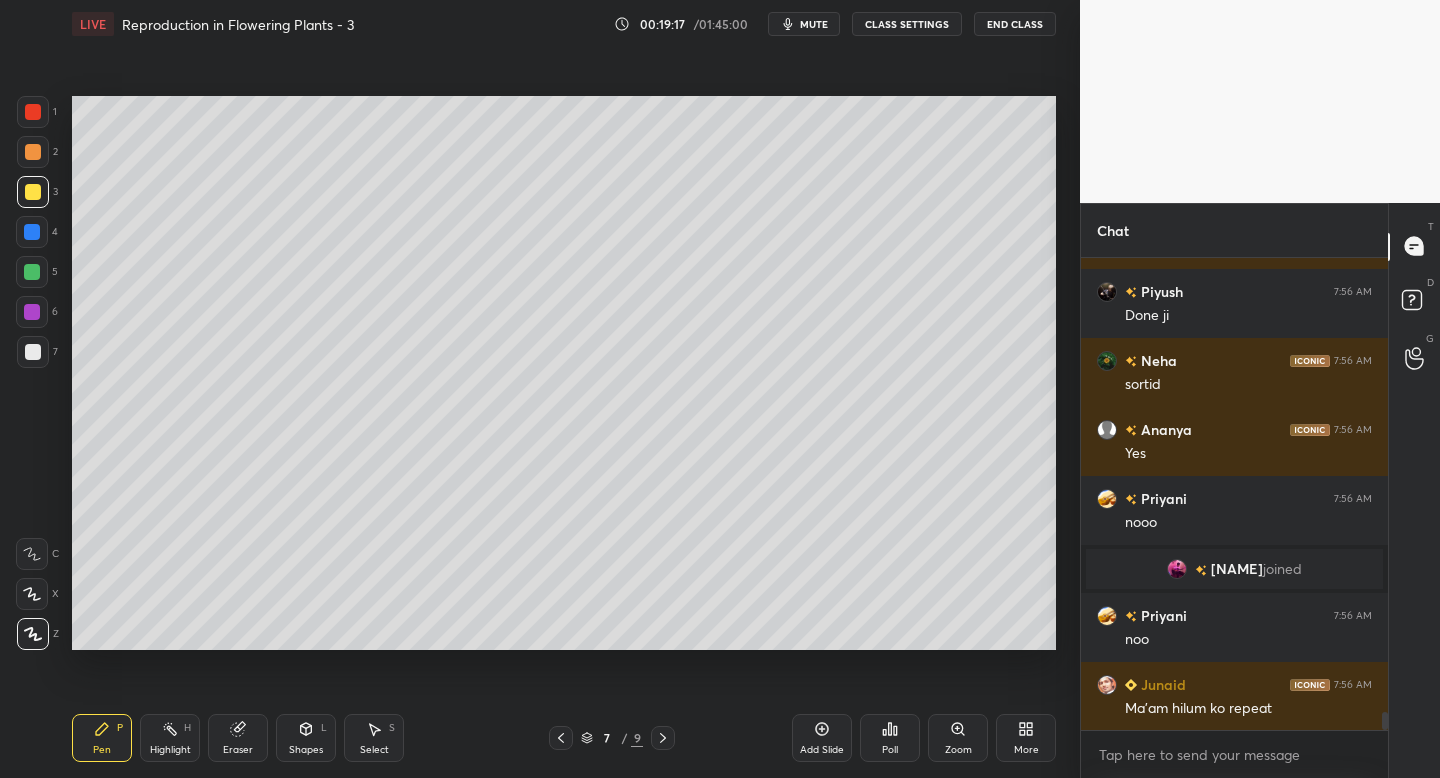 click on "LIVE Reproduction in Flowering Plants - 3 00:19:17 /  01:45:00 mute CLASS SETTINGS End Class Setting up your live class Poll for   secs No correct answer Start poll Back Reproduction in Flowering Plants - 3 • L4 of Course on Biology for NEET 2026 Dr. Rakshita Singh Pen P Highlight H Eraser Shapes L Select S 7 / 9 Add Slide Poll Zoom More" at bounding box center [564, 389] 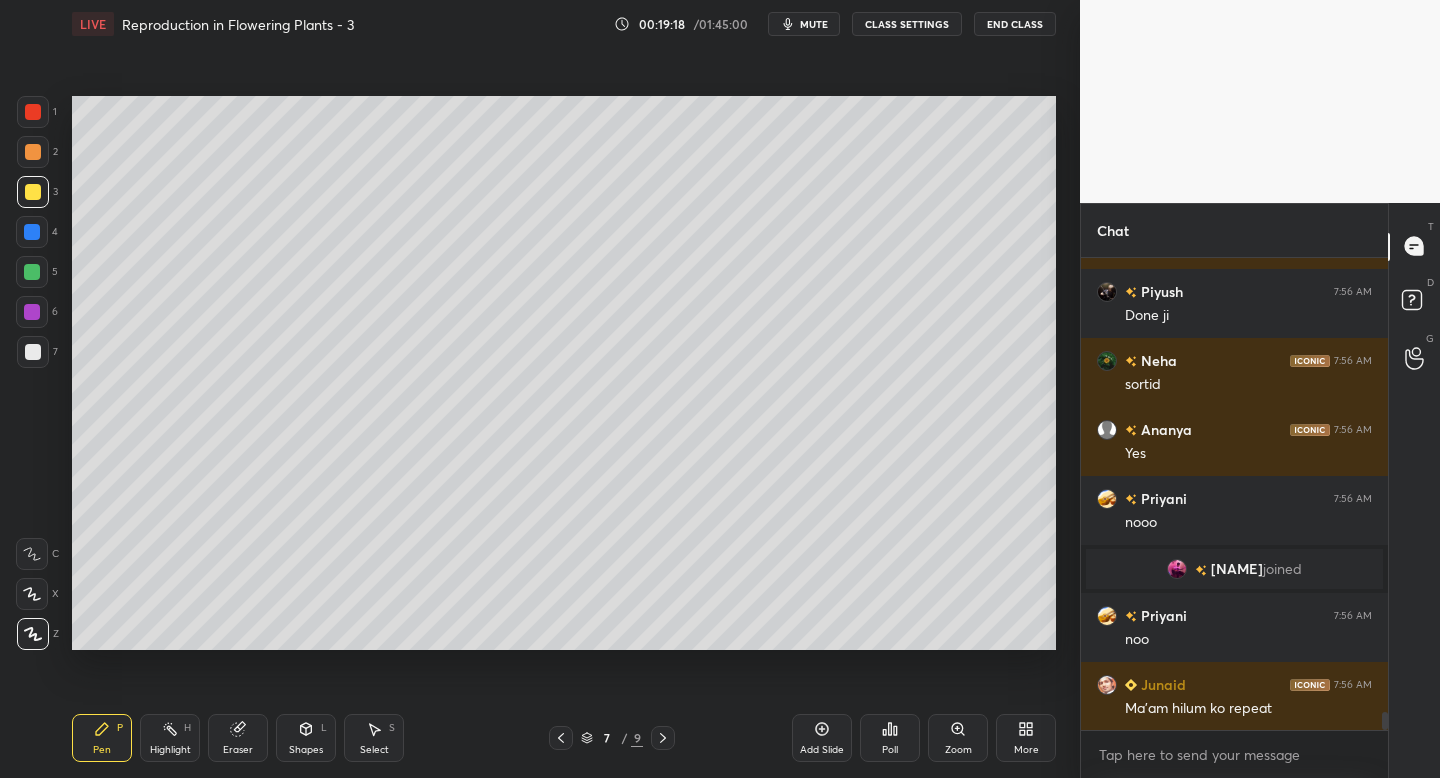 click 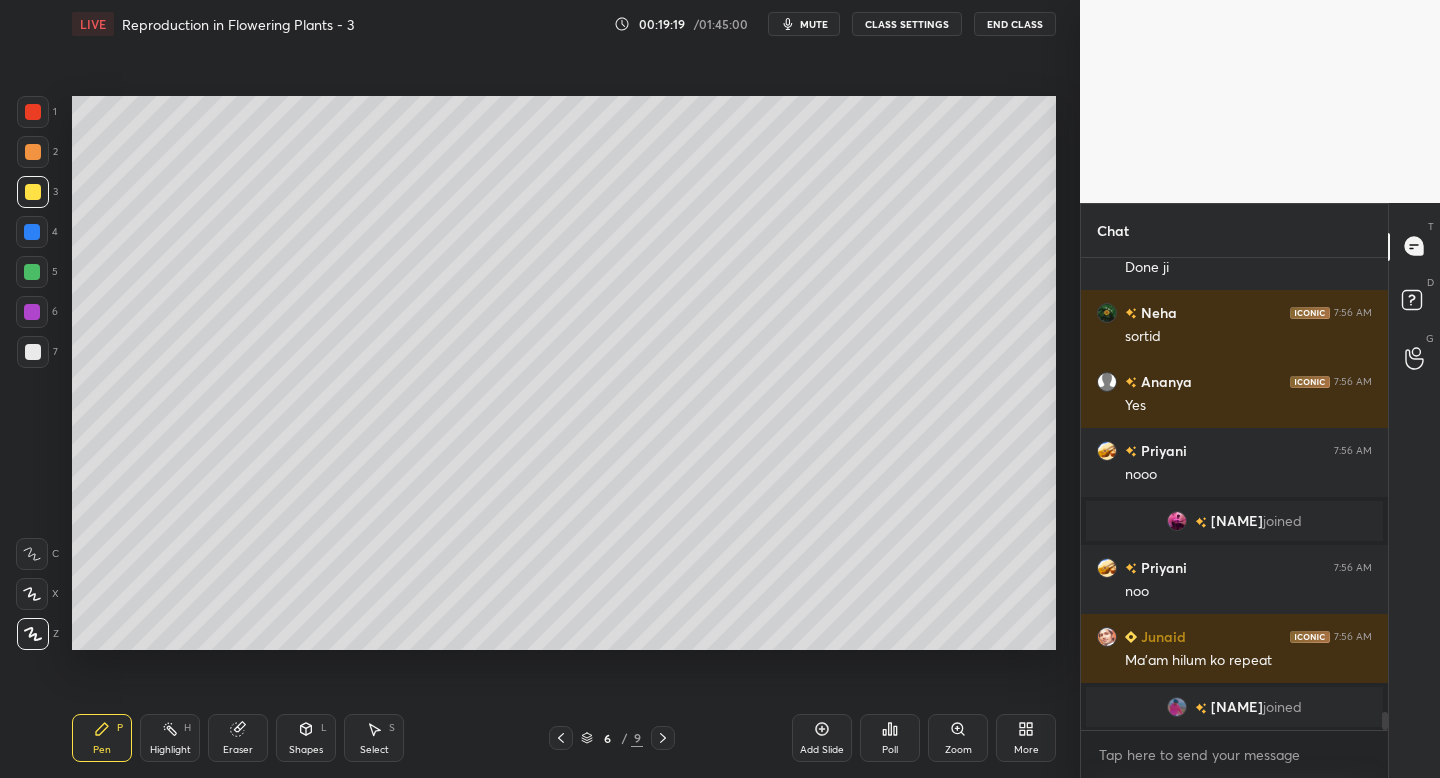 click 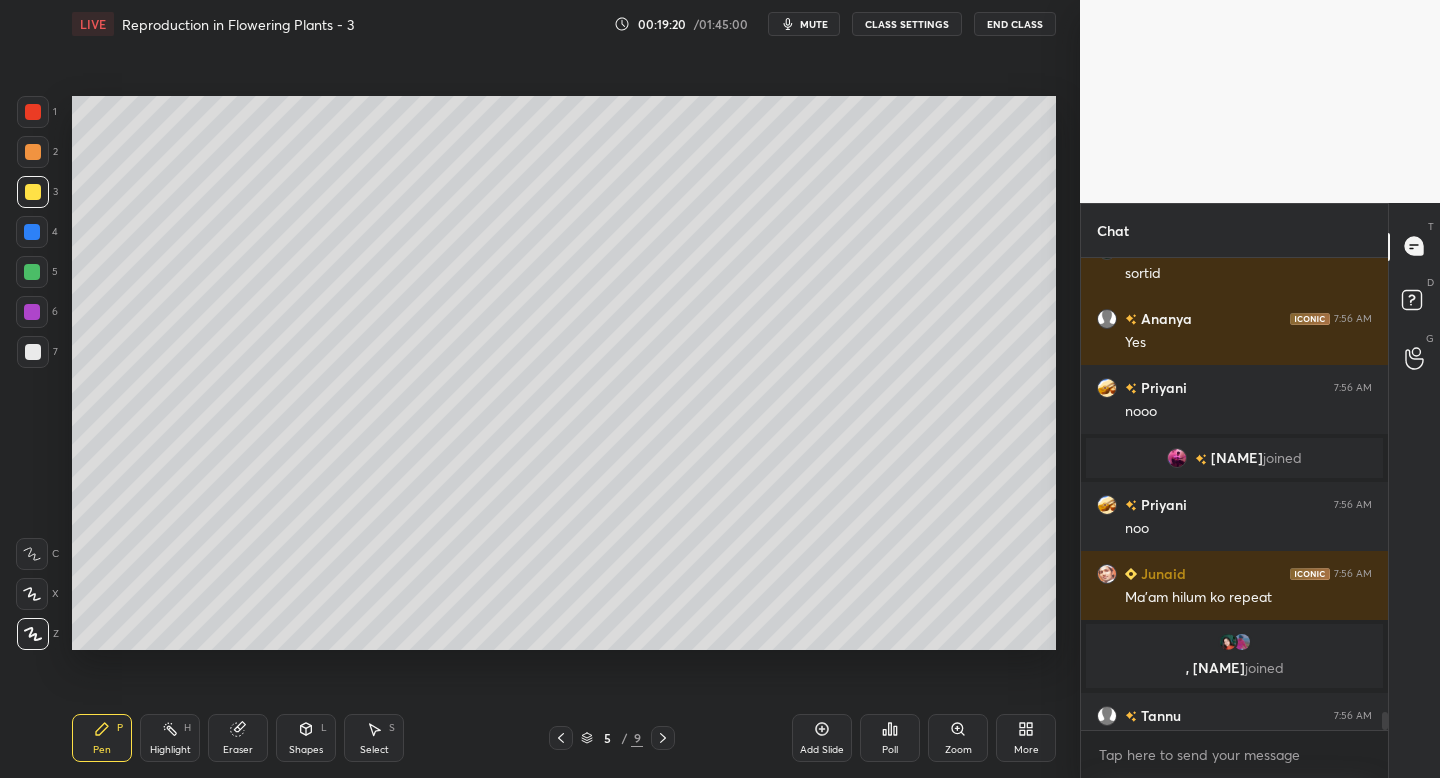 scroll, scrollTop: 11945, scrollLeft: 0, axis: vertical 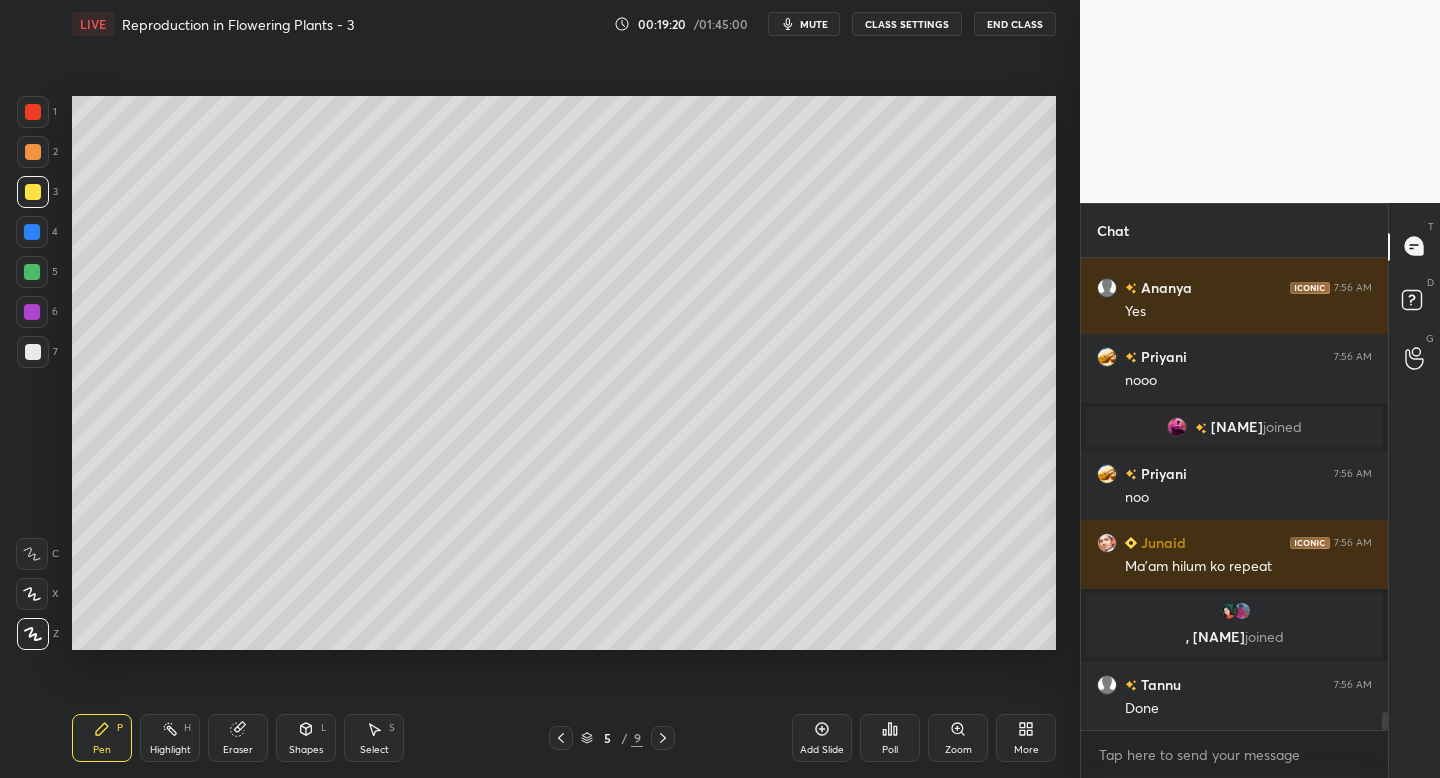 click 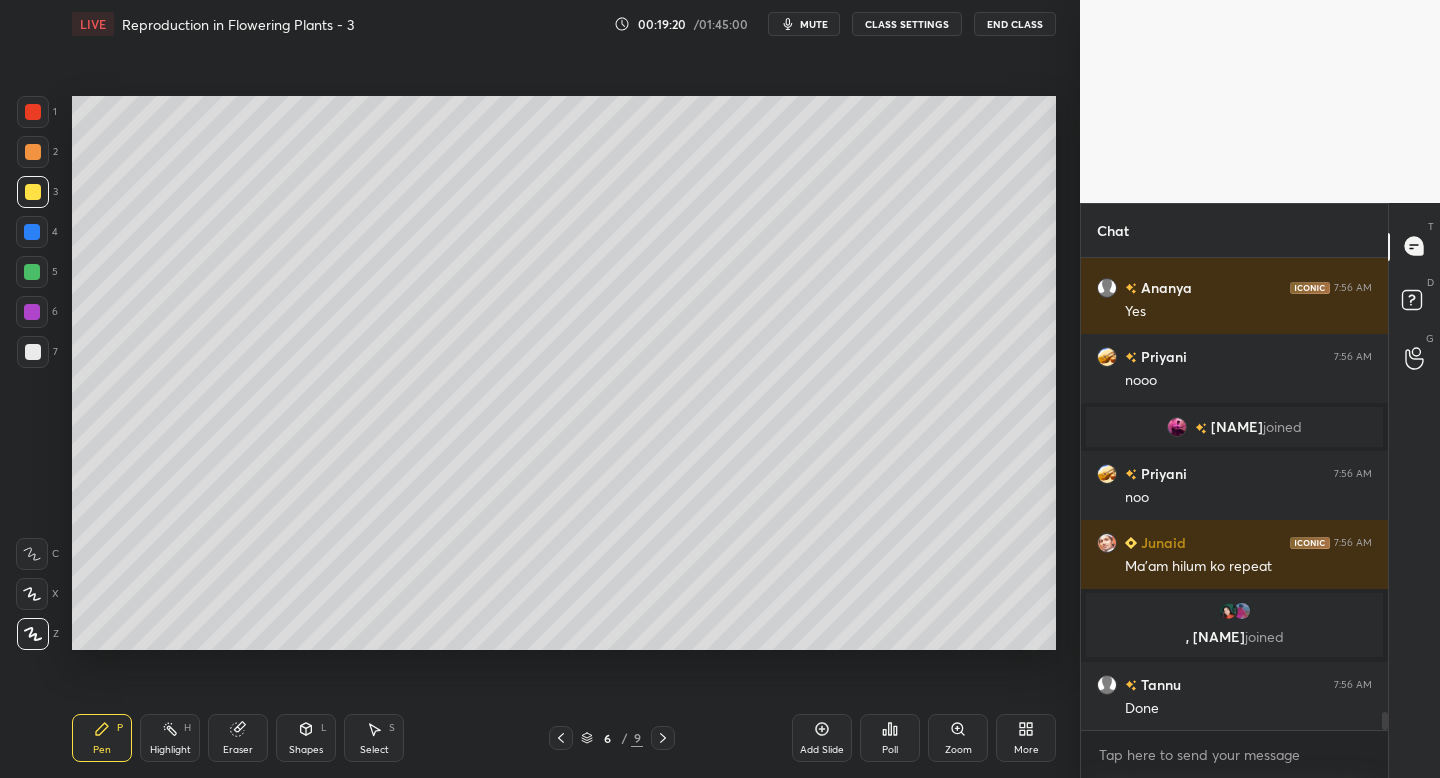 click at bounding box center (663, 738) 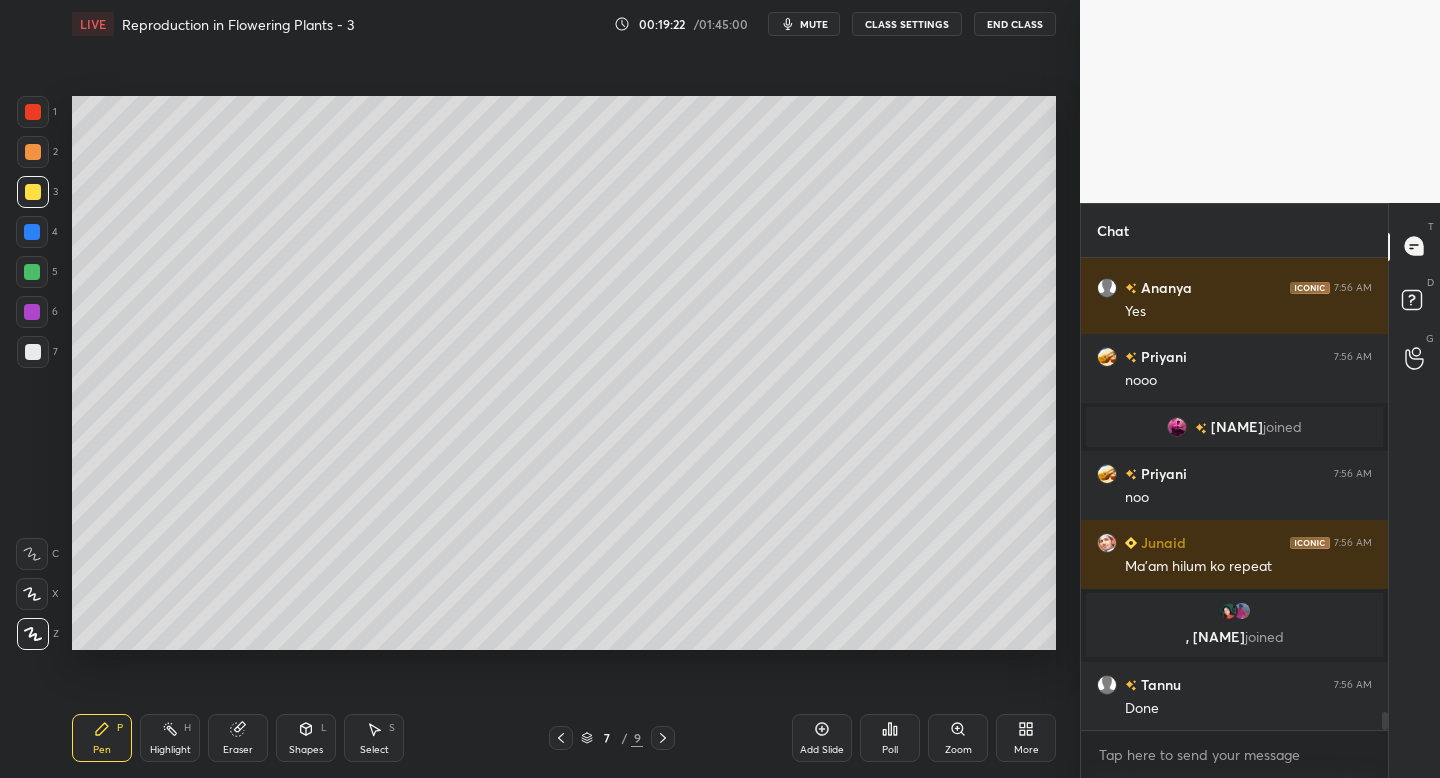 scroll, scrollTop: 12014, scrollLeft: 0, axis: vertical 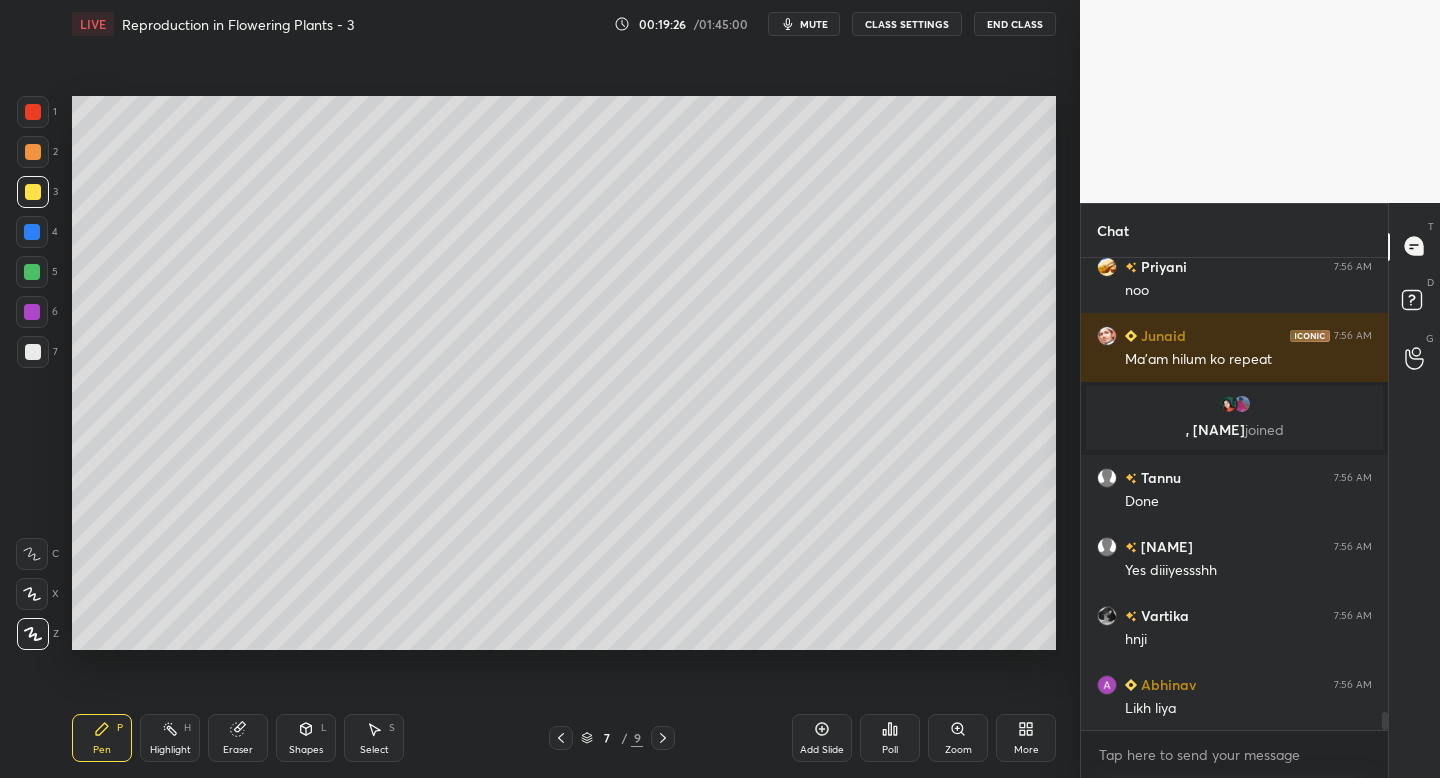 click 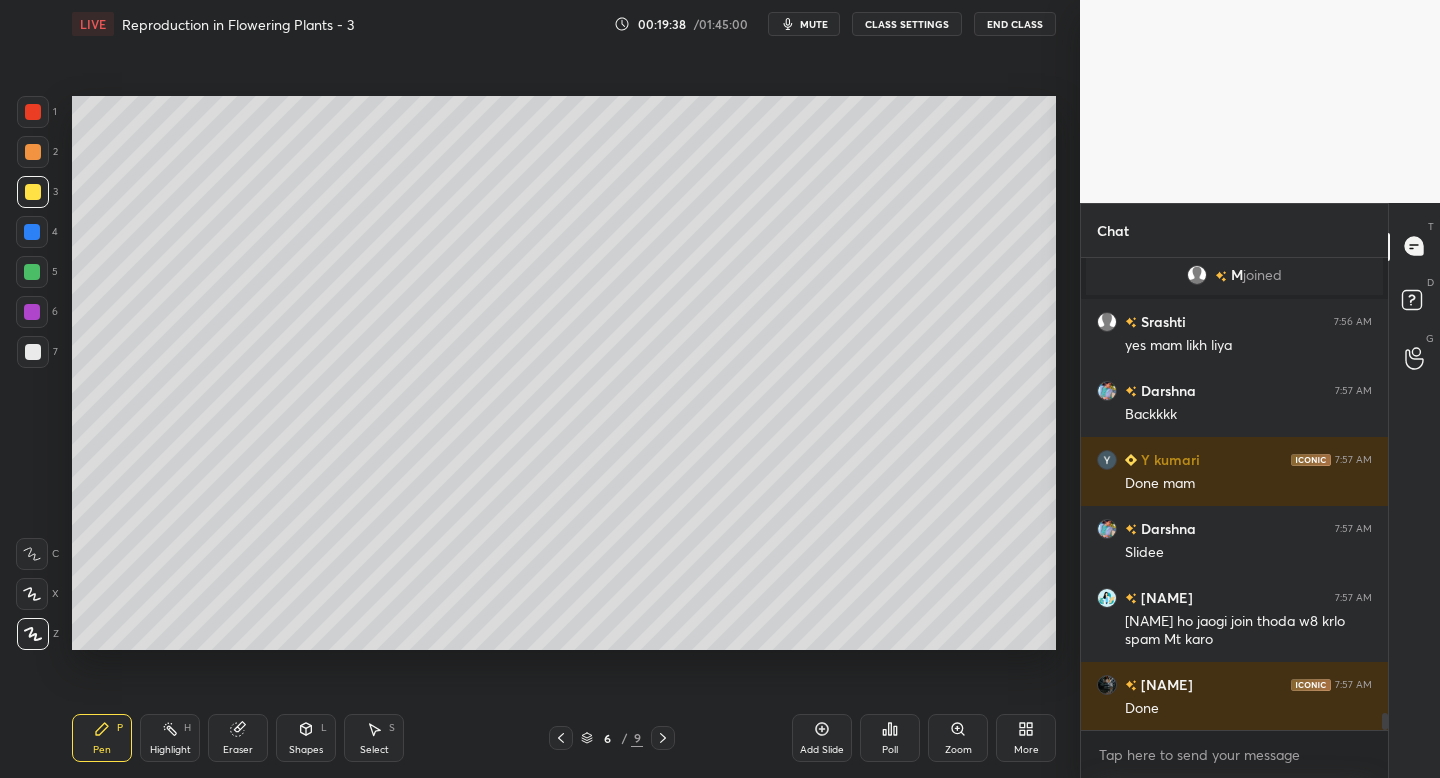 click on "mute" at bounding box center (814, 24) 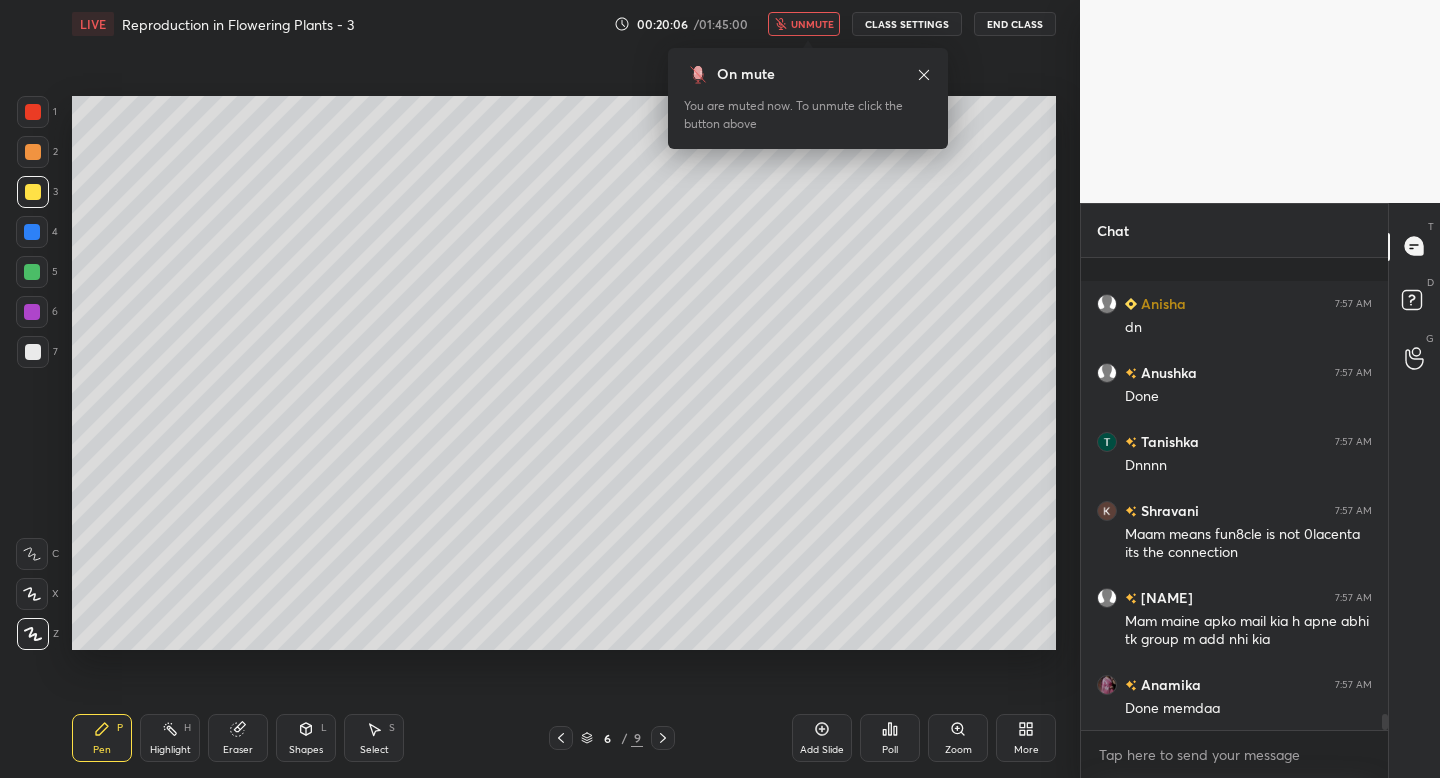 scroll, scrollTop: 13832, scrollLeft: 0, axis: vertical 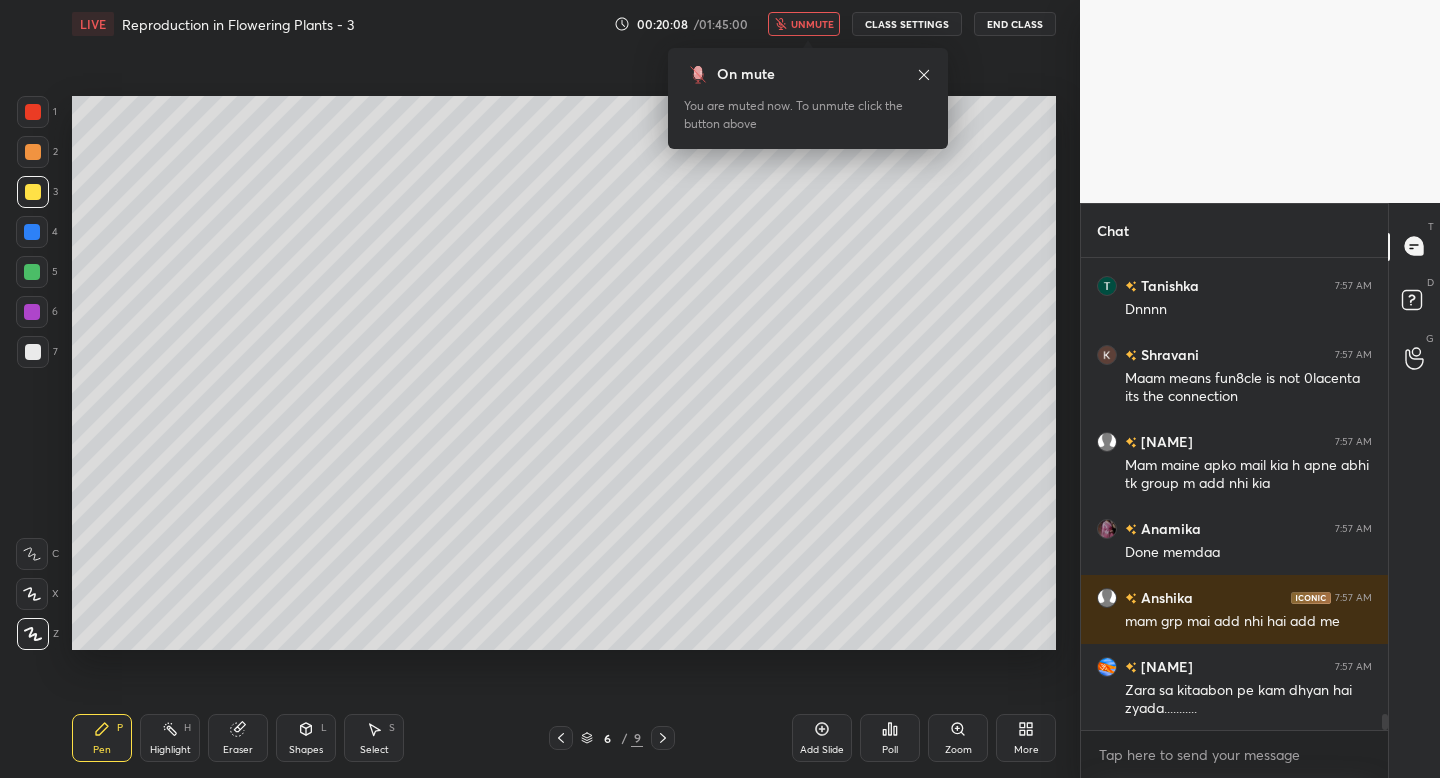 click on "unmute" at bounding box center [812, 24] 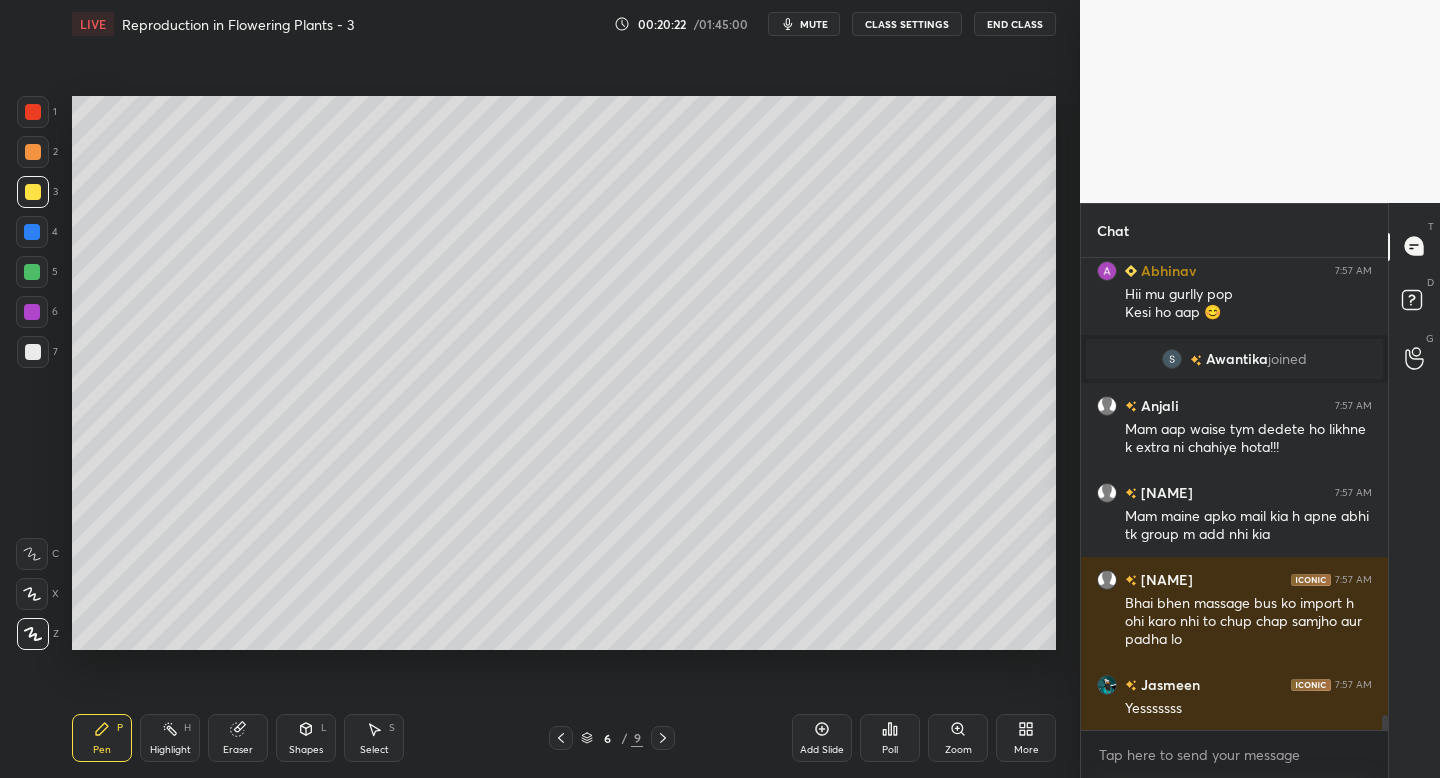 scroll, scrollTop: 14213, scrollLeft: 0, axis: vertical 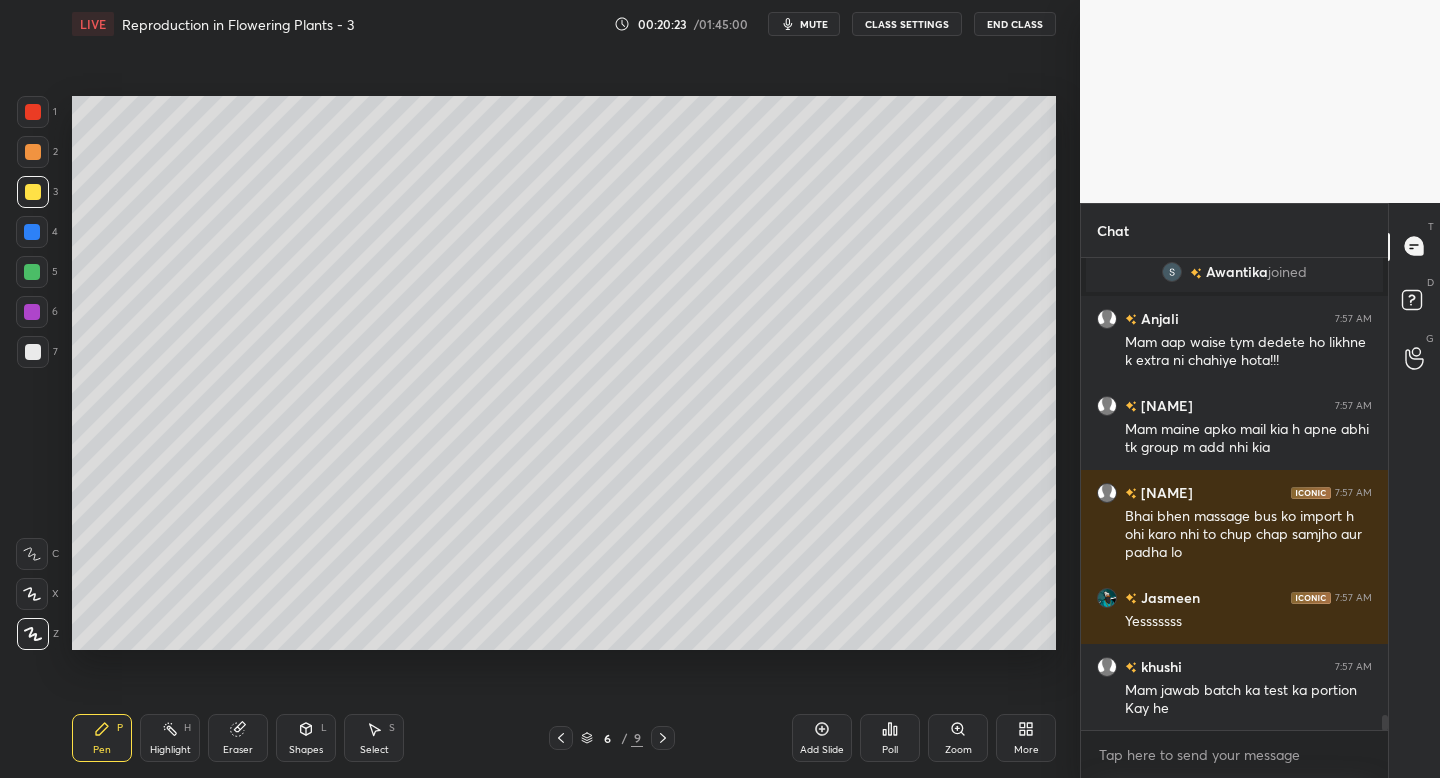 click 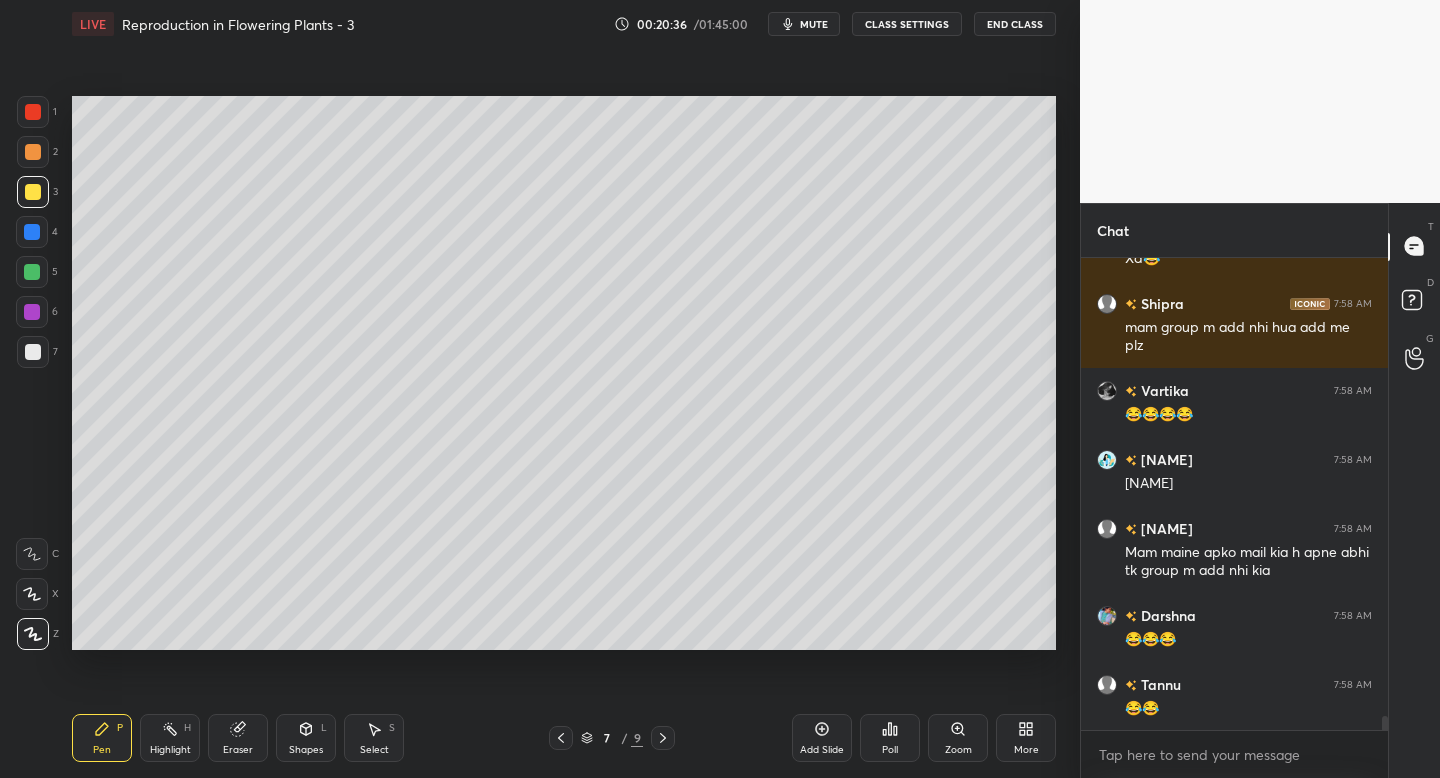 scroll, scrollTop: 15092, scrollLeft: 0, axis: vertical 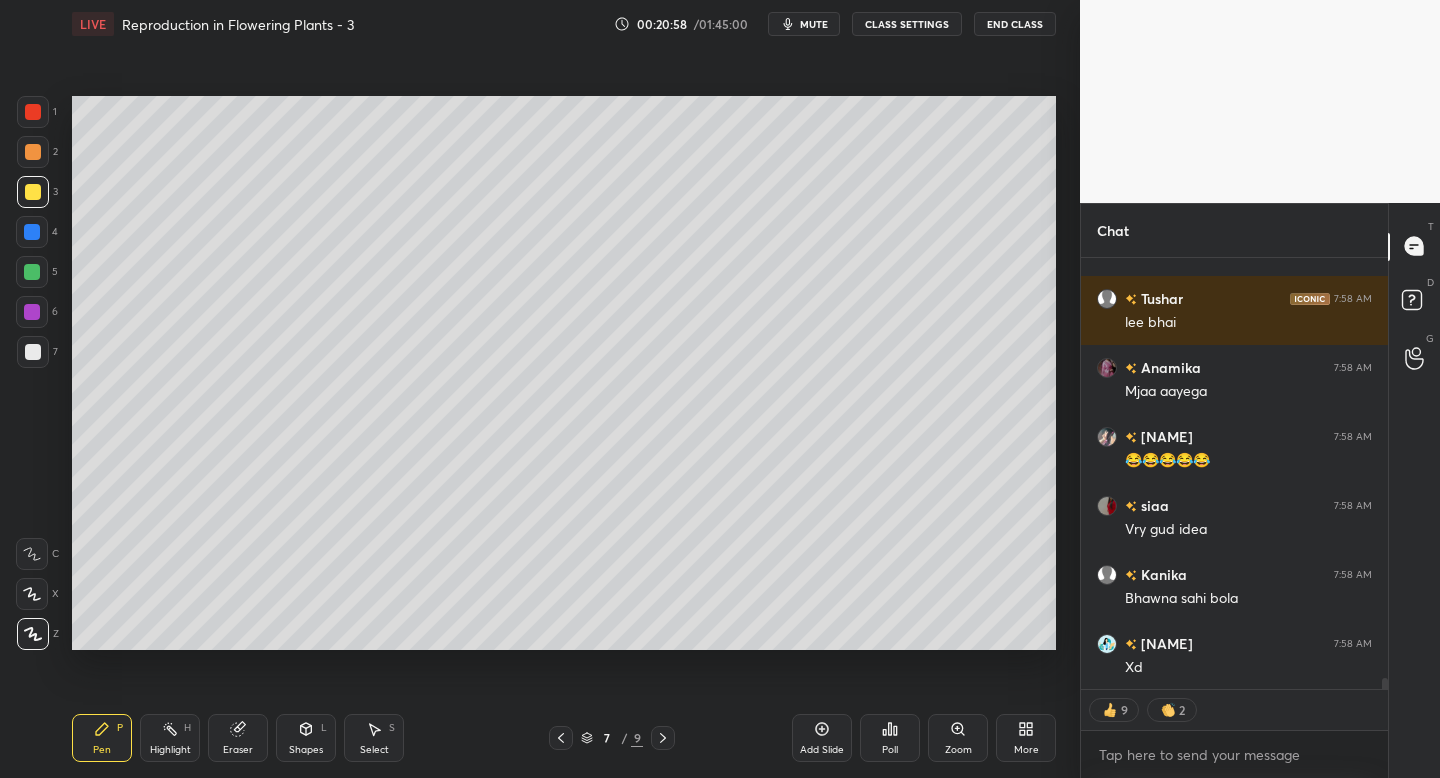 click on "LIVE Reproduction in Flowering Plants - 3 00:20:58 /  01:45:00 mute CLASS SETTINGS End Class Setting up your live class Poll for   secs No correct answer Start poll Back Reproduction in Flowering Plants - 3 • L4 of Course on Biology for NEET 2026 Dr. Rakshita Singh Pen P Highlight H Eraser Shapes L Select S 7 / 9 Add Slide Poll Zoom More" at bounding box center [564, 389] 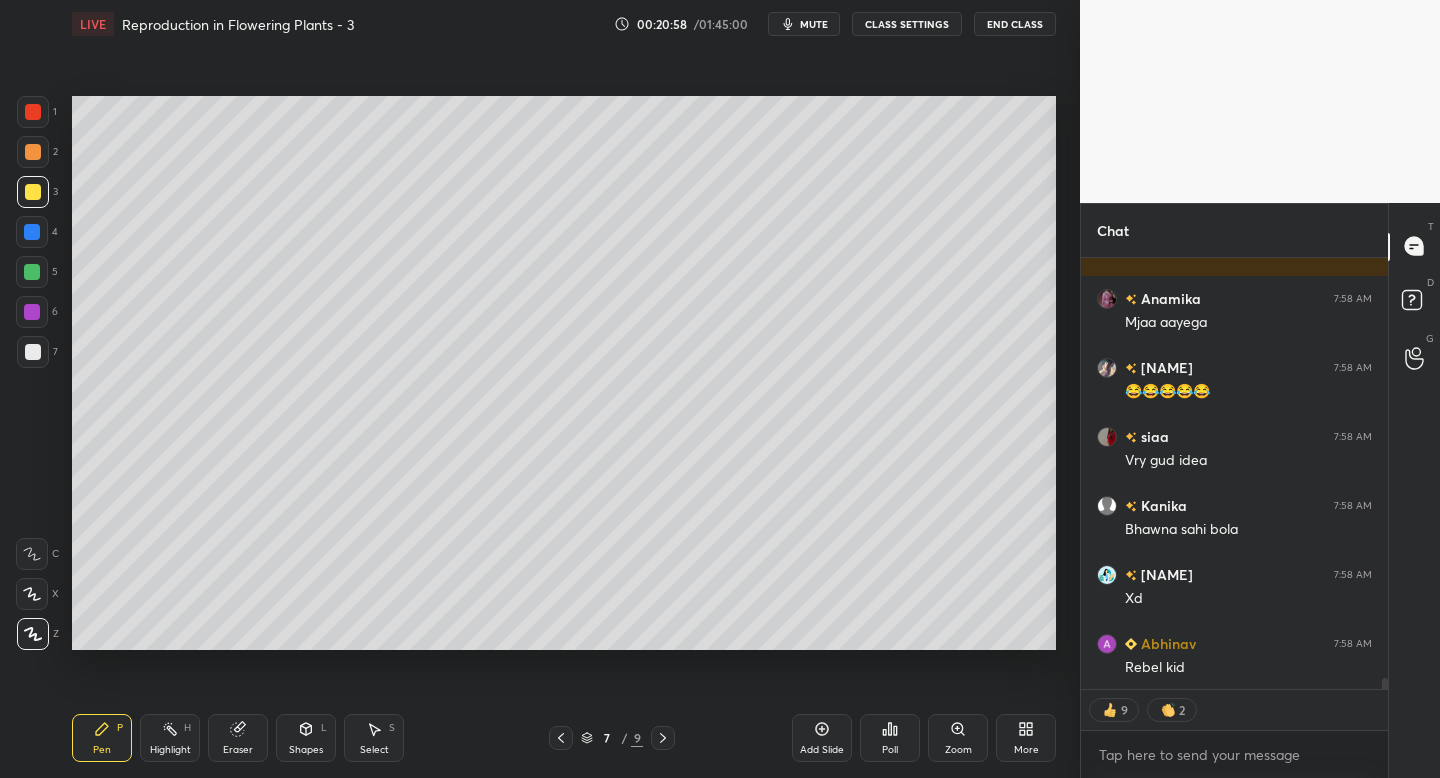 click 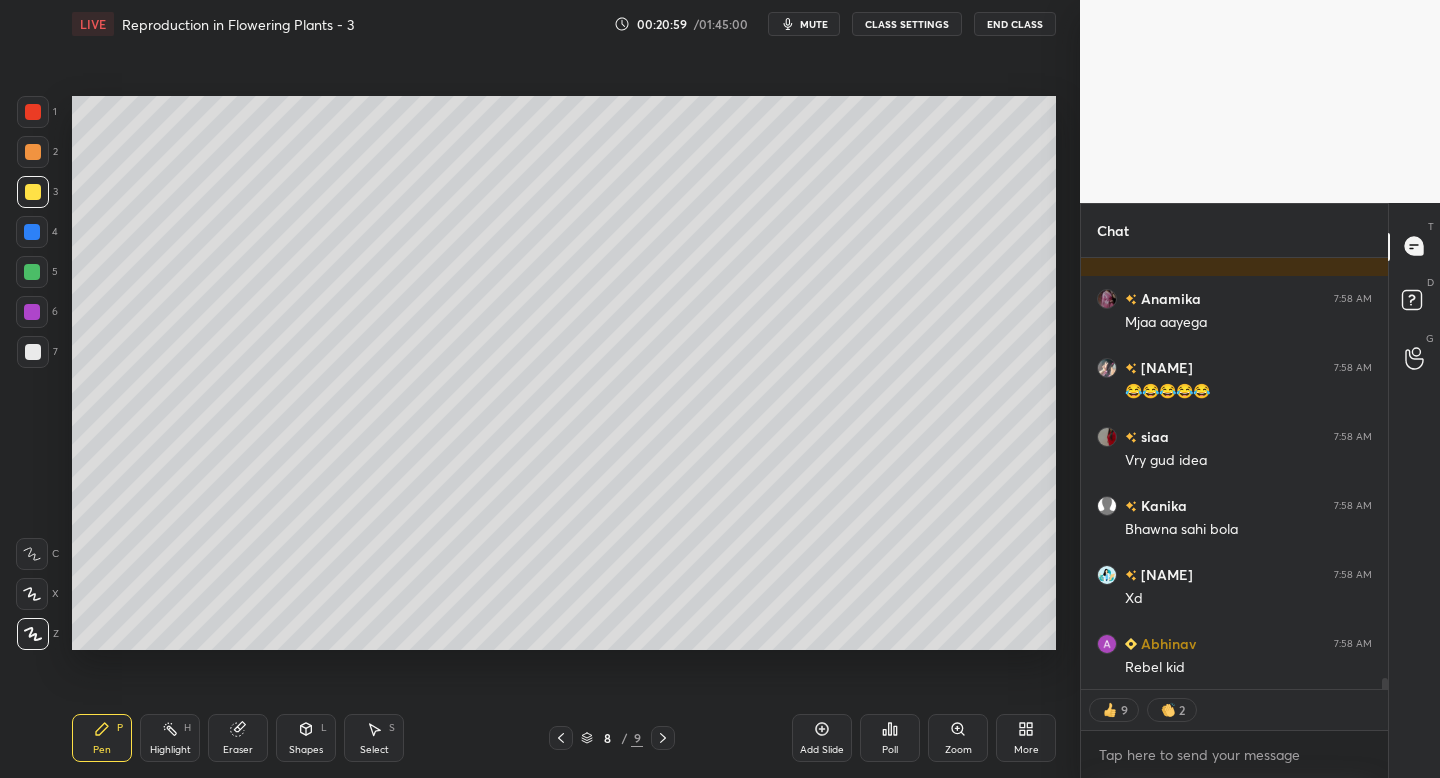 click at bounding box center (663, 738) 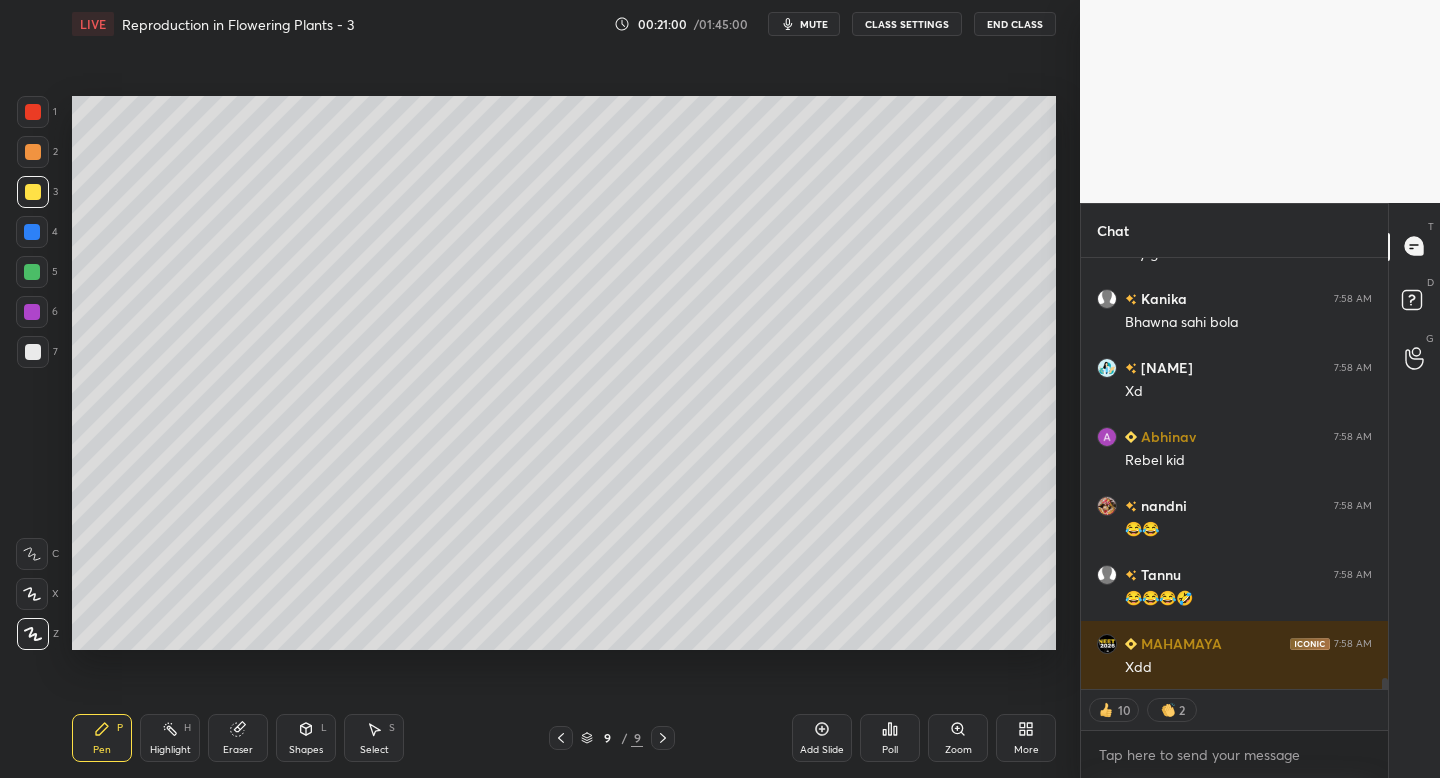 click at bounding box center (561, 738) 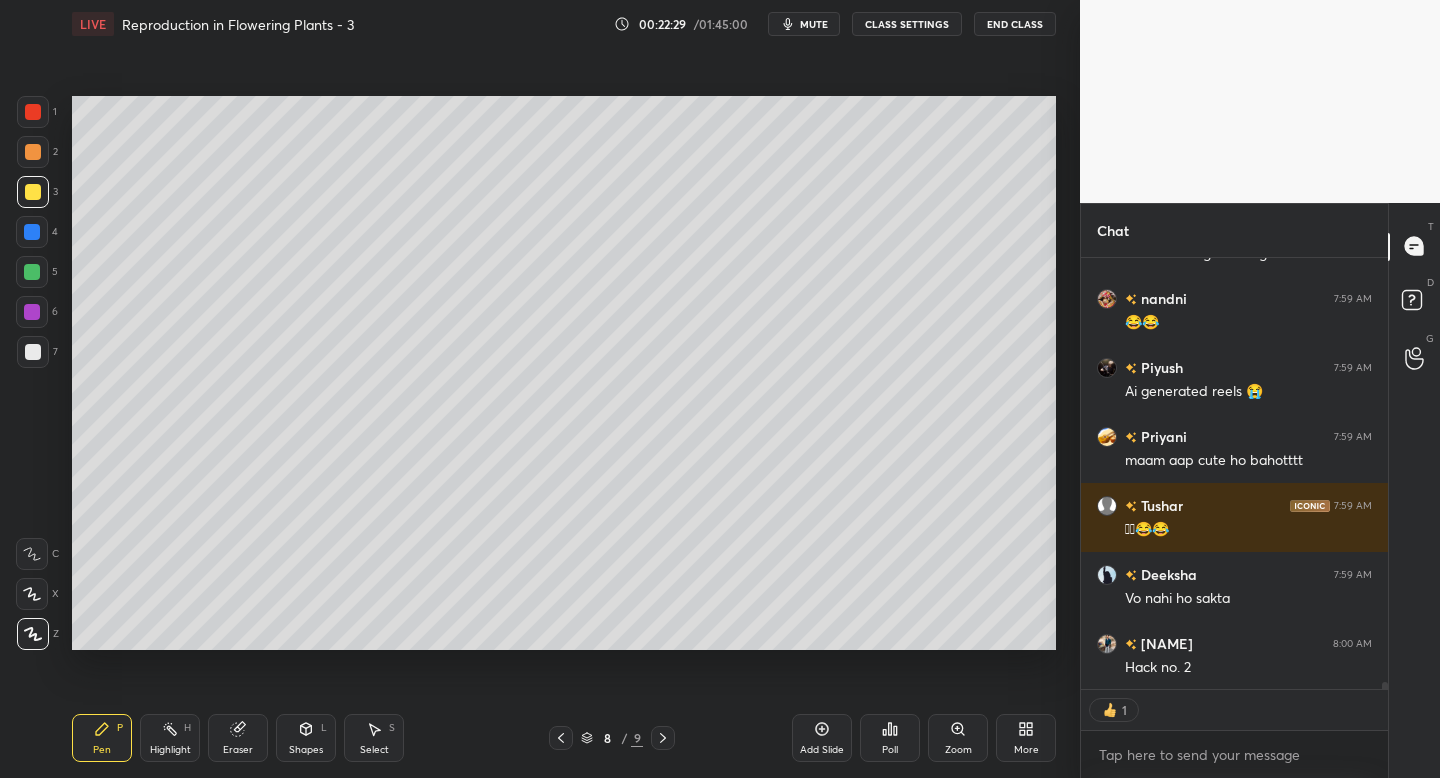 click 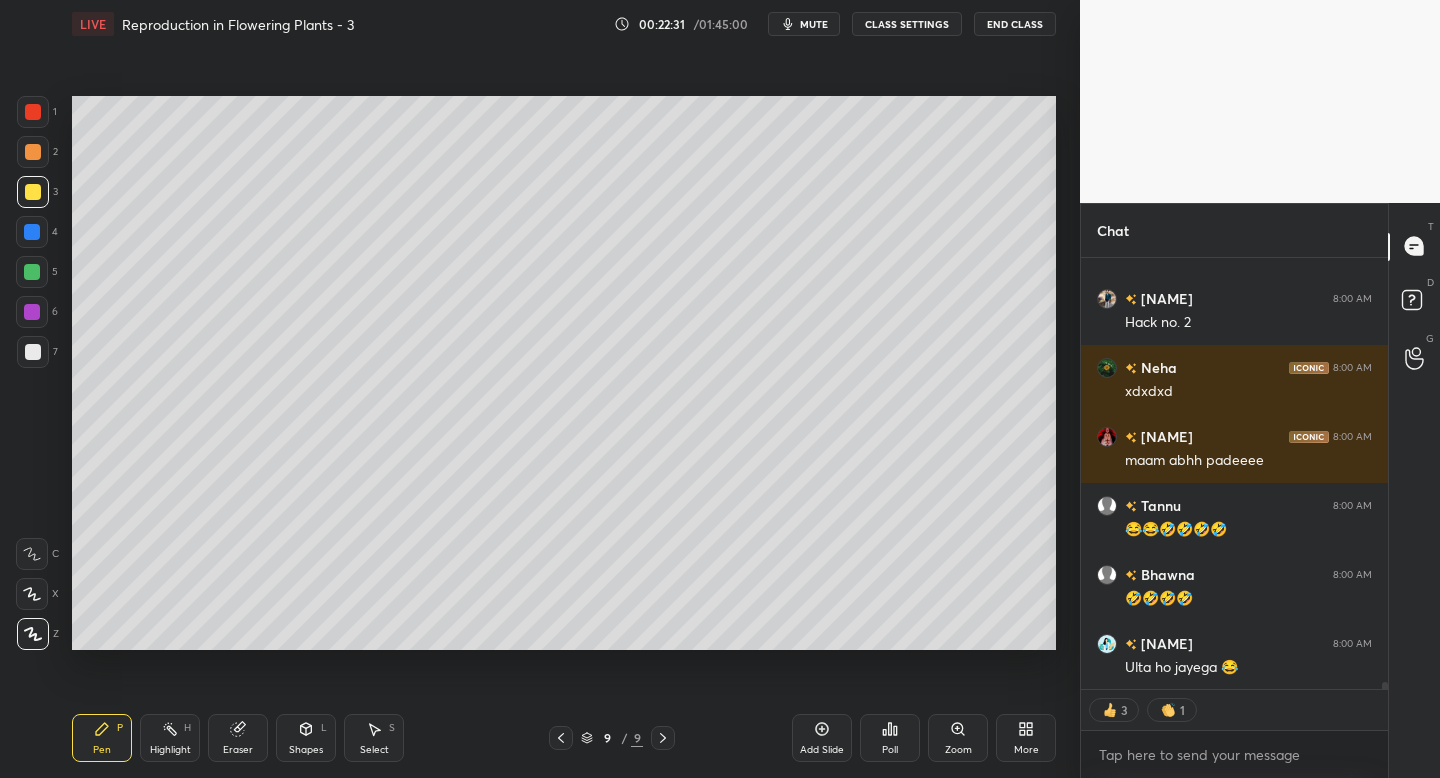 click 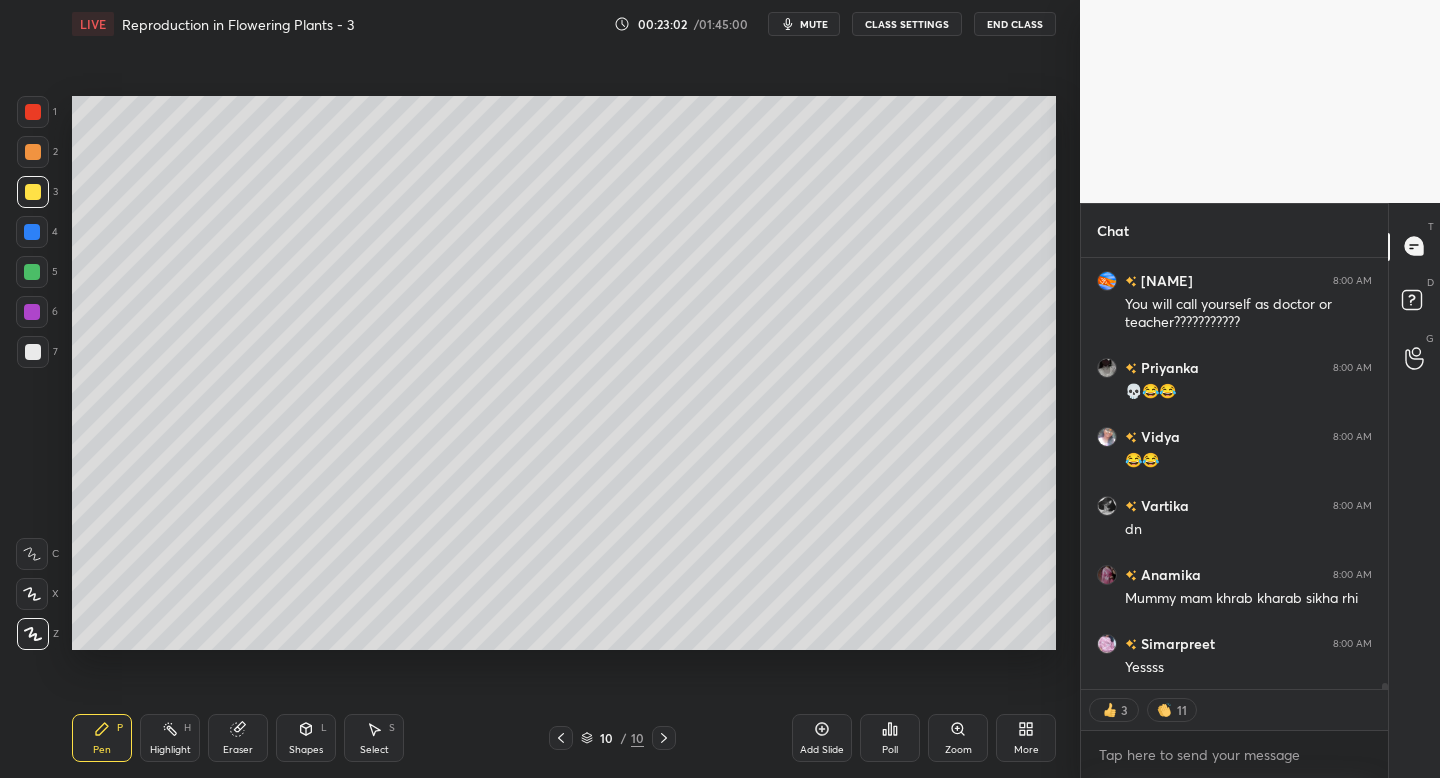 click on "7" at bounding box center (37, 352) 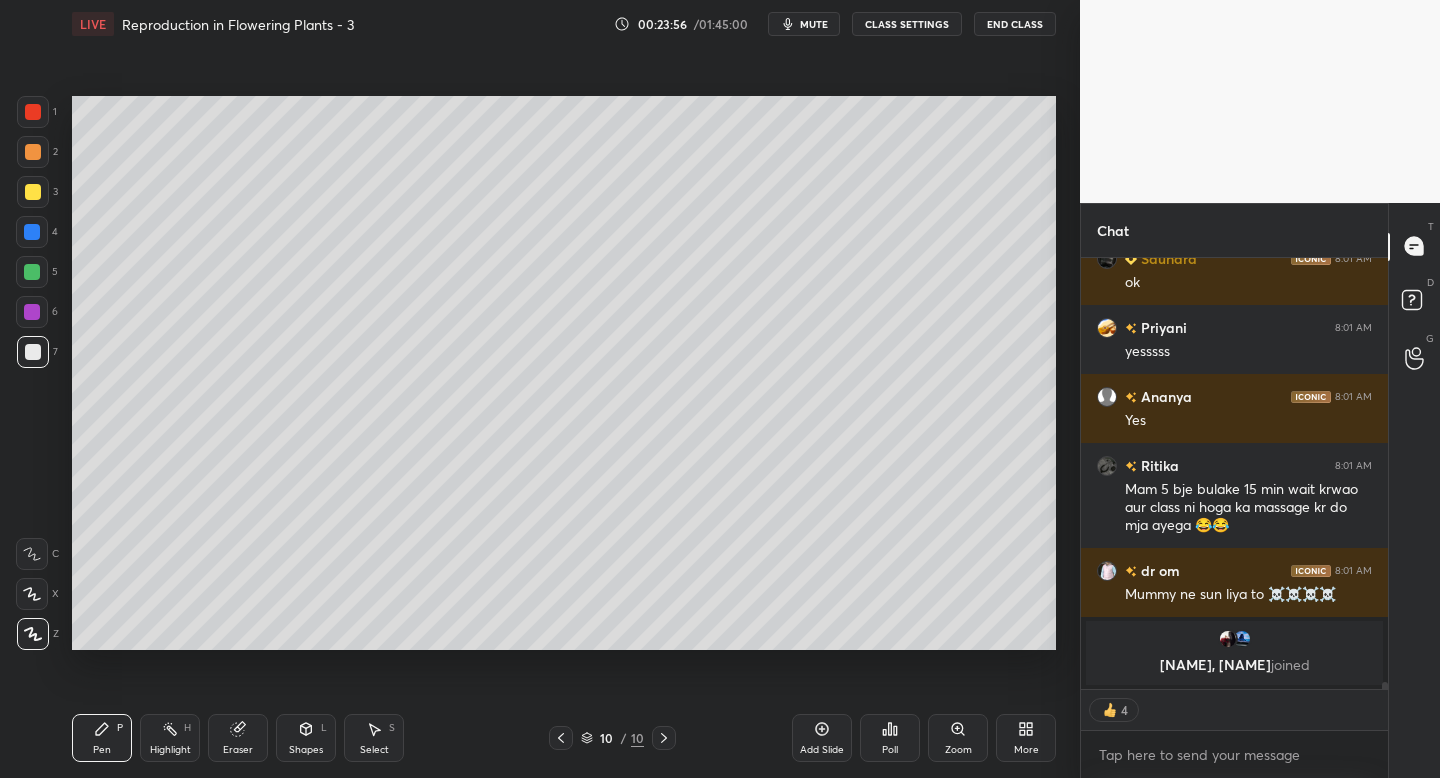 click at bounding box center (33, 192) 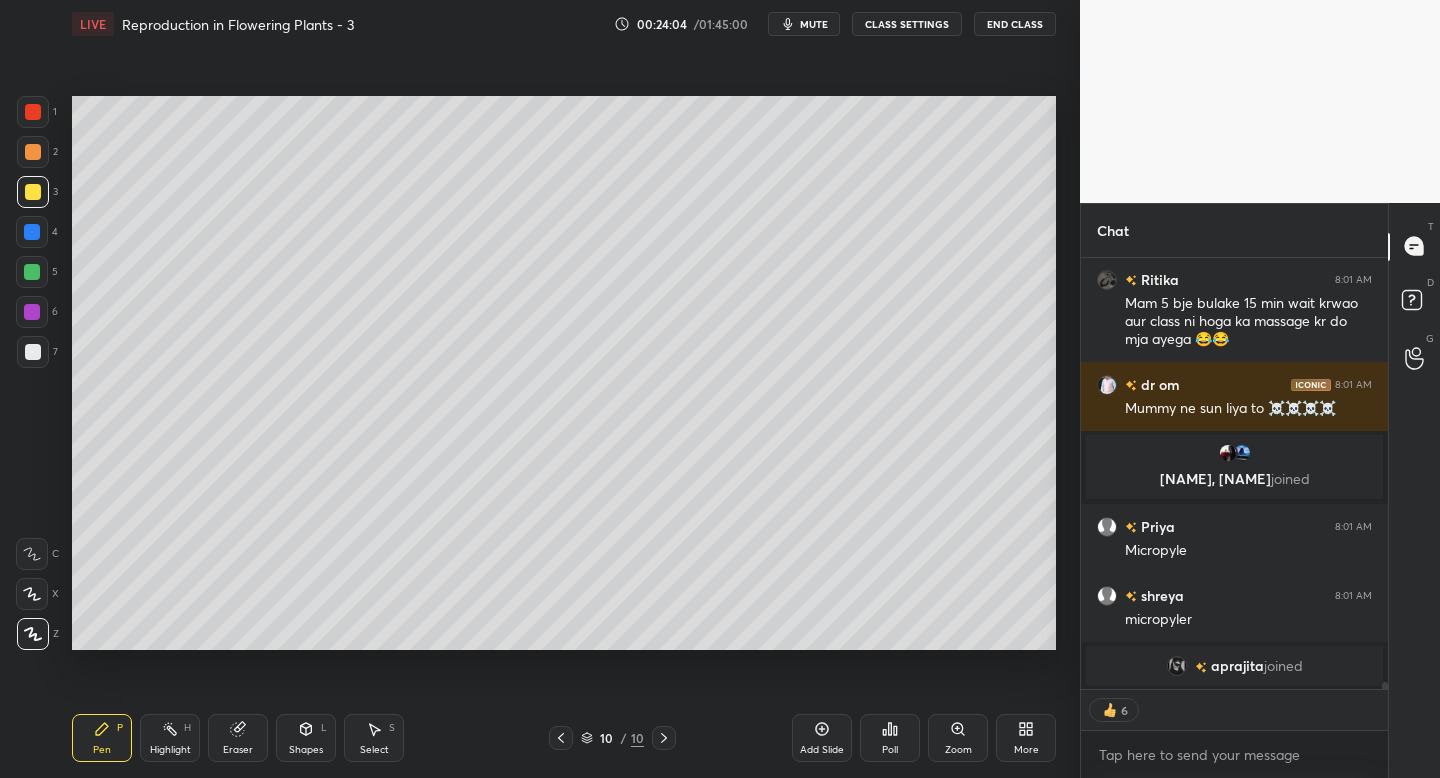 click on "Add Slide" at bounding box center (822, 750) 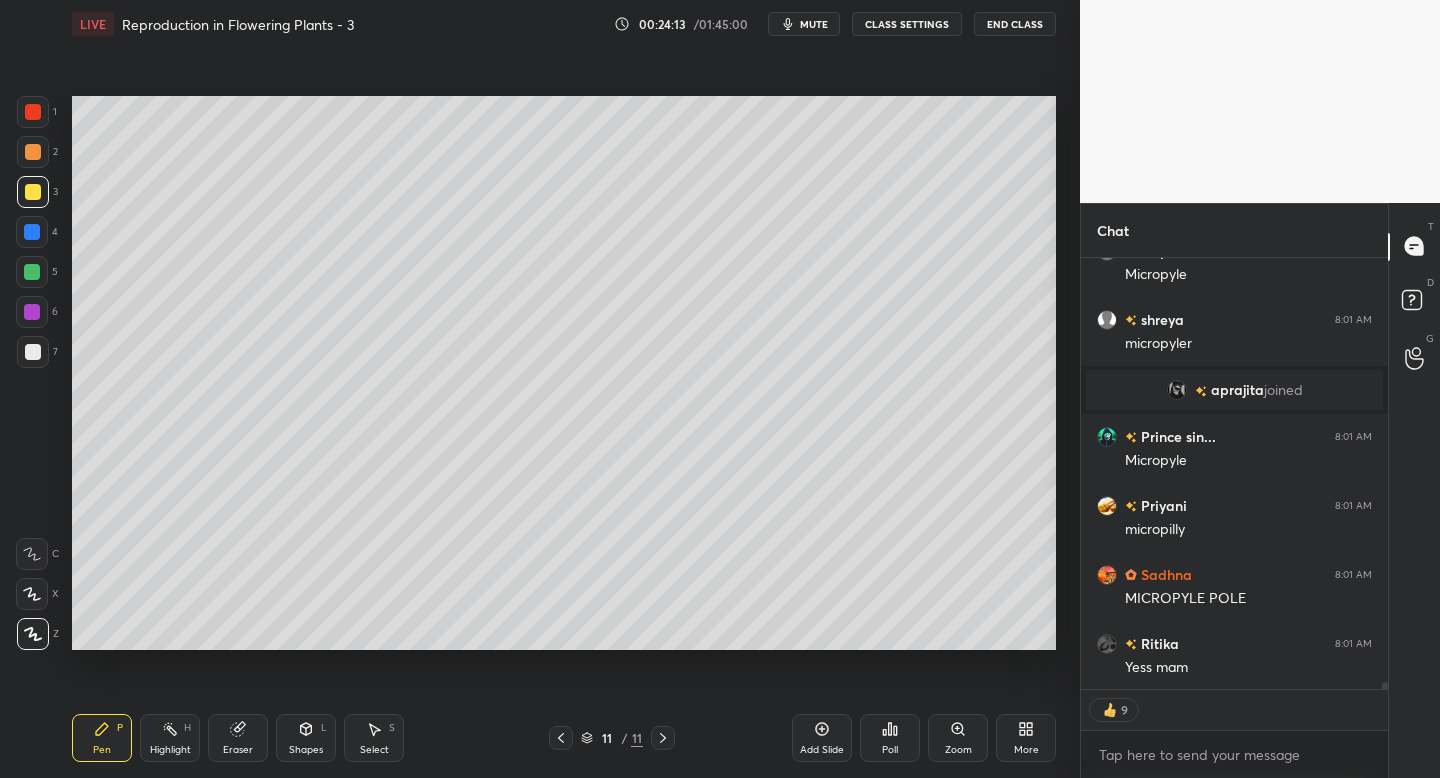 click at bounding box center (33, 352) 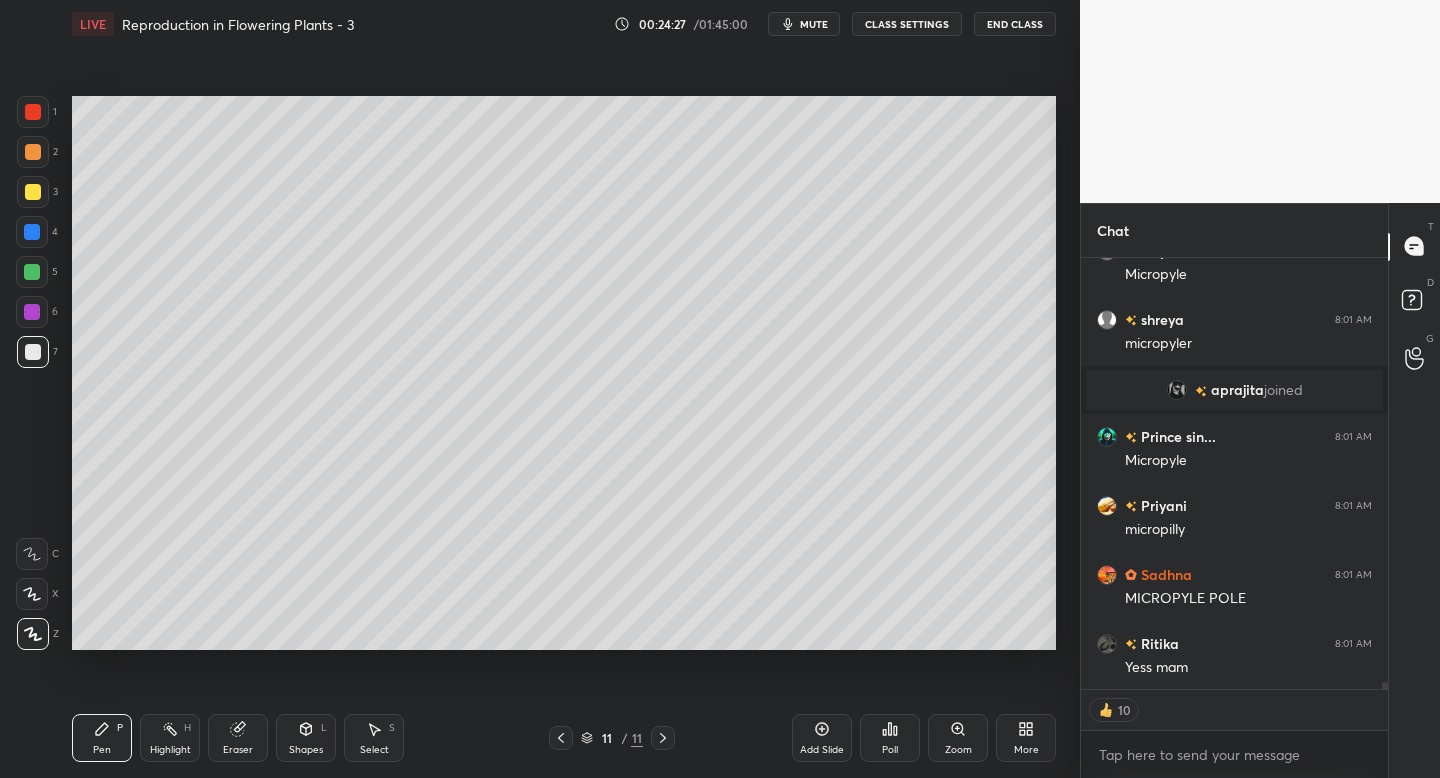 click on "Add Slide" at bounding box center (822, 738) 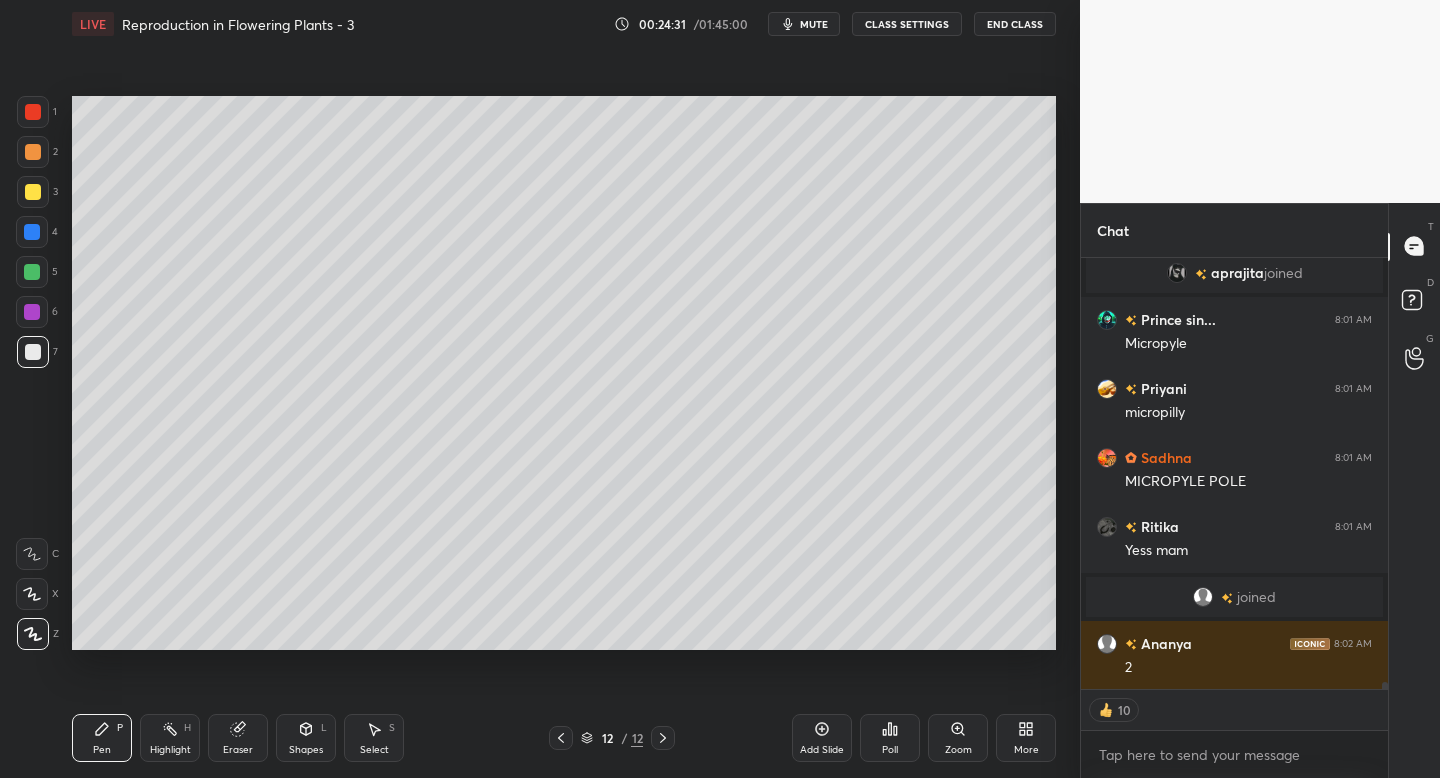 scroll, scrollTop: 26452, scrollLeft: 0, axis: vertical 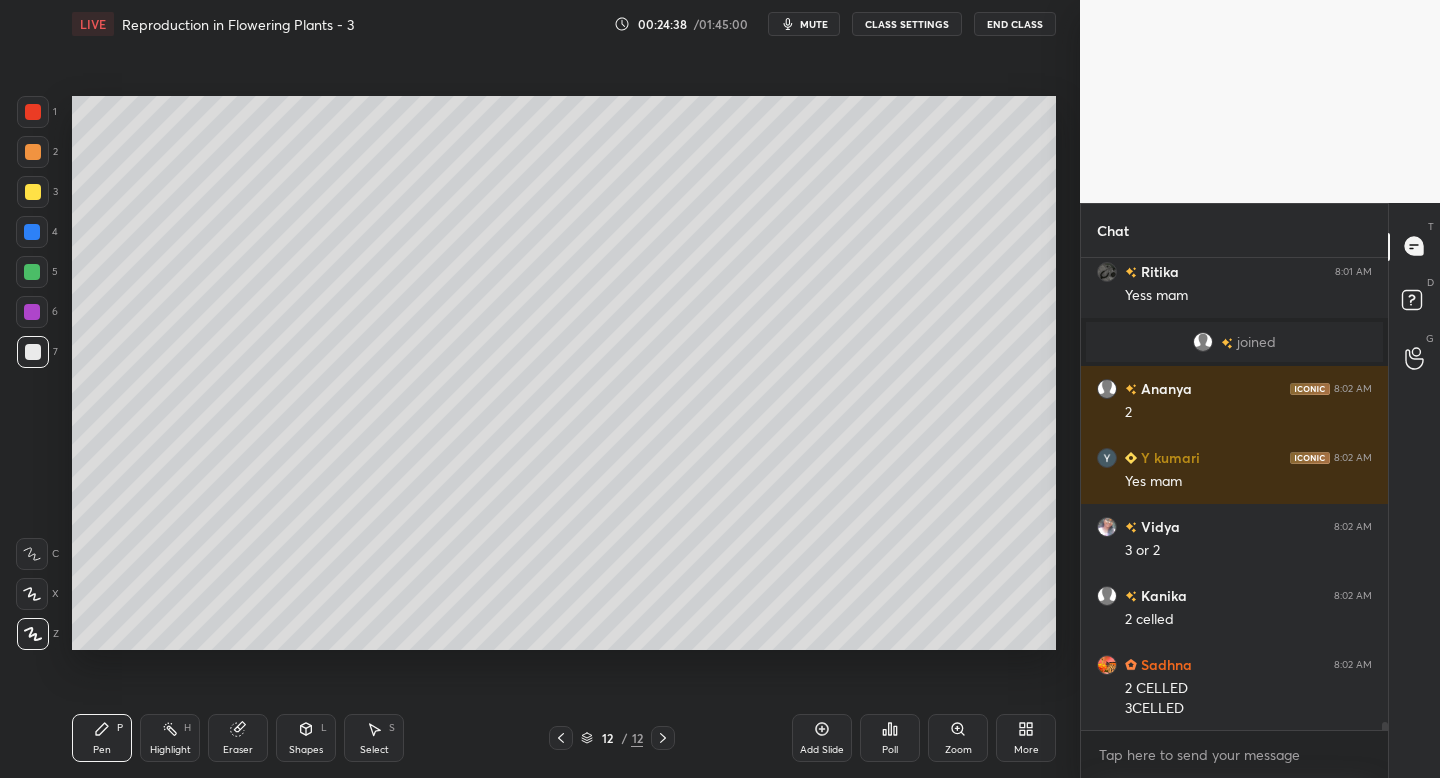 click at bounding box center [33, 152] 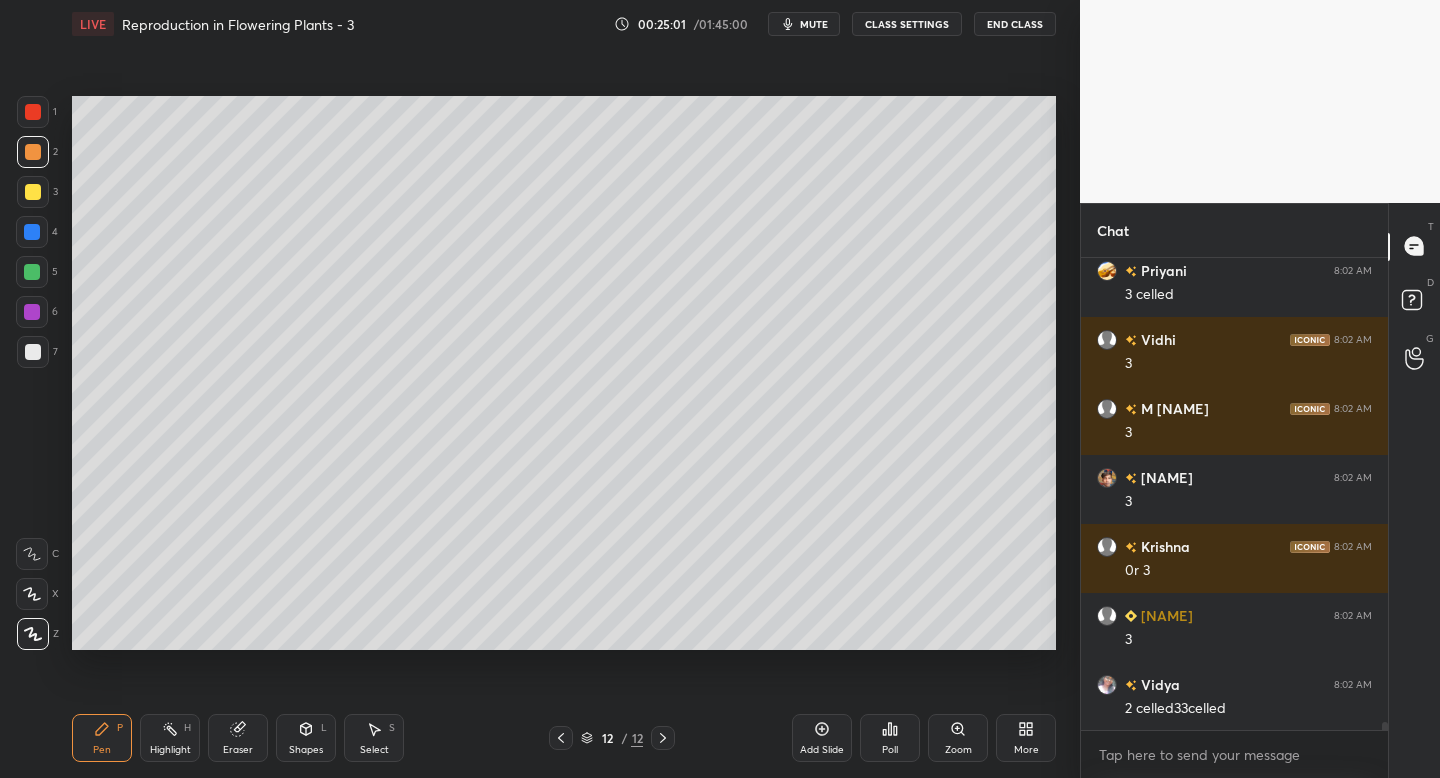 scroll, scrollTop: 28432, scrollLeft: 0, axis: vertical 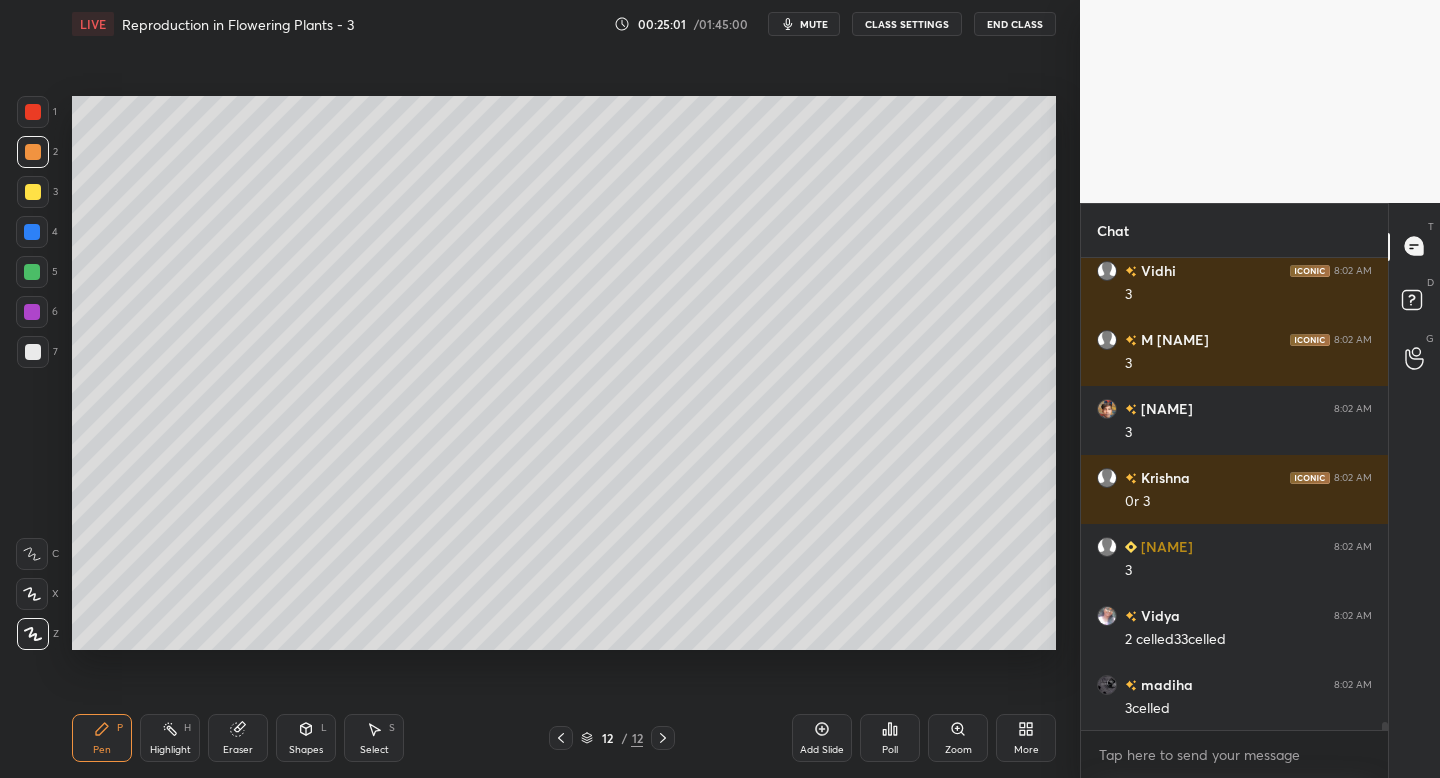 click at bounding box center [33, 192] 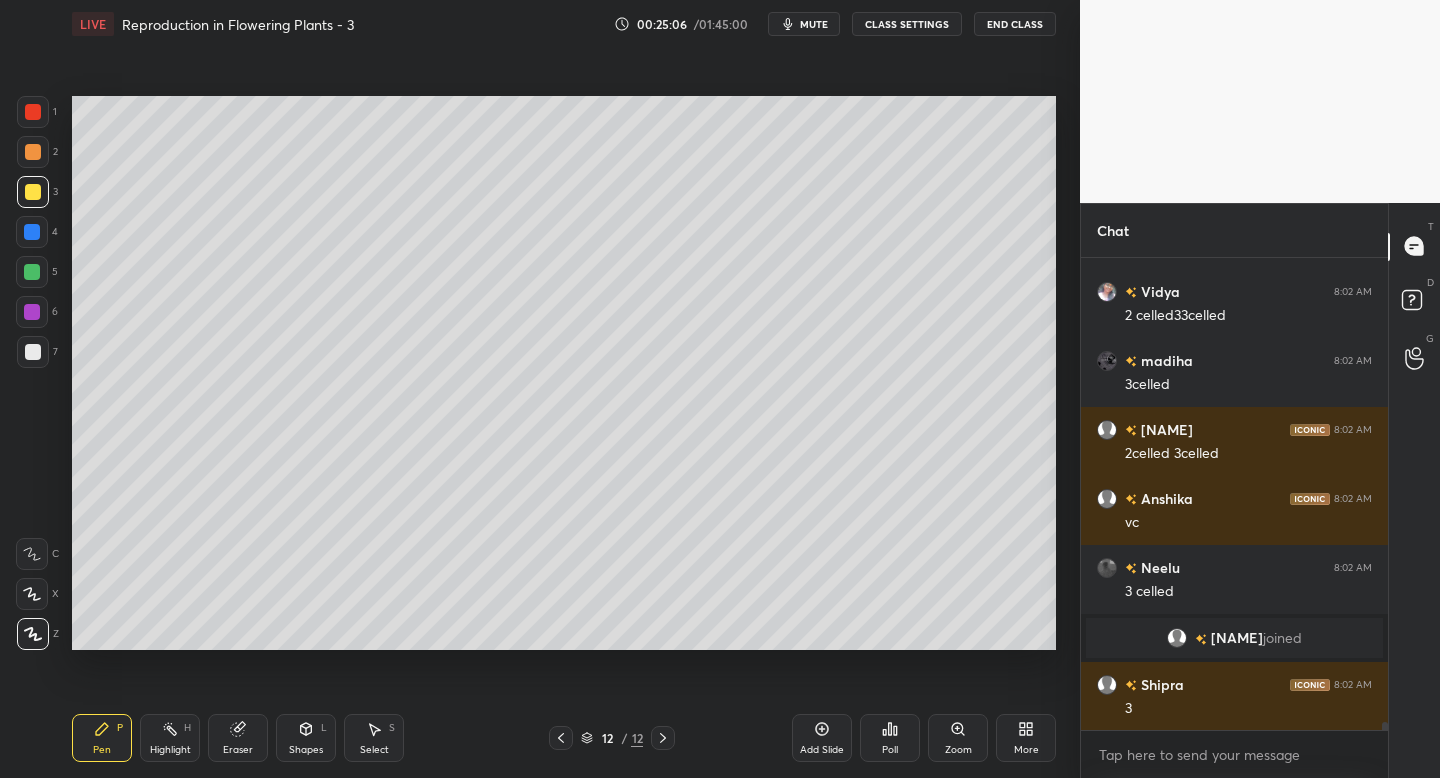 scroll, scrollTop: 28825, scrollLeft: 0, axis: vertical 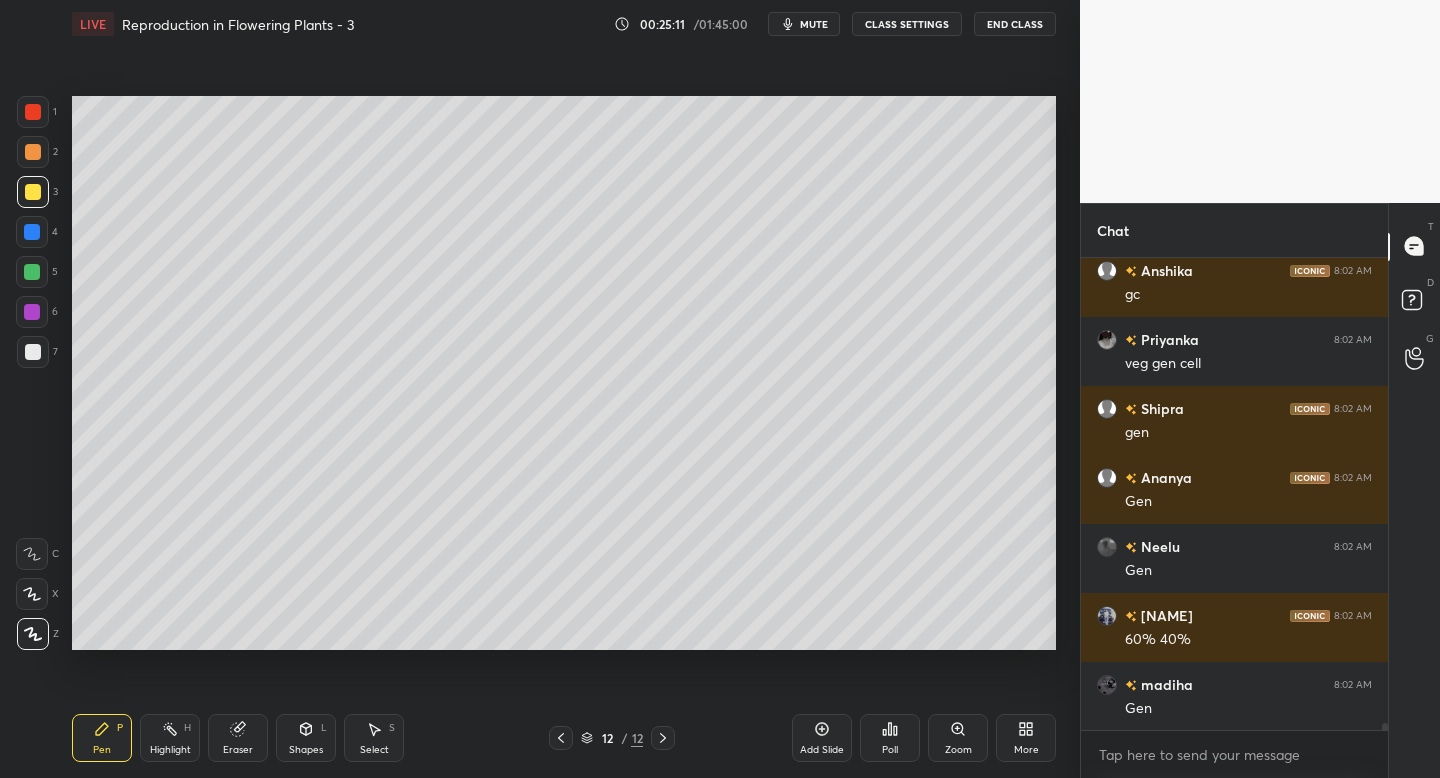 click at bounding box center [32, 272] 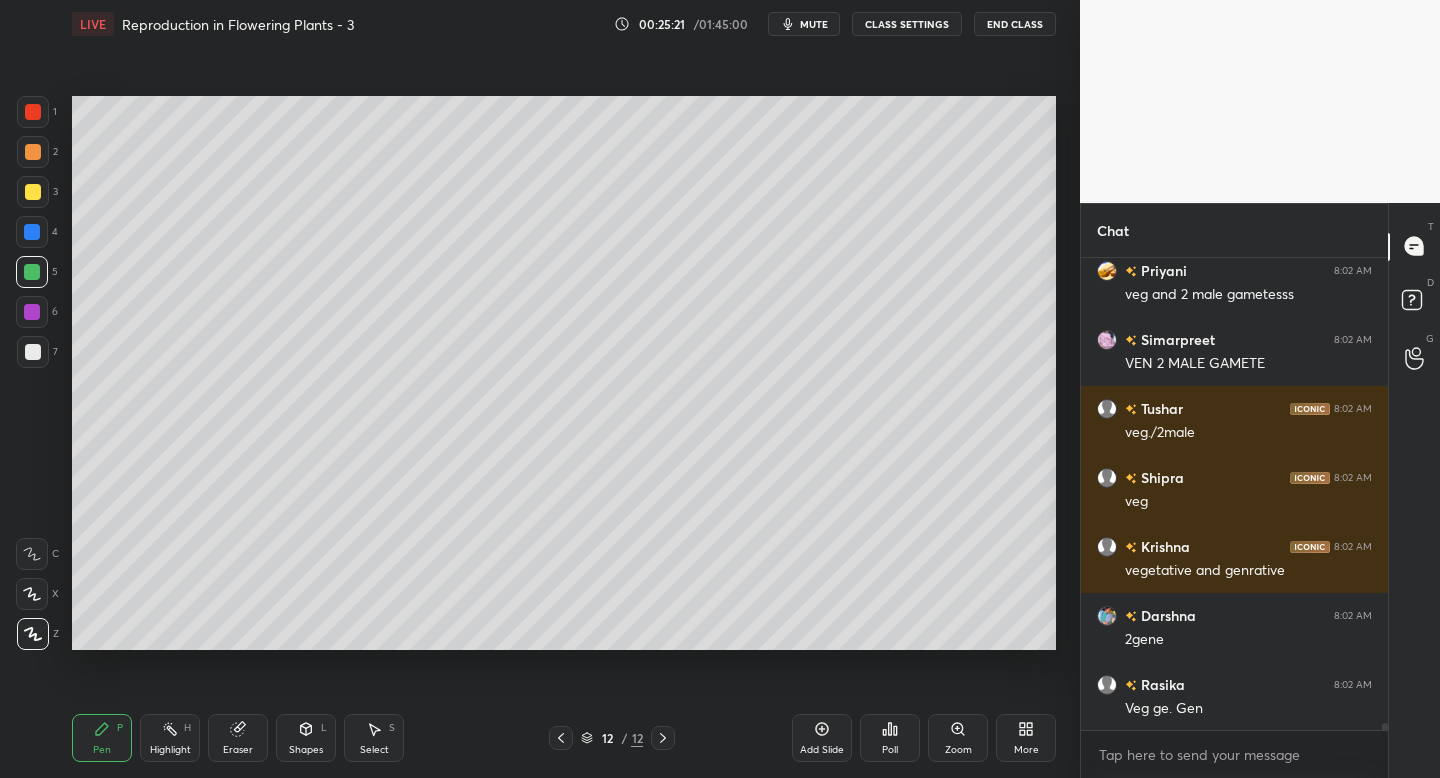 click on "Setting up your live class Poll for   secs No correct answer Start poll" at bounding box center (564, 373) 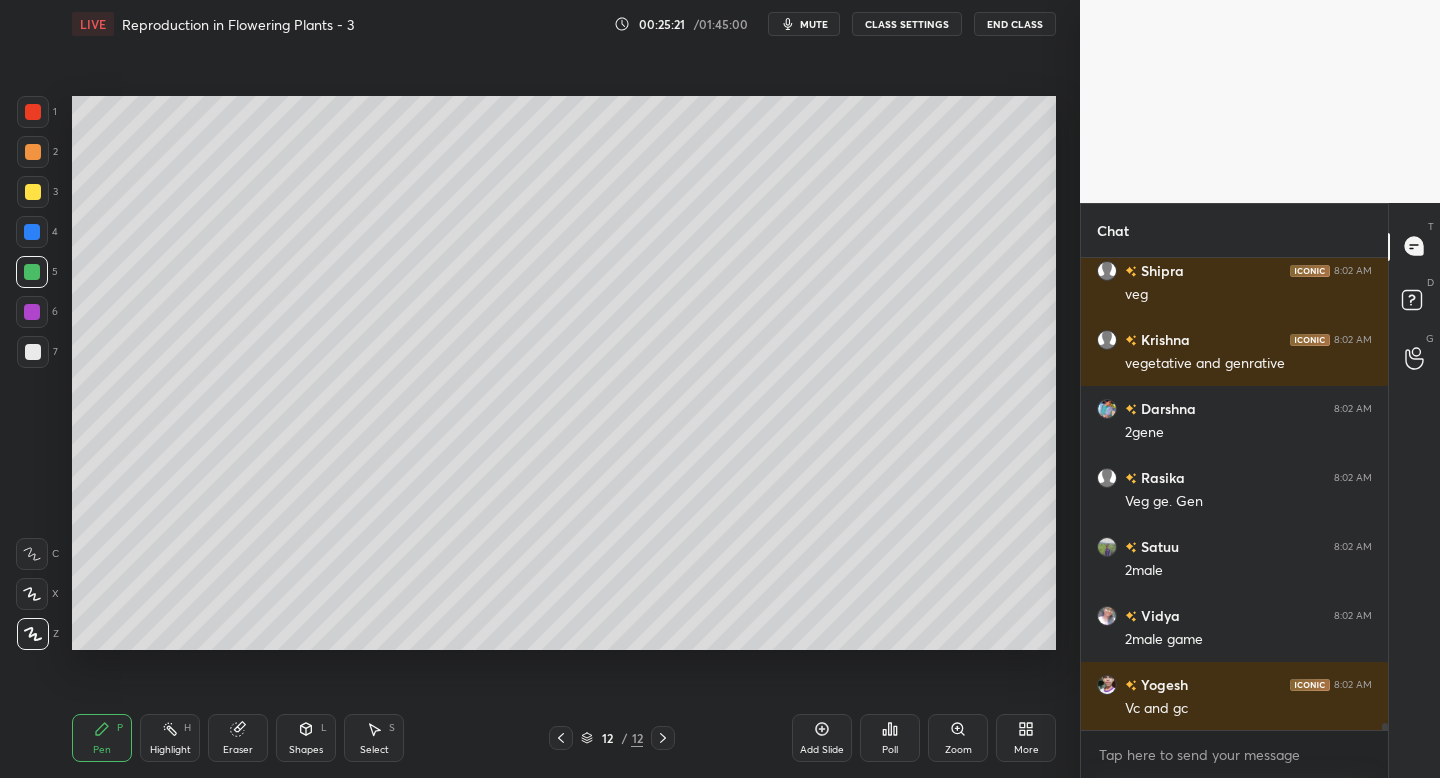 click on "Setting up your live class Poll for   secs No correct answer Start poll" at bounding box center (564, 373) 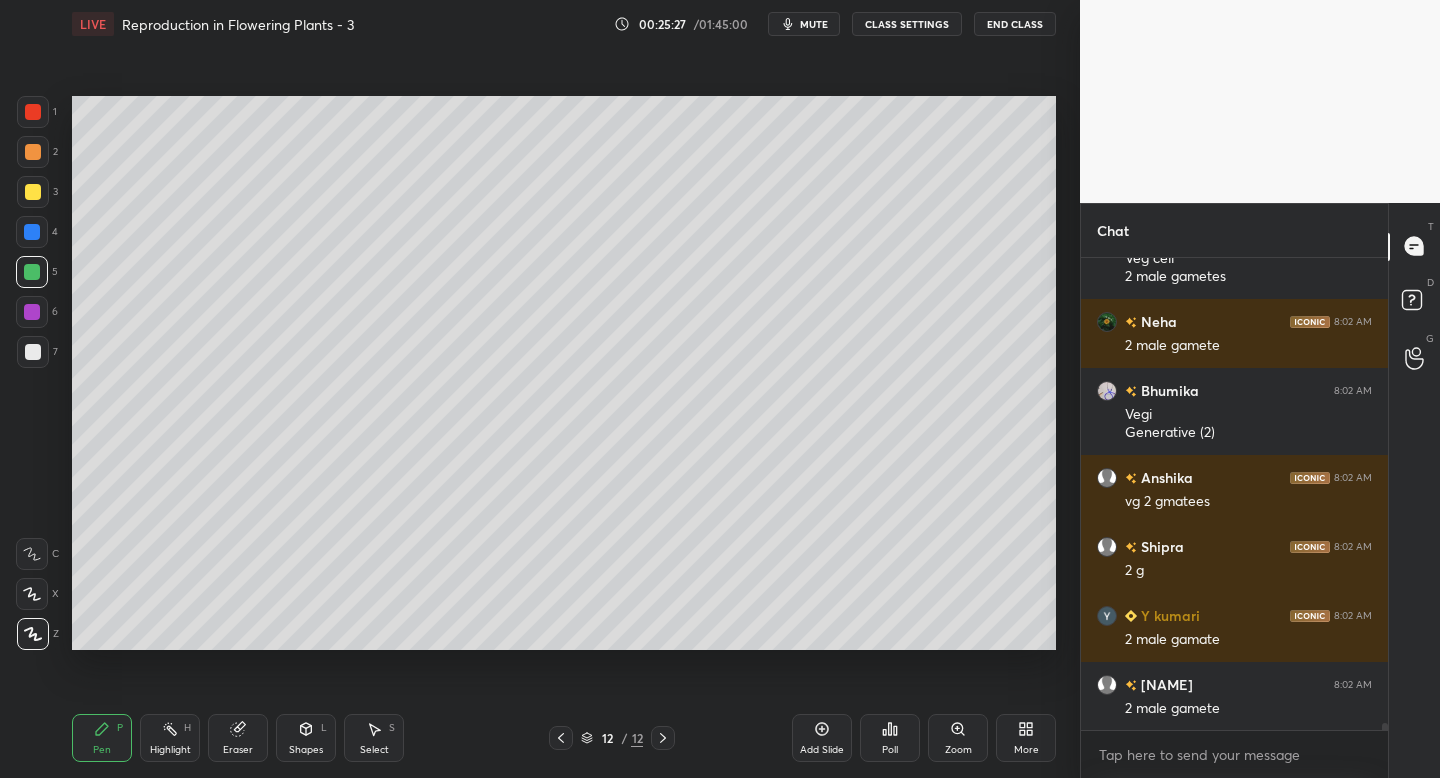 click 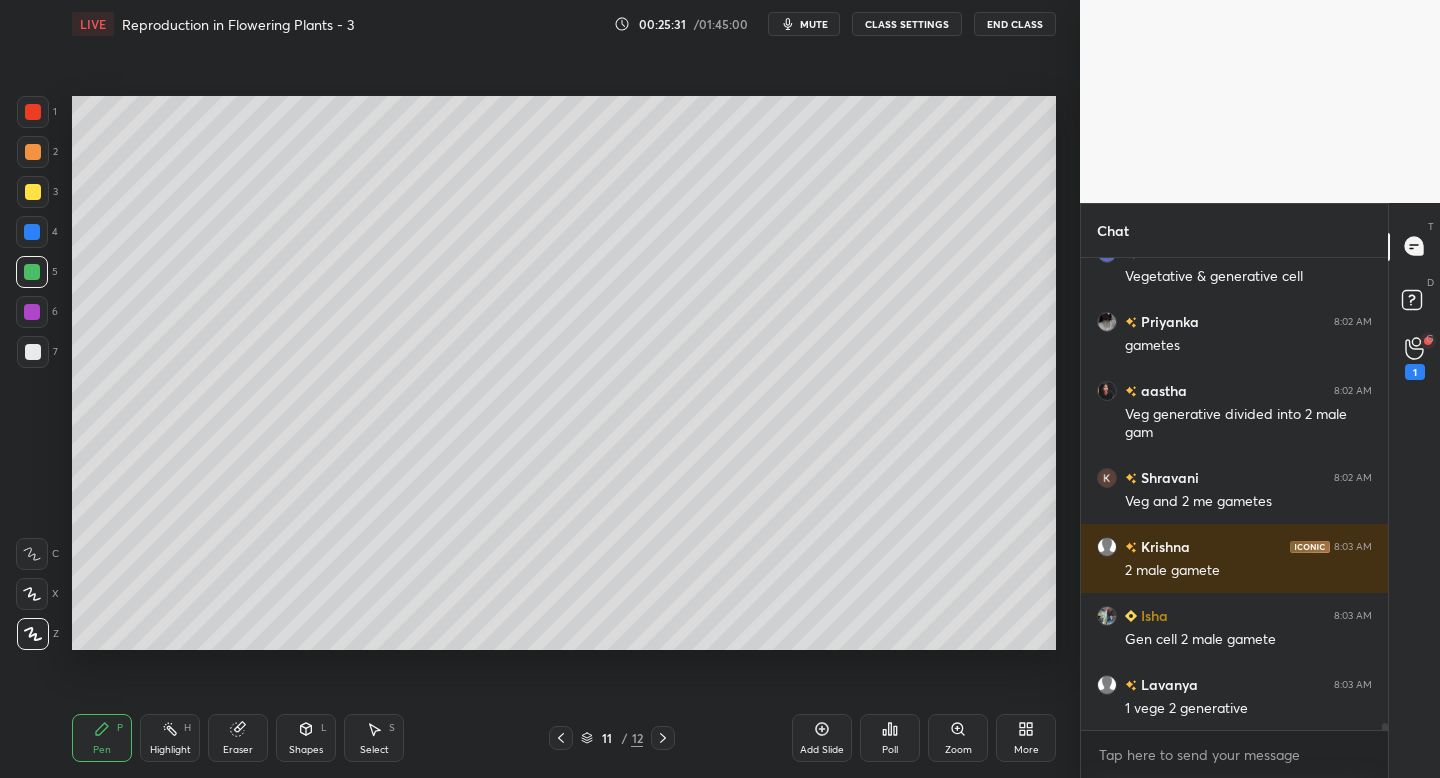 click 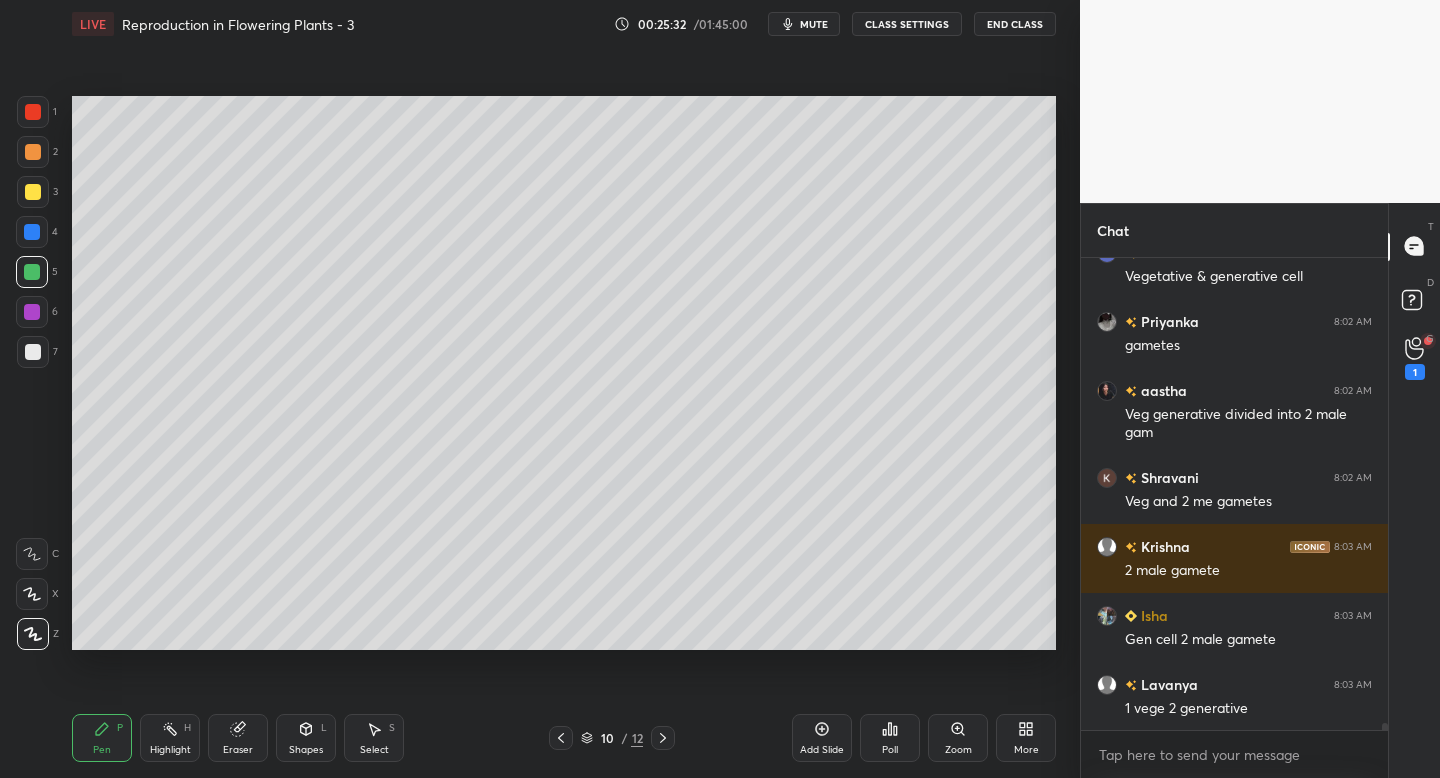 click 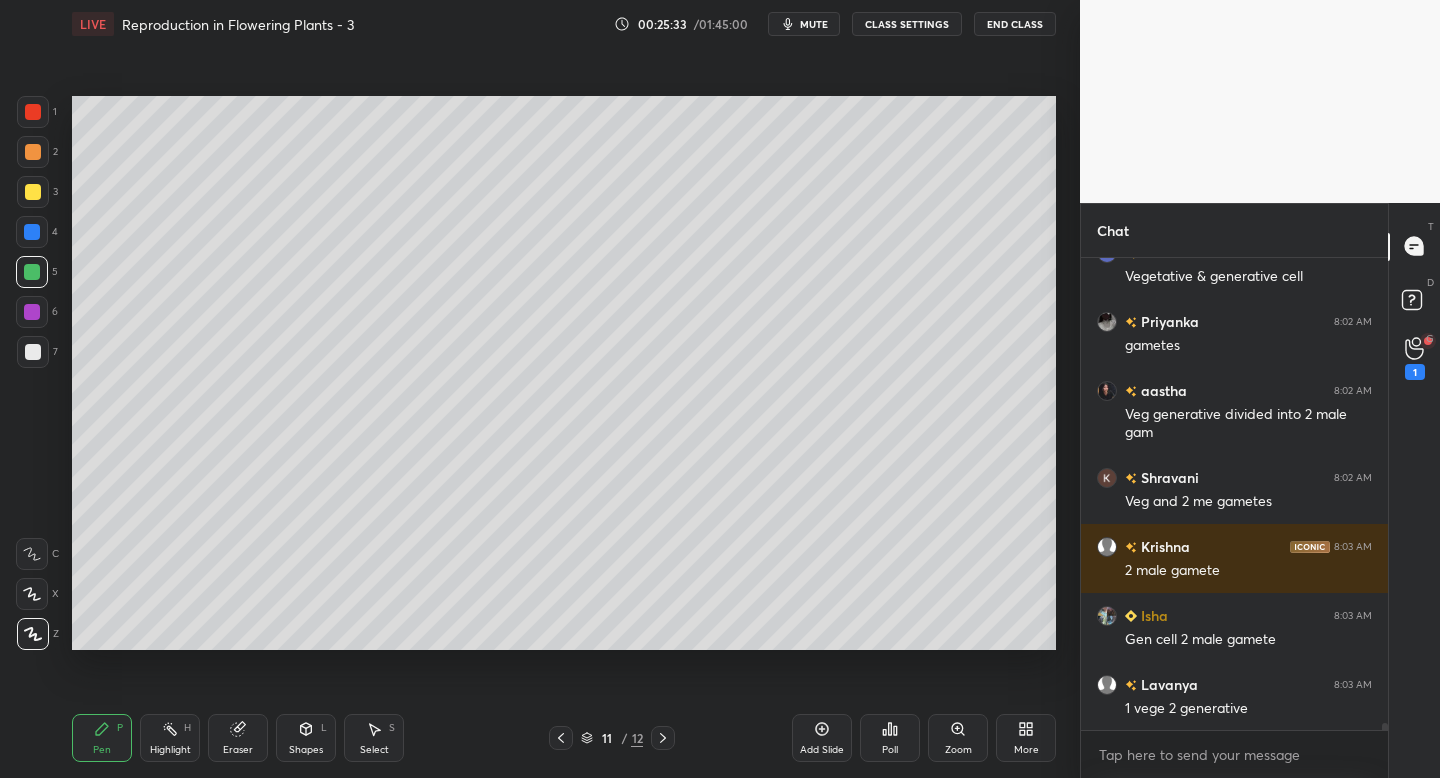 click 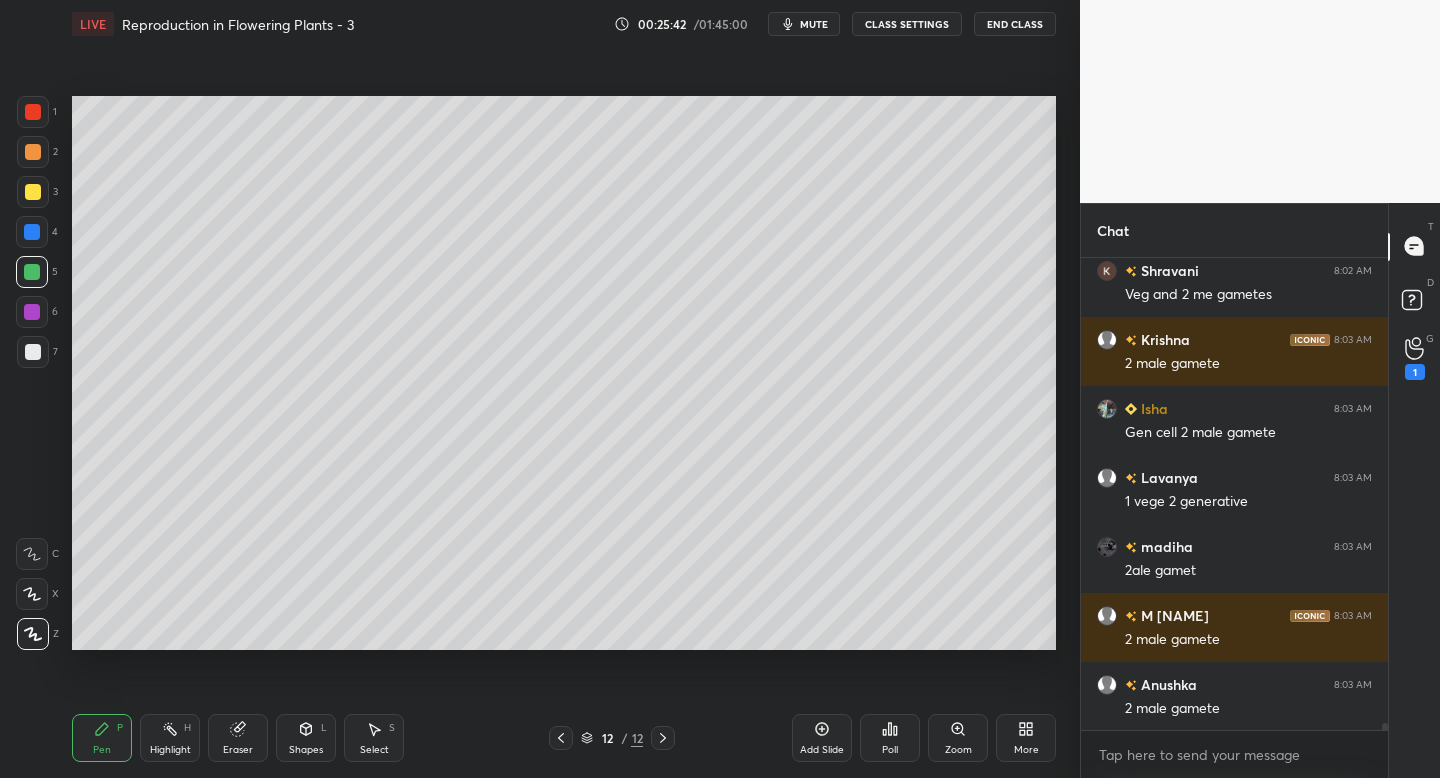 click 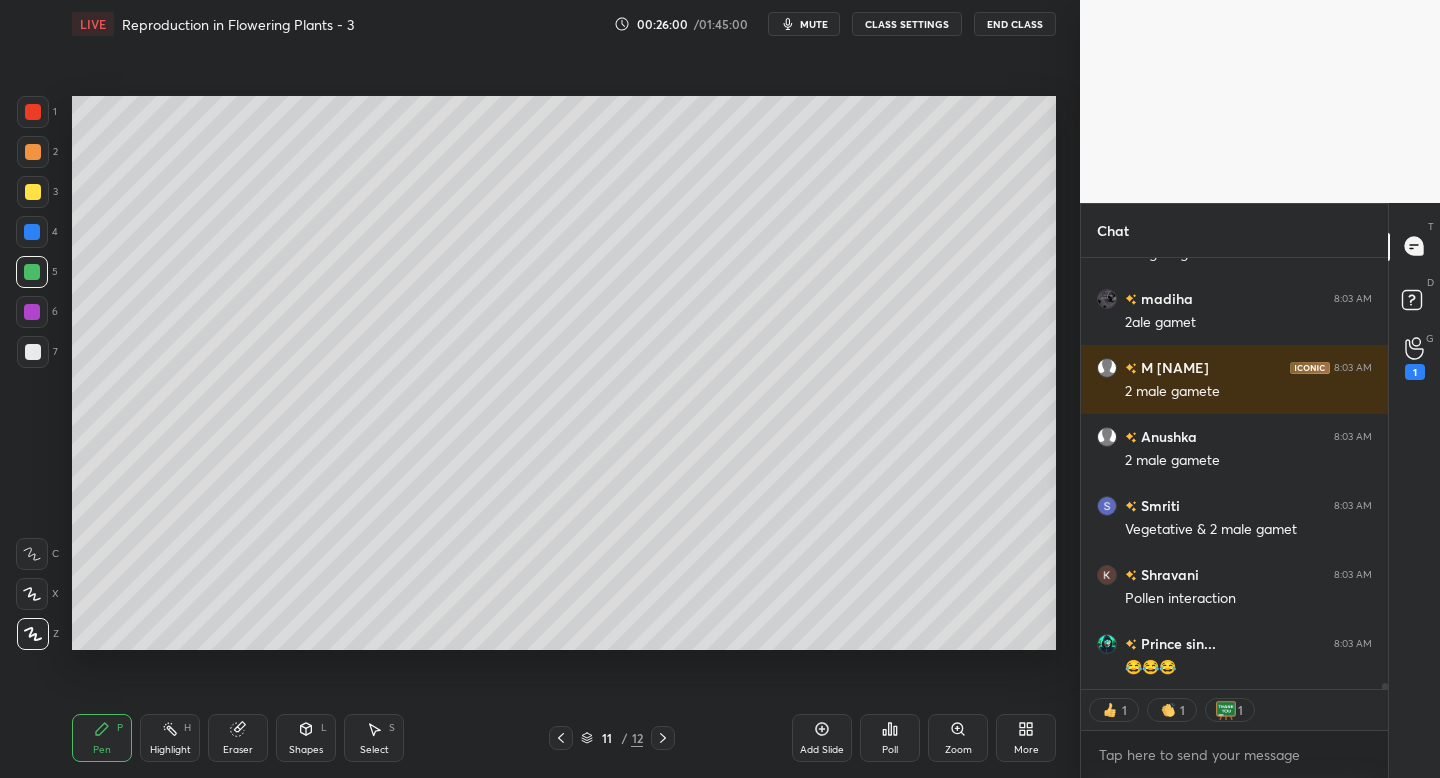 scroll, scrollTop: 32715, scrollLeft: 0, axis: vertical 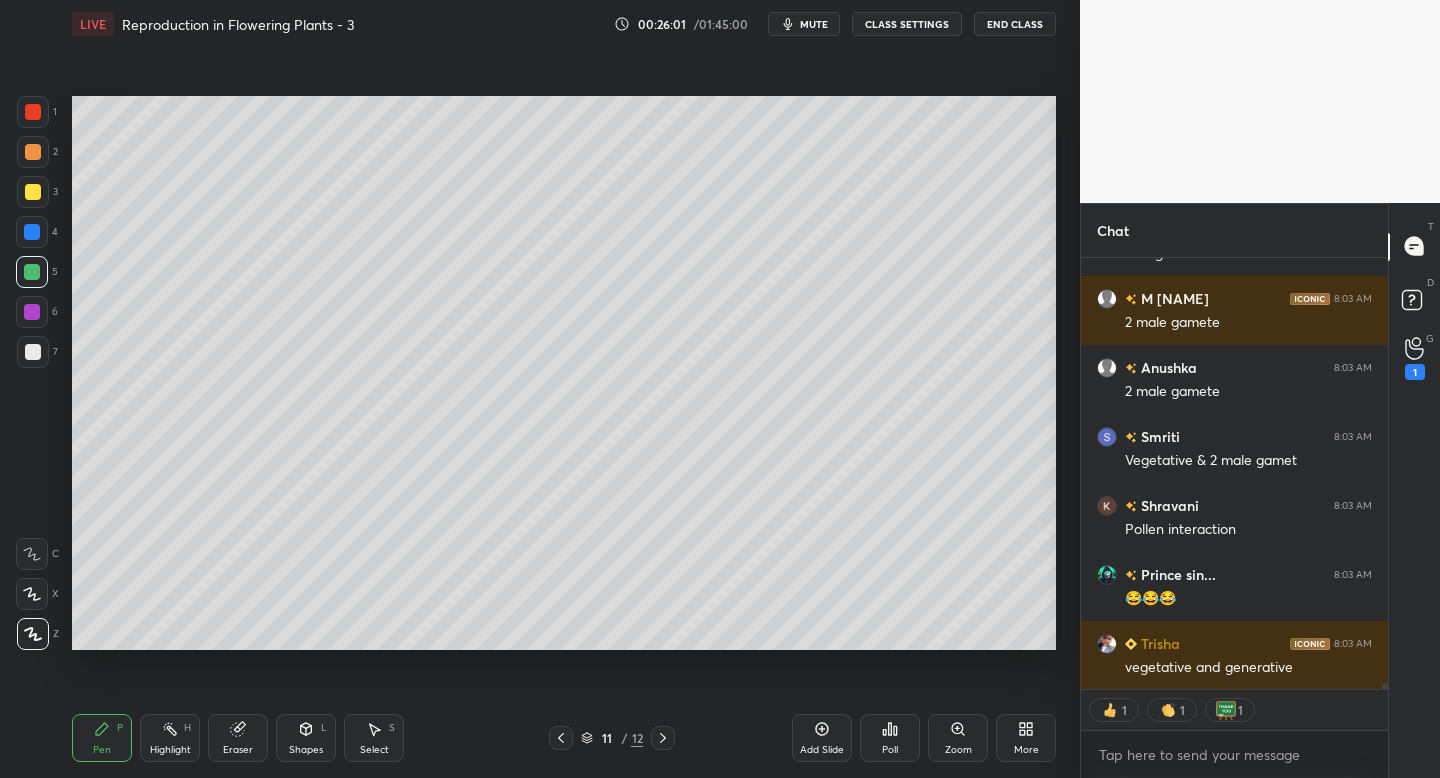 click on "1" at bounding box center [37, 116] 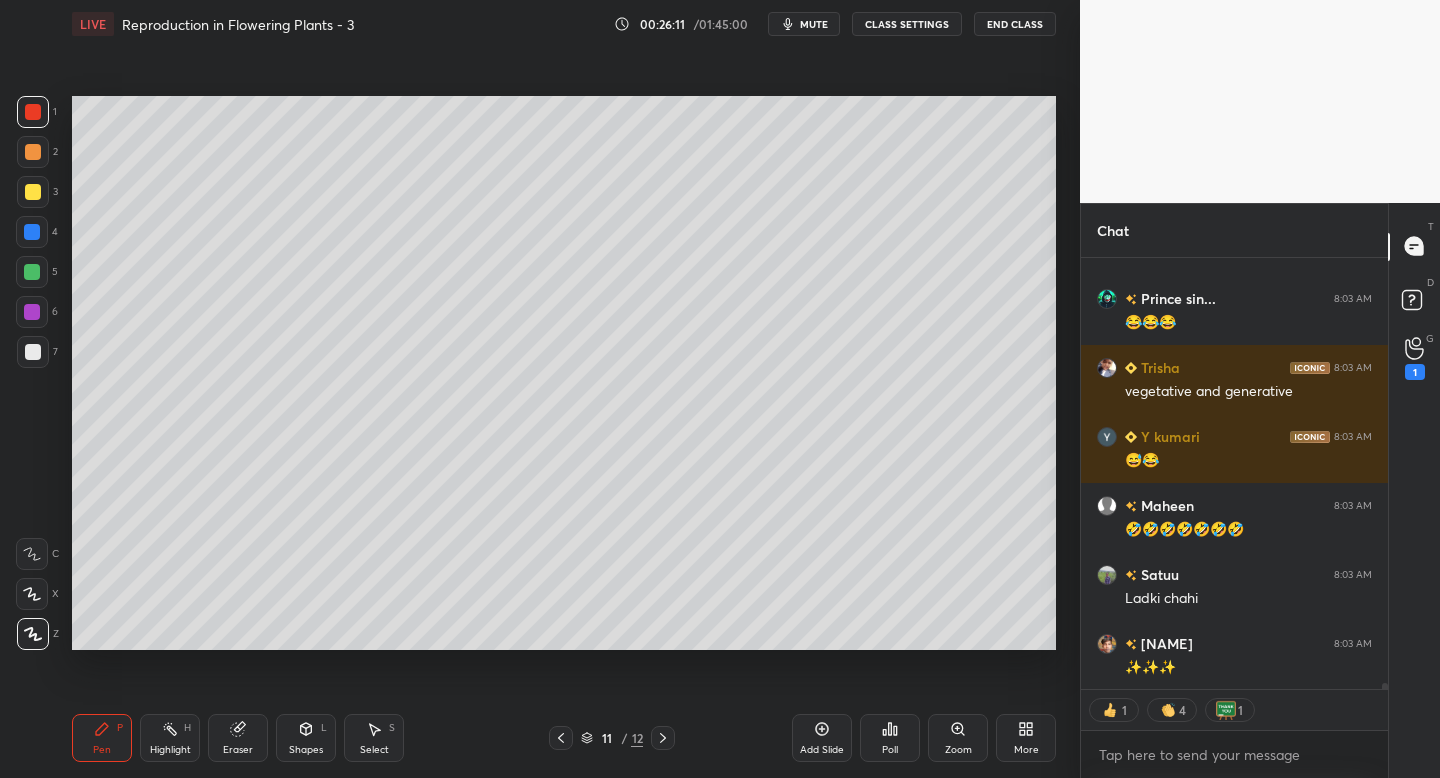 scroll, scrollTop: 33060, scrollLeft: 0, axis: vertical 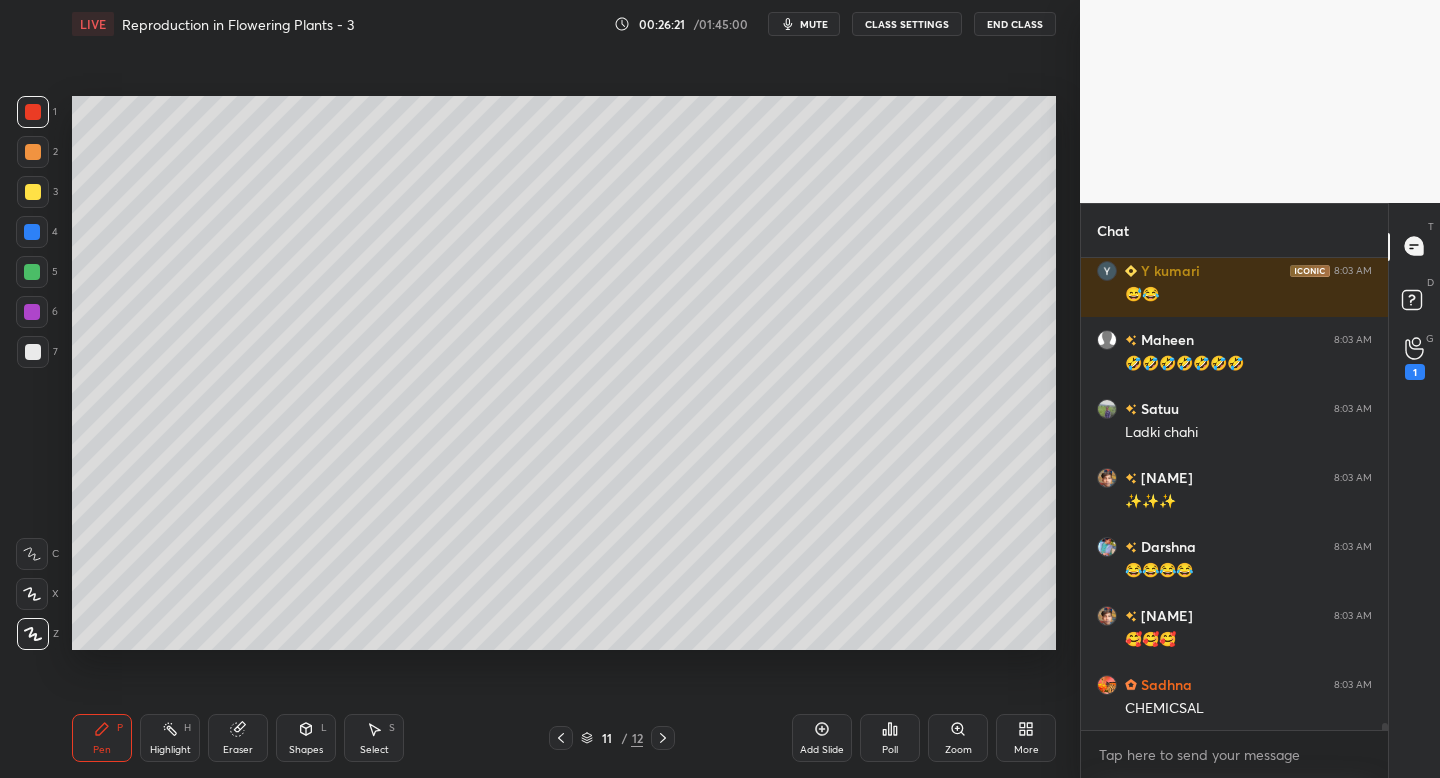 click at bounding box center [32, 232] 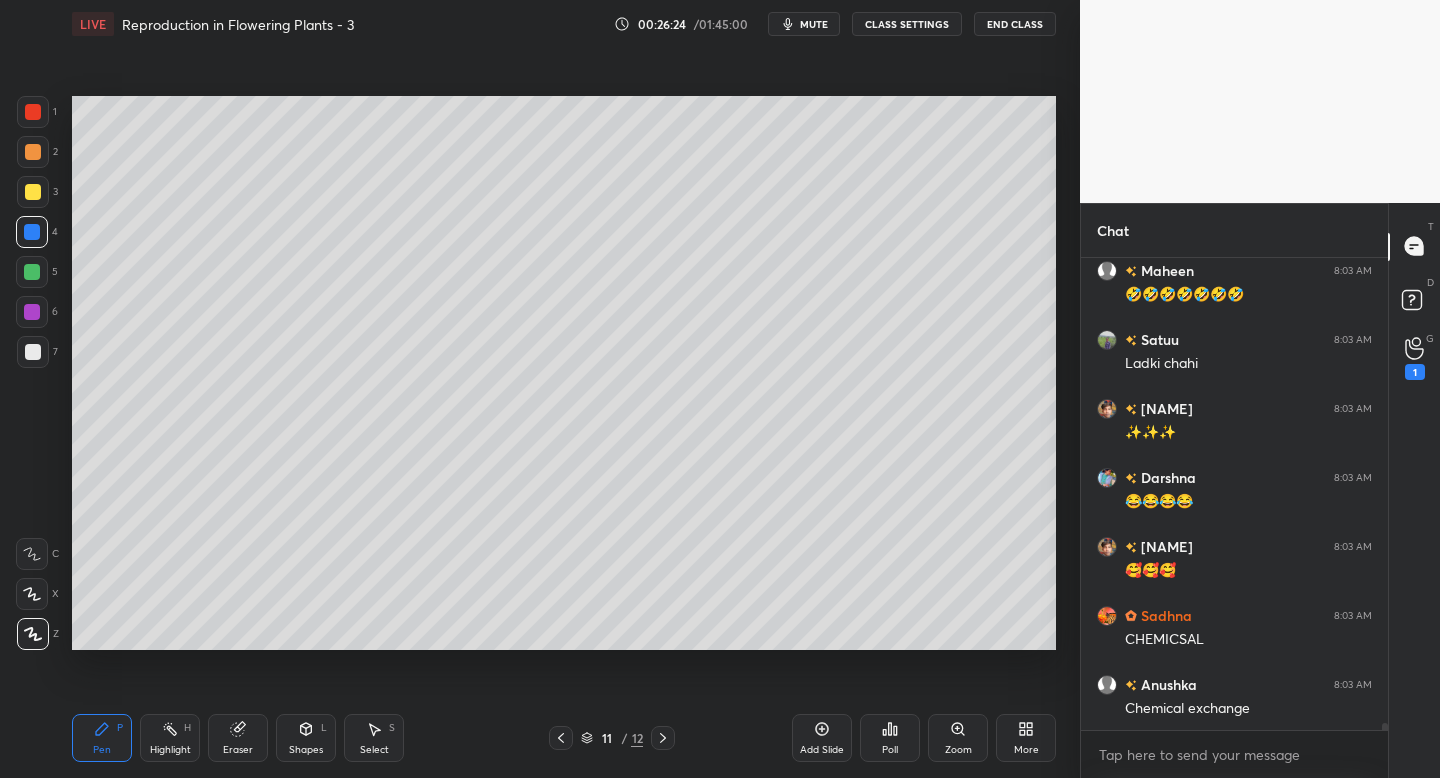scroll, scrollTop: 33295, scrollLeft: 0, axis: vertical 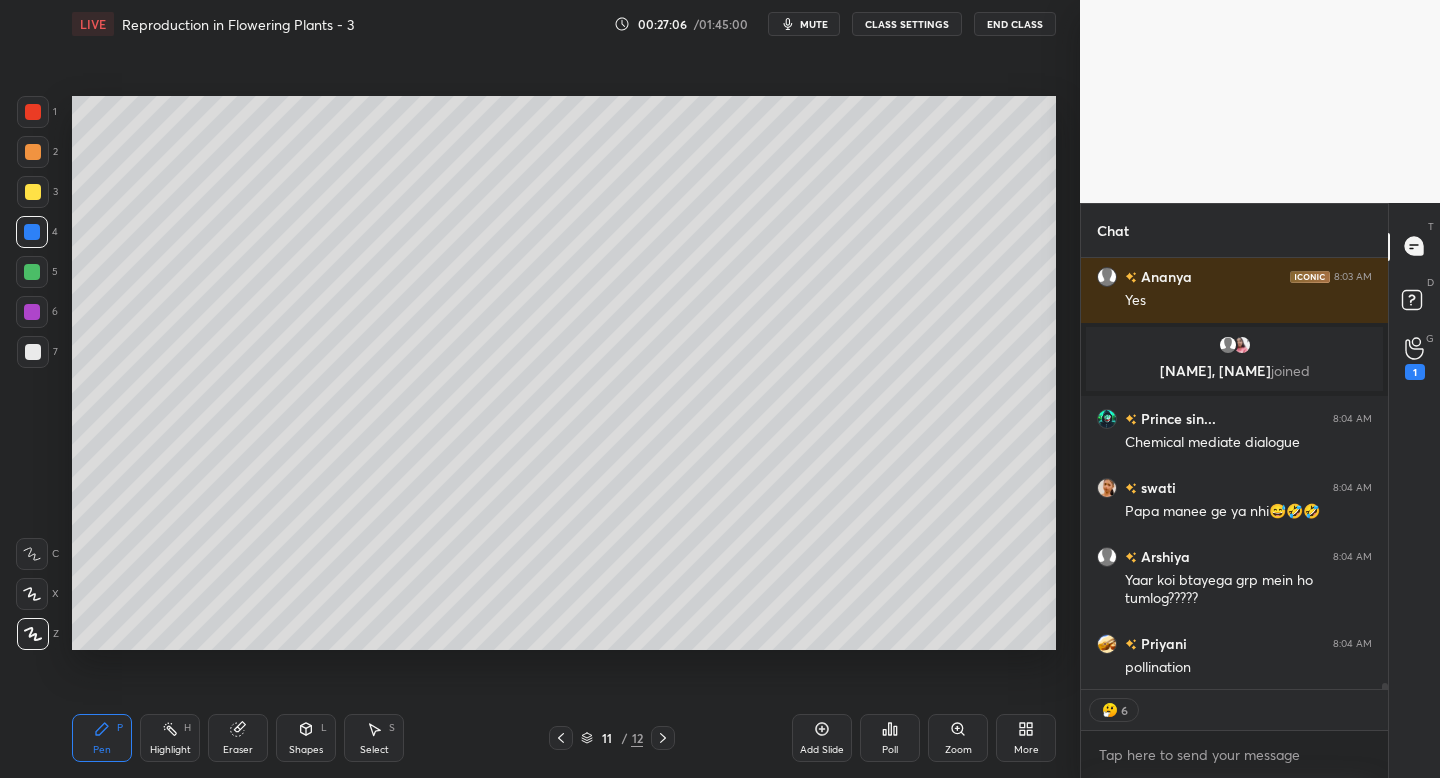 click at bounding box center (33, 192) 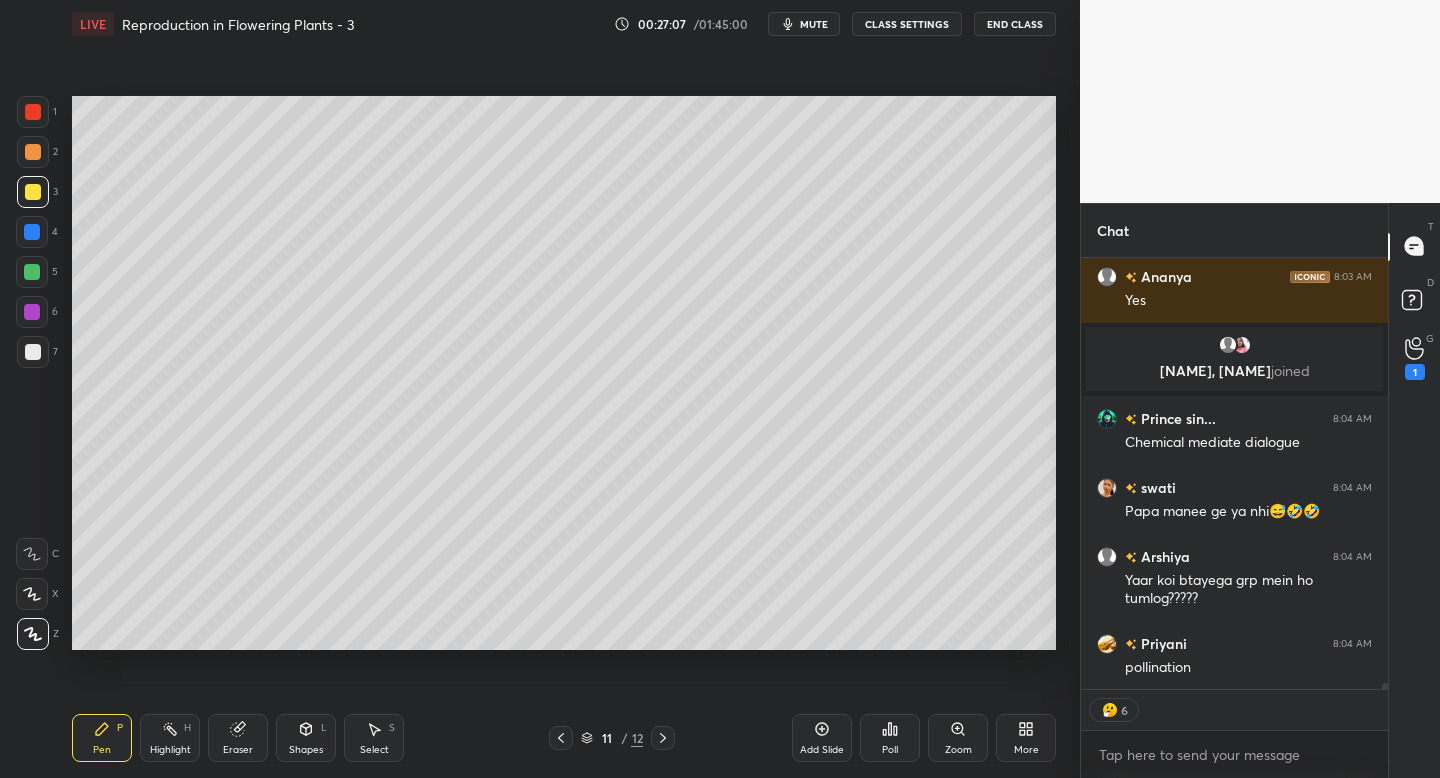 scroll, scrollTop: 31708, scrollLeft: 0, axis: vertical 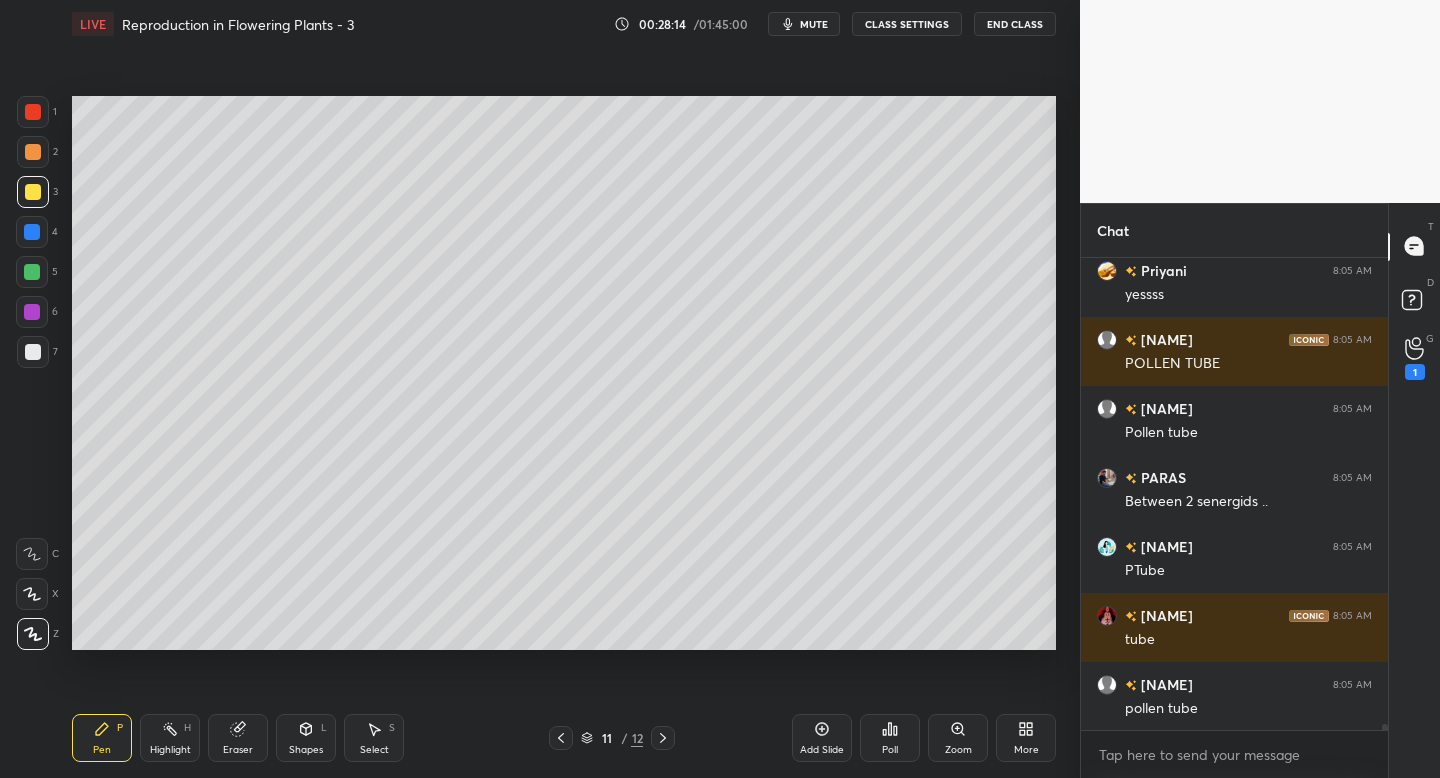 click at bounding box center [33, 112] 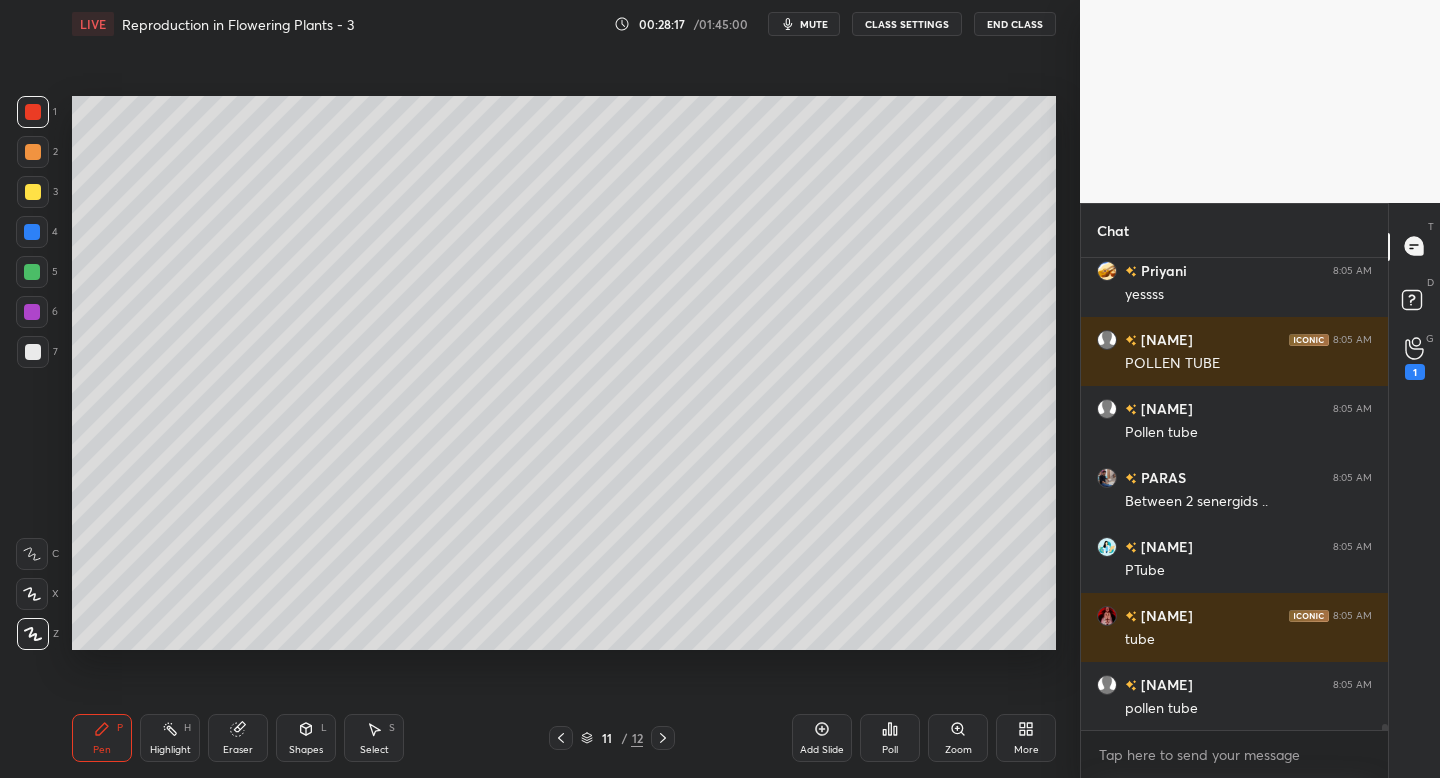 click on "Add Slide" at bounding box center (822, 750) 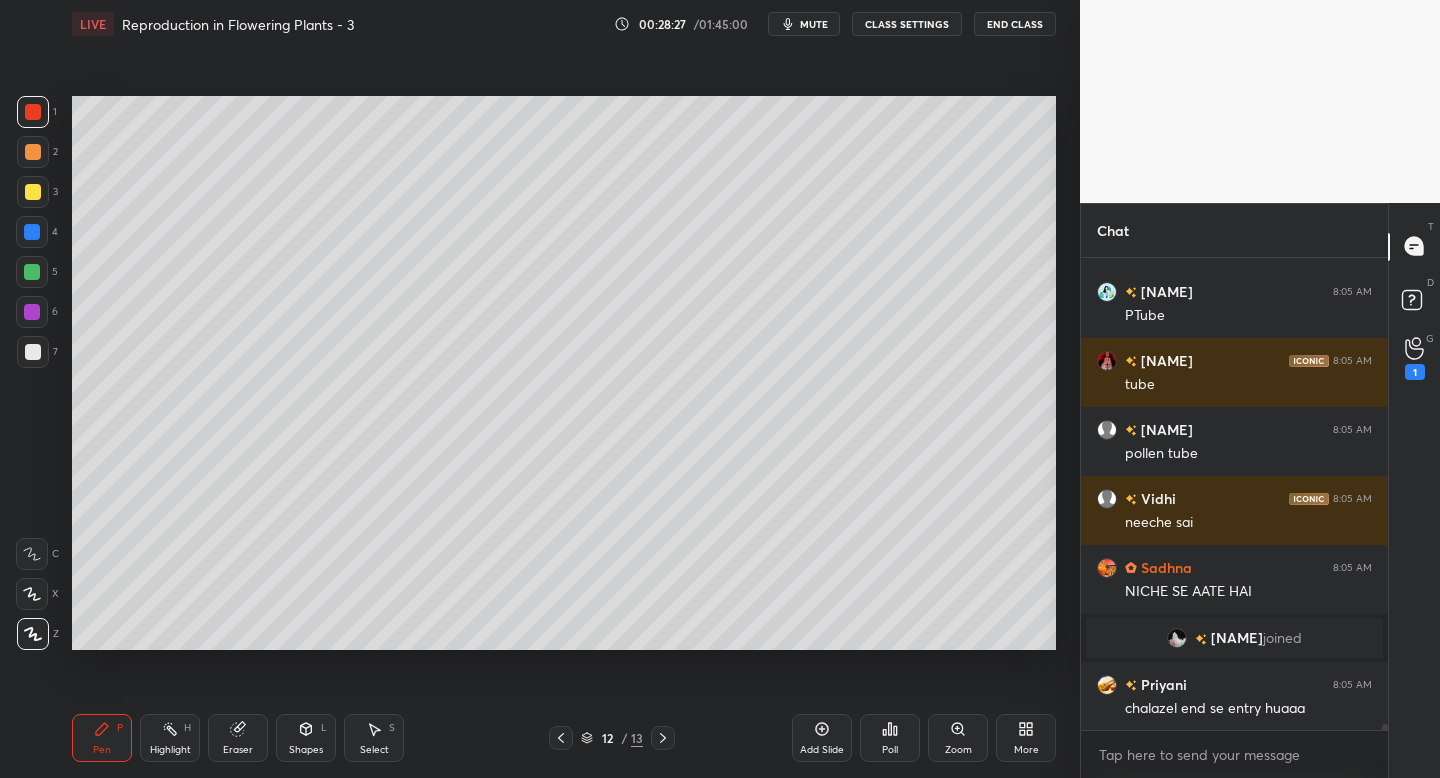 scroll, scrollTop: 34734, scrollLeft: 0, axis: vertical 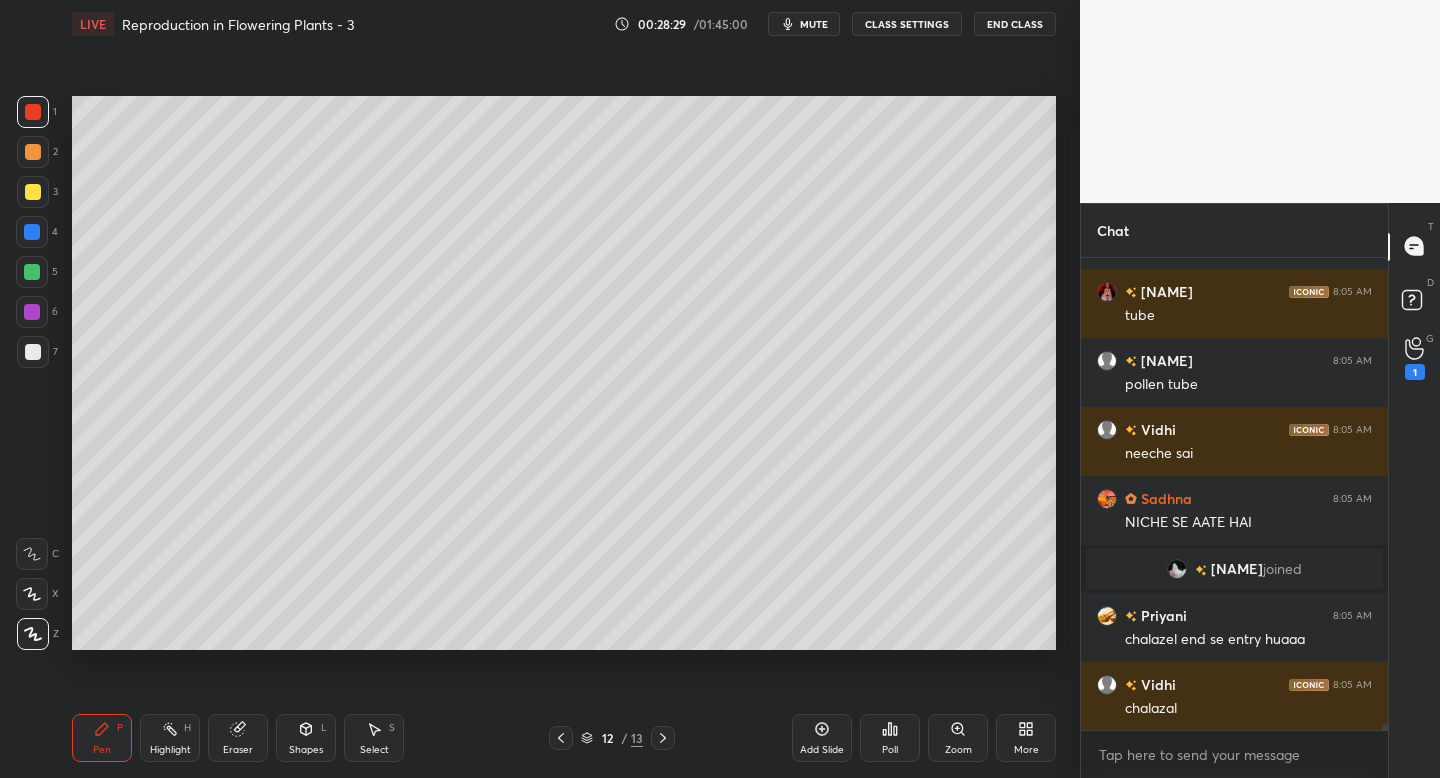 click at bounding box center [561, 738] 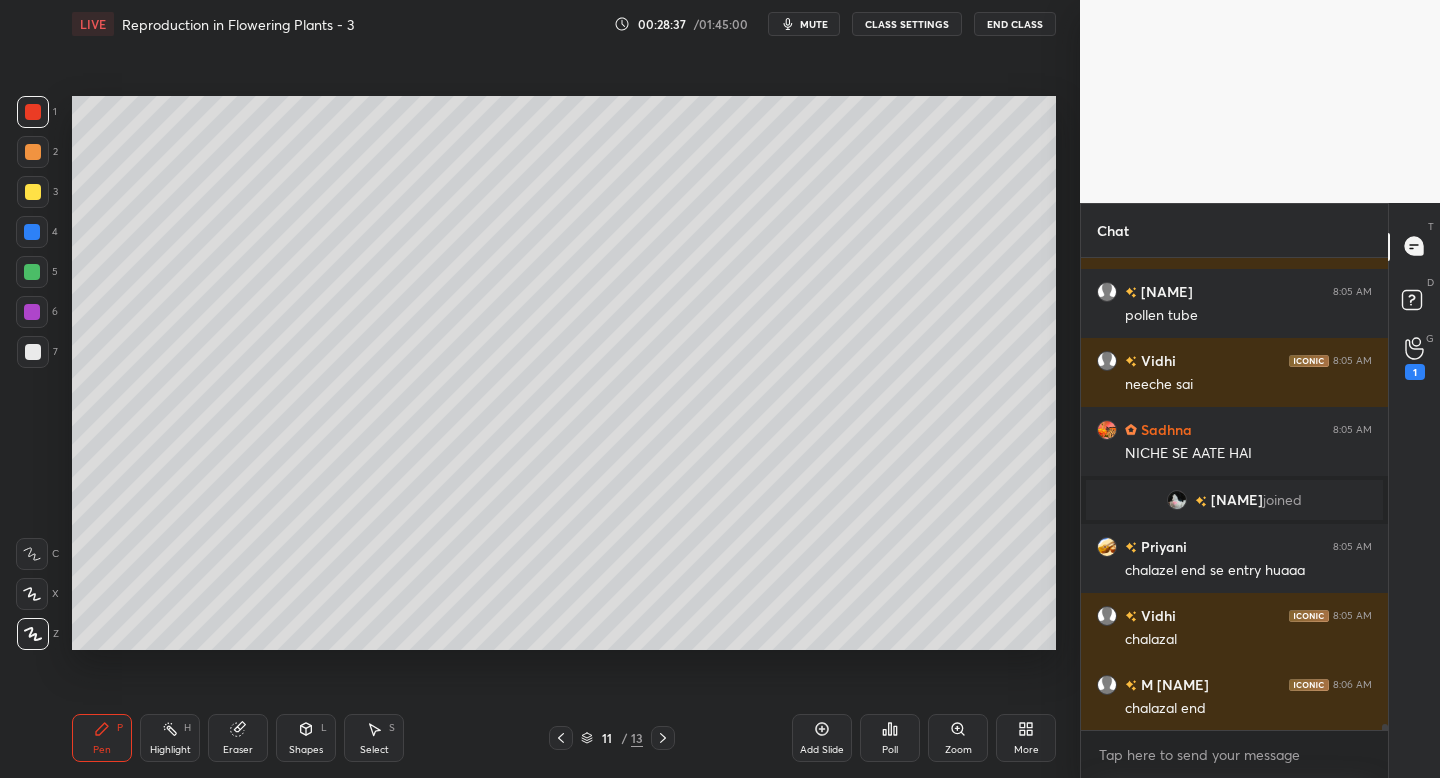 scroll, scrollTop: 34872, scrollLeft: 0, axis: vertical 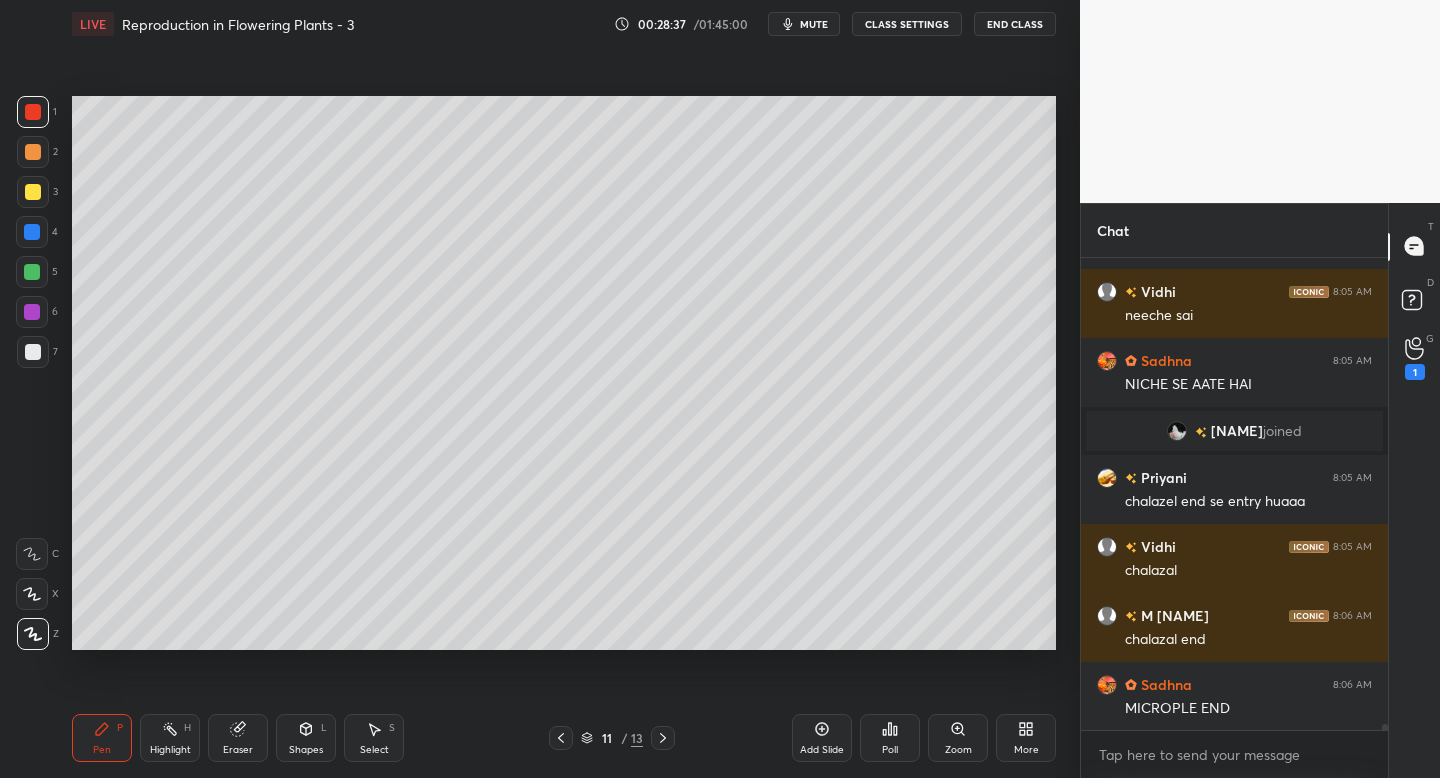 click on "Pen P Highlight H Eraser Shapes L Select S 11 / 13 Add Slide Poll Zoom More" at bounding box center (564, 738) 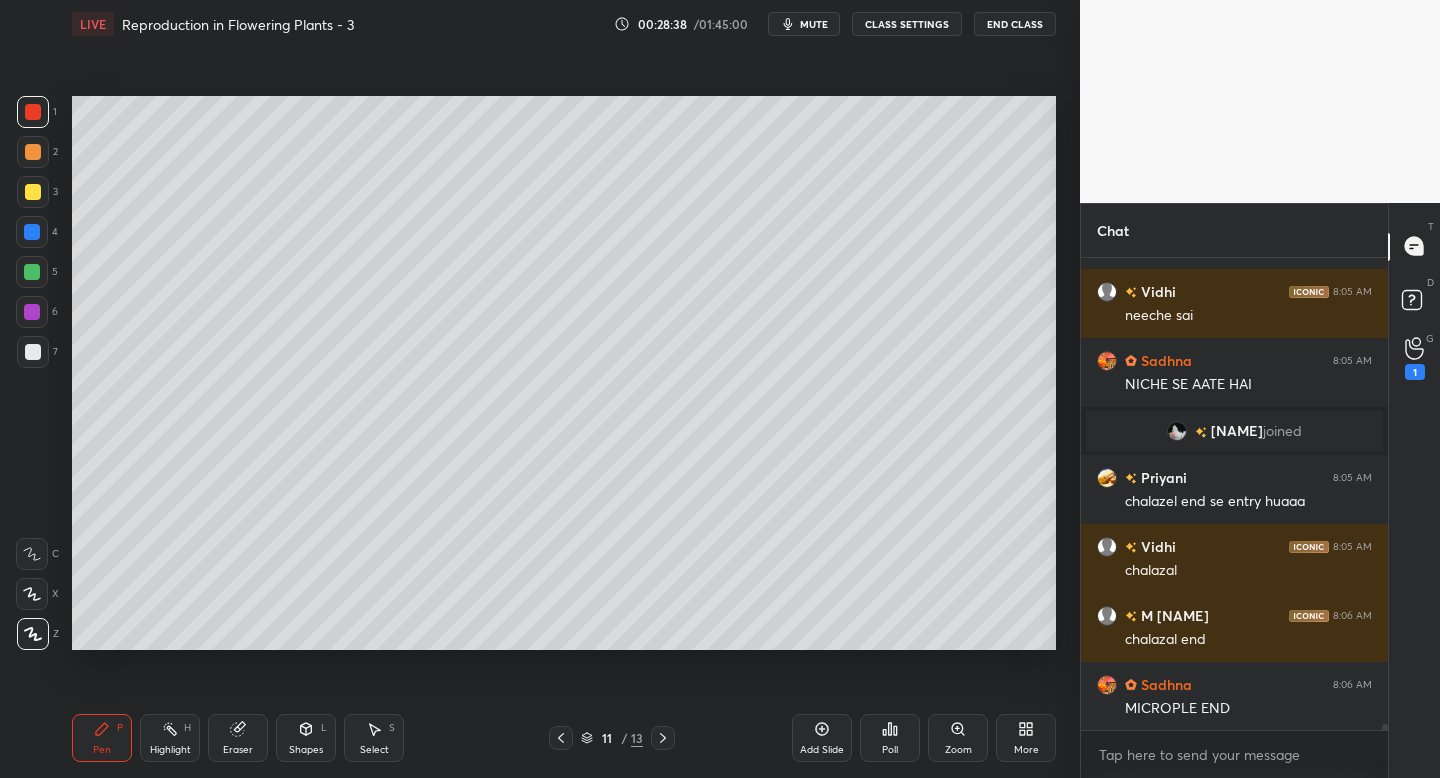 scroll, scrollTop: 34941, scrollLeft: 0, axis: vertical 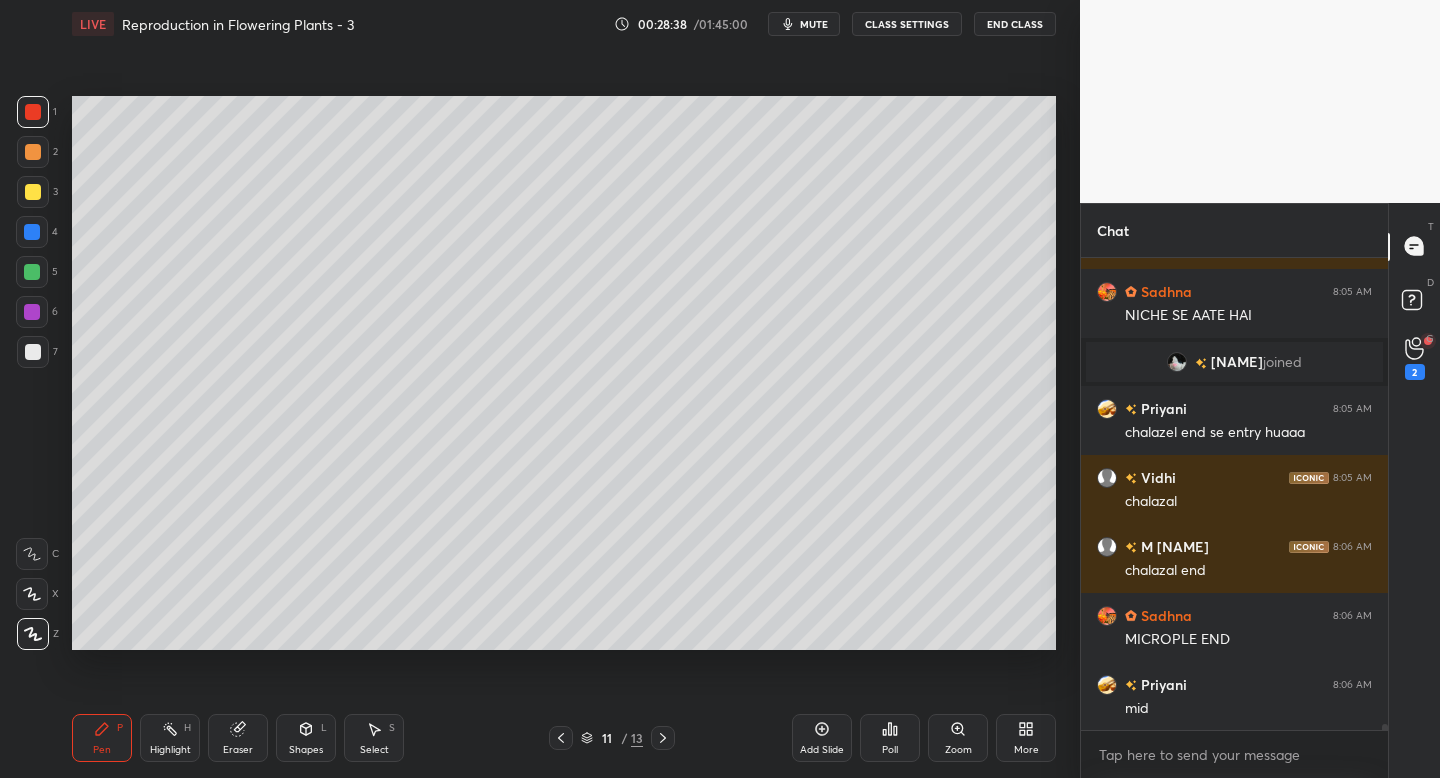 click 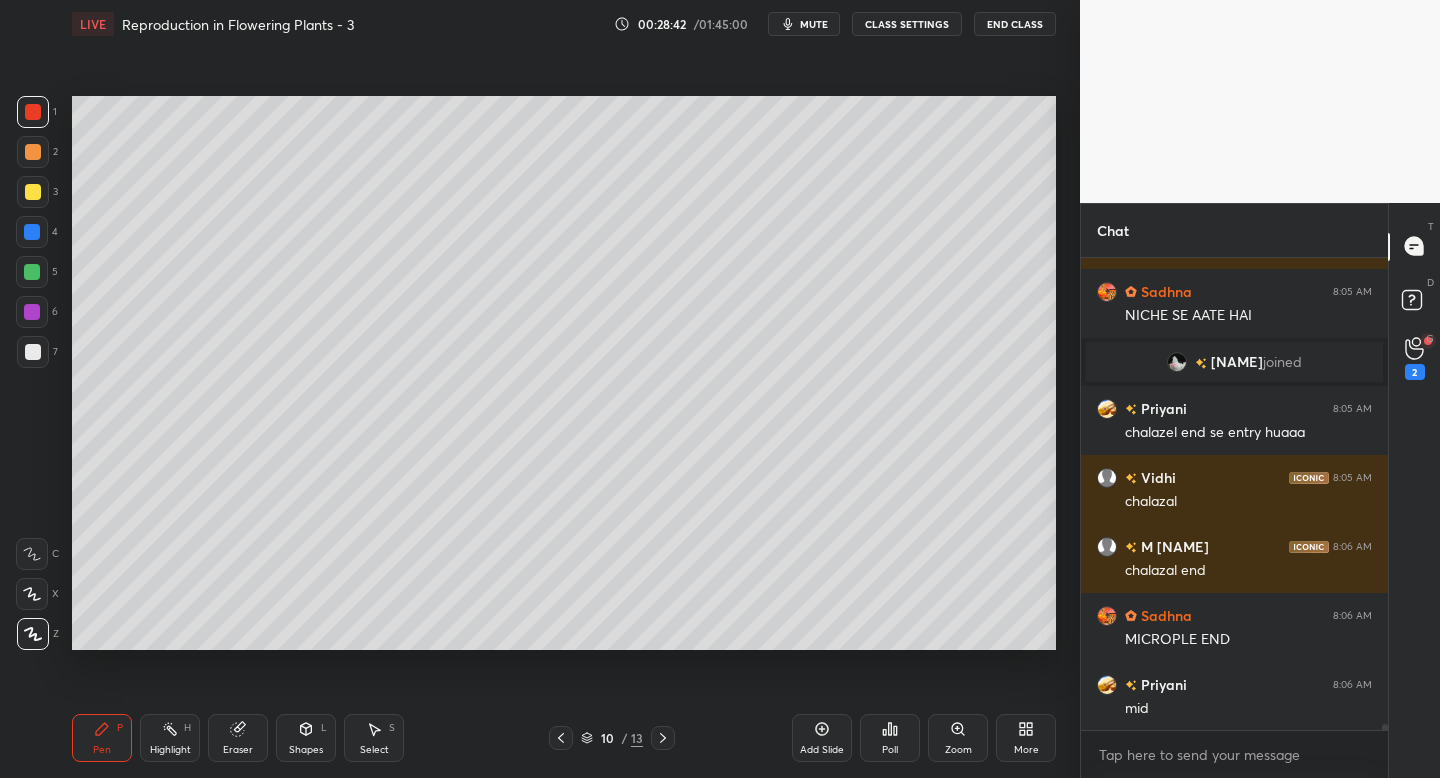 scroll, scrollTop: 35010, scrollLeft: 0, axis: vertical 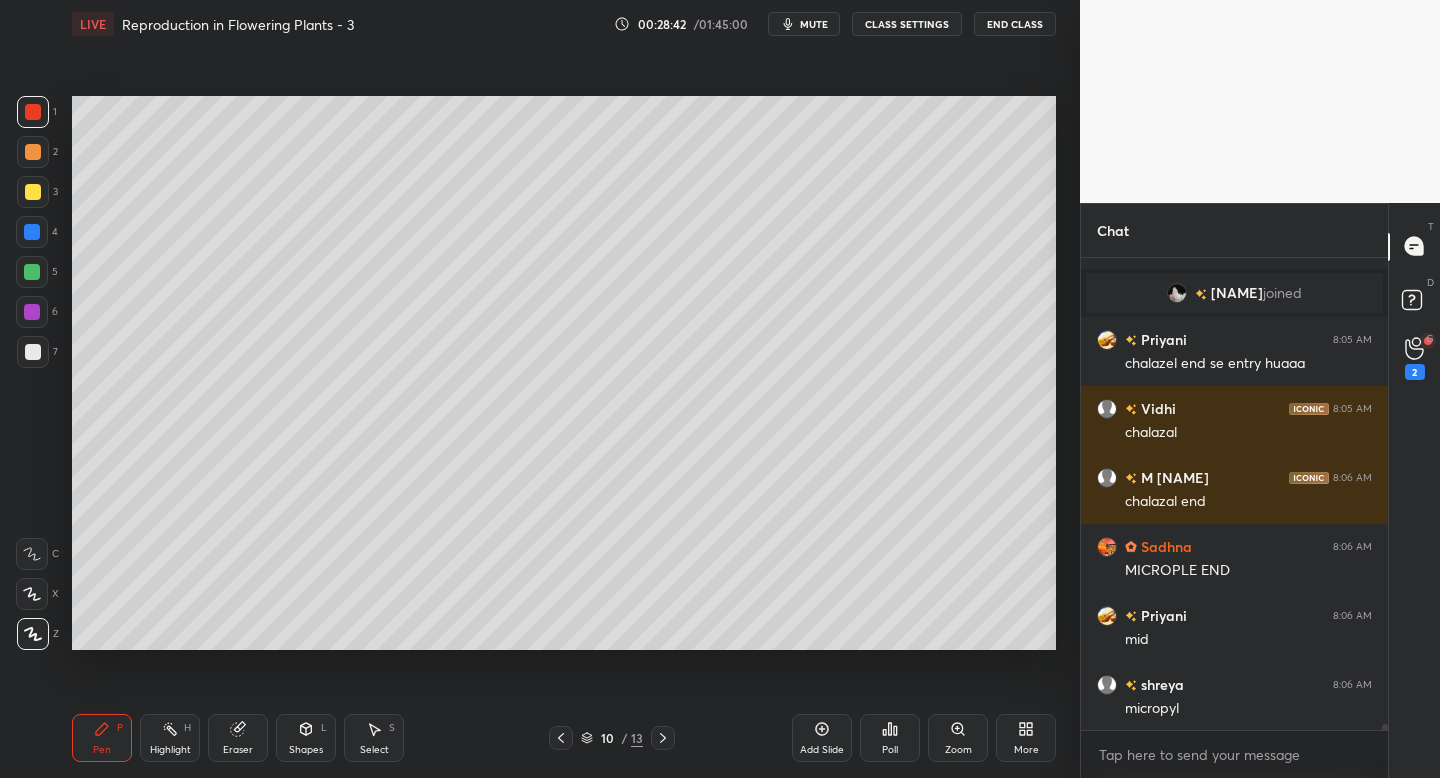 click 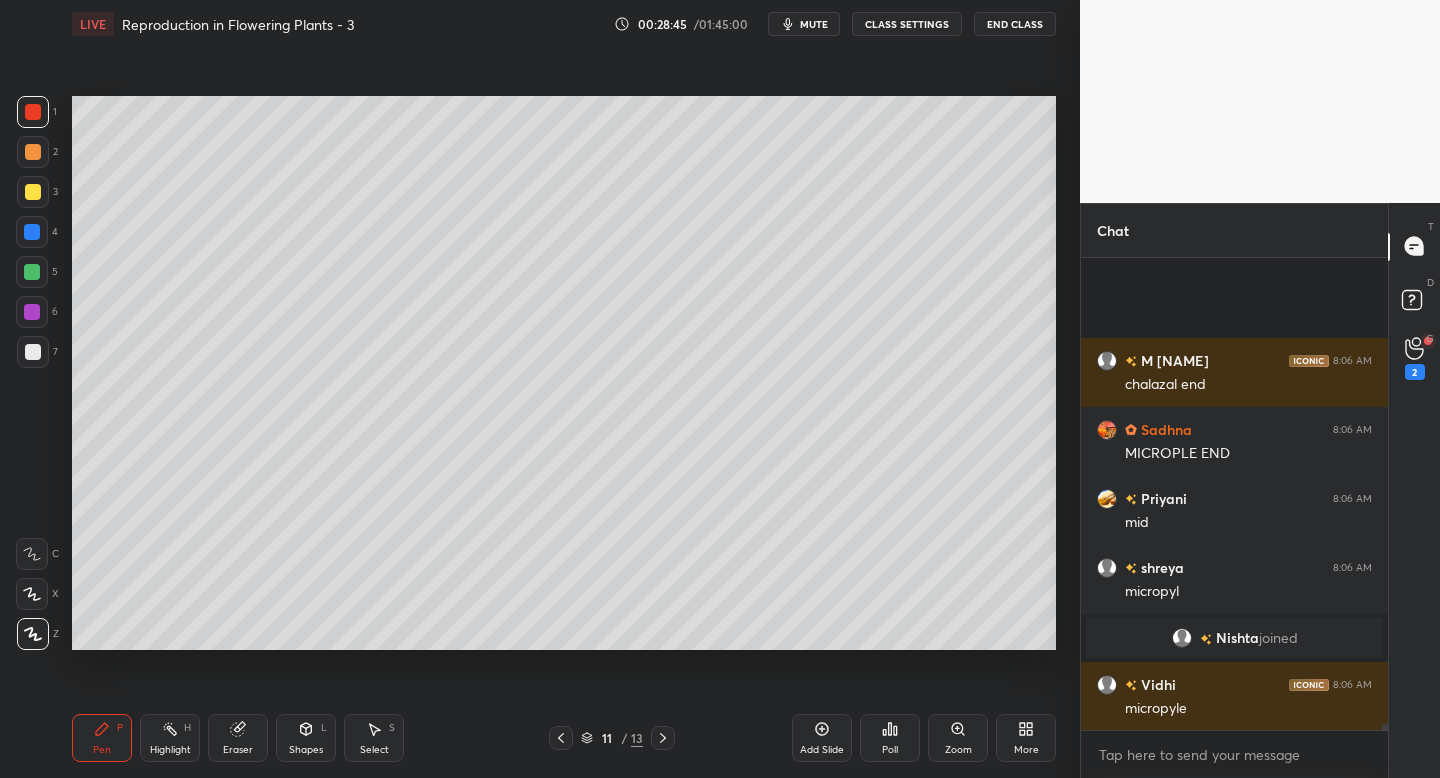 scroll, scrollTop: 35015, scrollLeft: 0, axis: vertical 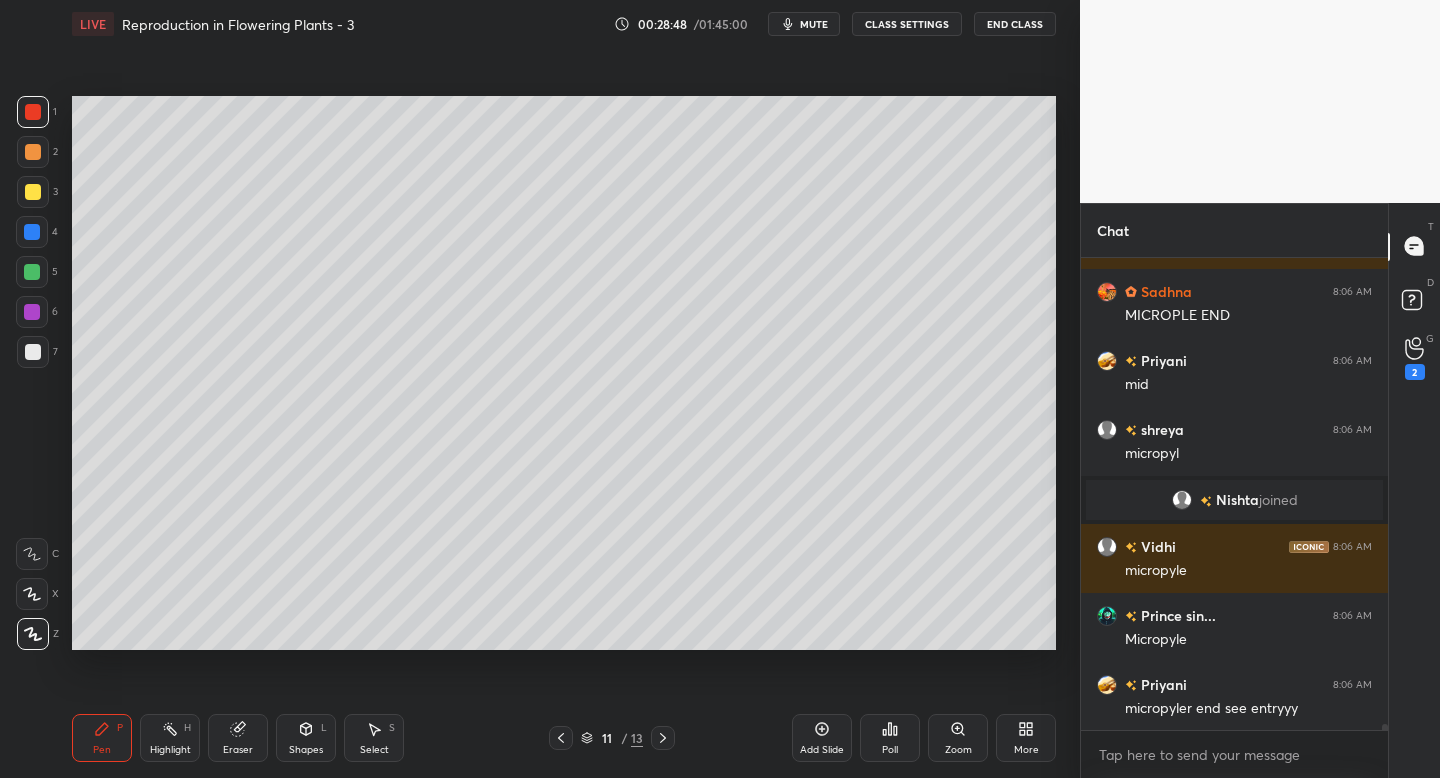 click 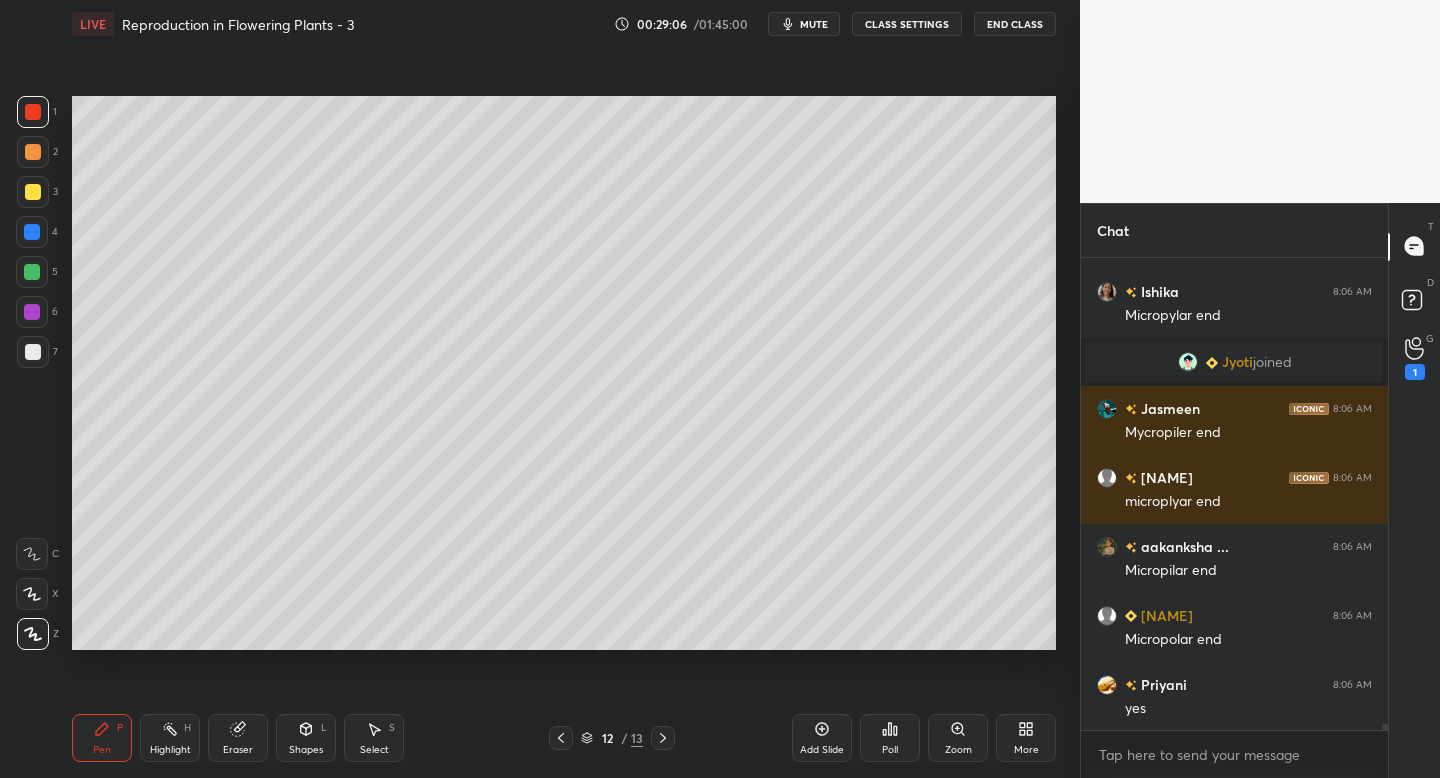scroll, scrollTop: 36167, scrollLeft: 0, axis: vertical 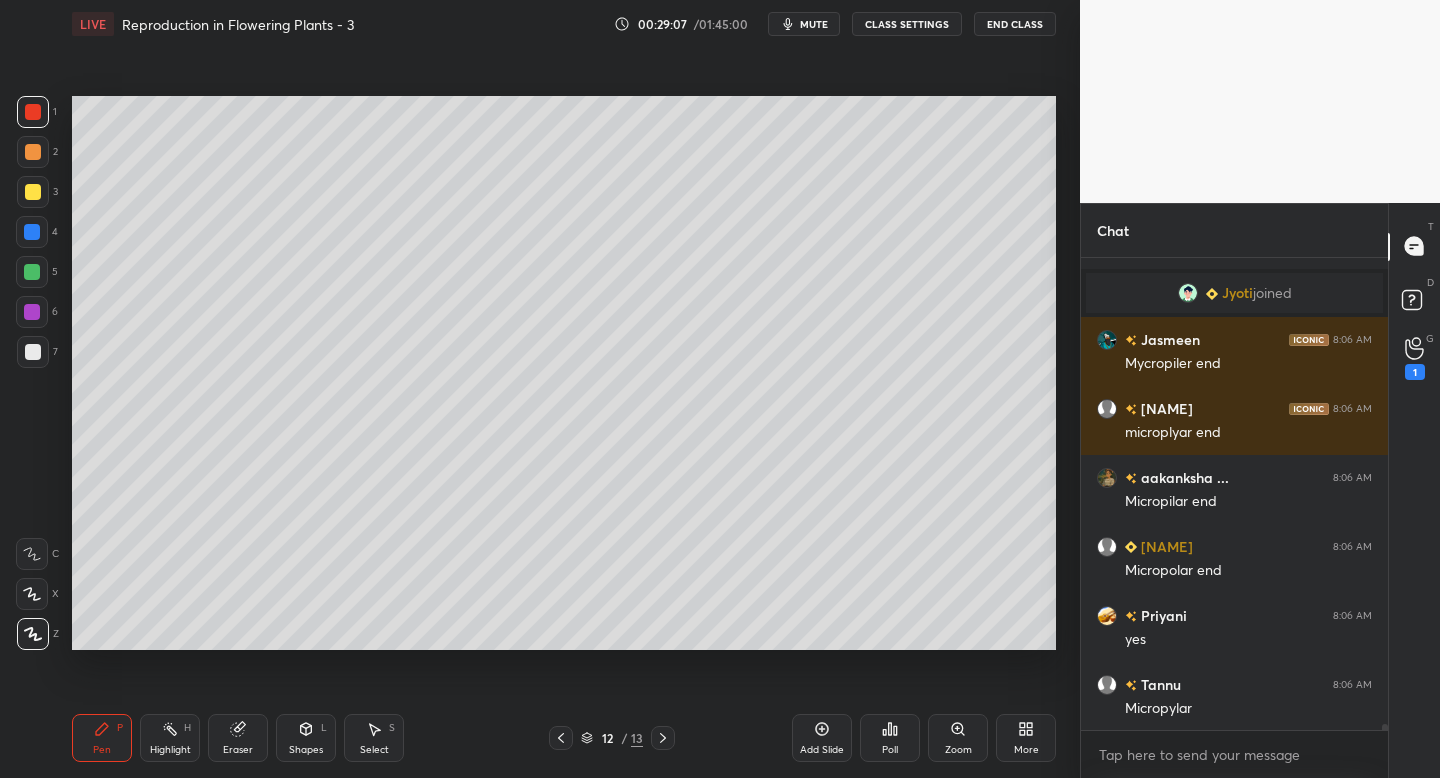 click at bounding box center [33, 192] 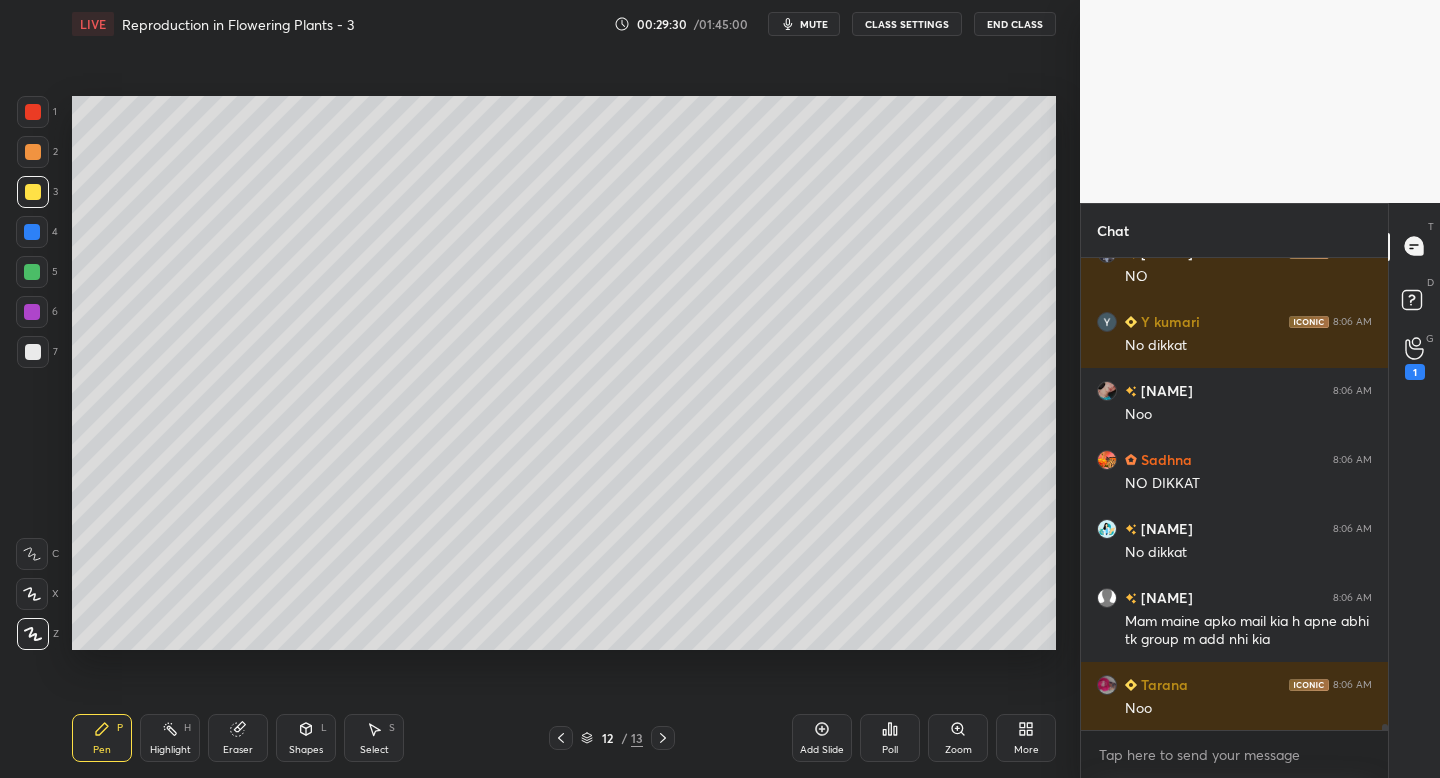scroll, scrollTop: 36836, scrollLeft: 0, axis: vertical 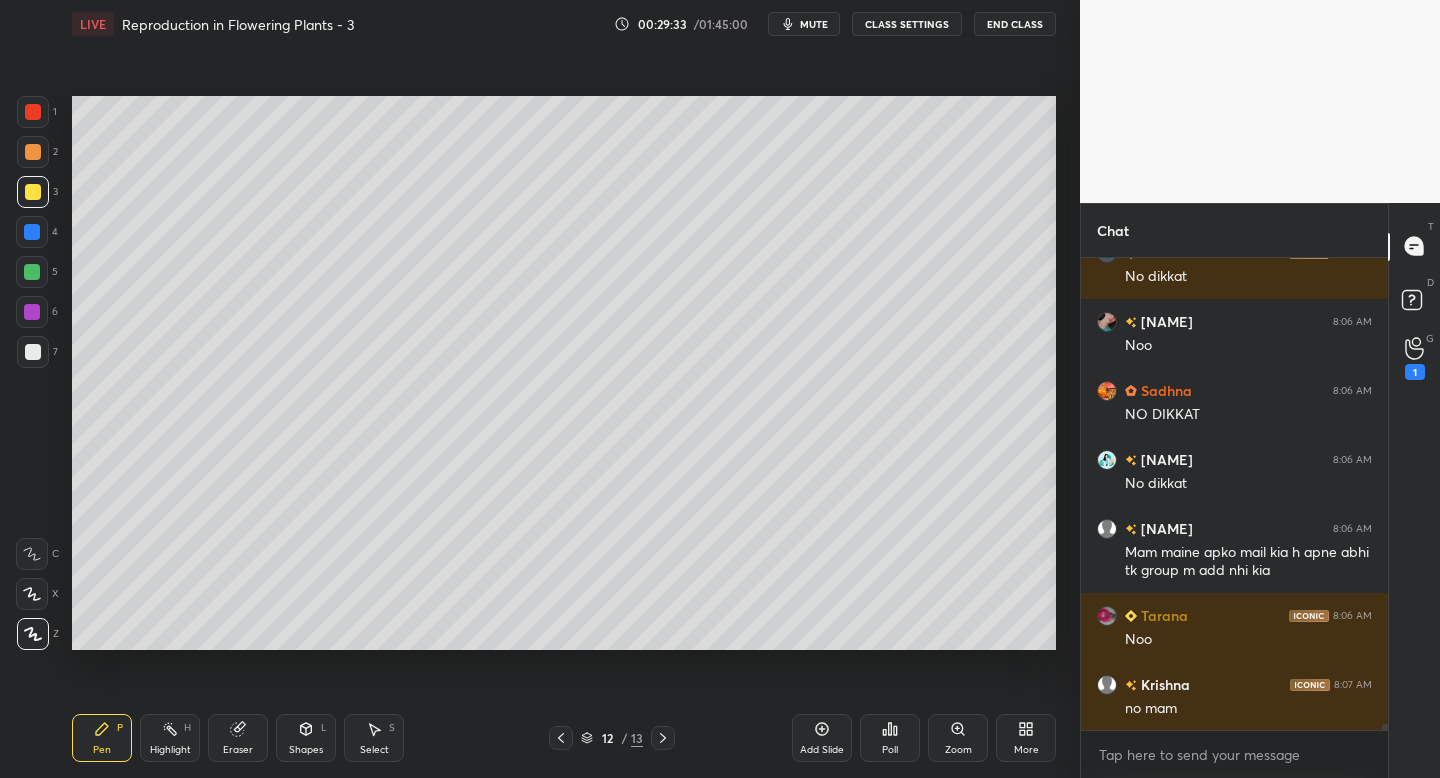click 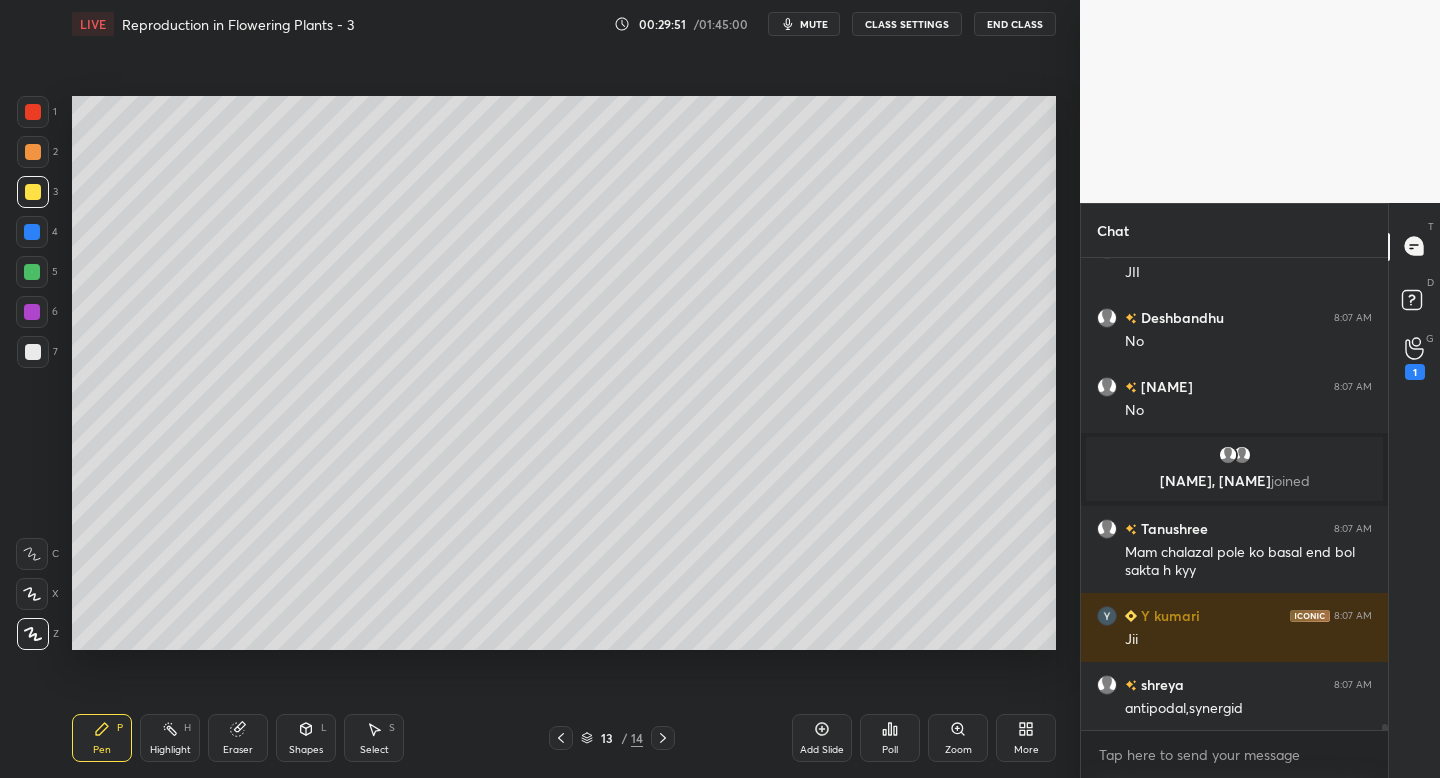 scroll, scrollTop: 37108, scrollLeft: 0, axis: vertical 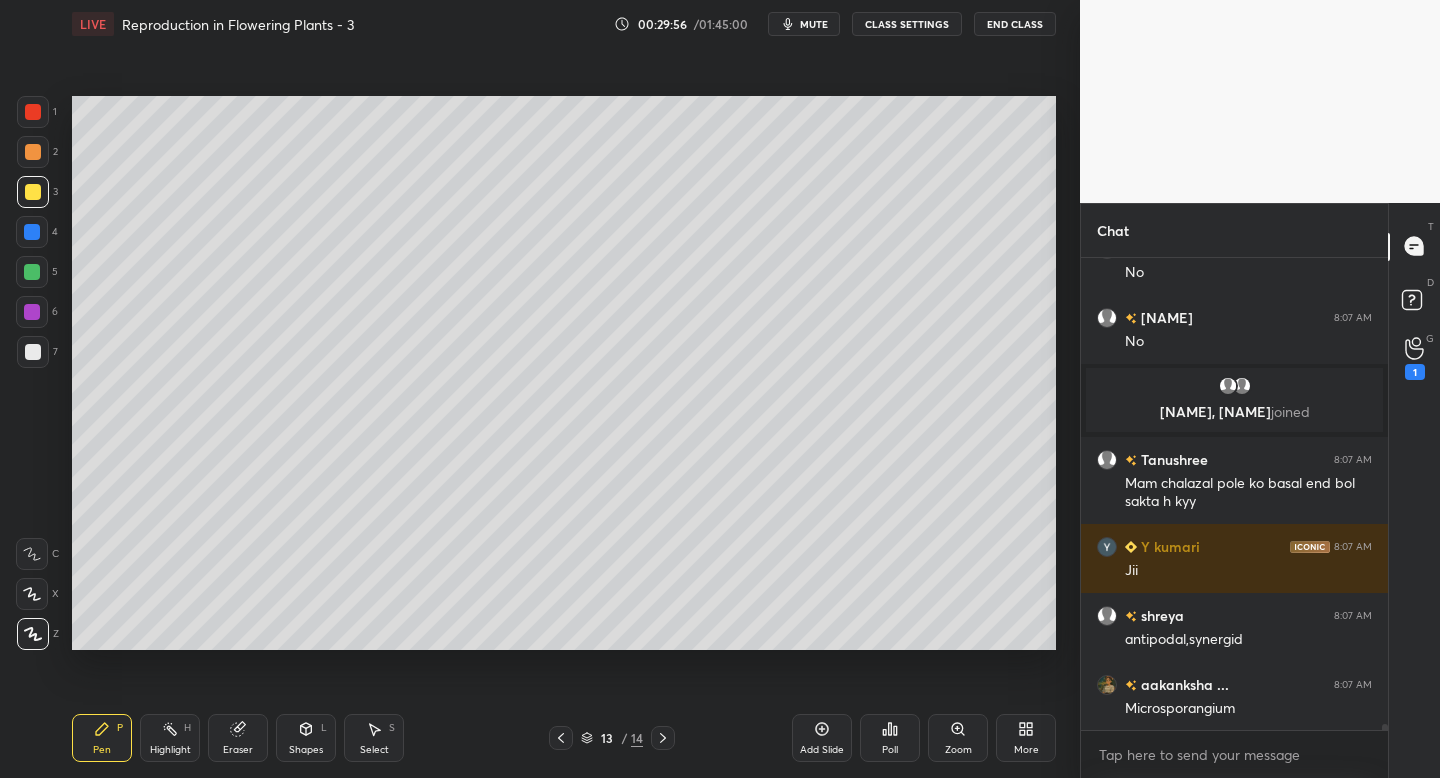 click at bounding box center [33, 352] 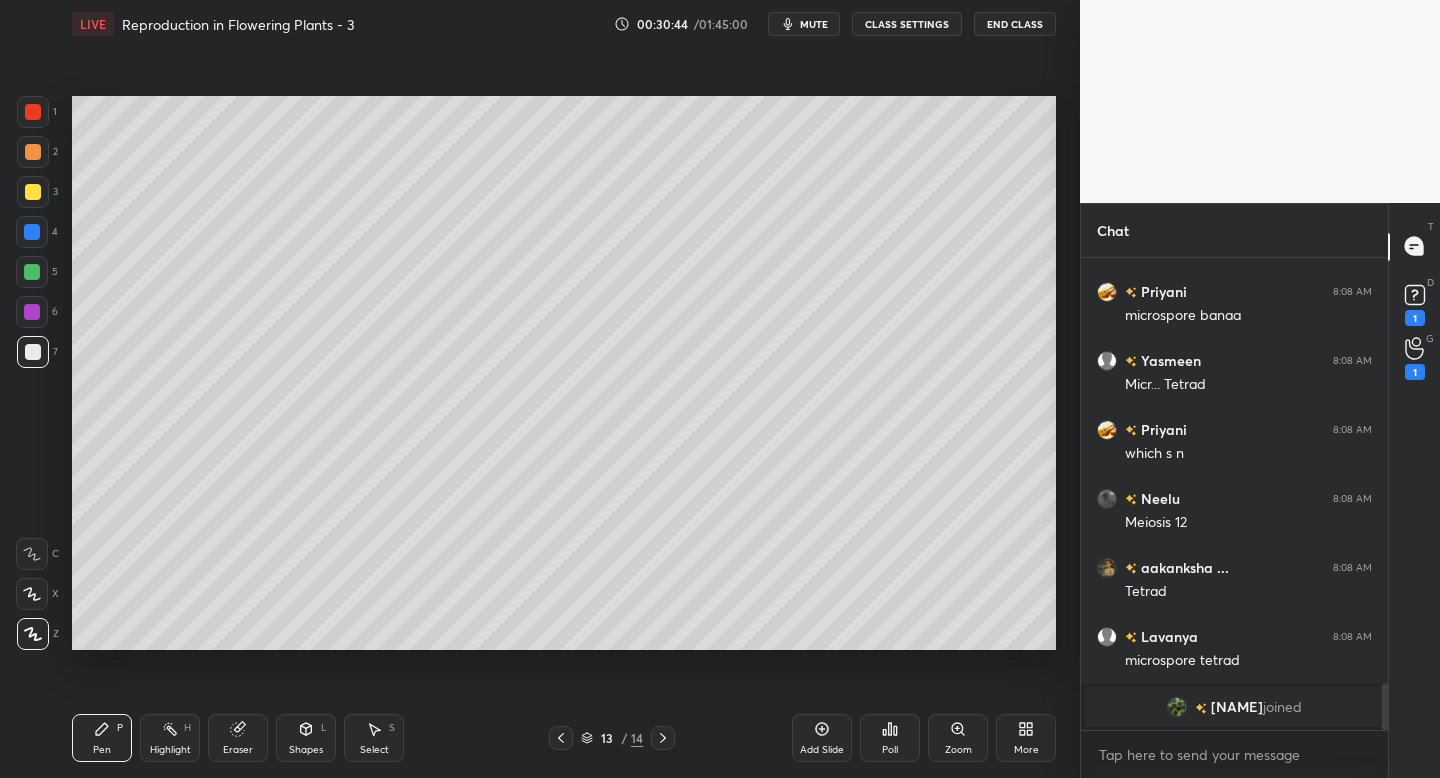 scroll, scrollTop: 4136, scrollLeft: 0, axis: vertical 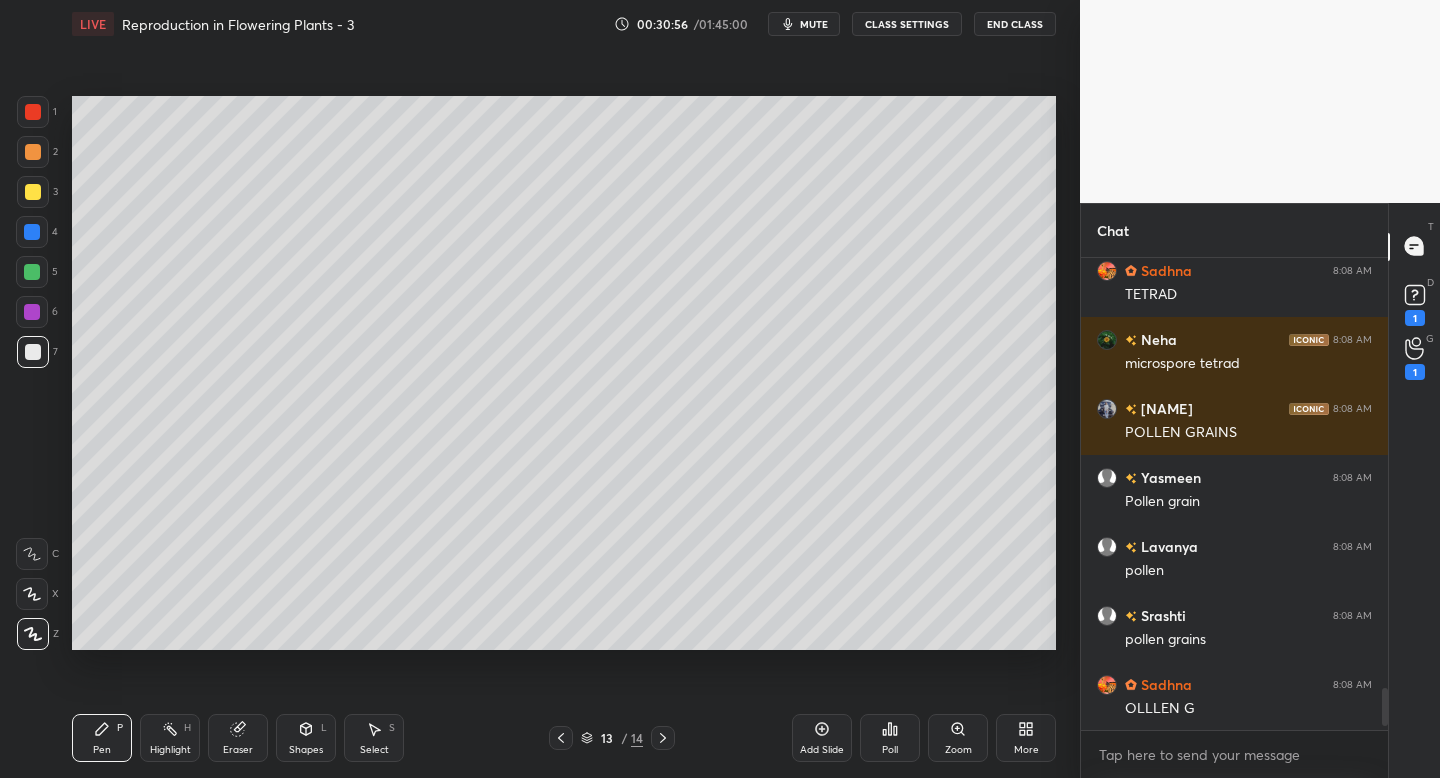 drag, startPoint x: 30, startPoint y: 181, endPoint x: 32, endPoint y: 194, distance: 13.152946 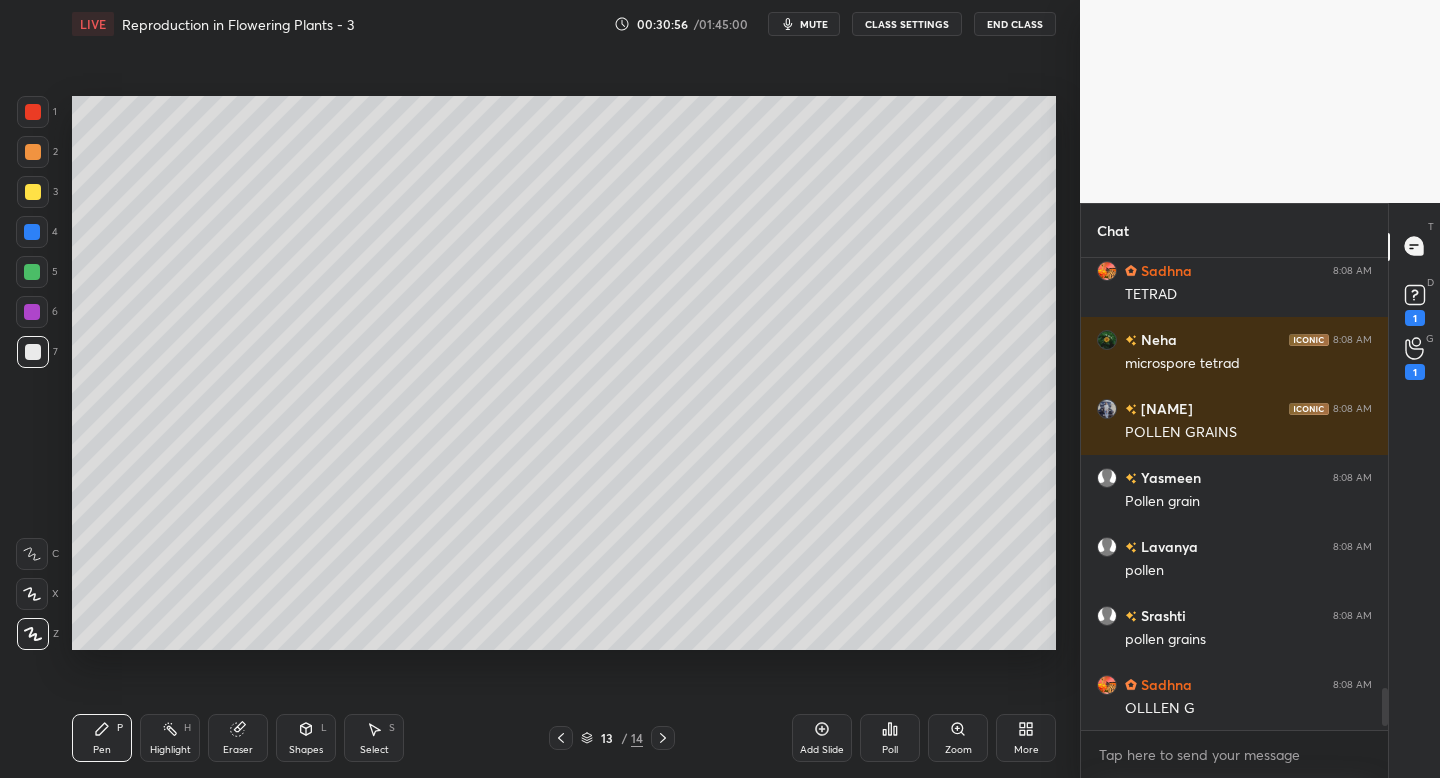 click at bounding box center [33, 192] 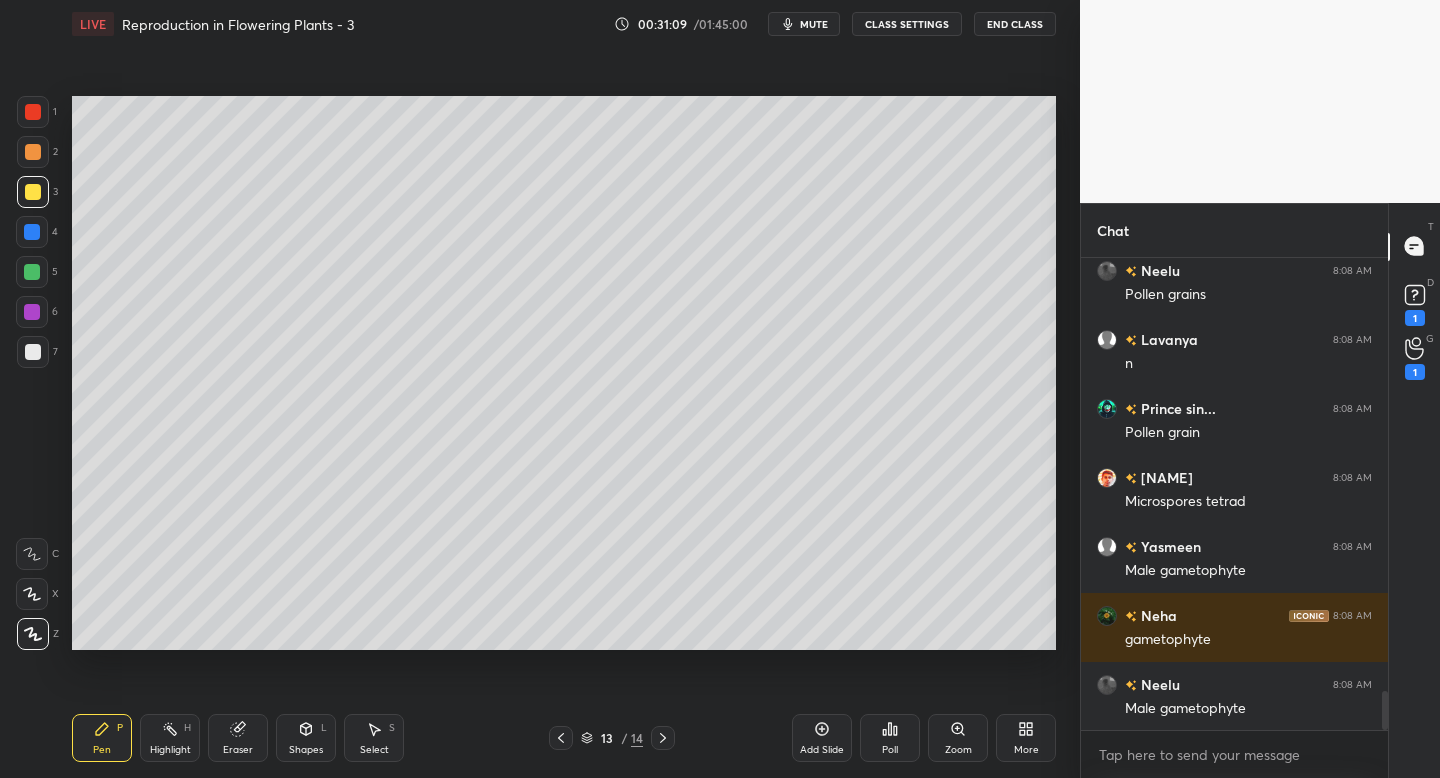 click at bounding box center [33, 112] 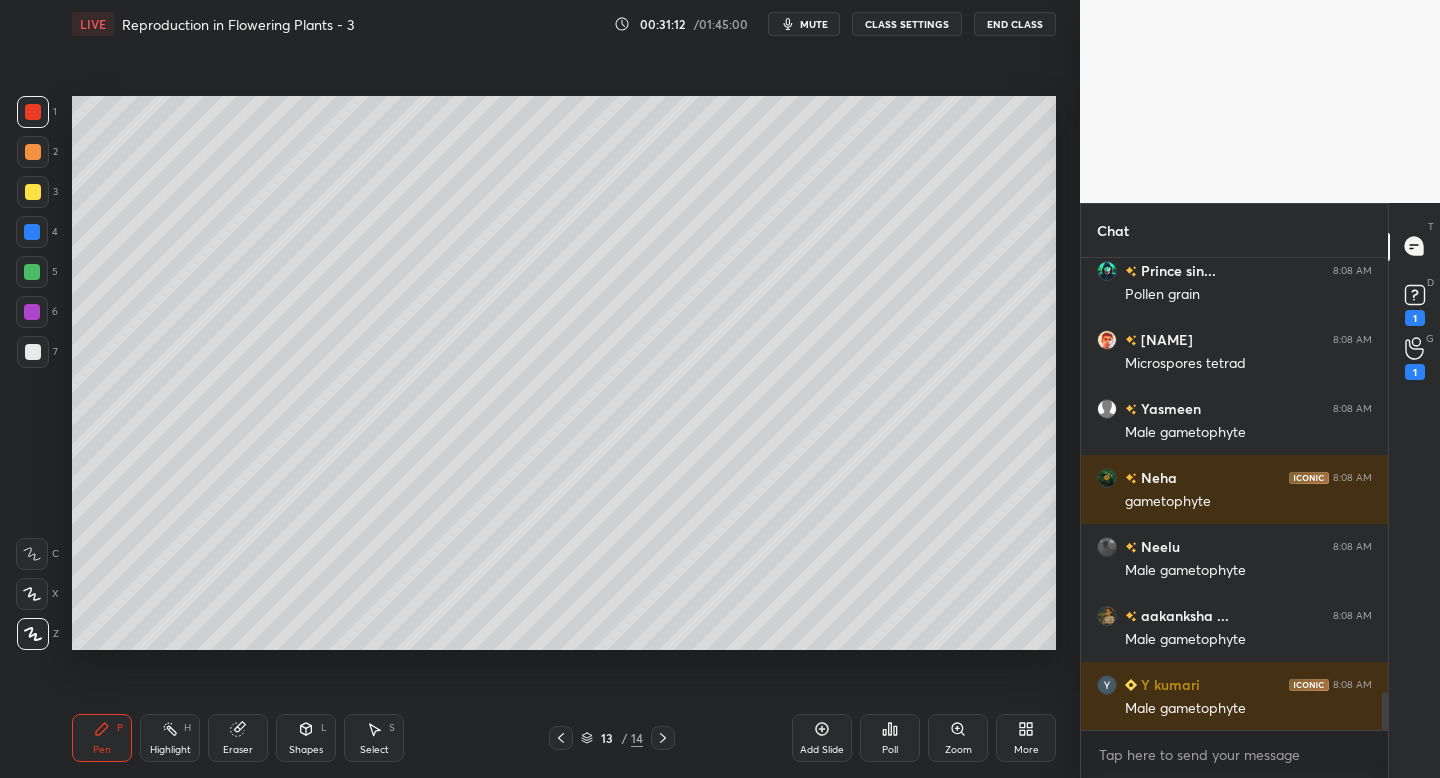 click at bounding box center [33, 192] 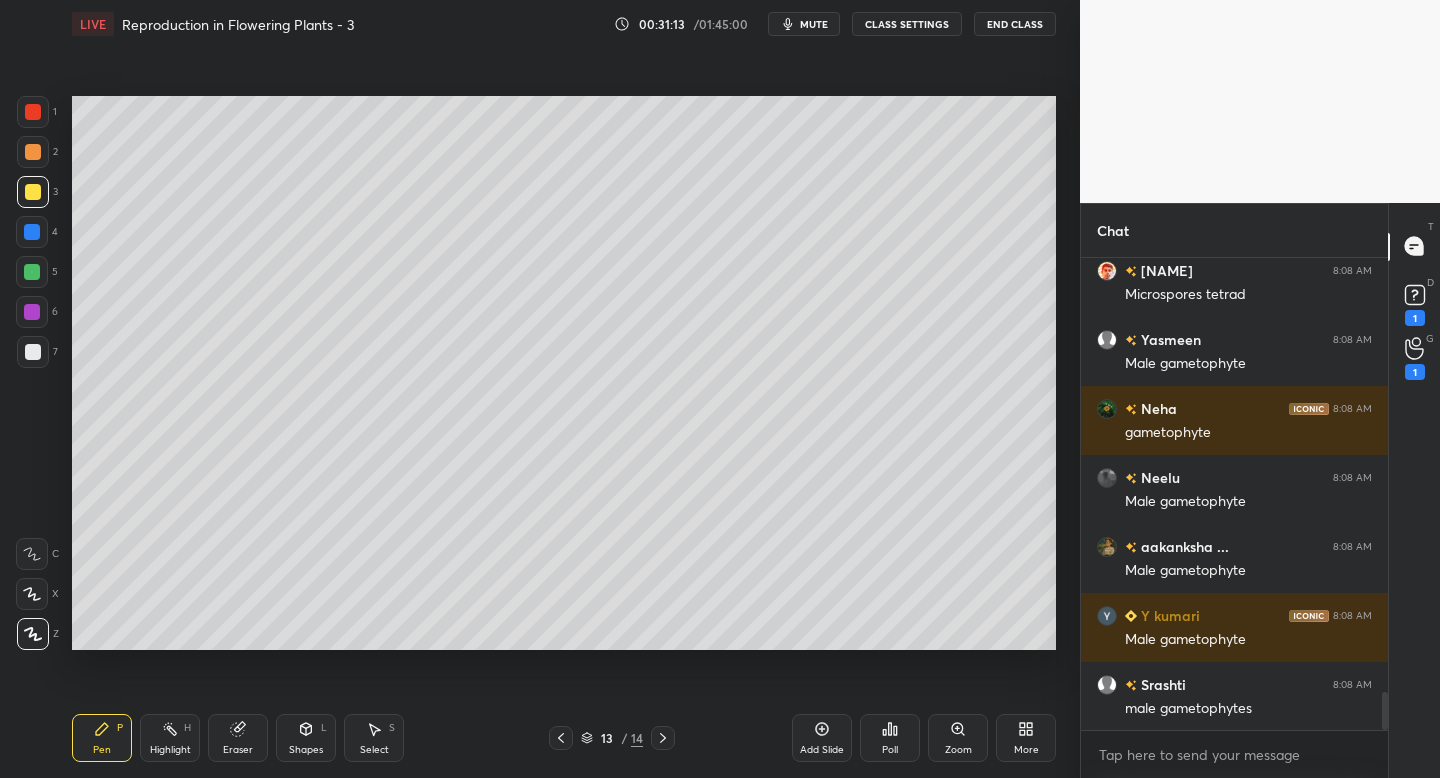 click on "5" at bounding box center (37, 276) 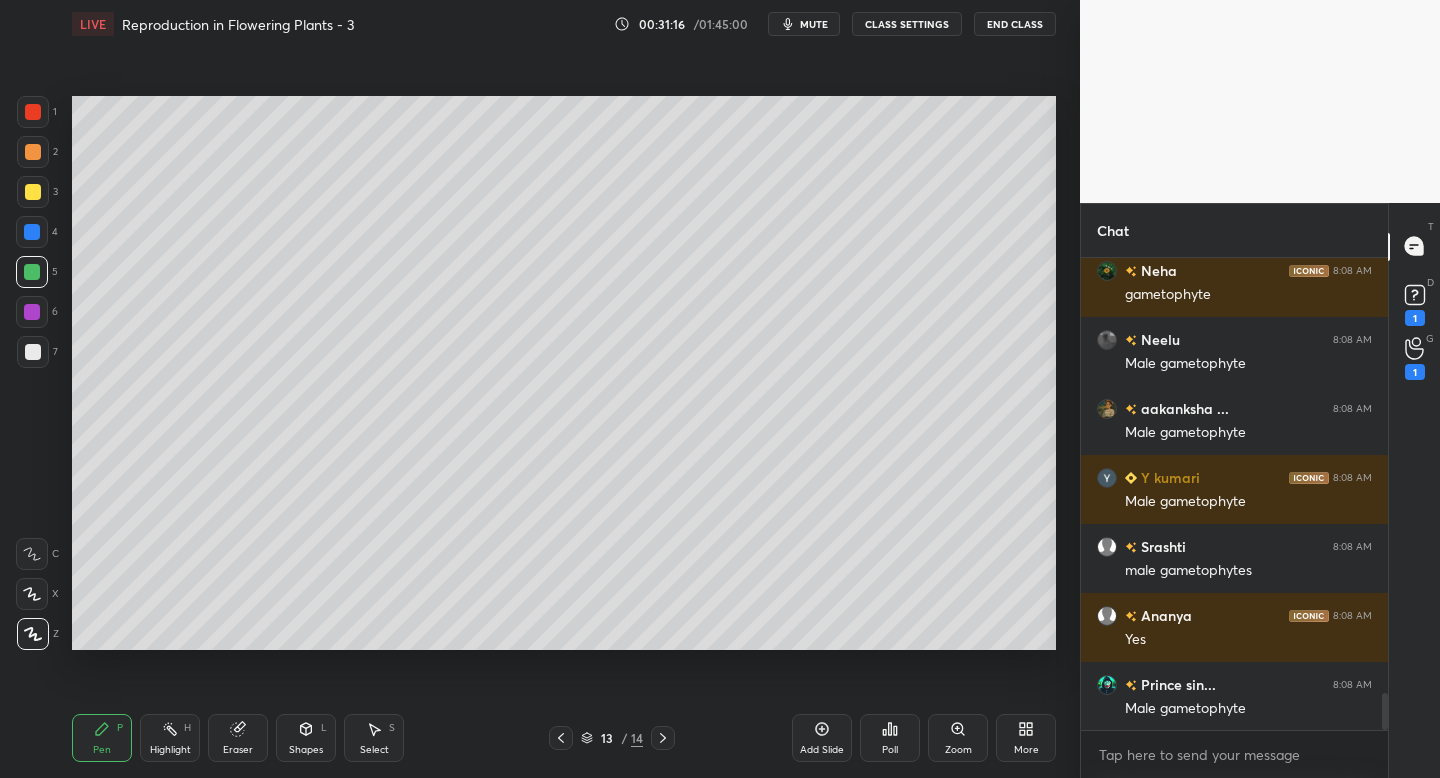 click on "1 2 3 4 5 6 7" at bounding box center (37, 236) 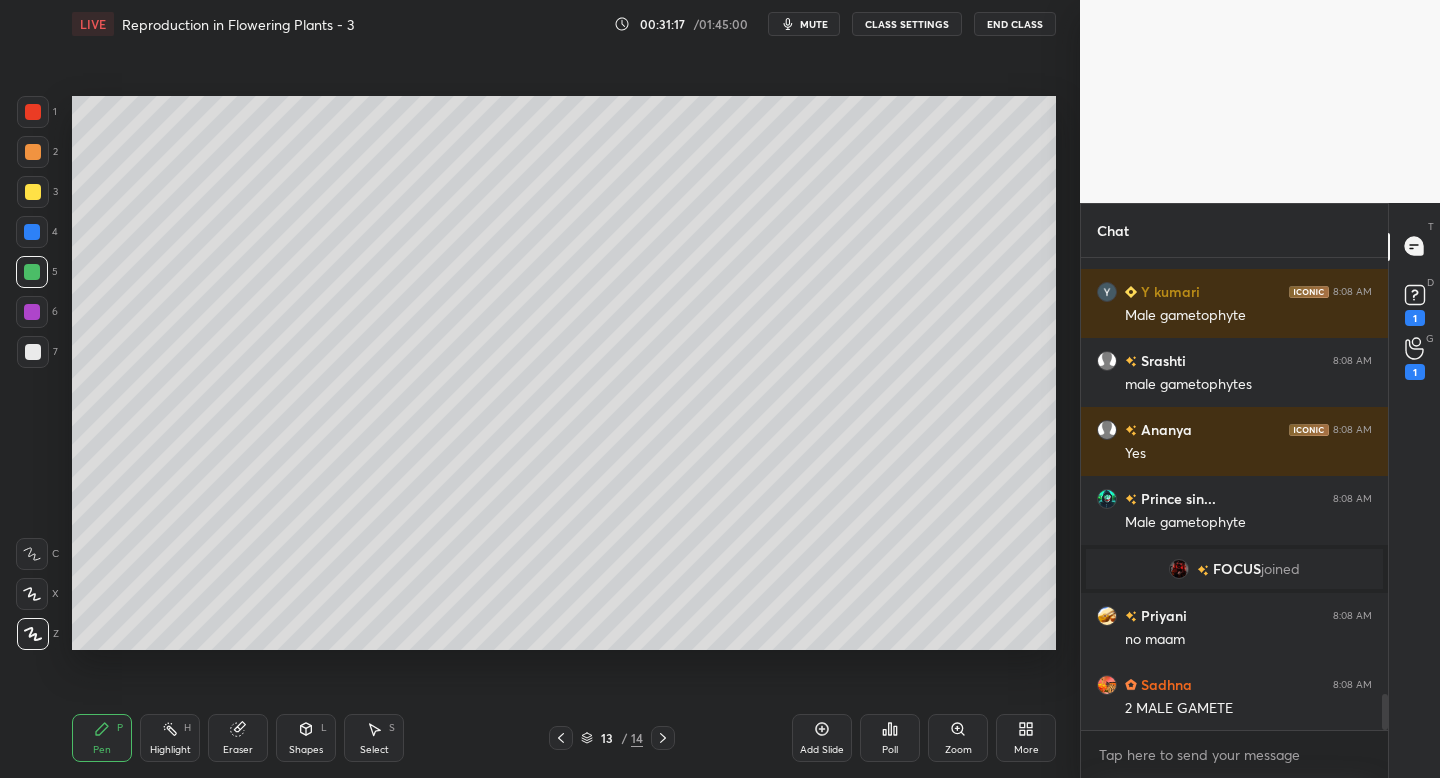 click on "1" at bounding box center [37, 112] 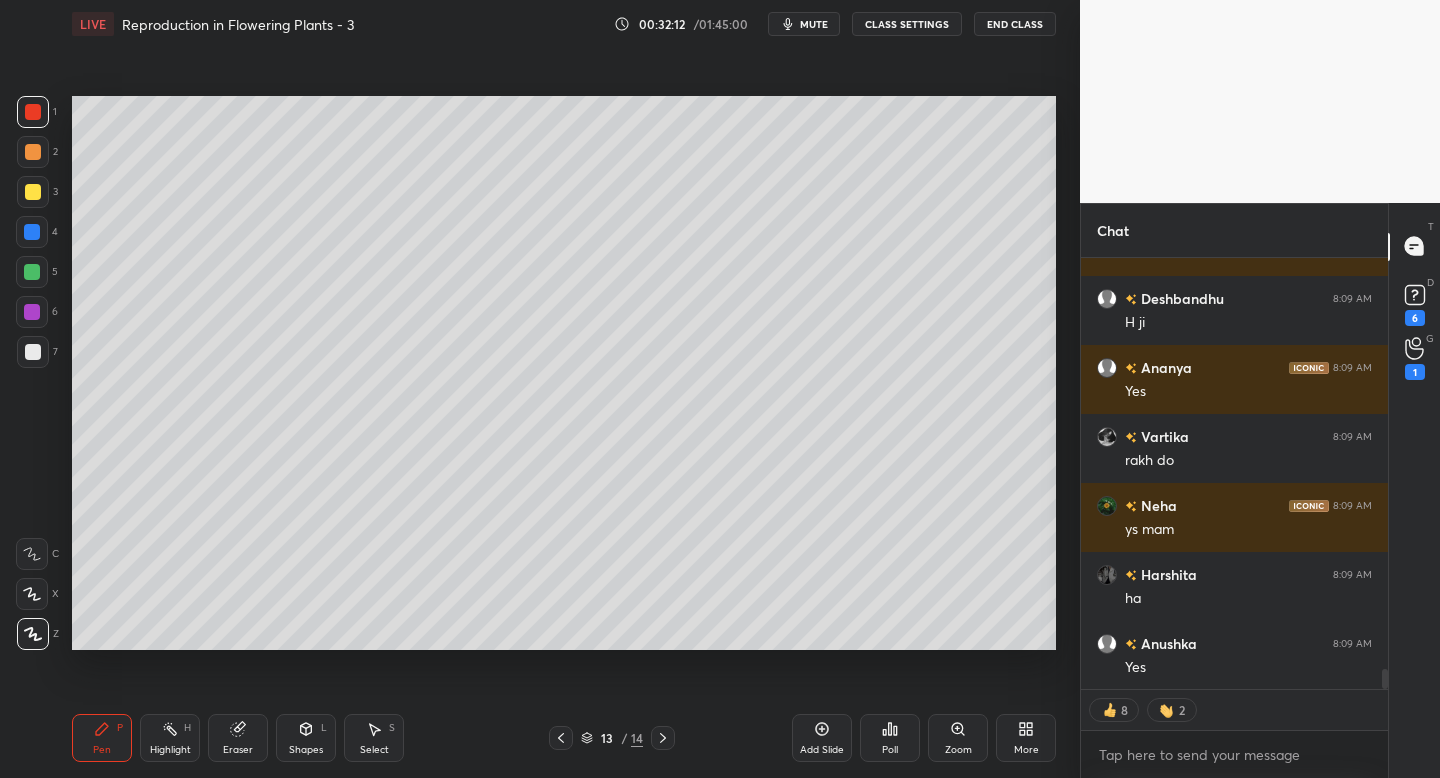 click at bounding box center [33, 352] 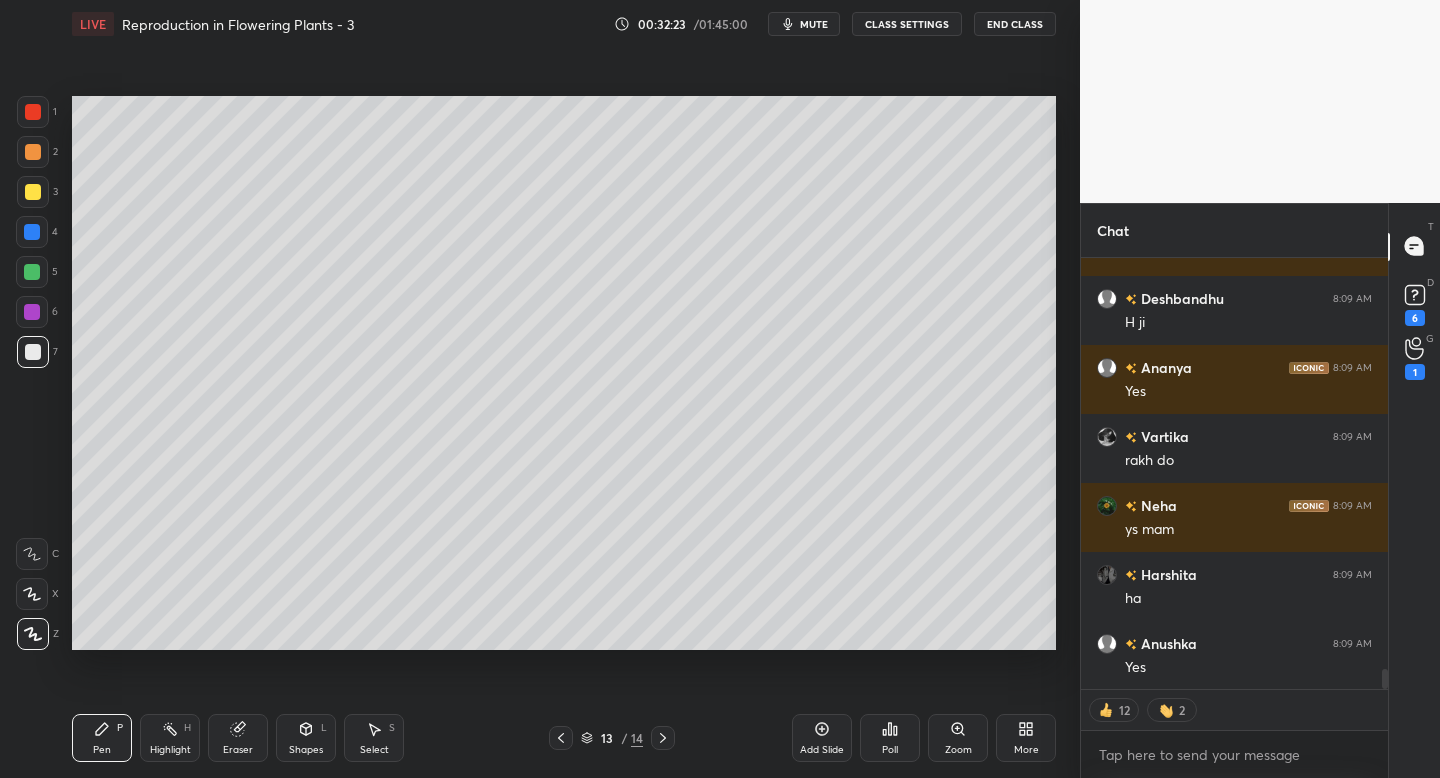 scroll, scrollTop: 8973, scrollLeft: 0, axis: vertical 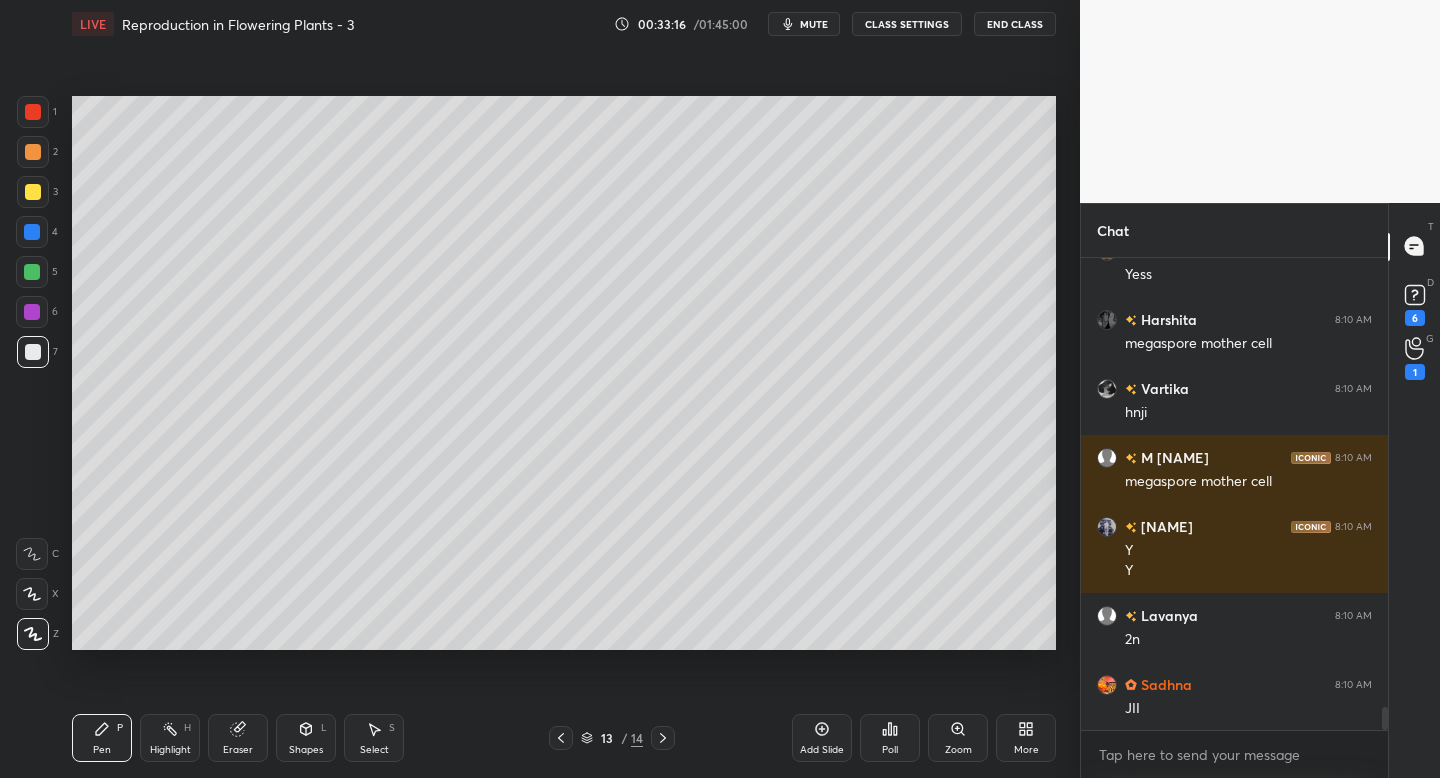 click 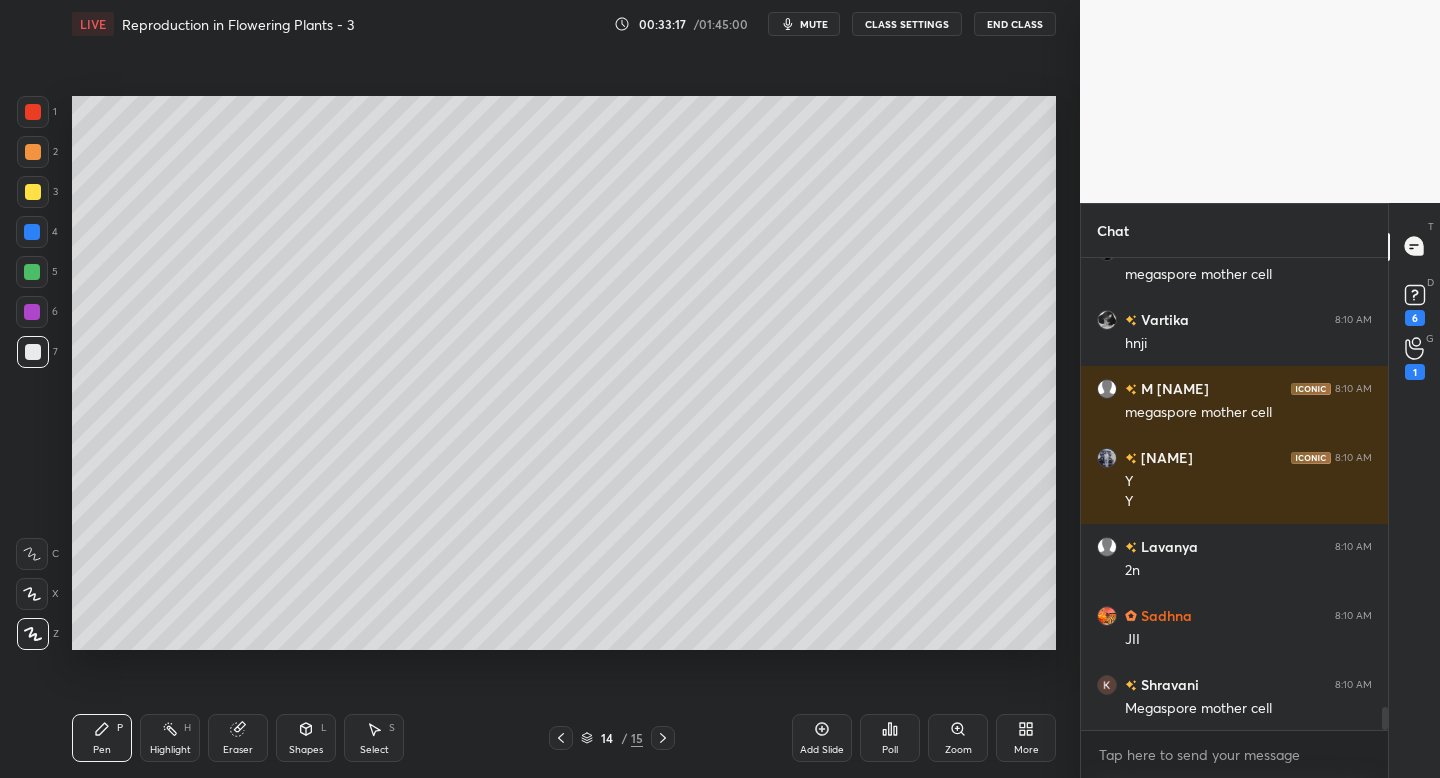 scroll, scrollTop: 9553, scrollLeft: 0, axis: vertical 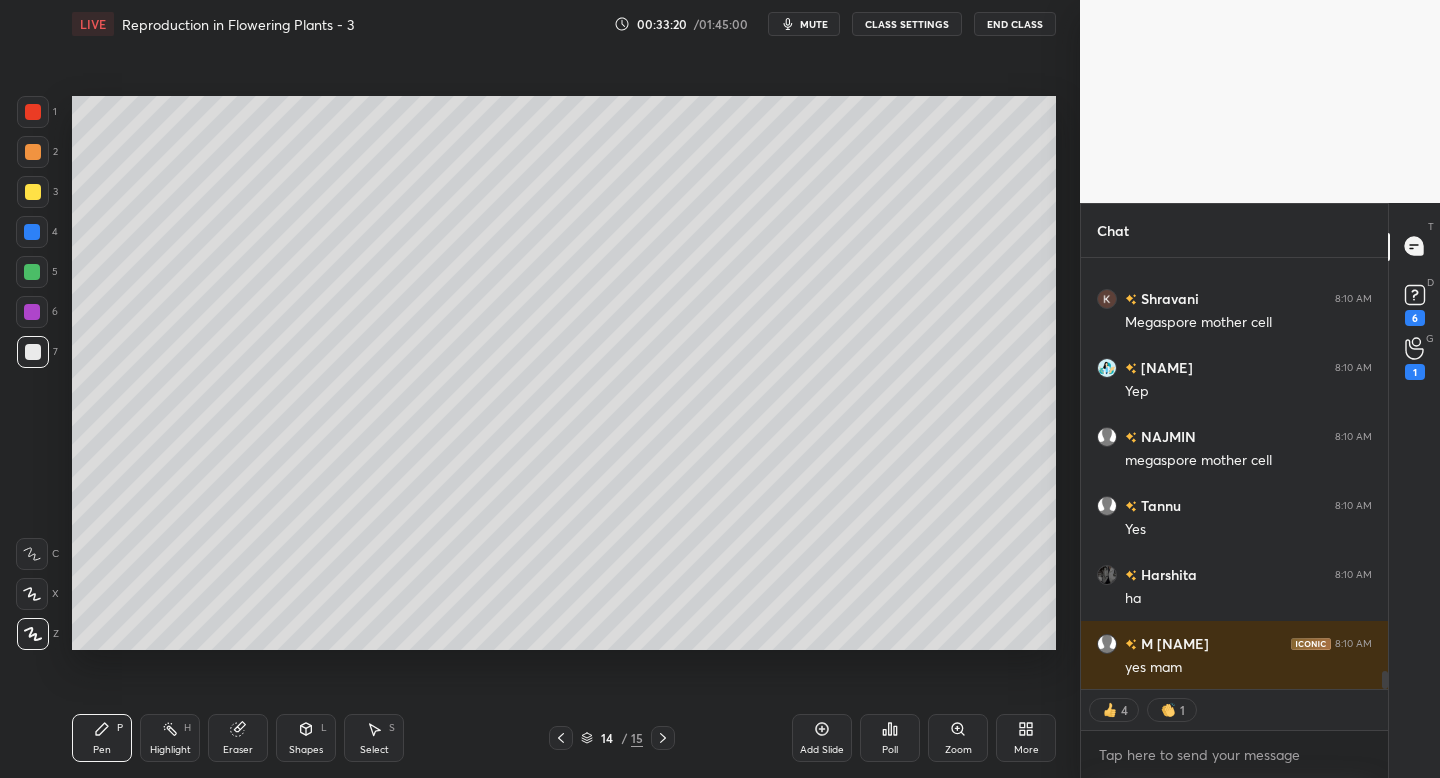 click 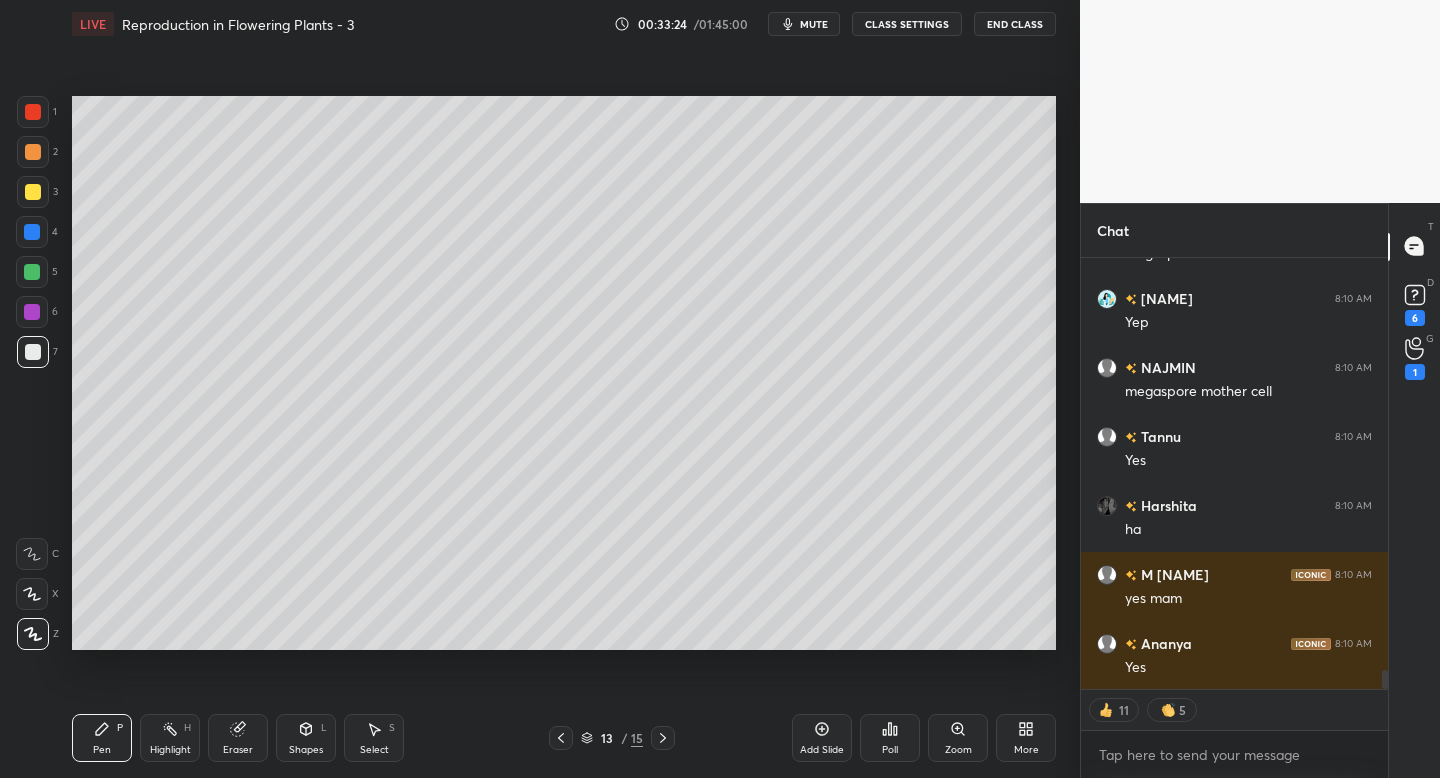 scroll, scrollTop: 9528, scrollLeft: 0, axis: vertical 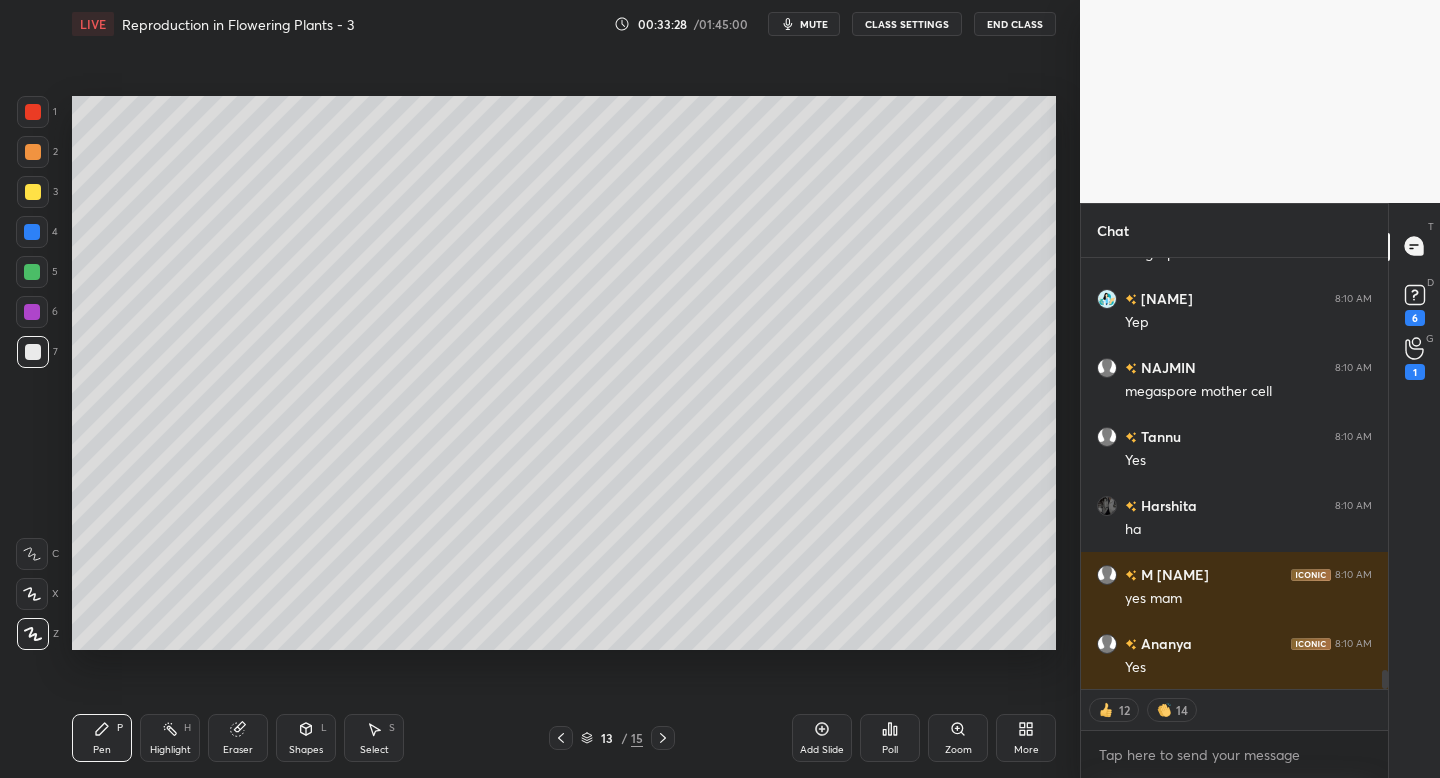 click 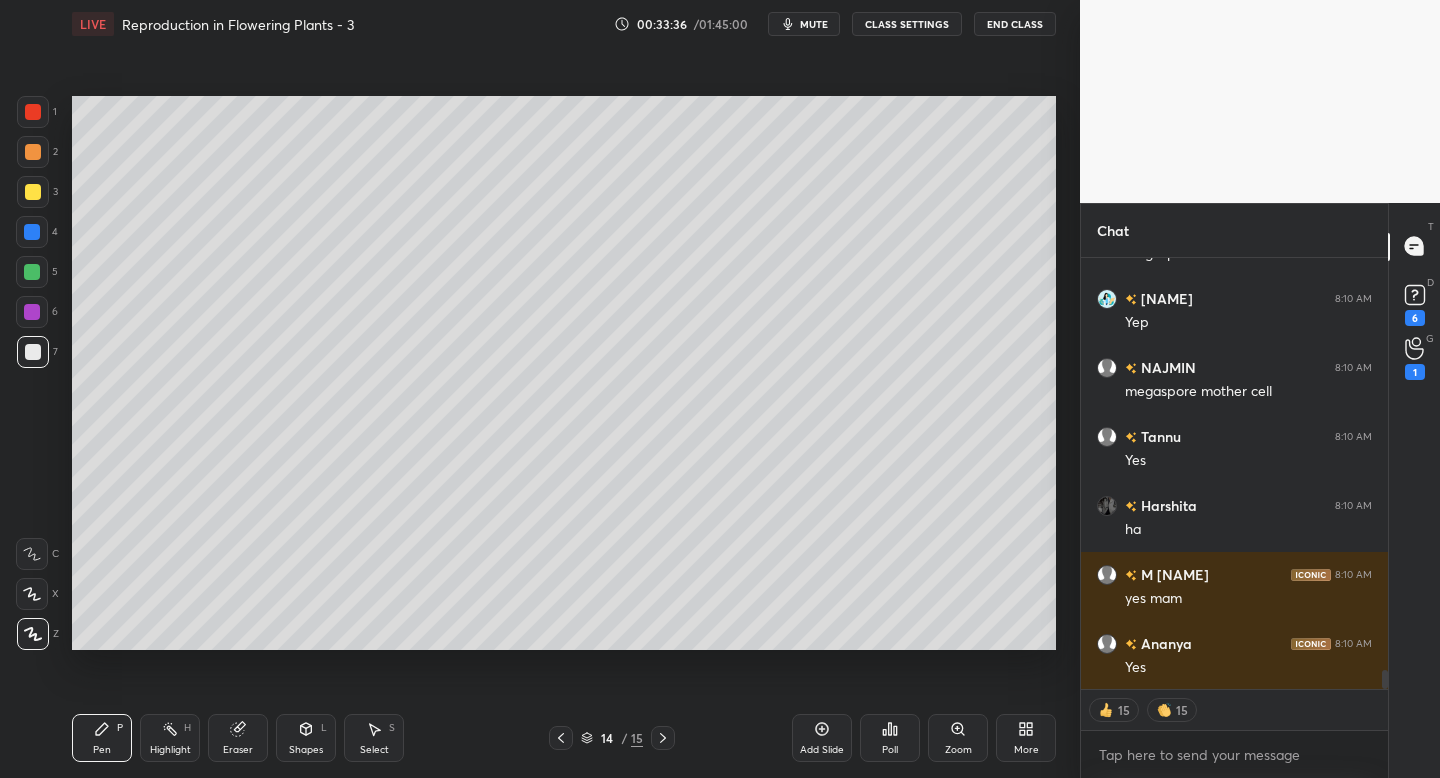 scroll, scrollTop: 9597, scrollLeft: 0, axis: vertical 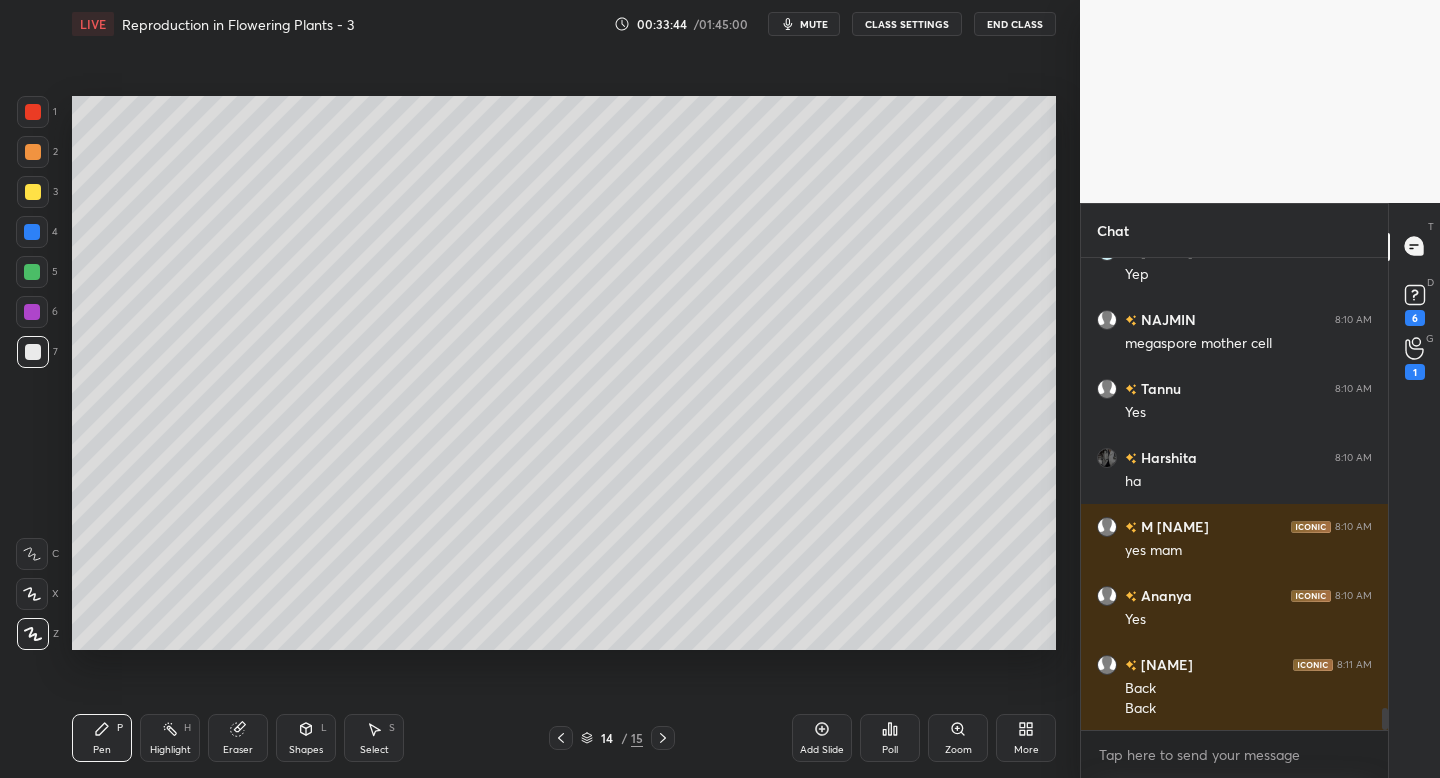 click 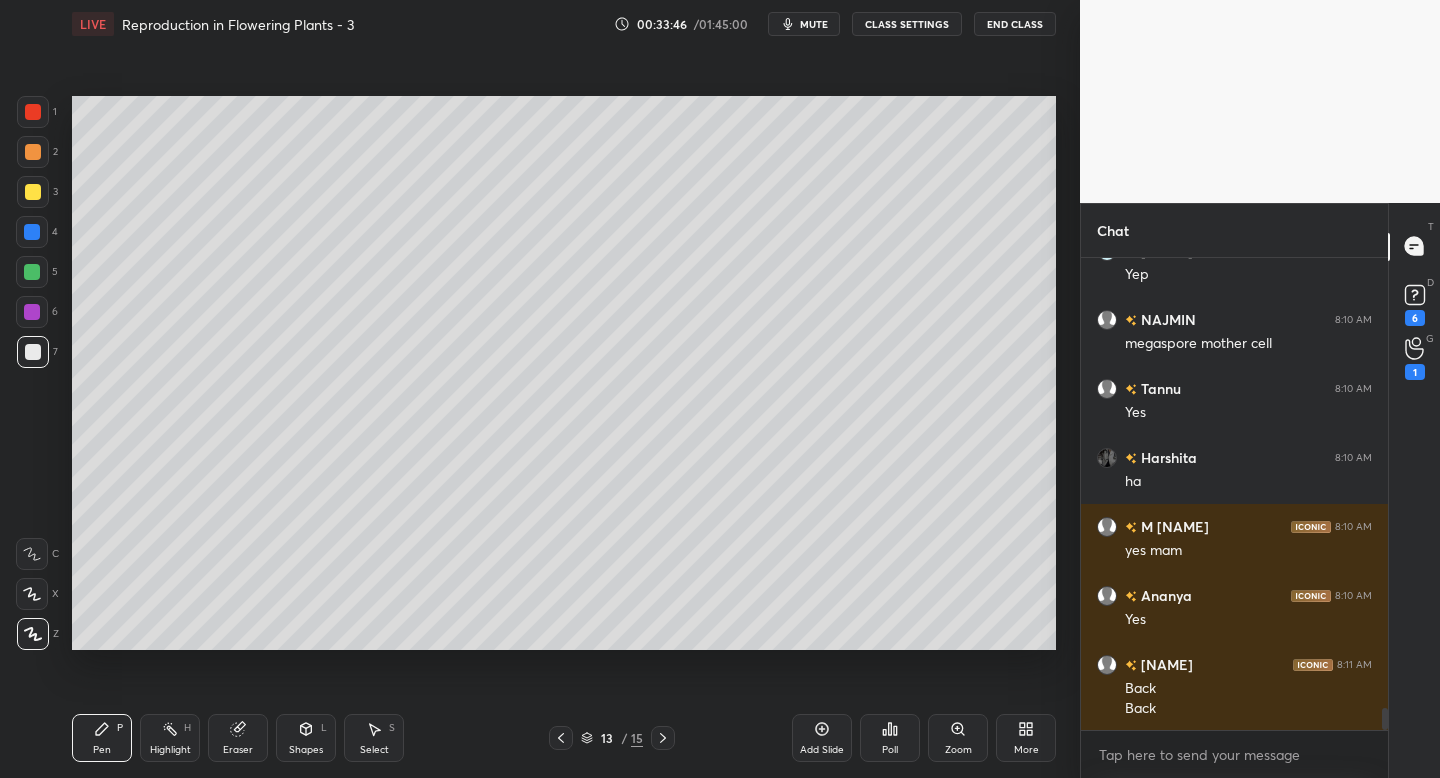 scroll, scrollTop: 9624, scrollLeft: 0, axis: vertical 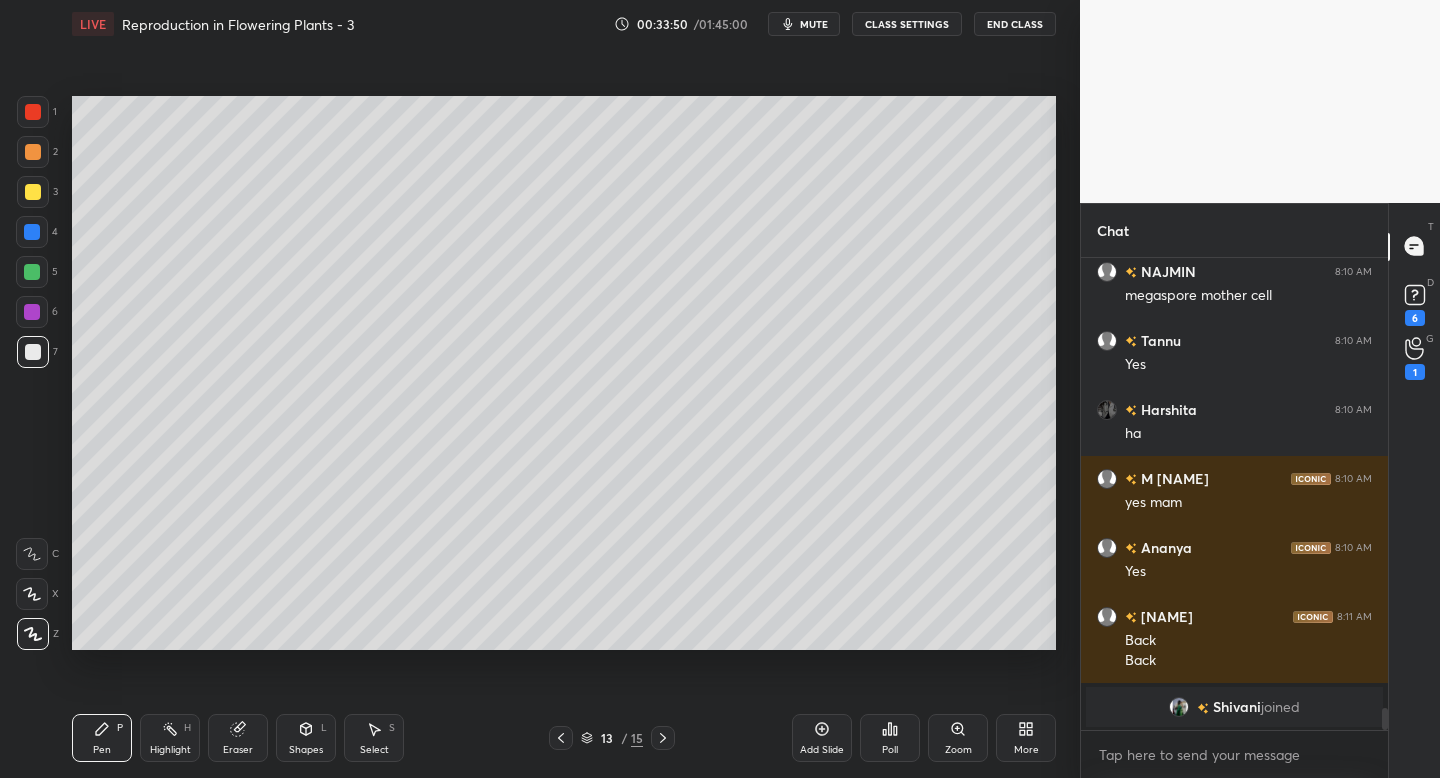 click on "Setting up your live class Poll for   secs No correct answer Start poll" at bounding box center [564, 373] 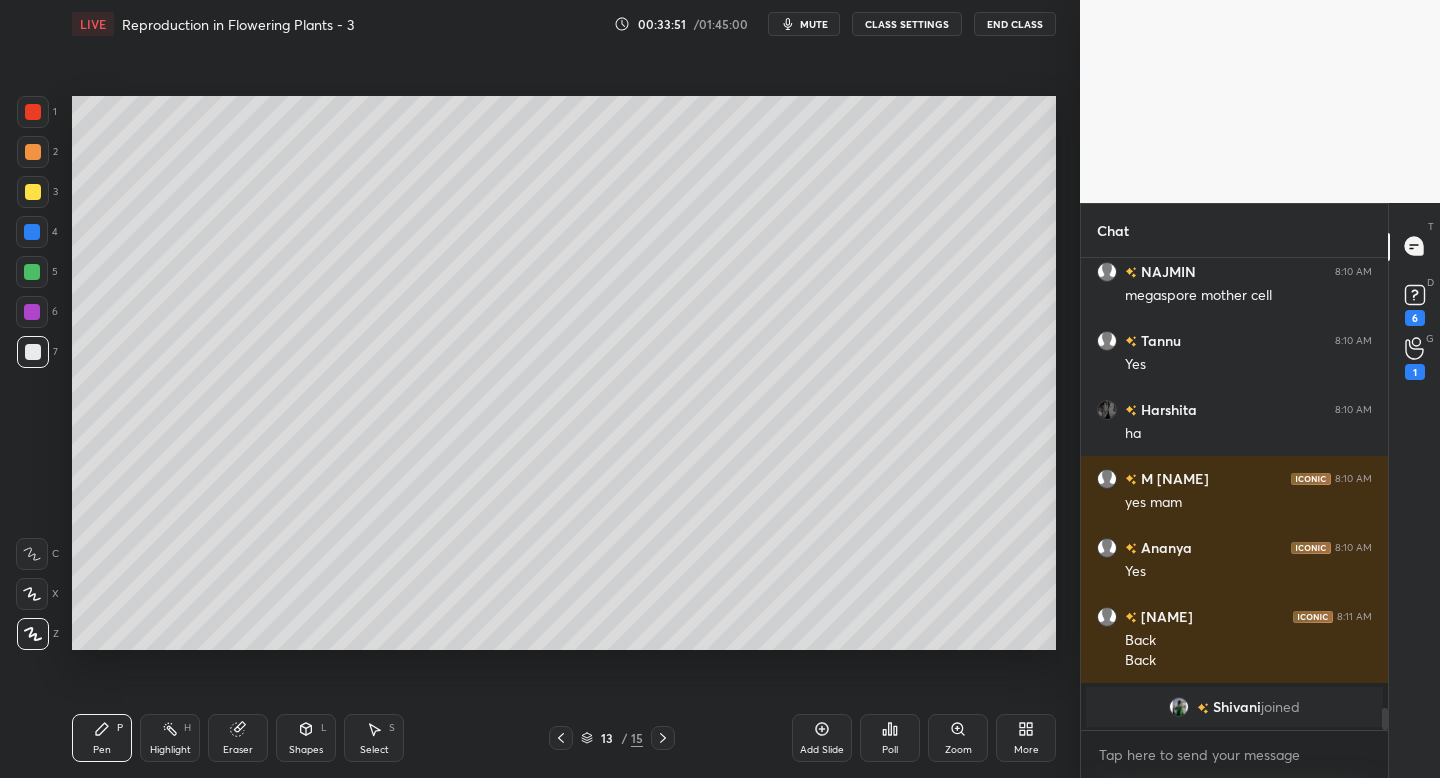 click at bounding box center (663, 738) 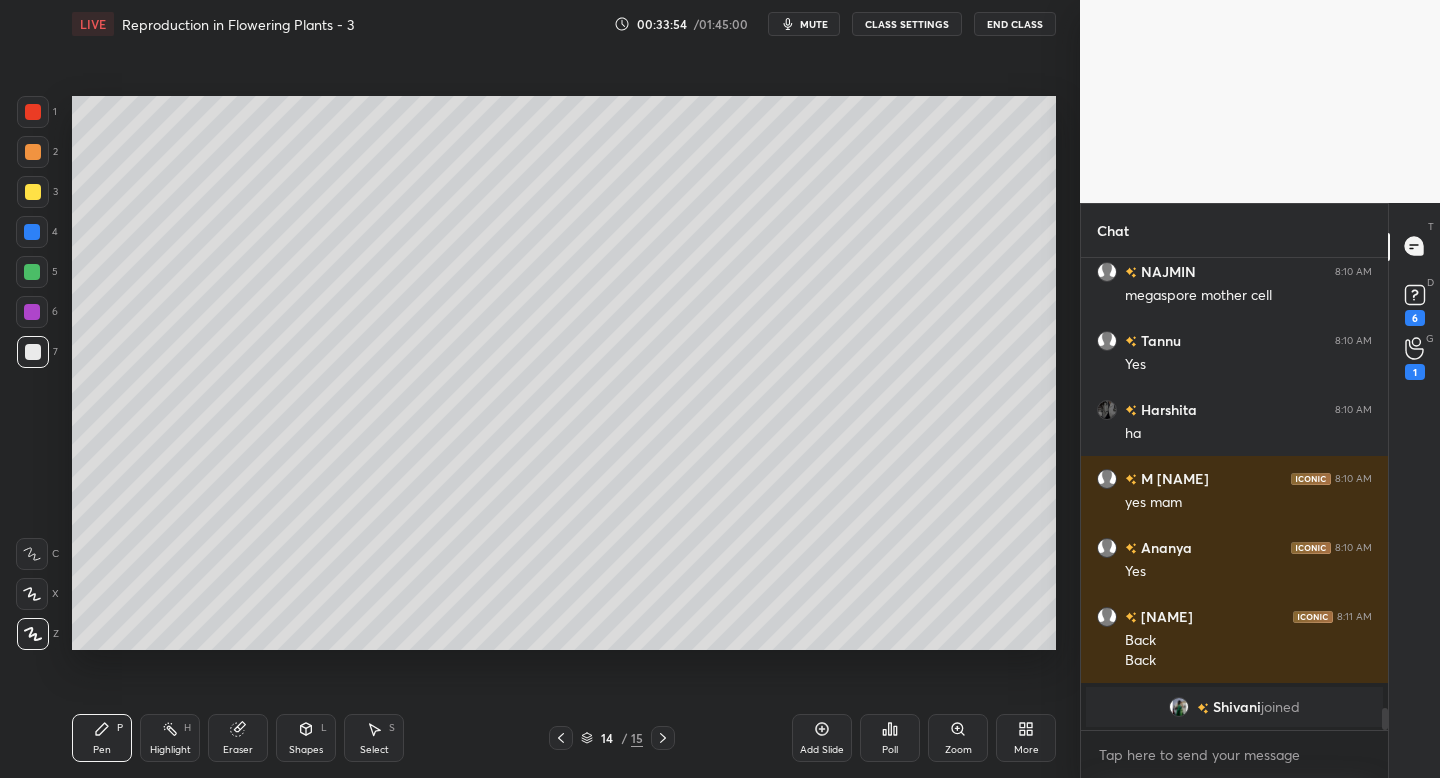 click at bounding box center [32, 272] 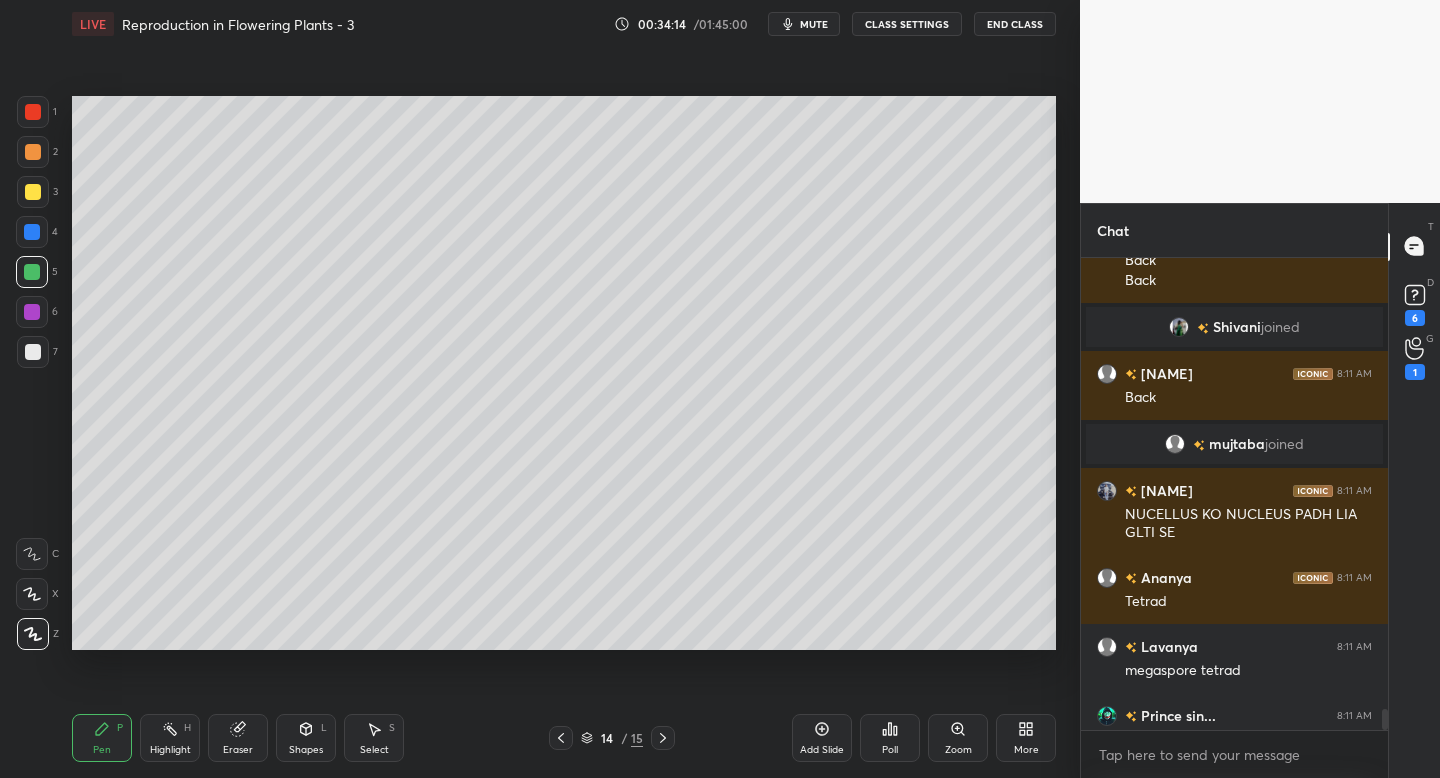 scroll, scrollTop: 9942, scrollLeft: 0, axis: vertical 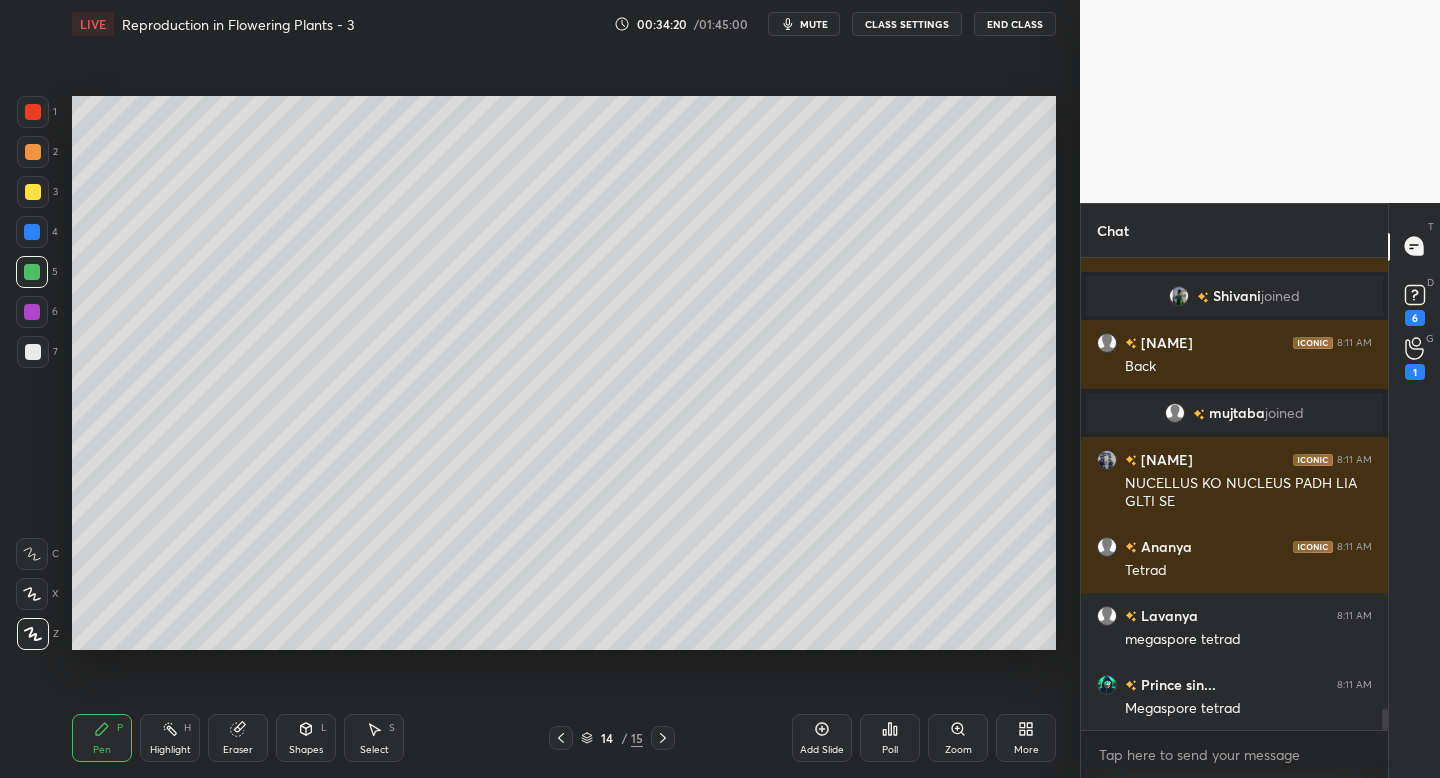 click at bounding box center (33, 352) 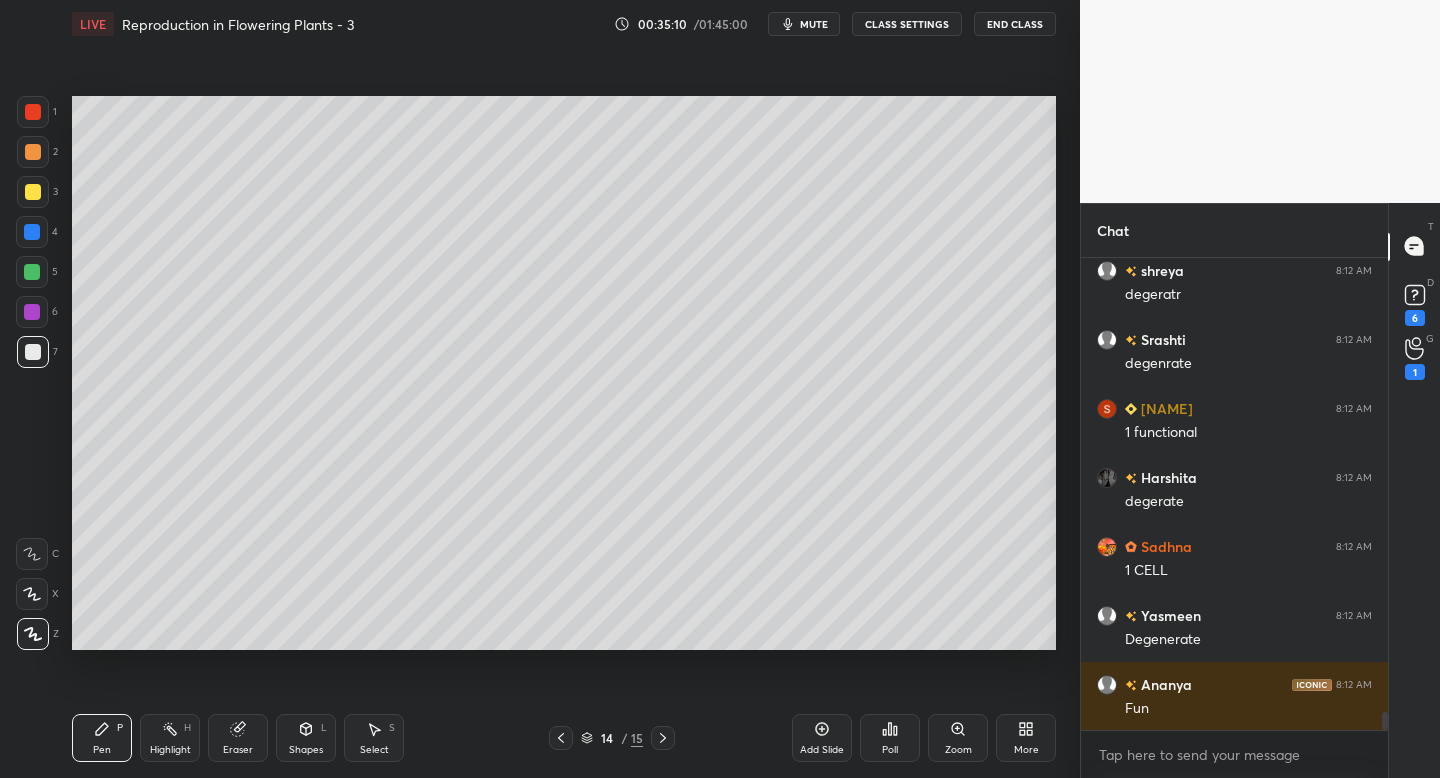 scroll, scrollTop: 11718, scrollLeft: 0, axis: vertical 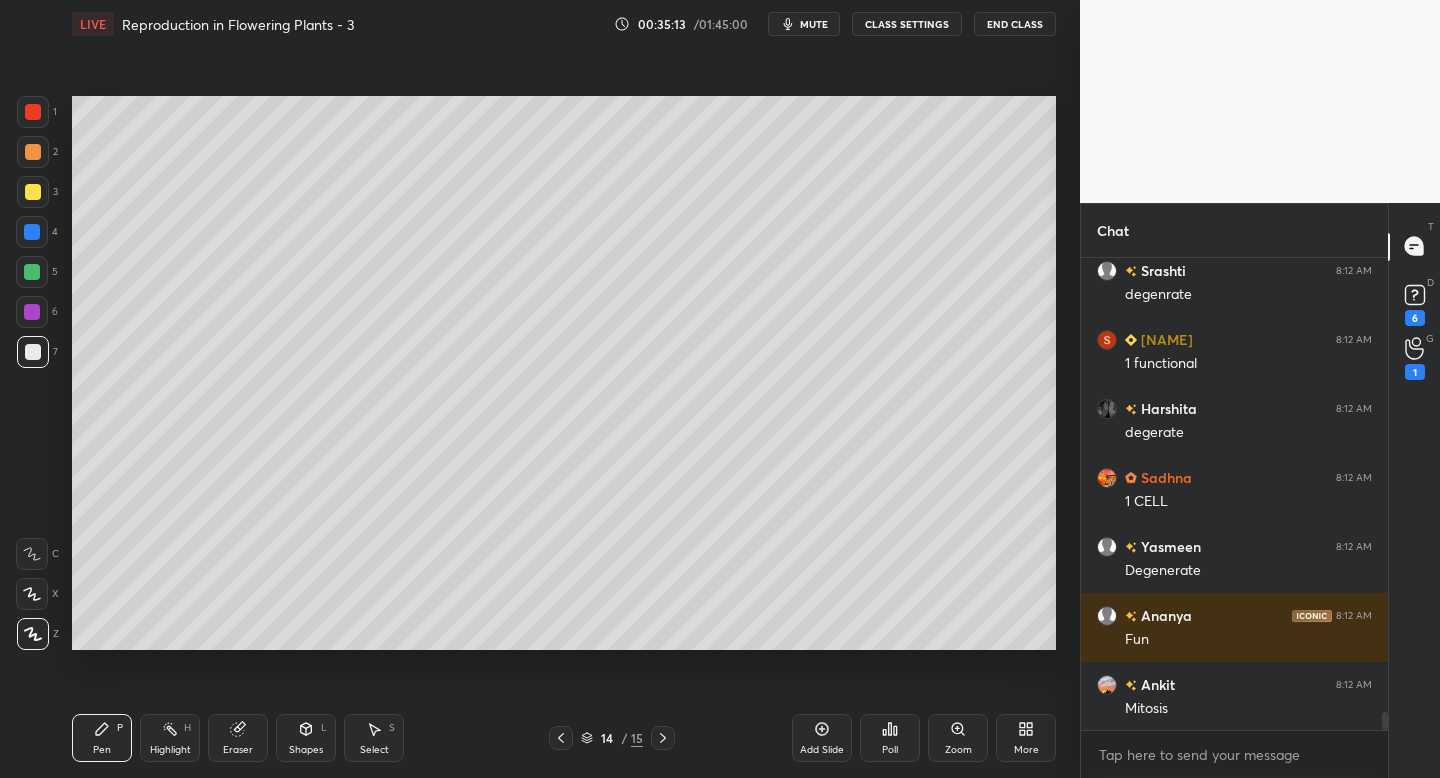 click 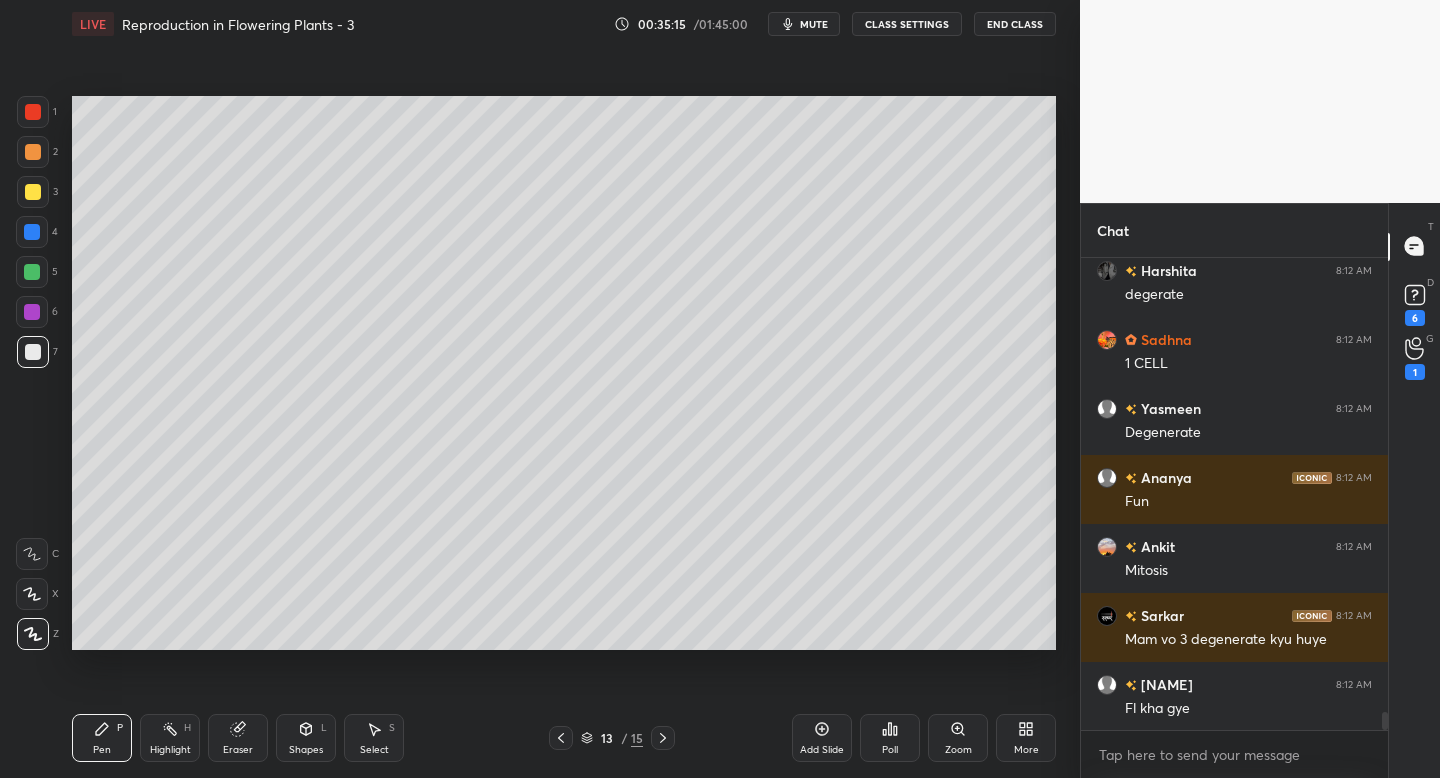 scroll, scrollTop: 11994, scrollLeft: 0, axis: vertical 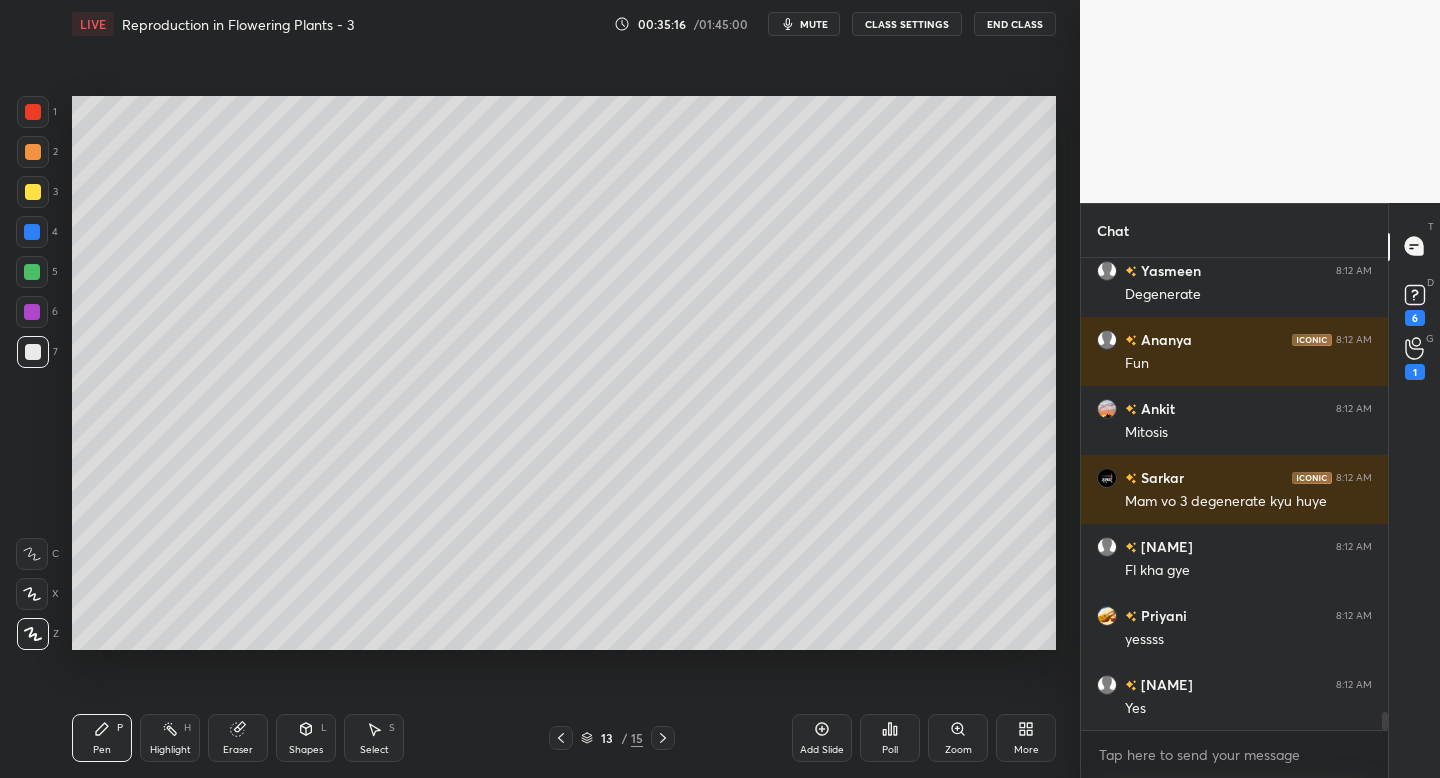 click 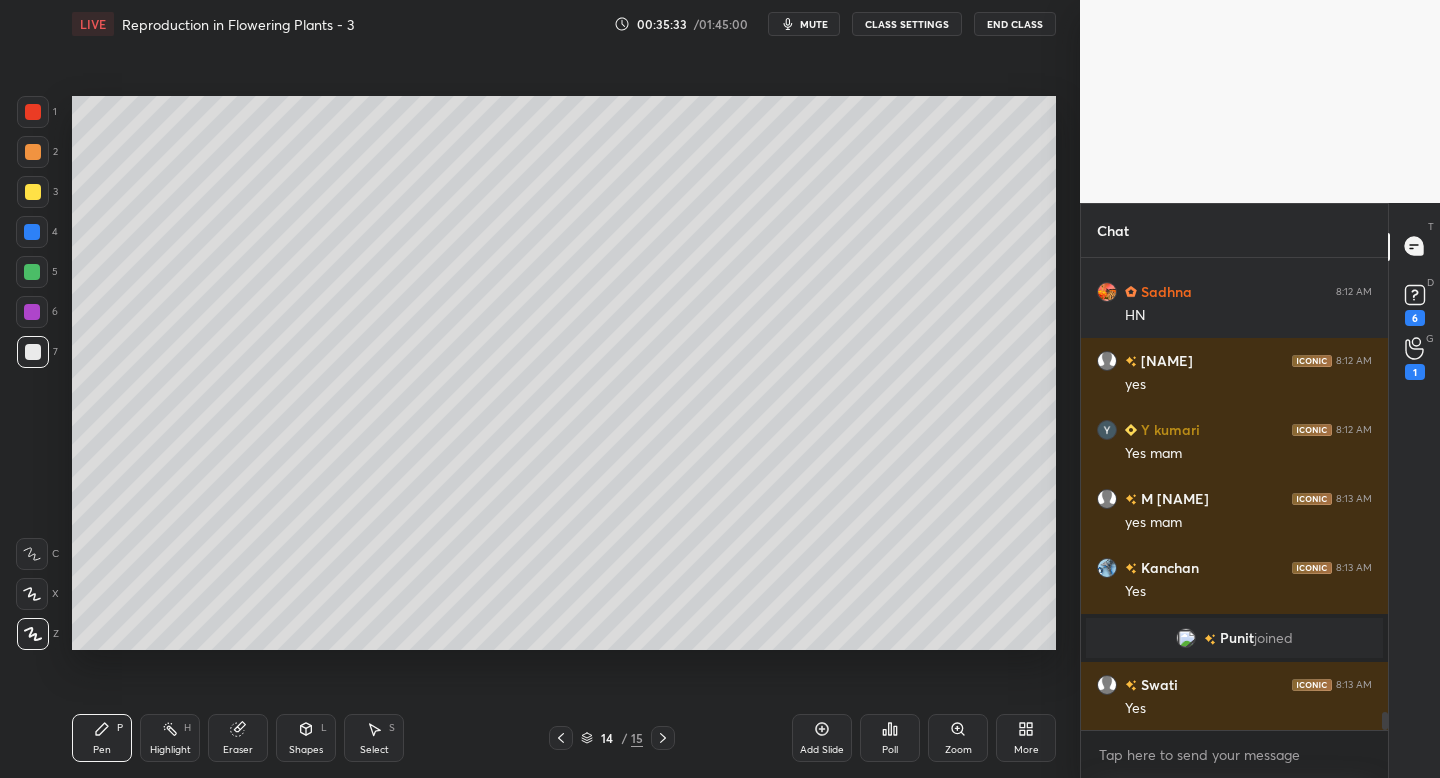 scroll, scrollTop: 11953, scrollLeft: 0, axis: vertical 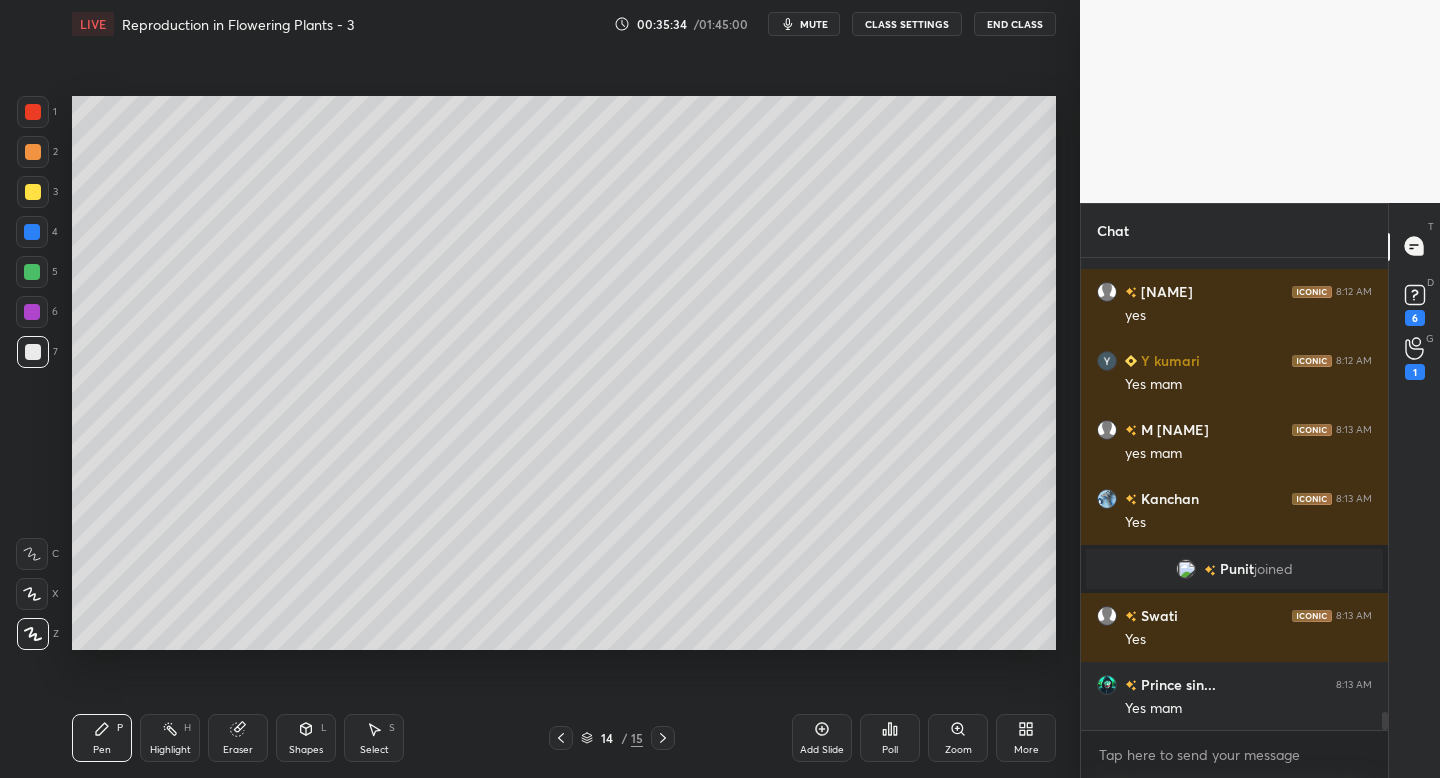 click at bounding box center (32, 312) 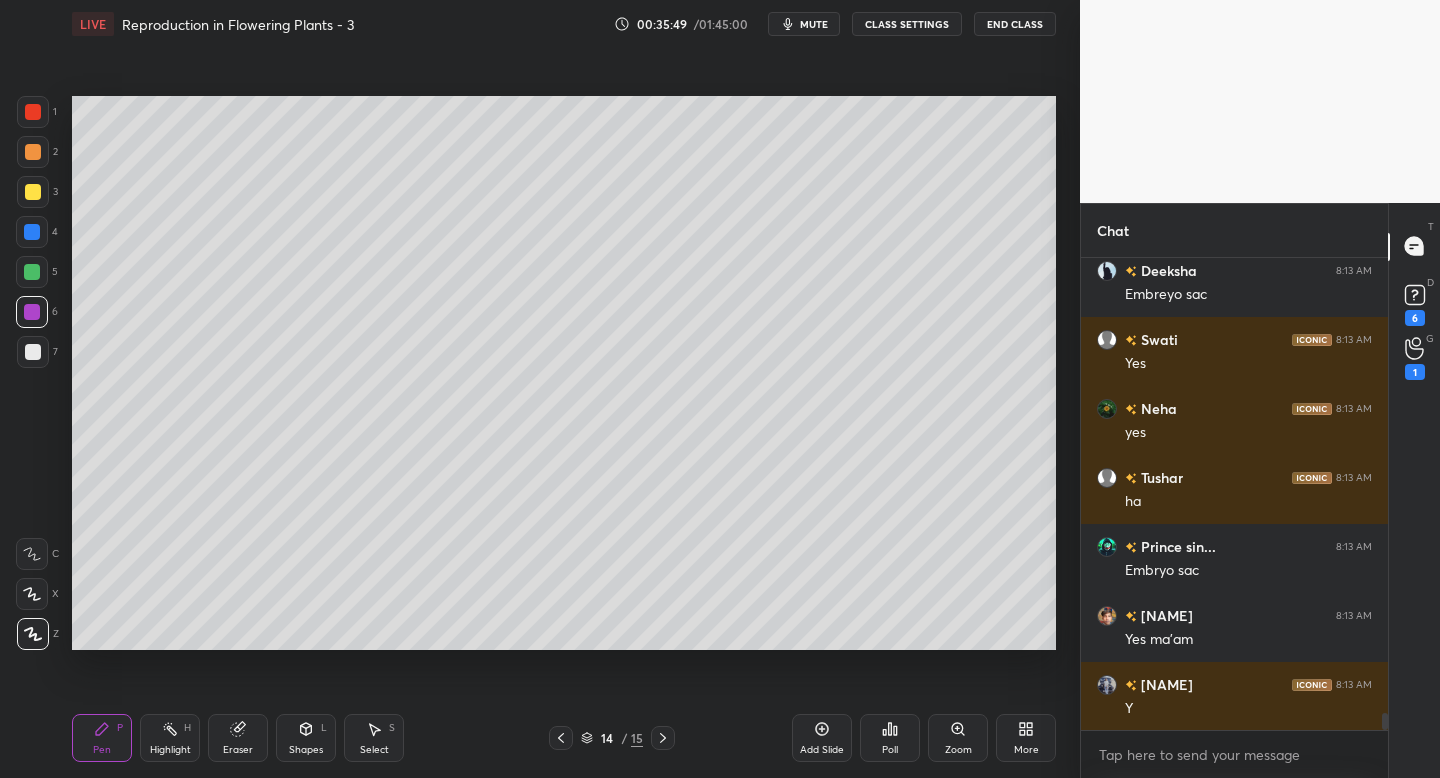 scroll, scrollTop: 13126, scrollLeft: 0, axis: vertical 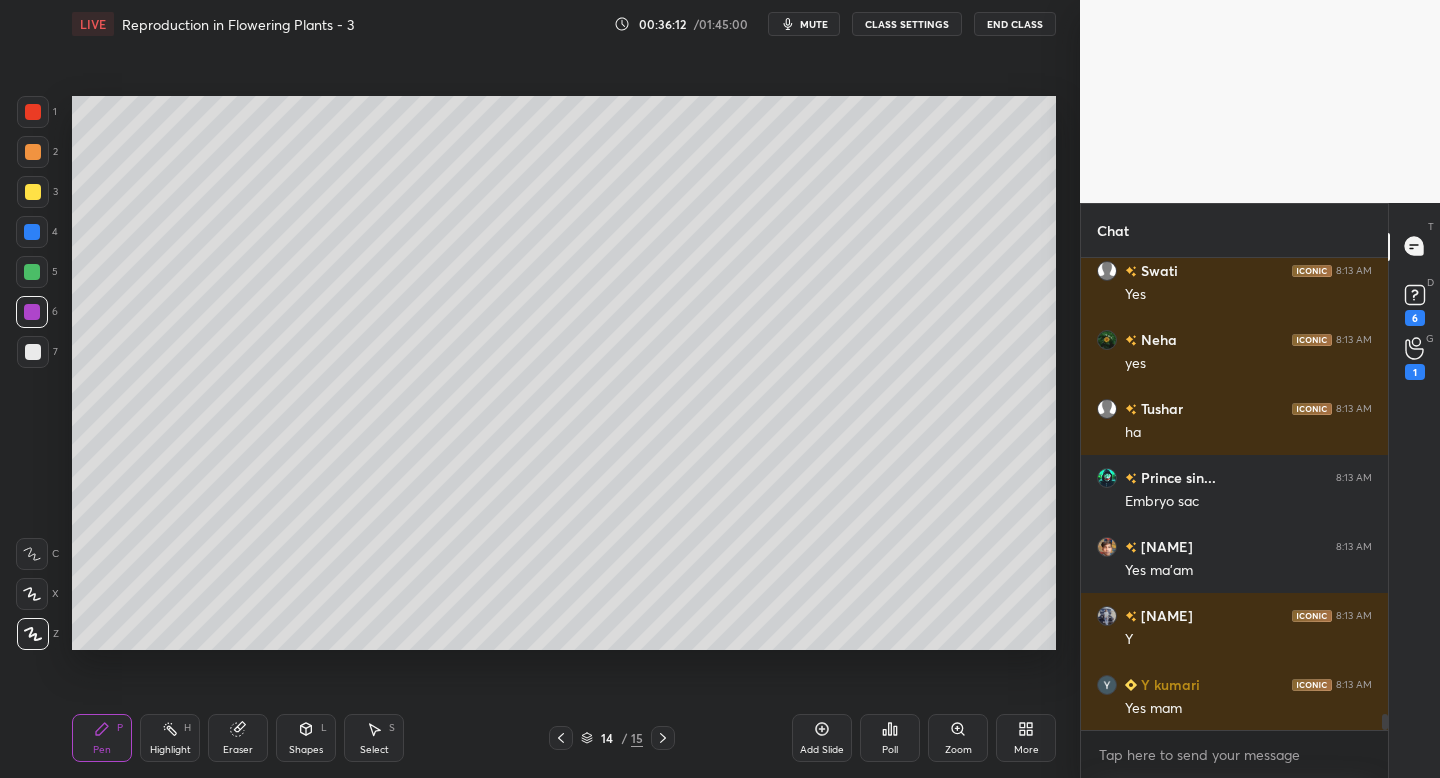 click at bounding box center [33, 112] 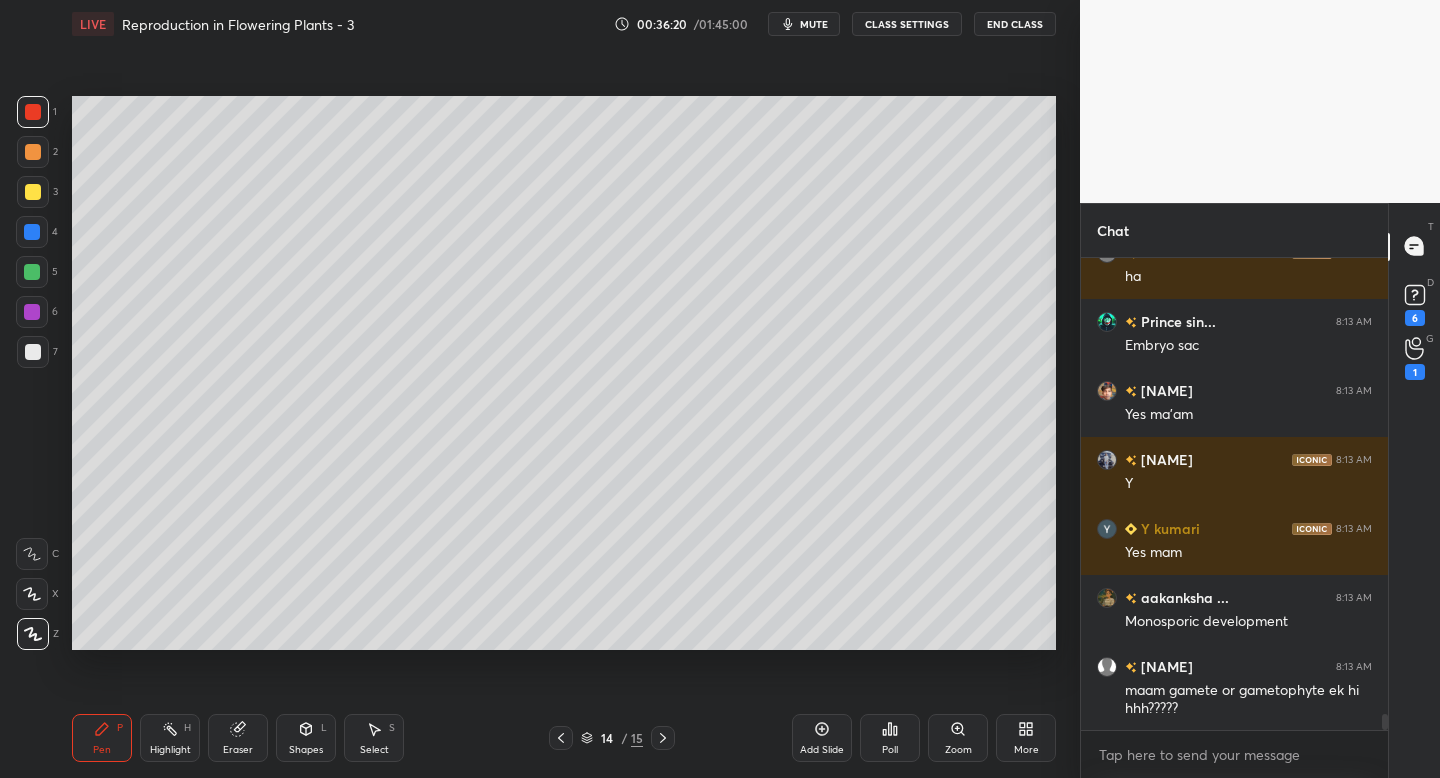 scroll, scrollTop: 13351, scrollLeft: 0, axis: vertical 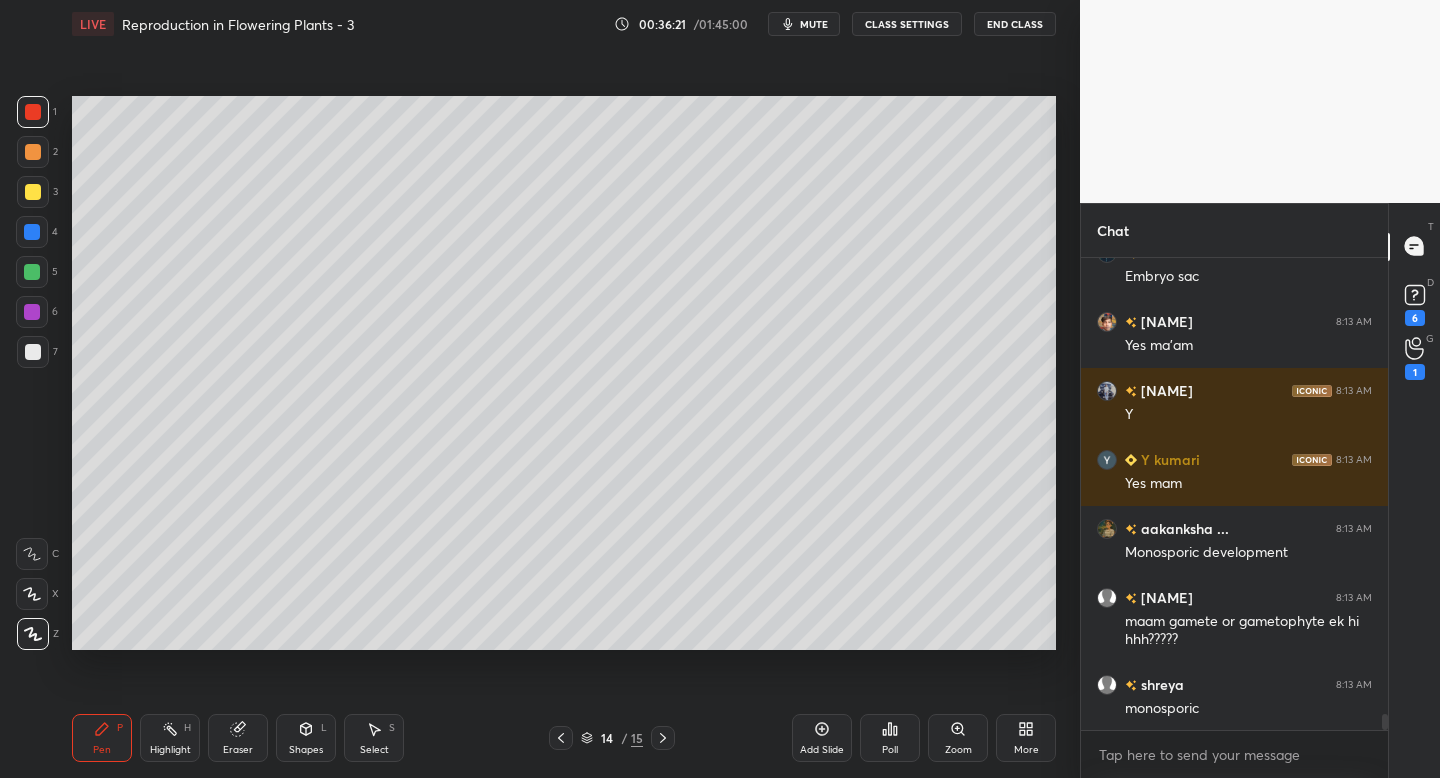 click 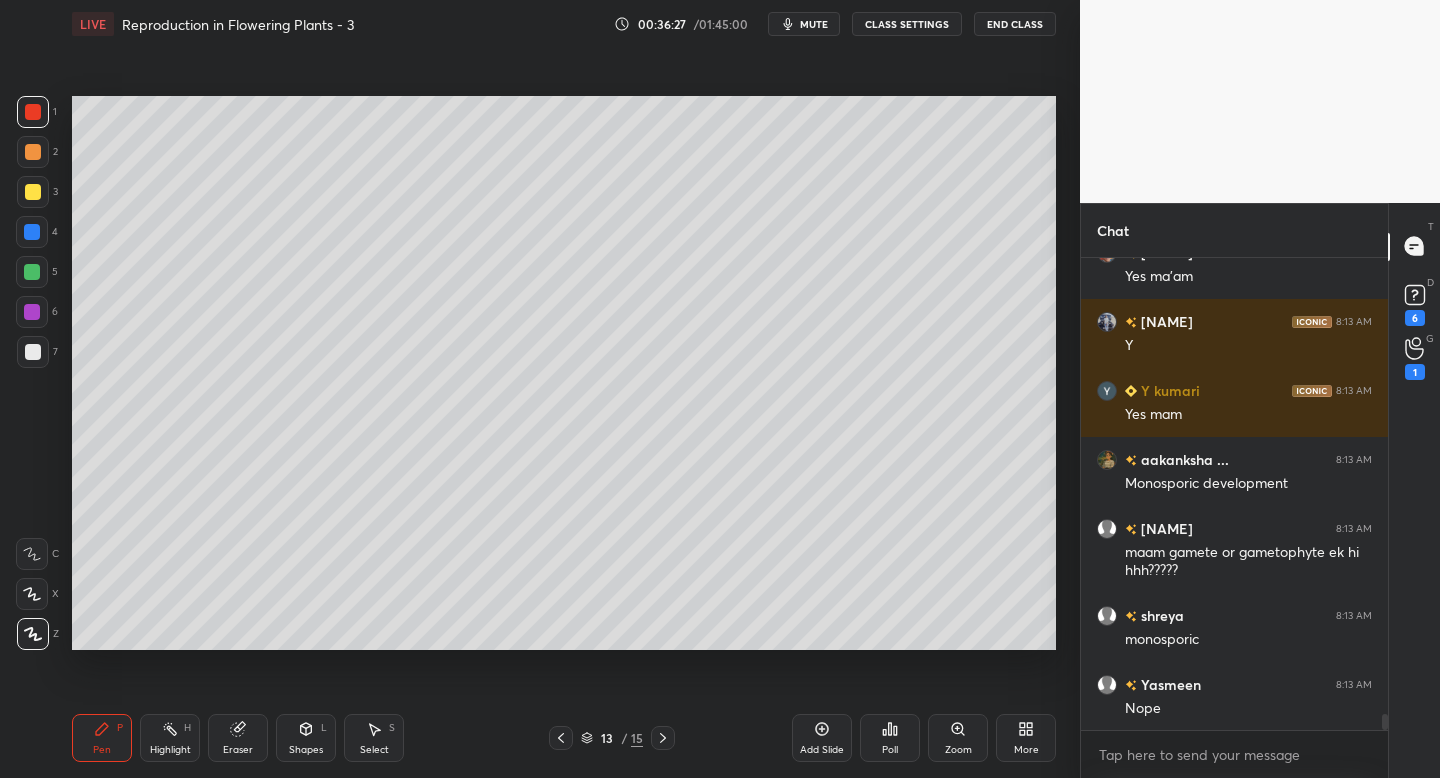 scroll, scrollTop: 13489, scrollLeft: 0, axis: vertical 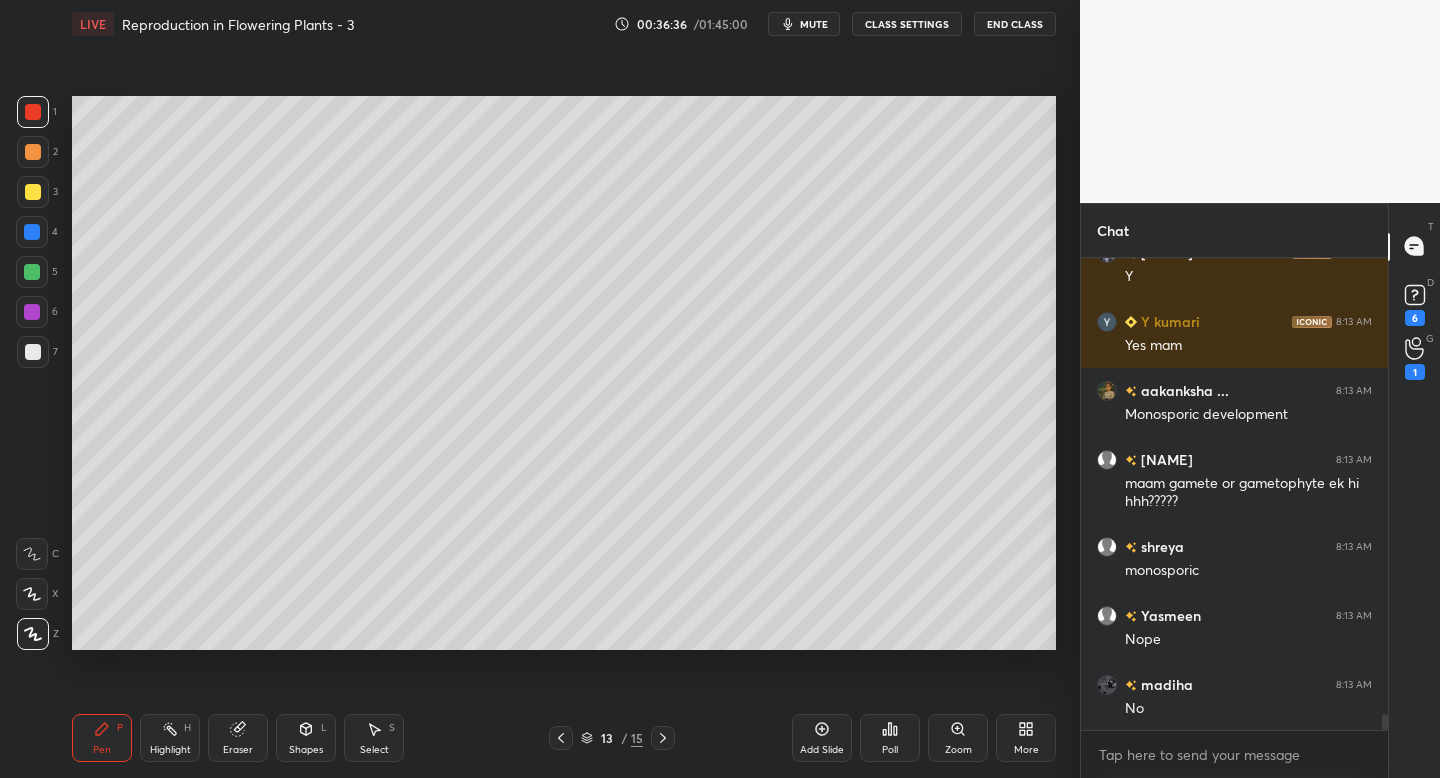 click 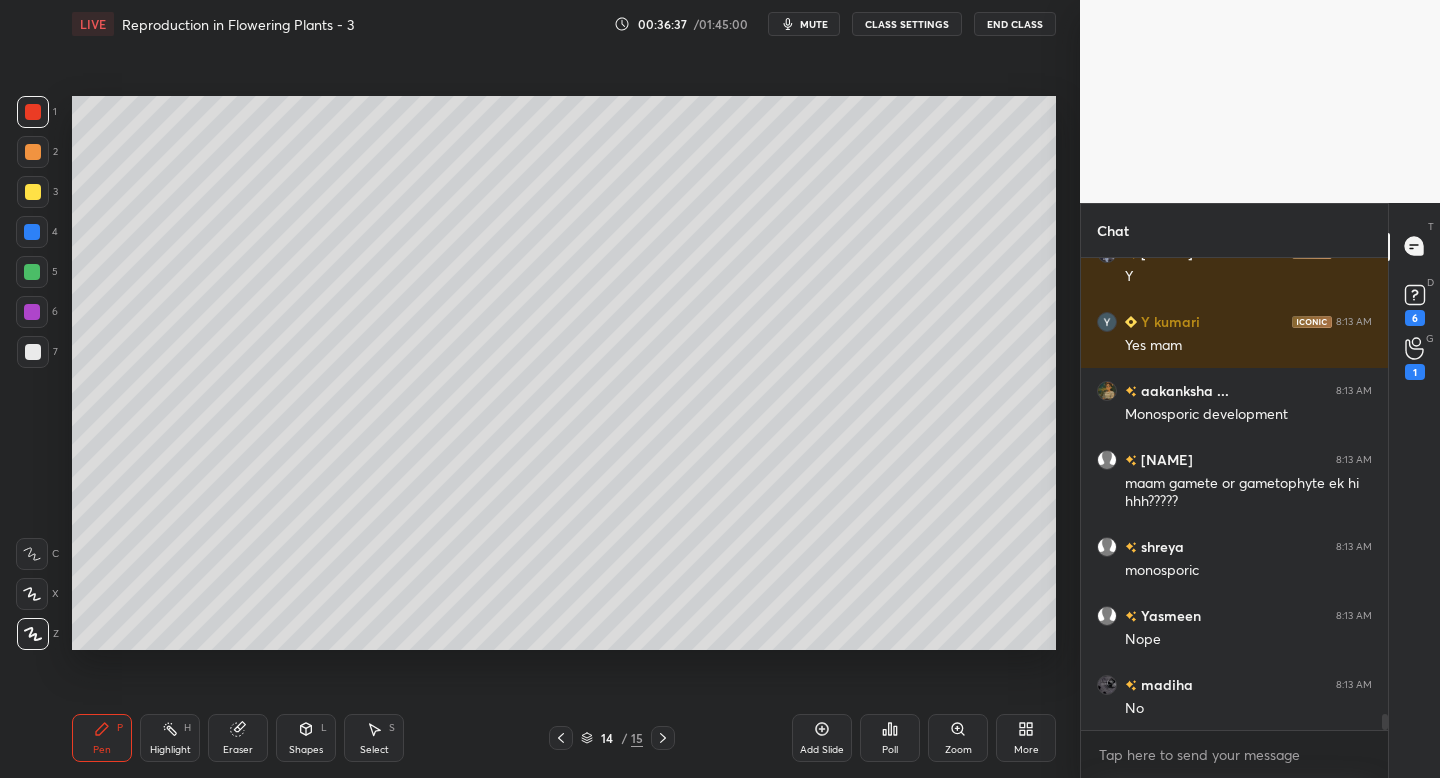 scroll, scrollTop: 425, scrollLeft: 301, axis: both 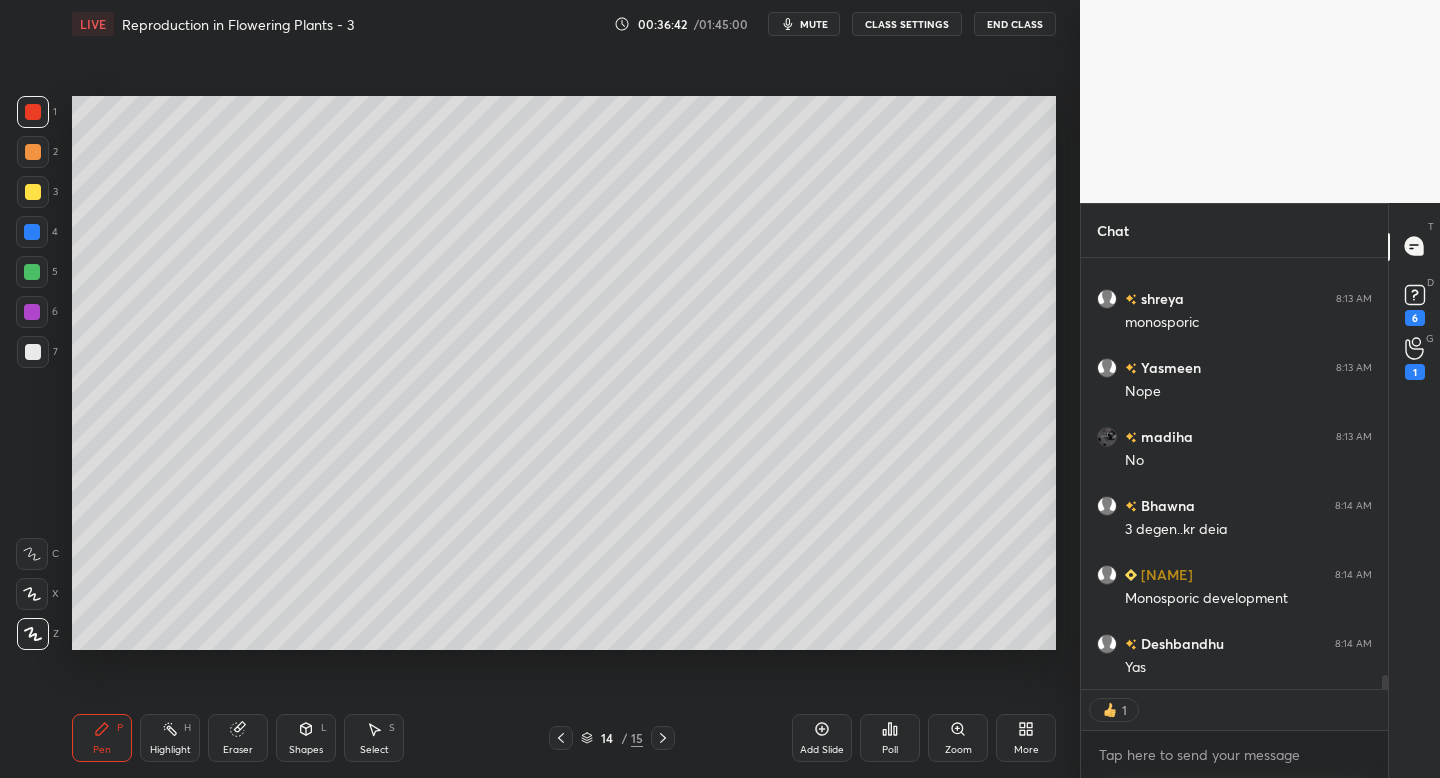 click on "14 / 15" at bounding box center (612, 738) 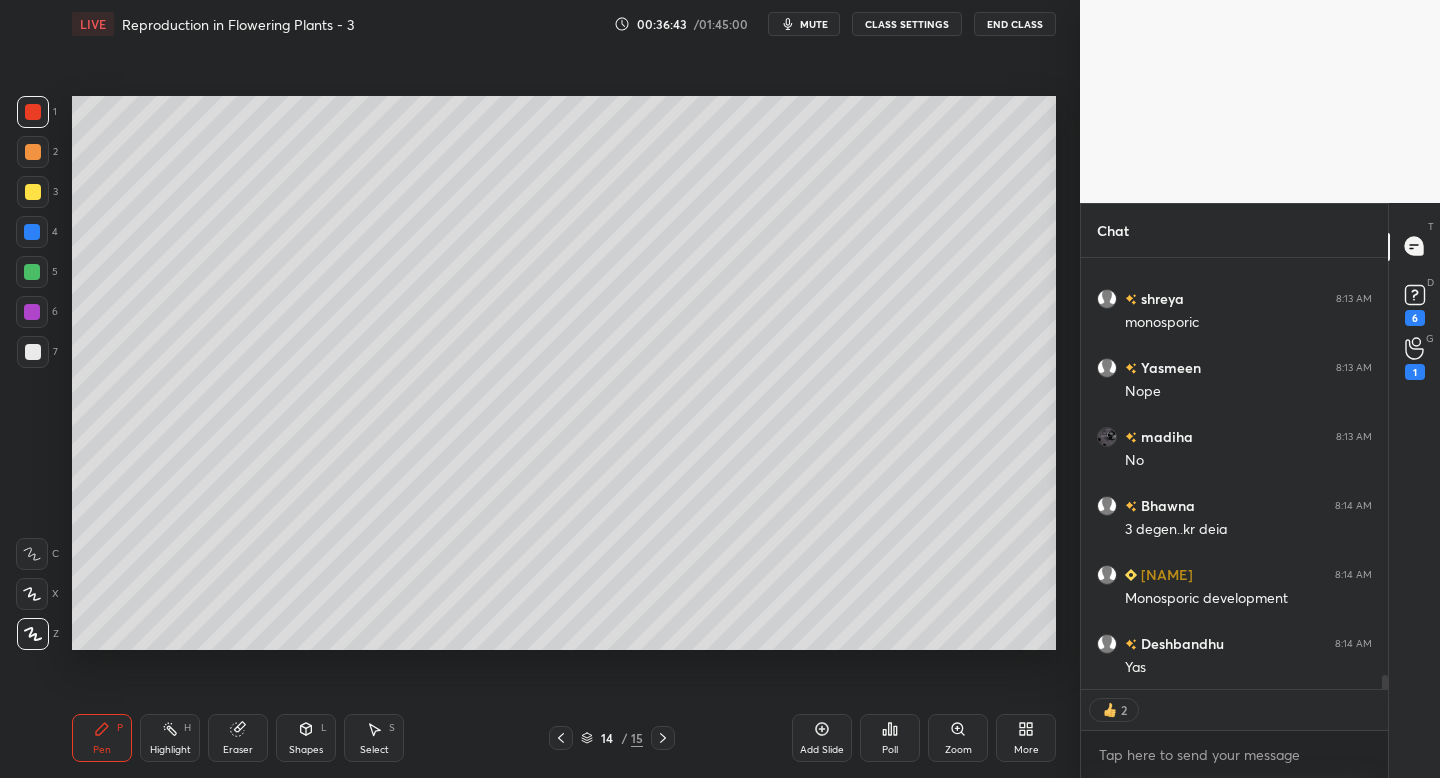 click 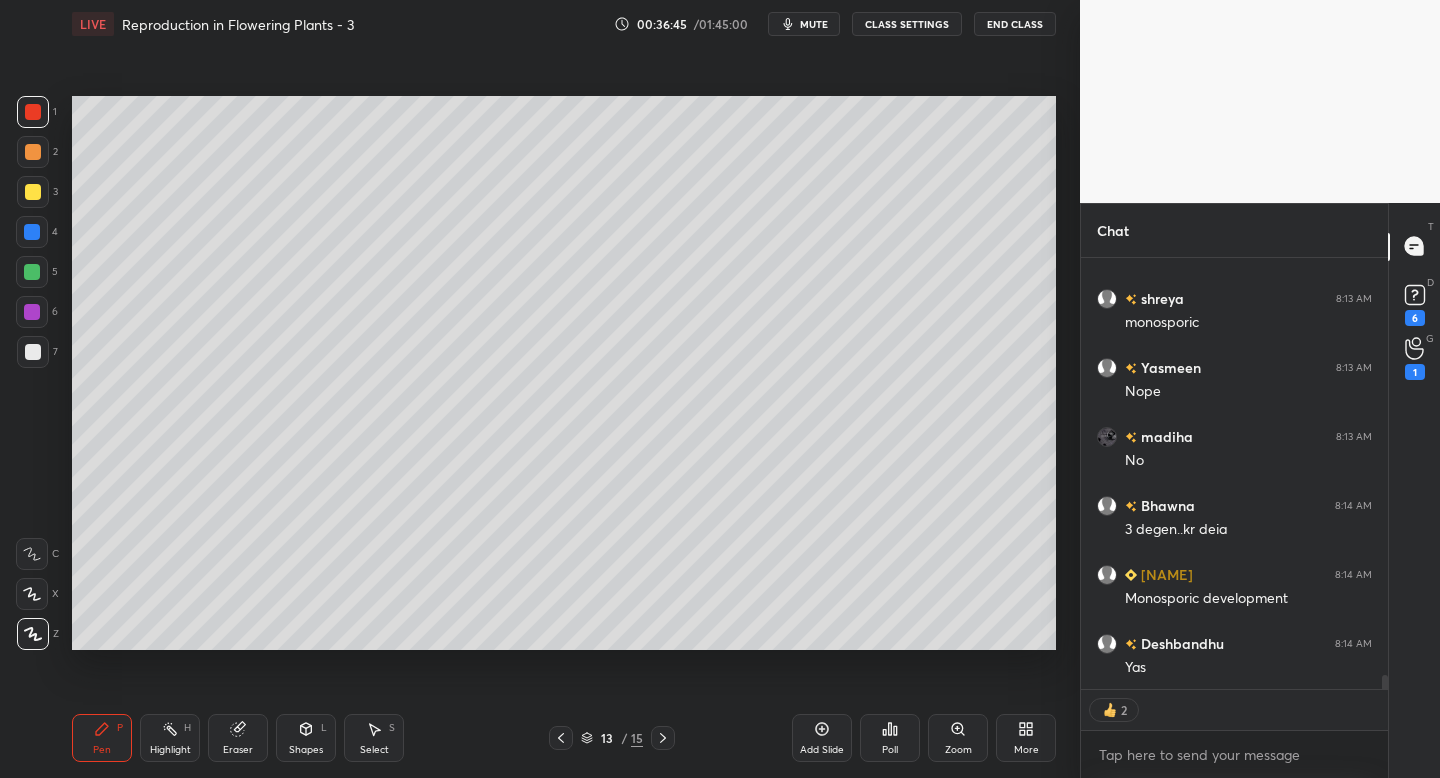 scroll, scrollTop: 13354, scrollLeft: 0, axis: vertical 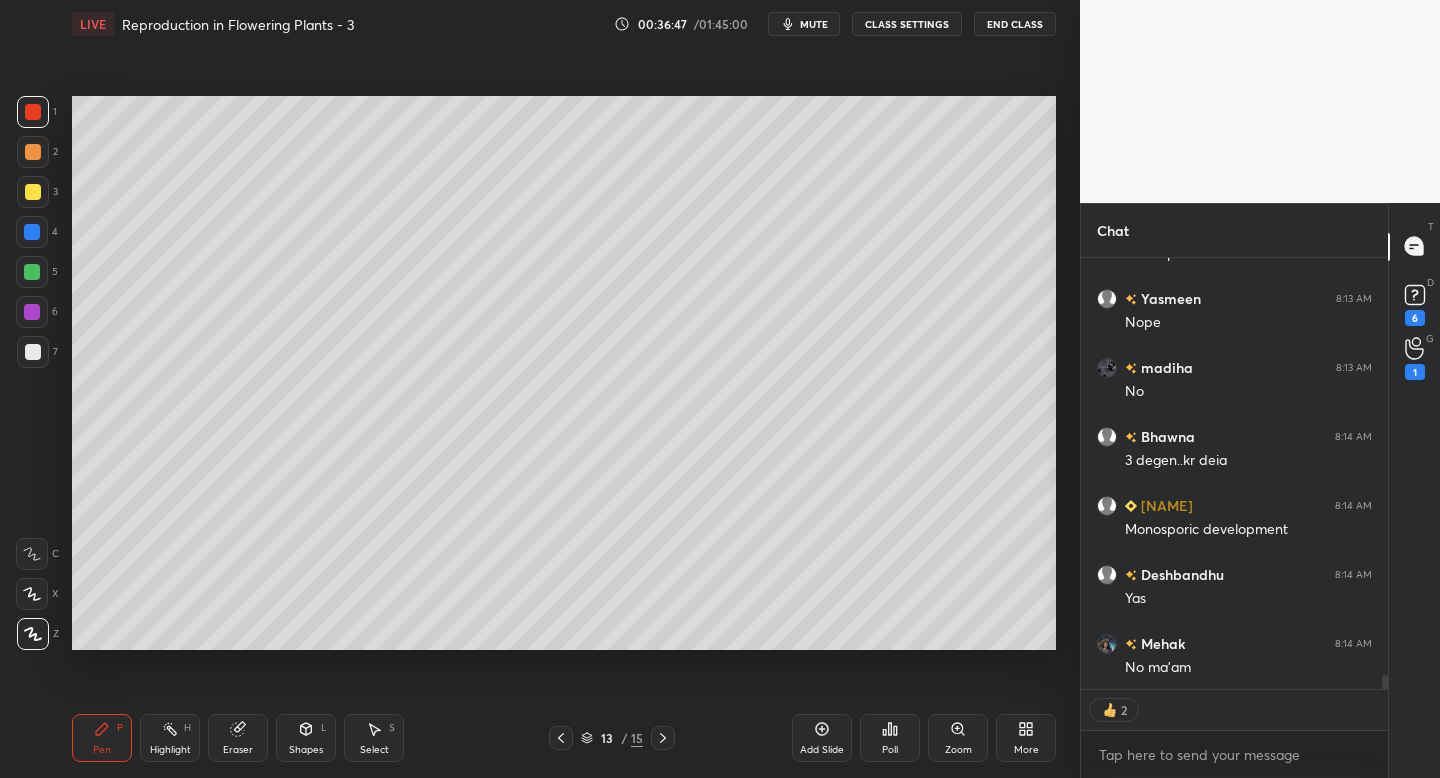 click 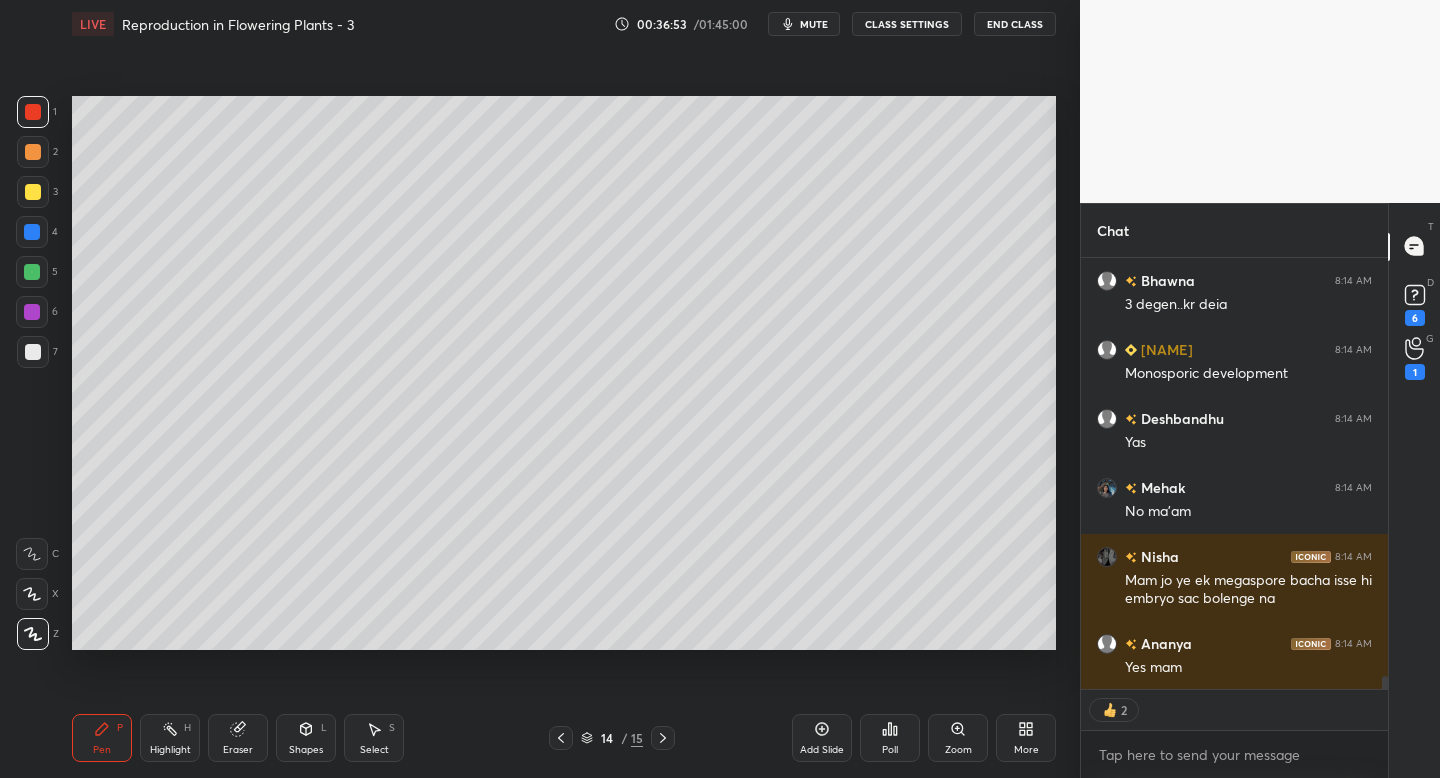 scroll, scrollTop: 13558, scrollLeft: 0, axis: vertical 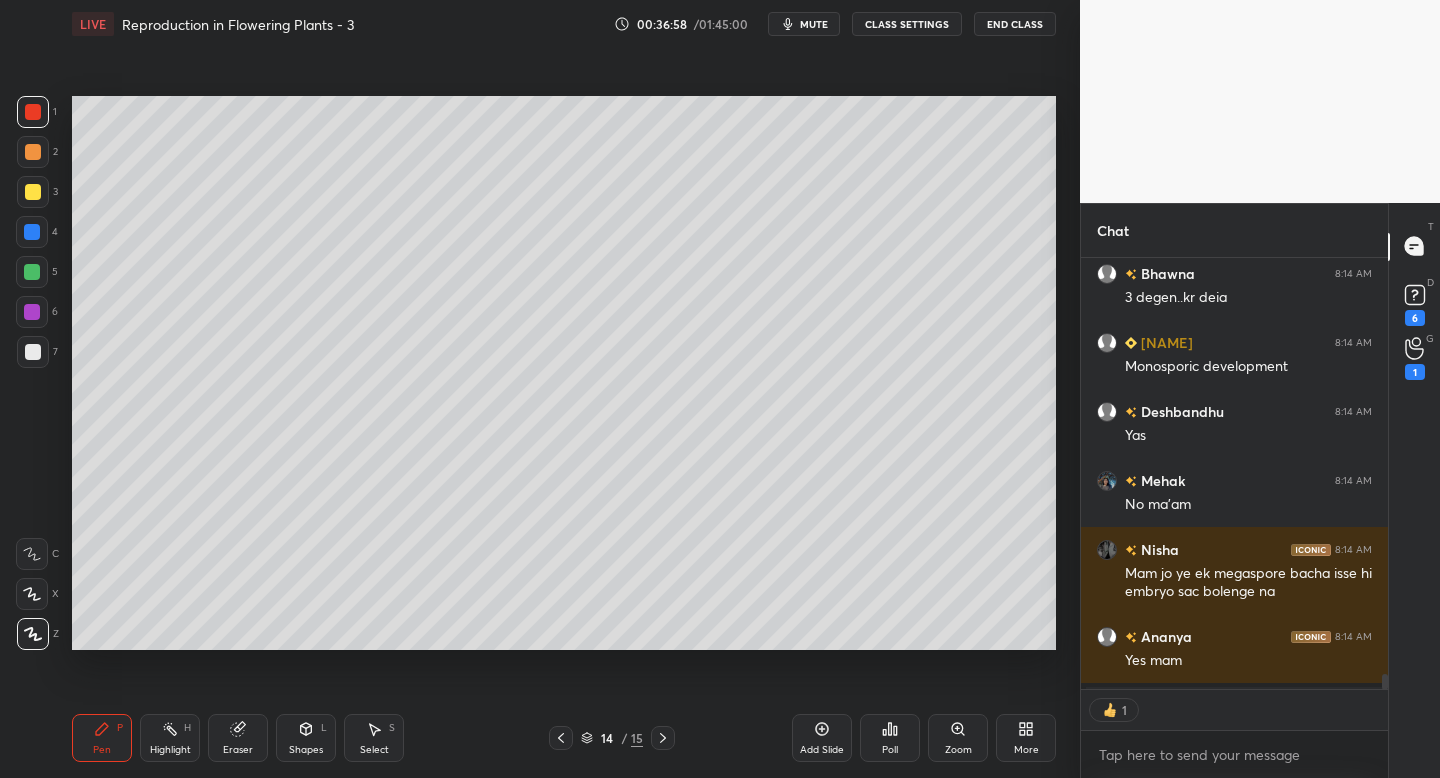 click 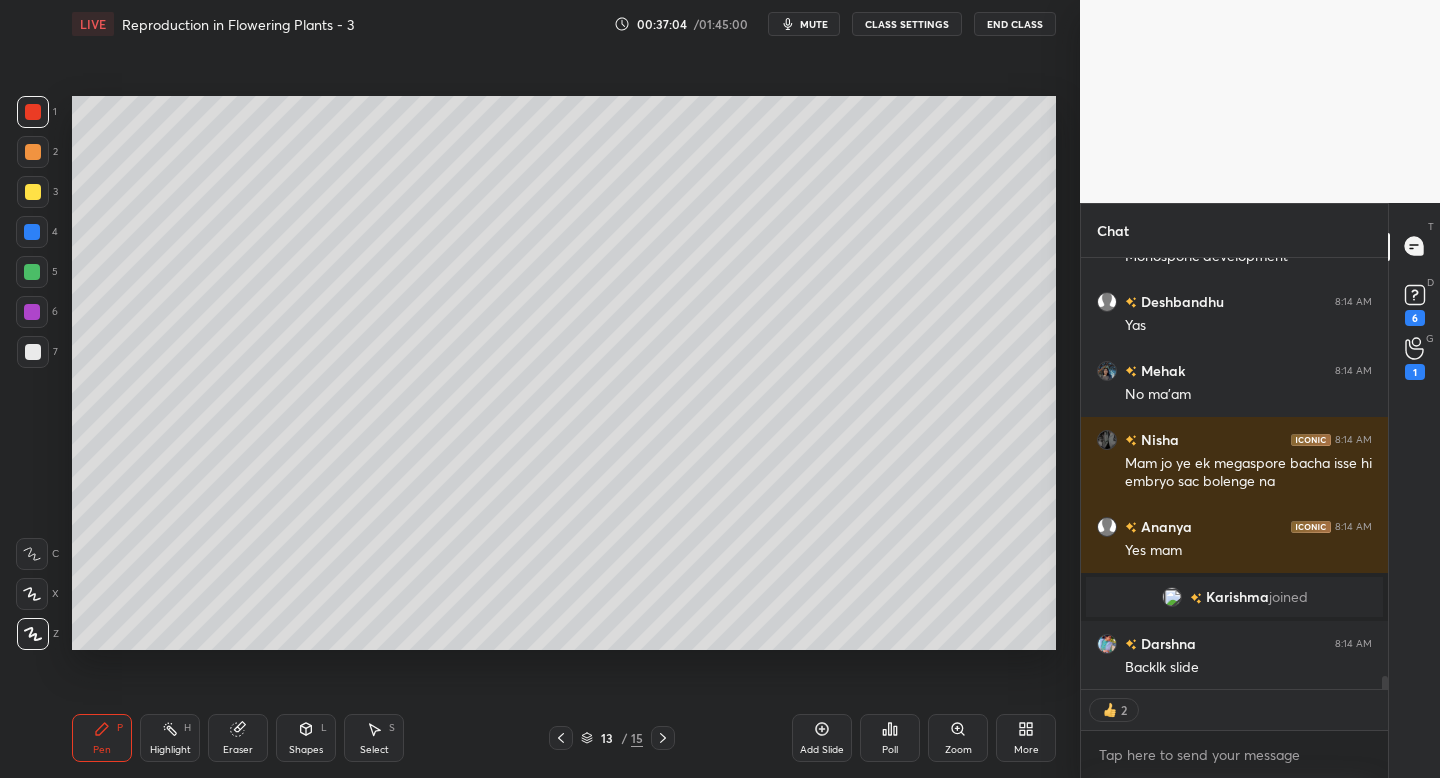 scroll, scrollTop: 13562, scrollLeft: 0, axis: vertical 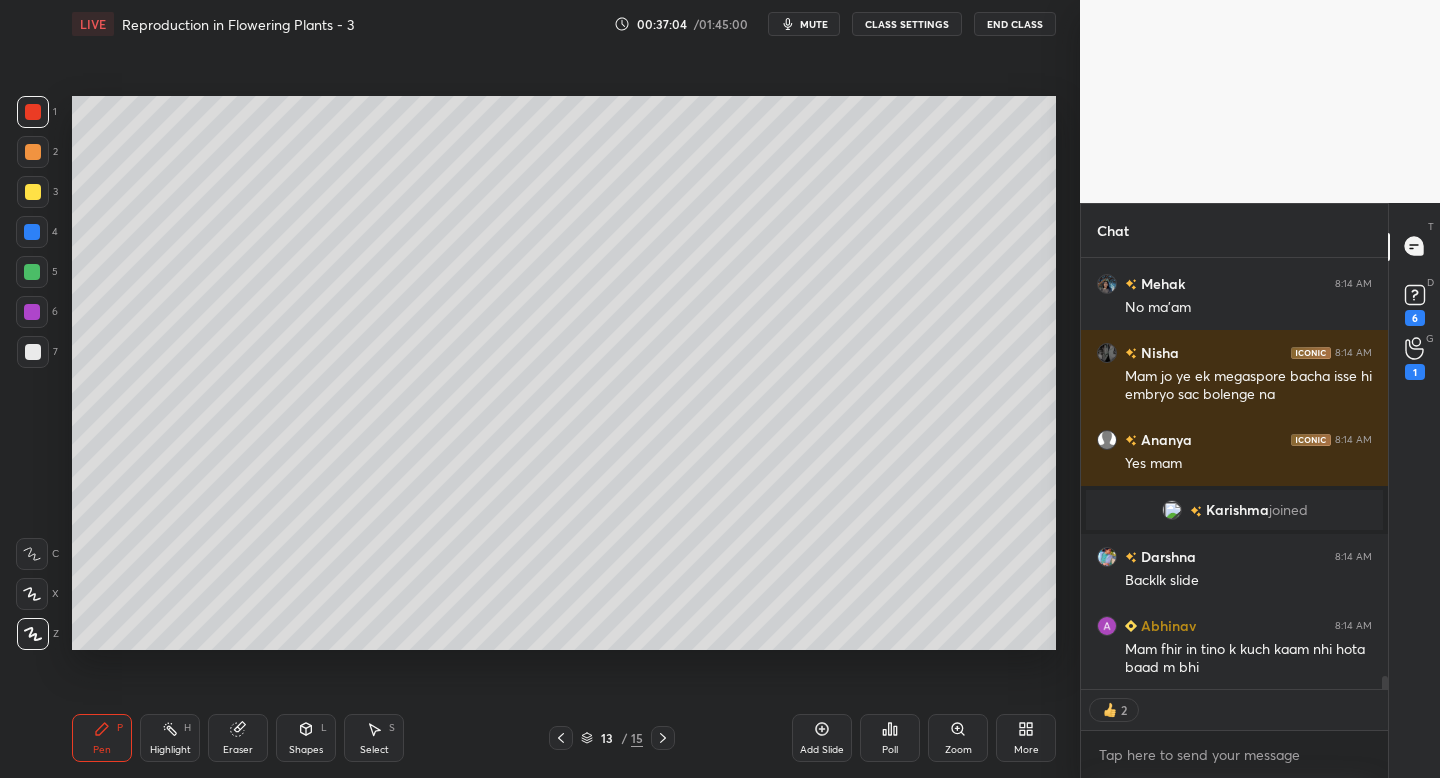 click at bounding box center (663, 738) 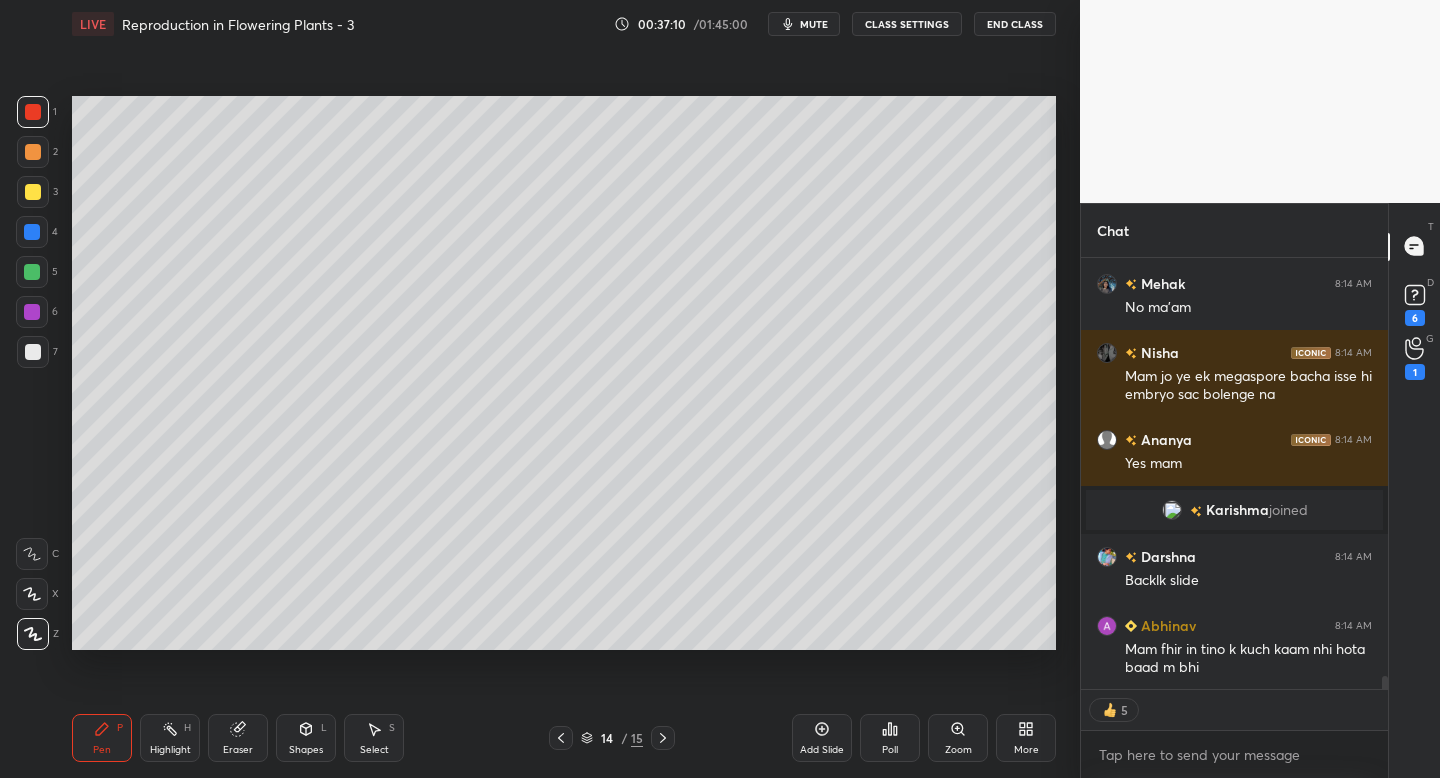 scroll, scrollTop: 13631, scrollLeft: 0, axis: vertical 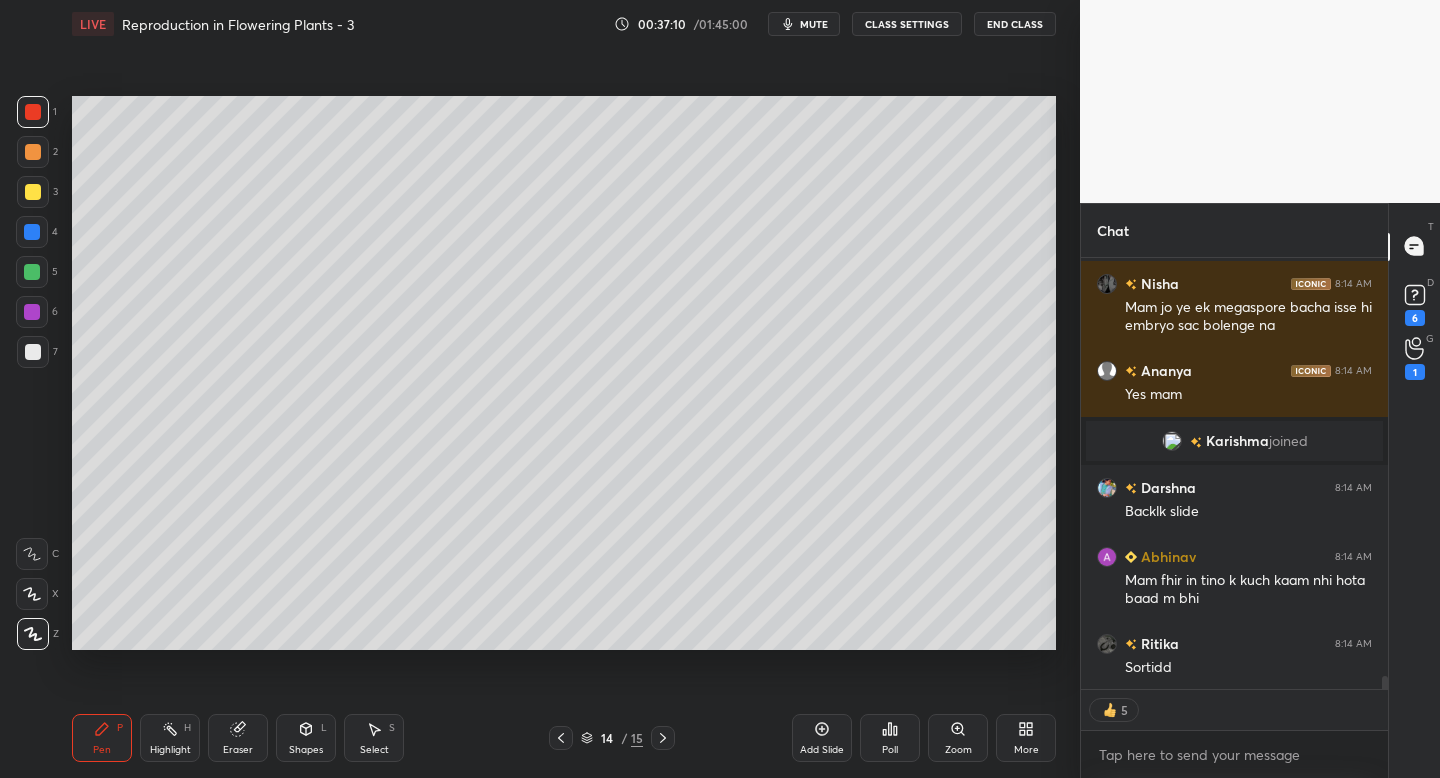 click 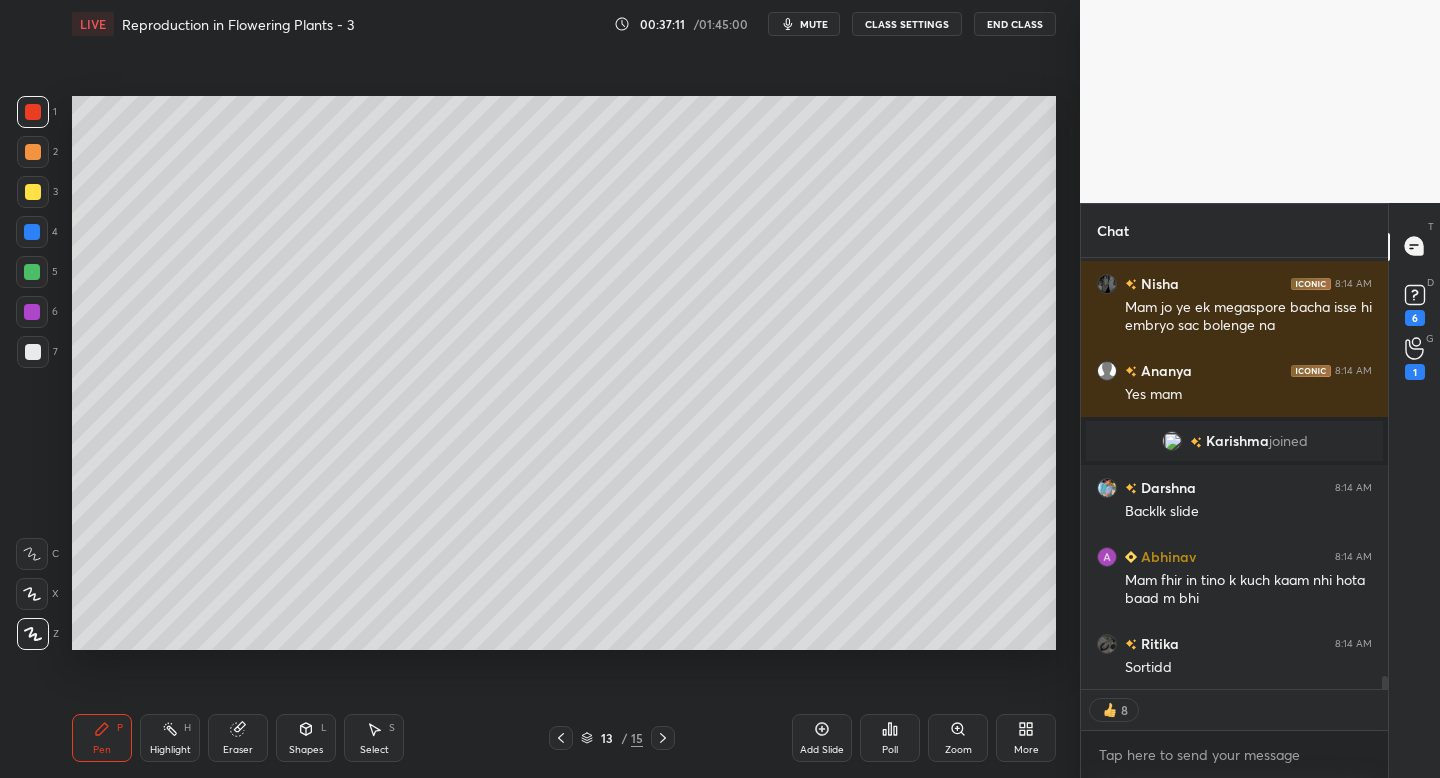 scroll, scrollTop: 13718, scrollLeft: 0, axis: vertical 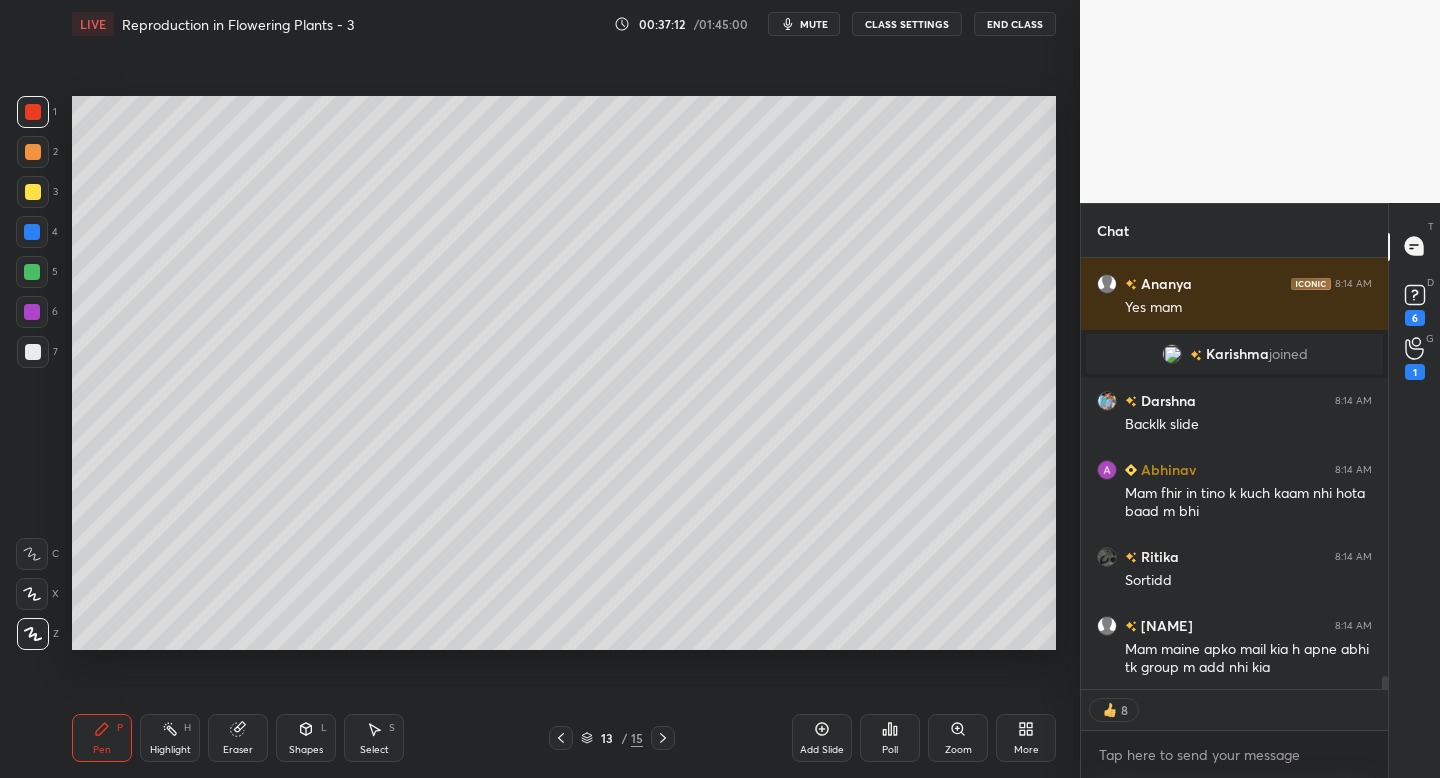 click 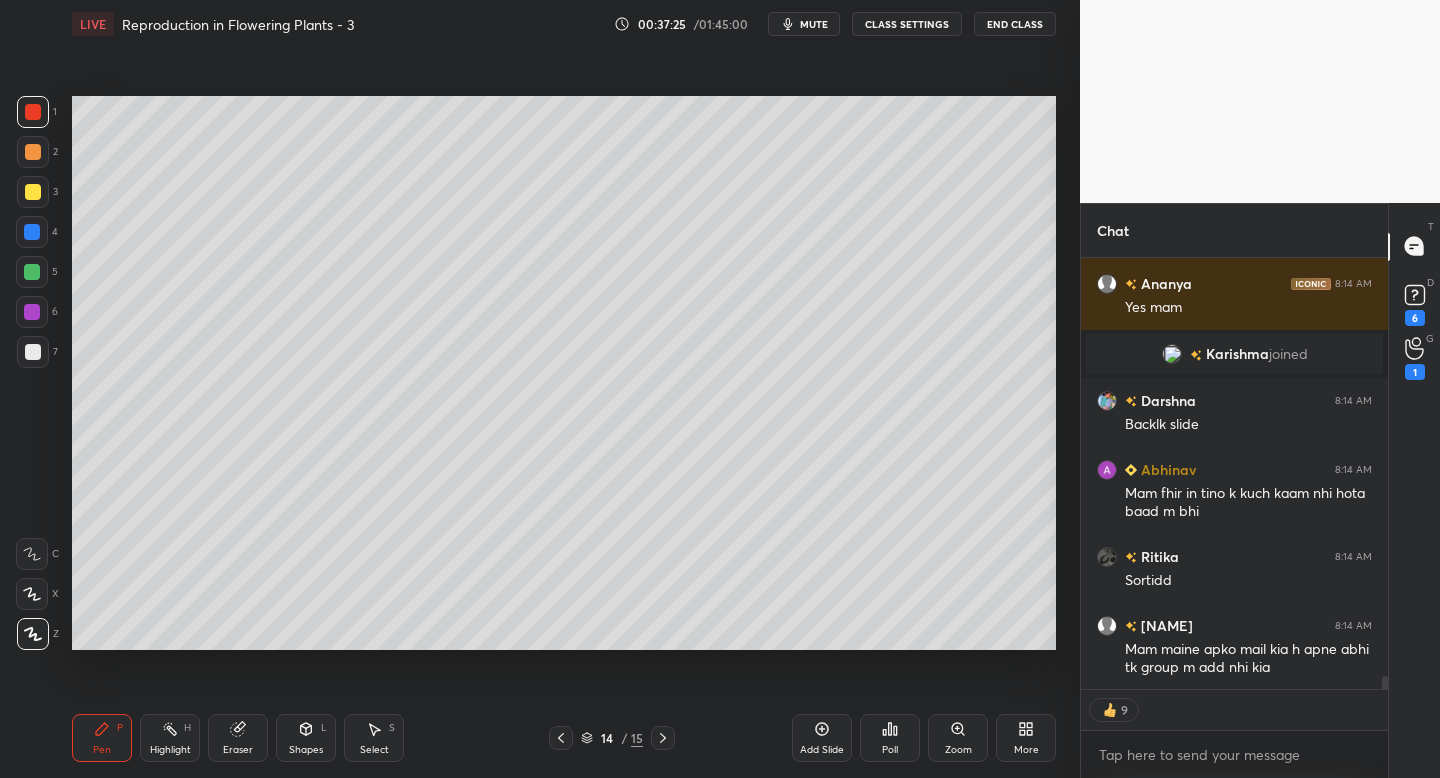 scroll, scrollTop: 6, scrollLeft: 7, axis: both 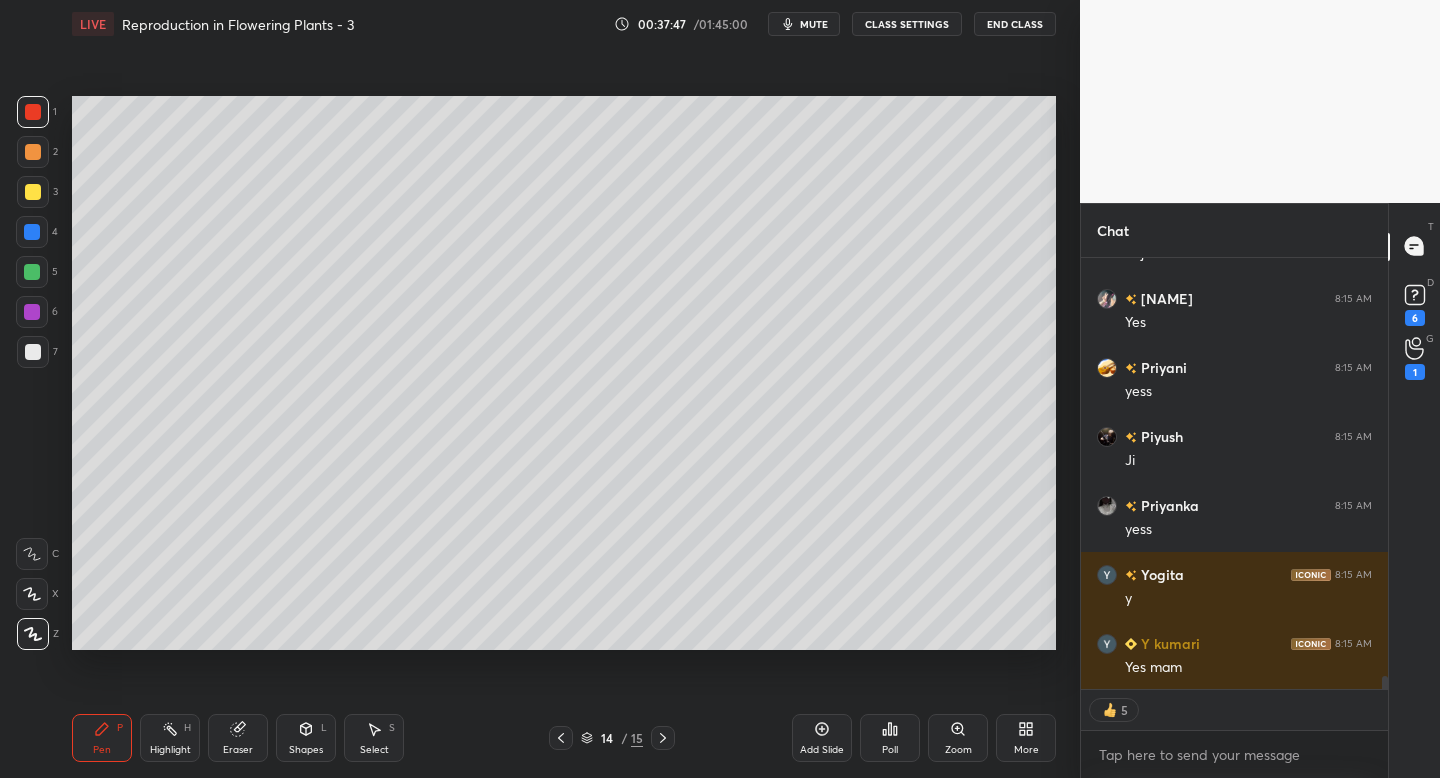 click 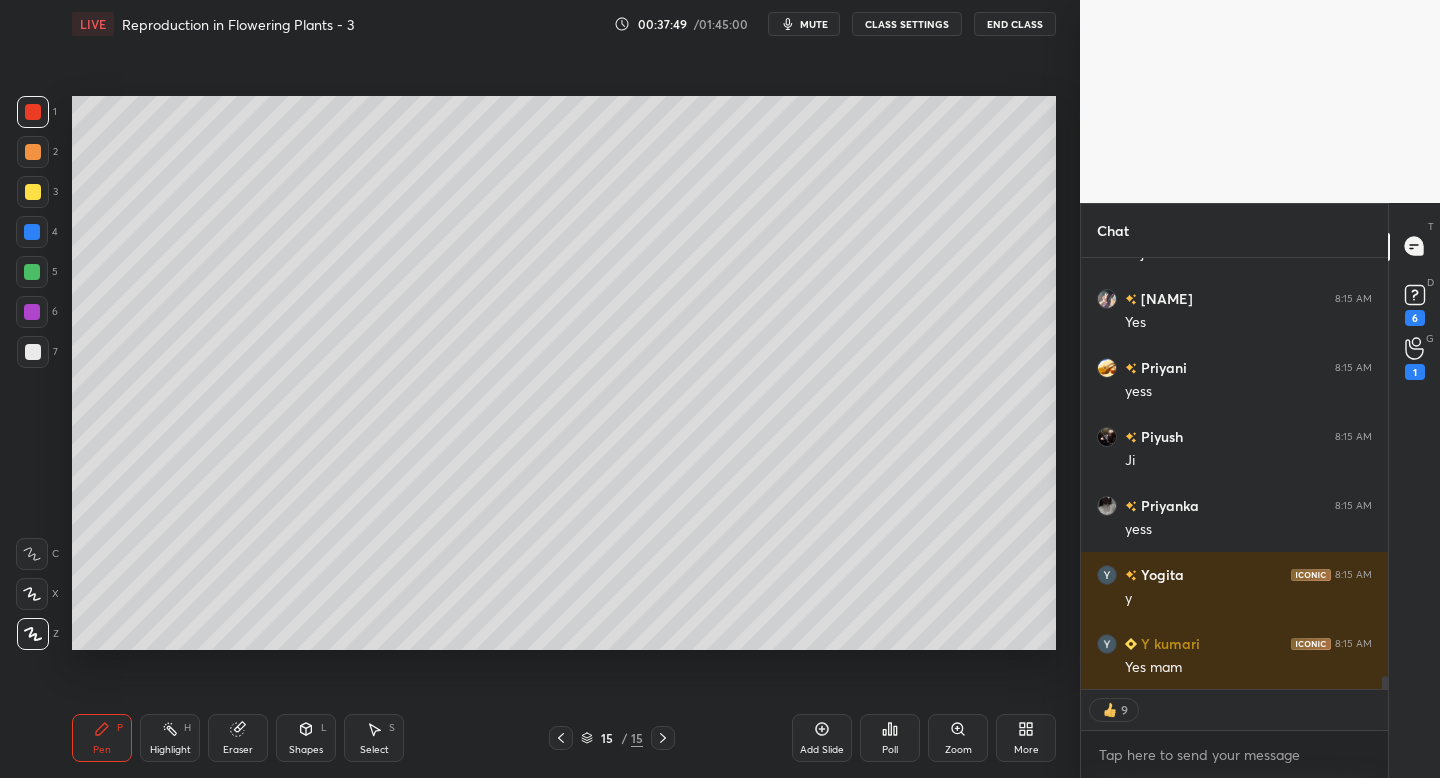 click 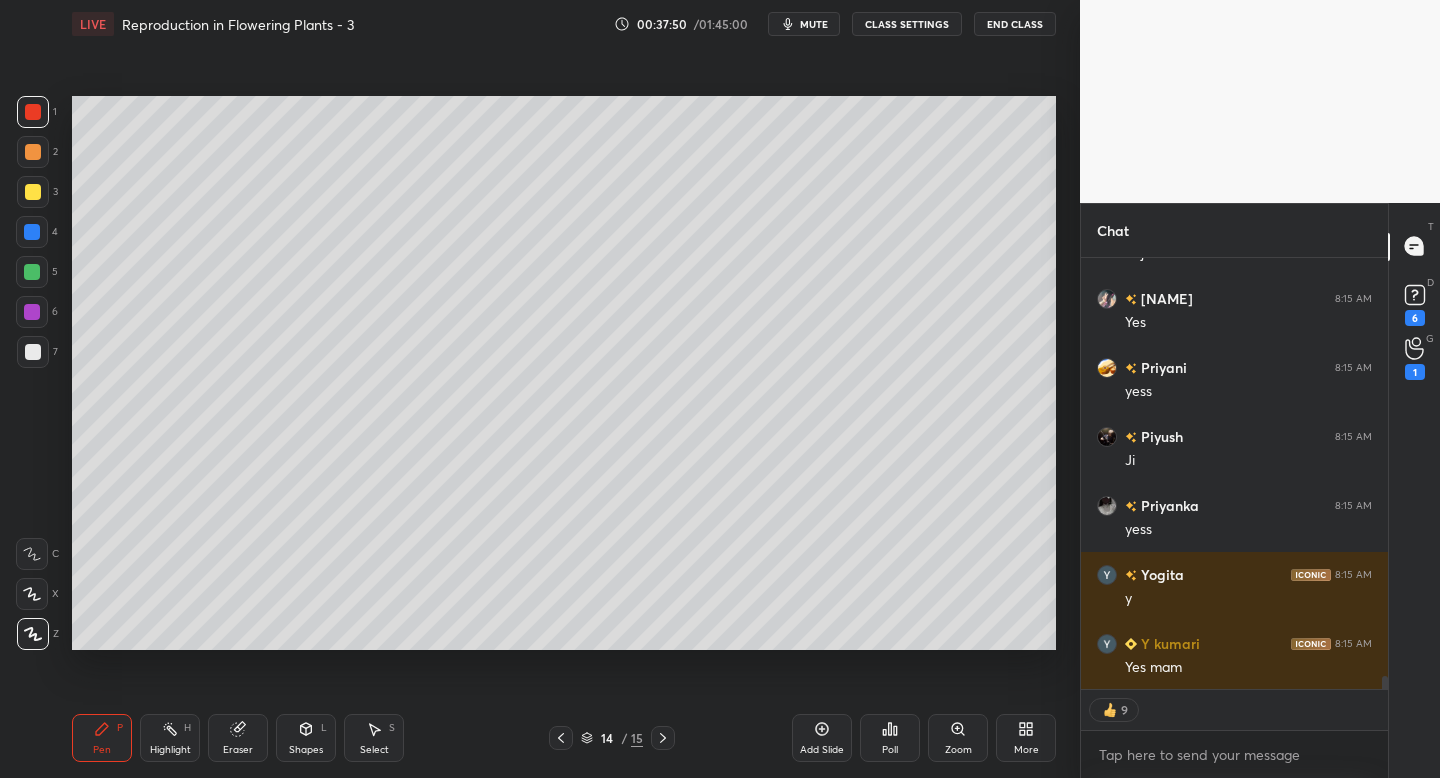 click 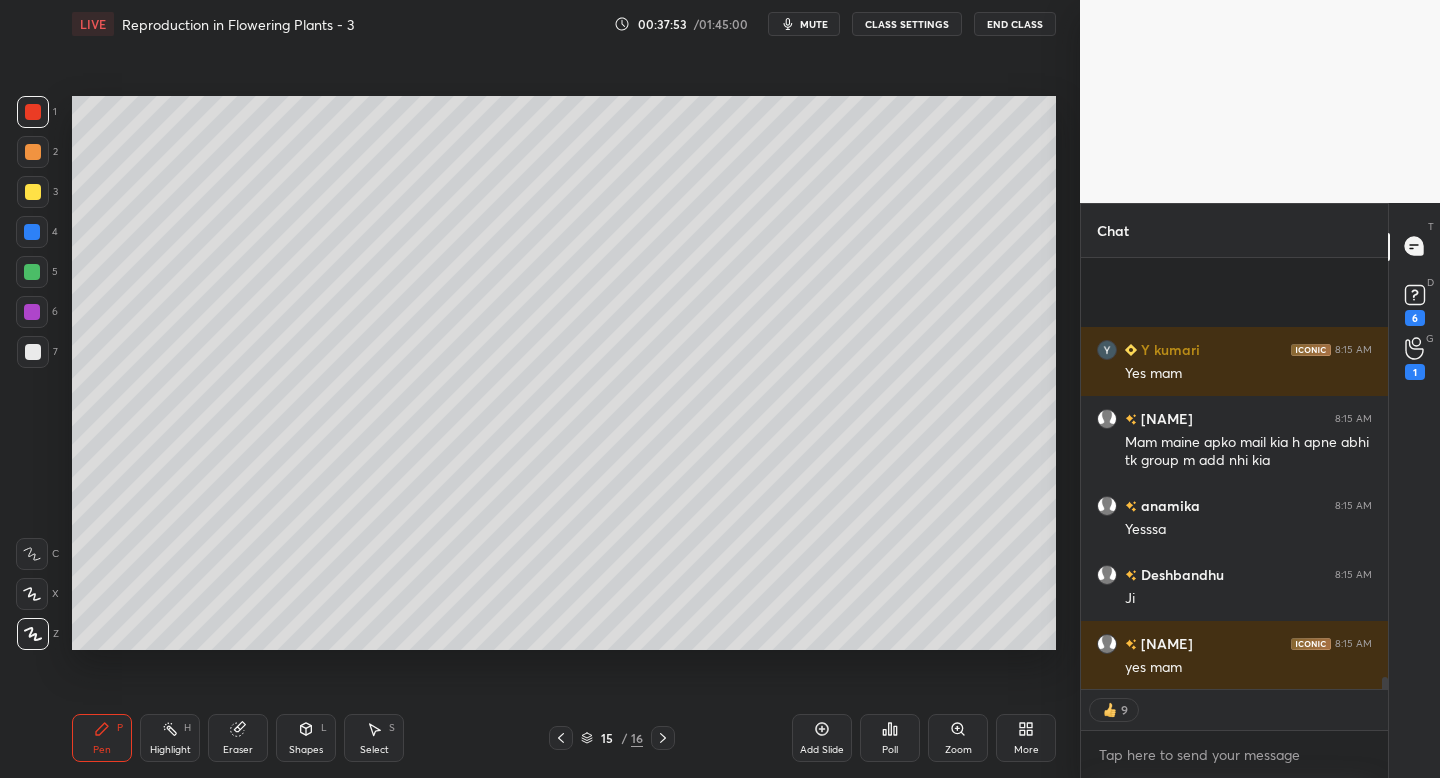 scroll, scrollTop: 14756, scrollLeft: 0, axis: vertical 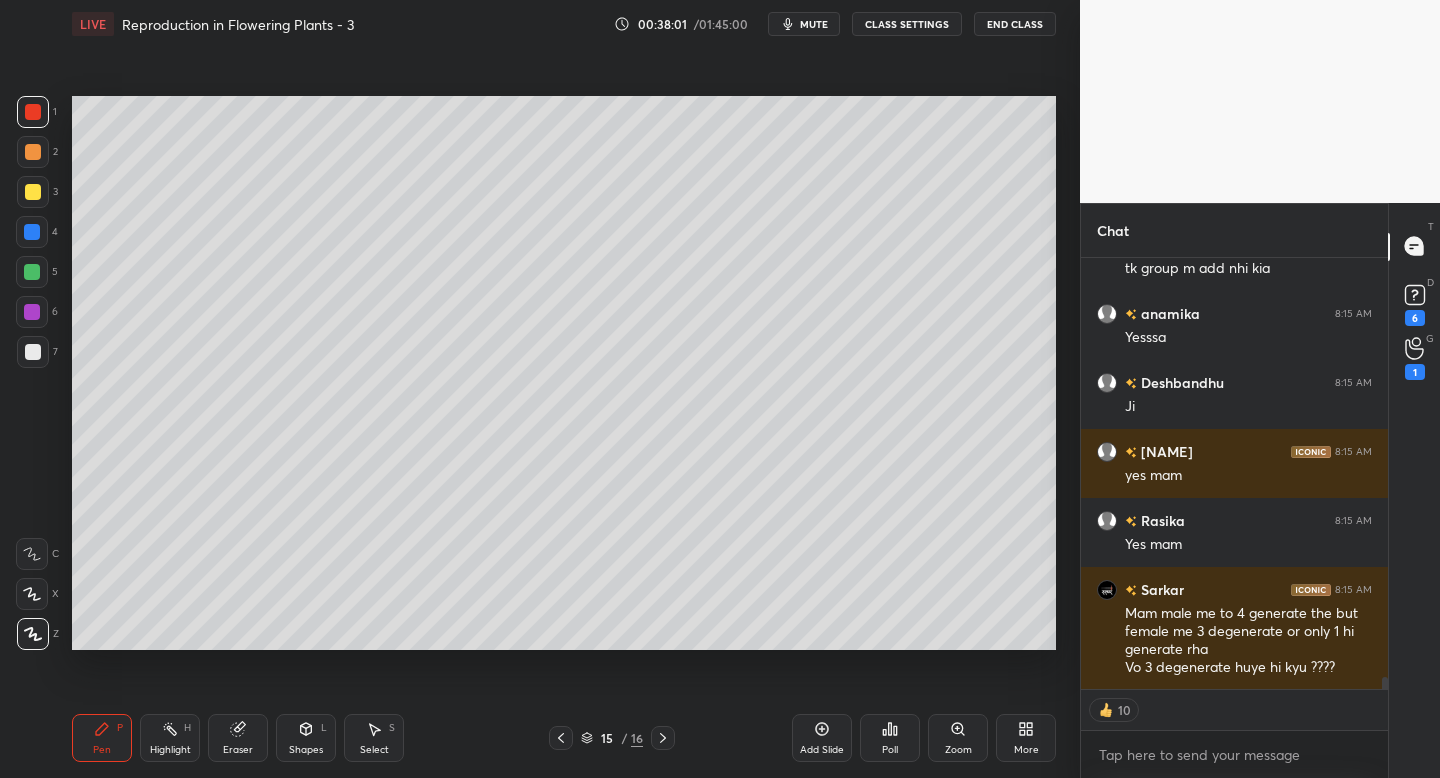 click on "LIVE Reproduction in Flowering Plants - 3 00:38:01 /  01:45:00 mute CLASS SETTINGS End Class" at bounding box center [564, 24] 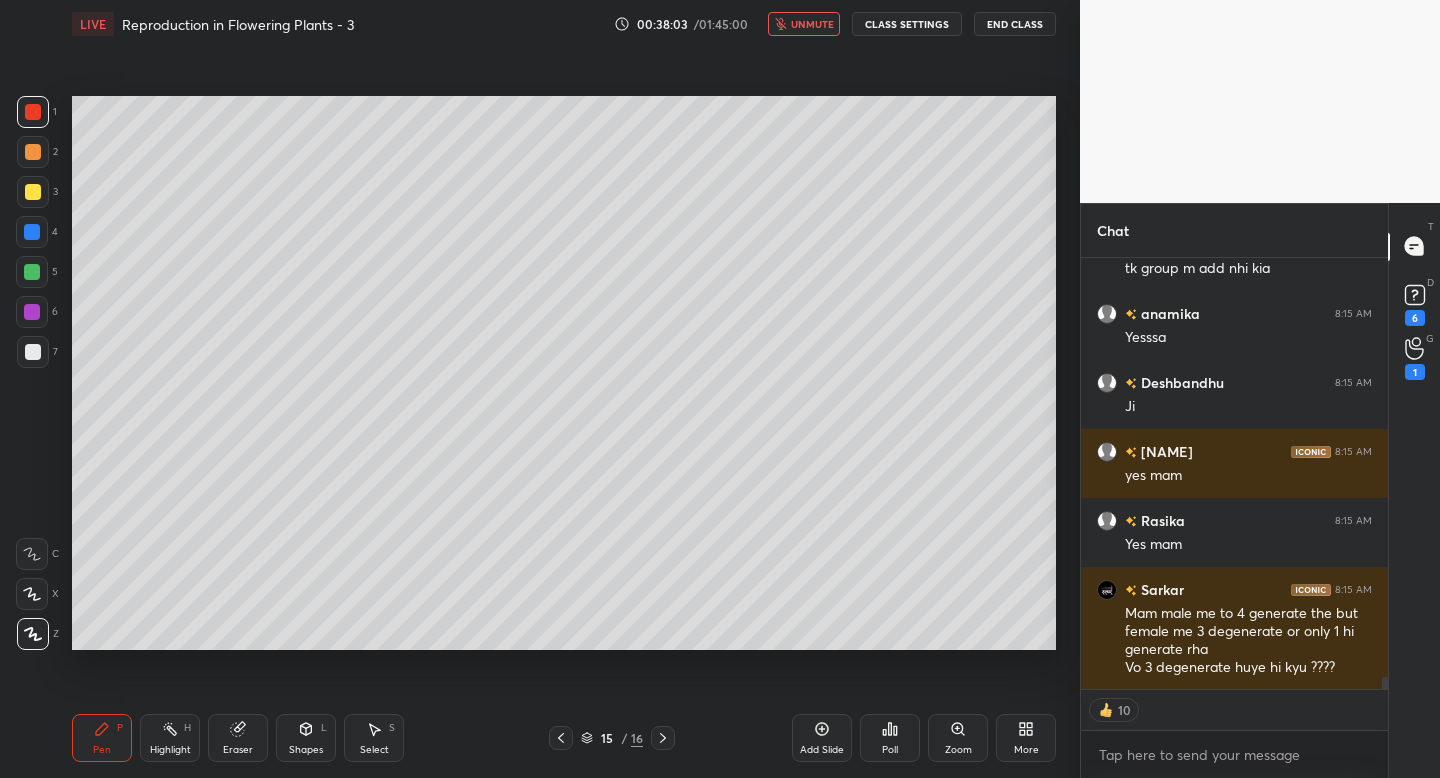 click on "unmute" at bounding box center (804, 24) 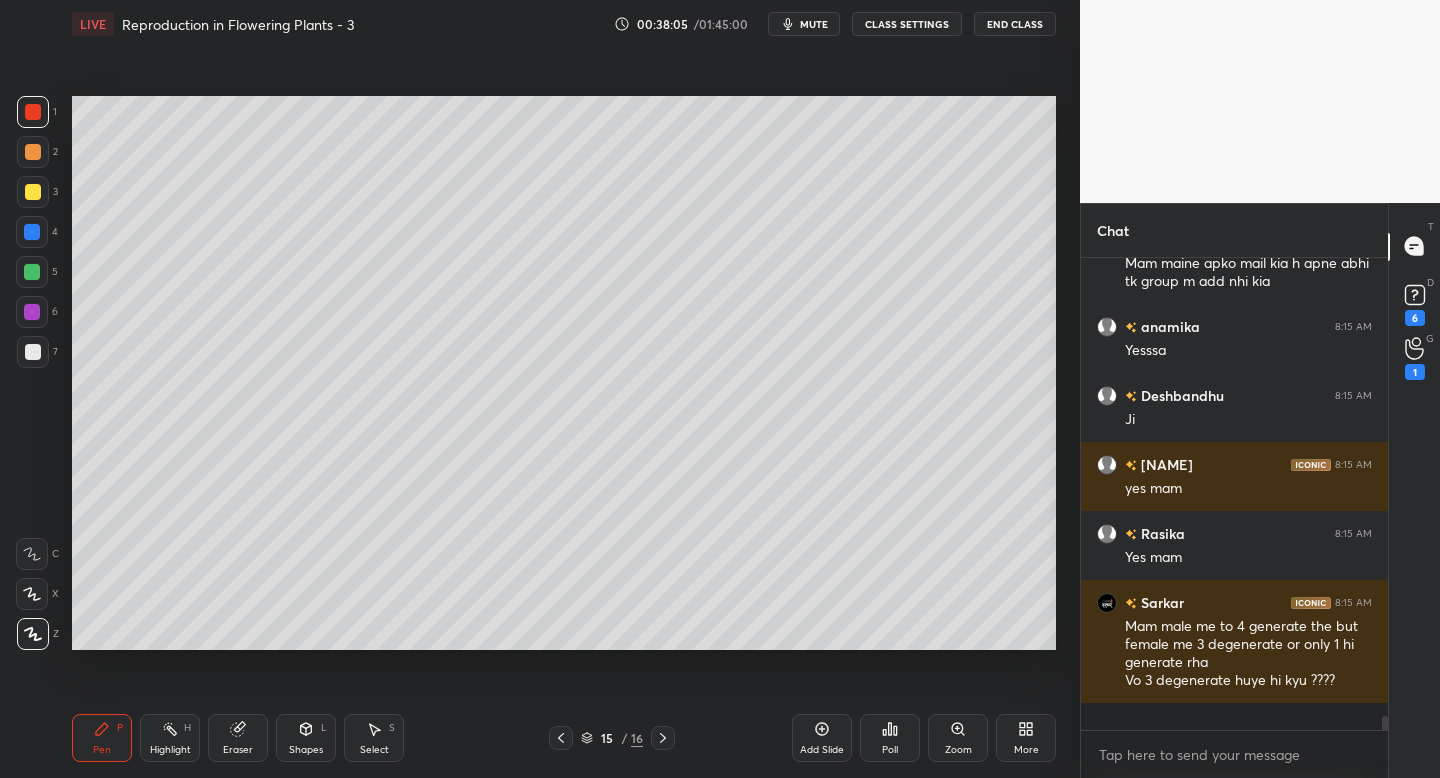 scroll, scrollTop: 7, scrollLeft: 7, axis: both 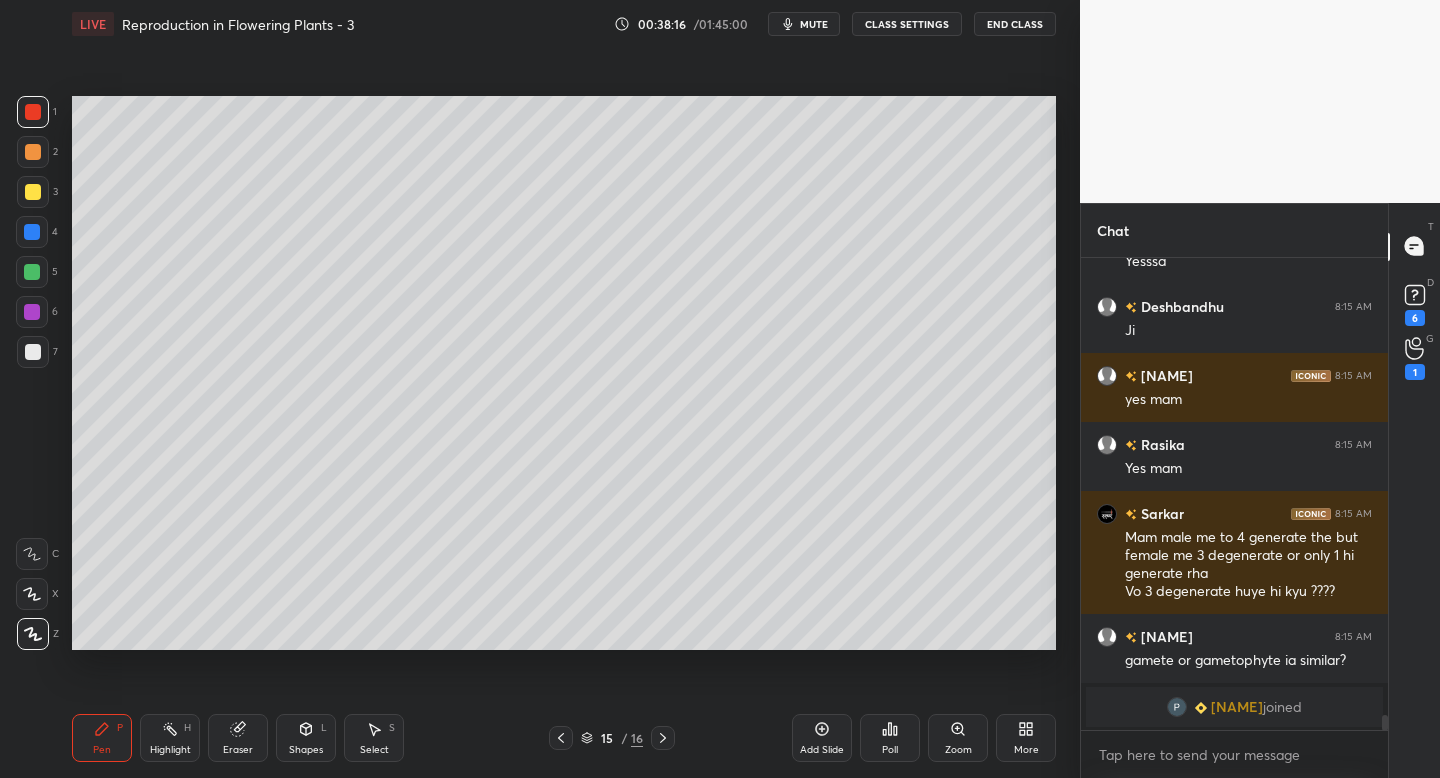 click at bounding box center (33, 192) 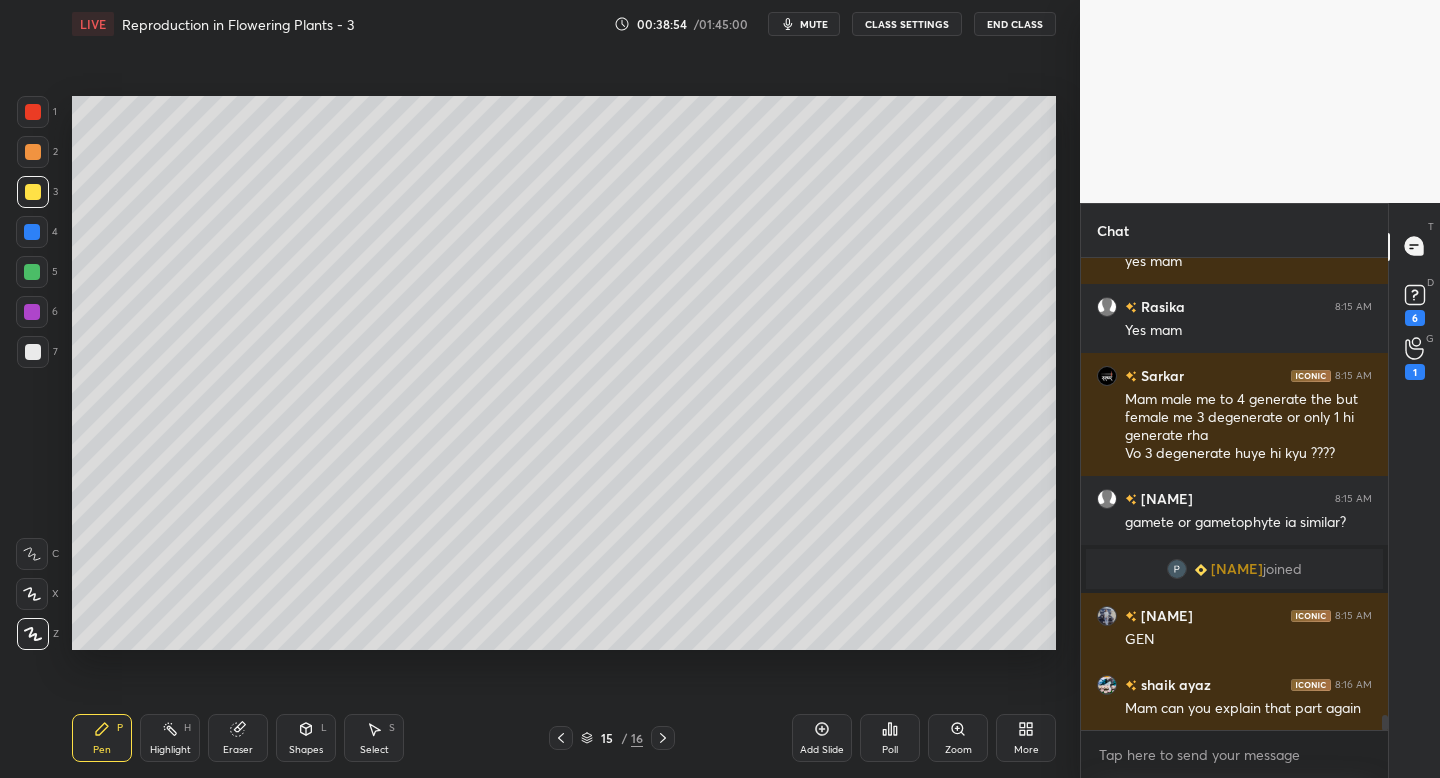 scroll, scrollTop: 14645, scrollLeft: 0, axis: vertical 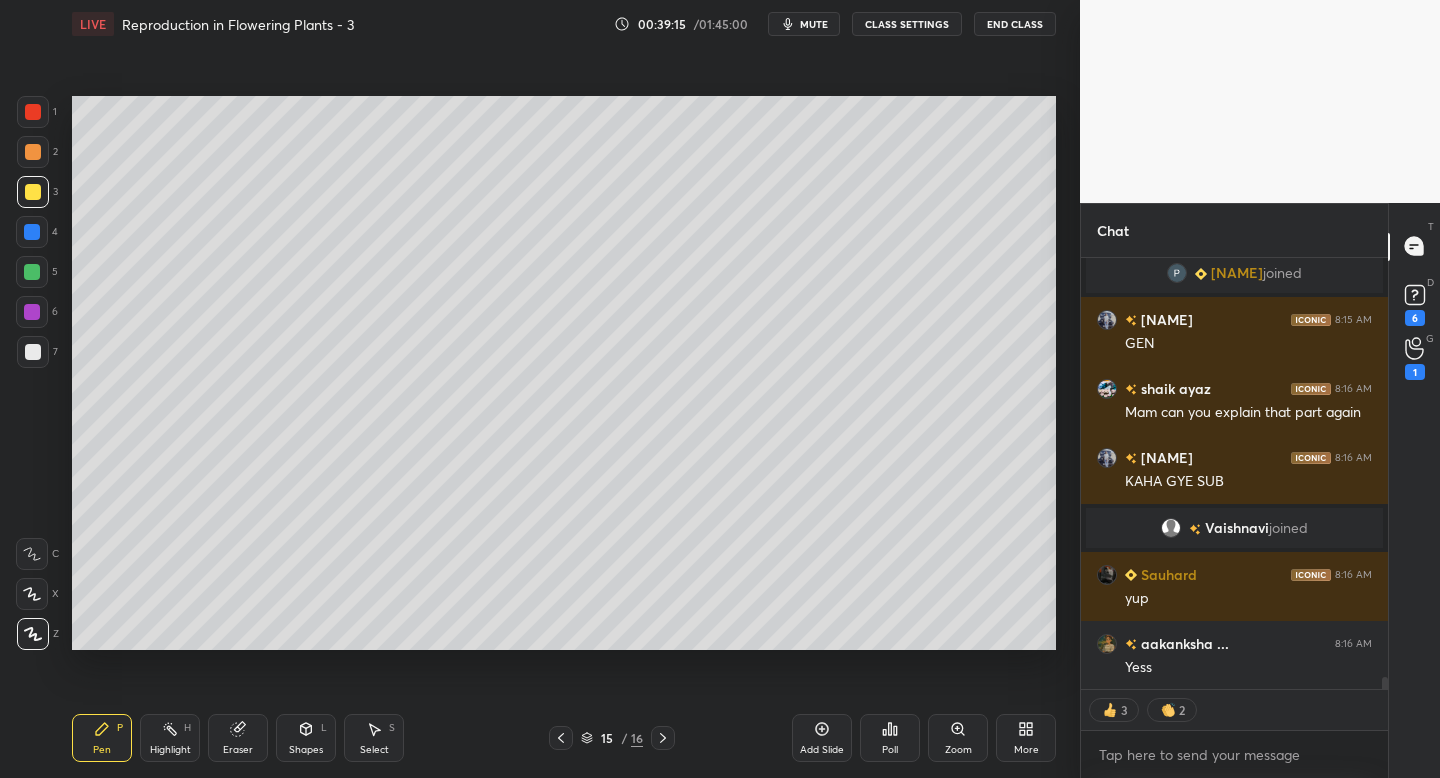 click 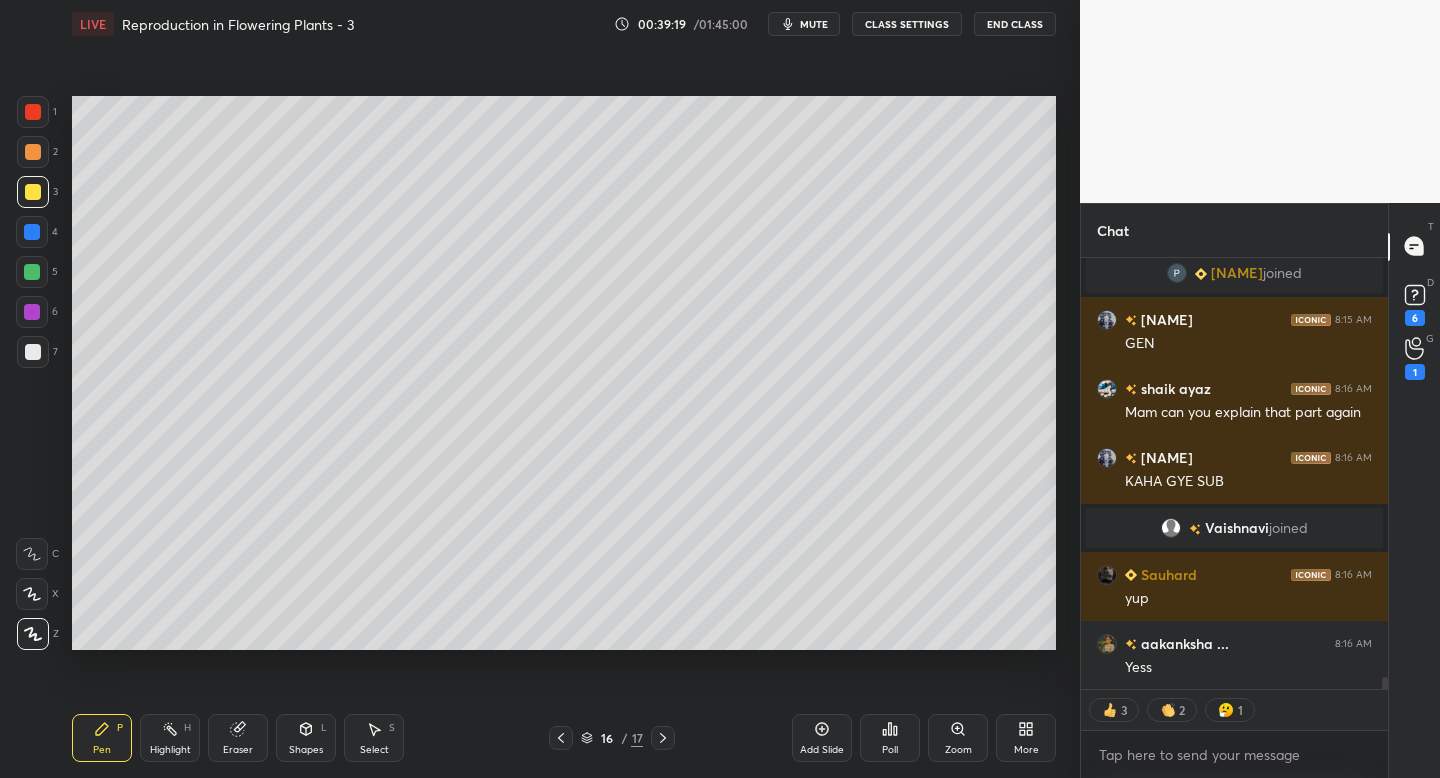 scroll, scrollTop: 14847, scrollLeft: 0, axis: vertical 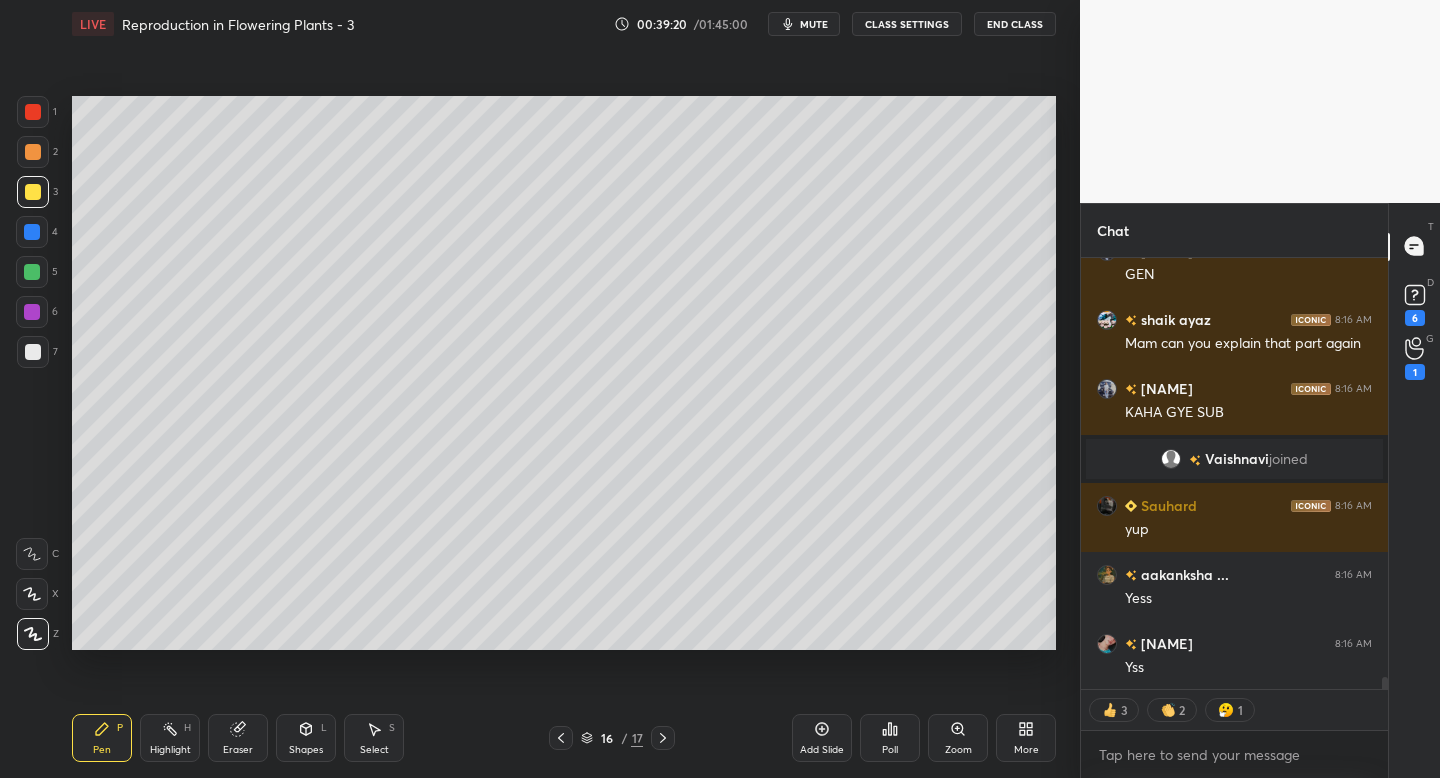 click at bounding box center (33, 352) 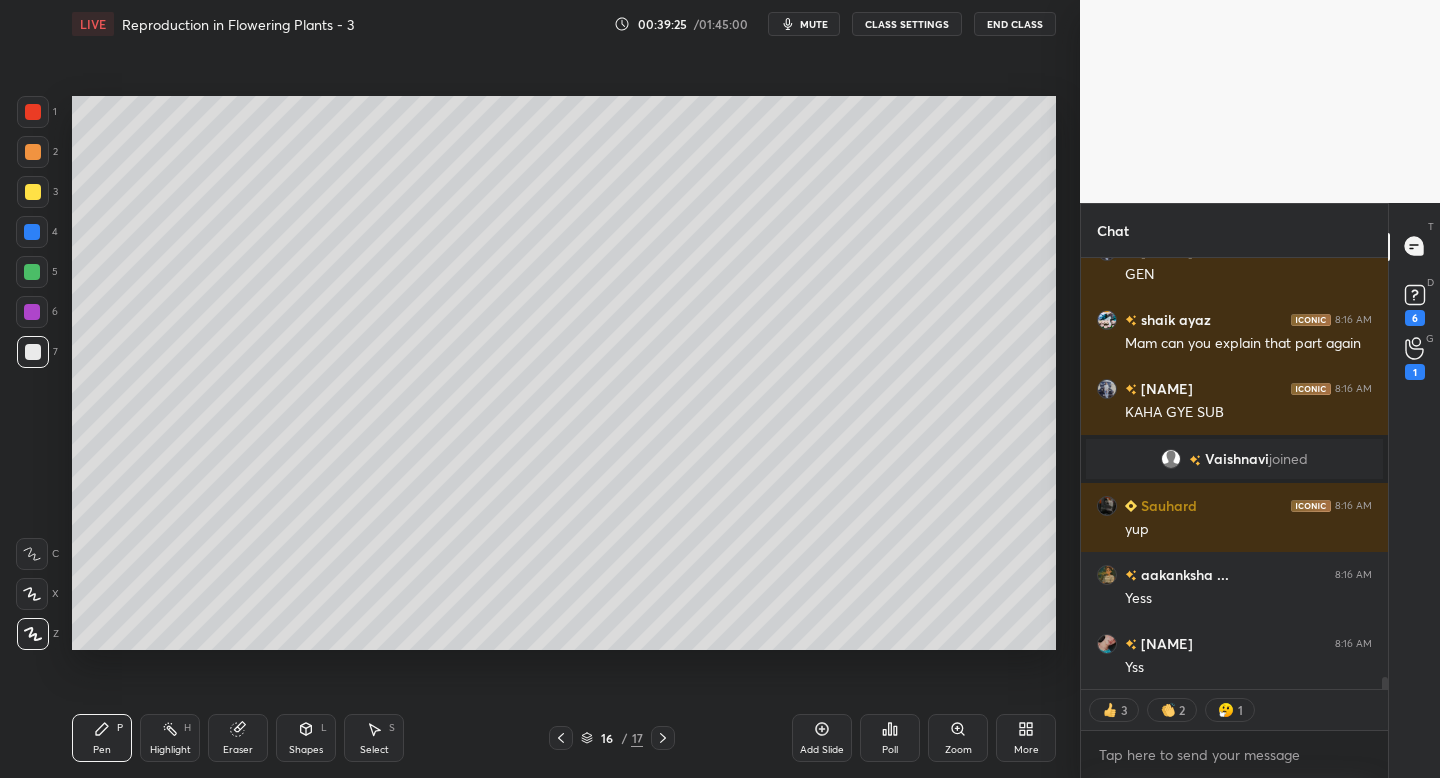 scroll, scrollTop: 14916, scrollLeft: 0, axis: vertical 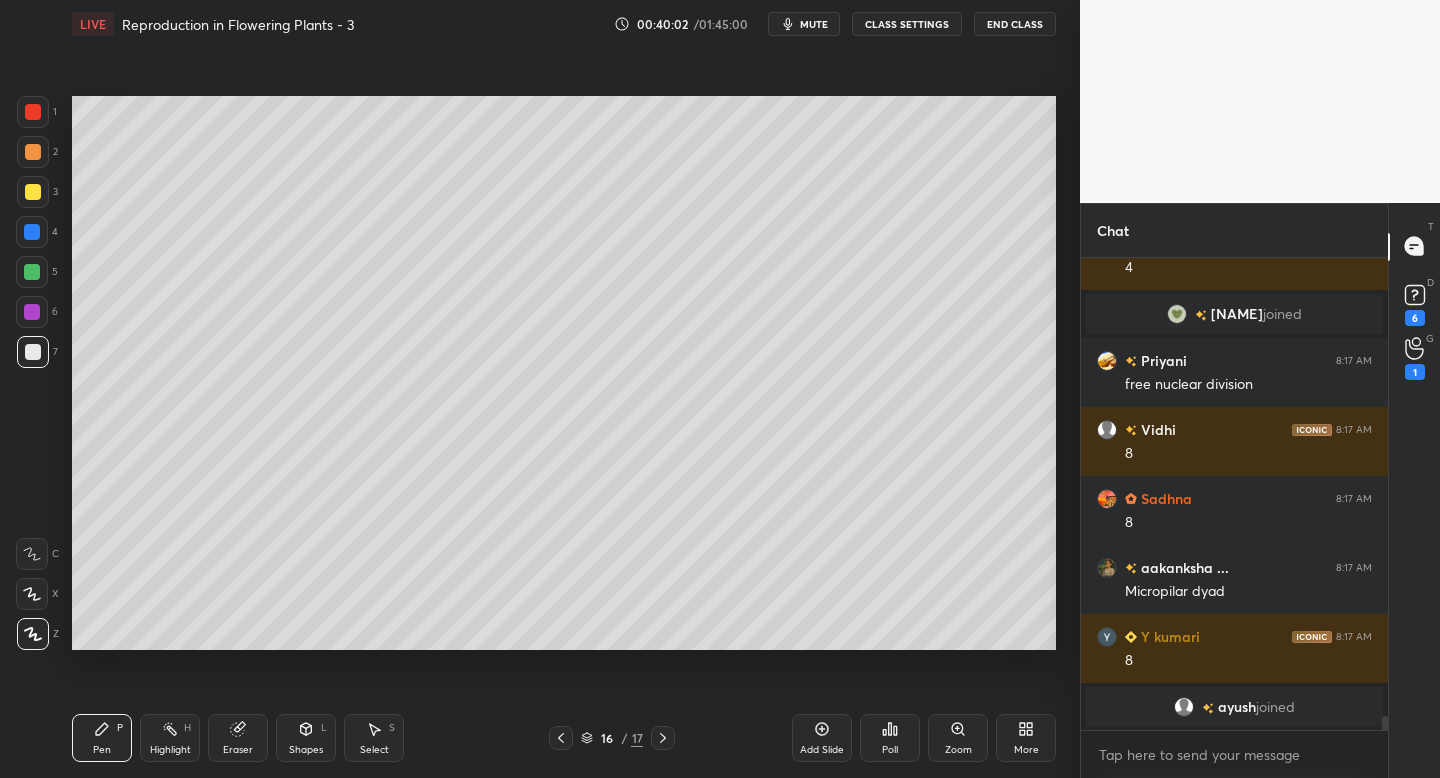 click on "Add Slide" at bounding box center [822, 750] 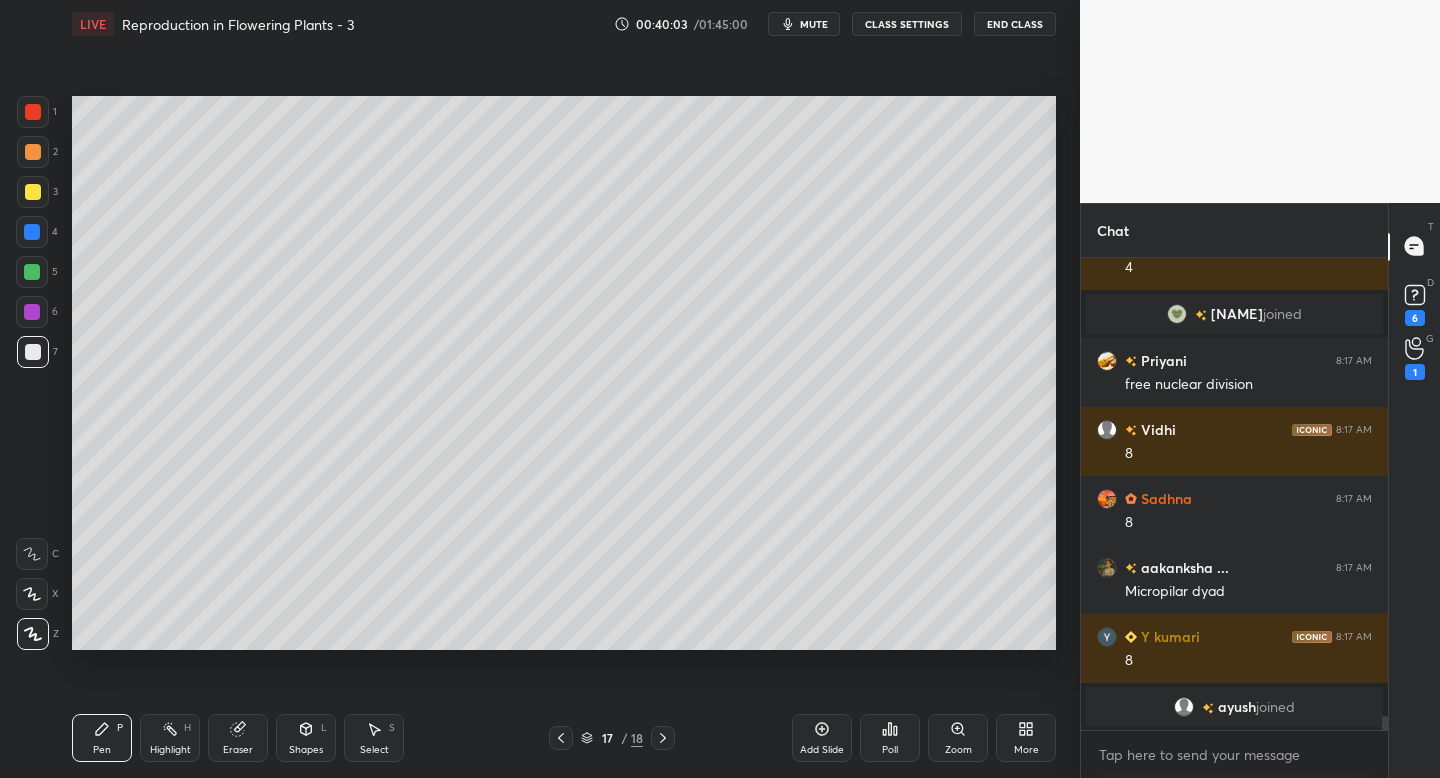 scroll, scrollTop: 15373, scrollLeft: 0, axis: vertical 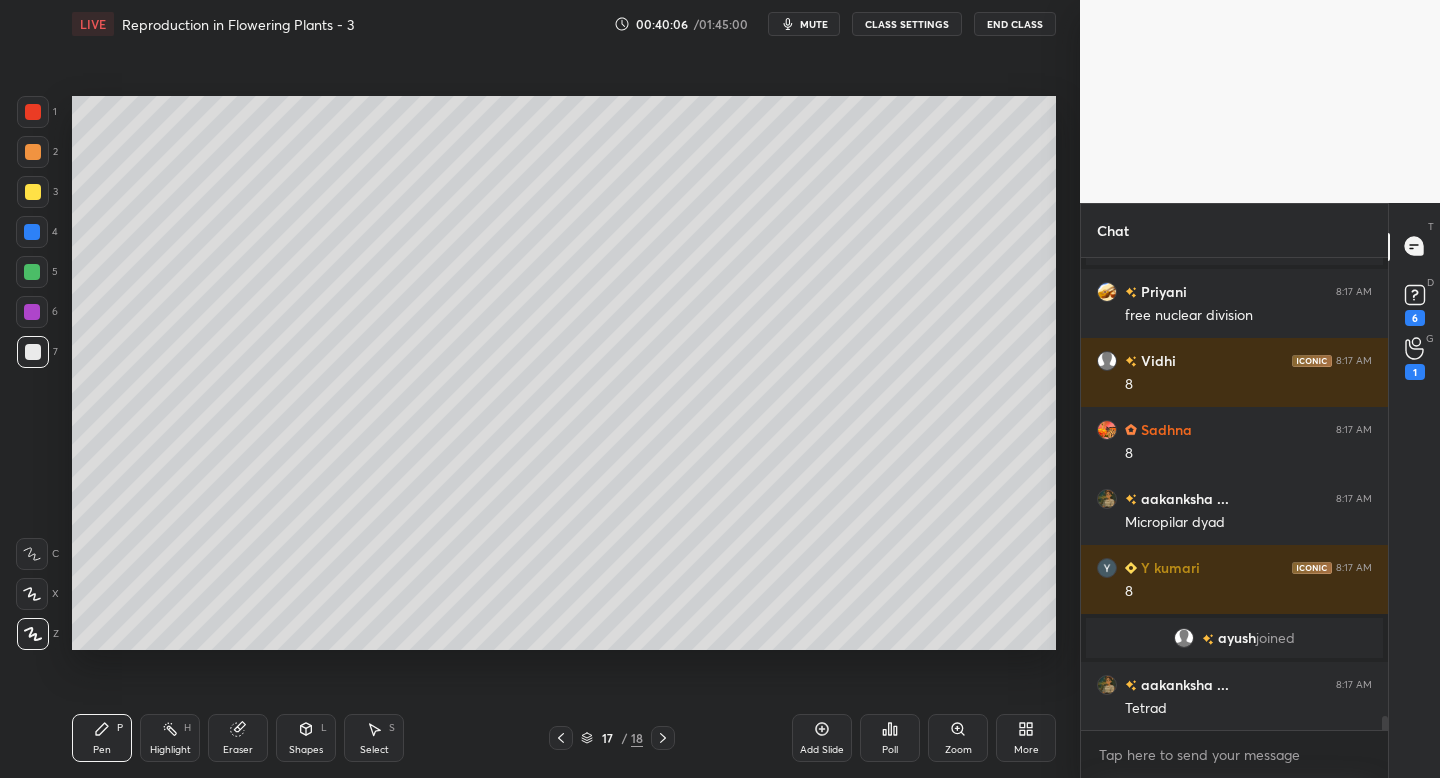click on "1 2 3 4 5 6 7 C X Z C X Z E E Erase all   H H LIVE Reproduction in Flowering Plants - 3 00:40:06 /  01:45:00 mute CLASS SETTINGS End Class Setting up your live class Poll for   secs No correct answer Start poll Back Reproduction in Flowering Plants - 3 • L4 of Course on Biology for NEET 2026 Dr. Rakshita Singh Pen P Highlight H Eraser Shapes L Select S 17 / 18 Add Slide Poll Zoom More Chat Vidhi 8:17 AM 4 Mantasa  joined Priyani 8:17 AM free nuclear division Vidhi 8:17 AM 8 Sadhna 8:17 AM 8 aakanksha ... 8:17 AM Micropilar dyad Y kumari 8:17 AM 8 ayush  joined aakanksha ... 8:17 AM Tetrad JUMP TO LATEST Enable hand raising Enable raise hand to speak to learners. Once enabled, chat will be turned off temporarily. Enable x   introducing Raise a hand with a doubt Now learners can raise their hand along with a doubt  How it works? Rabi Naray... Asked a doubt 6 mam smart board nahi laga hai kya aab tak??? Pick this doubt Arshiya Asked a doubt 3 Pick this doubt Sabiha Asked a doubt 2 Pick this doubt Sabiha 1 1 1" at bounding box center [720, 0] 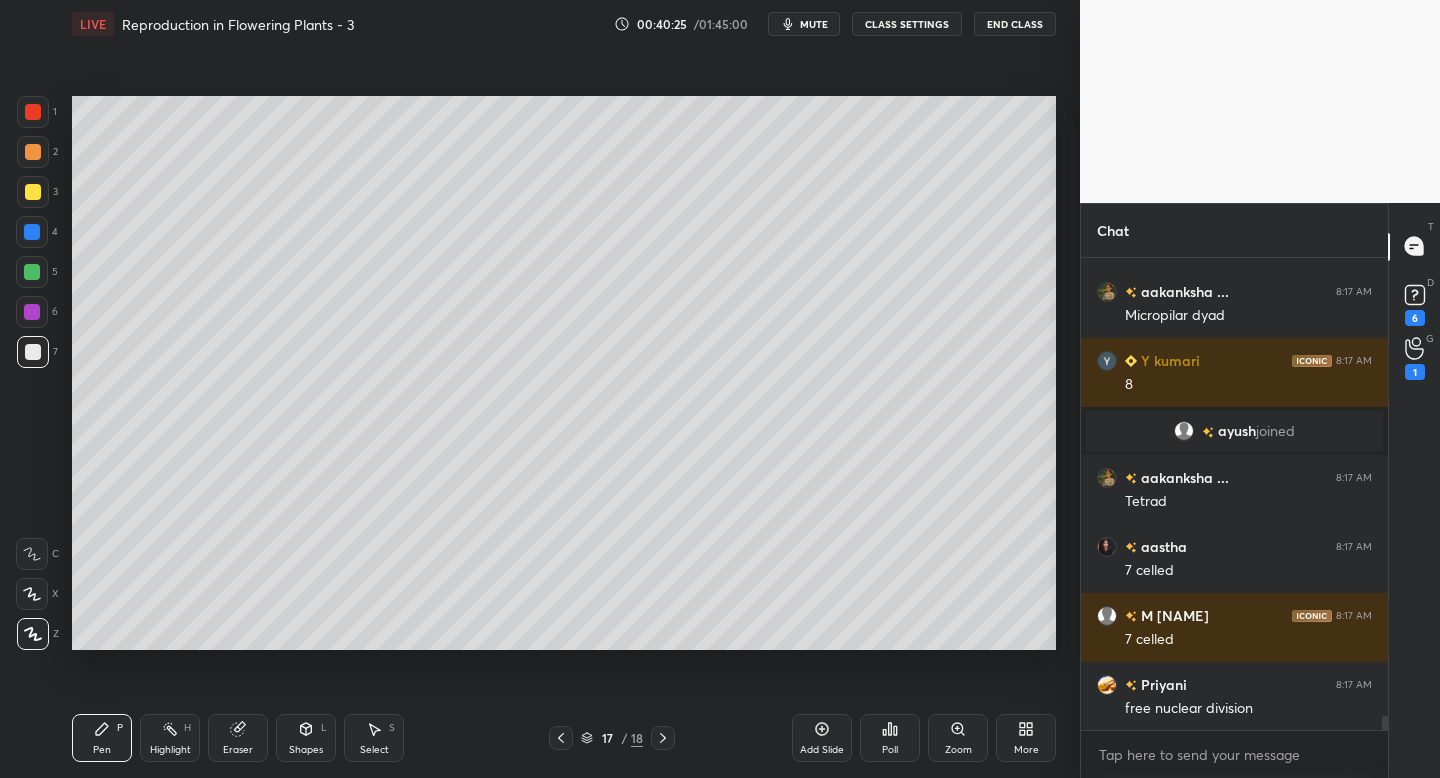 scroll, scrollTop: 15649, scrollLeft: 0, axis: vertical 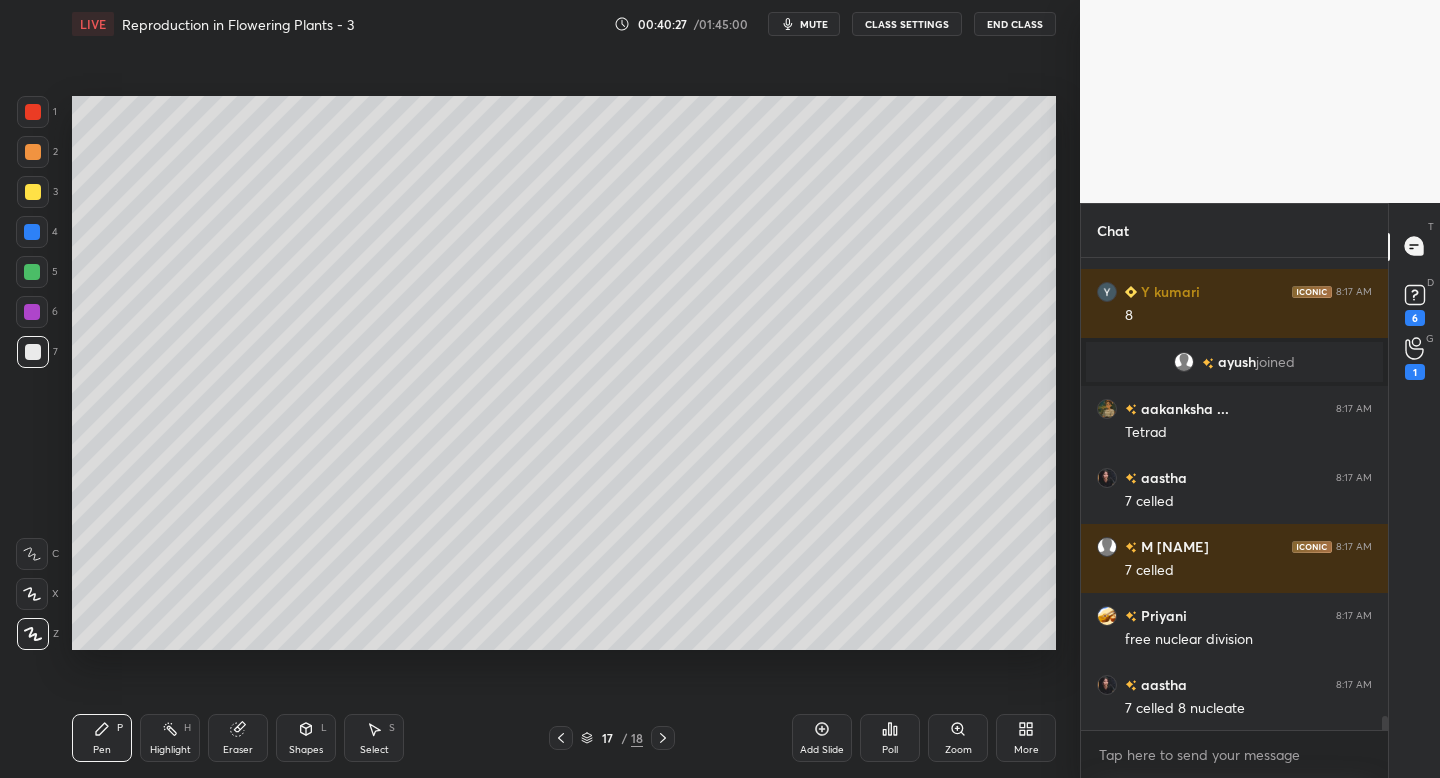 click 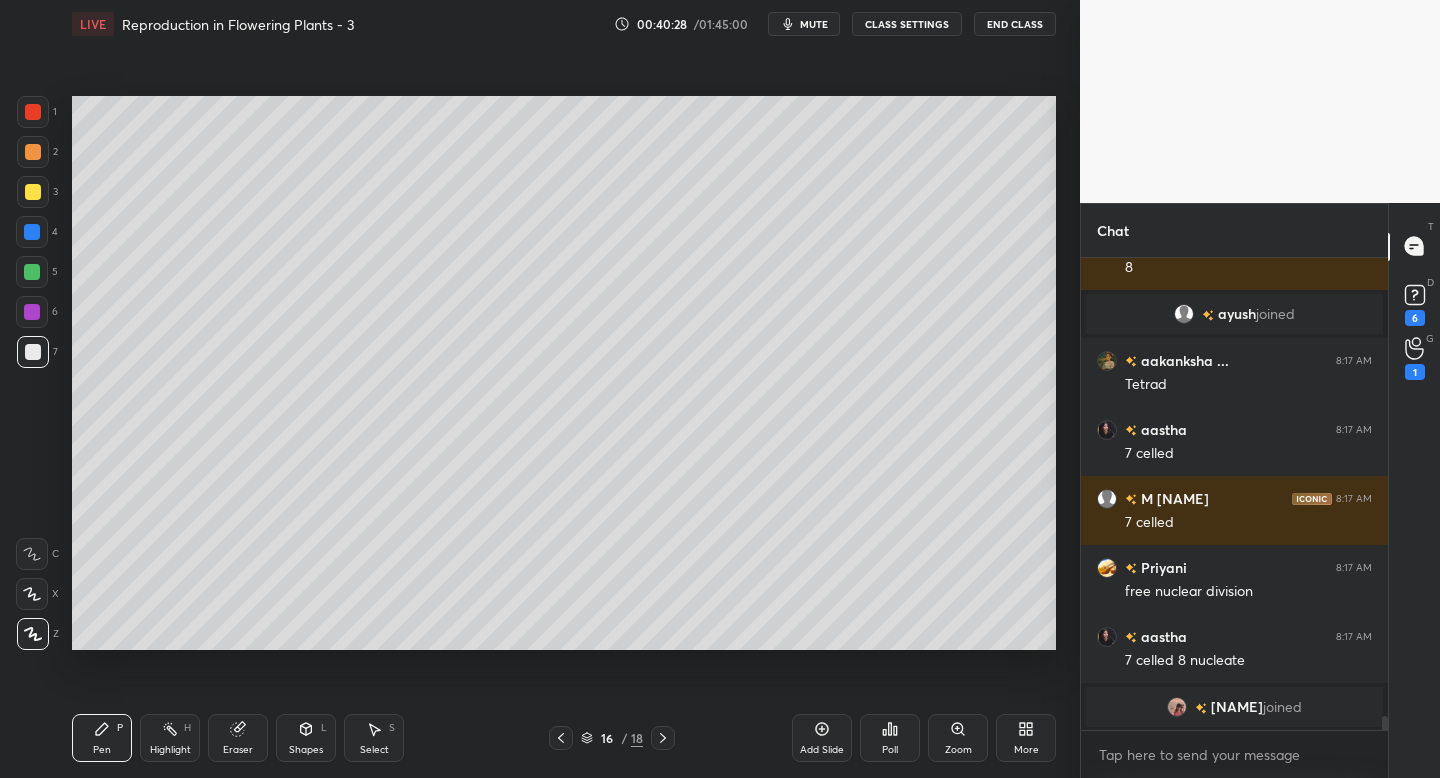 scroll, scrollTop: 15673, scrollLeft: 0, axis: vertical 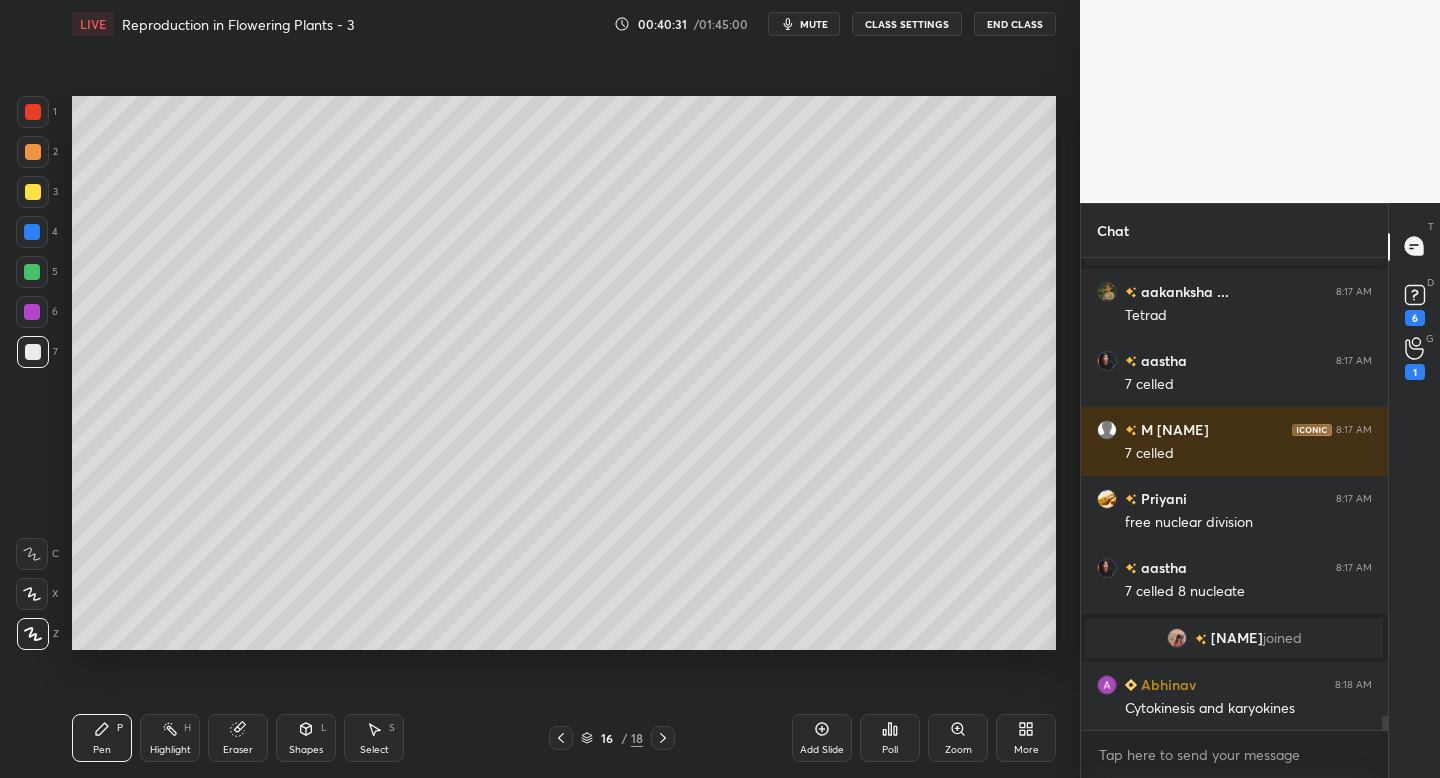 click 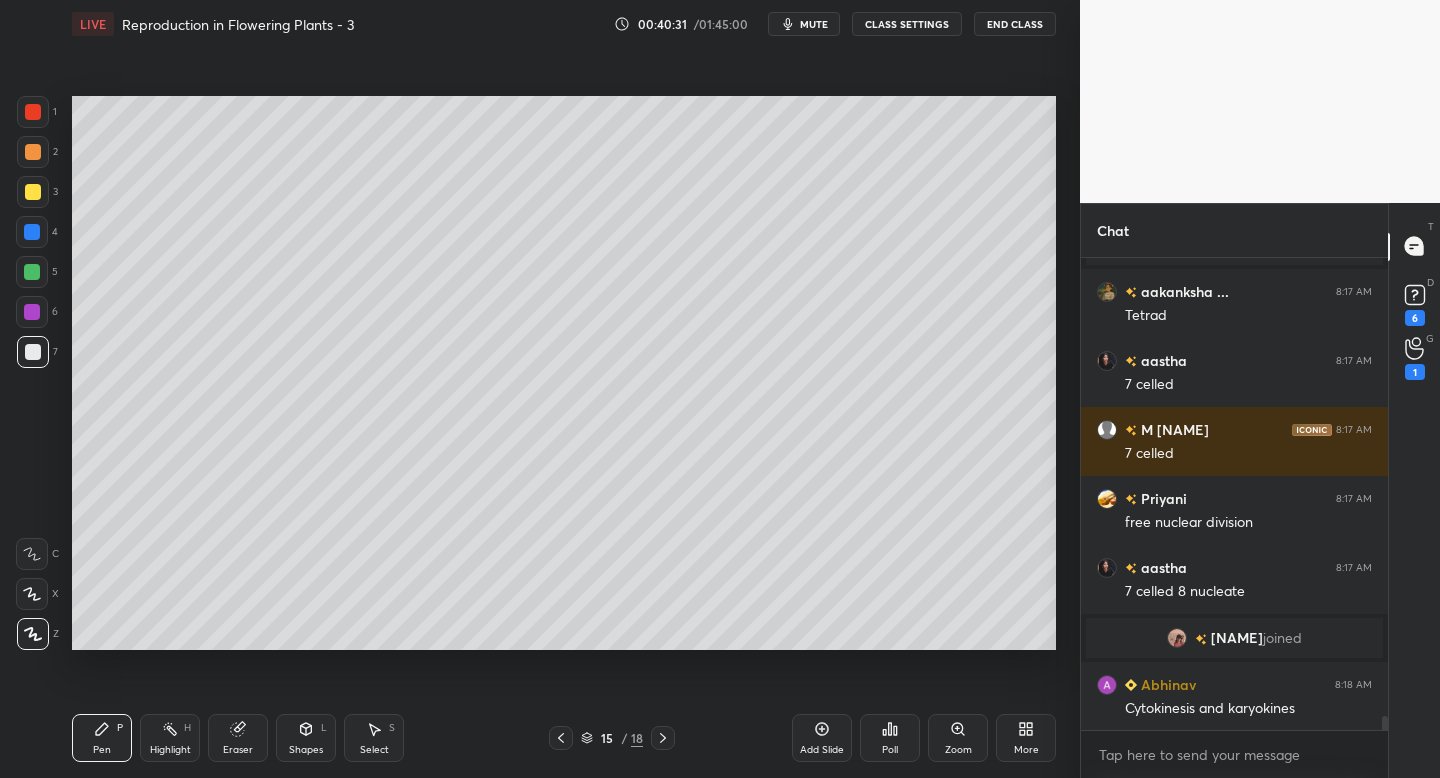 scroll, scrollTop: 15742, scrollLeft: 0, axis: vertical 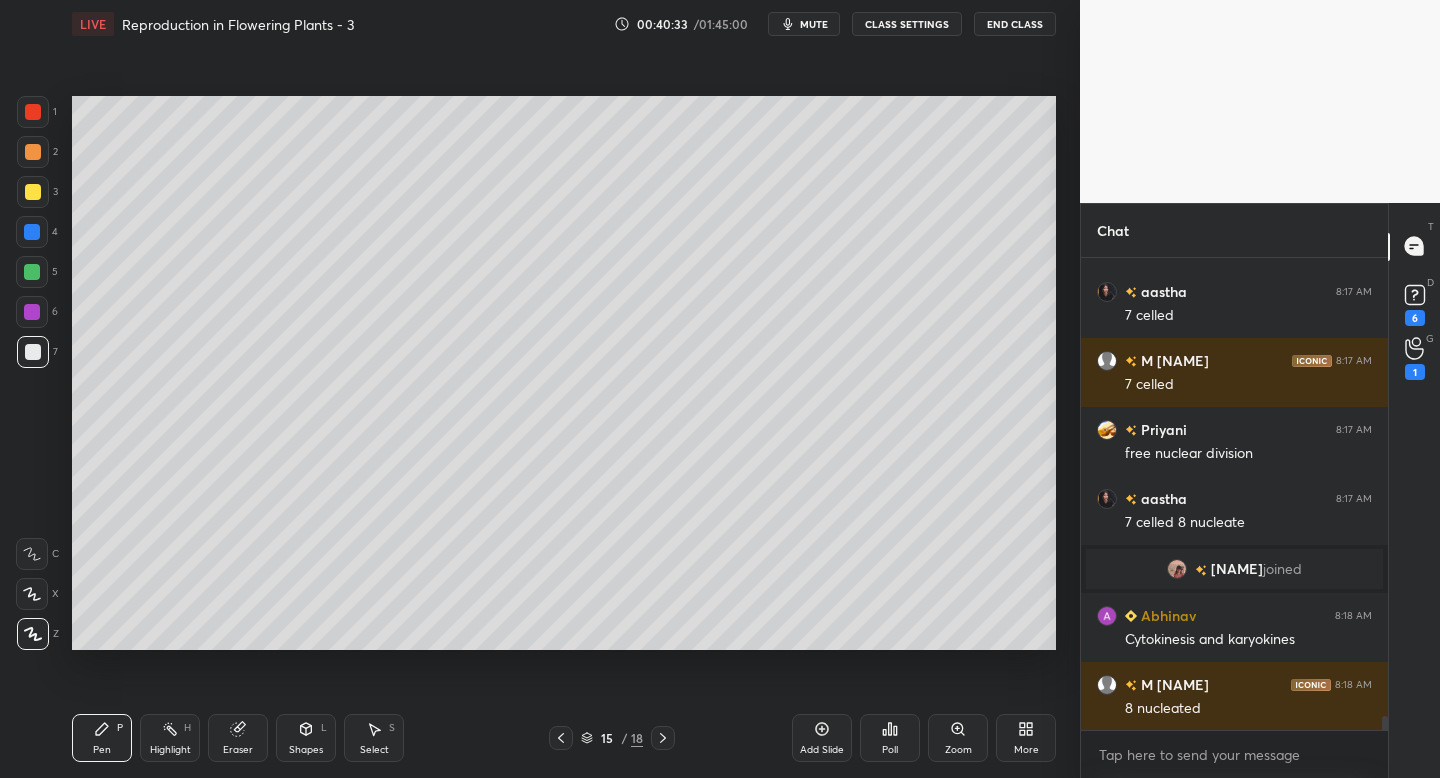 click 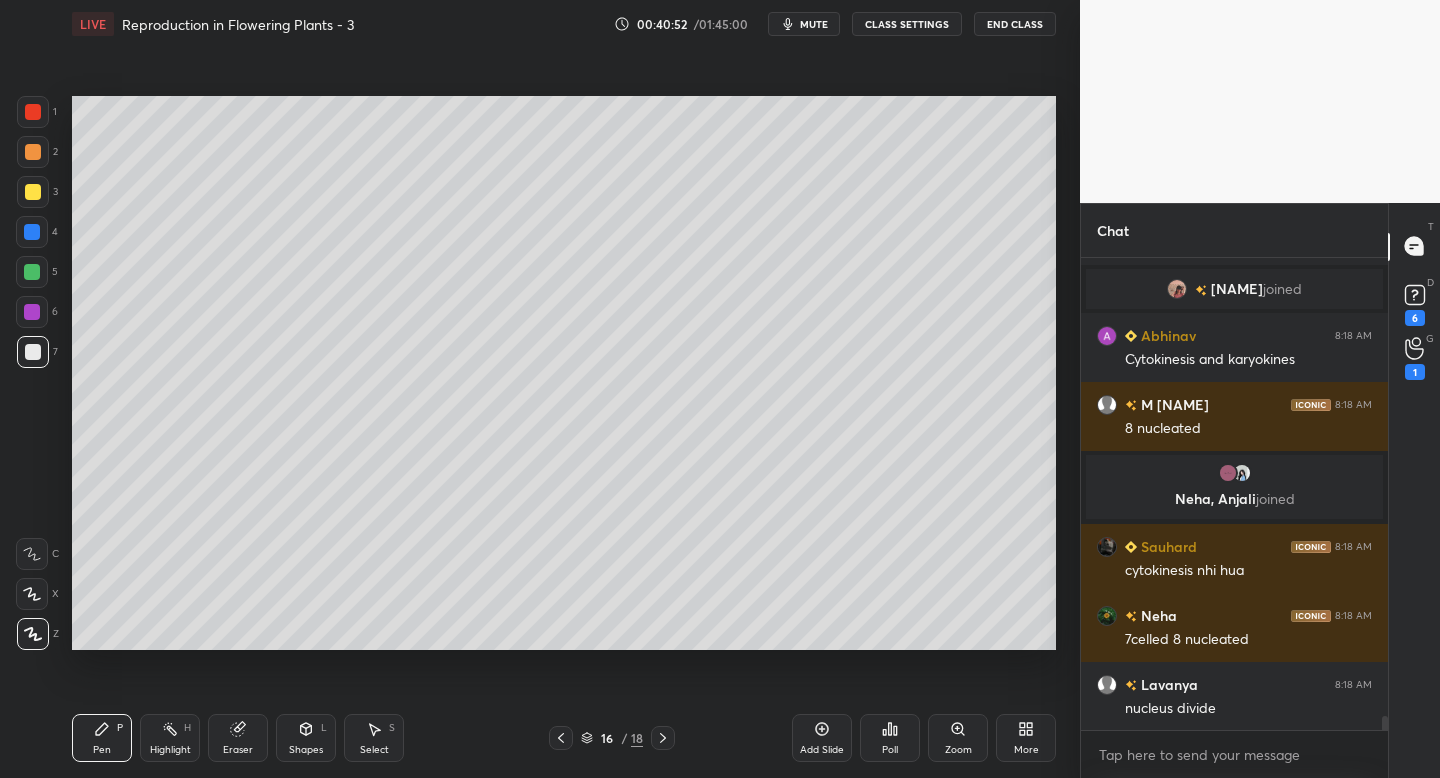 scroll, scrollTop: 16036, scrollLeft: 0, axis: vertical 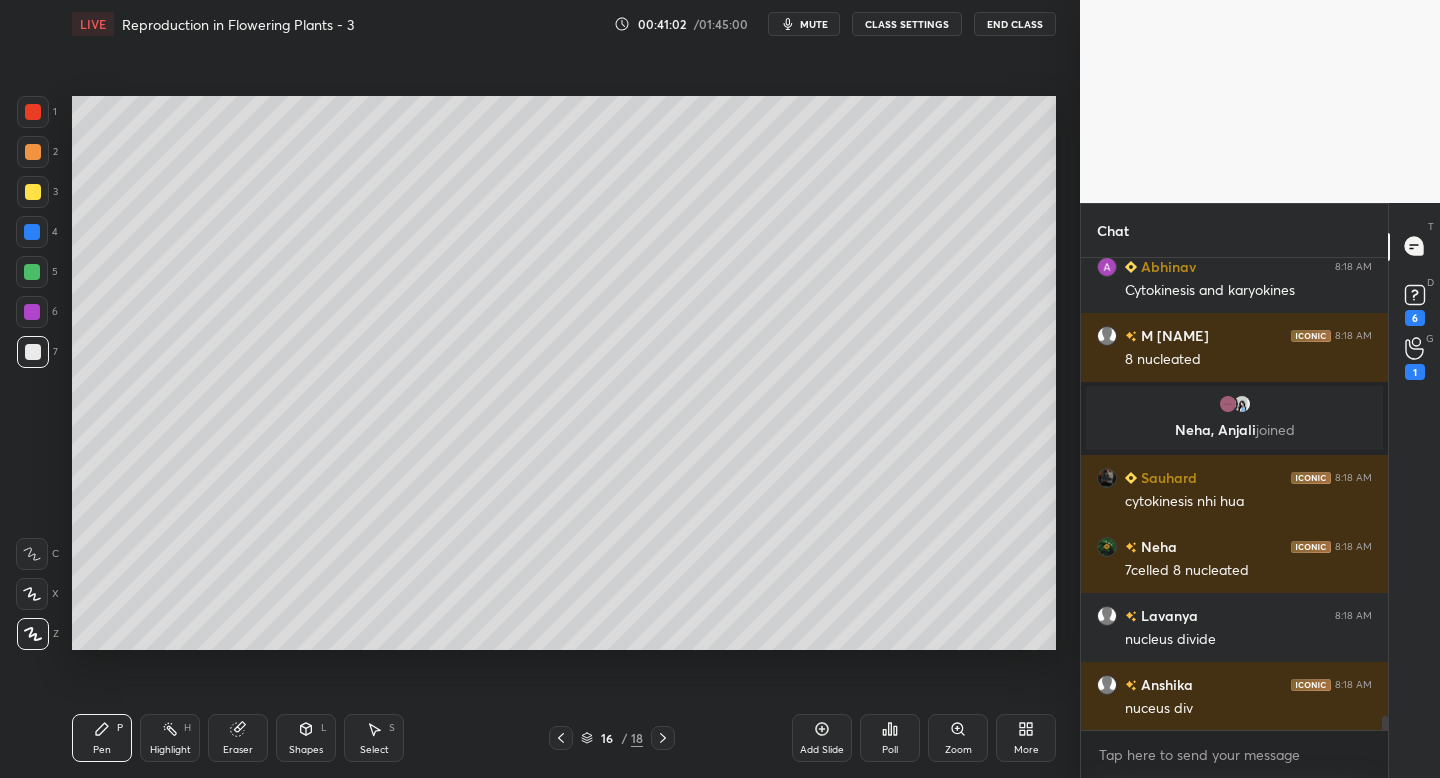 click 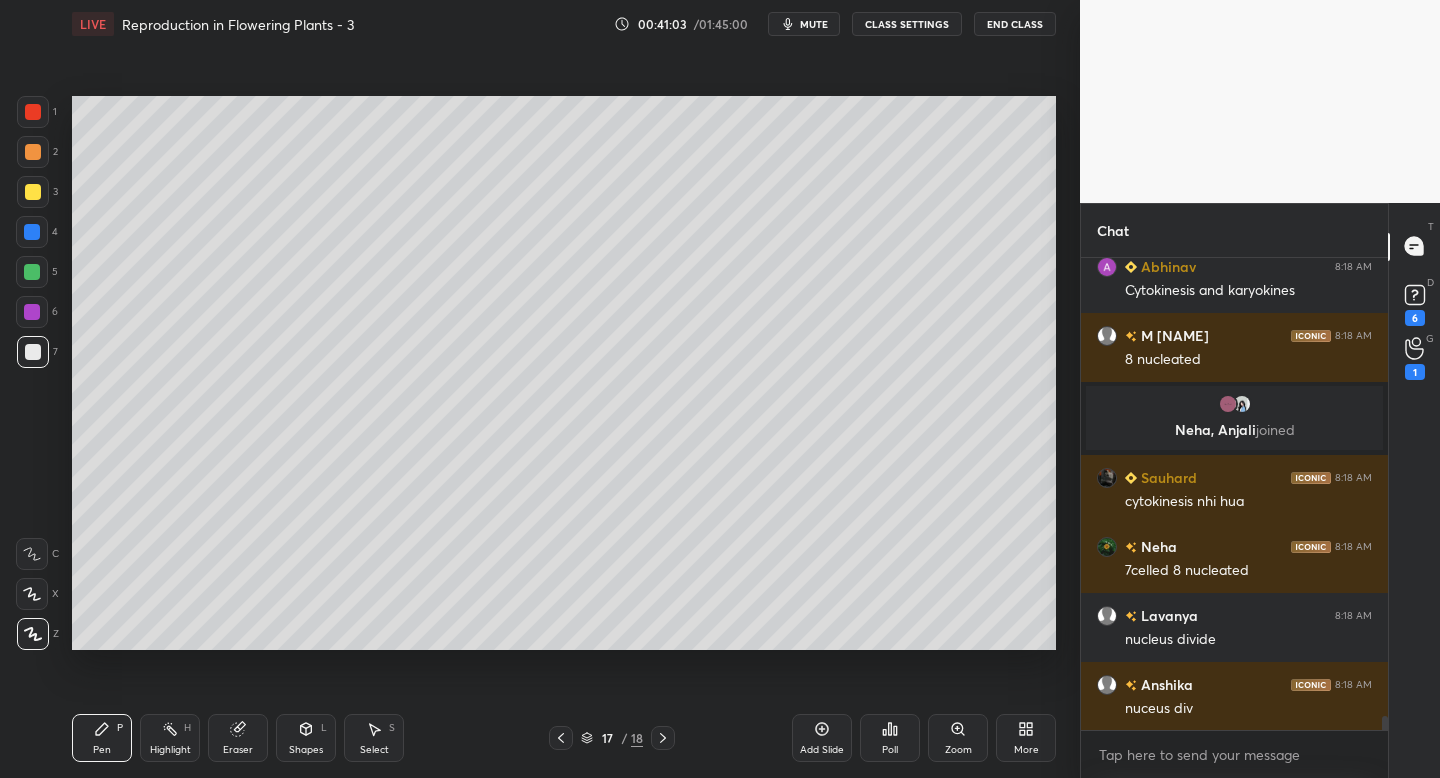 click 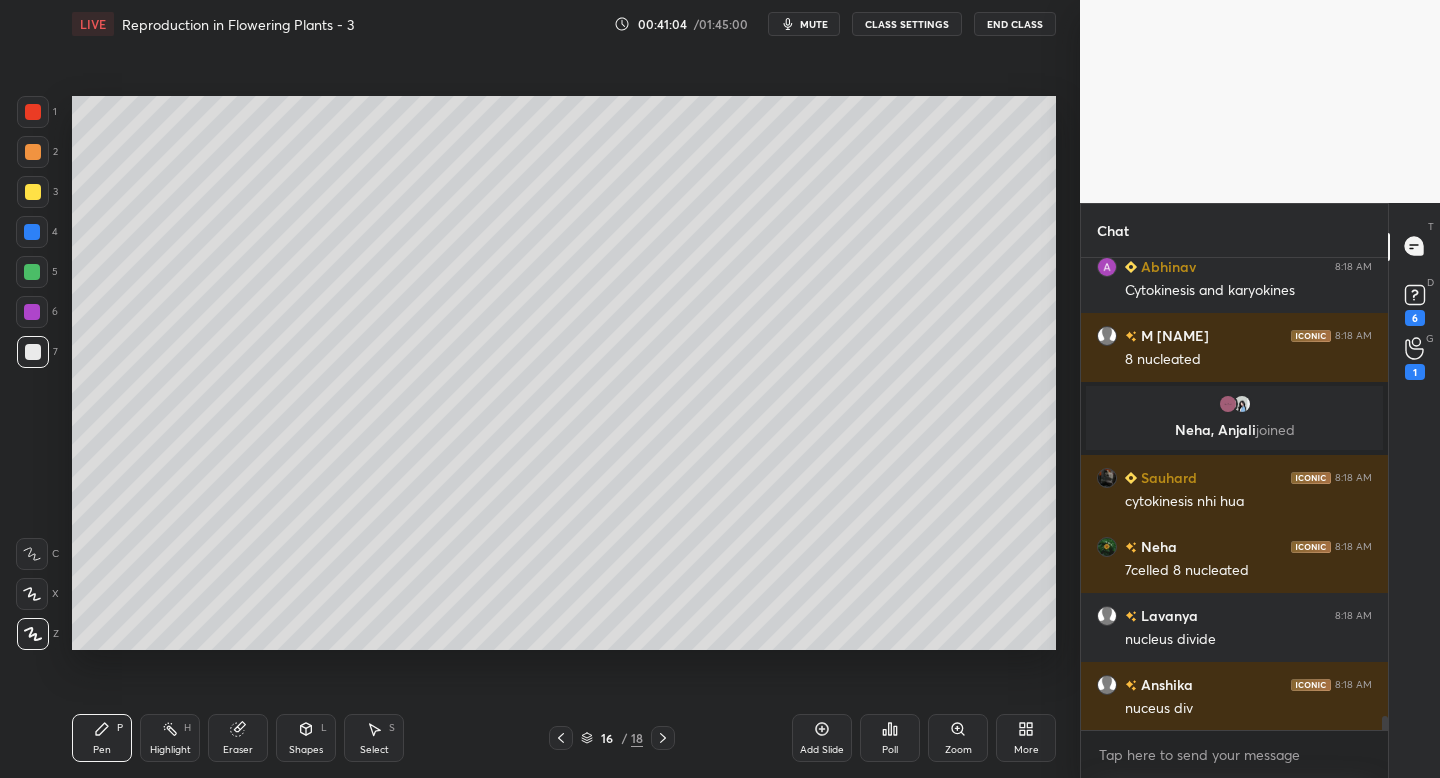 click 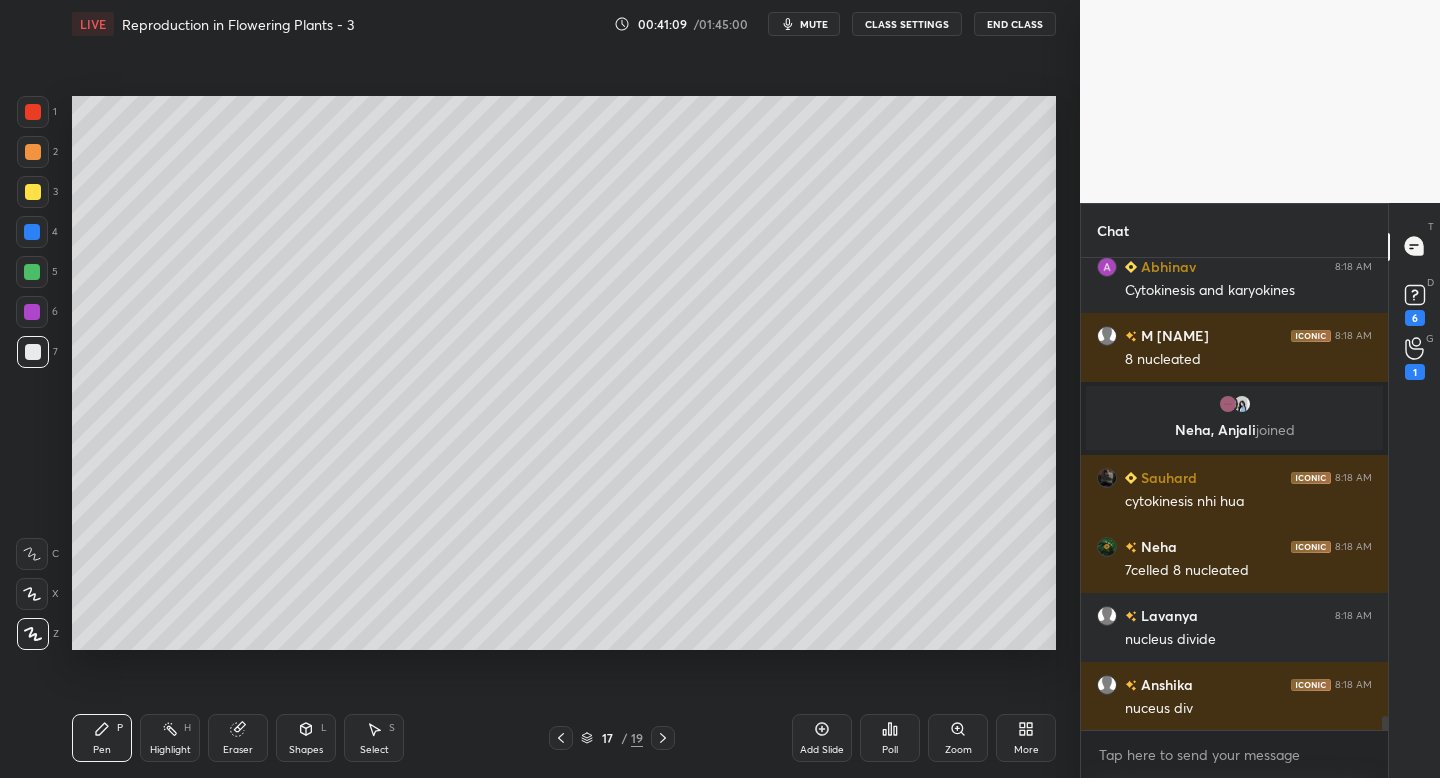 click on "3" at bounding box center [37, 192] 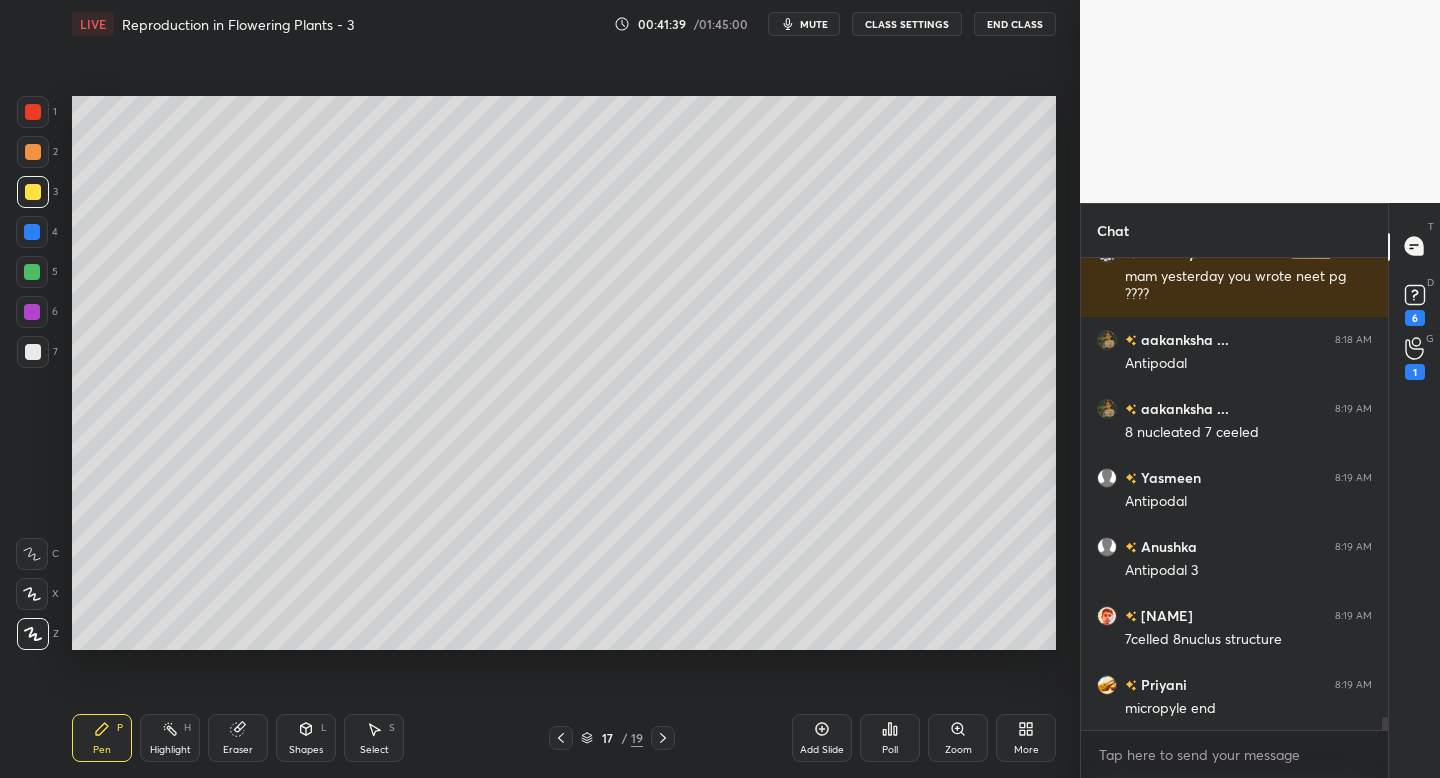 scroll, scrollTop: 16606, scrollLeft: 0, axis: vertical 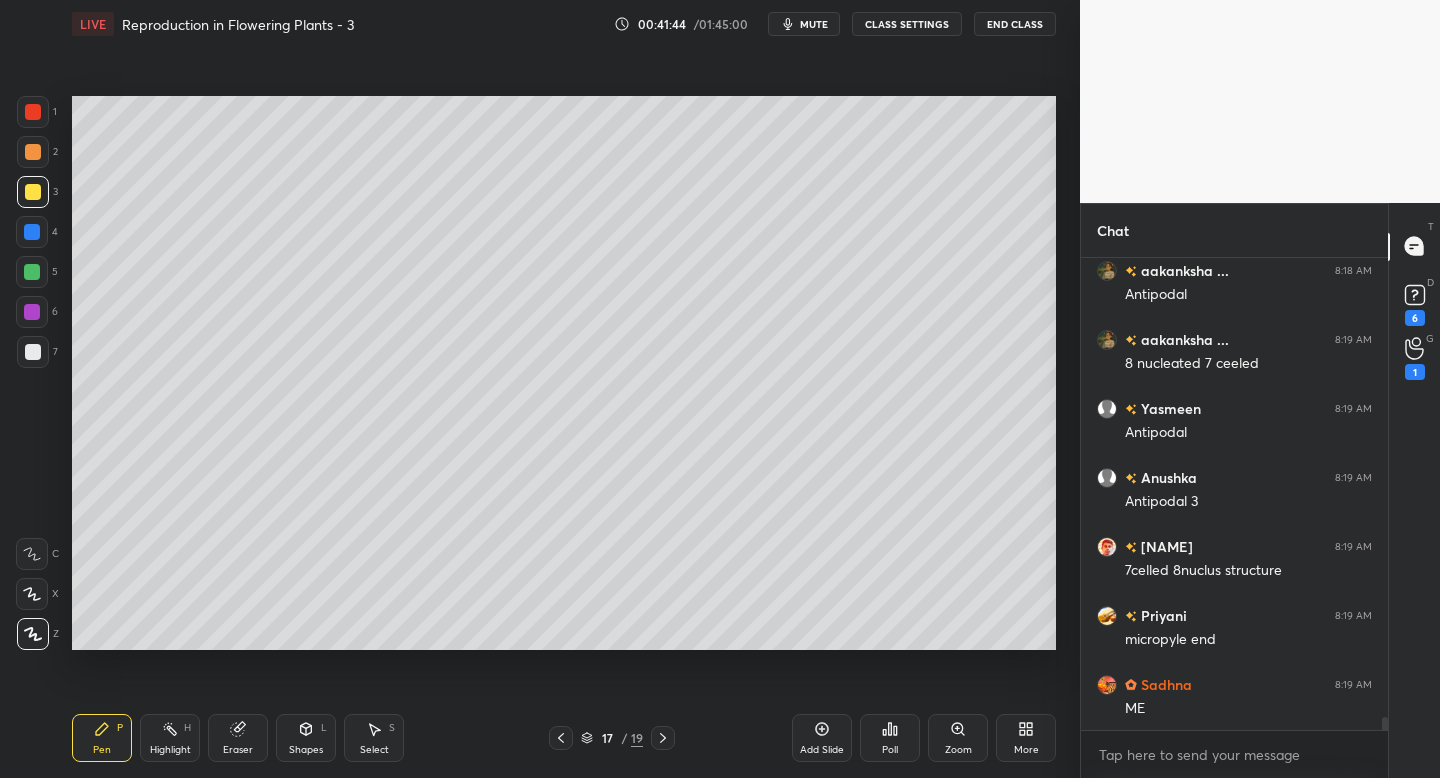 click at bounding box center [33, 352] 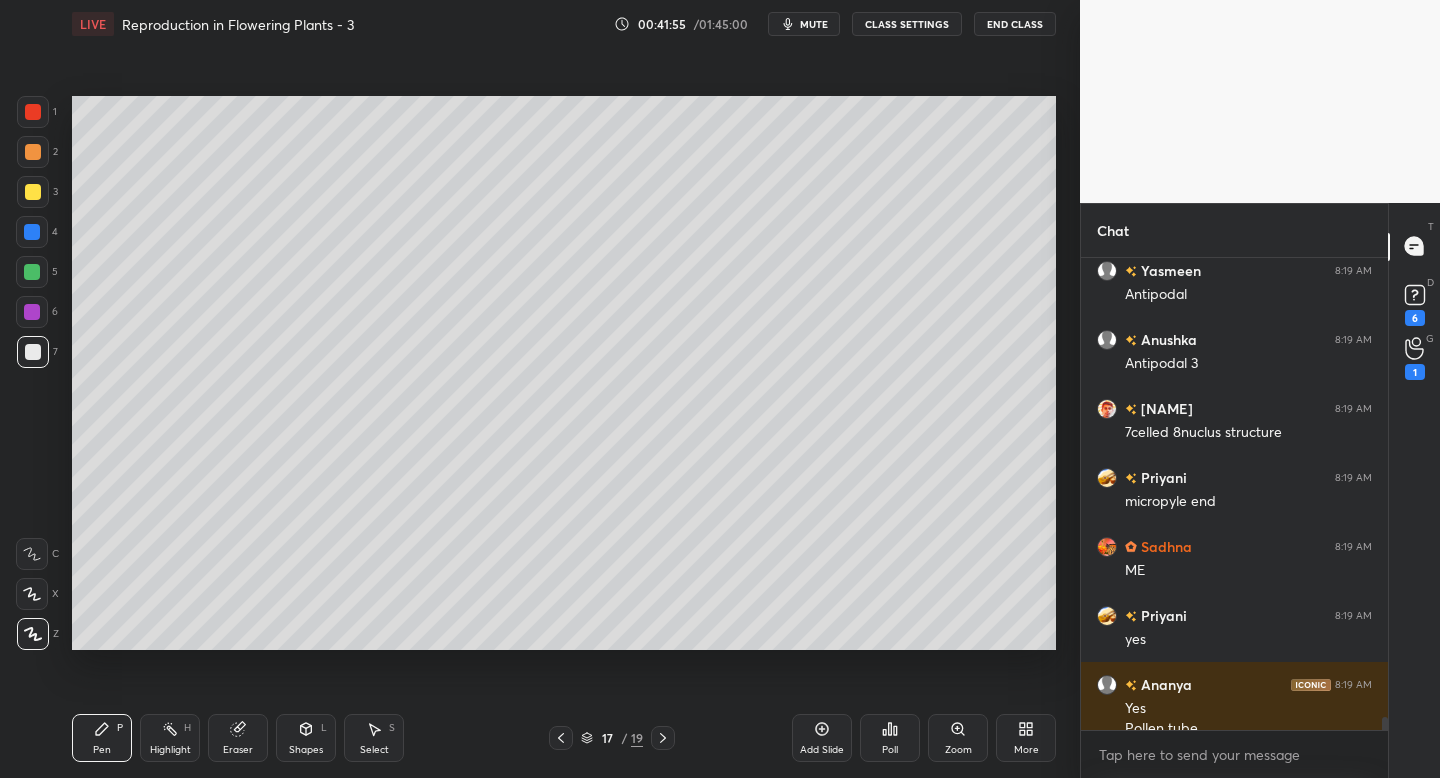 scroll, scrollTop: 16764, scrollLeft: 0, axis: vertical 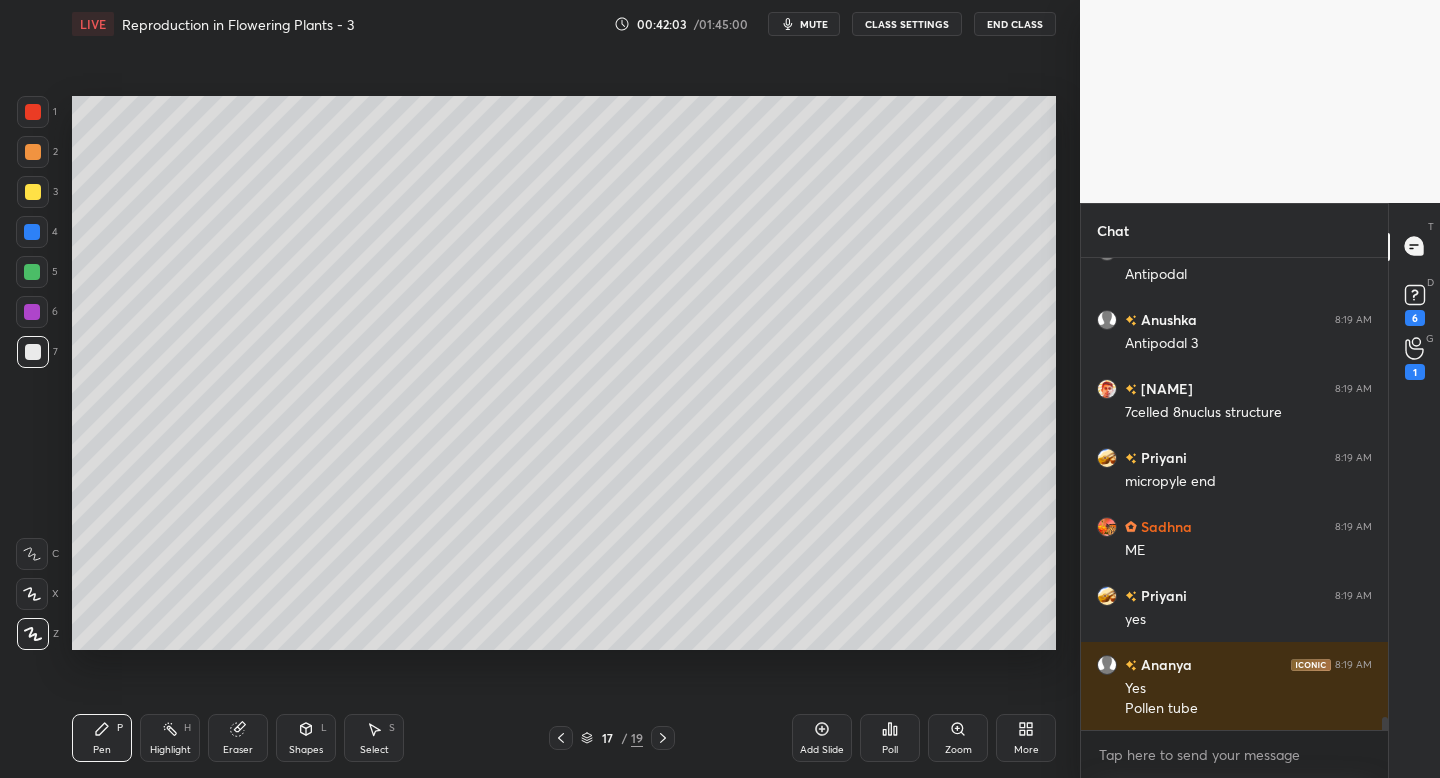 click at bounding box center (33, 112) 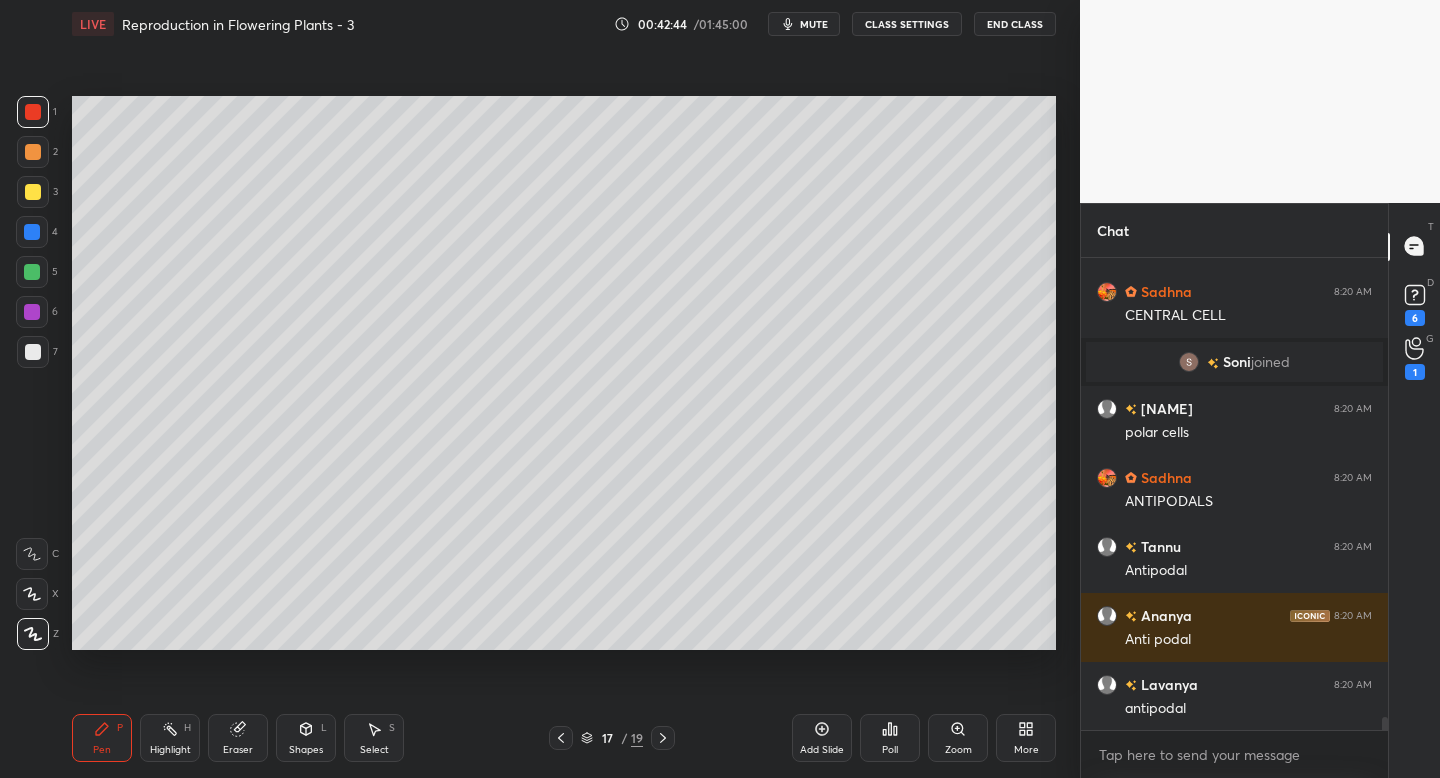 scroll, scrollTop: 17317, scrollLeft: 0, axis: vertical 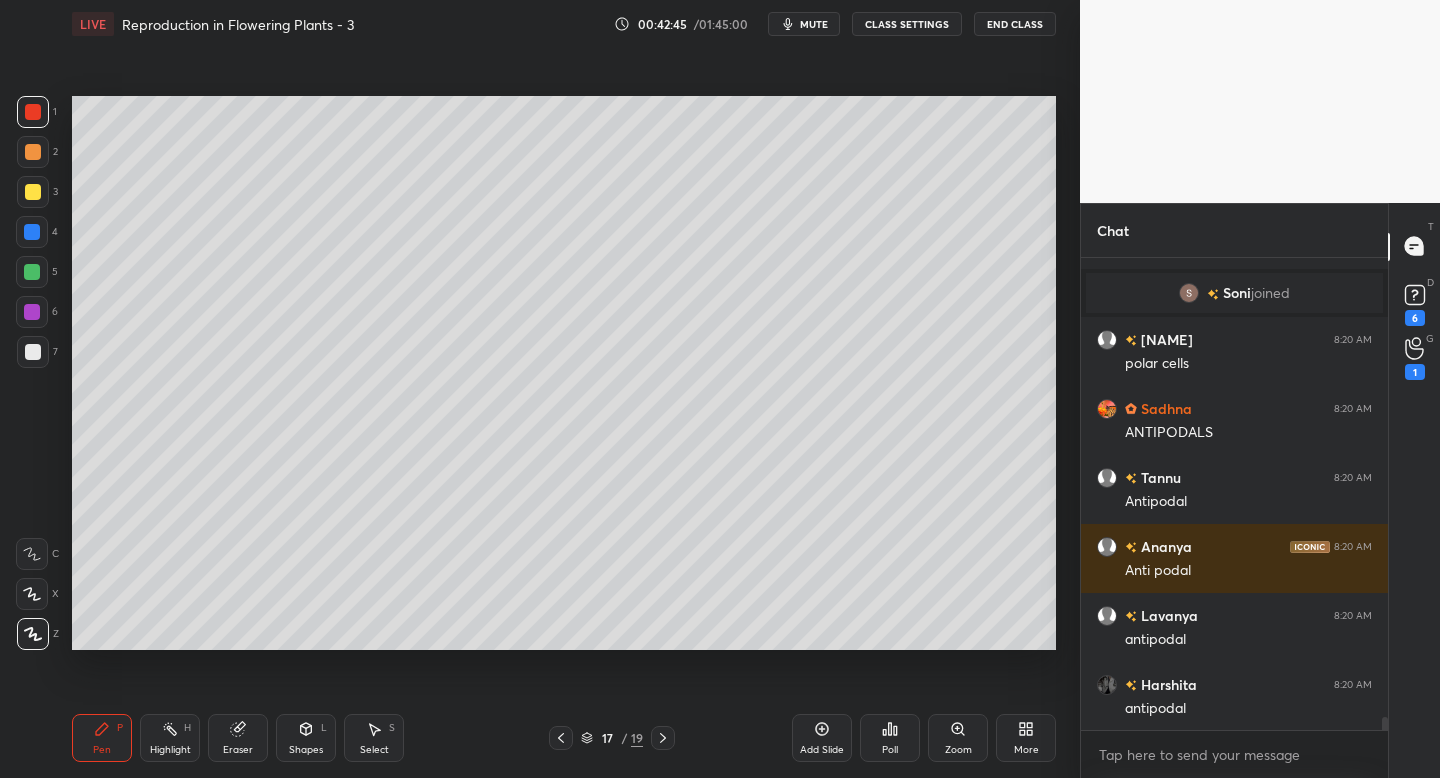 click 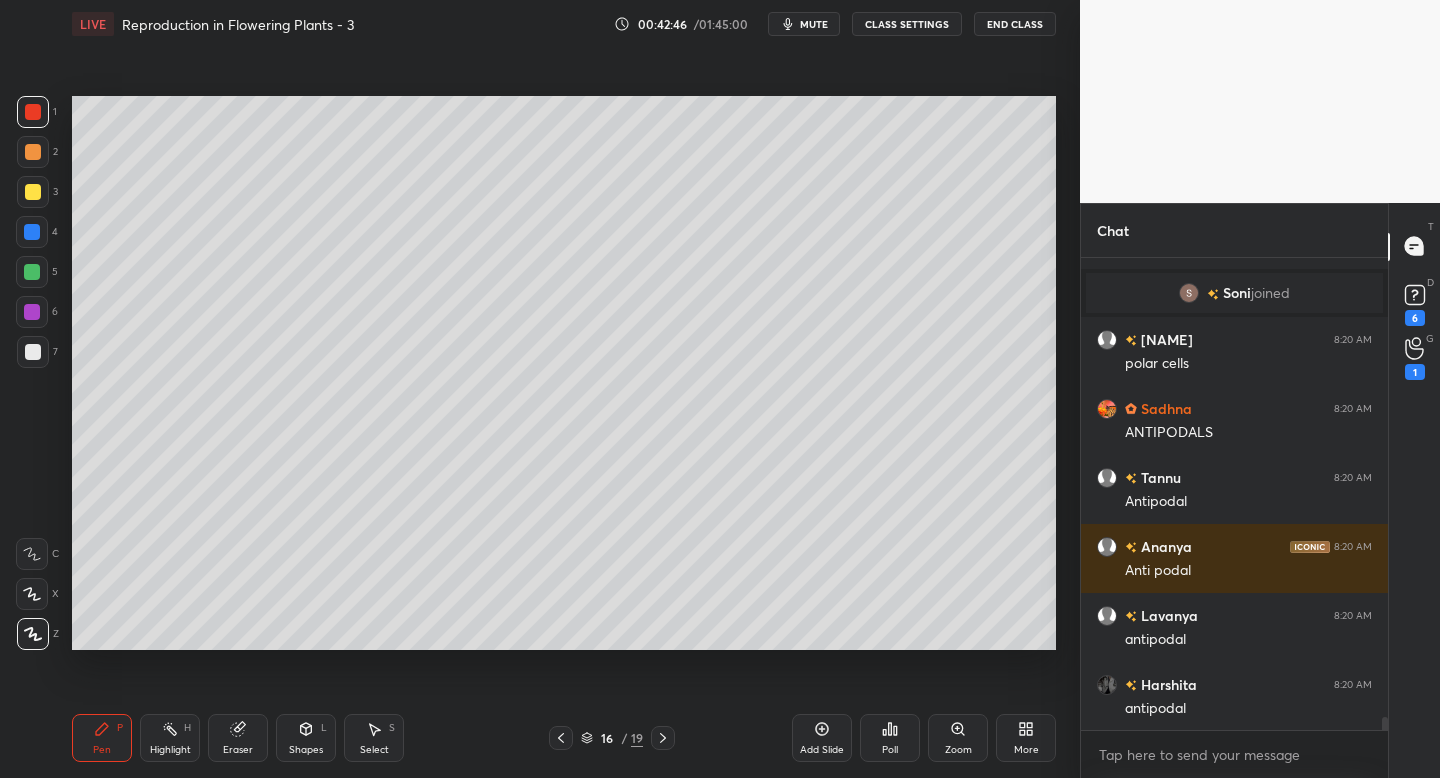 click 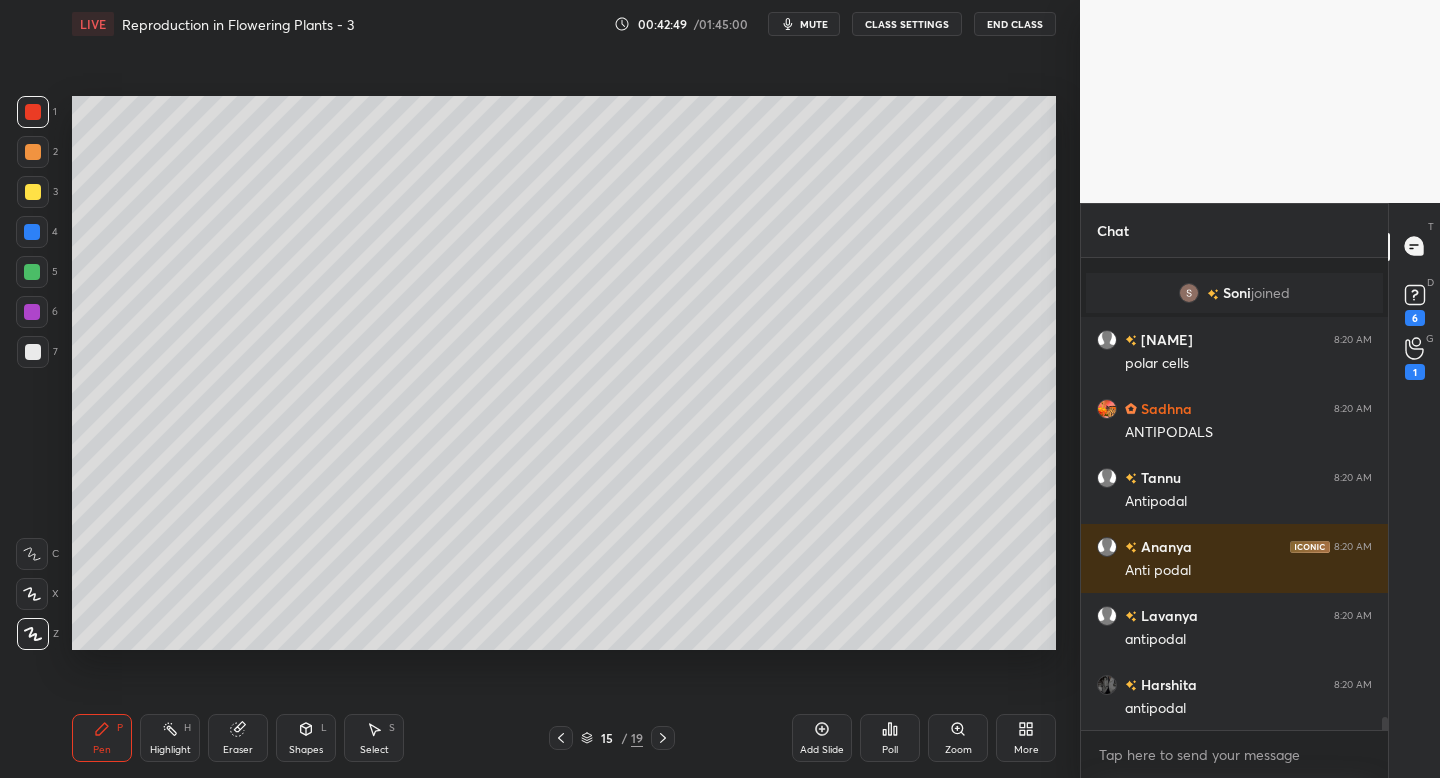 scroll, scrollTop: 17386, scrollLeft: 0, axis: vertical 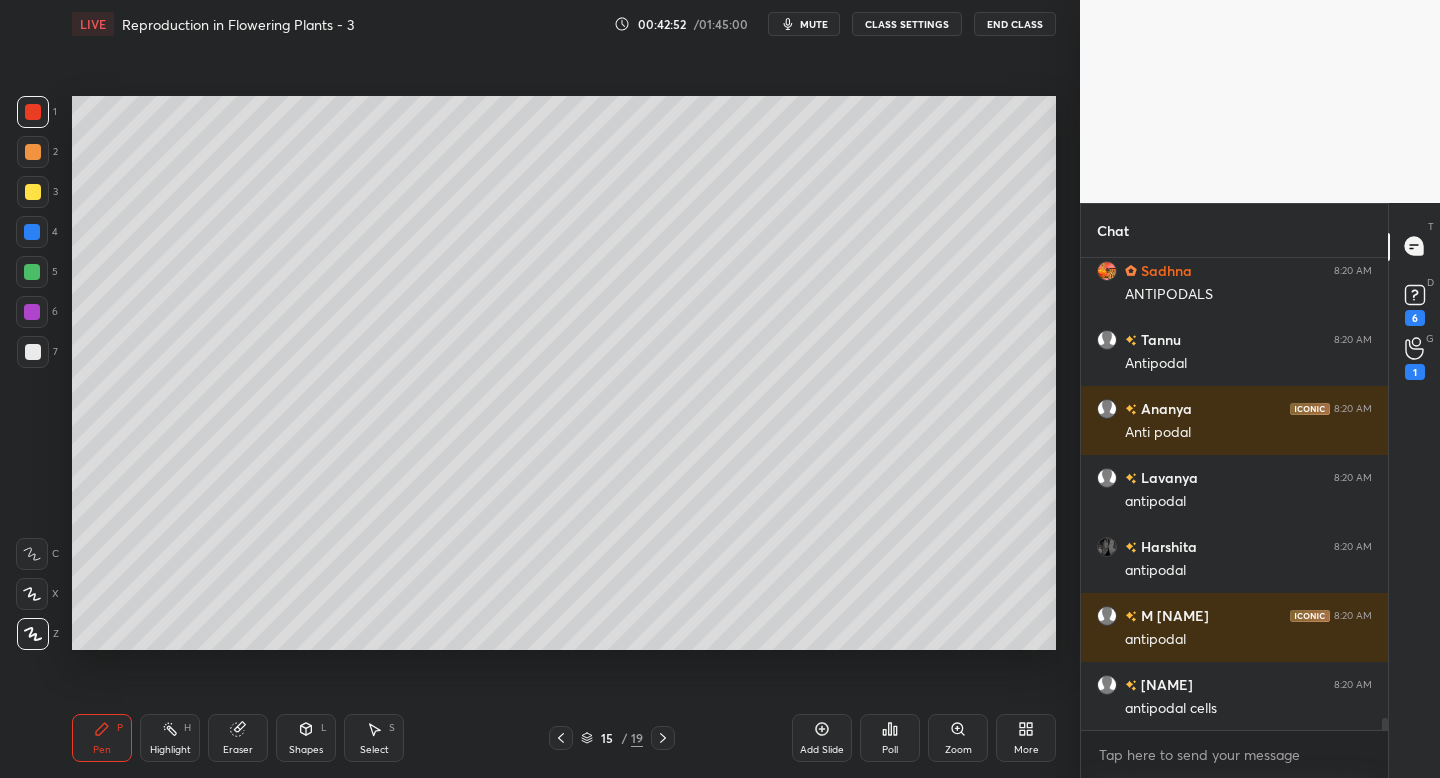 click 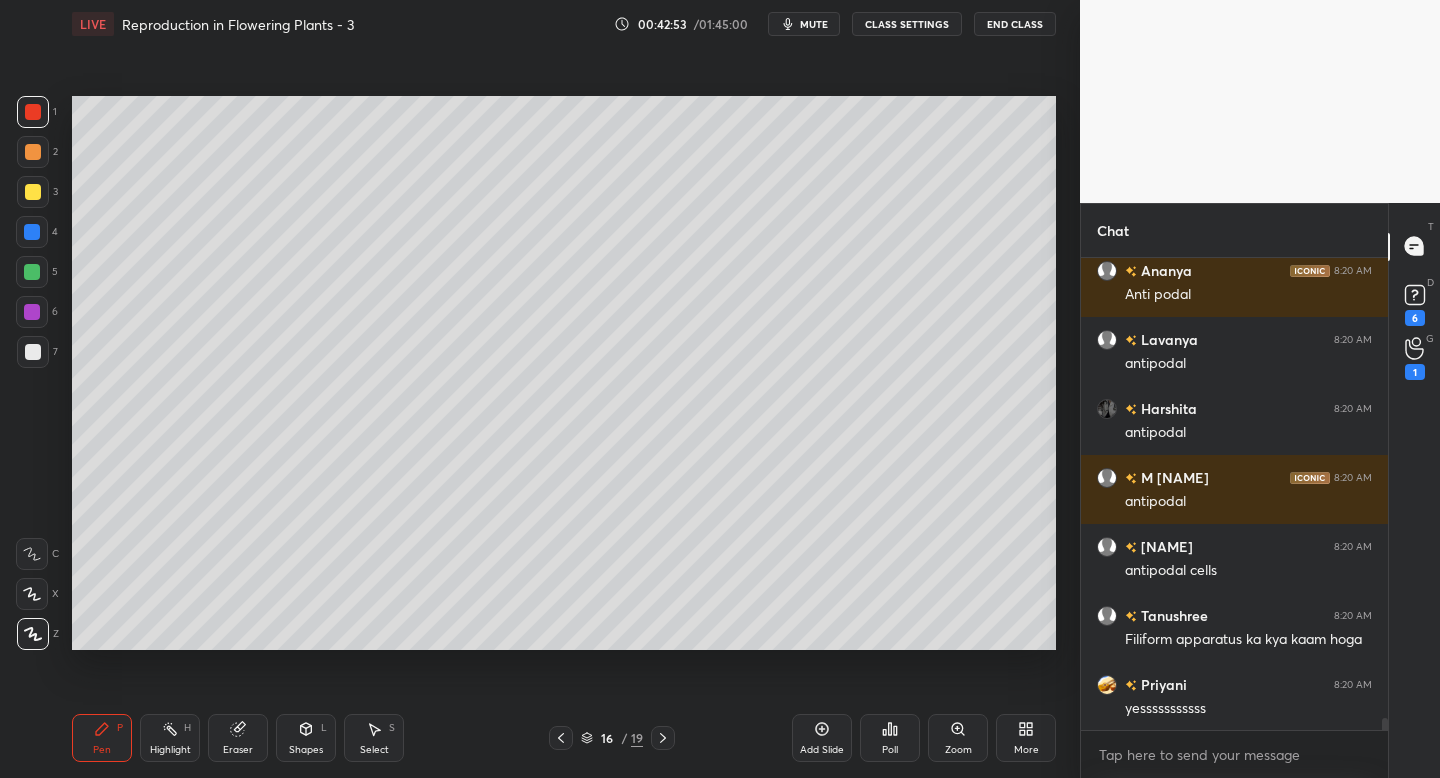scroll, scrollTop: 17662, scrollLeft: 0, axis: vertical 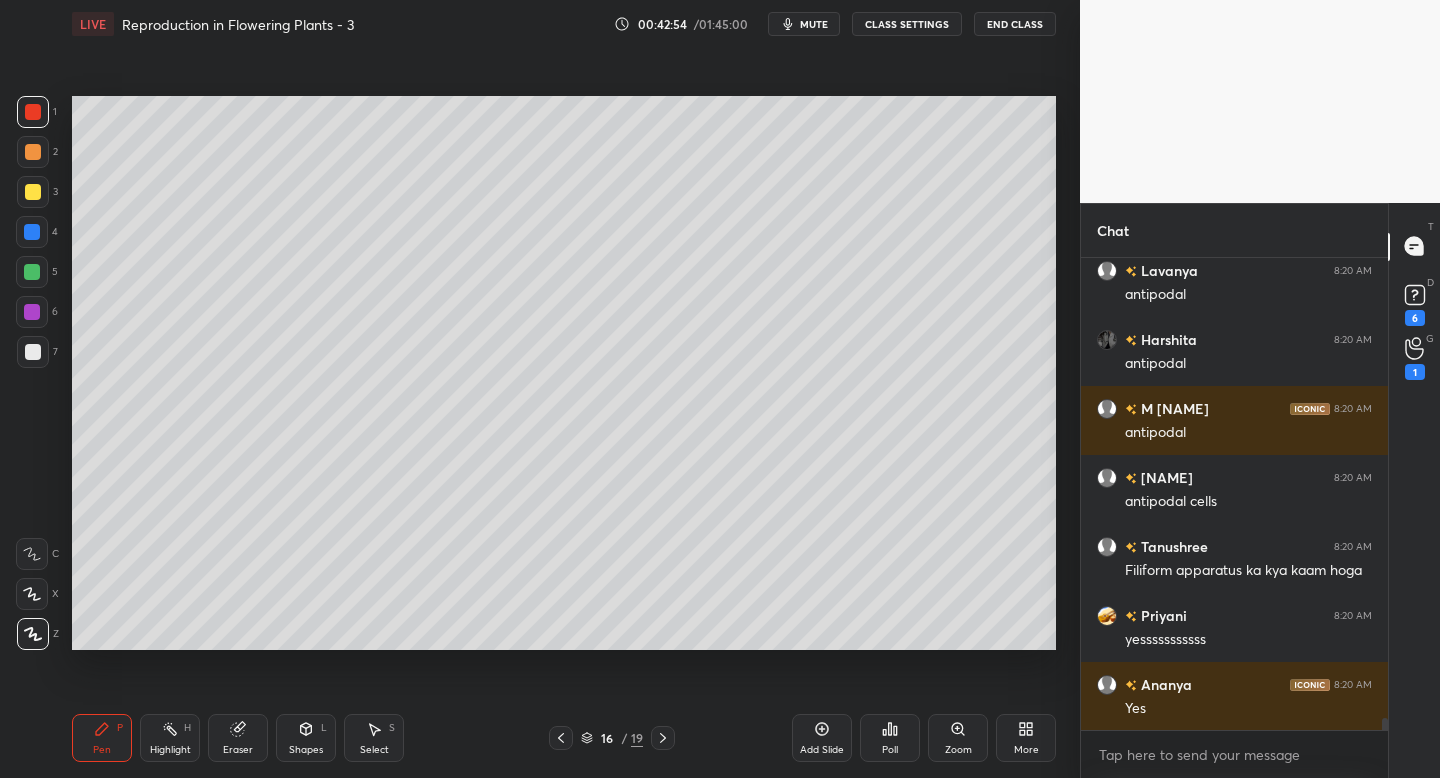 click 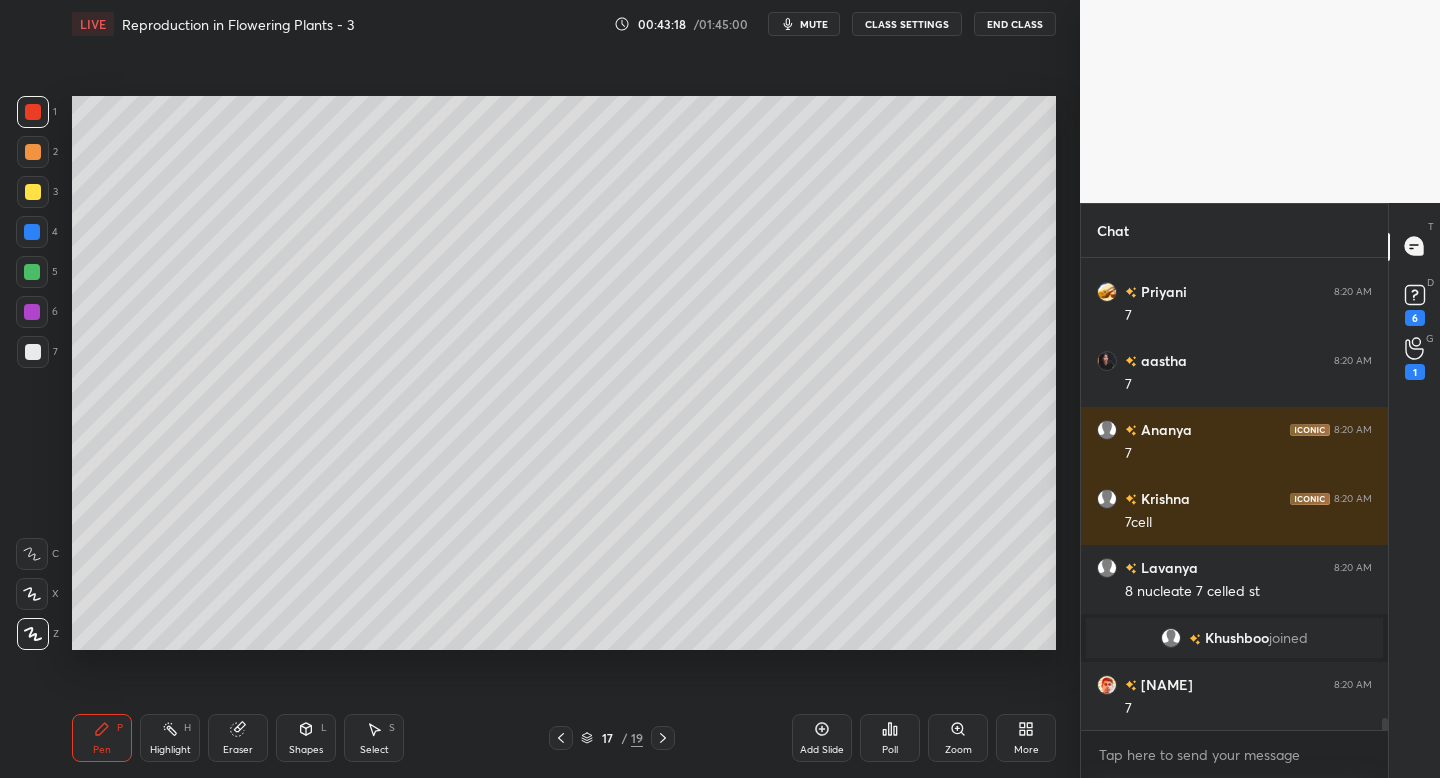 scroll, scrollTop: 18607, scrollLeft: 0, axis: vertical 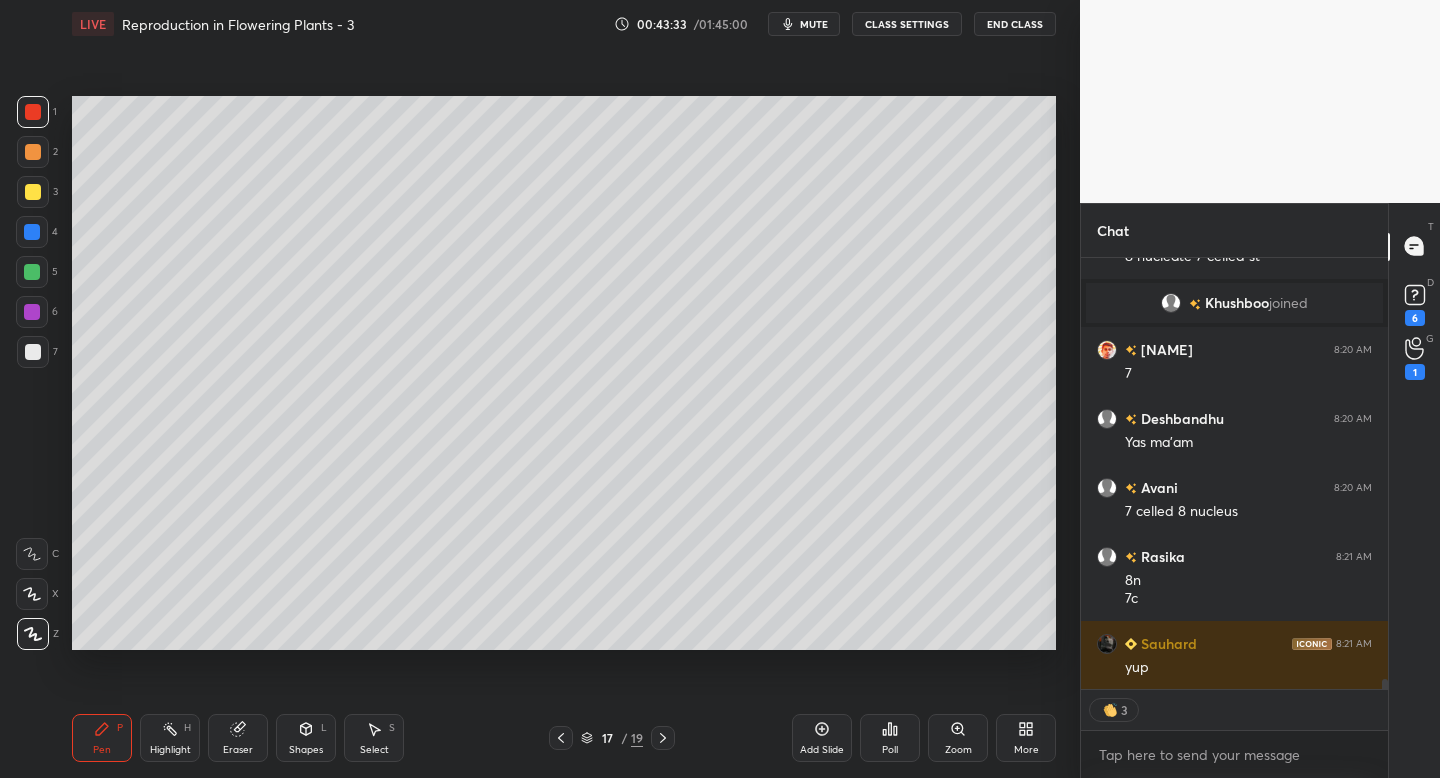 click at bounding box center [32, 232] 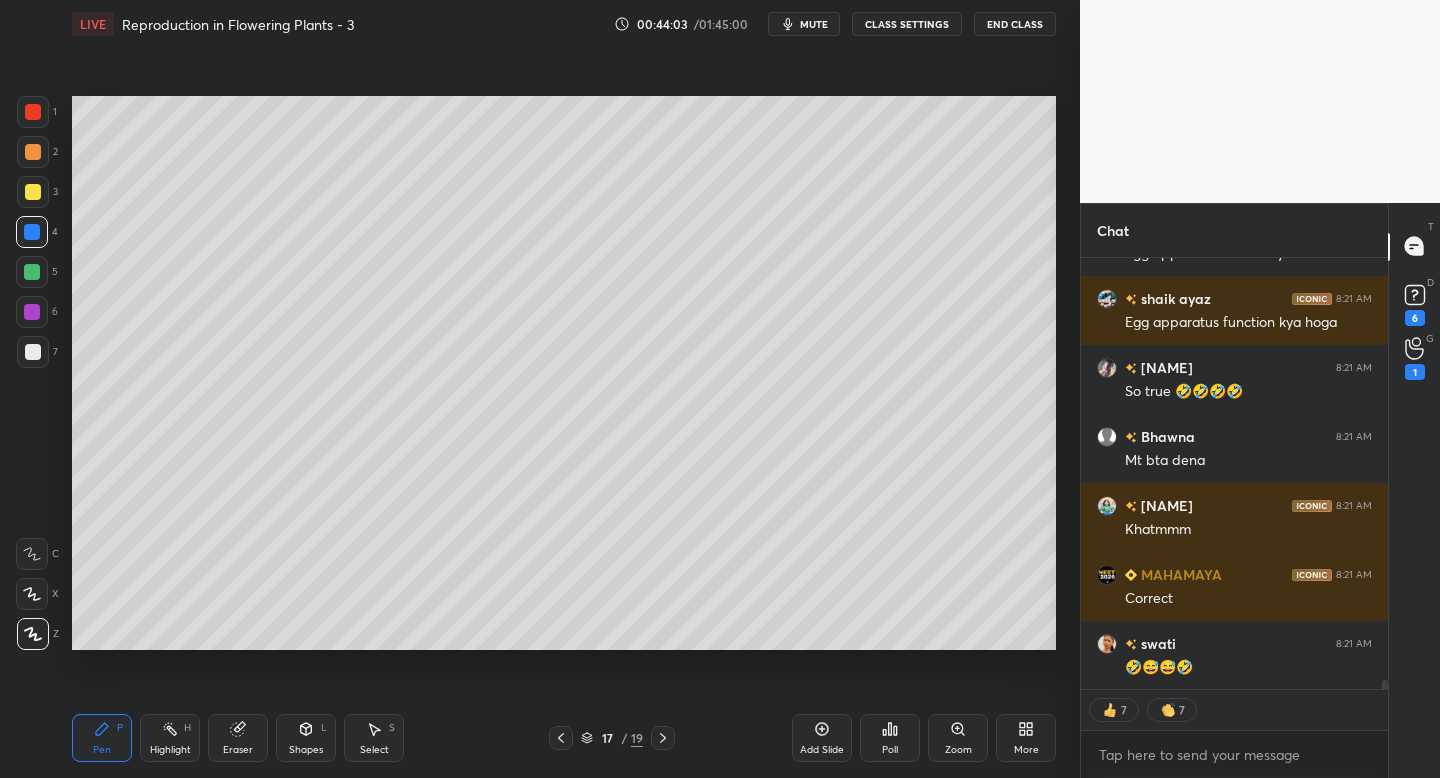 scroll, scrollTop: 19632, scrollLeft: 0, axis: vertical 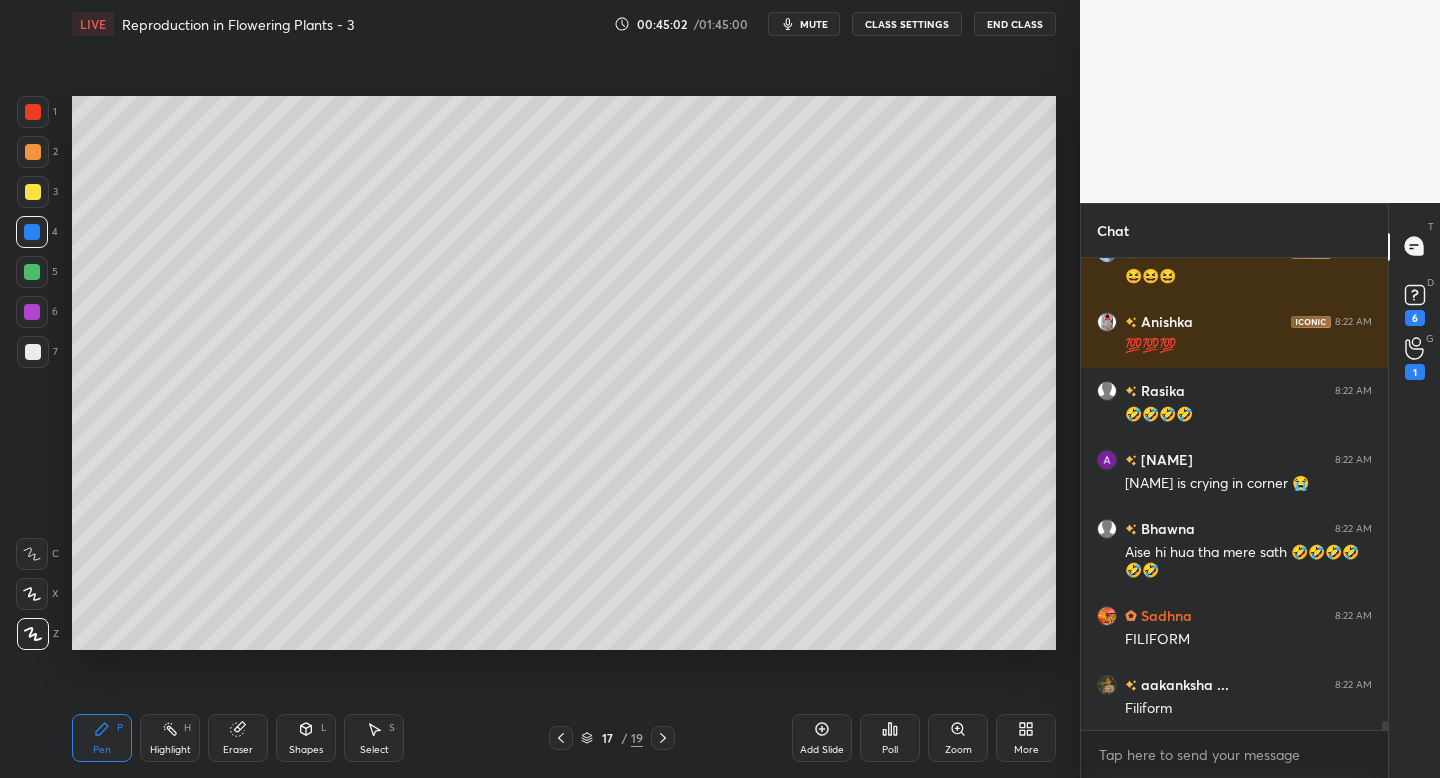 click on "Add Slide" at bounding box center (822, 738) 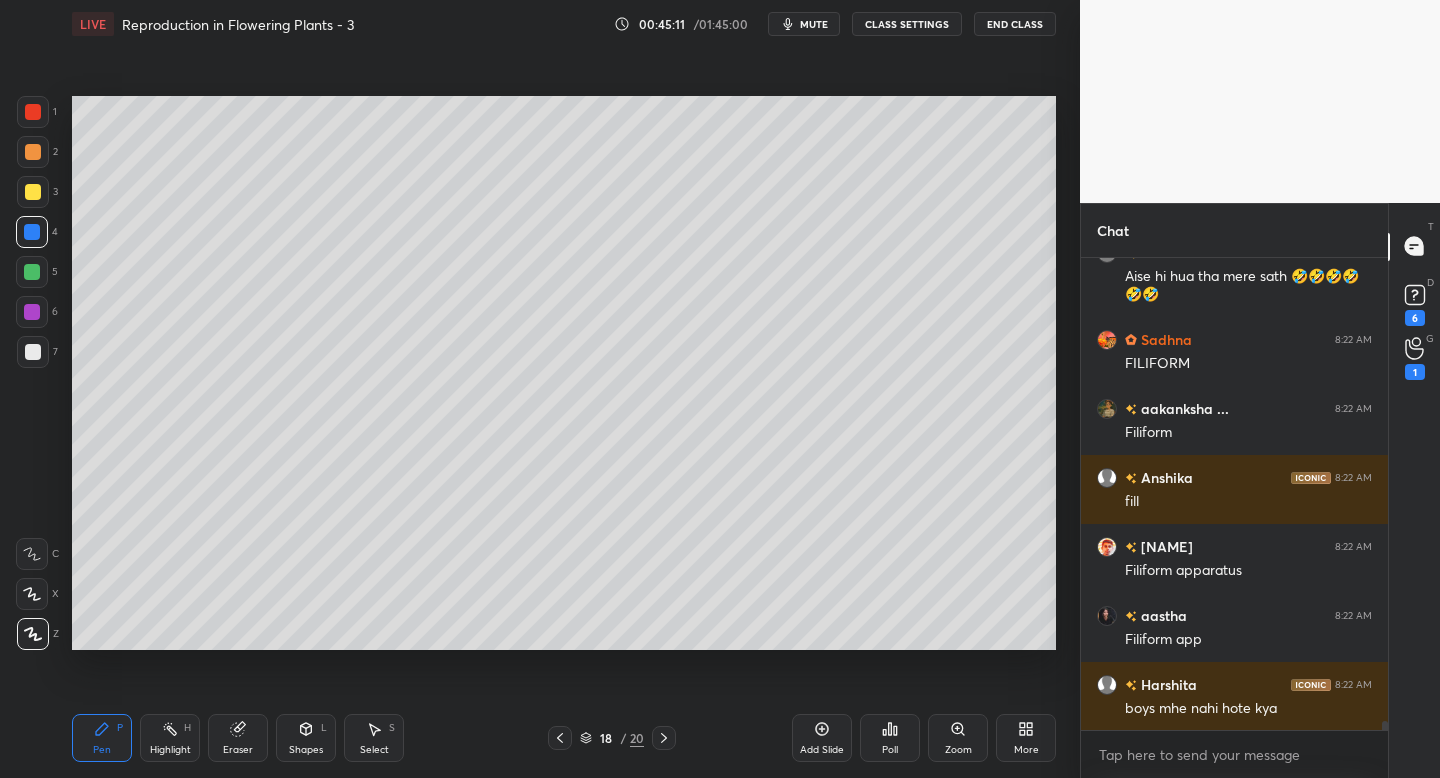 click 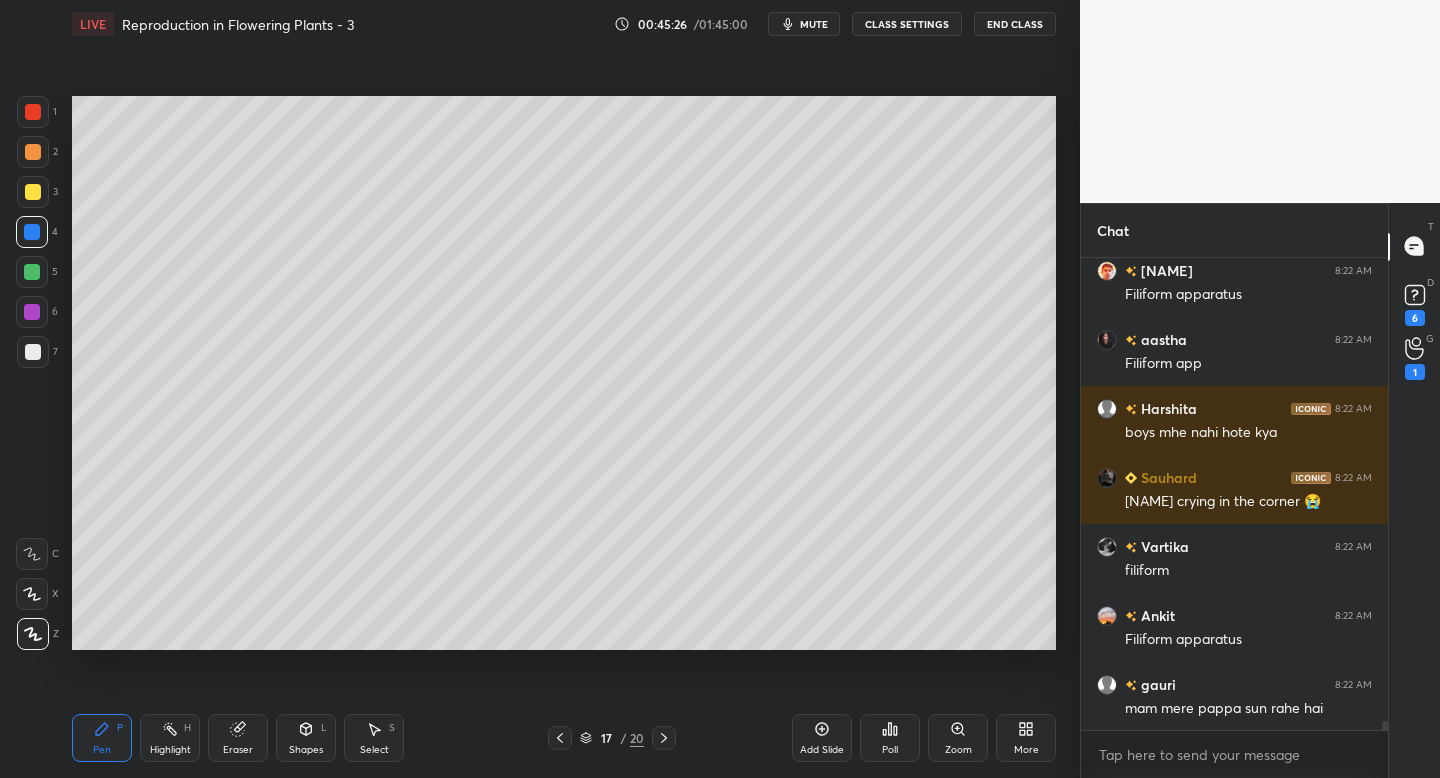click 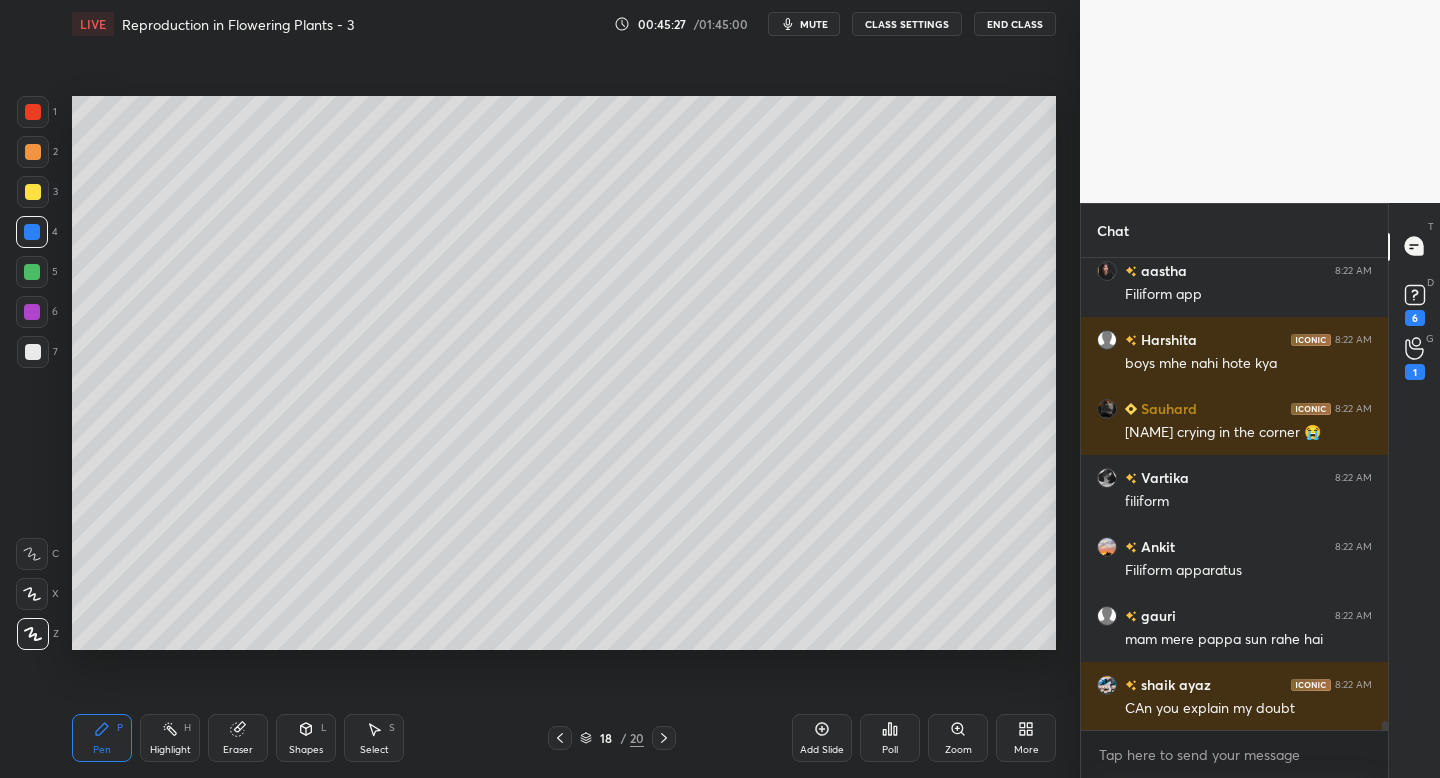 click at bounding box center [33, 192] 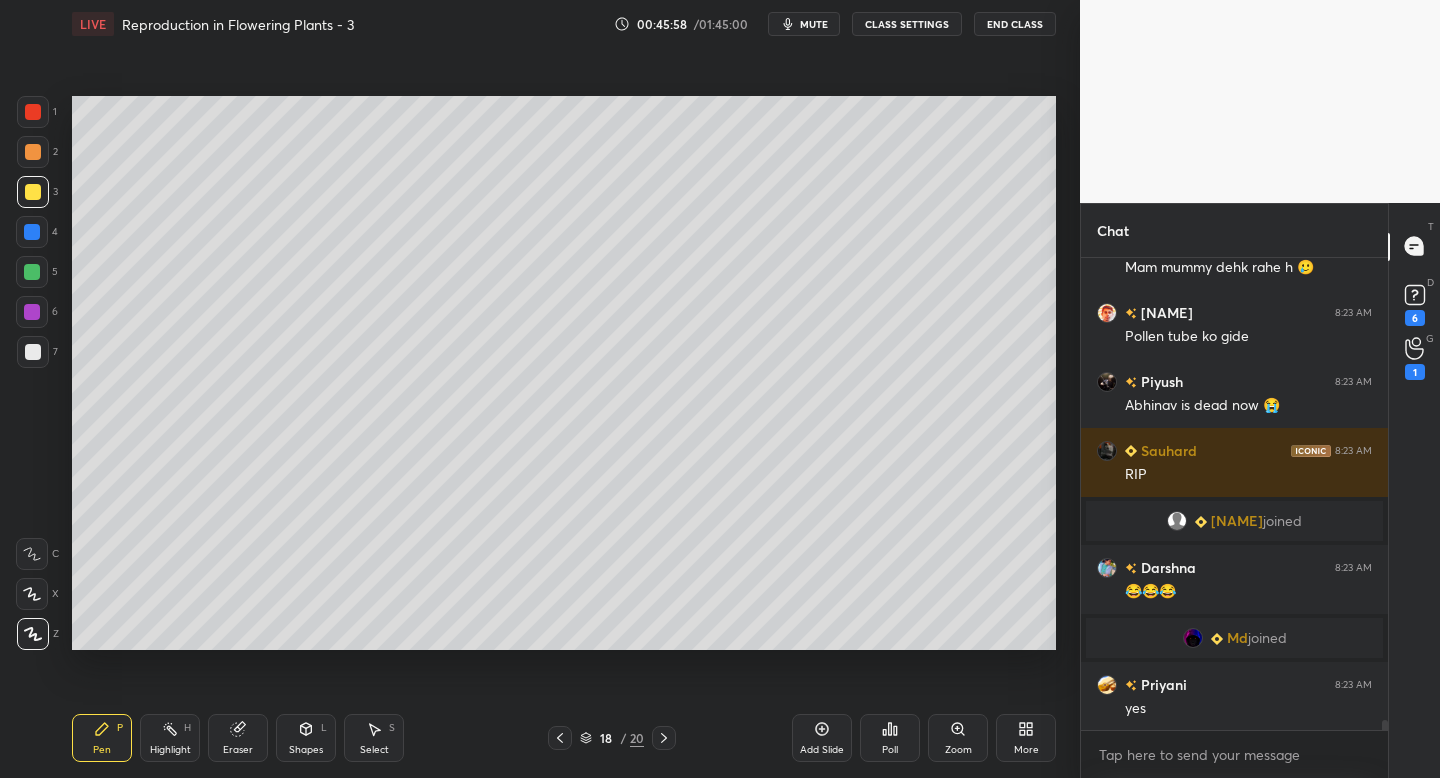 scroll, scrollTop: 22921, scrollLeft: 0, axis: vertical 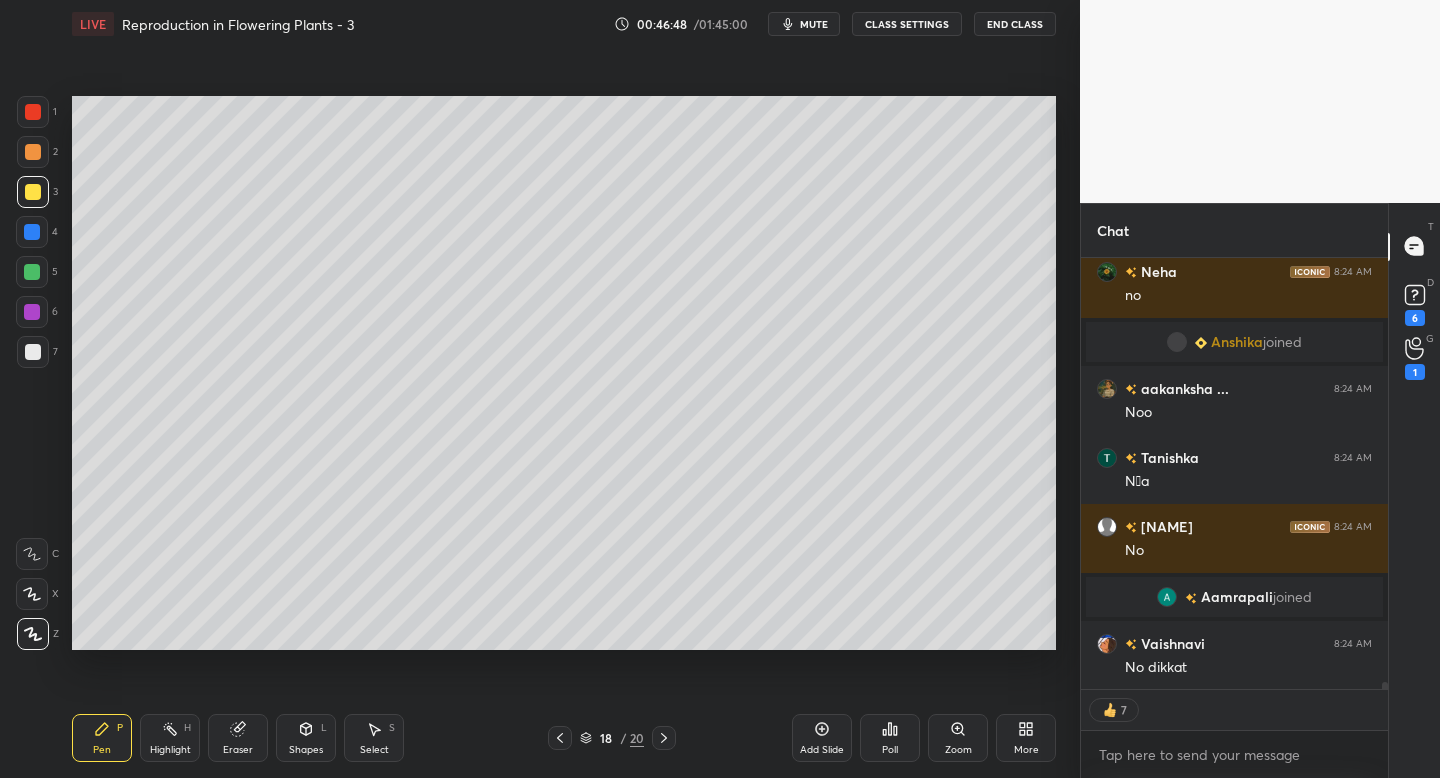 click 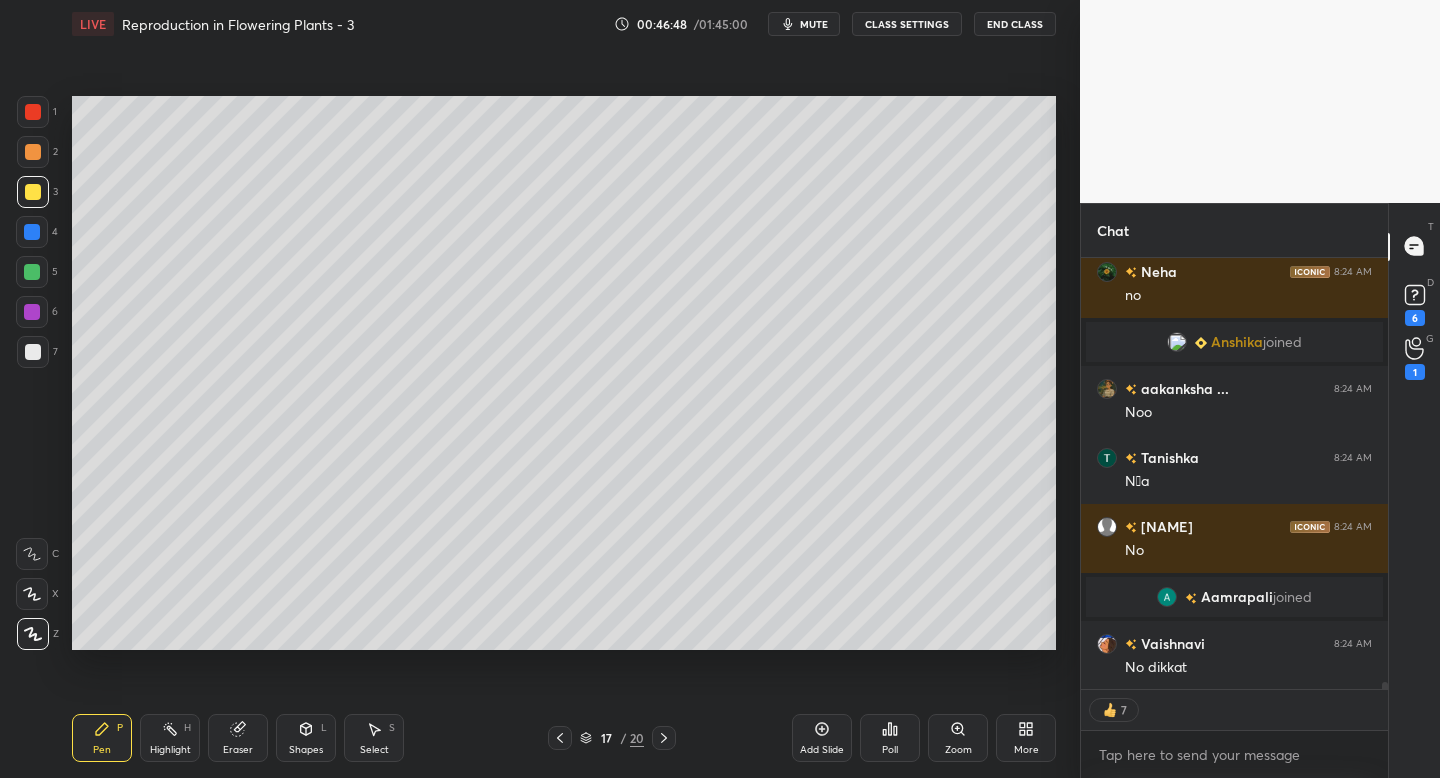 click 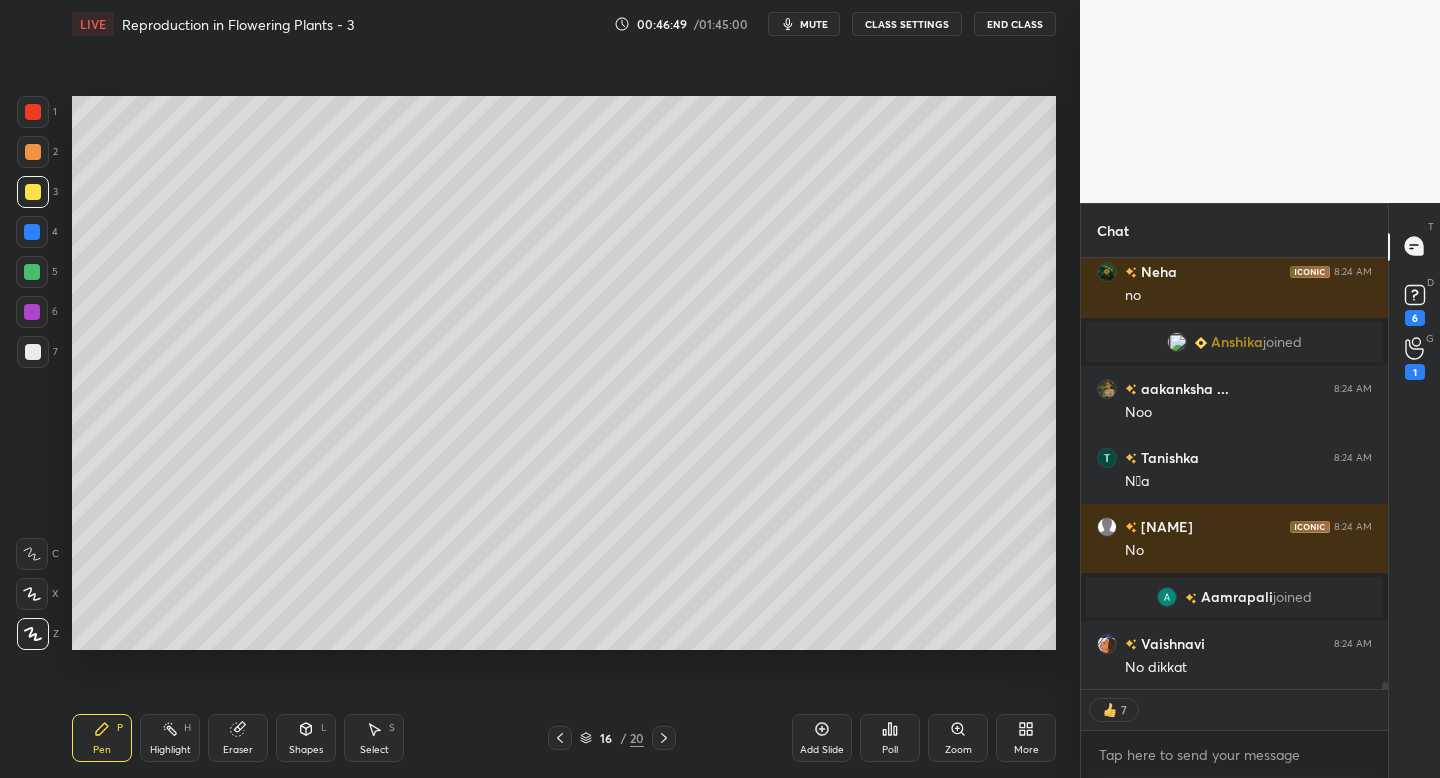 click 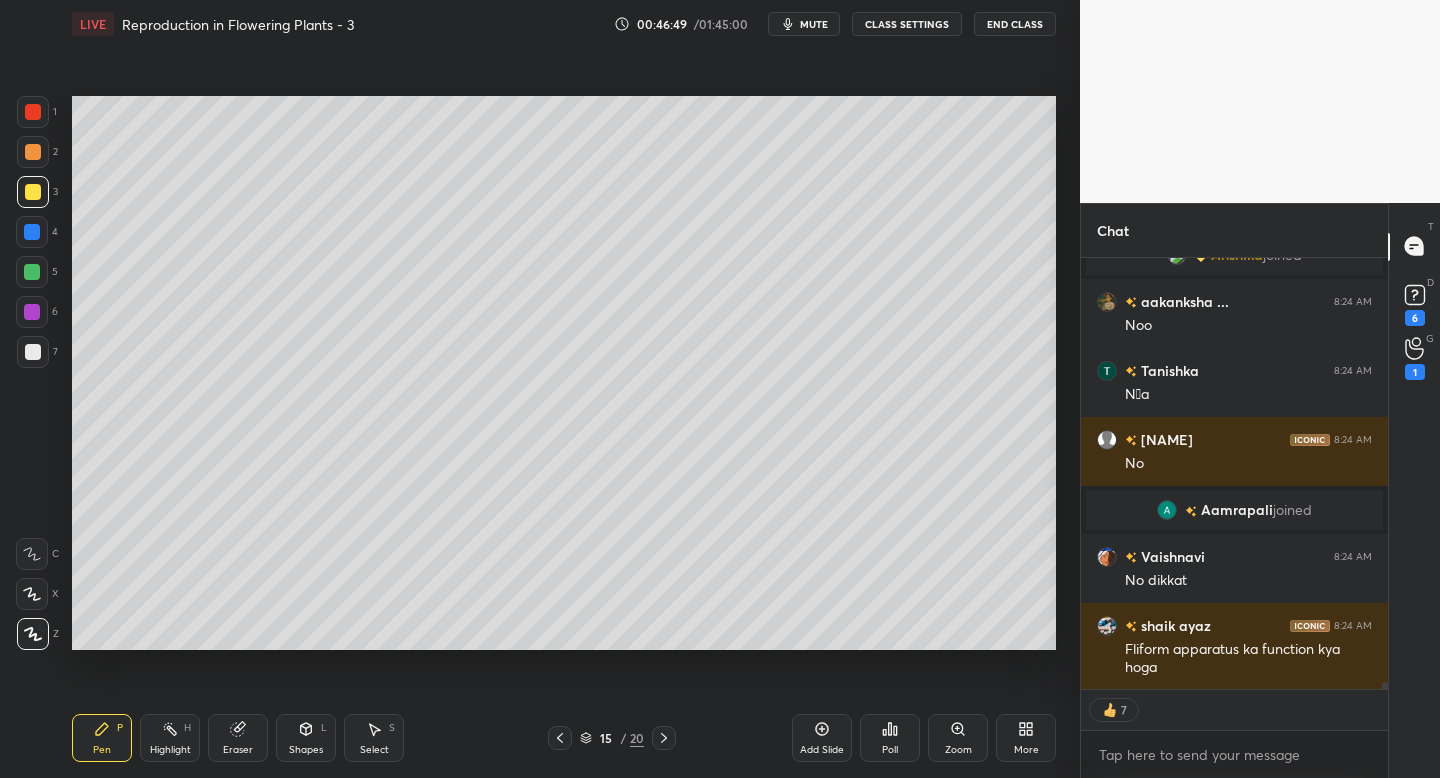 click 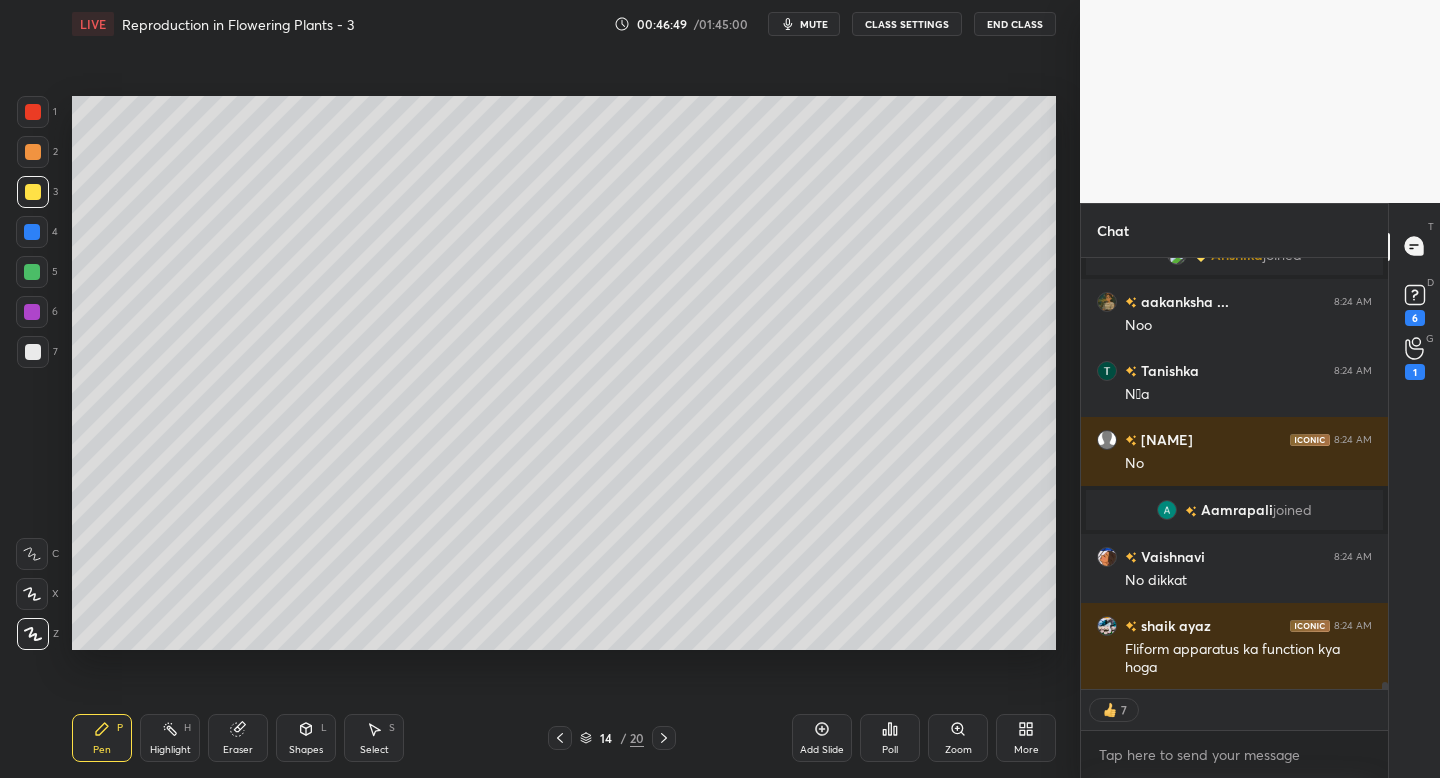 click 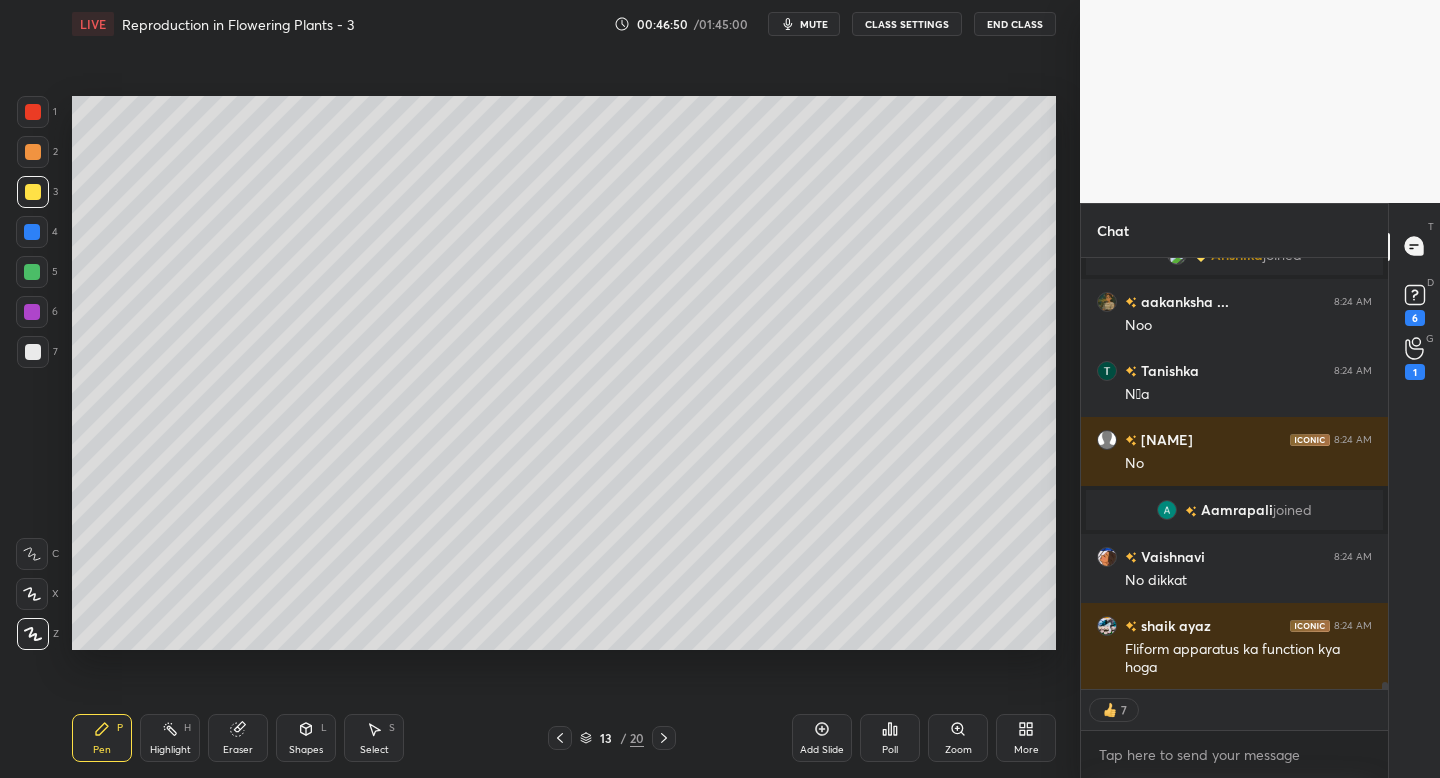 click 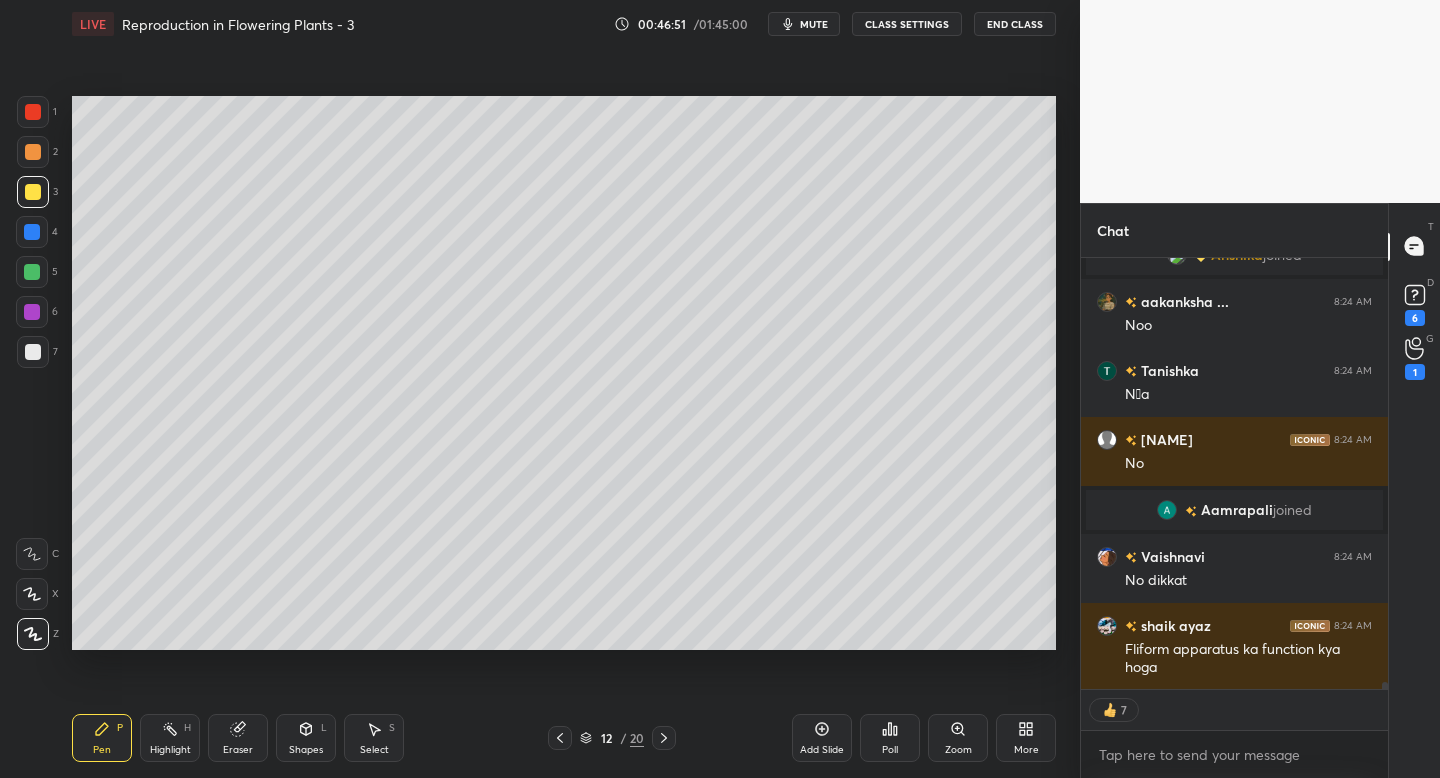 click 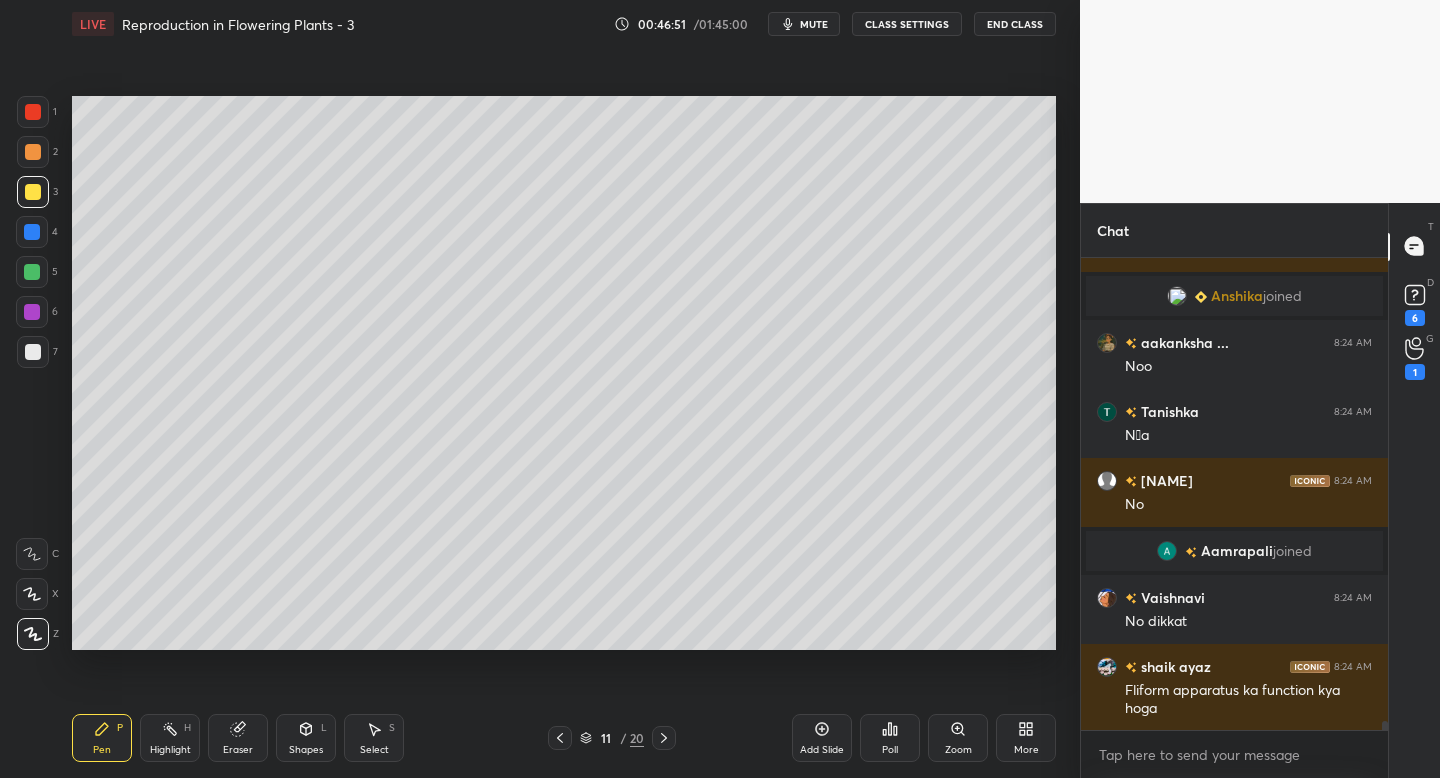 click 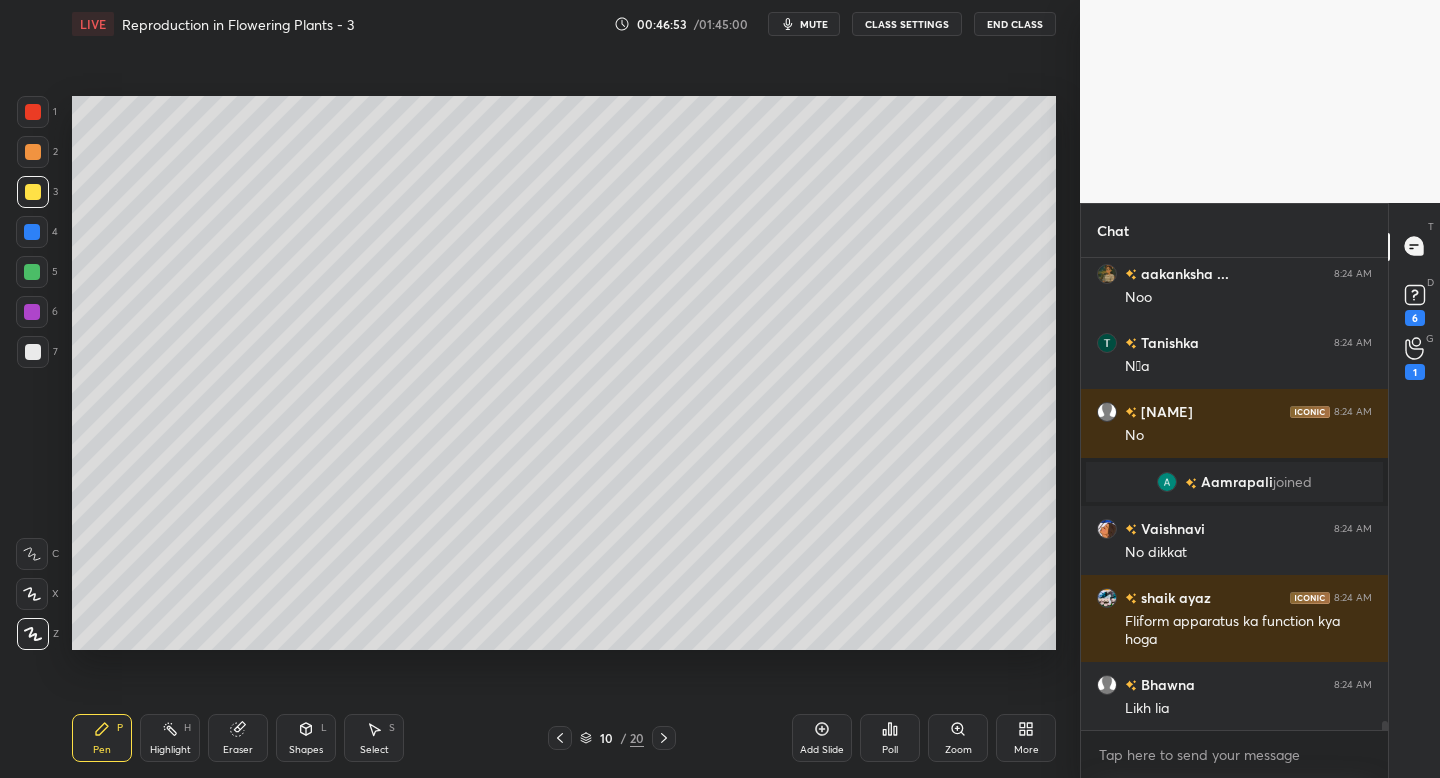 click 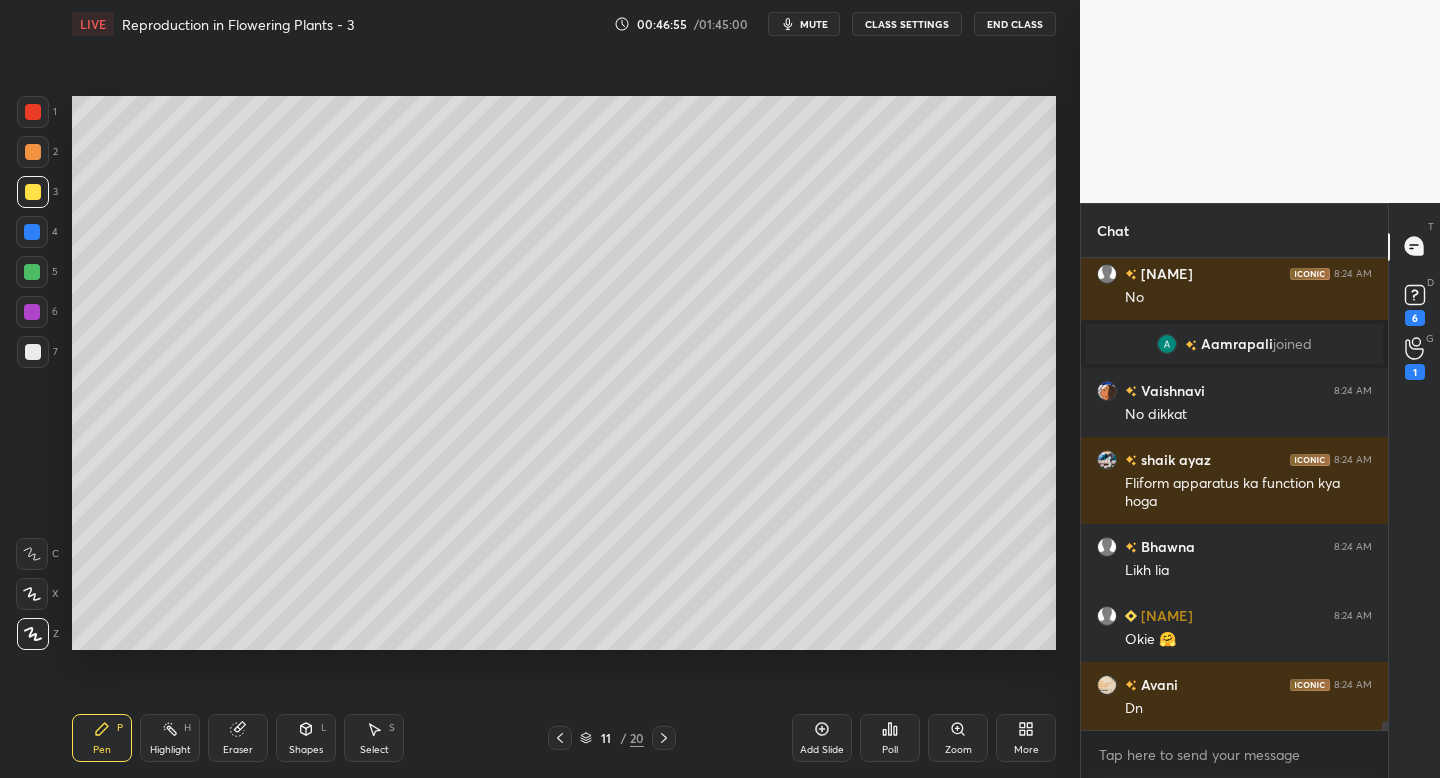 click 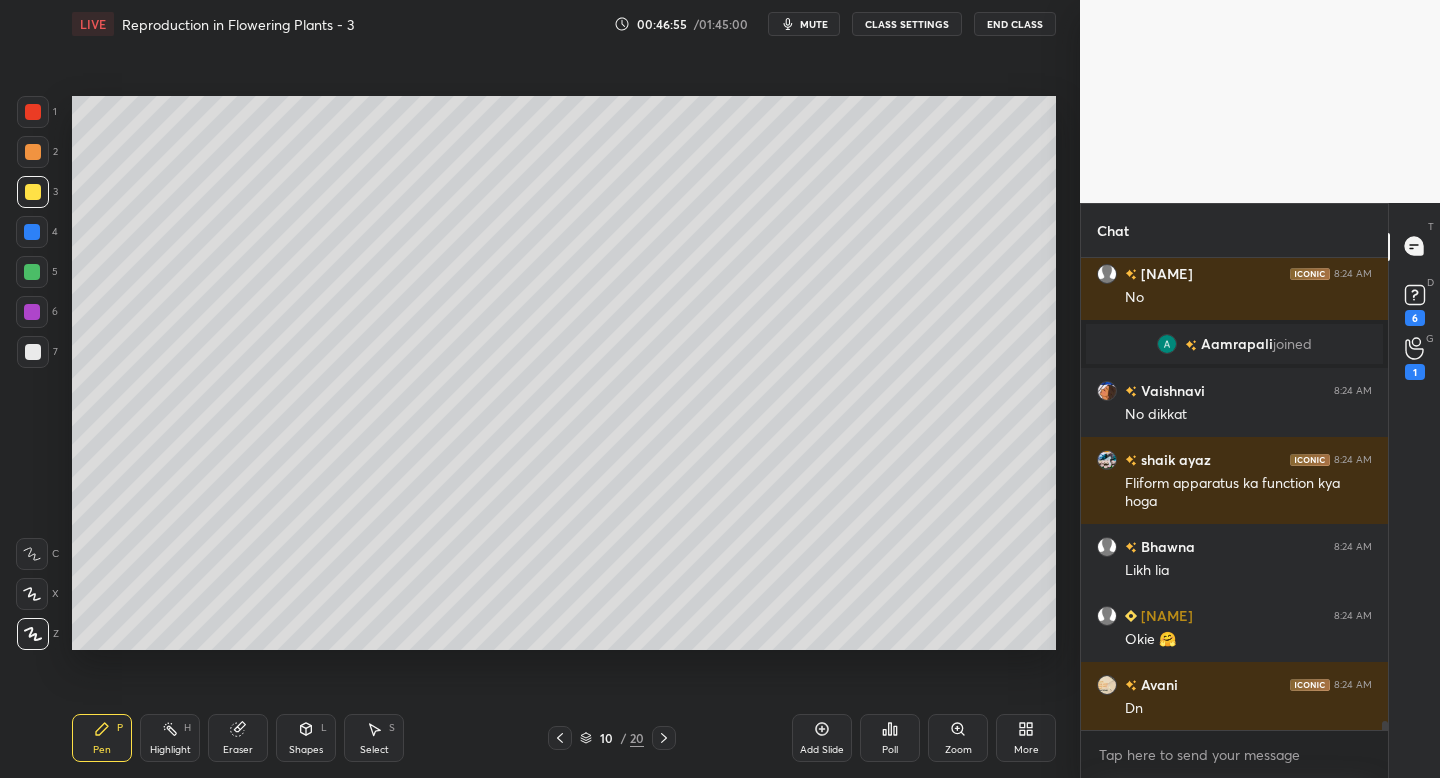 click 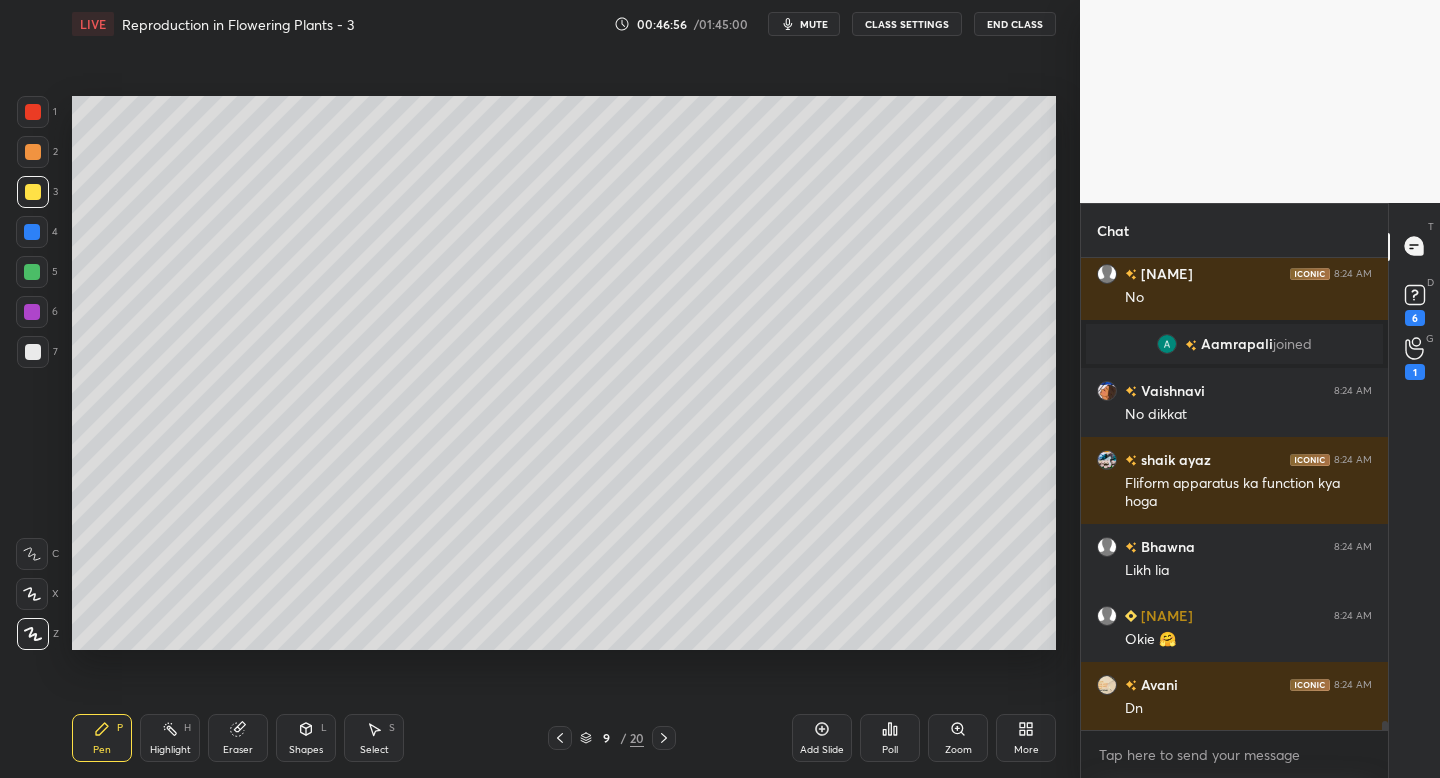 click 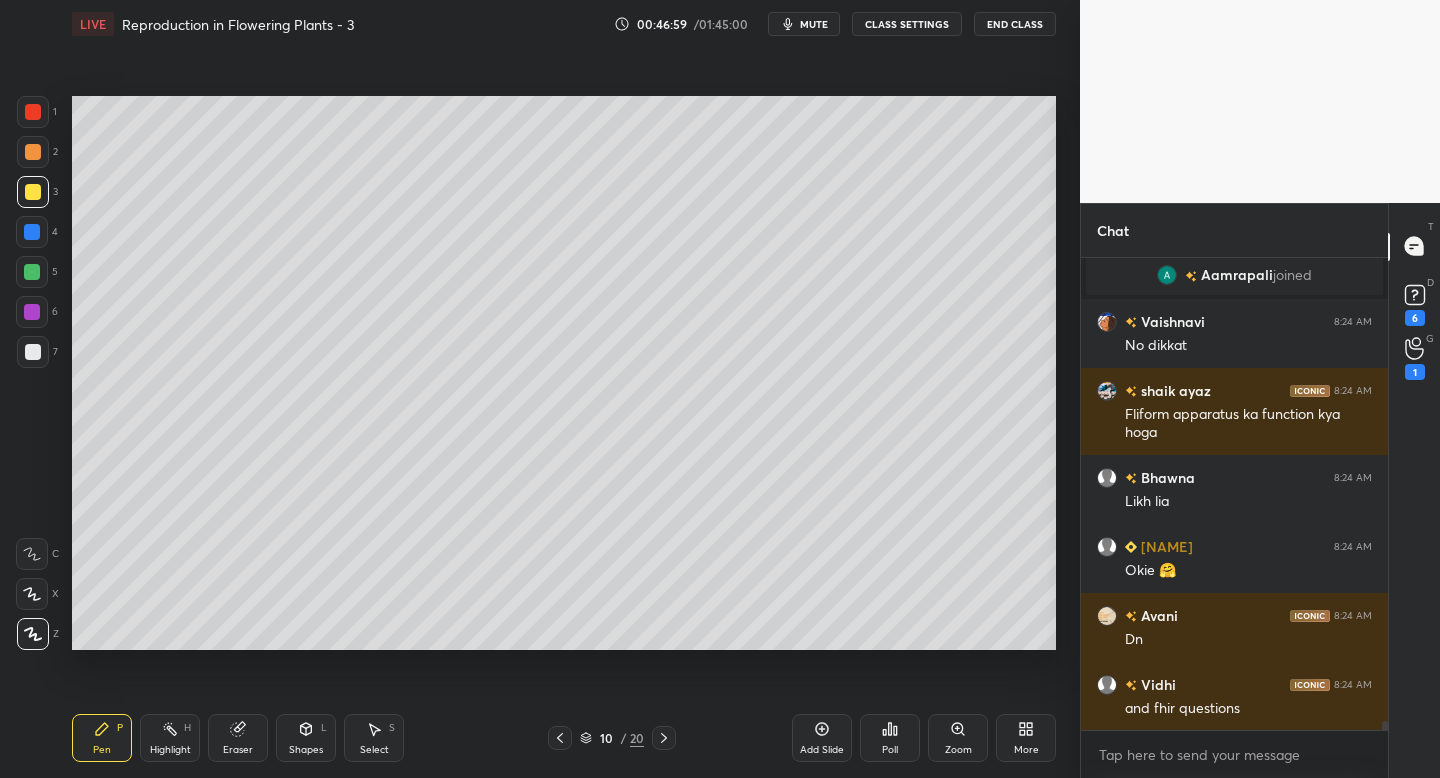 click on "mute" at bounding box center (814, 24) 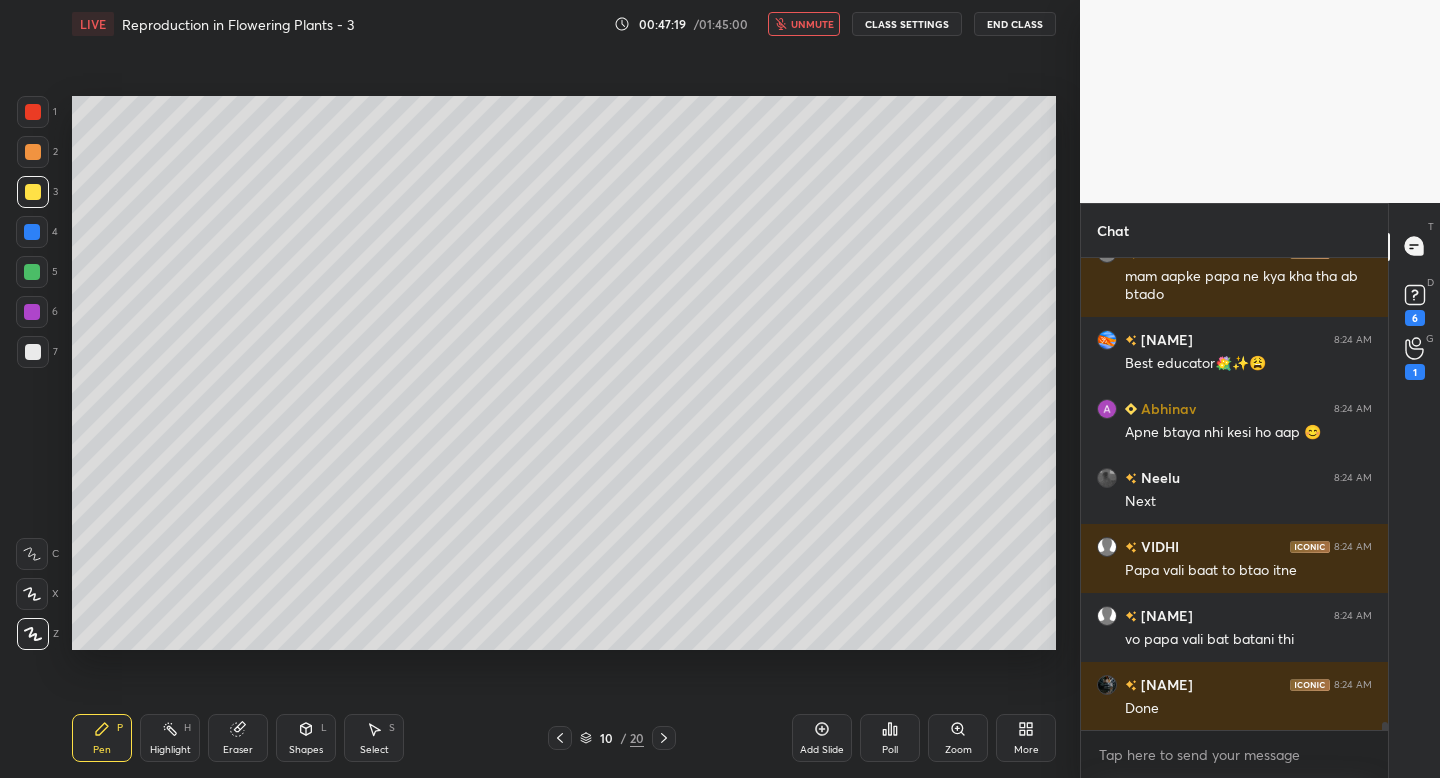 click on "unmute" at bounding box center (812, 24) 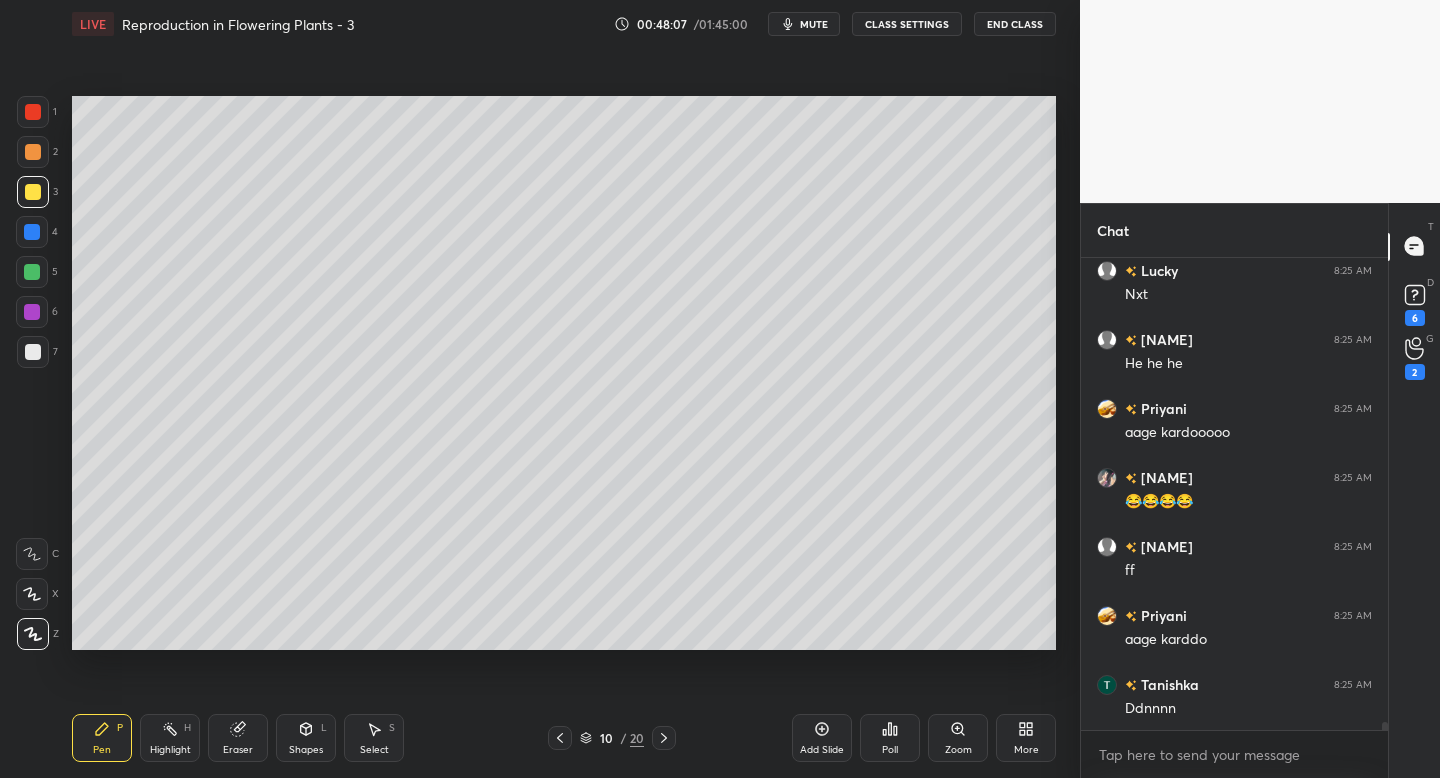 scroll, scrollTop: 27876, scrollLeft: 0, axis: vertical 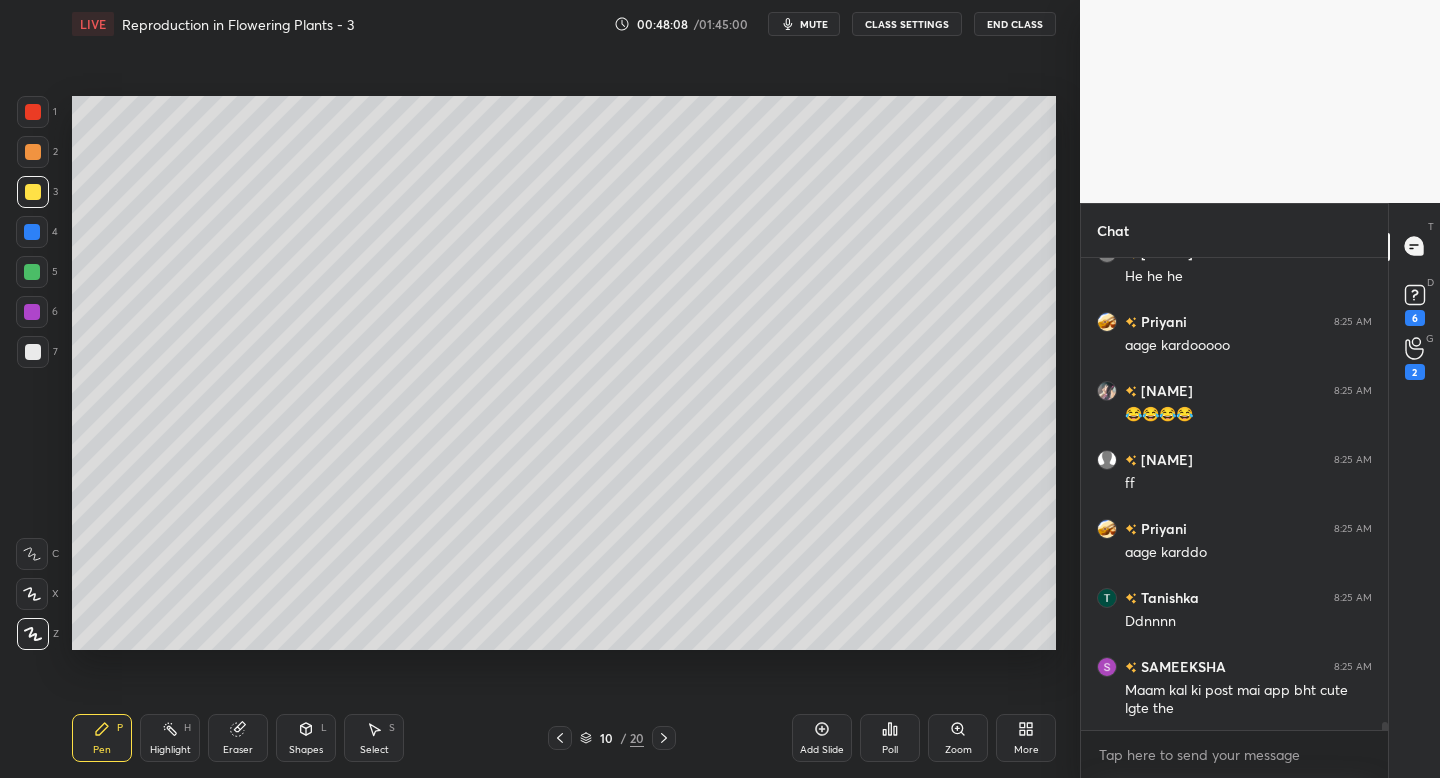 click 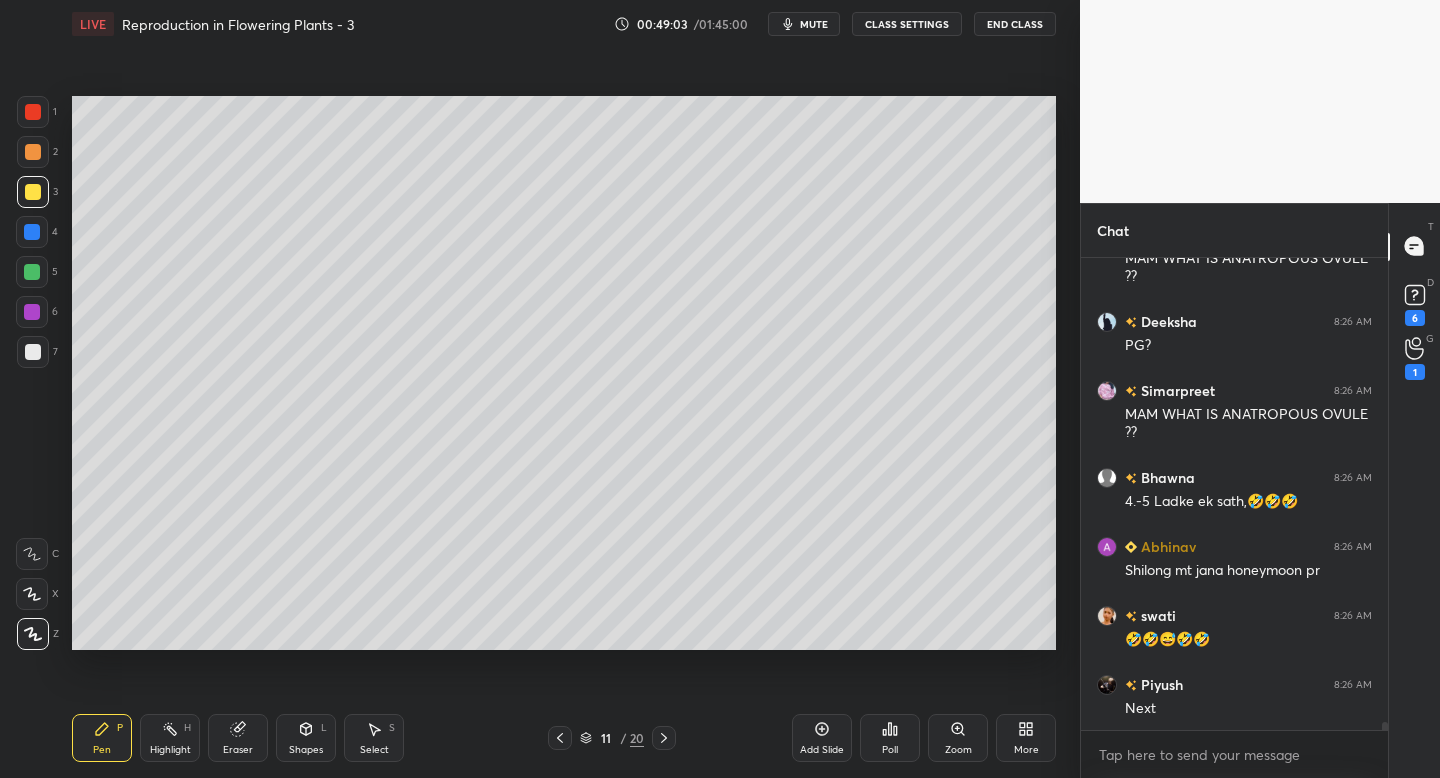 scroll, scrollTop: 29035, scrollLeft: 0, axis: vertical 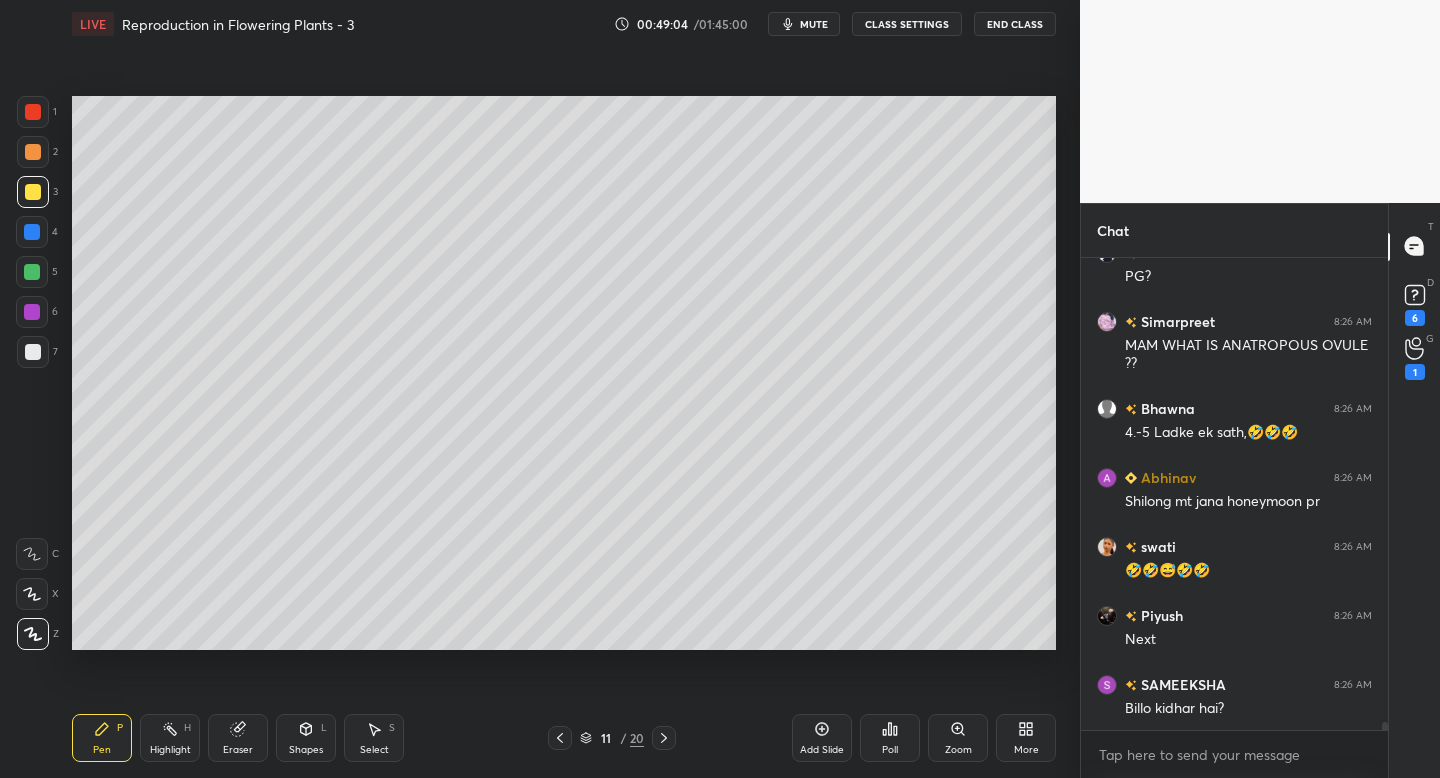 click 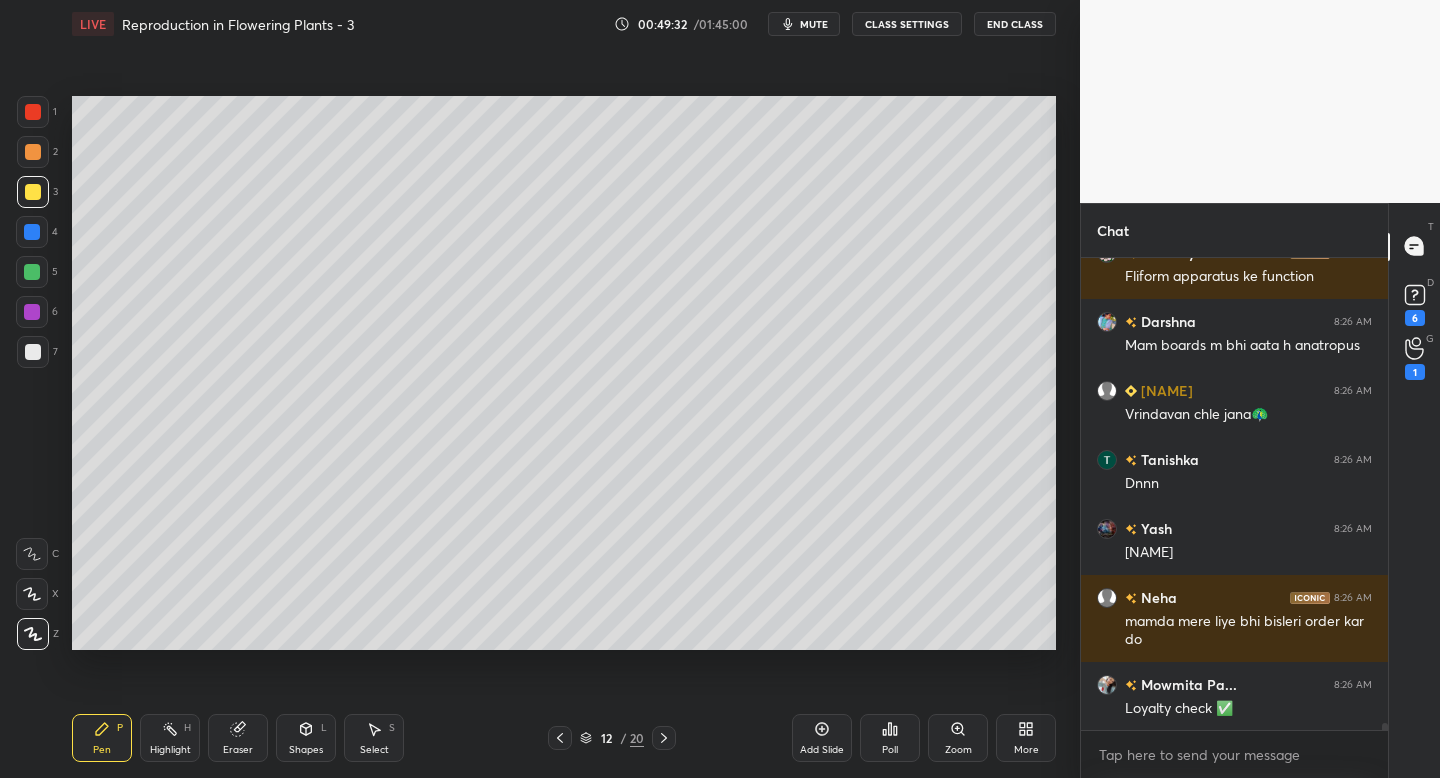 scroll, scrollTop: 30436, scrollLeft: 0, axis: vertical 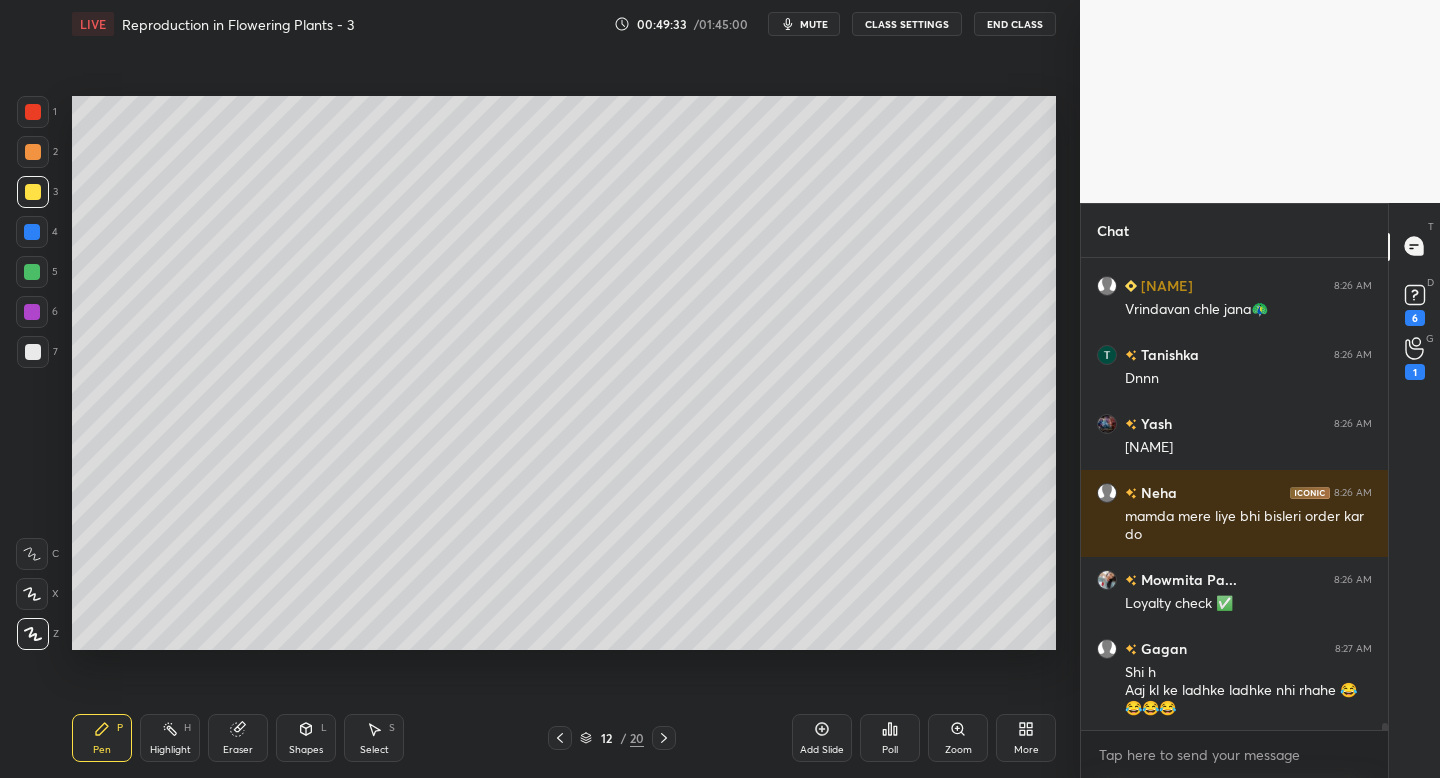 click 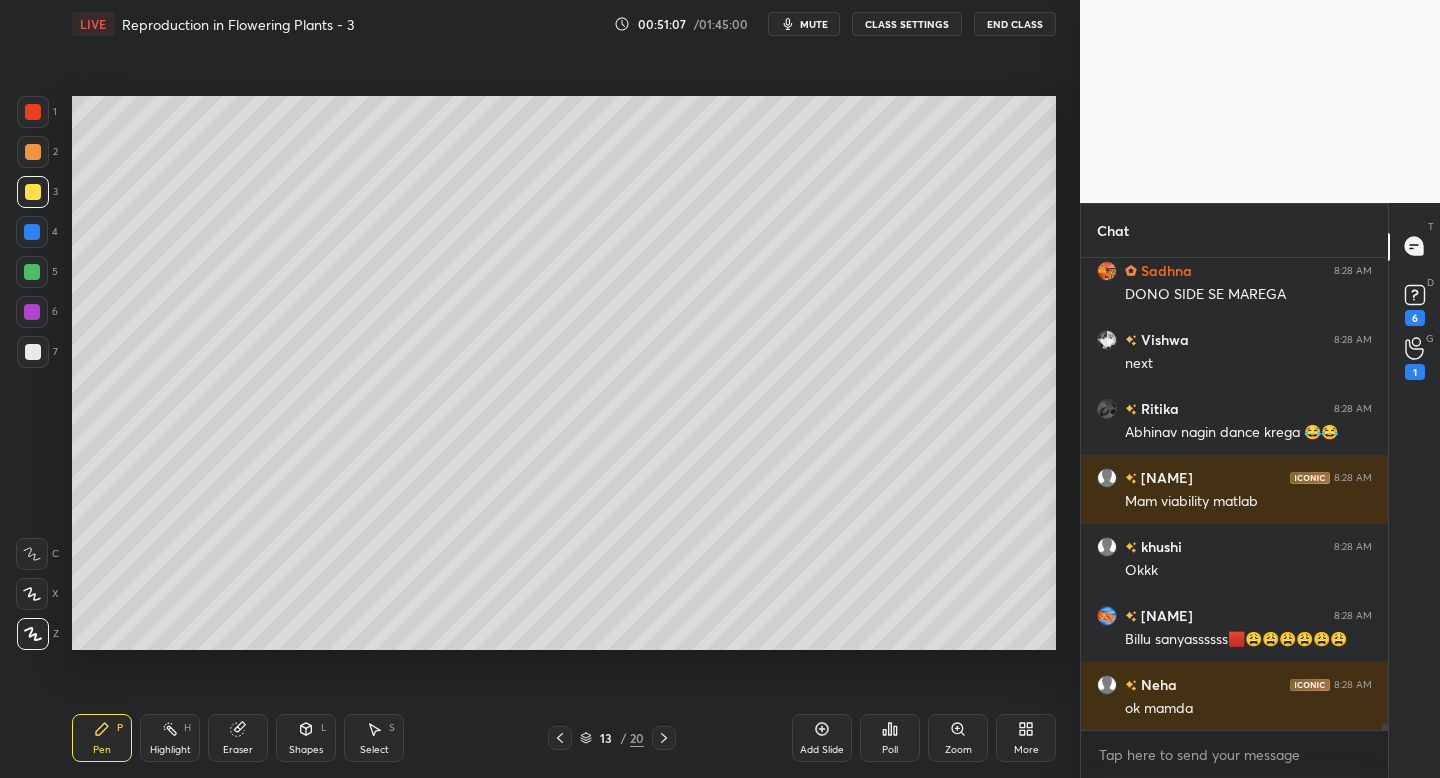 scroll, scrollTop: 33286, scrollLeft: 0, axis: vertical 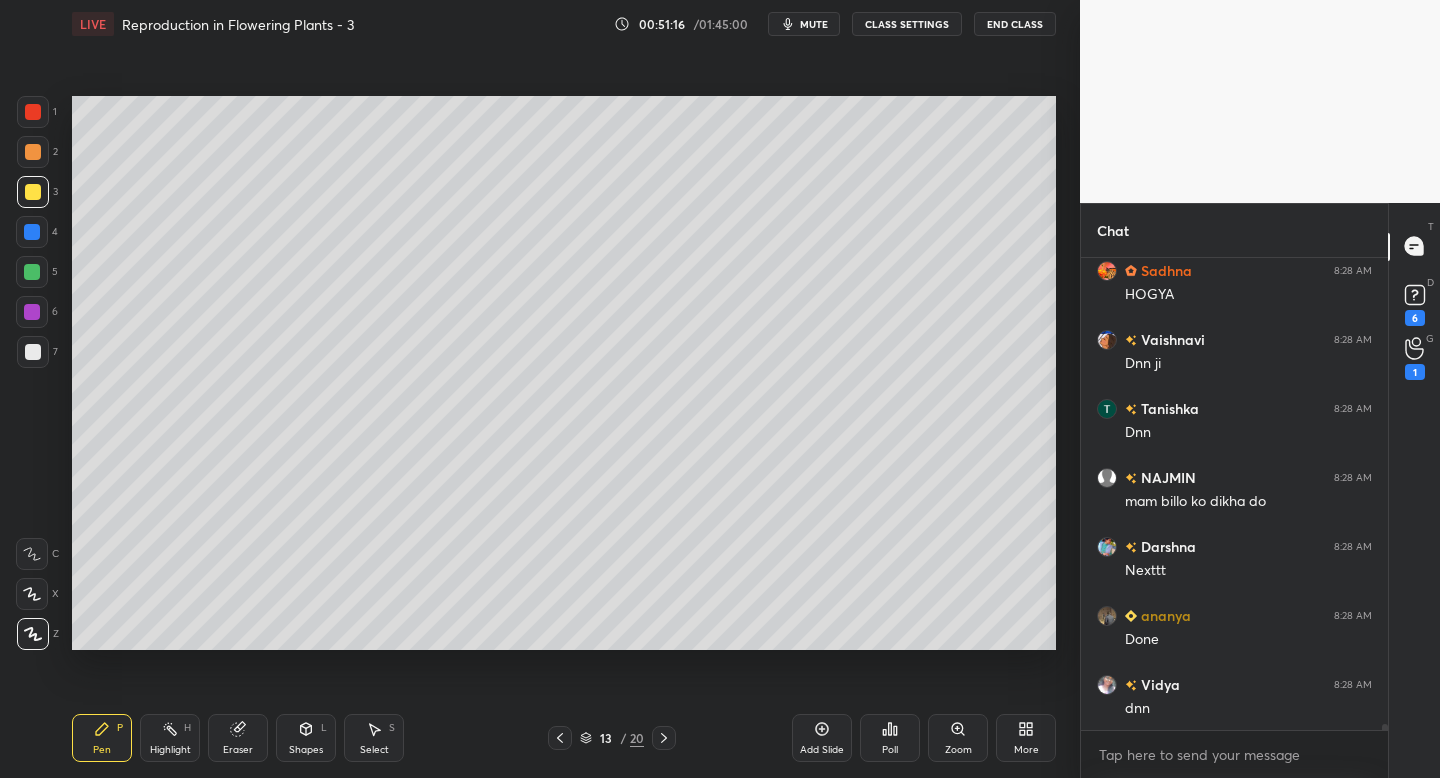 click 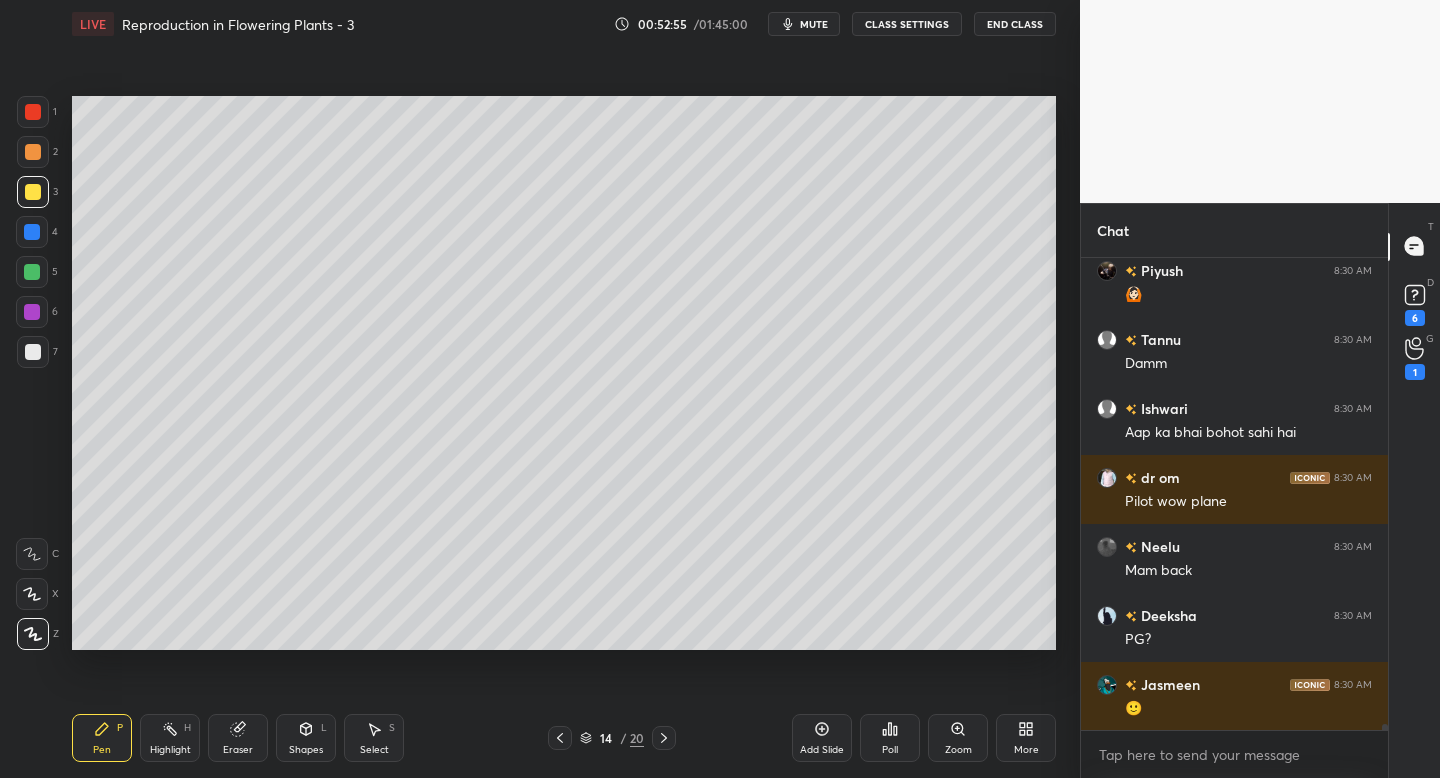 click 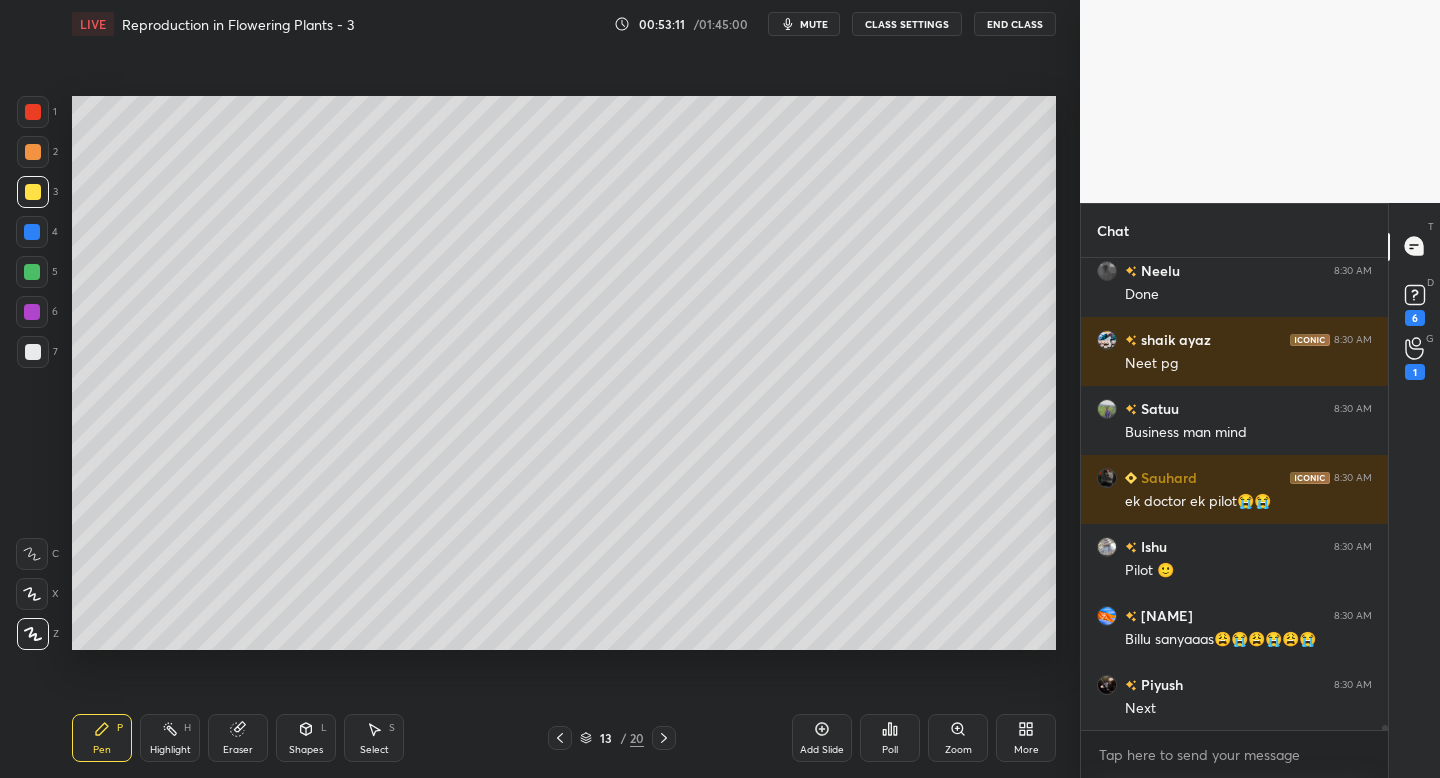 click 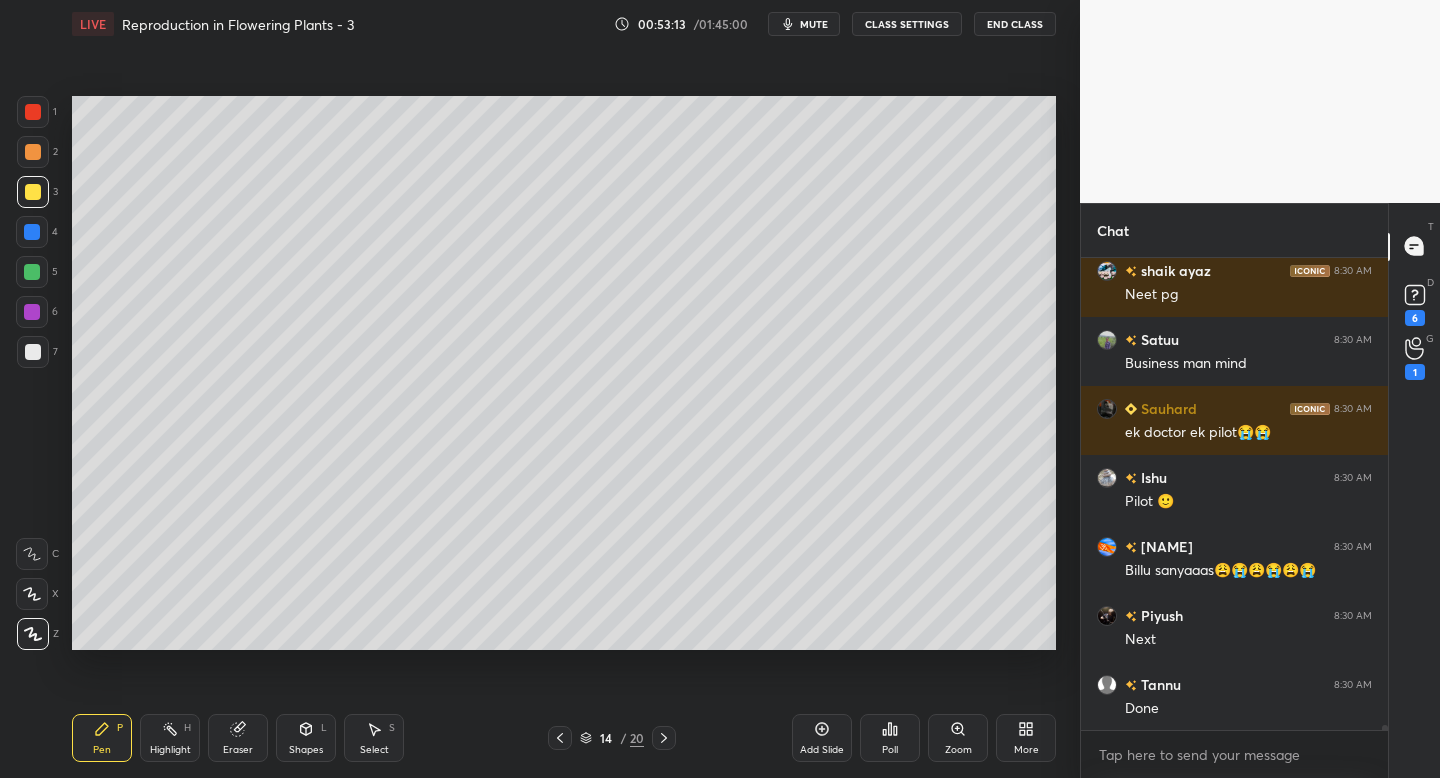 click 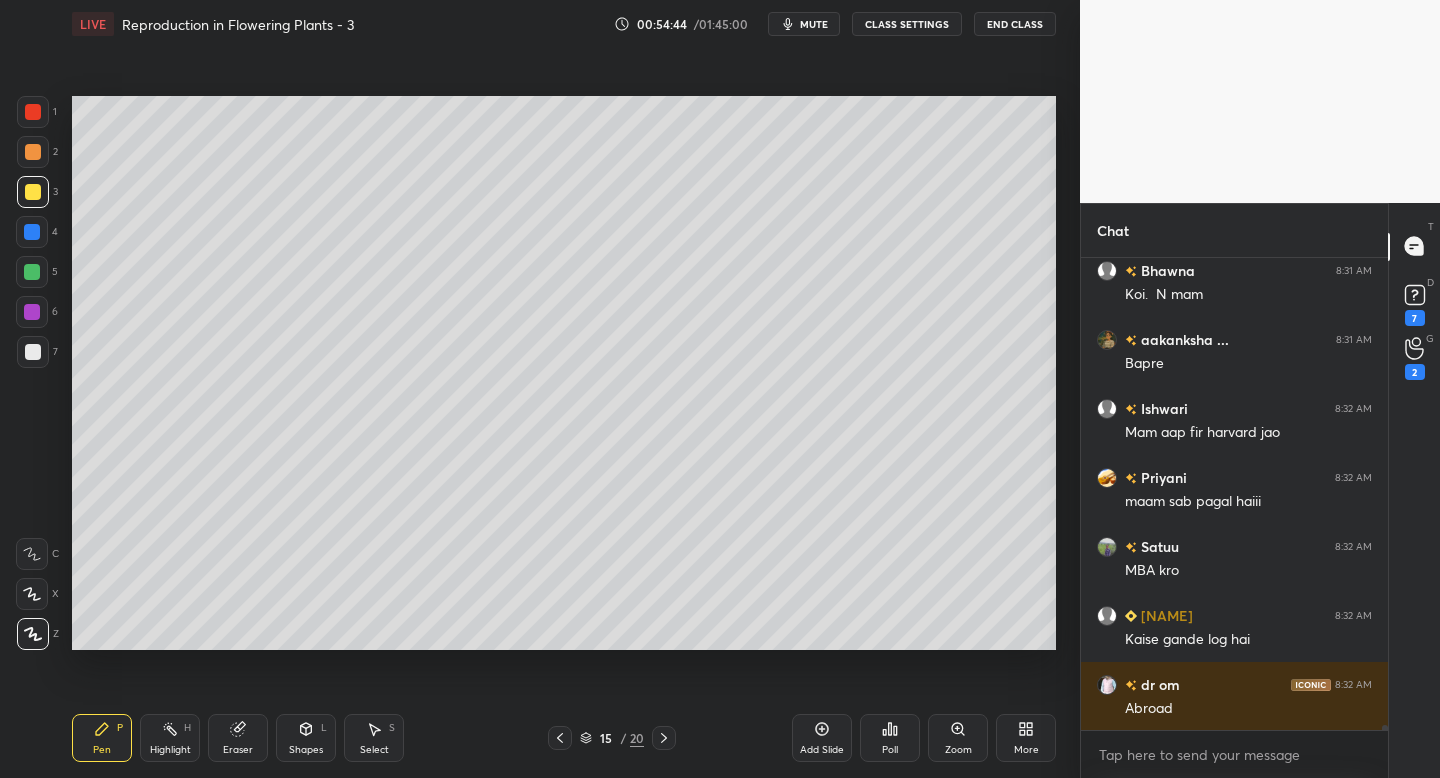 scroll, scrollTop: 41642, scrollLeft: 0, axis: vertical 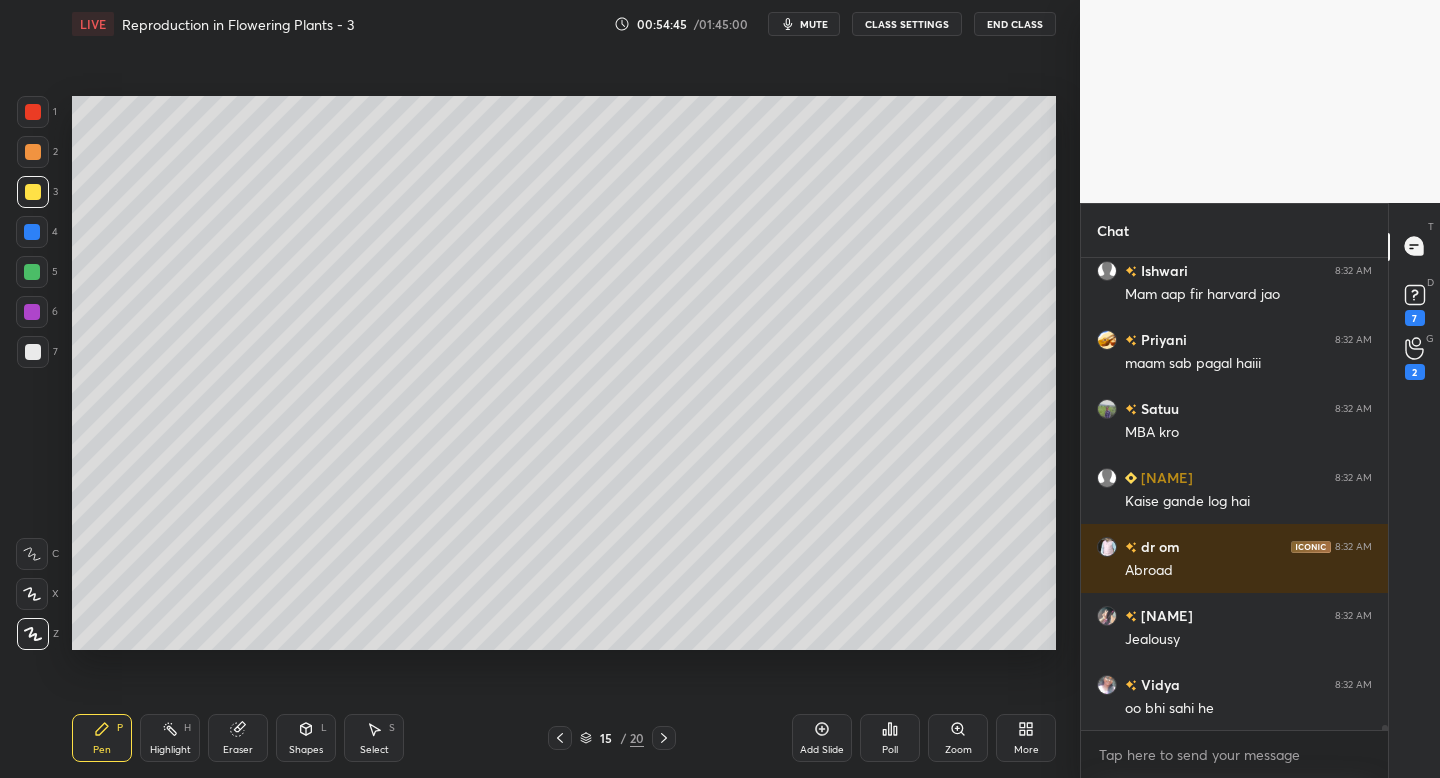 click 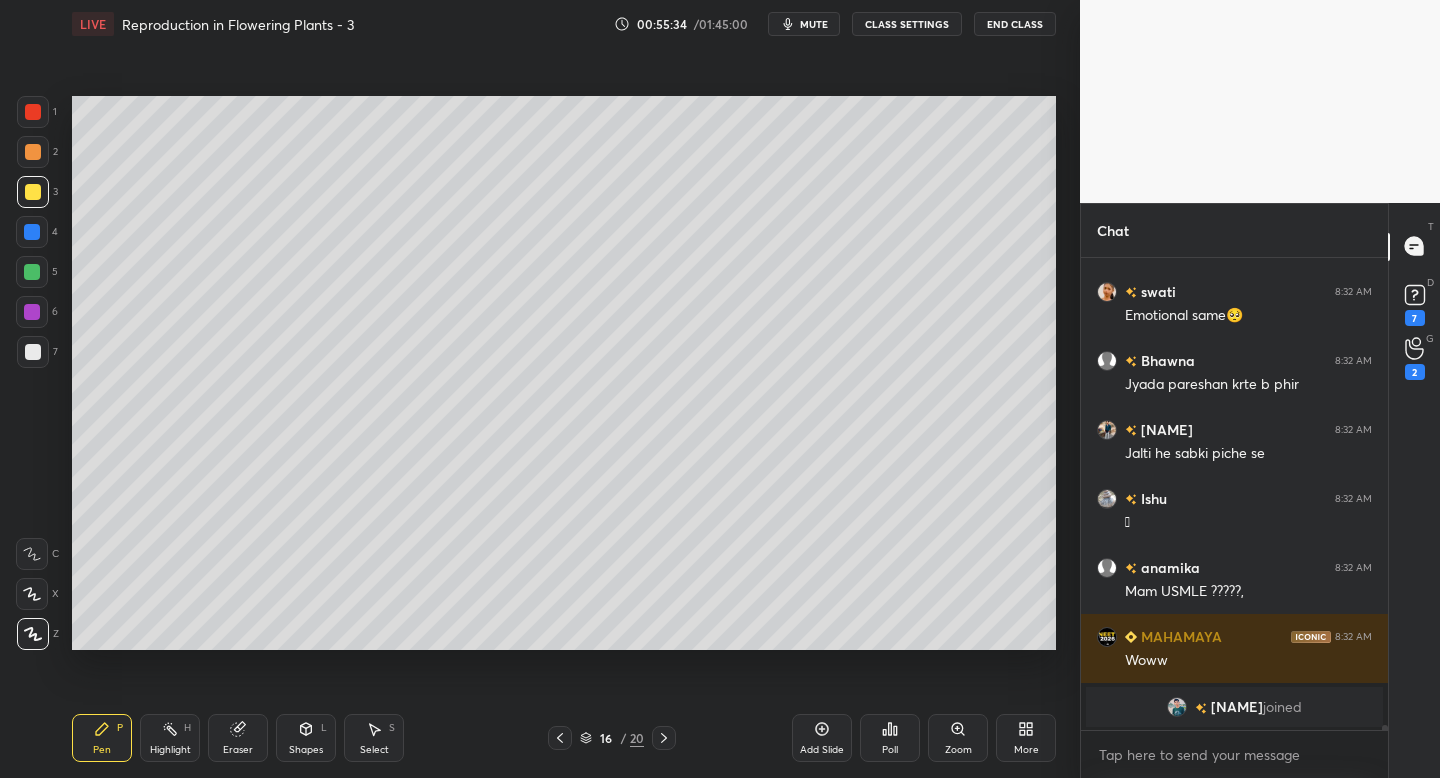 scroll, scrollTop: 42173, scrollLeft: 0, axis: vertical 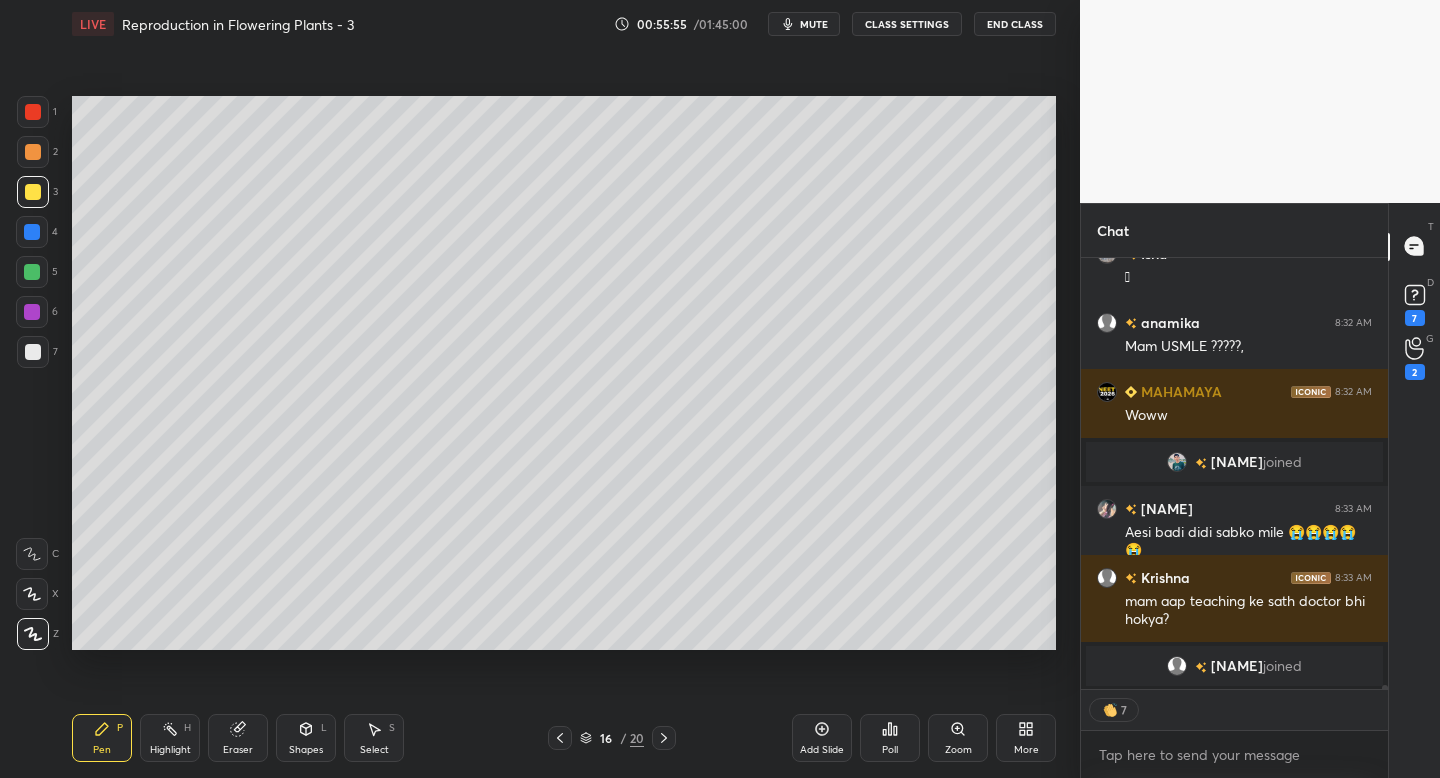 click 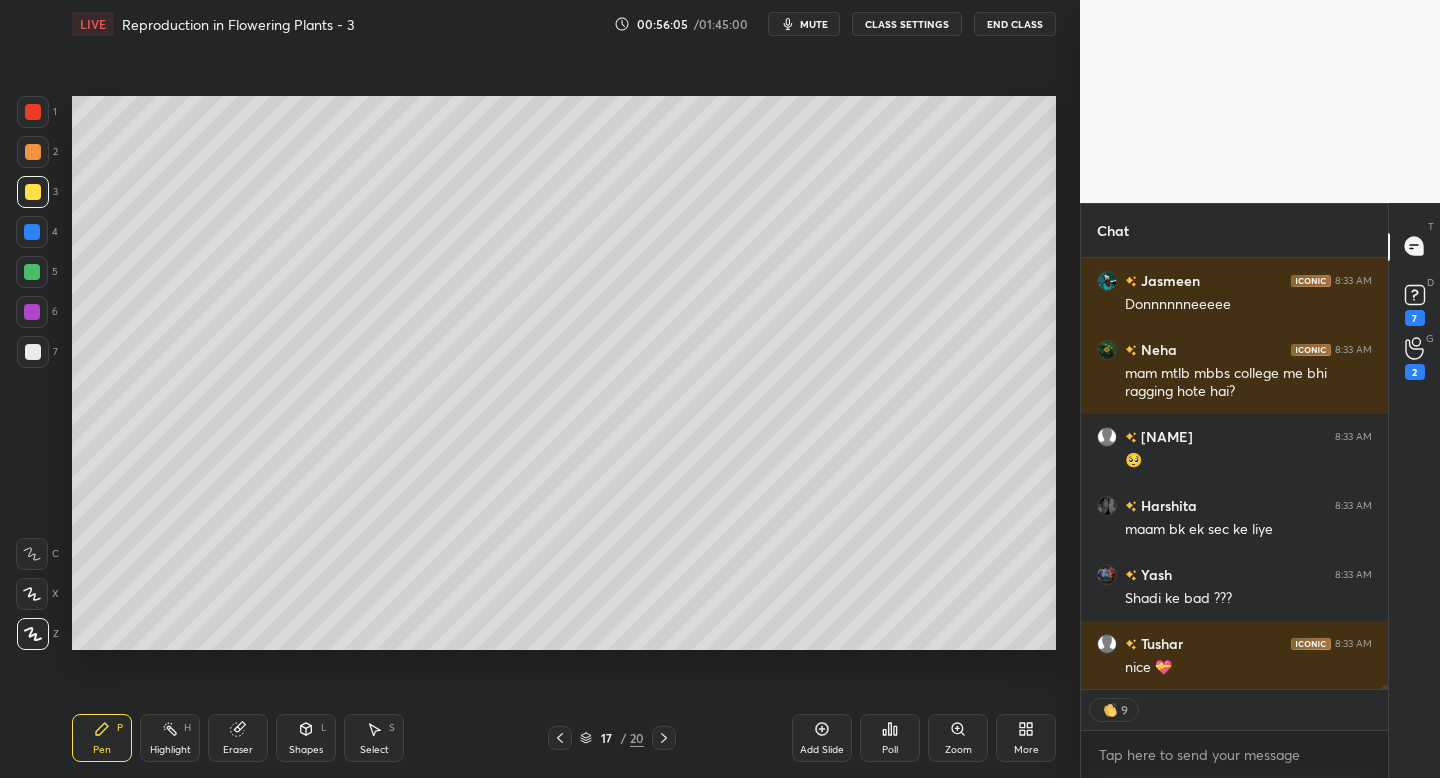 scroll, scrollTop: 42753, scrollLeft: 0, axis: vertical 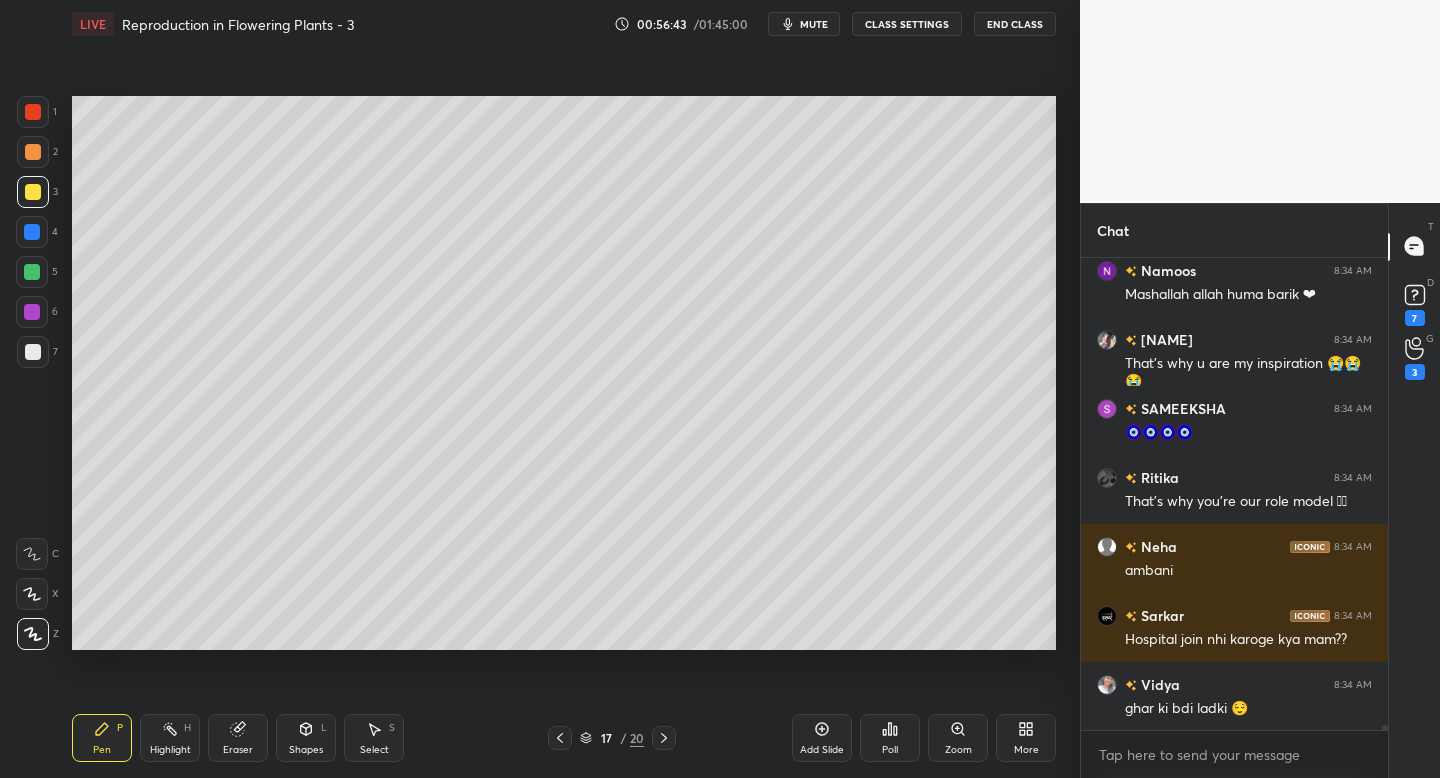 click at bounding box center [664, 738] 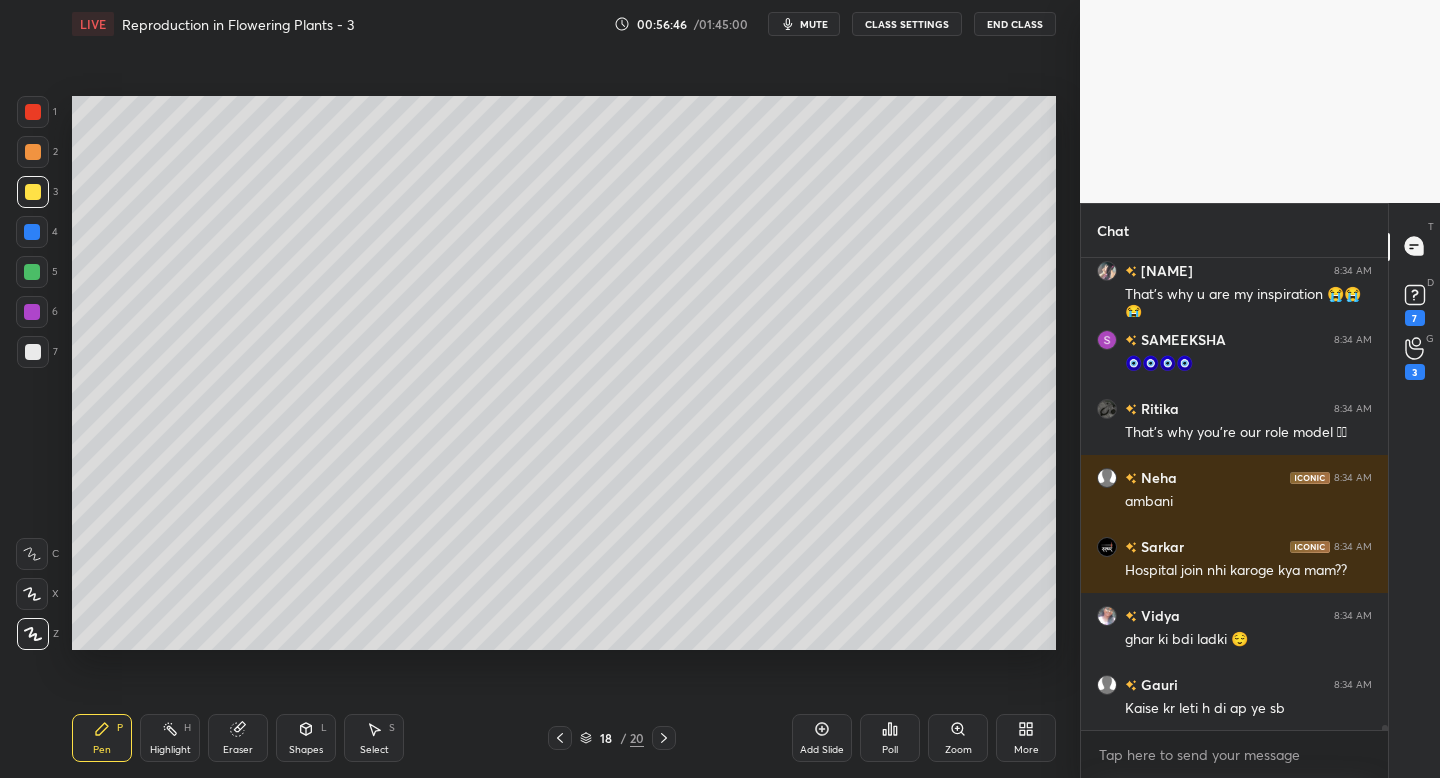 click 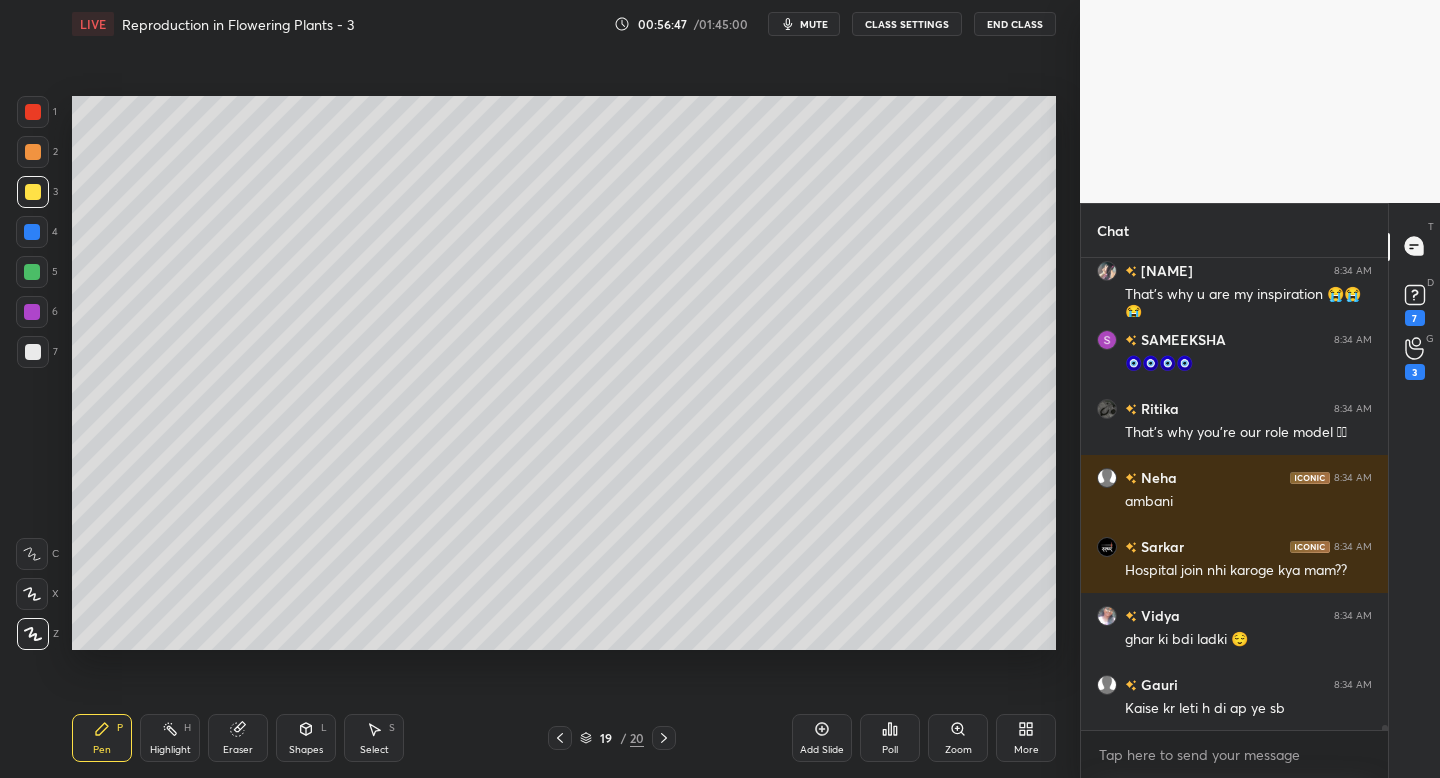 click 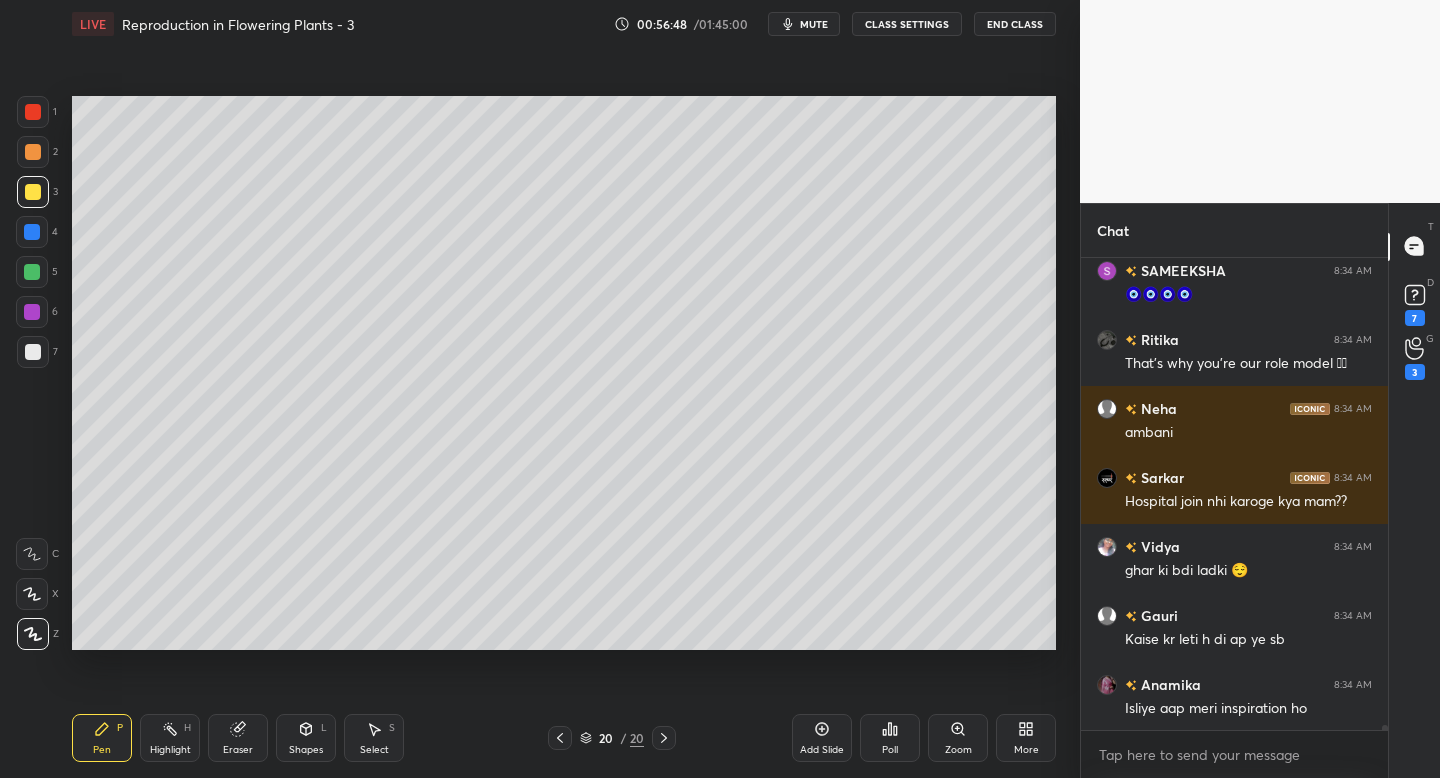 click 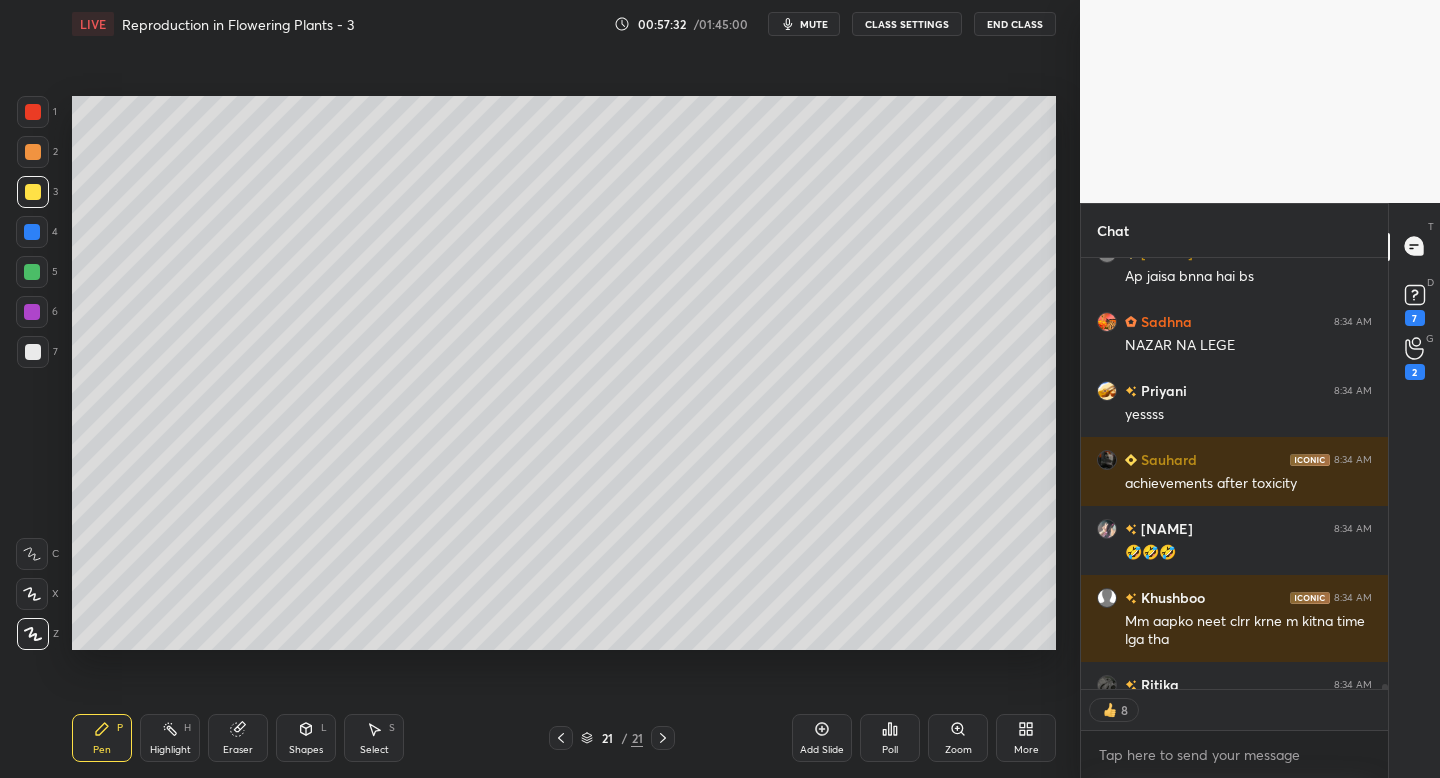 scroll, scrollTop: 44688, scrollLeft: 0, axis: vertical 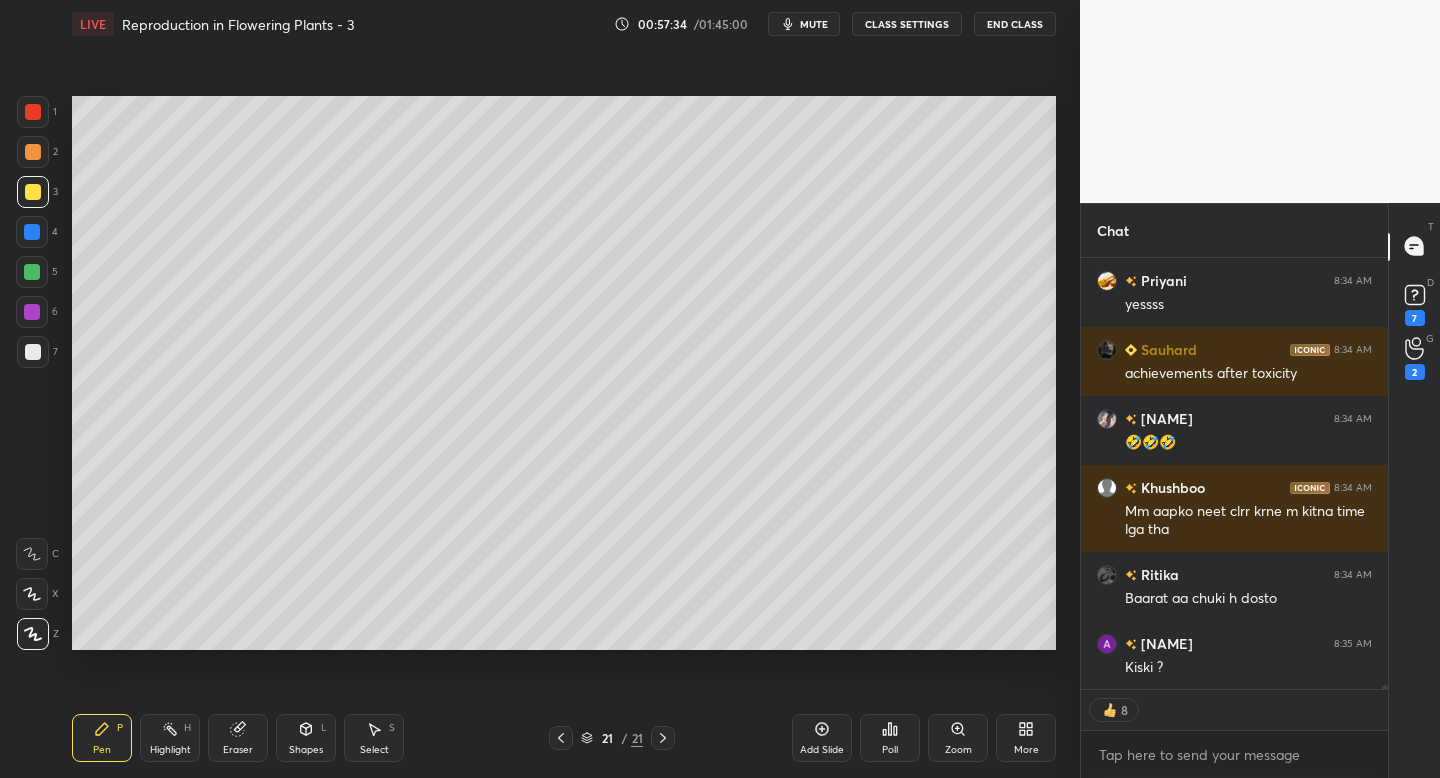 click at bounding box center (33, 352) 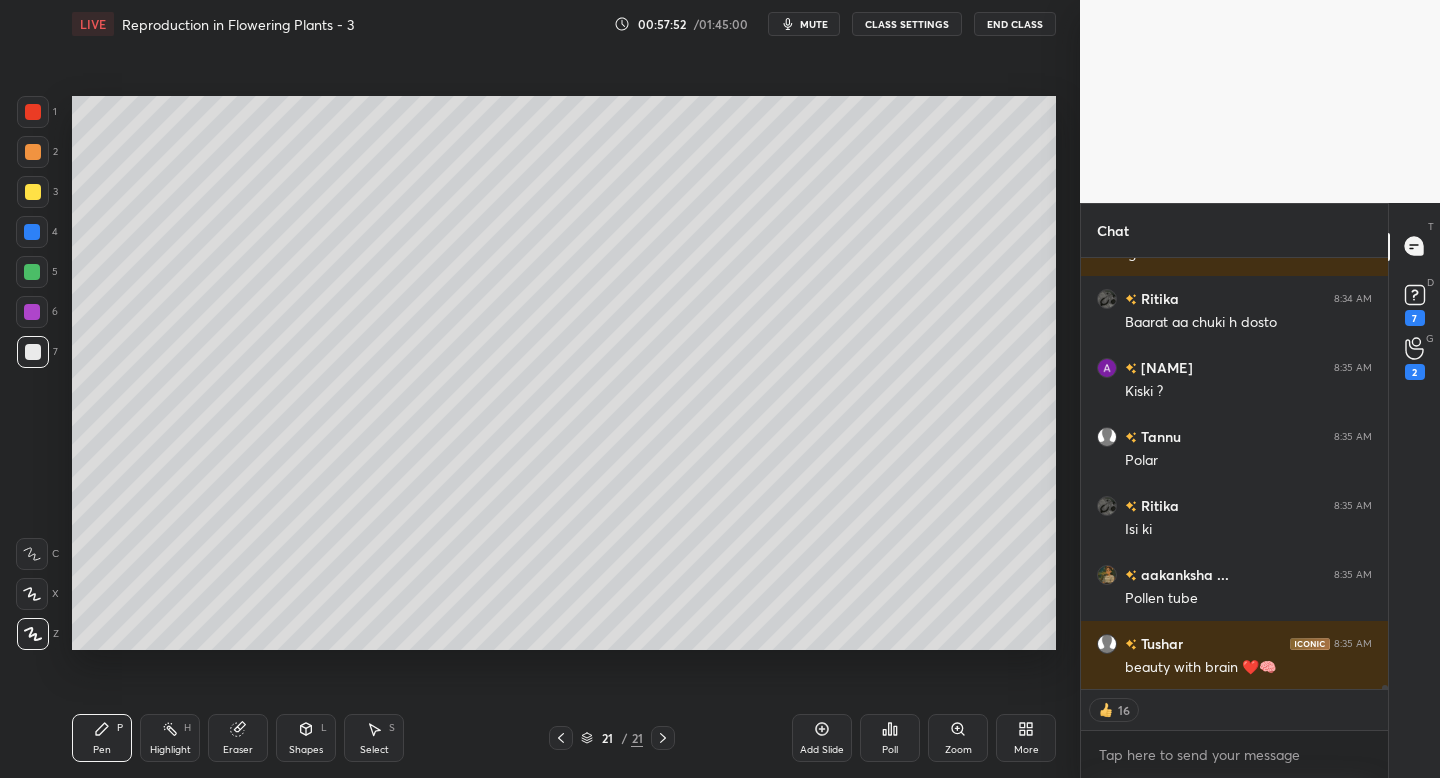 scroll, scrollTop: 45033, scrollLeft: 0, axis: vertical 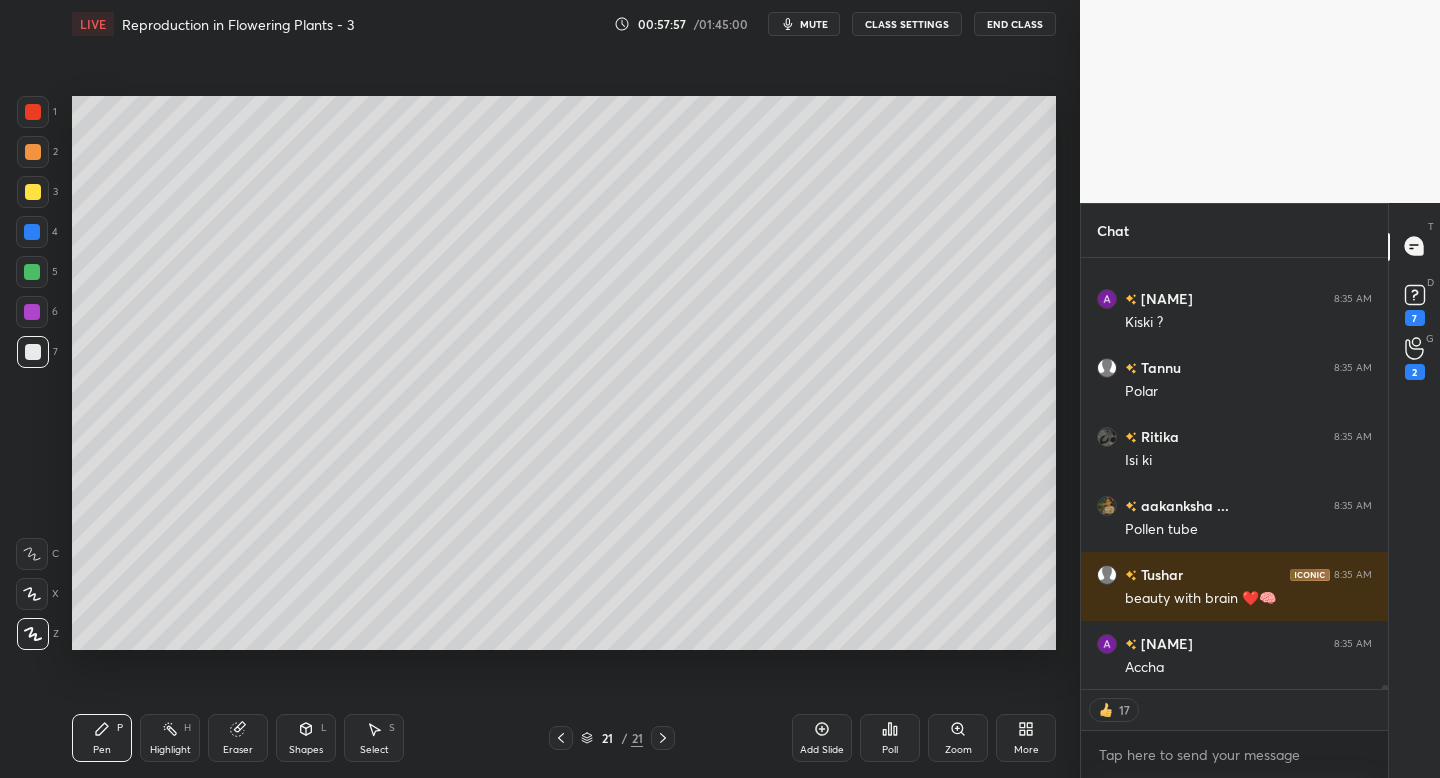 click on "Add Slide" at bounding box center [822, 750] 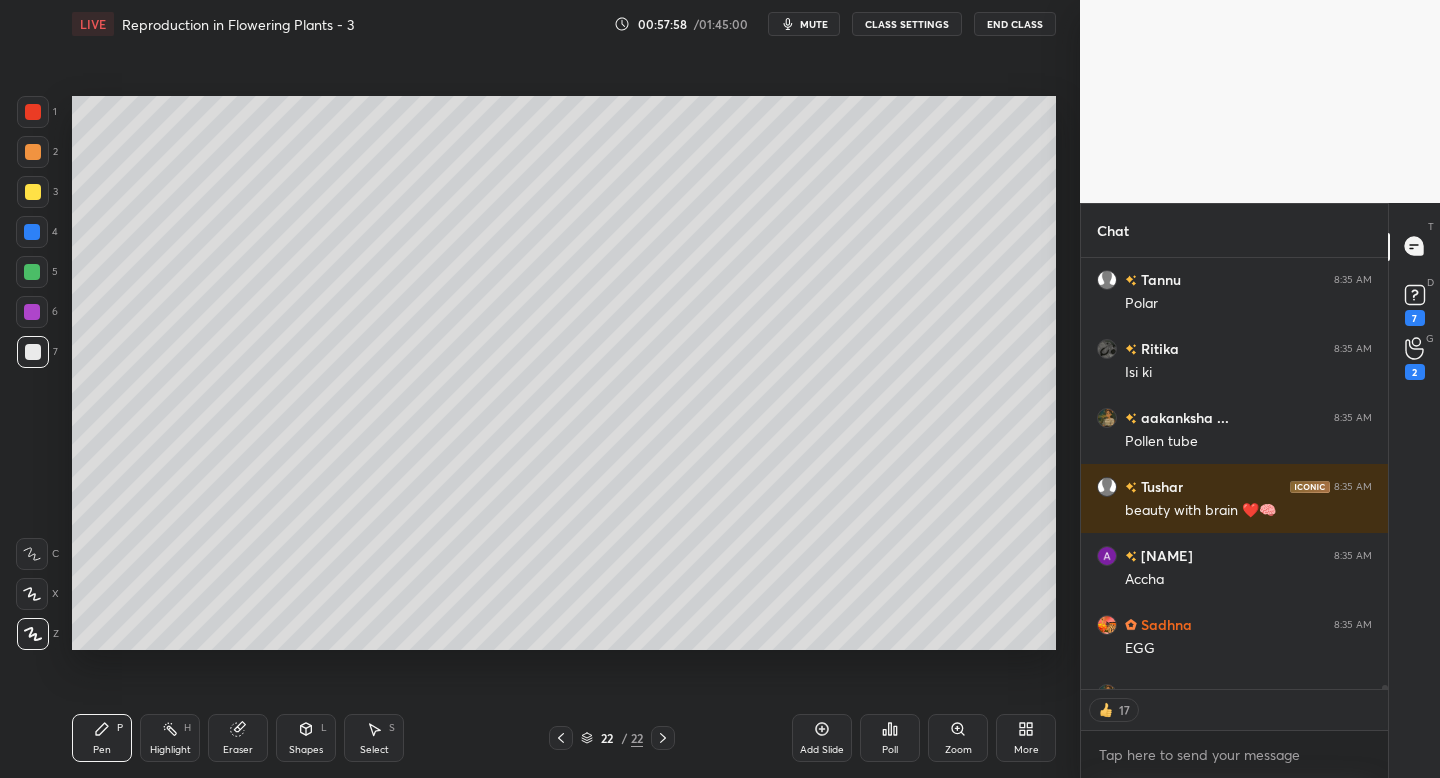 scroll, scrollTop: 44534, scrollLeft: 0, axis: vertical 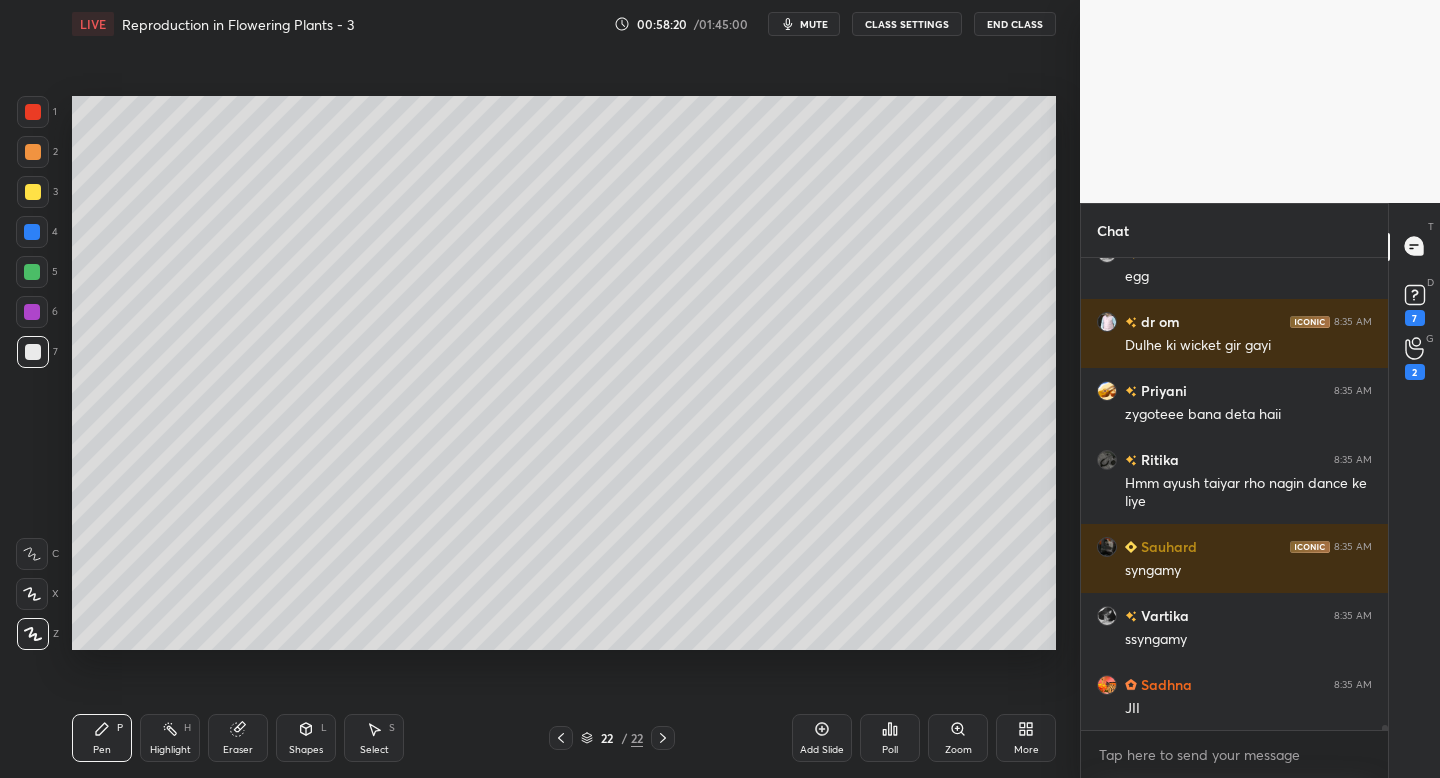 click at bounding box center (33, 192) 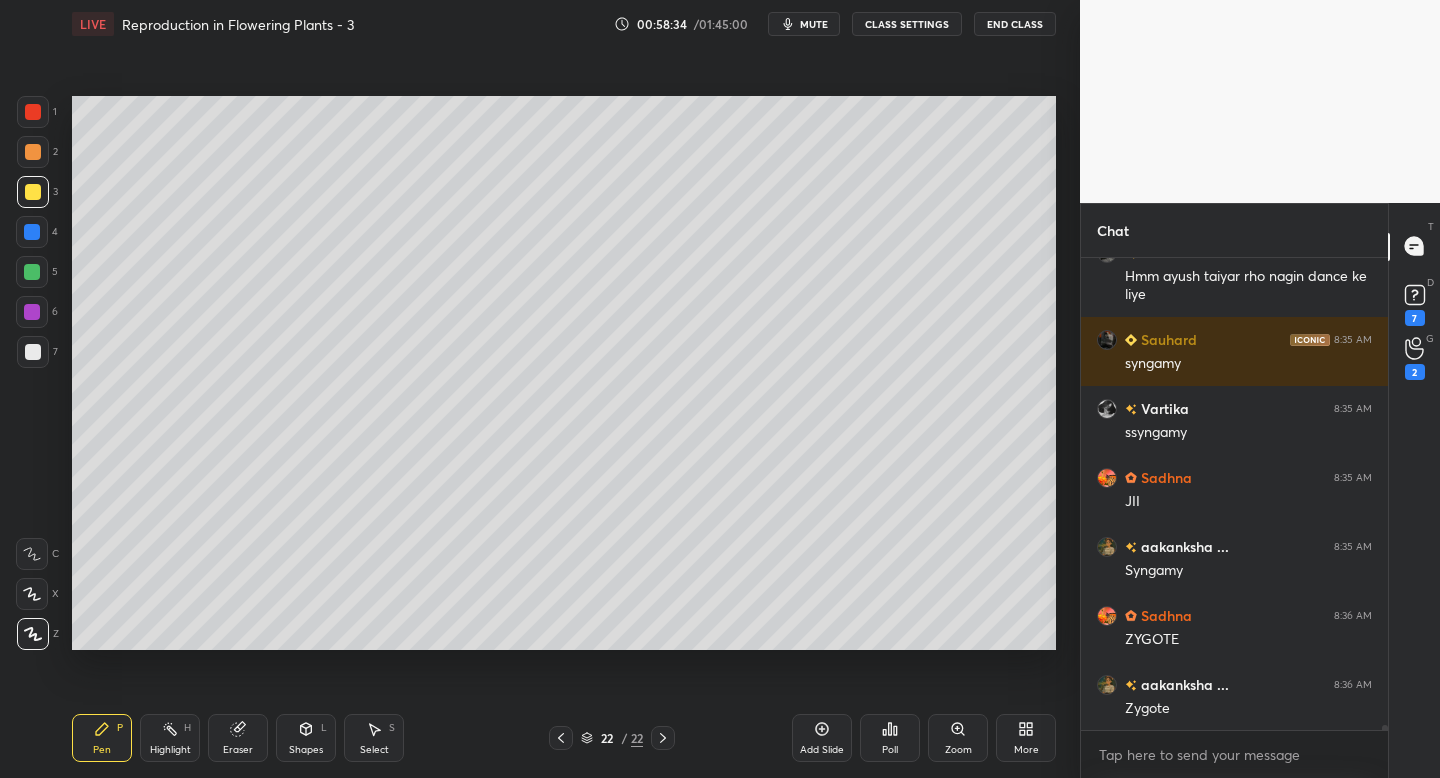 scroll, scrollTop: 45186, scrollLeft: 0, axis: vertical 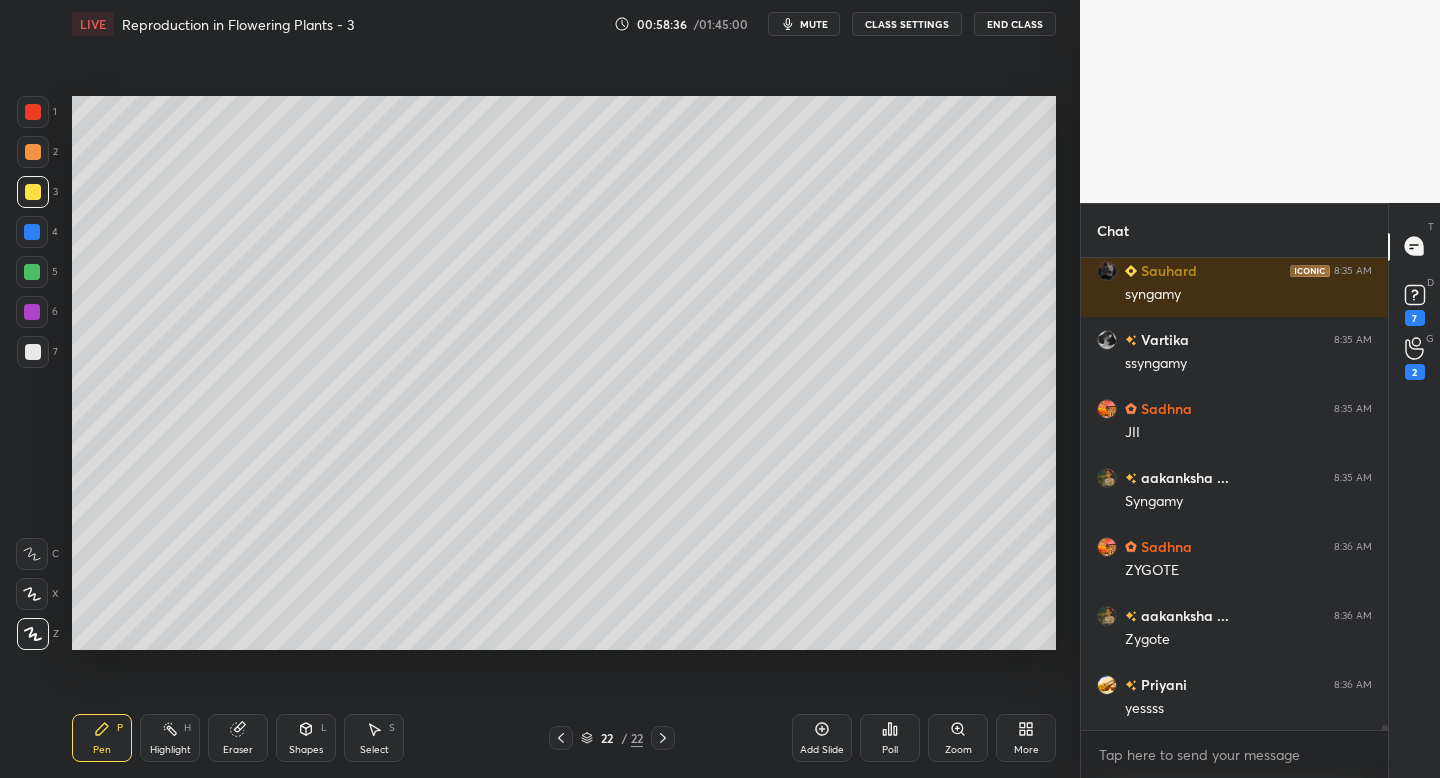 click on "22 / 22" at bounding box center (612, 738) 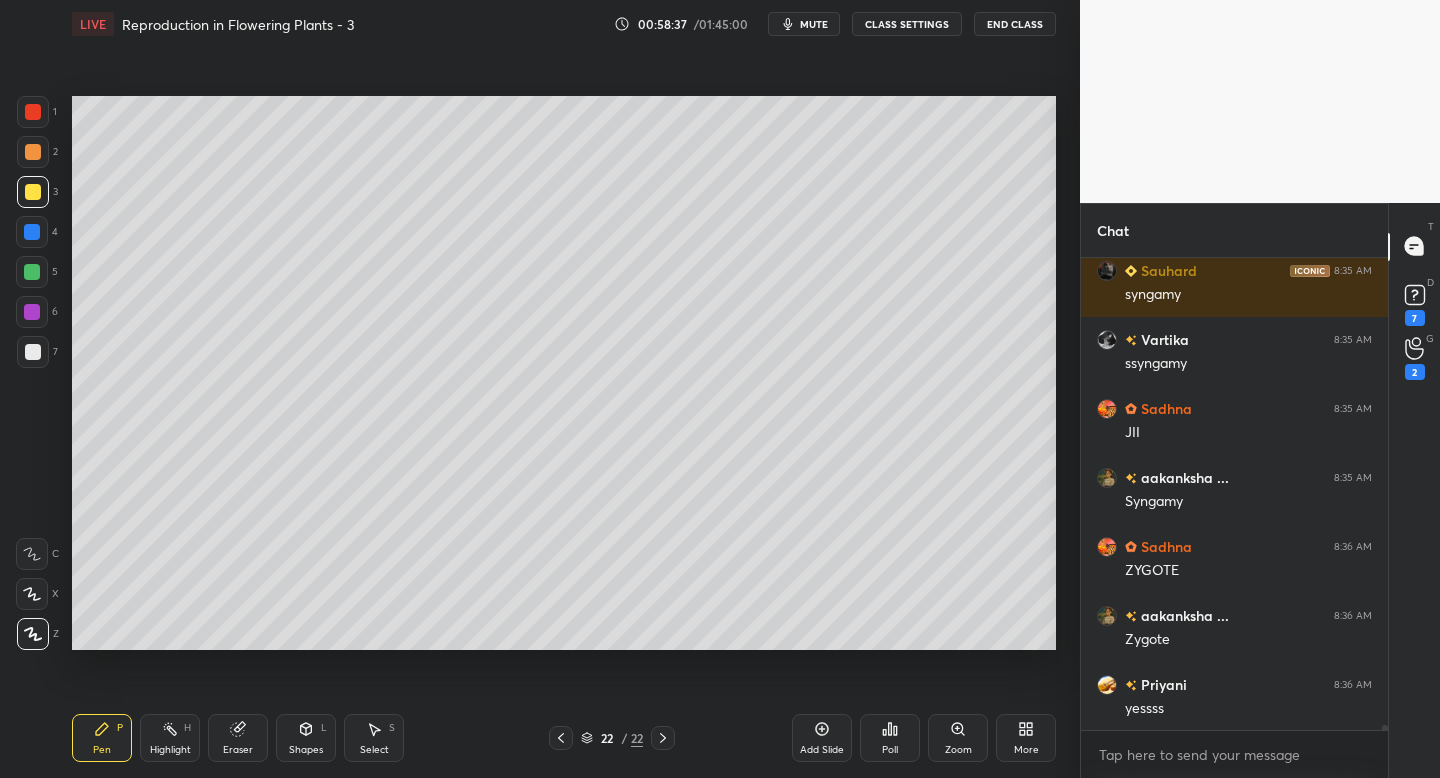 click 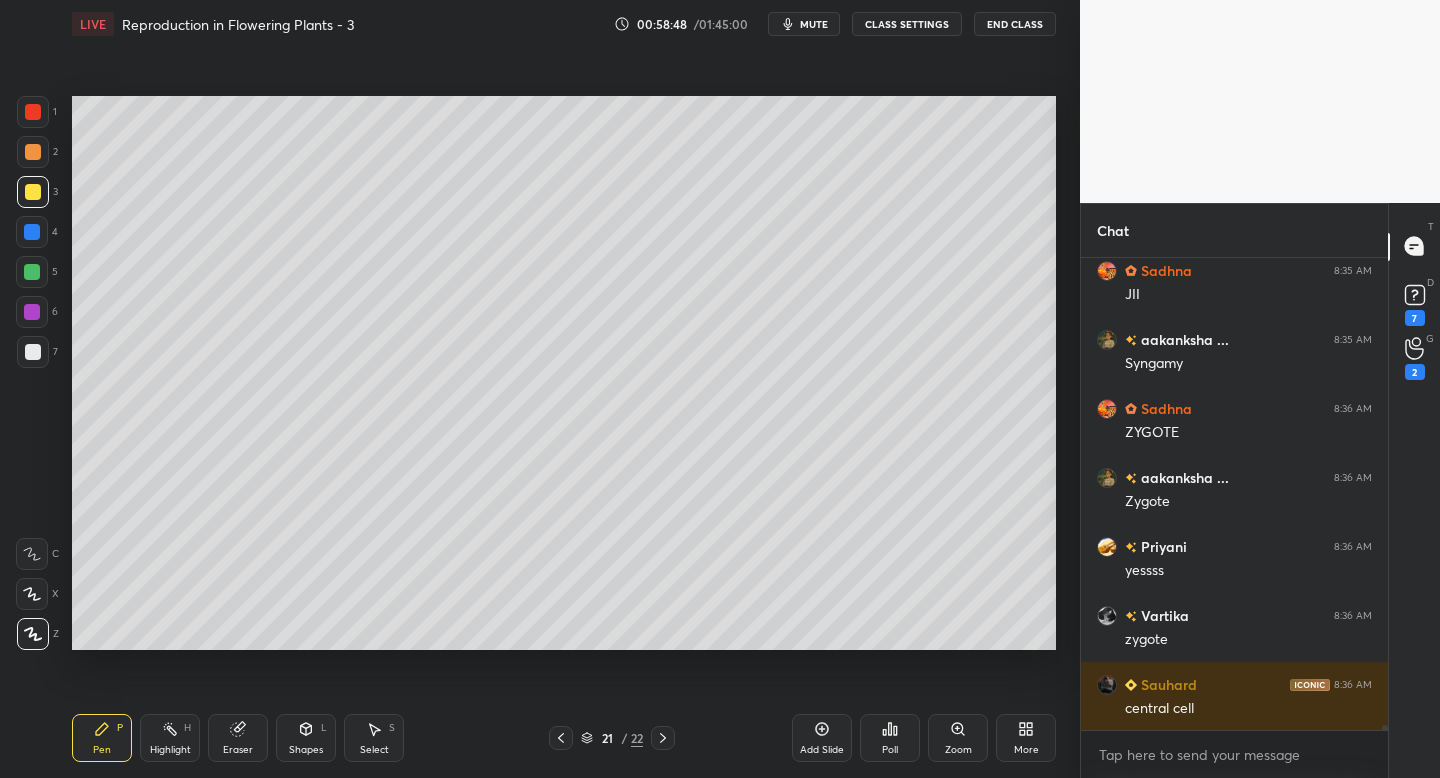 scroll, scrollTop: 45393, scrollLeft: 0, axis: vertical 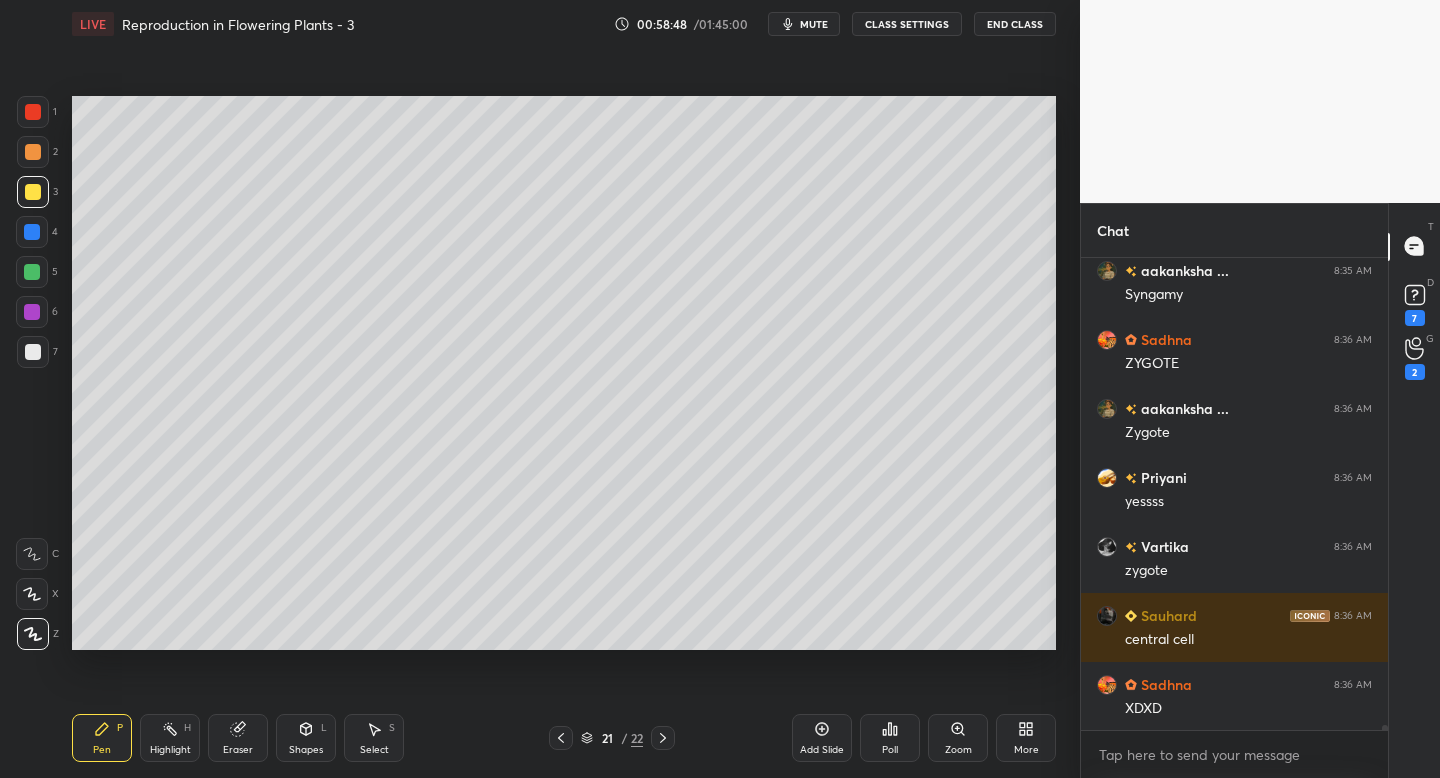 click at bounding box center [32, 272] 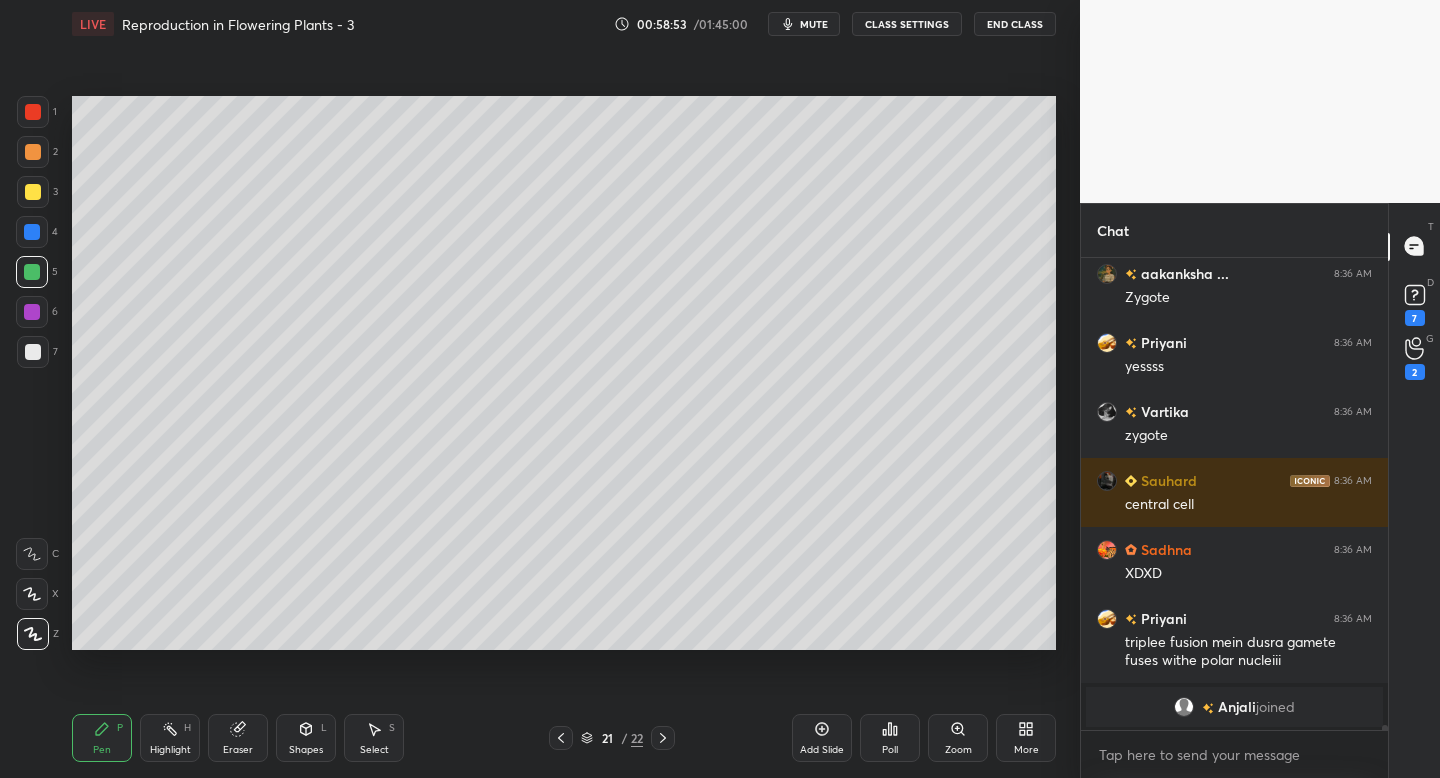 scroll, scrollTop: 45351, scrollLeft: 0, axis: vertical 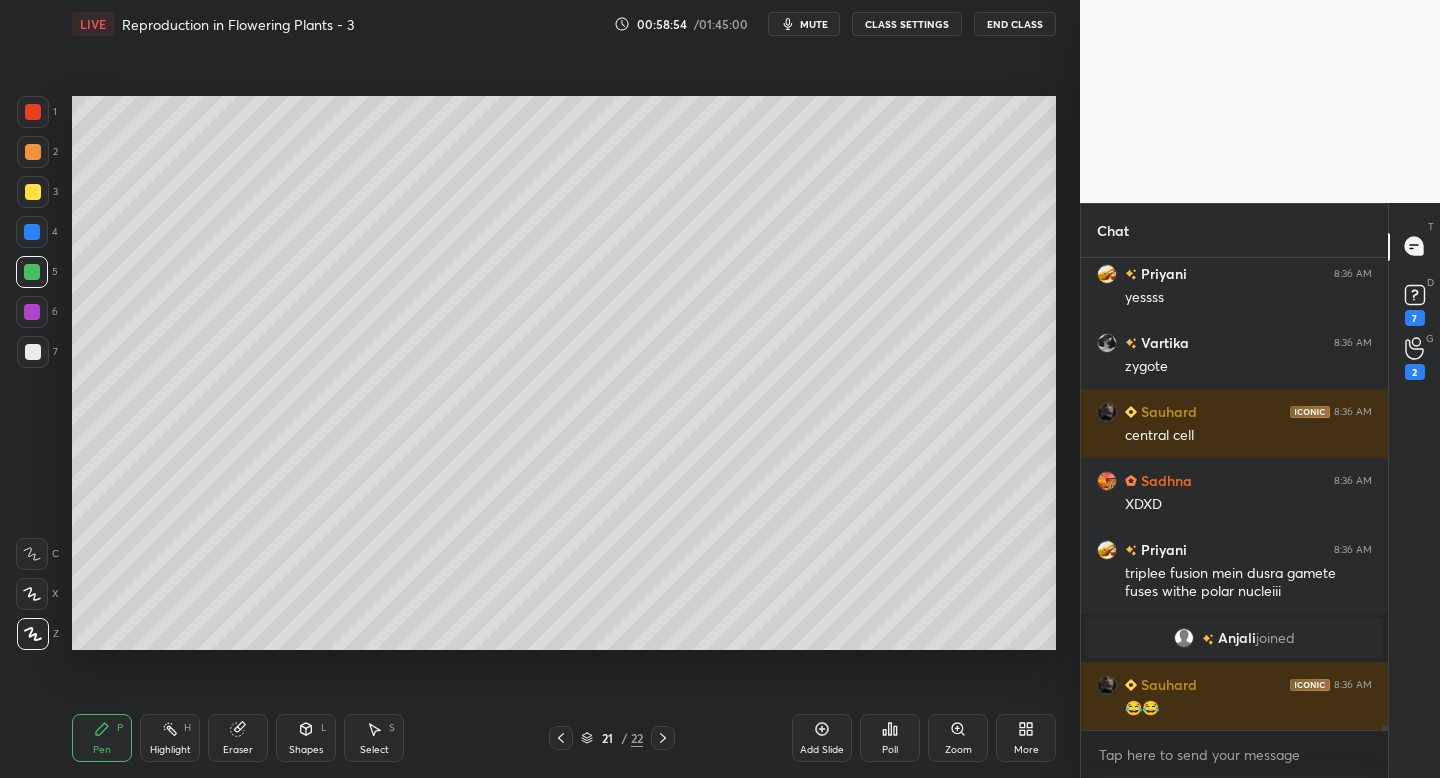 click at bounding box center (663, 738) 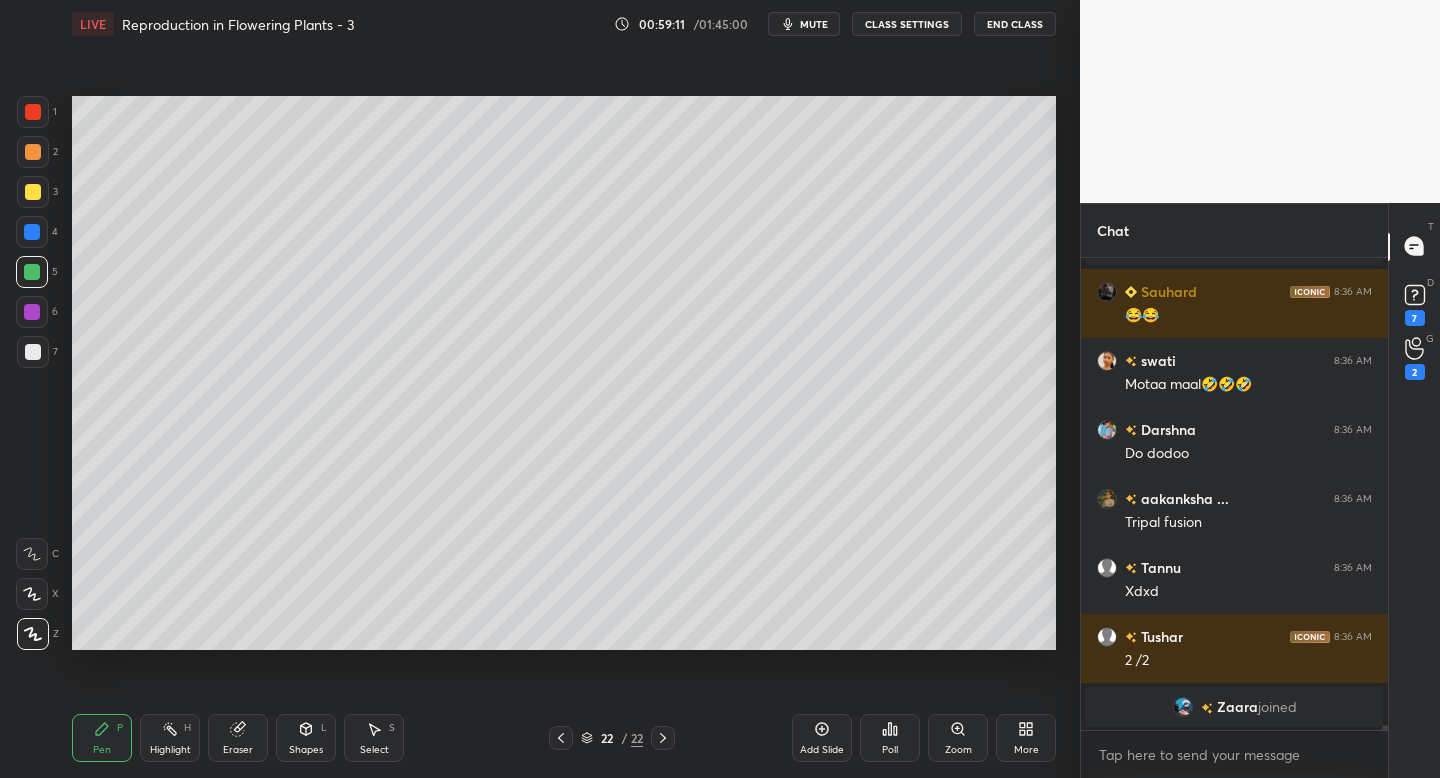scroll, scrollTop: 45683, scrollLeft: 0, axis: vertical 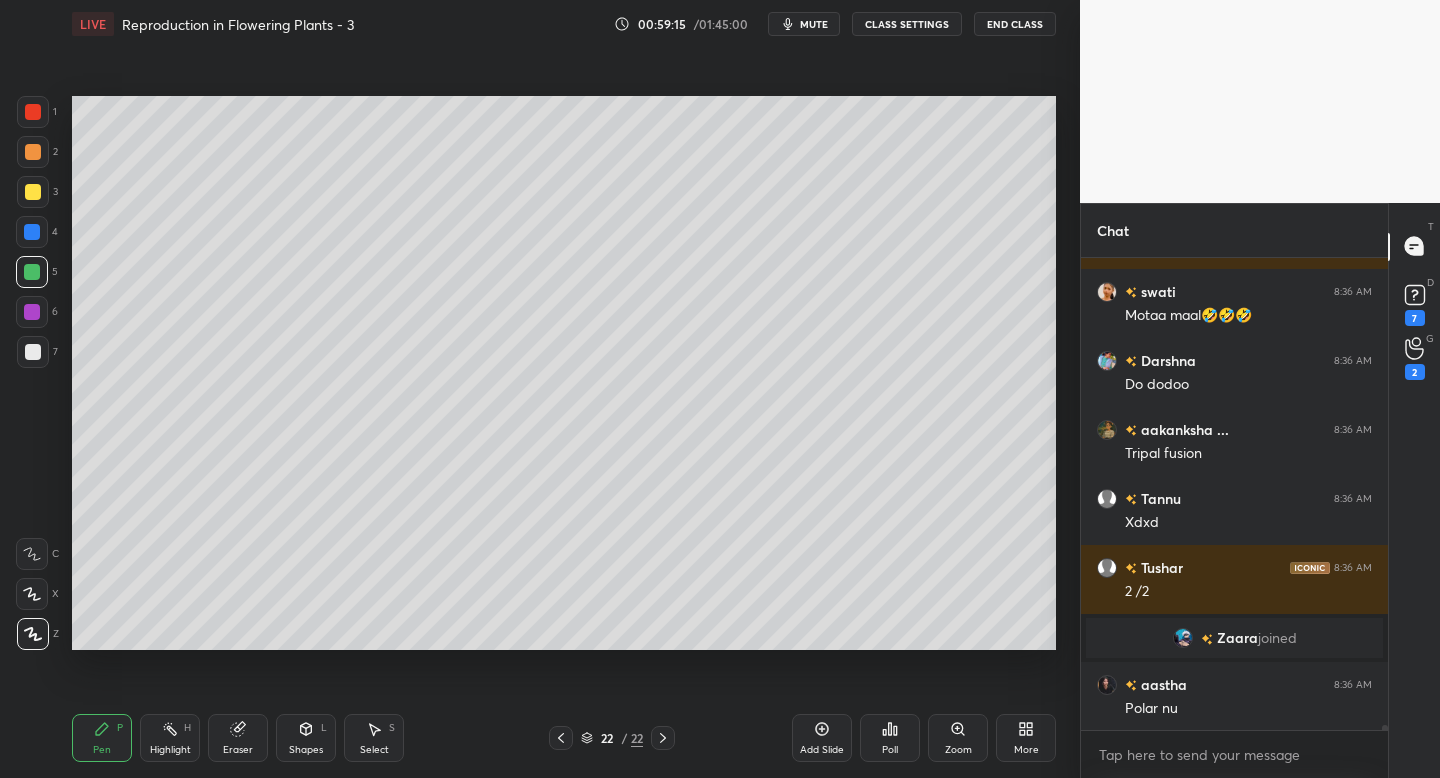 click on "3" at bounding box center [37, 192] 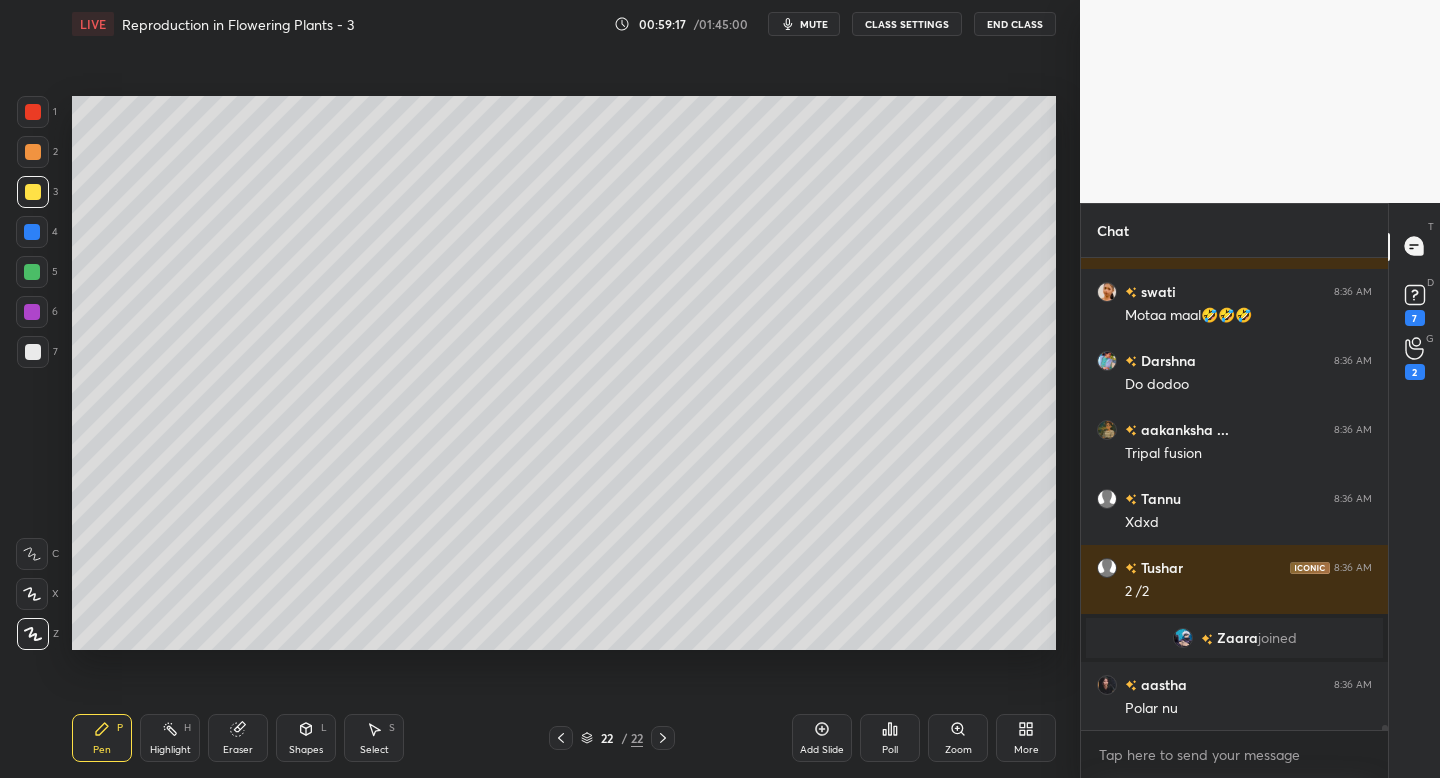 scroll, scrollTop: 45752, scrollLeft: 0, axis: vertical 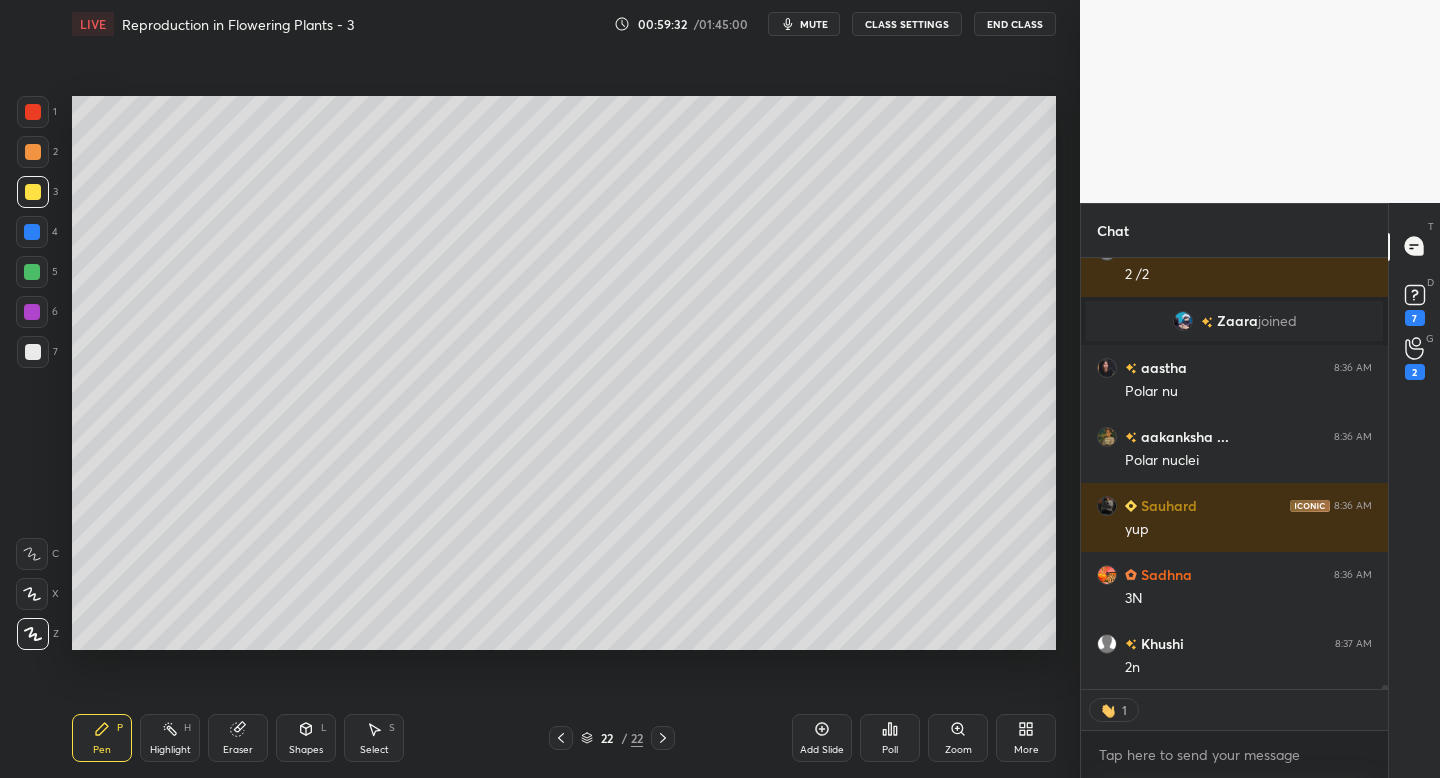click at bounding box center (33, 112) 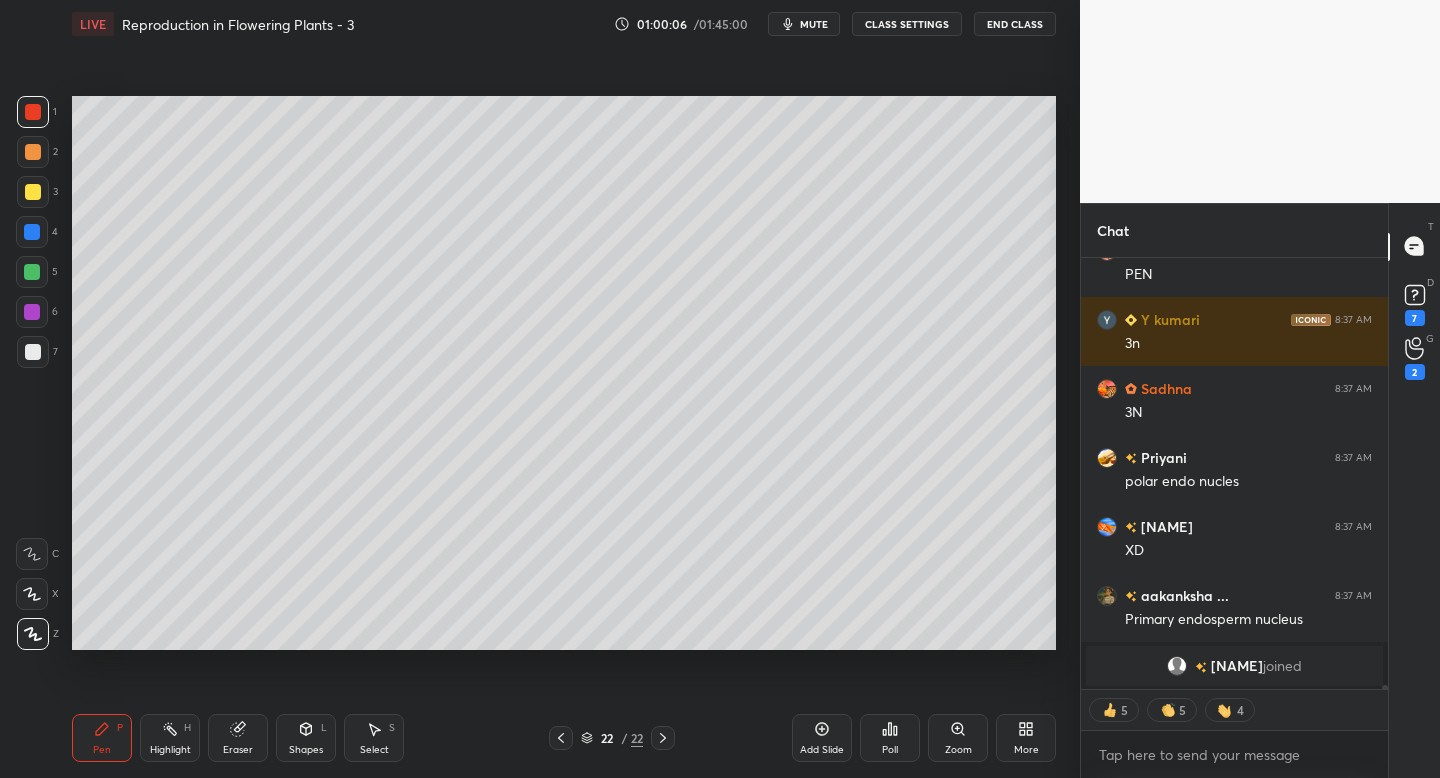 scroll, scrollTop: 46487, scrollLeft: 0, axis: vertical 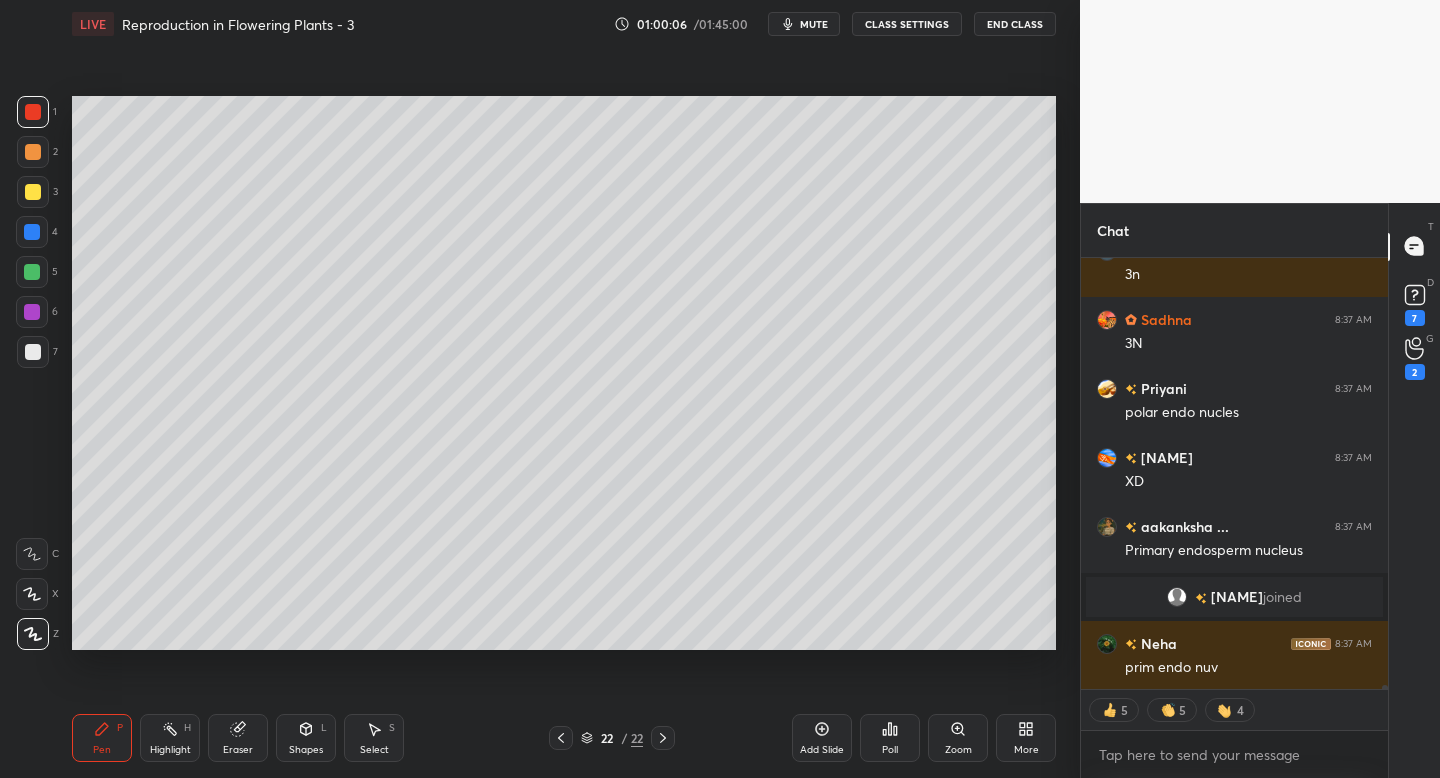 click on "Setting up your live class Poll for   secs No correct answer Start poll" at bounding box center [564, 373] 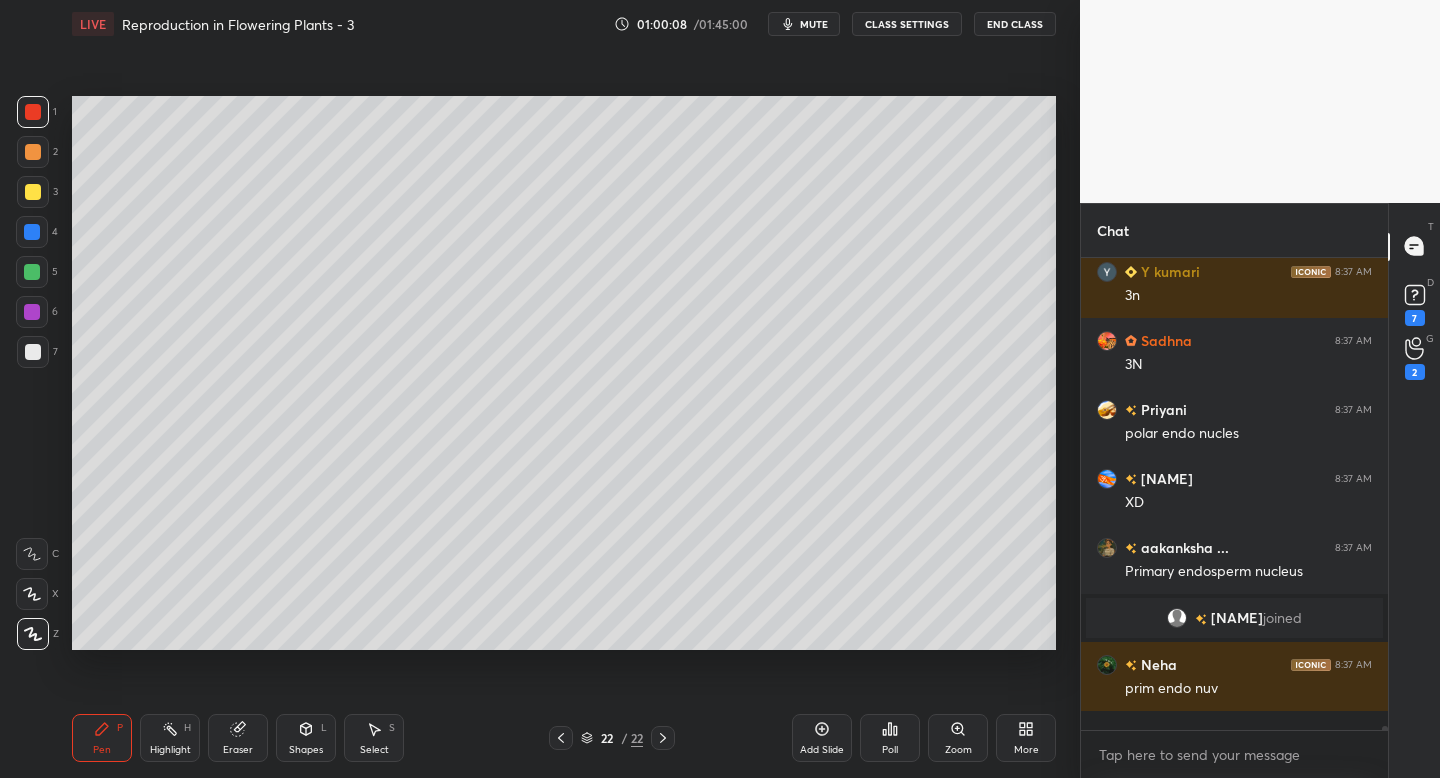scroll, scrollTop: 7, scrollLeft: 7, axis: both 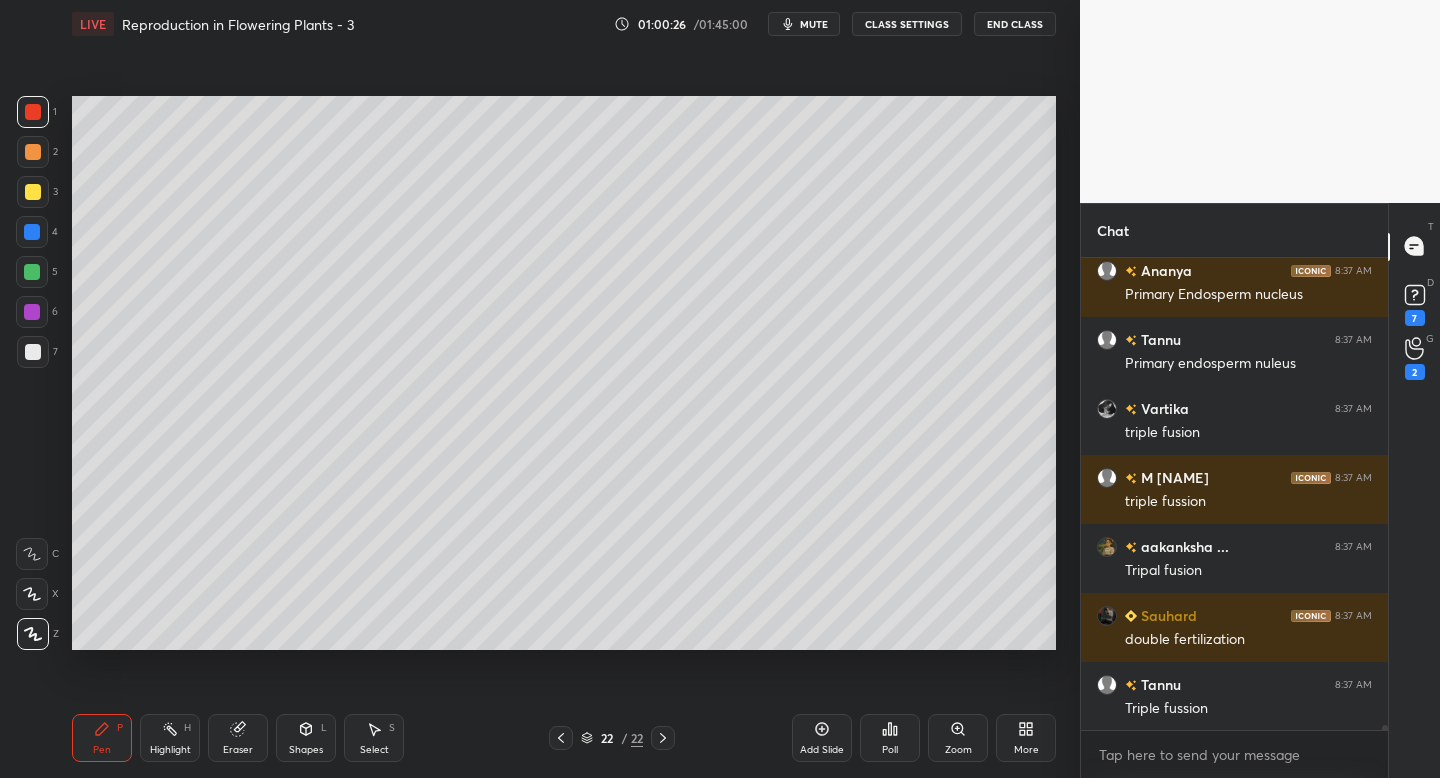 click at bounding box center [32, 232] 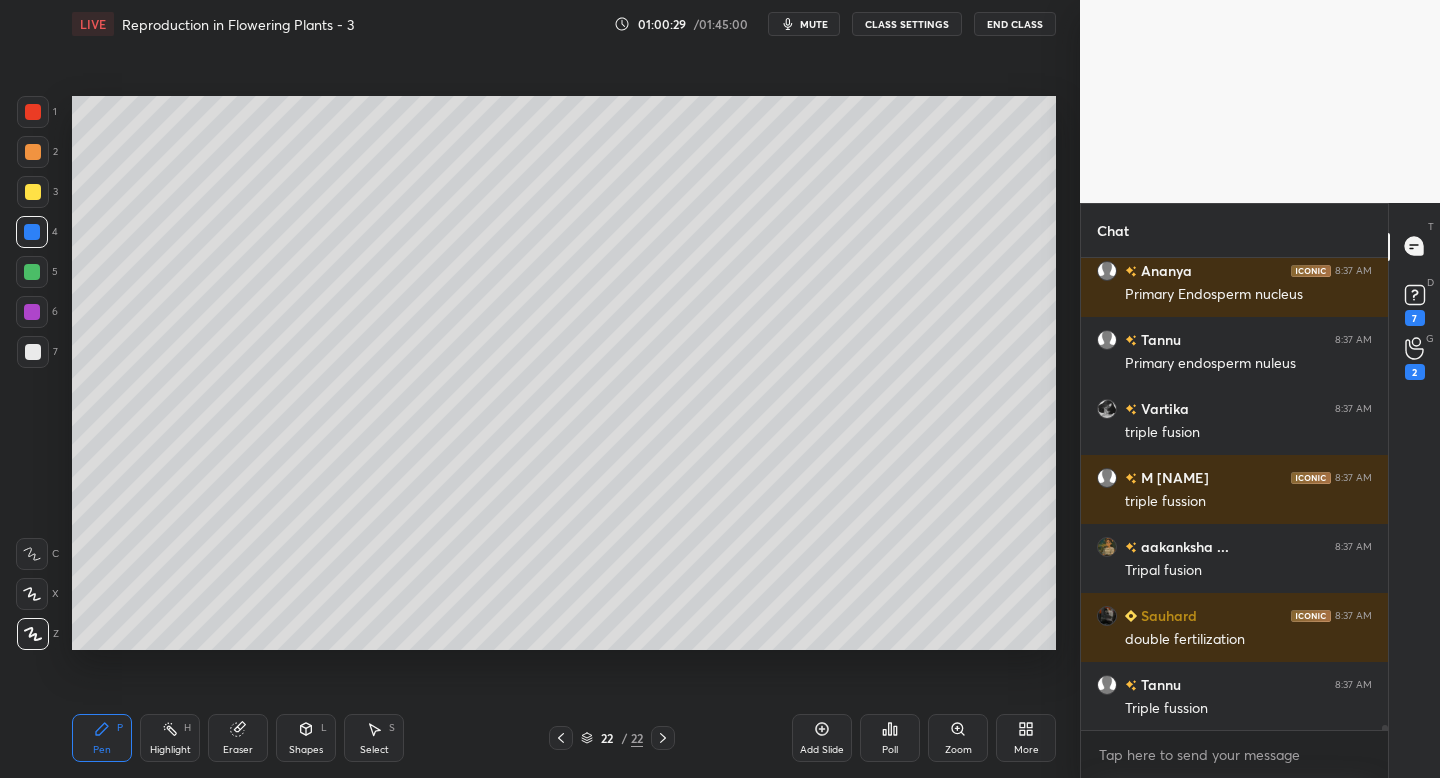scroll, scrollTop: 425, scrollLeft: 301, axis: both 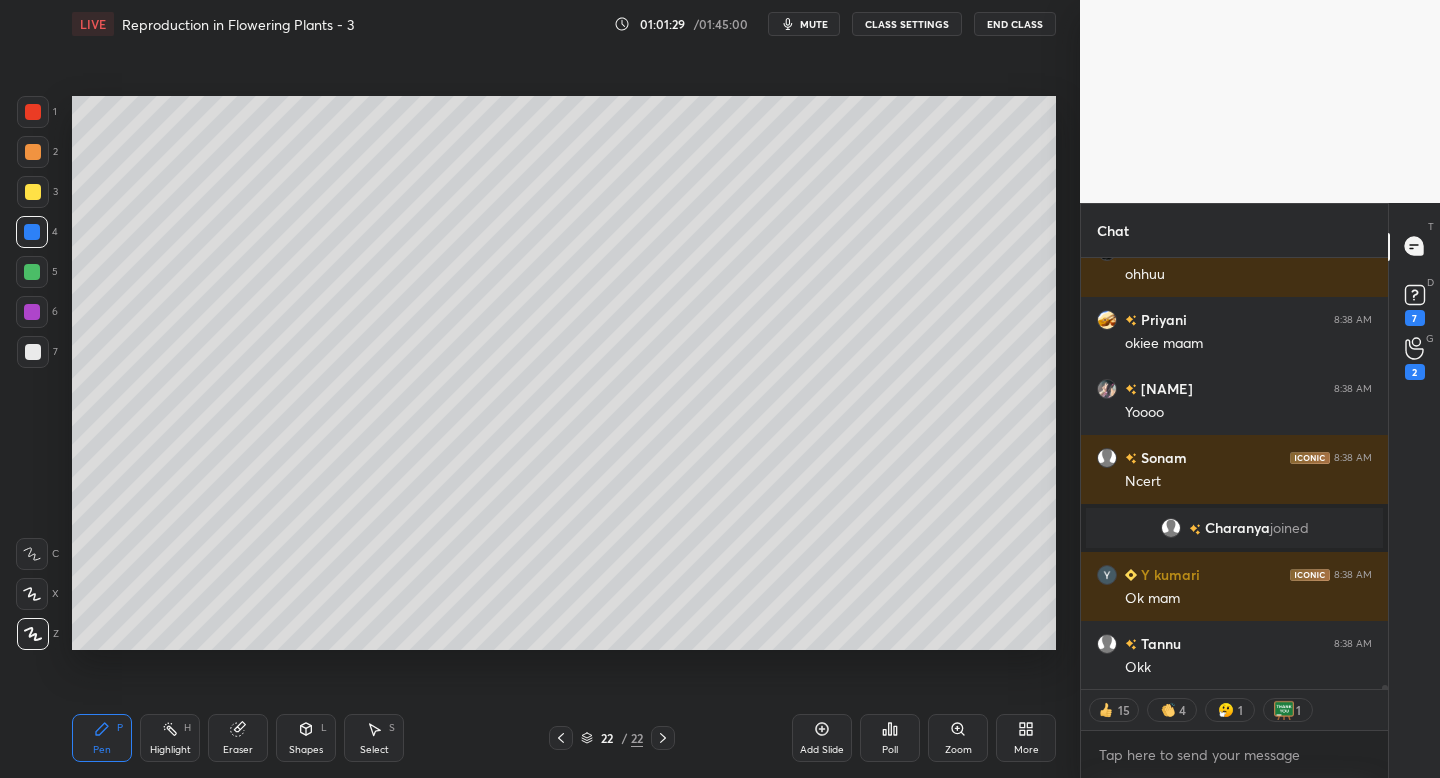 click 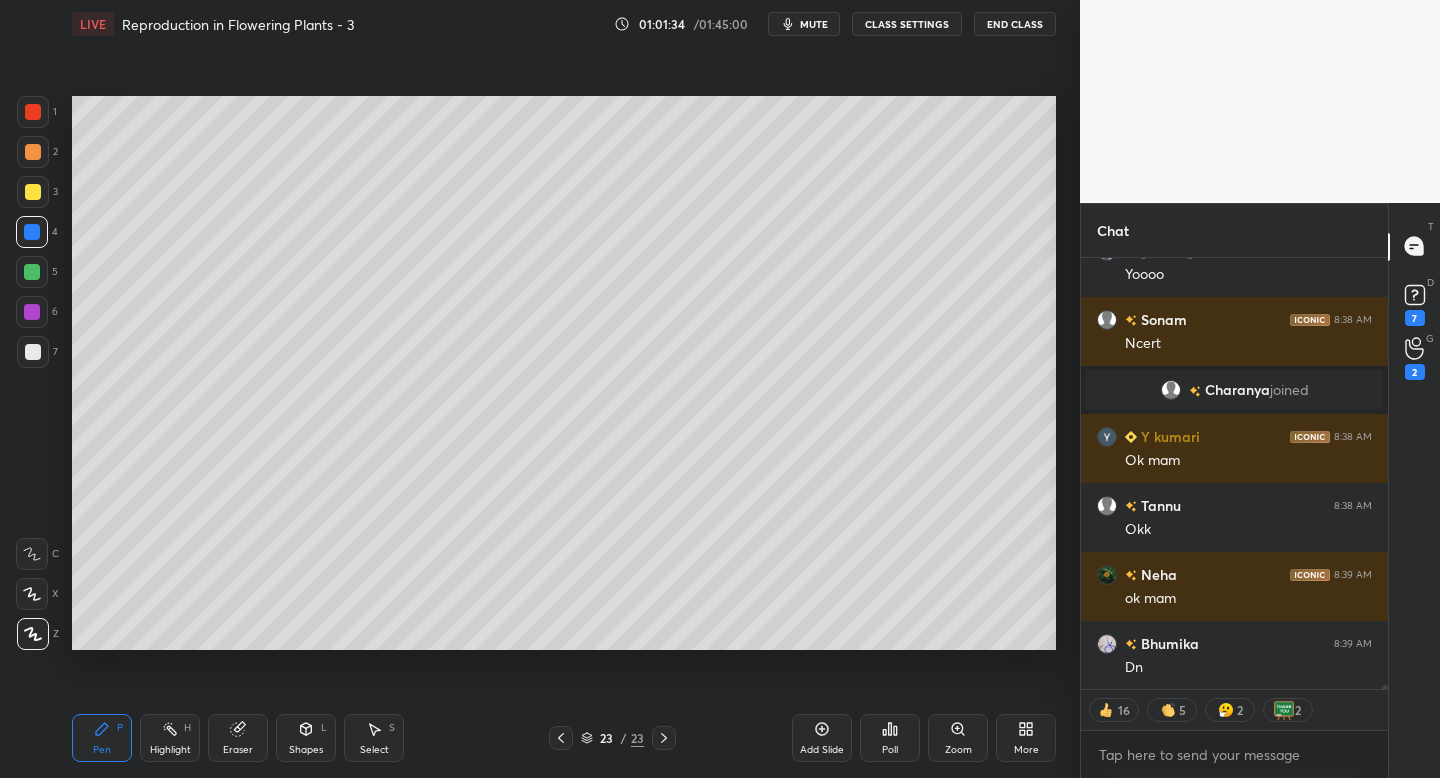 click at bounding box center (33, 192) 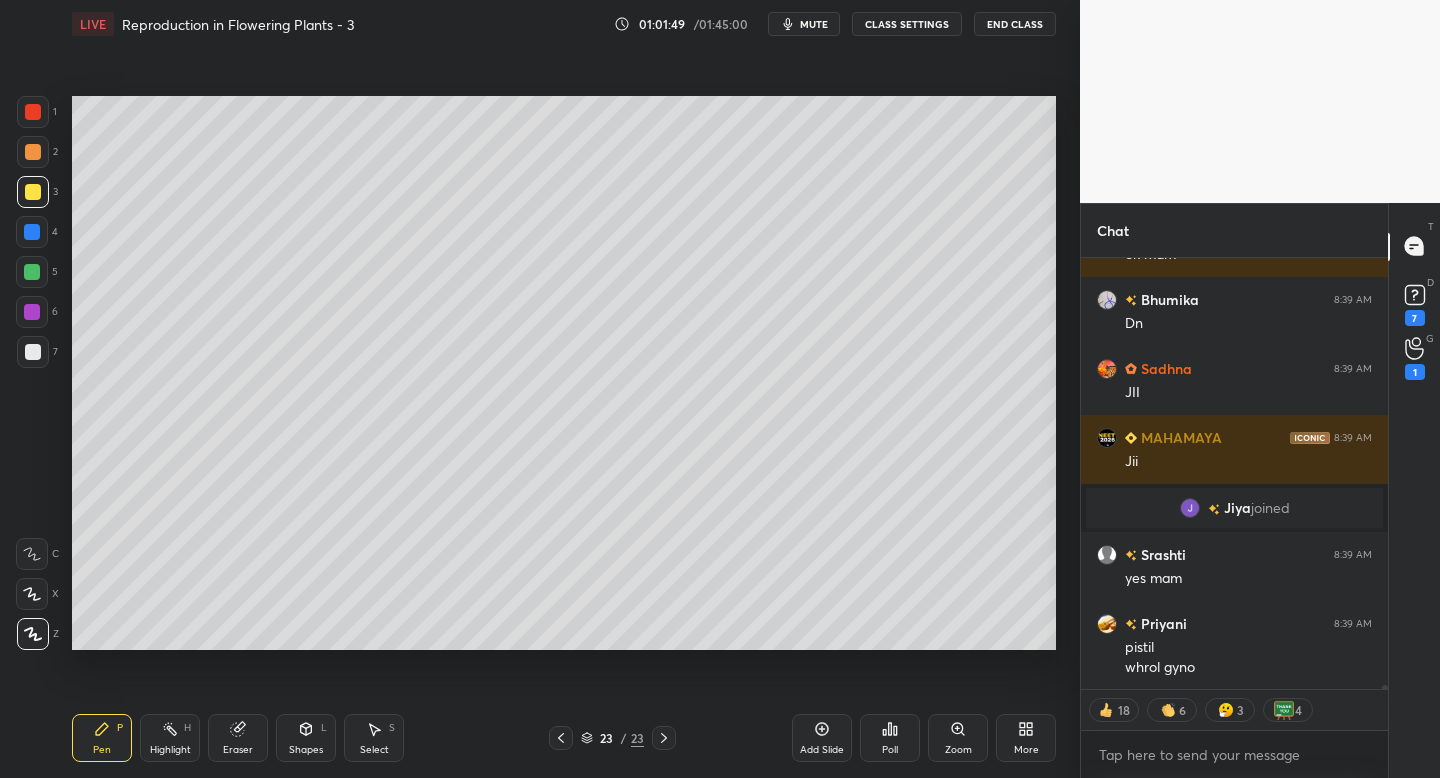 scroll, scrollTop: 49564, scrollLeft: 0, axis: vertical 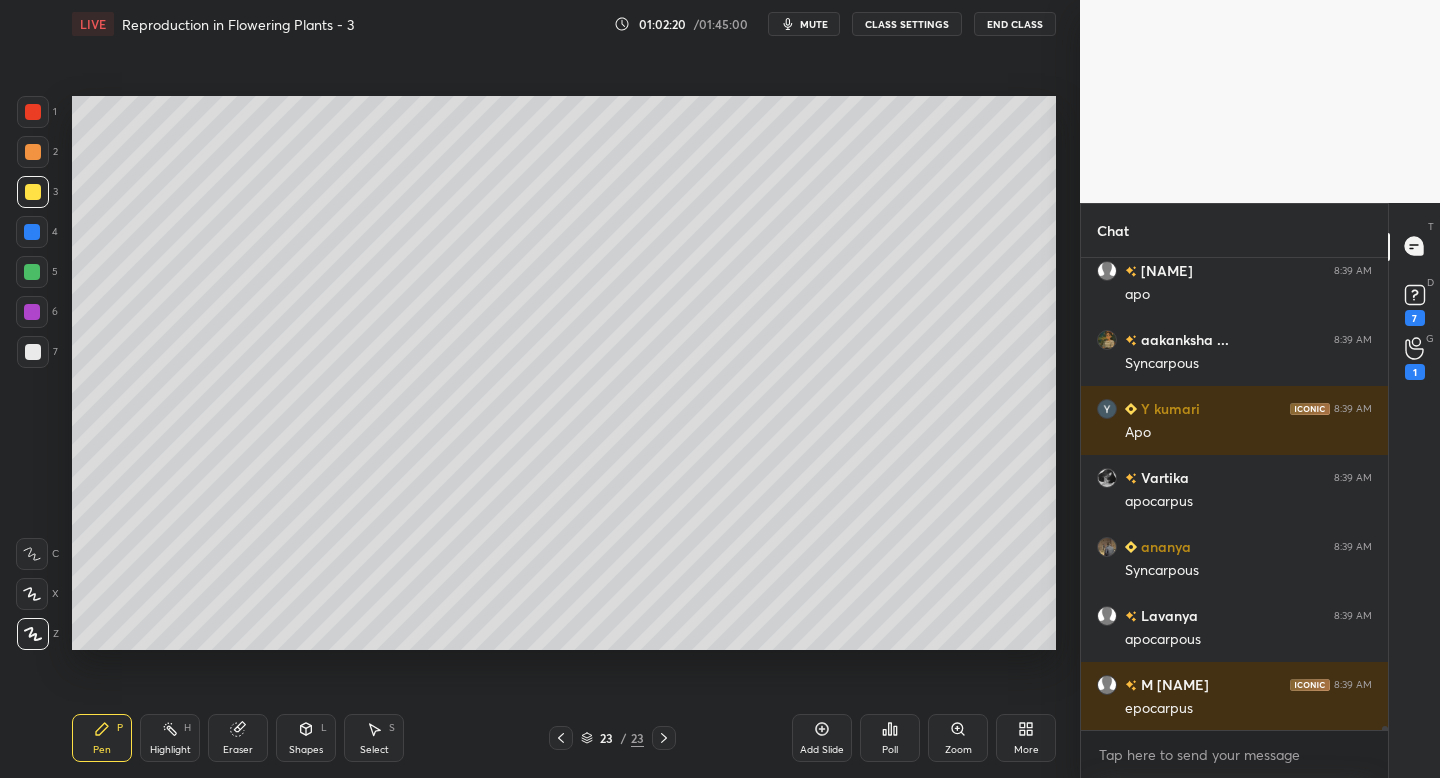 click at bounding box center [32, 232] 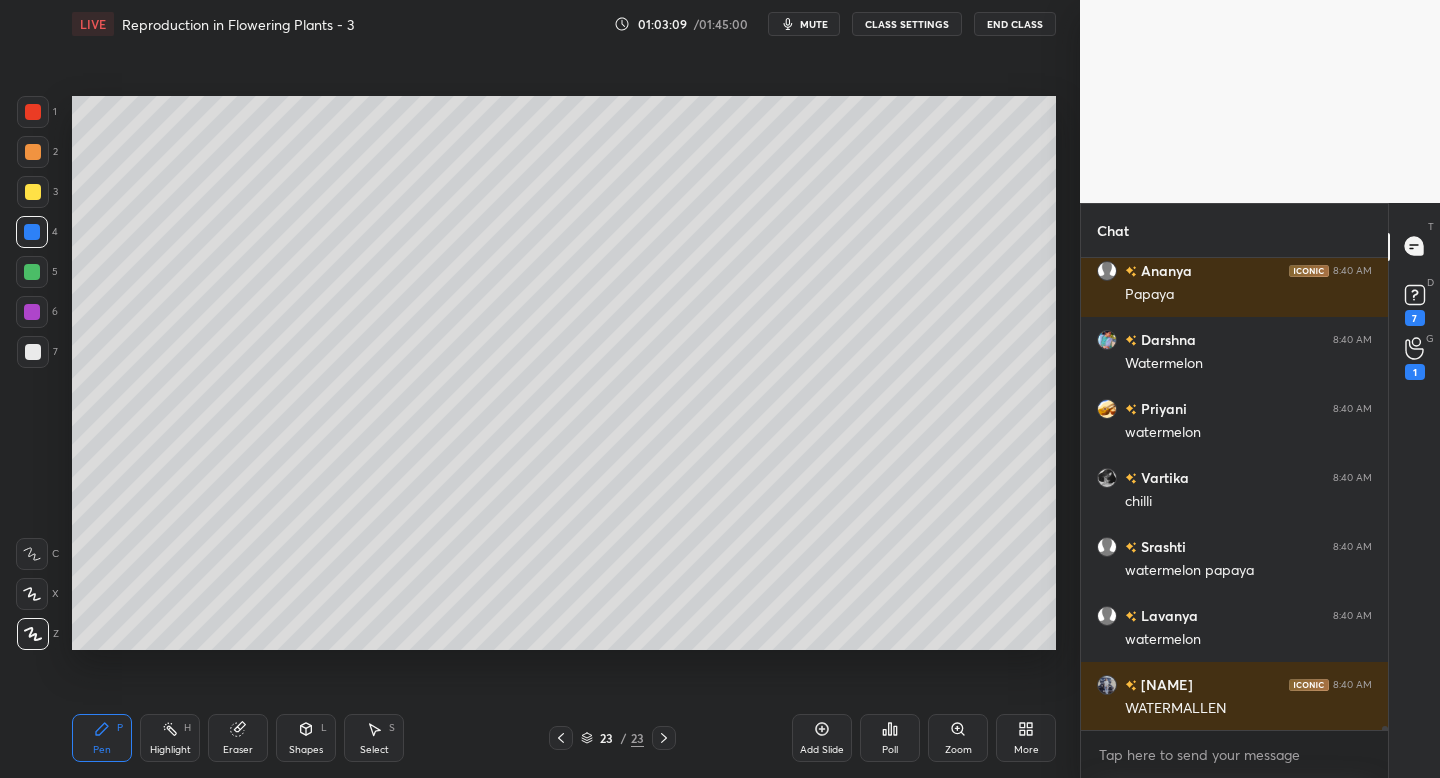 click at bounding box center [33, 192] 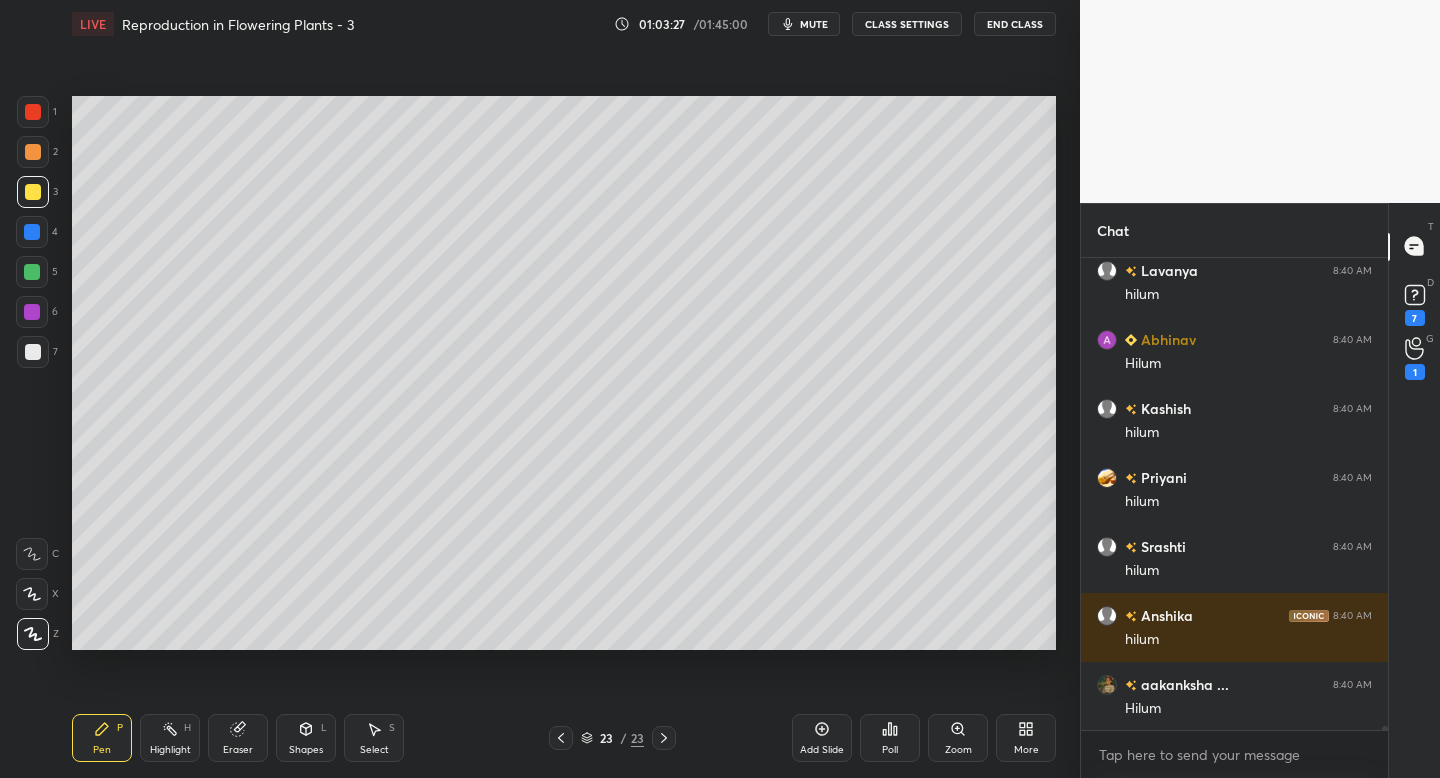 click on "Eraser" at bounding box center (238, 750) 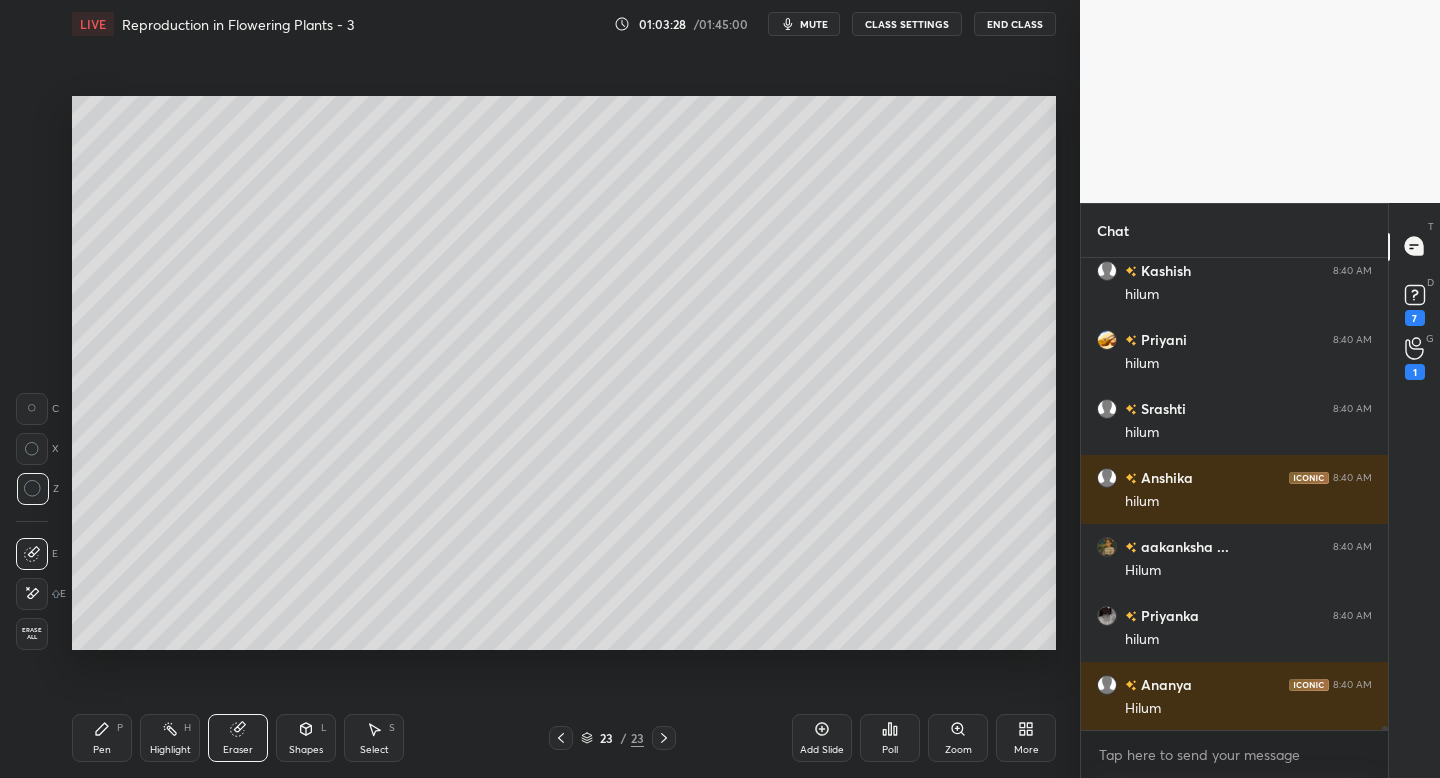 click on "Pen P" at bounding box center [102, 738] 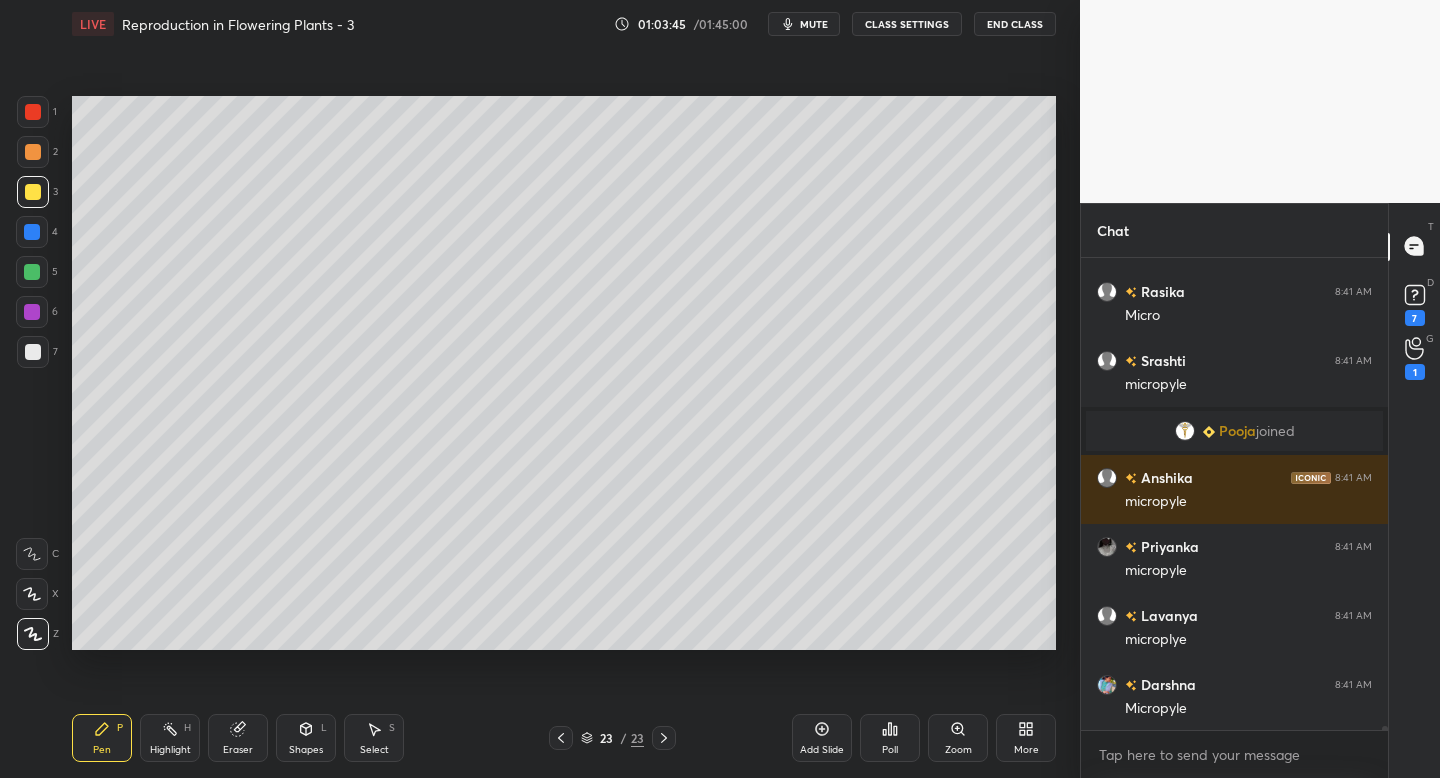 click at bounding box center (33, 112) 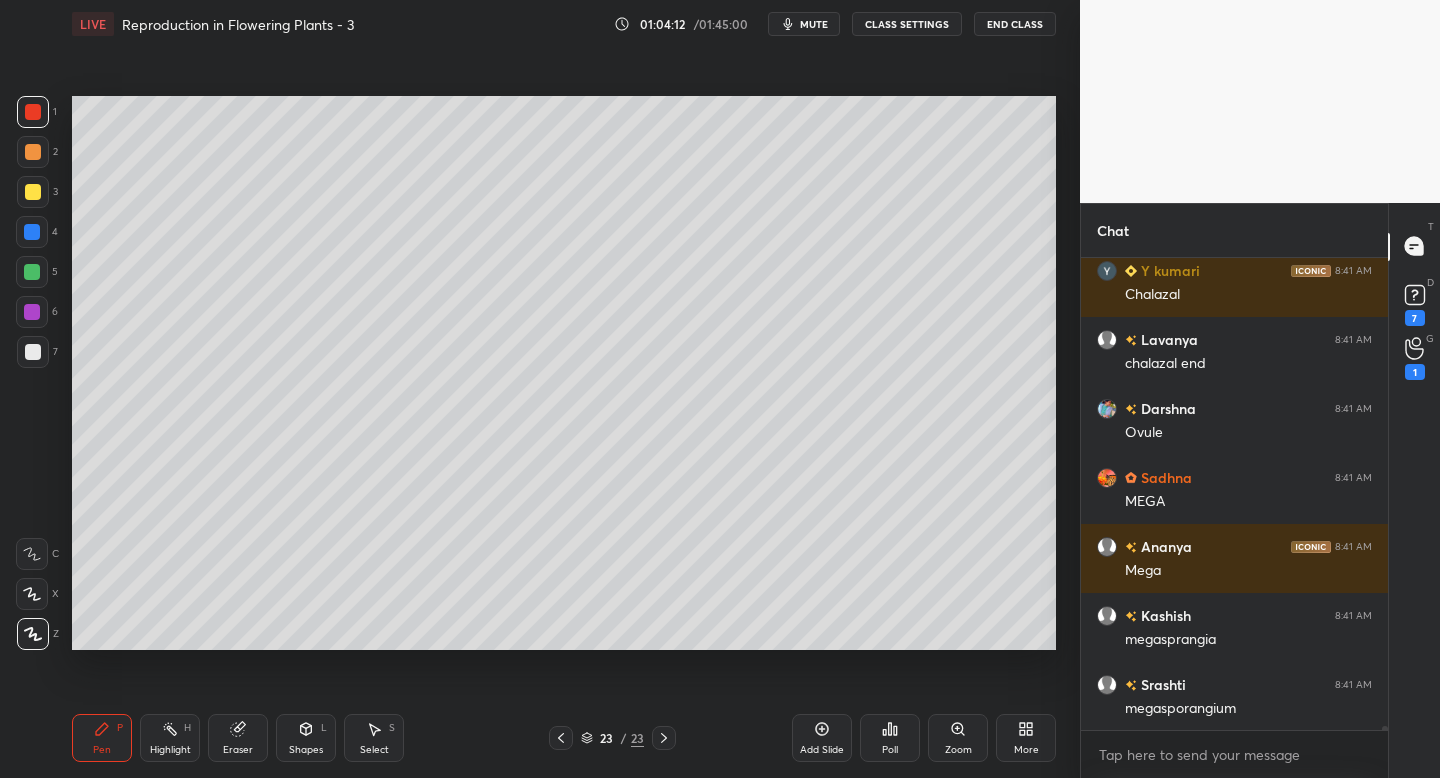 click at bounding box center (33, 192) 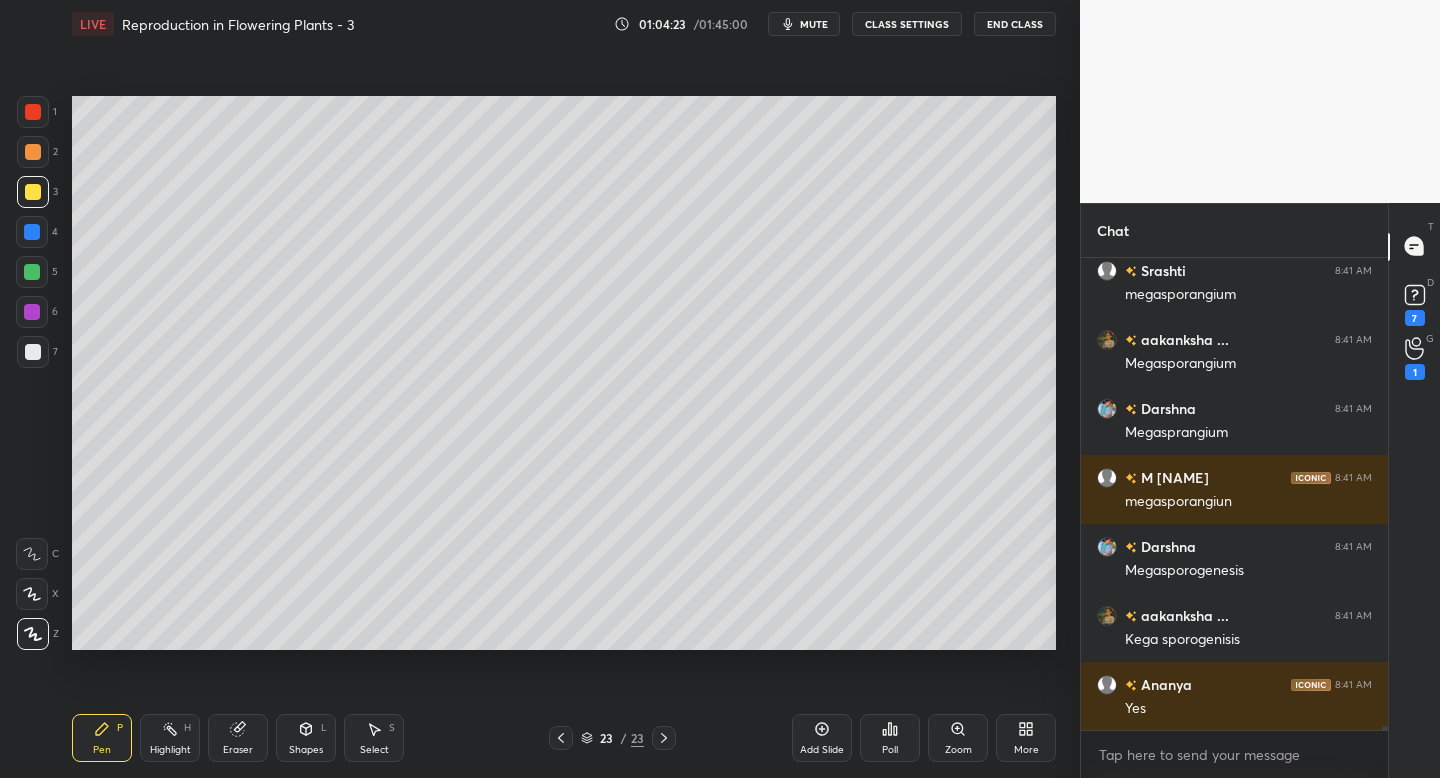 click 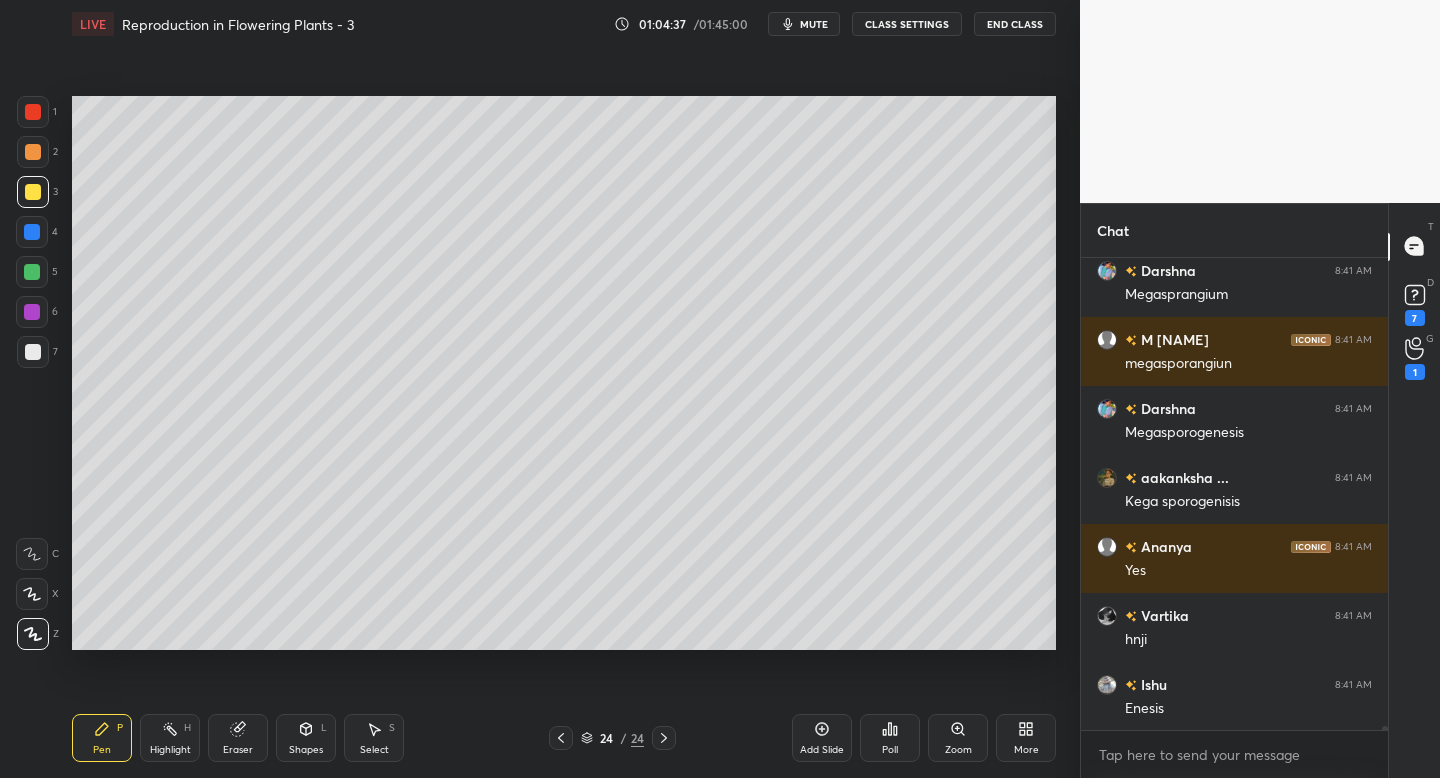 click at bounding box center [33, 352] 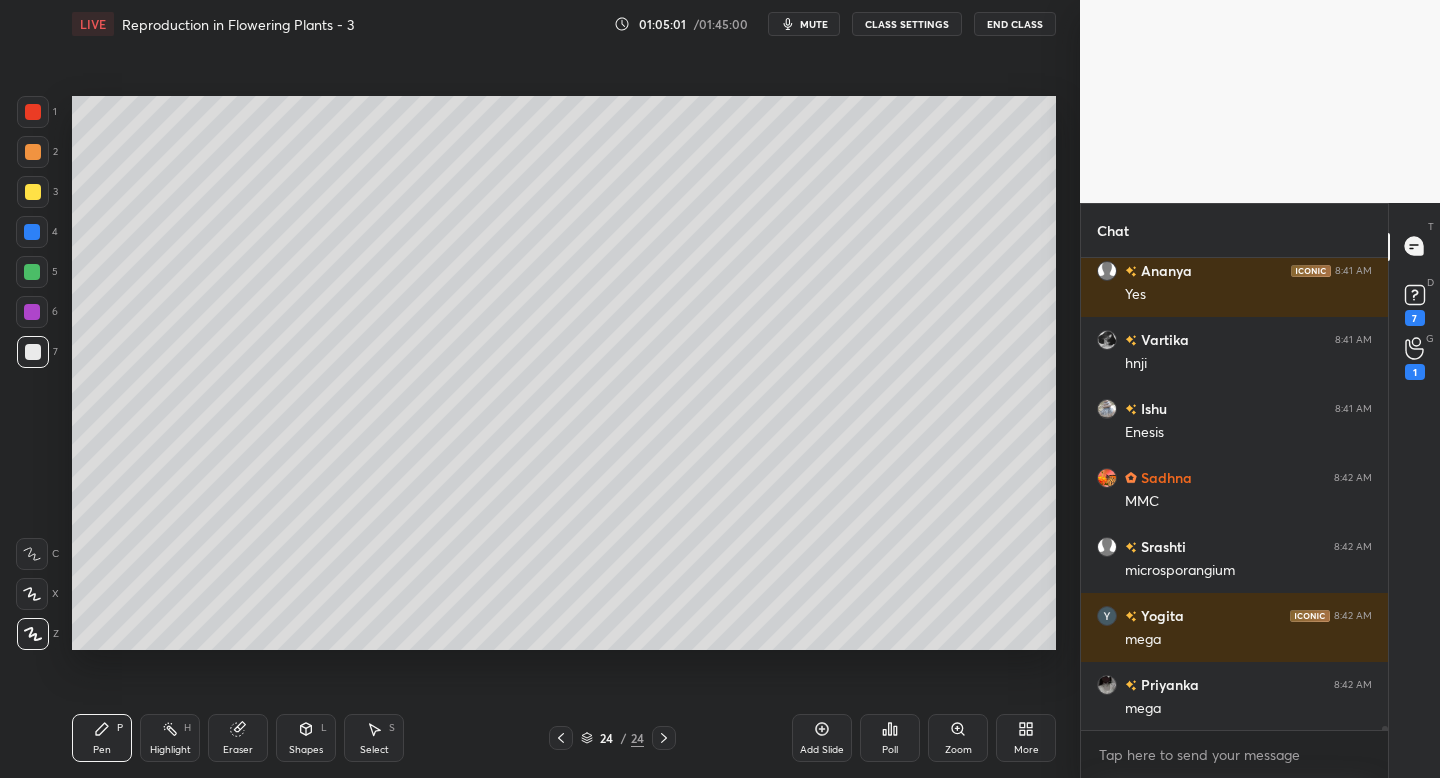 scroll, scrollTop: 59449, scrollLeft: 0, axis: vertical 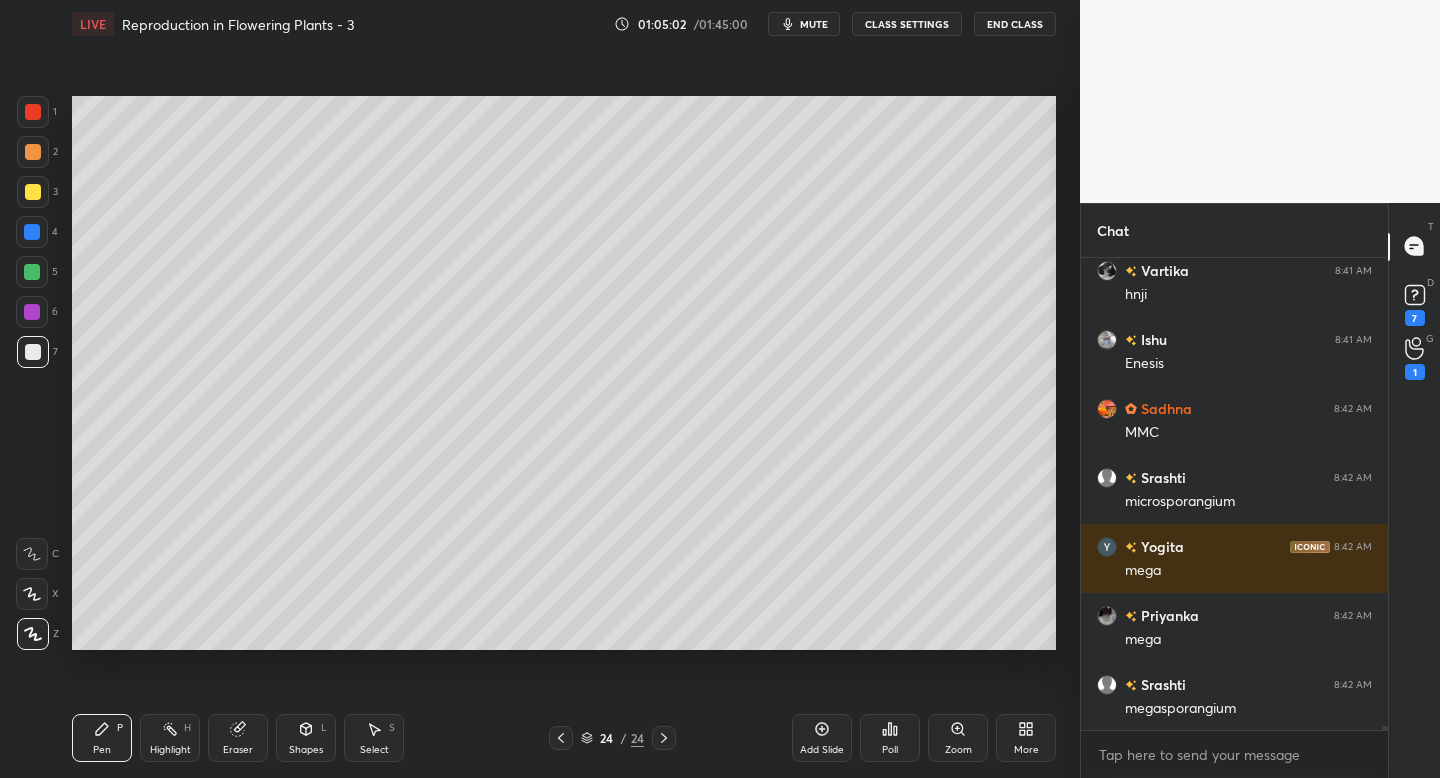 click at bounding box center [33, 192] 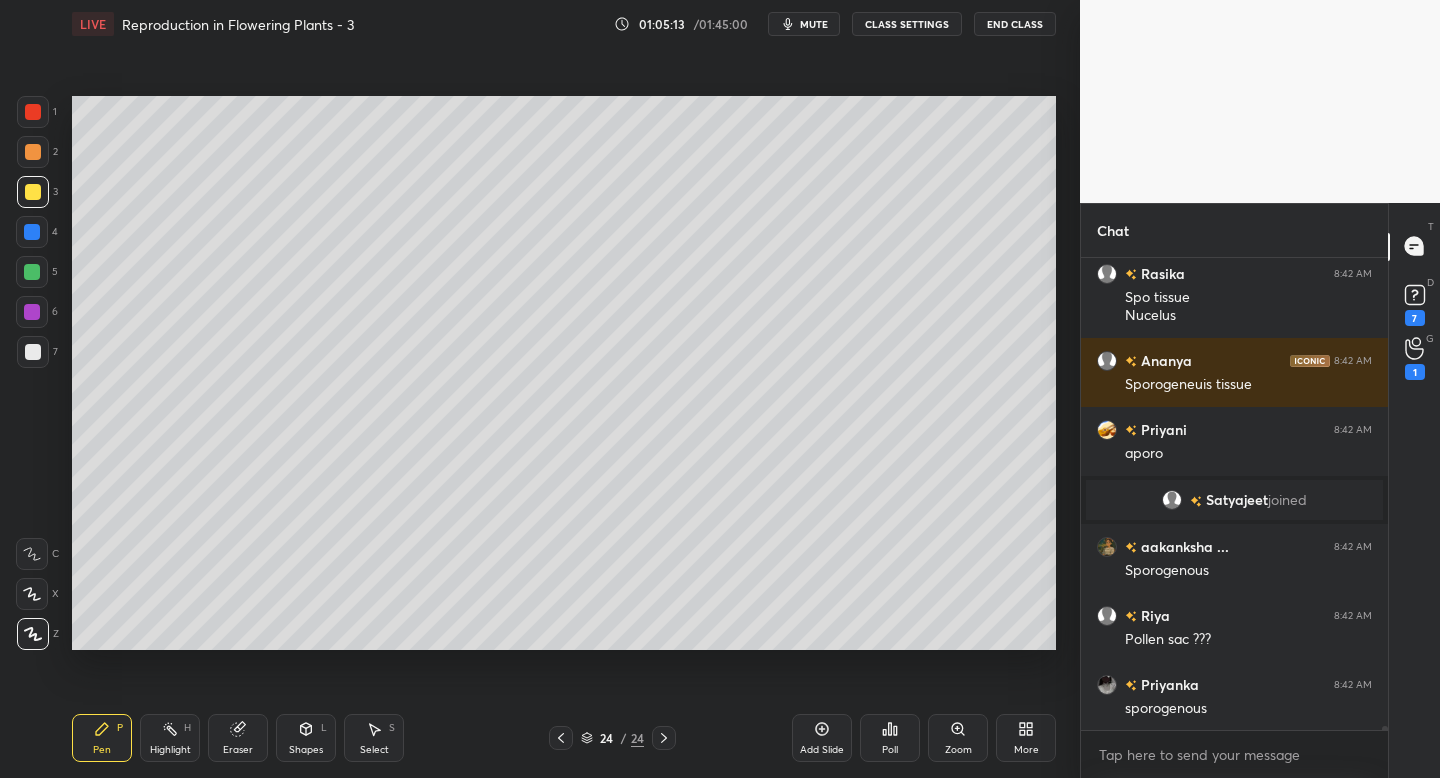scroll, scrollTop: 59690, scrollLeft: 0, axis: vertical 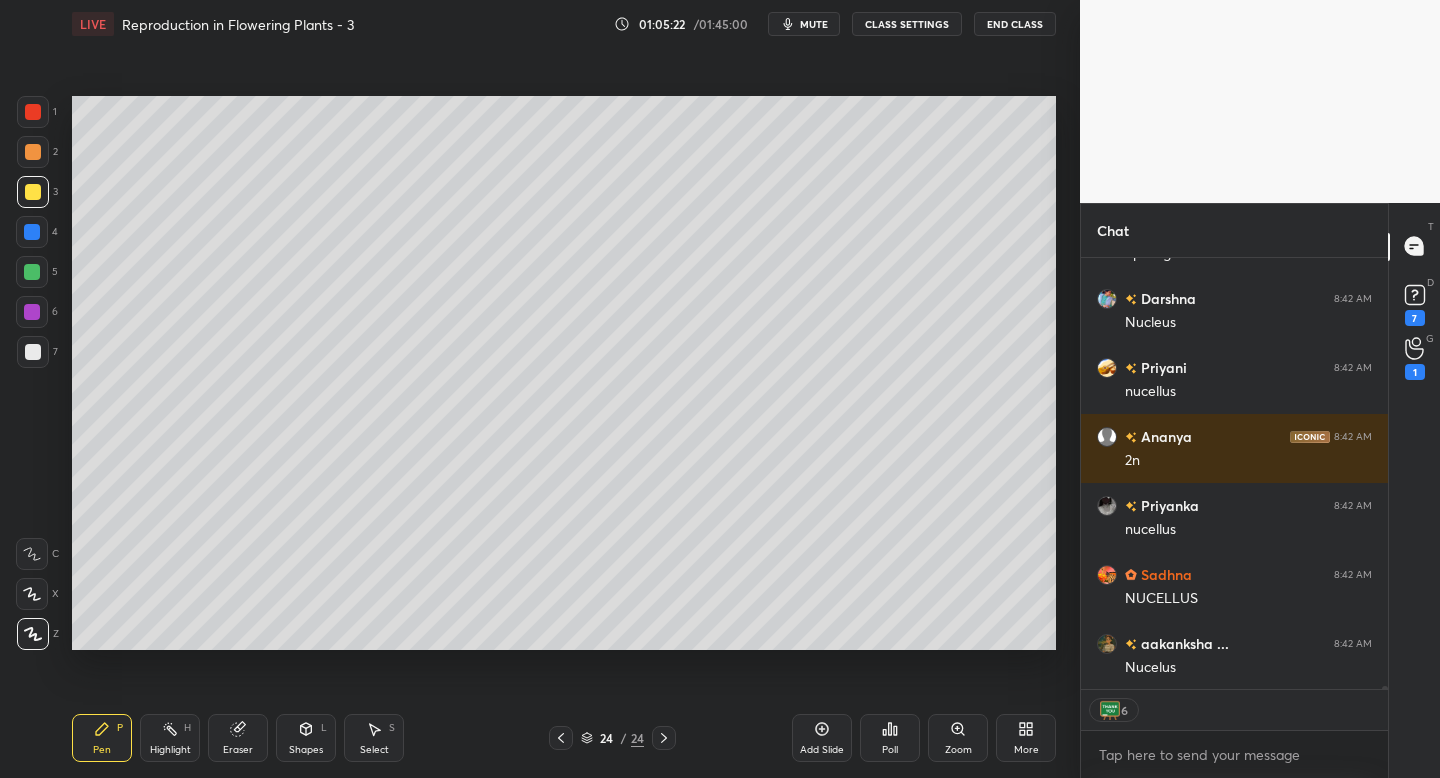 click at bounding box center [33, 352] 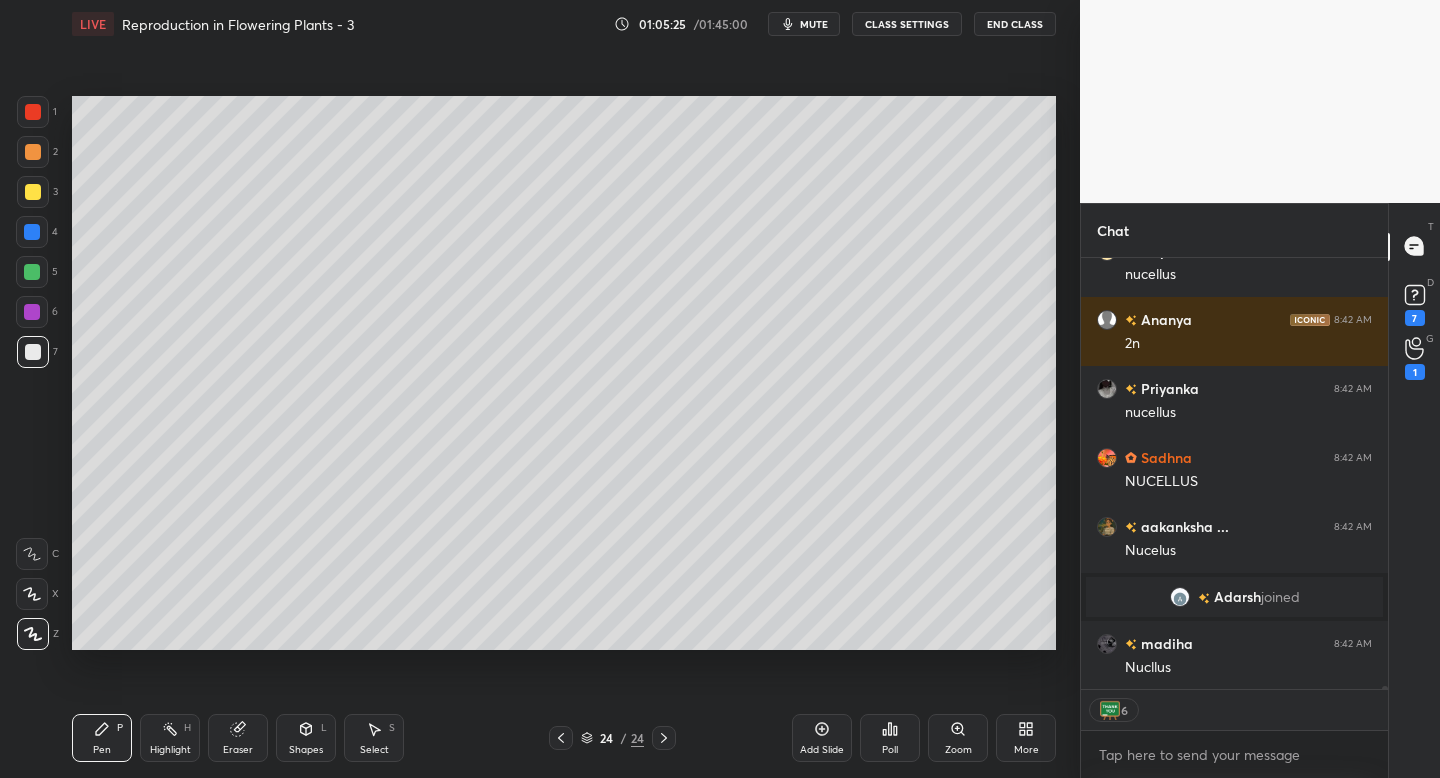 scroll, scrollTop: 60655, scrollLeft: 0, axis: vertical 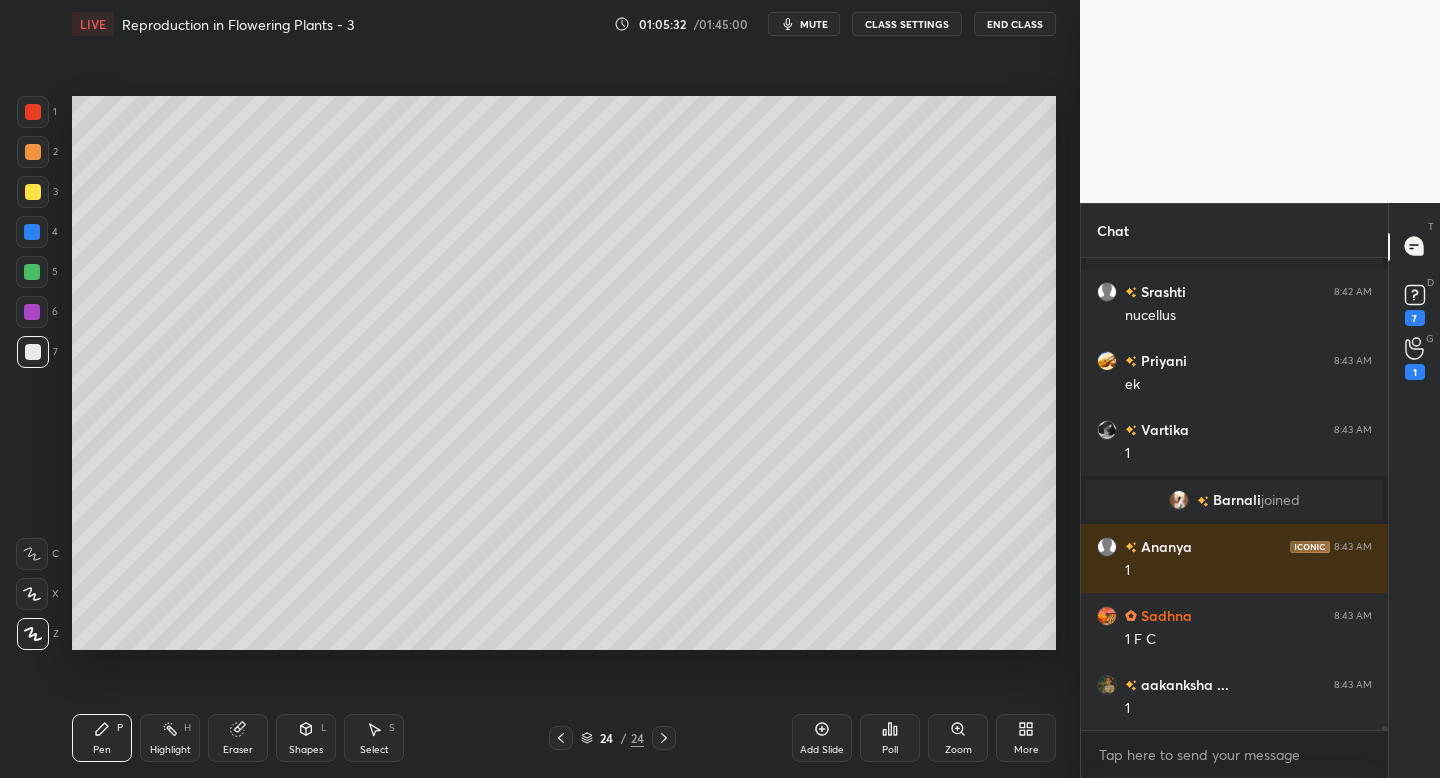 click on "Eraser" at bounding box center (238, 738) 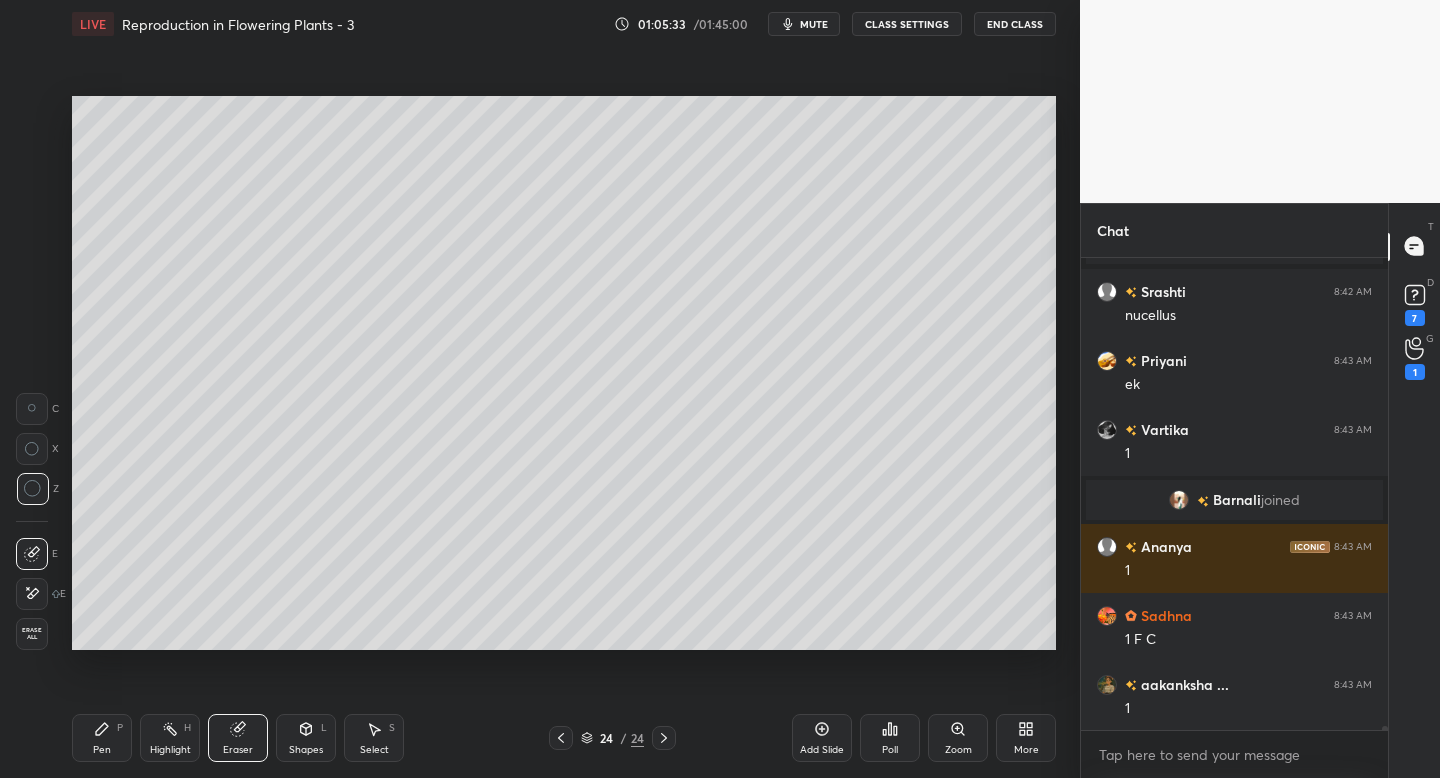 click on "Pen P" at bounding box center [102, 738] 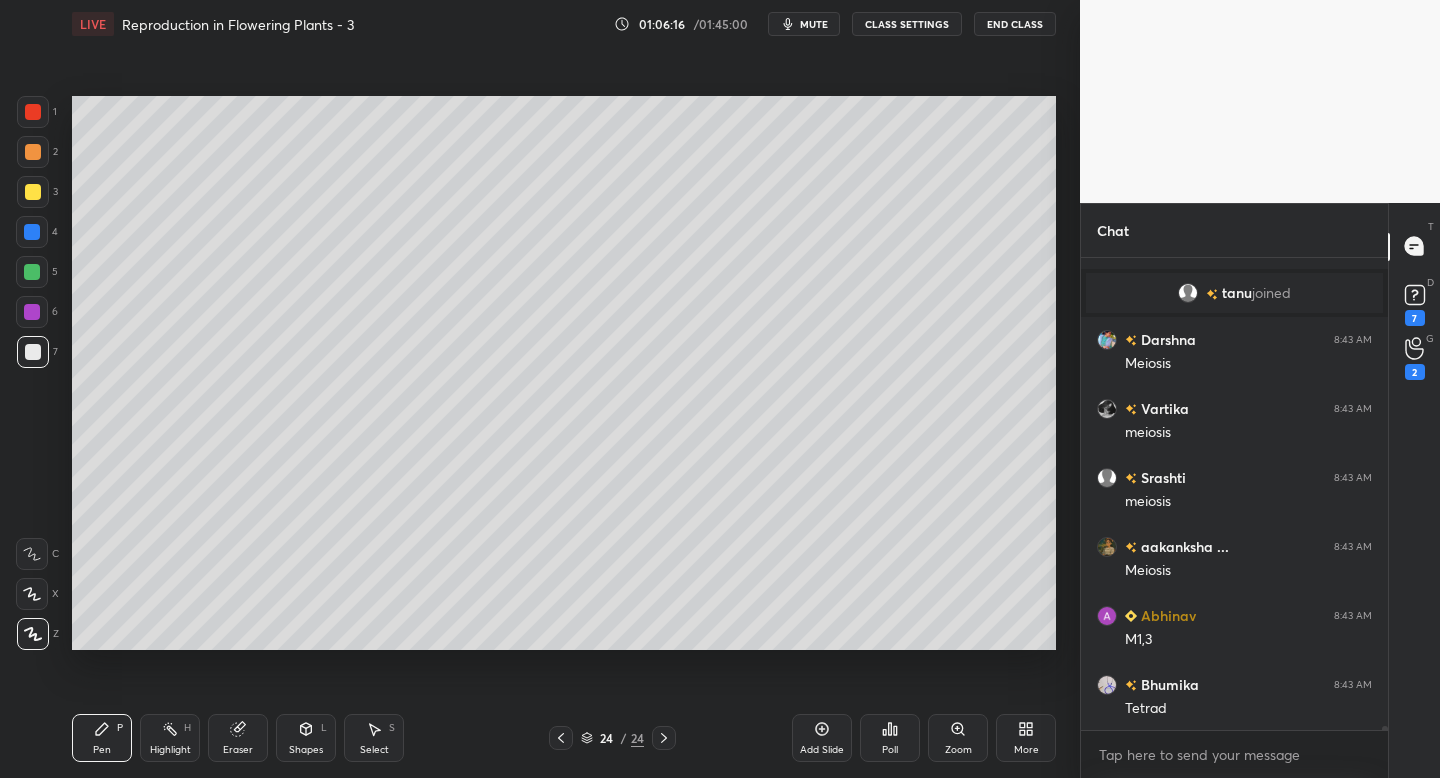 click at bounding box center [33, 192] 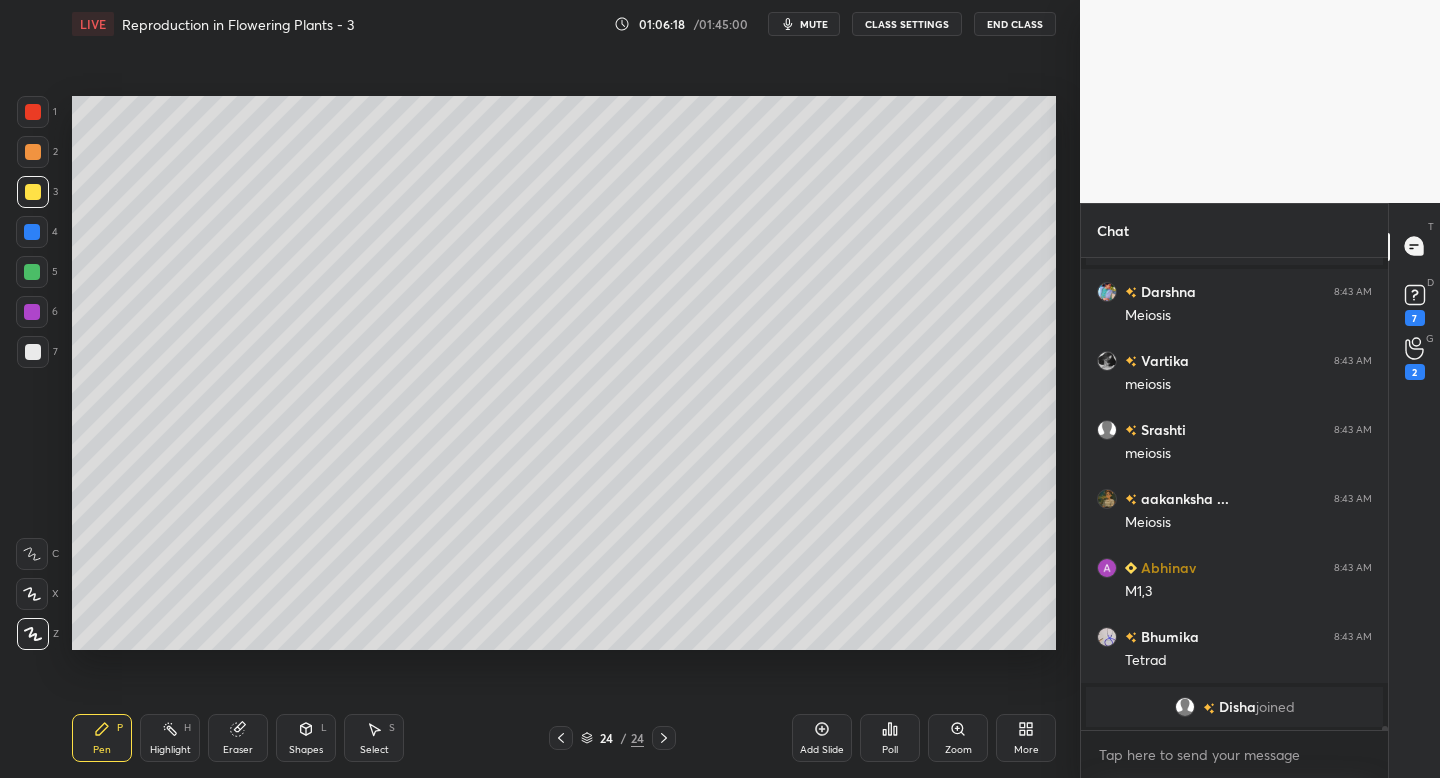 click on "1" at bounding box center [37, 112] 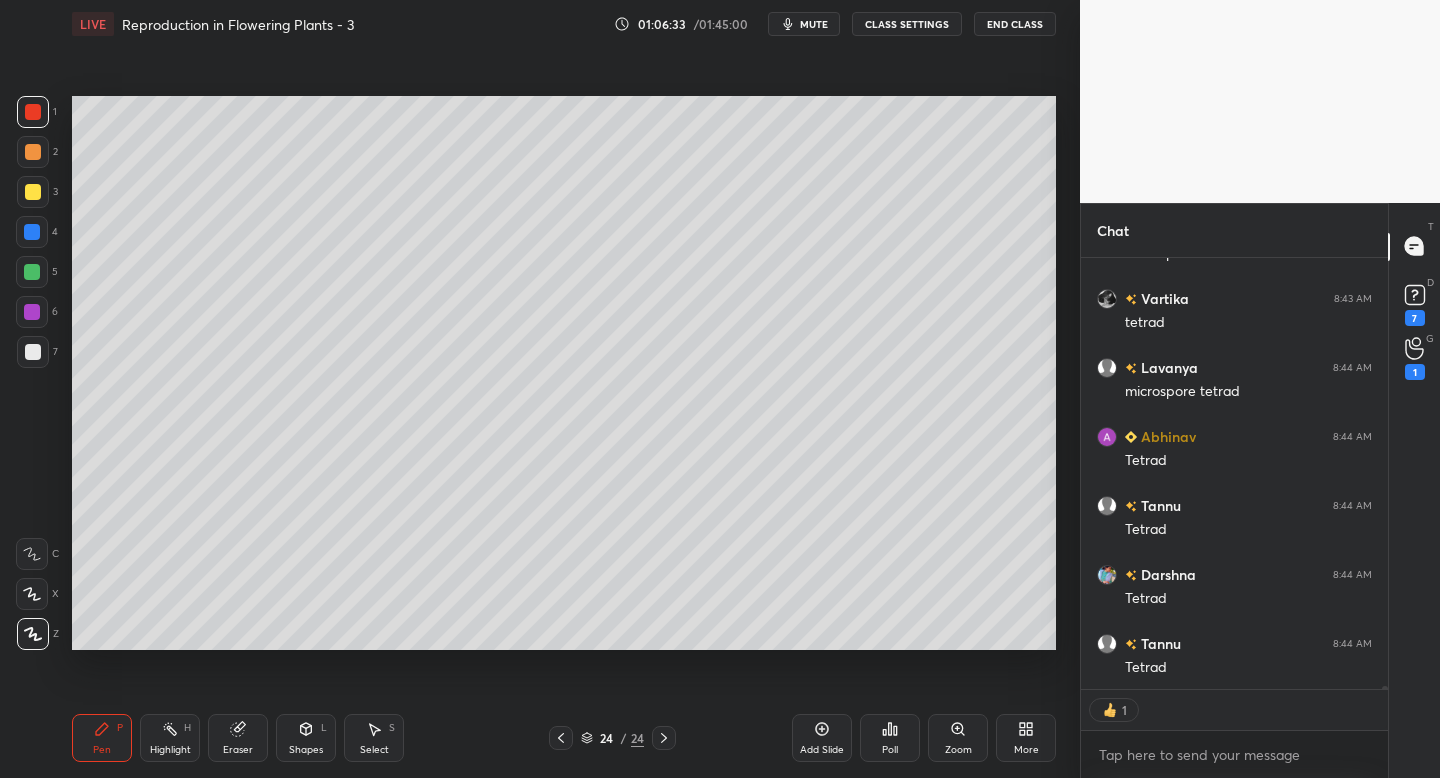 click on "4" at bounding box center [37, 232] 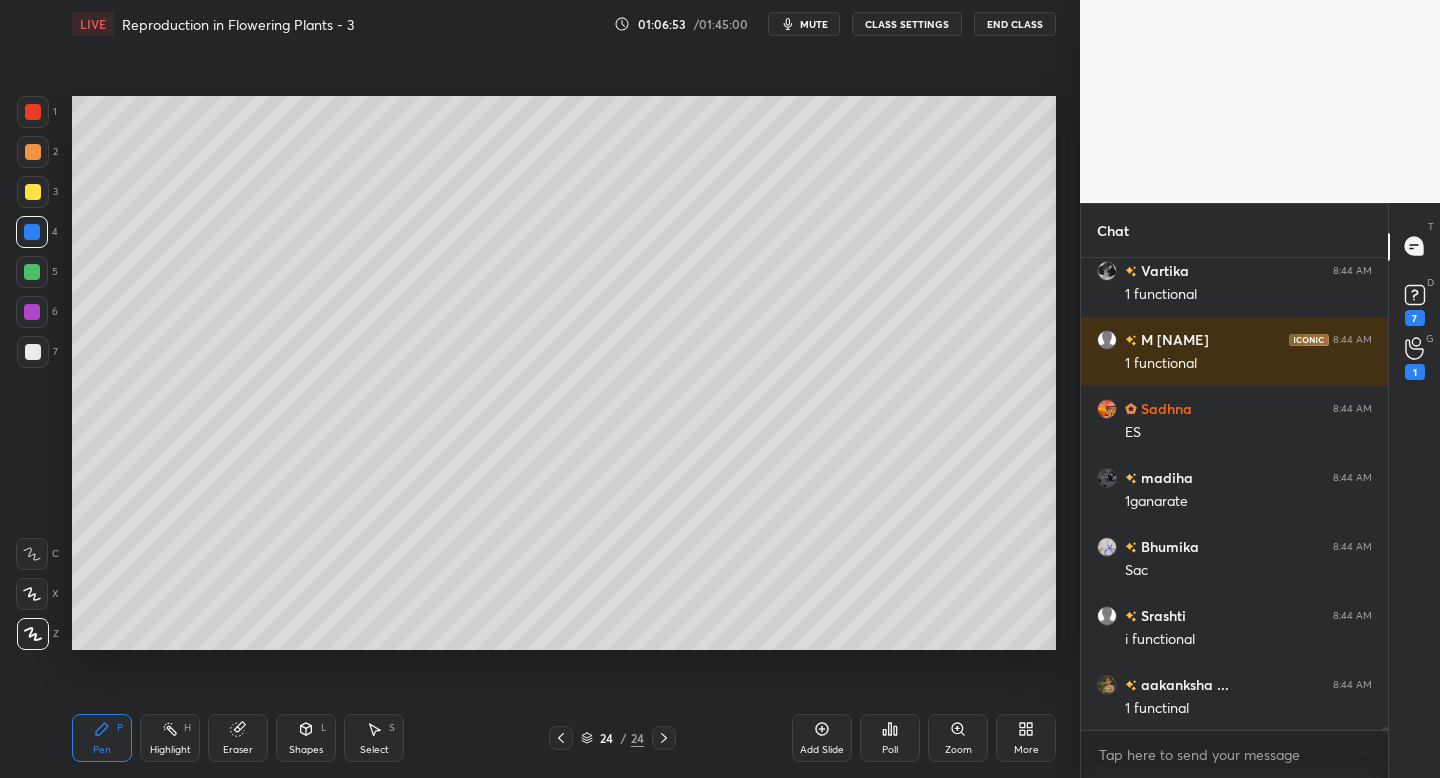 click at bounding box center (33, 192) 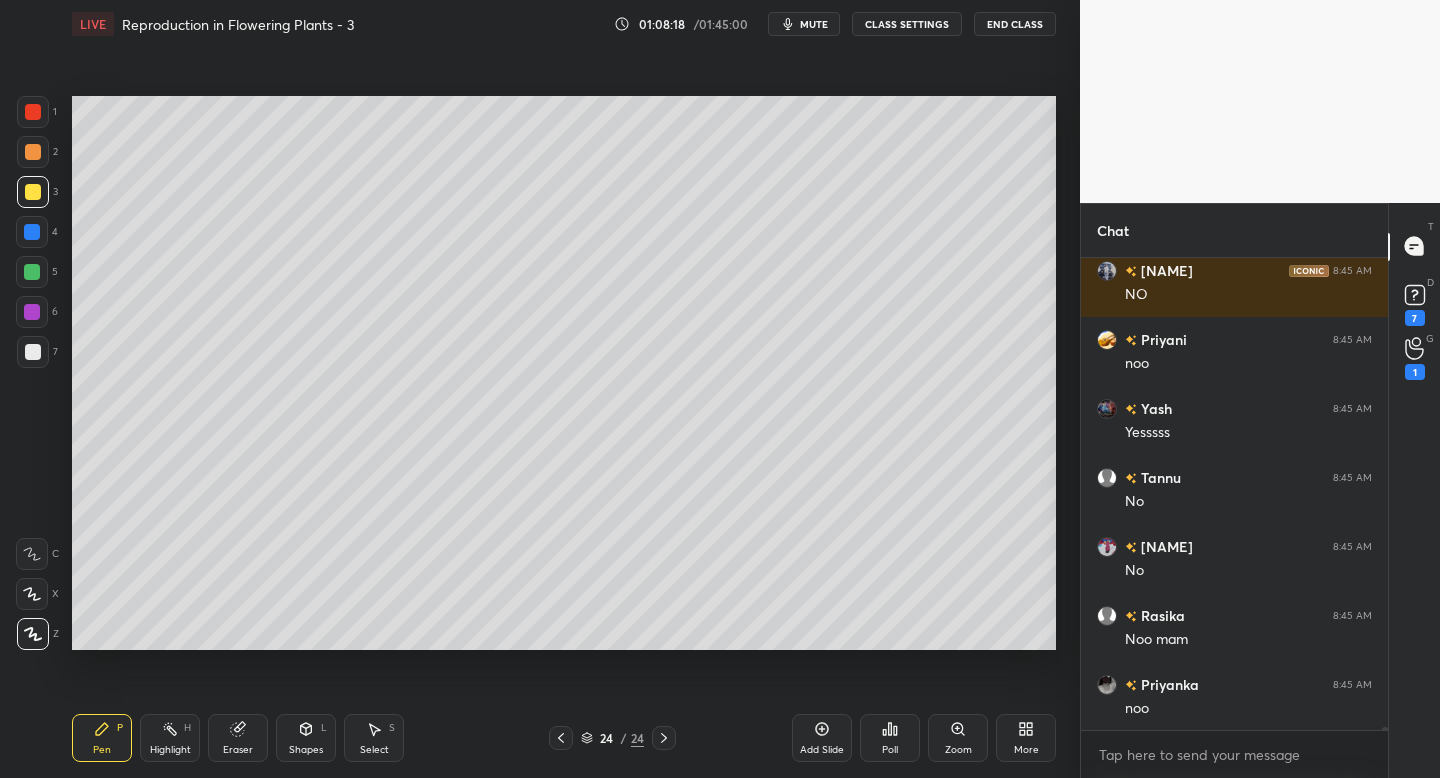 scroll, scrollTop: 68488, scrollLeft: 0, axis: vertical 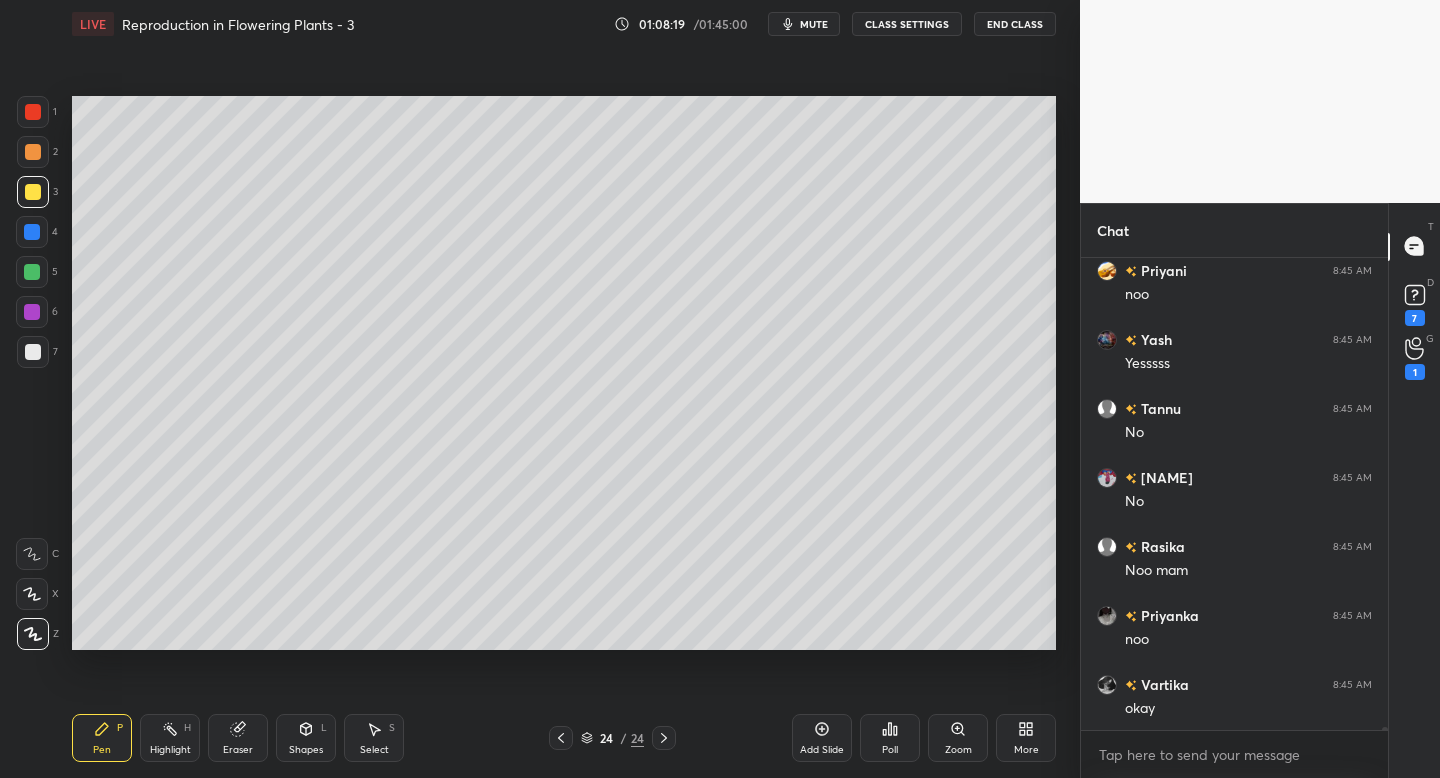 click 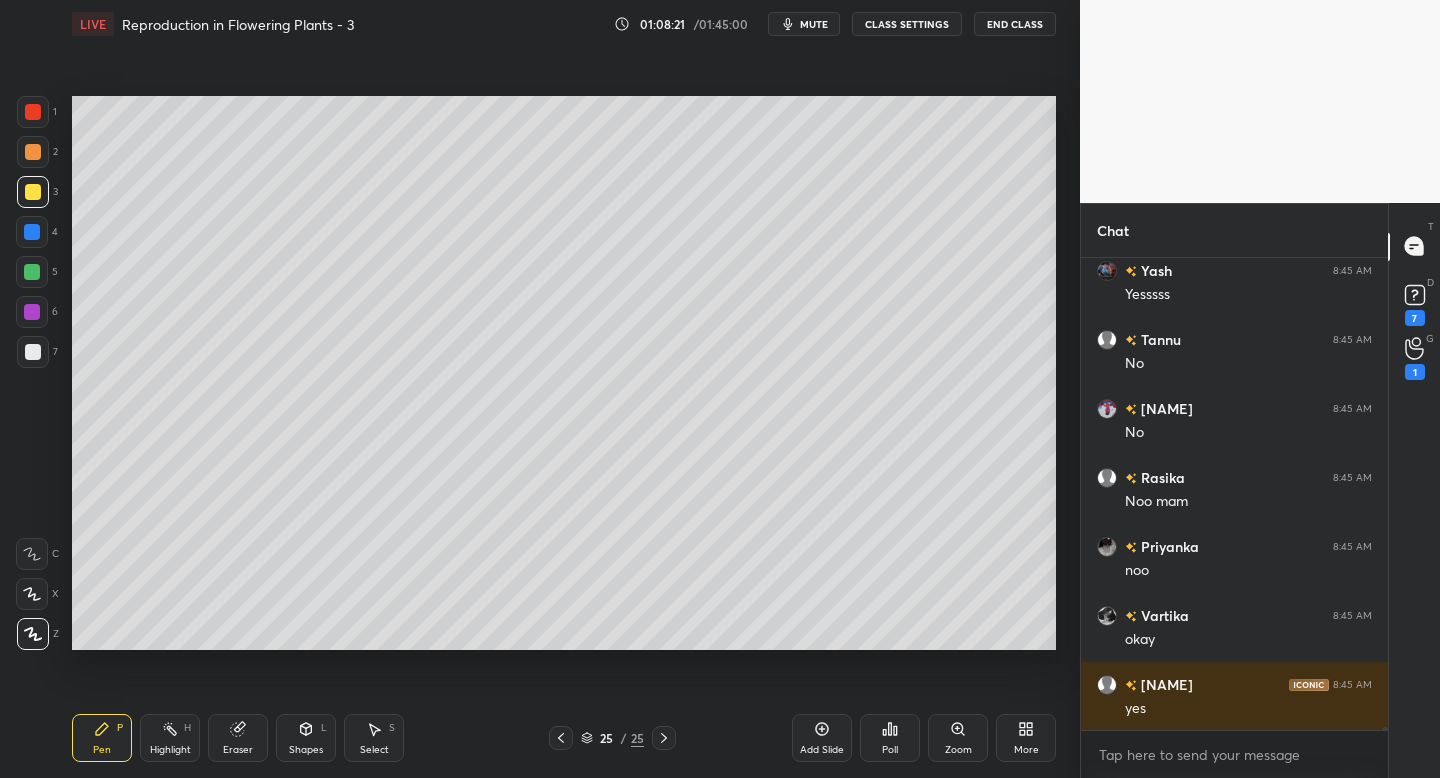 scroll, scrollTop: 68626, scrollLeft: 0, axis: vertical 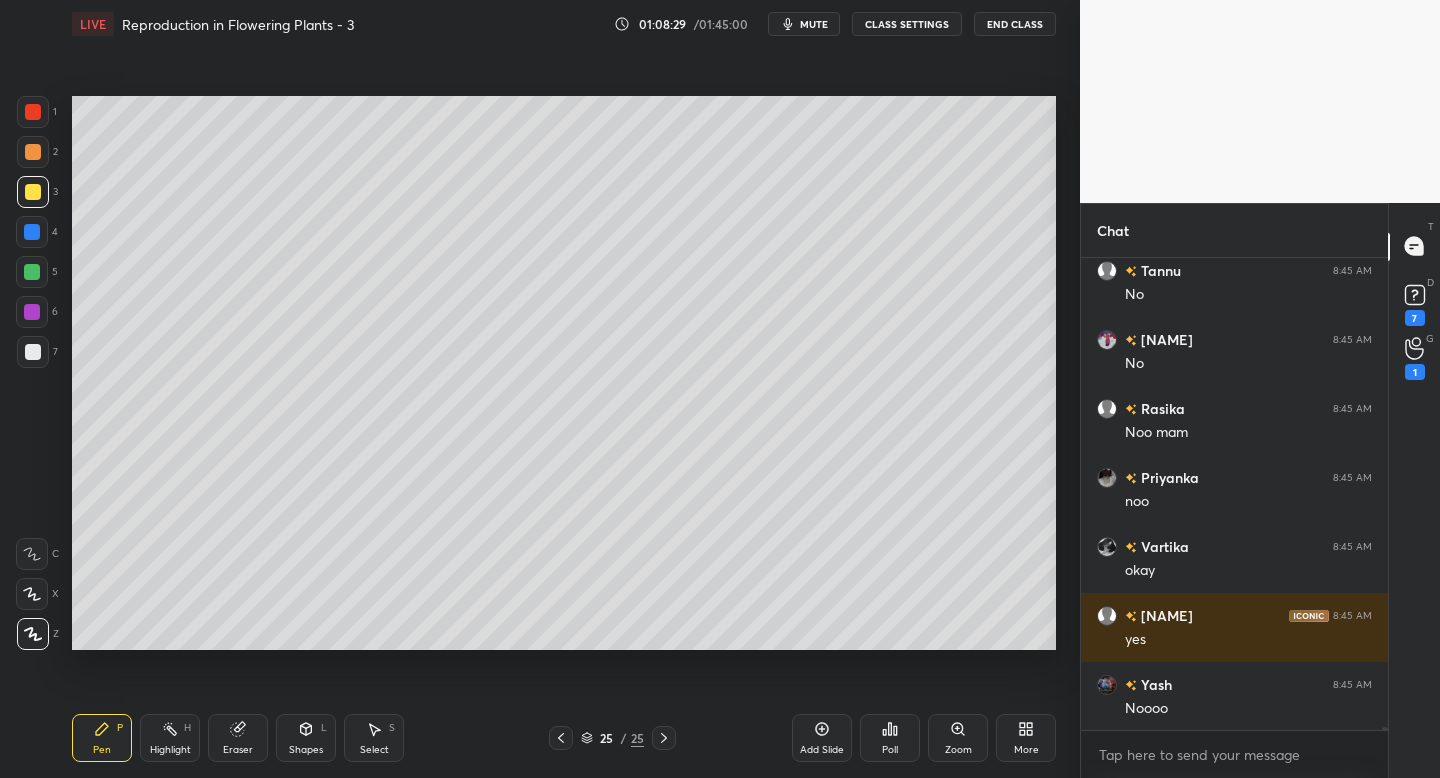 click on "Eraser" at bounding box center (238, 738) 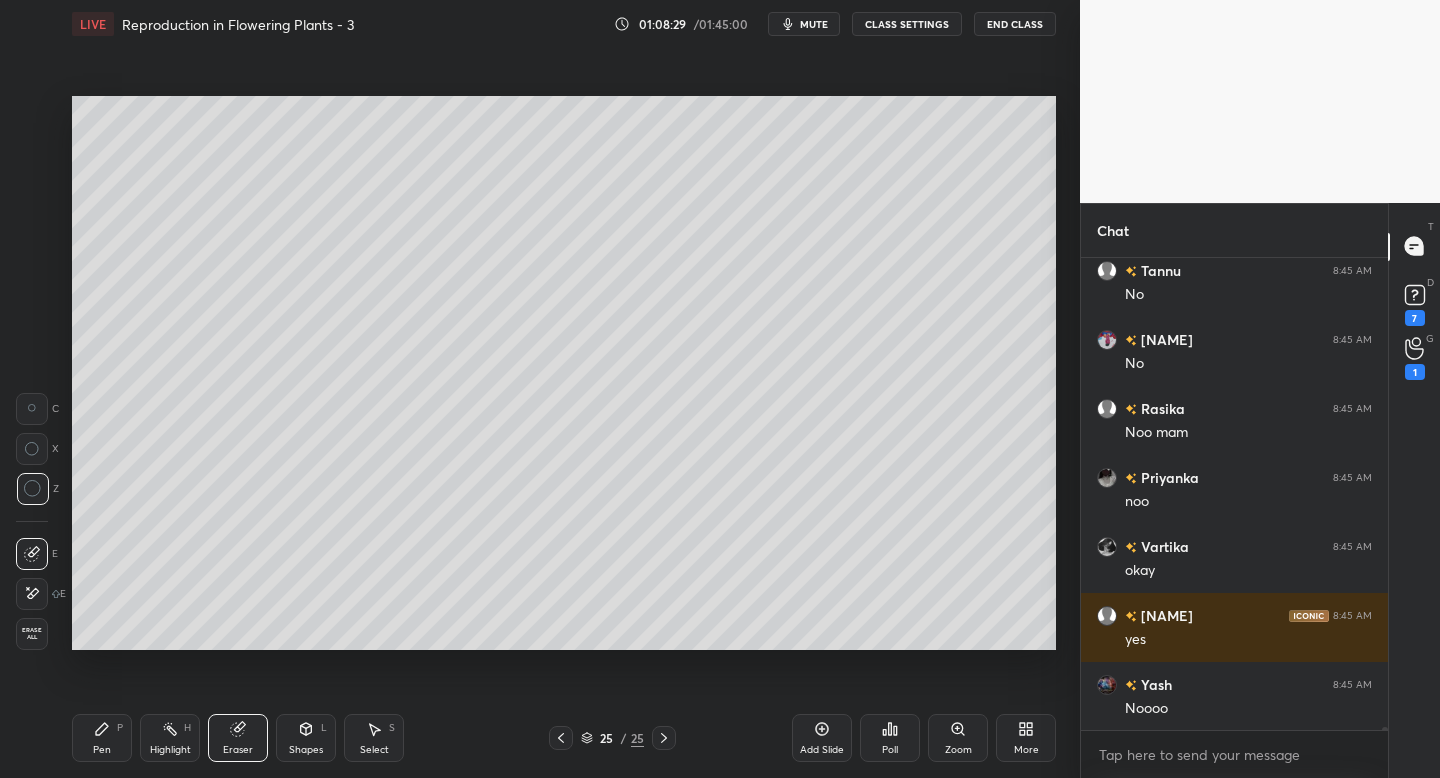scroll, scrollTop: 68695, scrollLeft: 0, axis: vertical 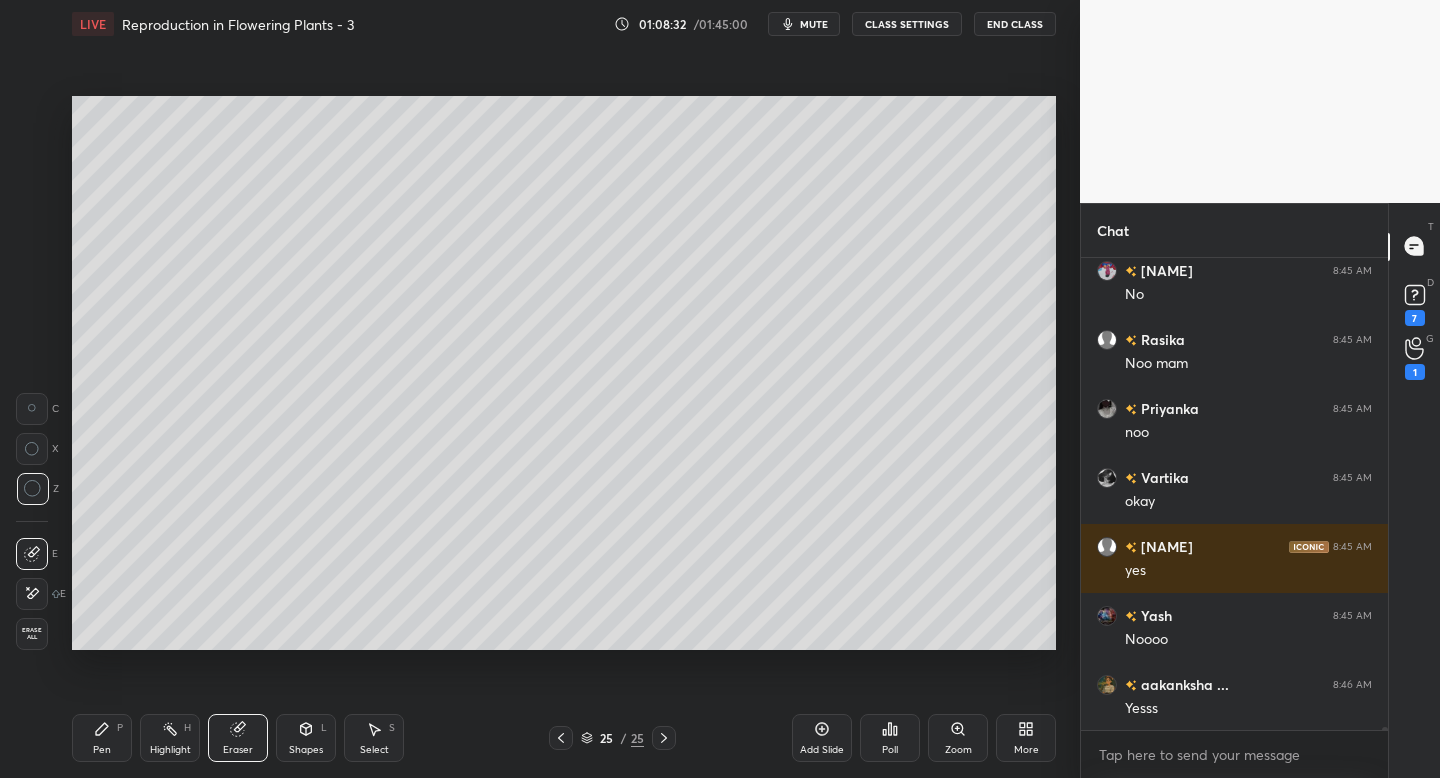click on "Pen P" at bounding box center (102, 738) 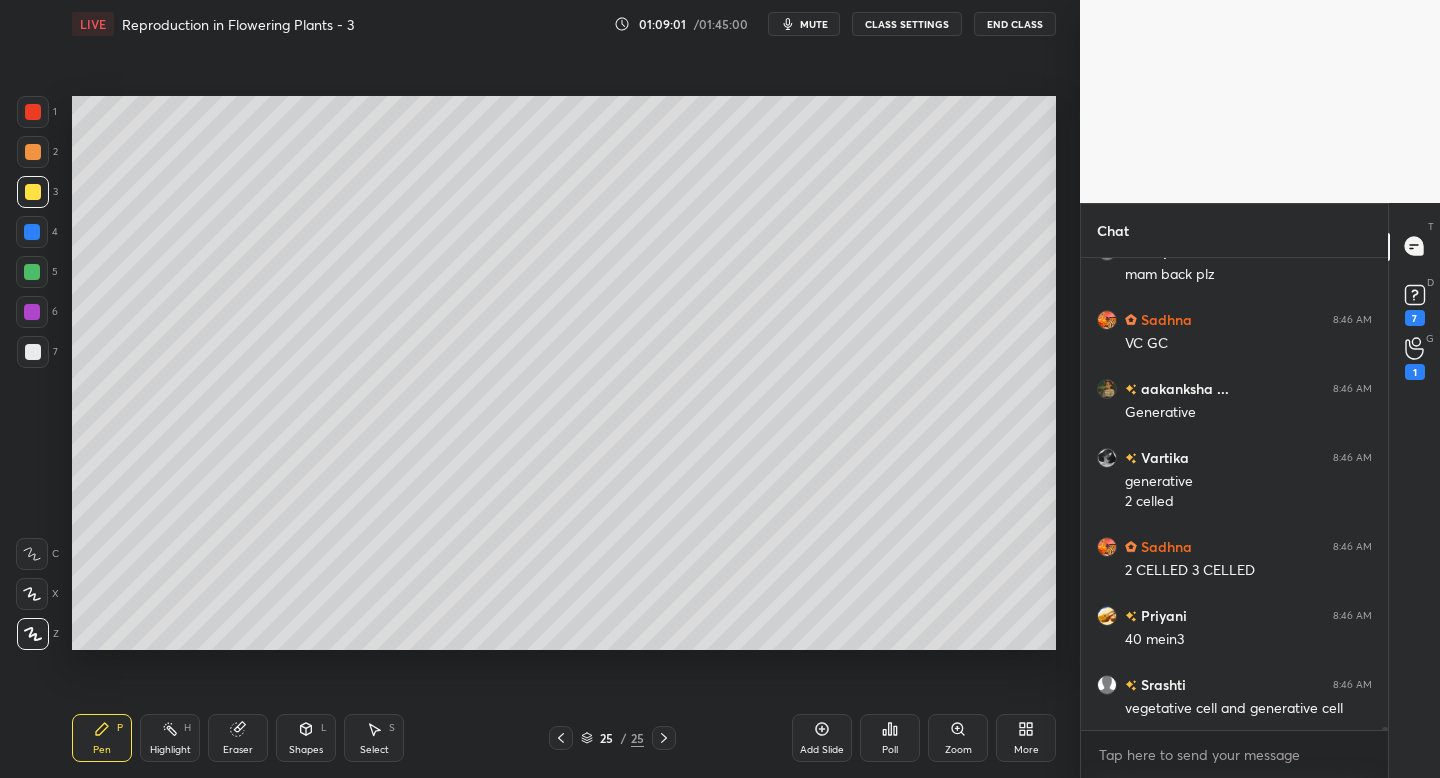 scroll, scrollTop: 69374, scrollLeft: 0, axis: vertical 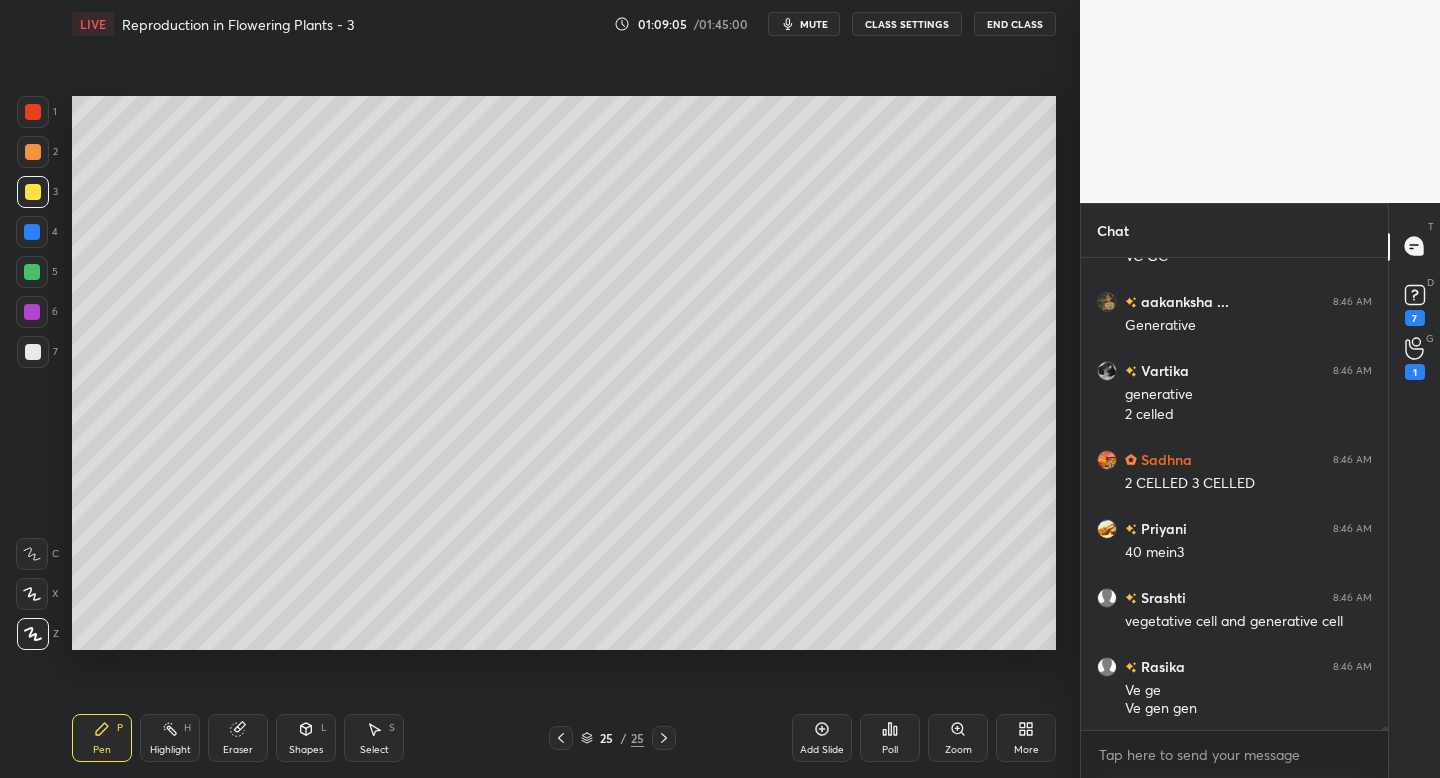 click on "Setting up your live class Poll for   secs No correct answer Start poll" at bounding box center (564, 373) 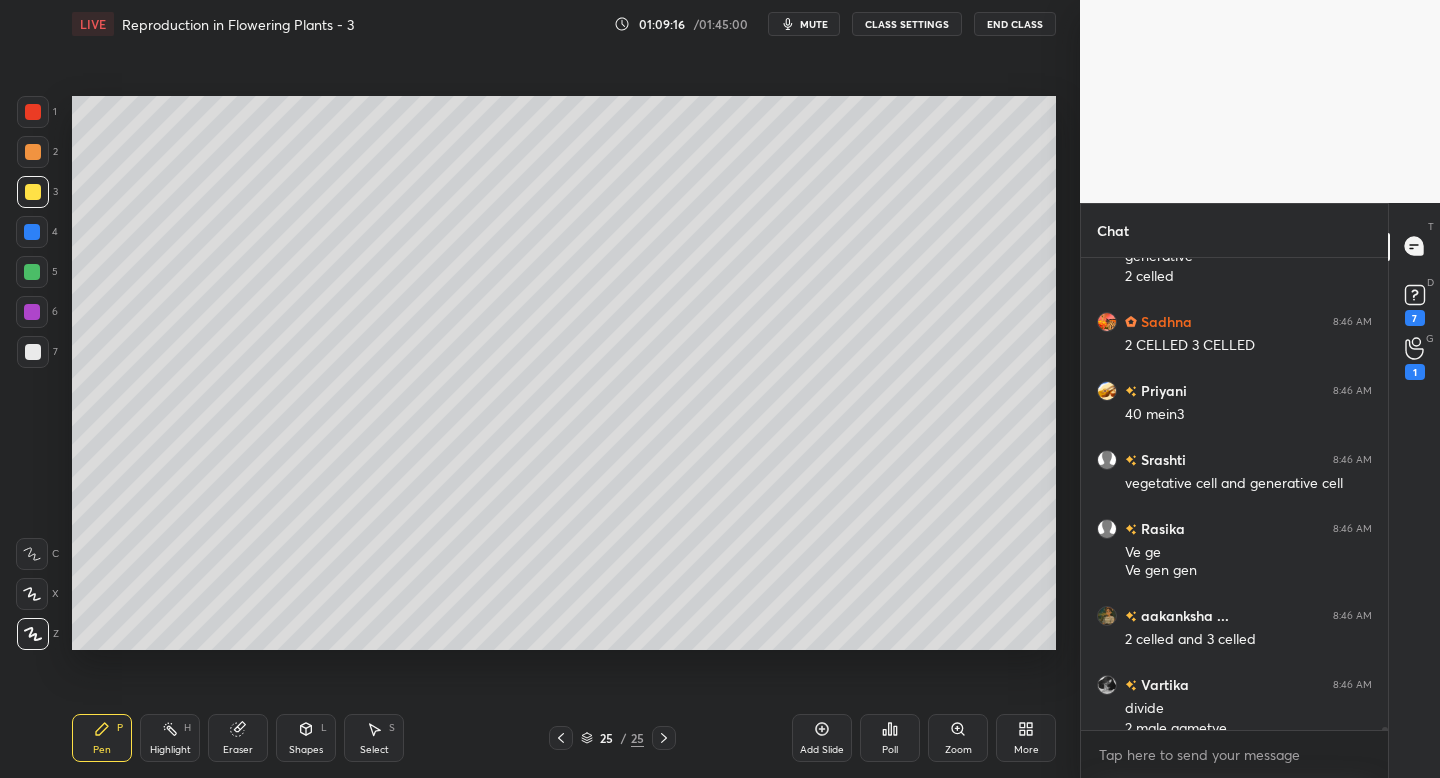 scroll, scrollTop: 69532, scrollLeft: 0, axis: vertical 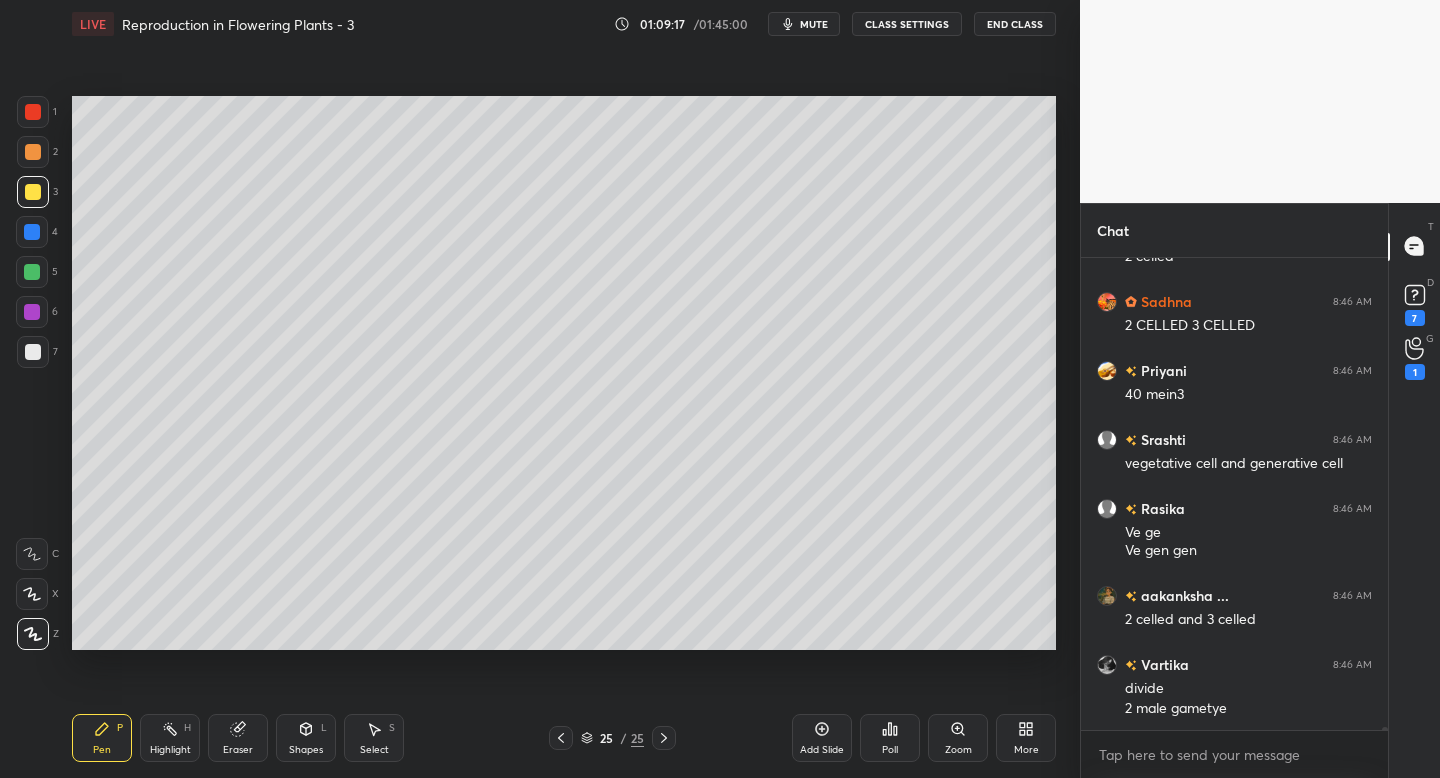 click on "2" at bounding box center [37, 152] 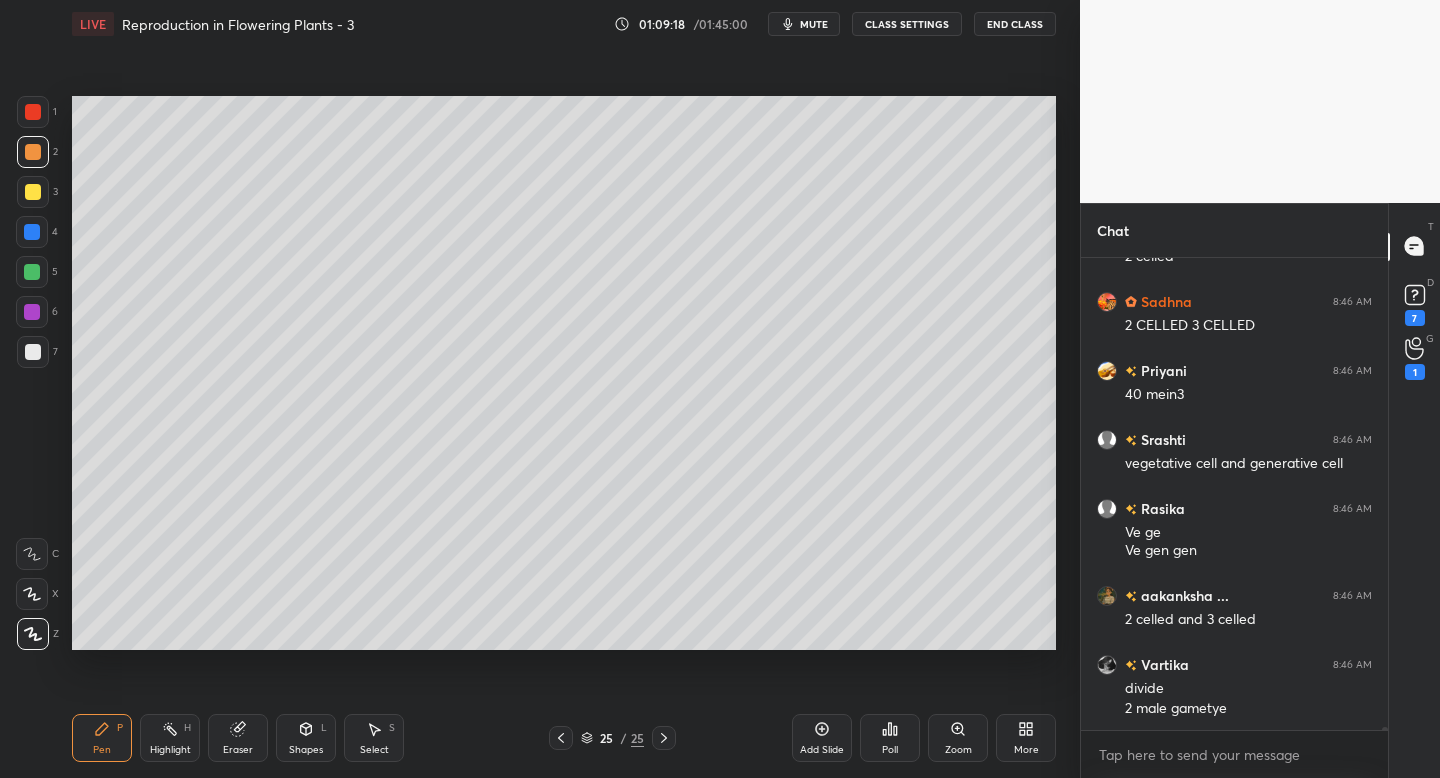 click at bounding box center [33, 112] 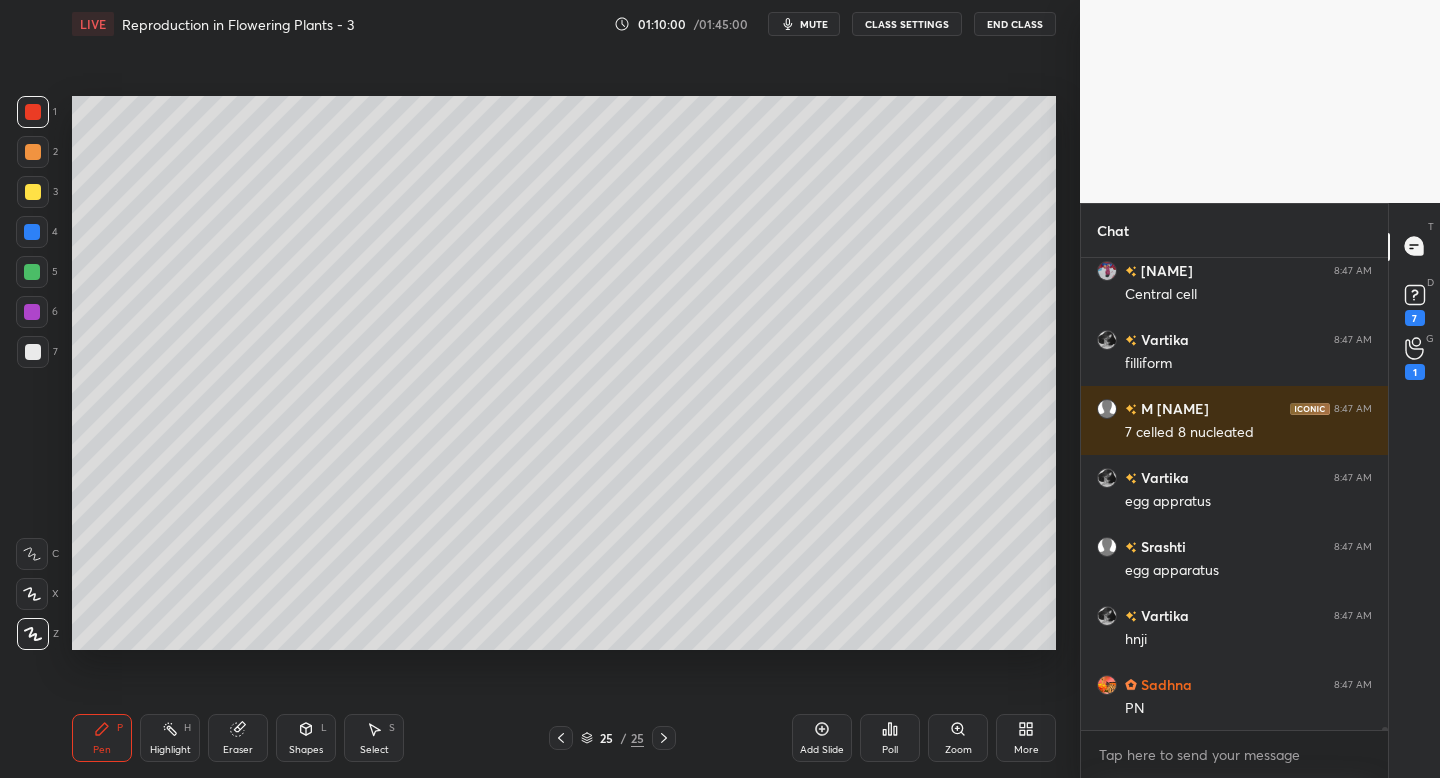 scroll, scrollTop: 70585, scrollLeft: 0, axis: vertical 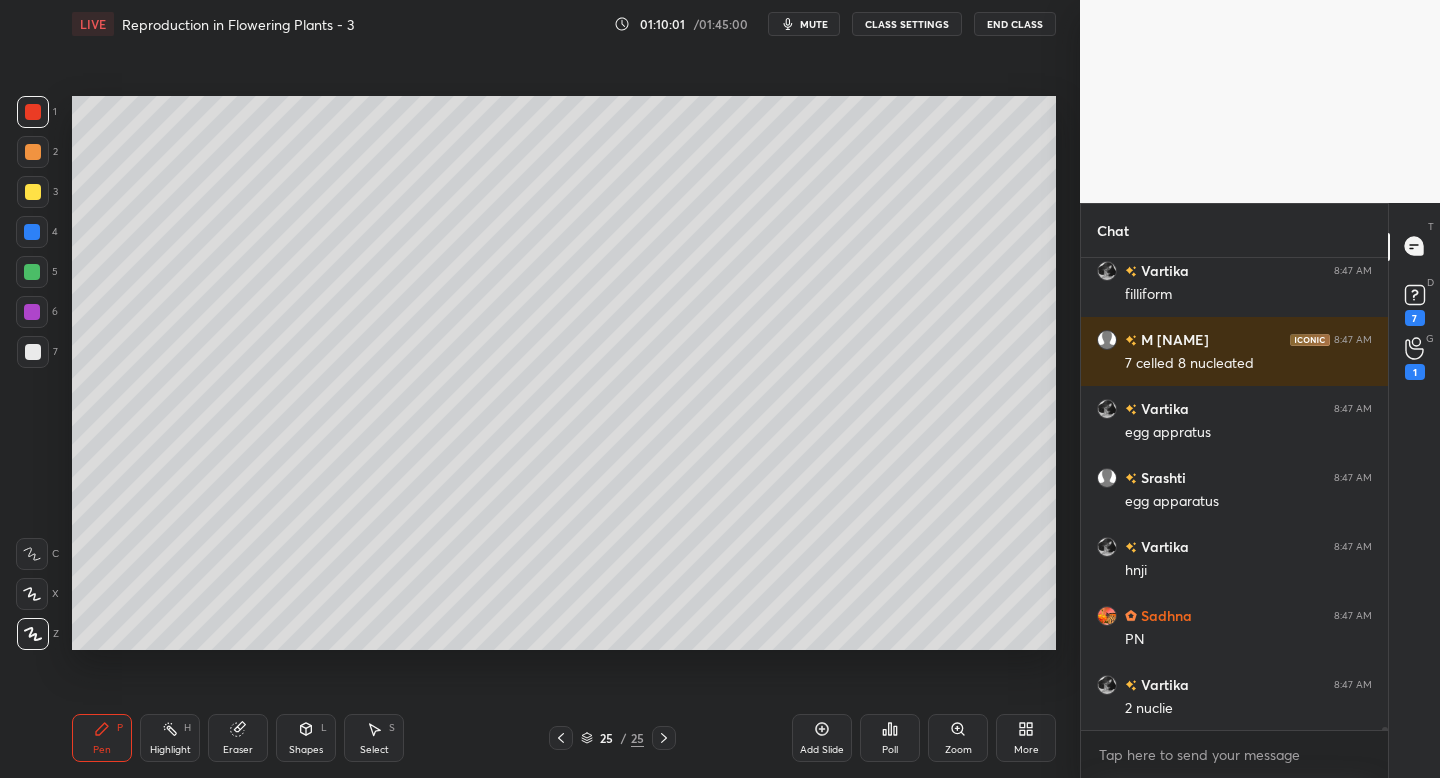 click at bounding box center [32, 232] 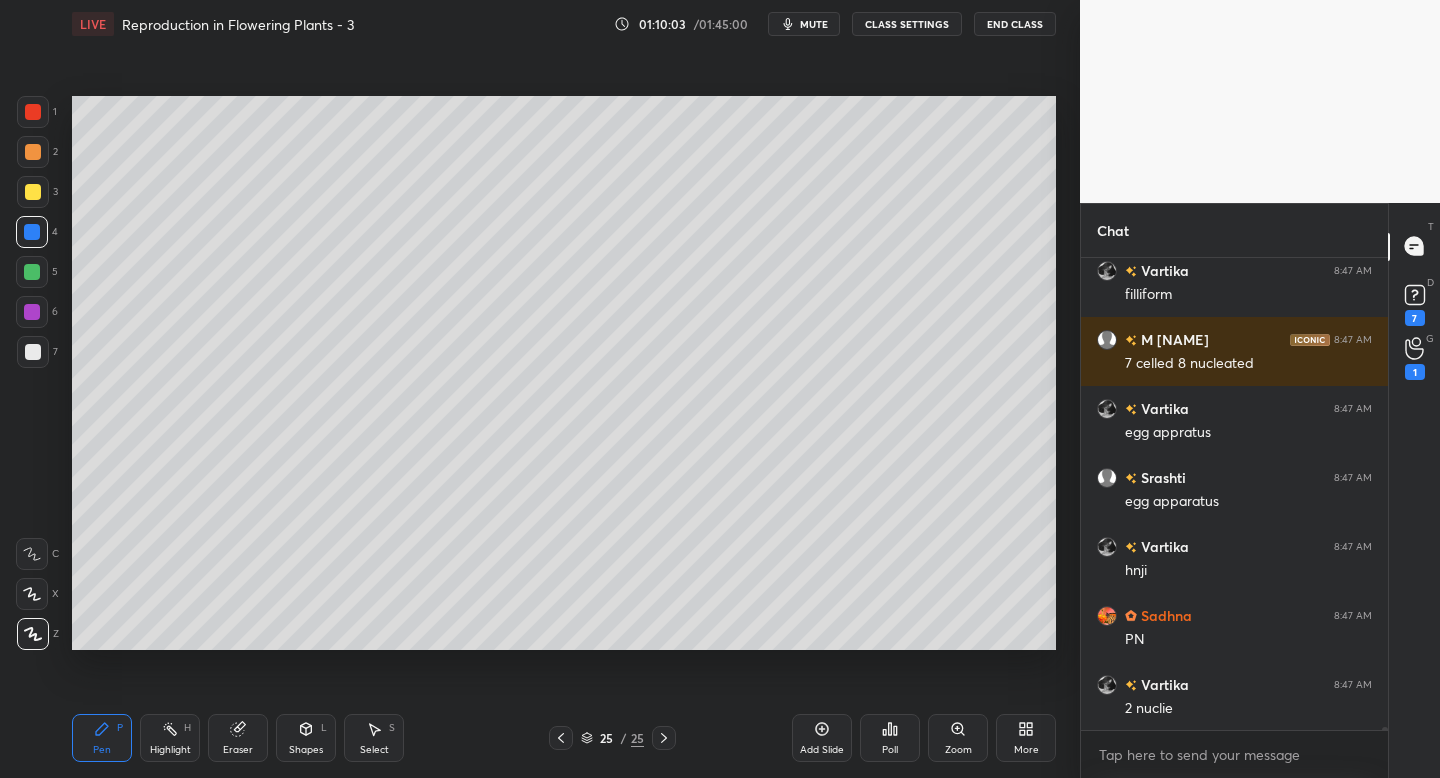 scroll, scrollTop: 70654, scrollLeft: 0, axis: vertical 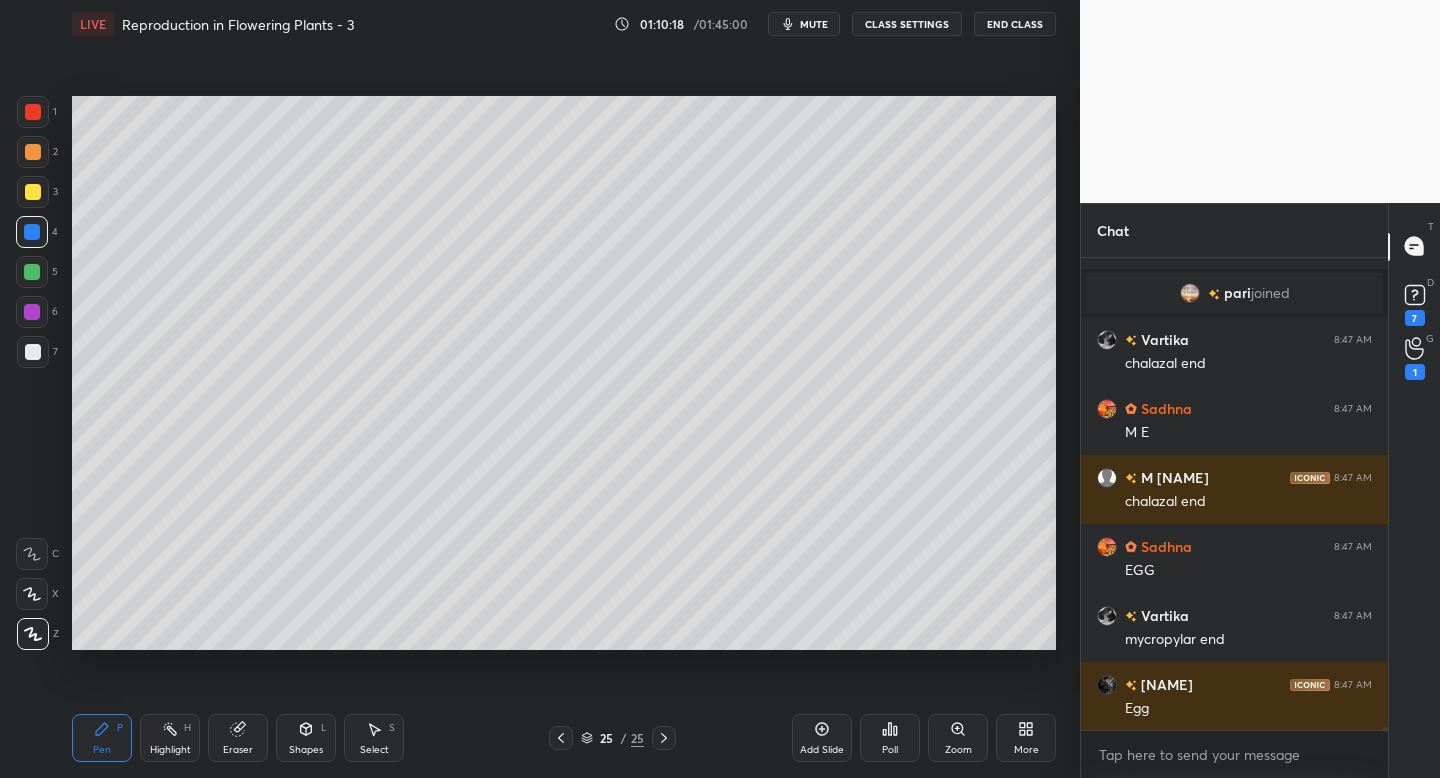 click on "Add Slide" at bounding box center [822, 738] 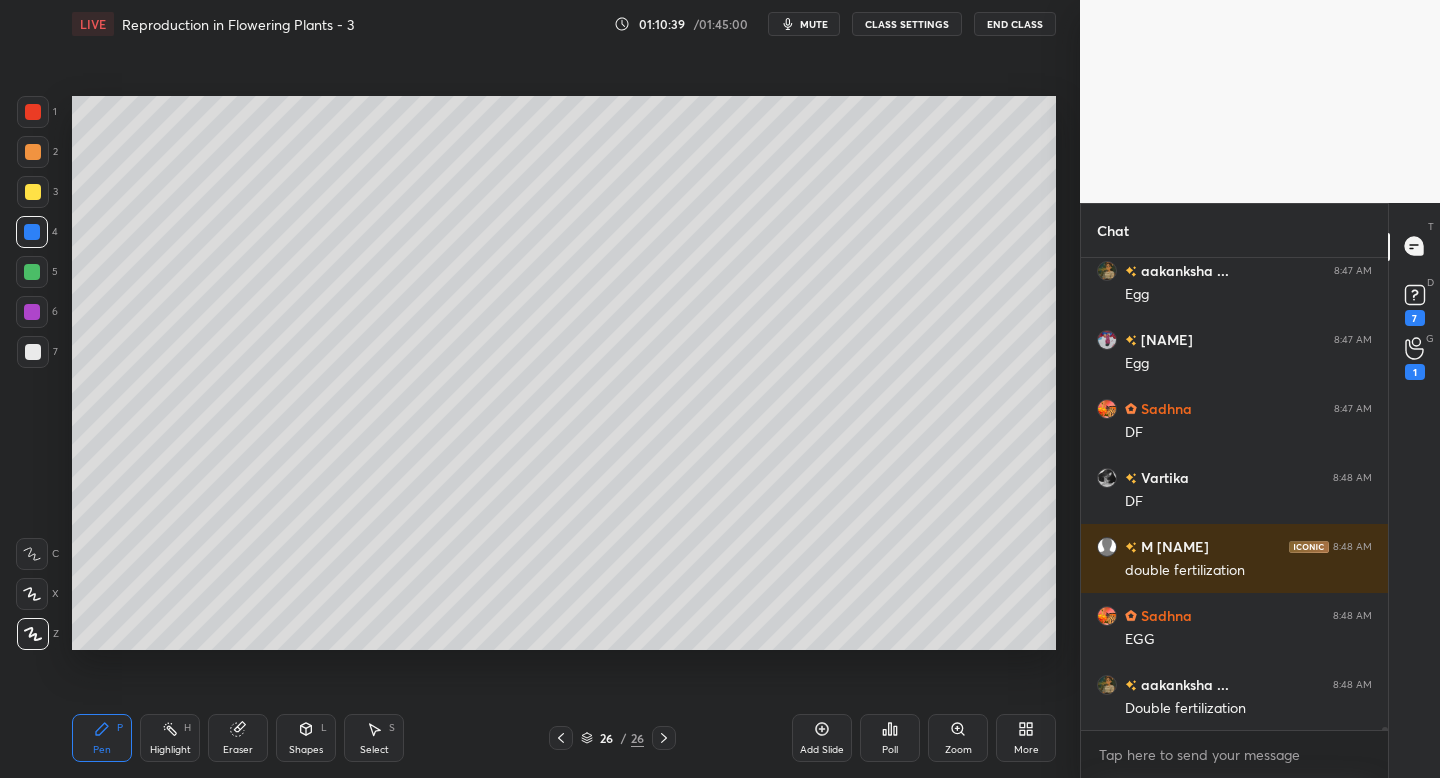 scroll, scrollTop: 69530, scrollLeft: 0, axis: vertical 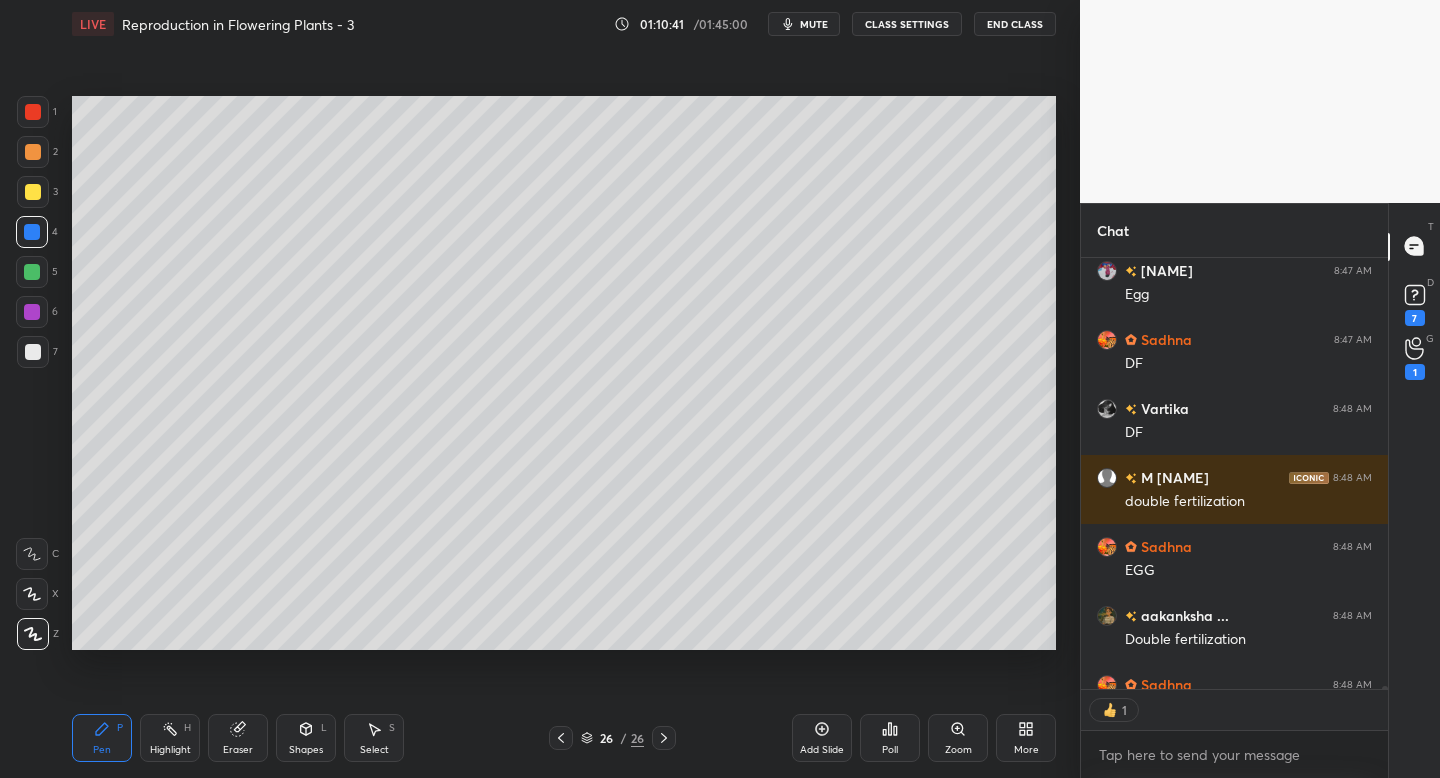 click at bounding box center (33, 192) 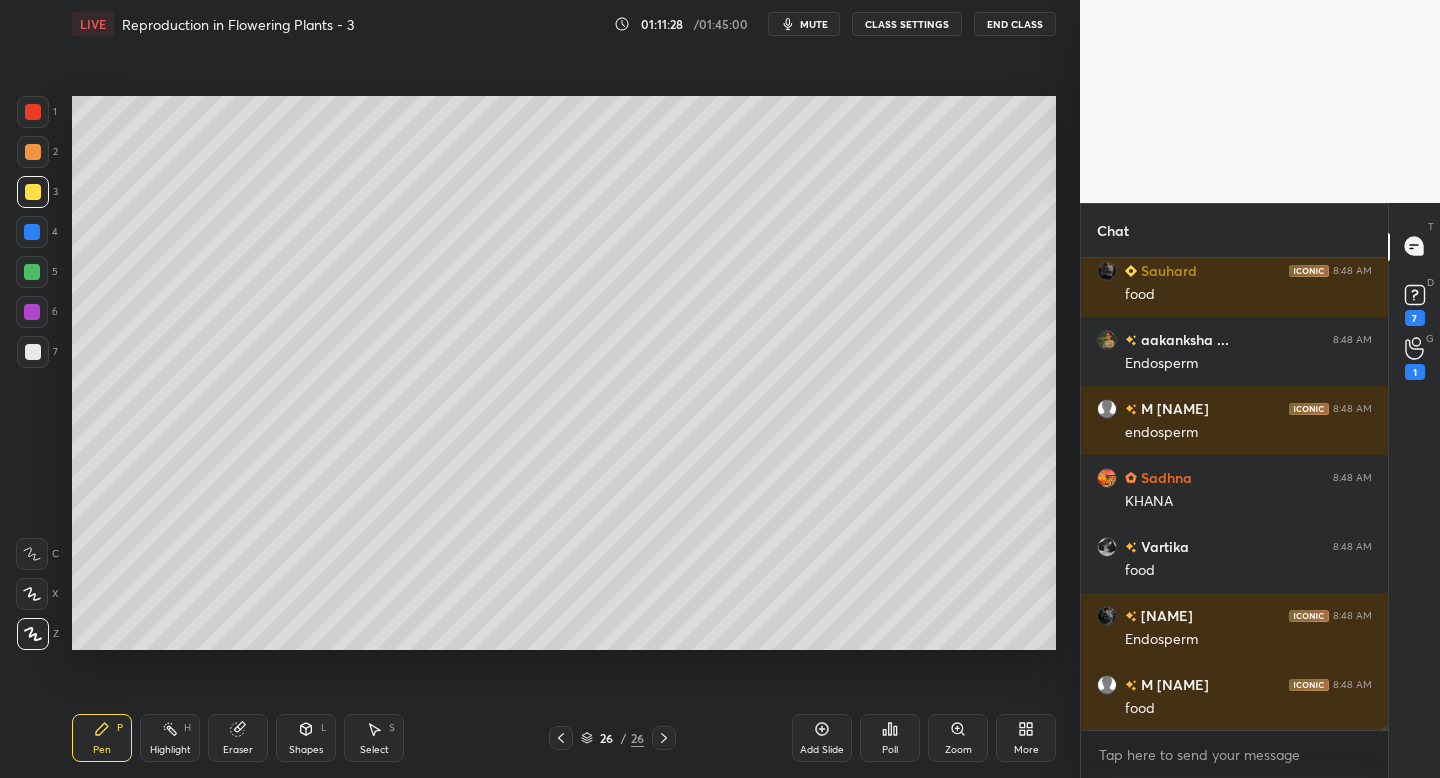 click on "Add Slide" at bounding box center [822, 750] 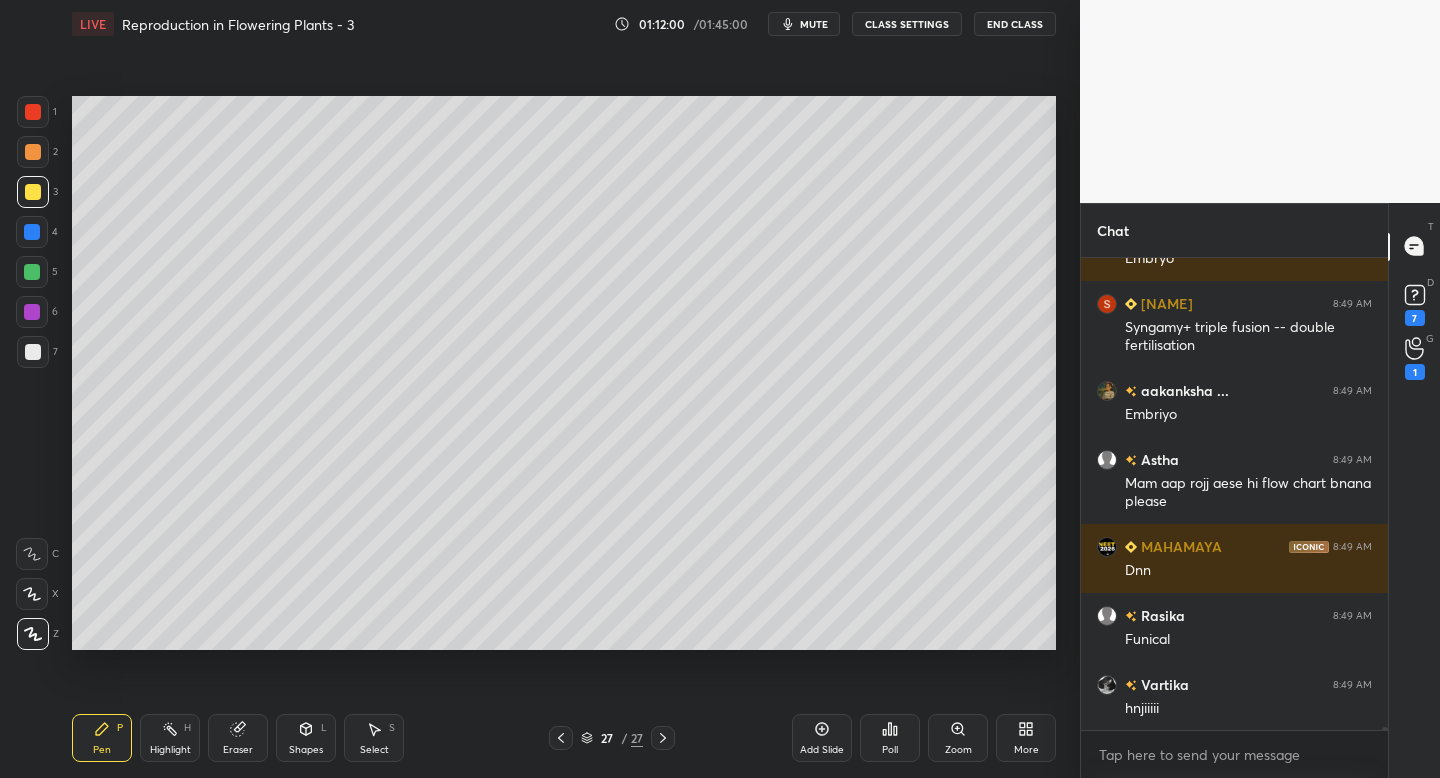 scroll, scrollTop: 71905, scrollLeft: 0, axis: vertical 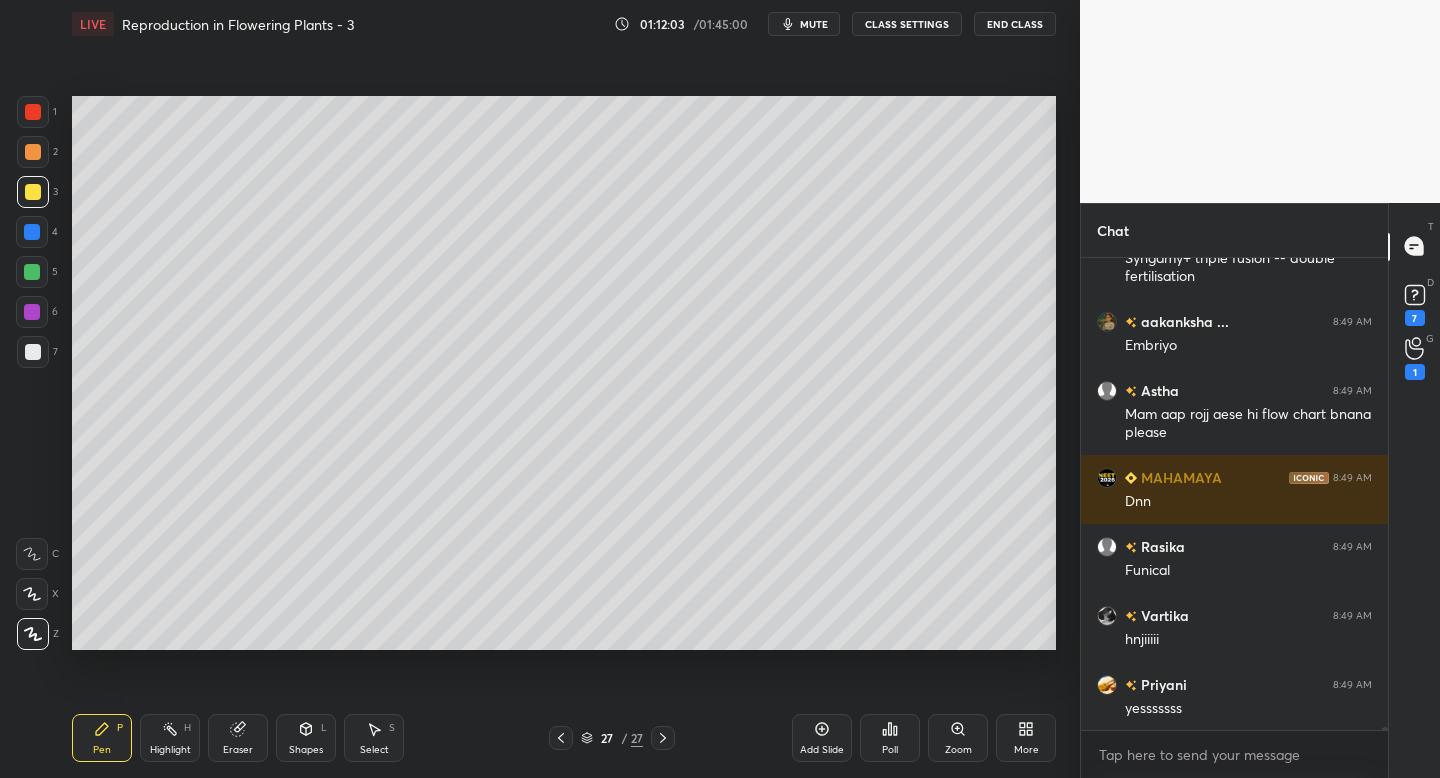 click 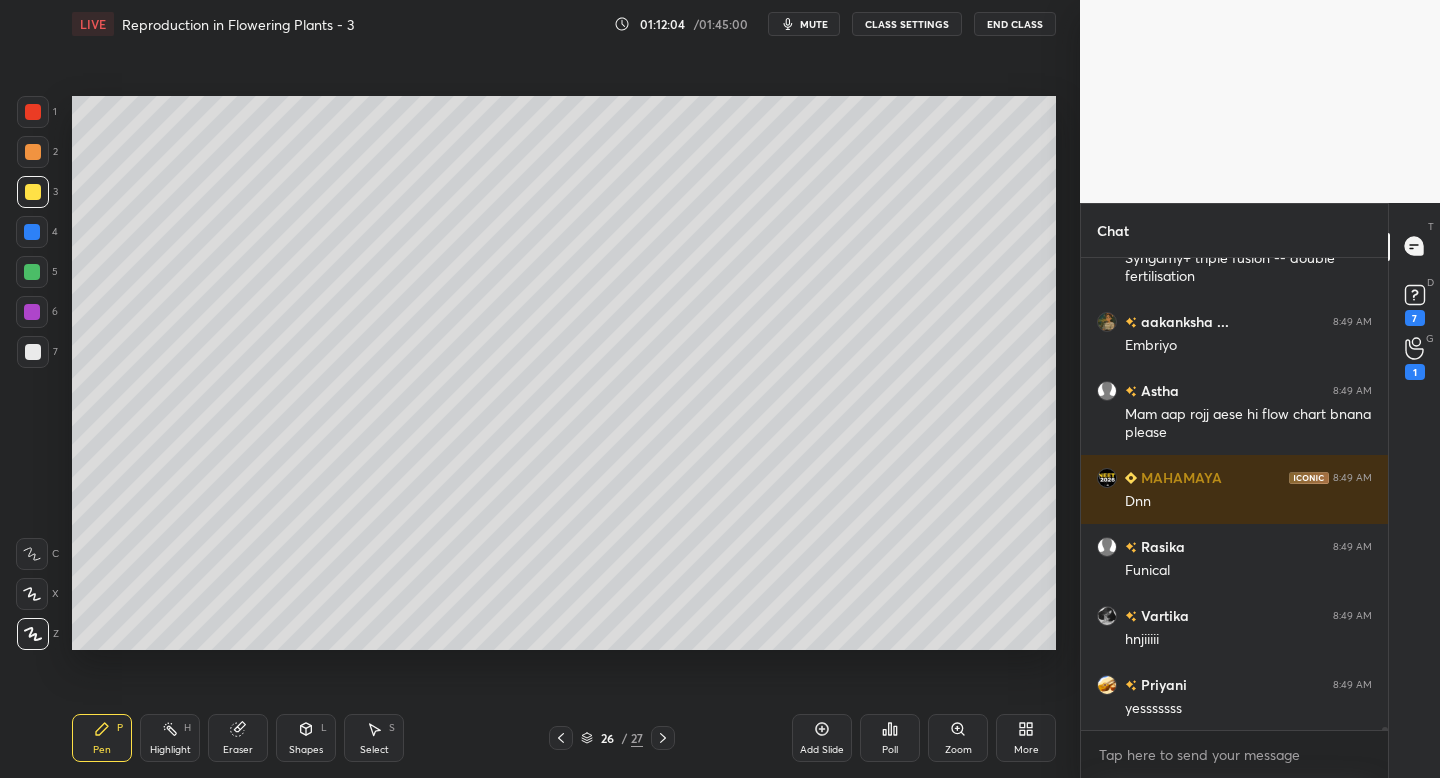 click 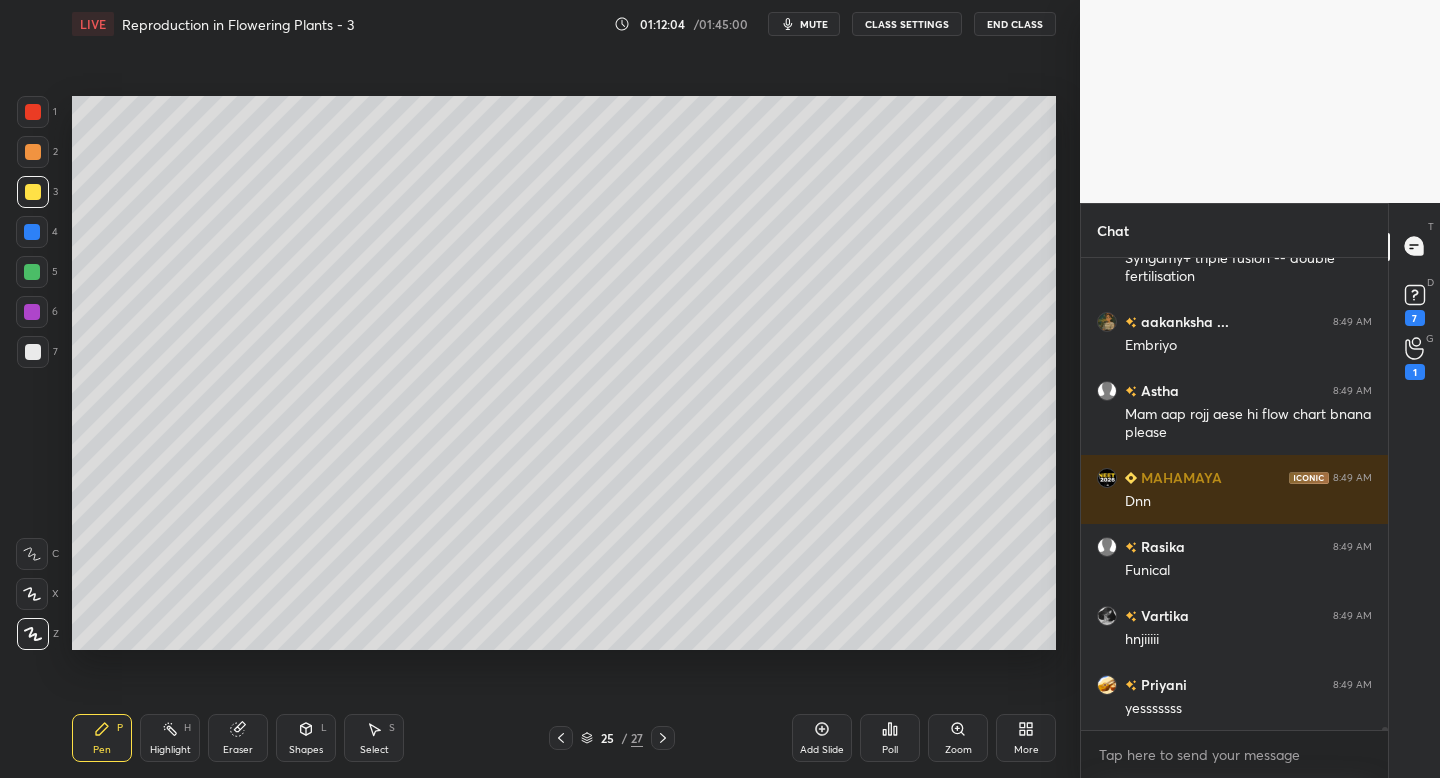 click 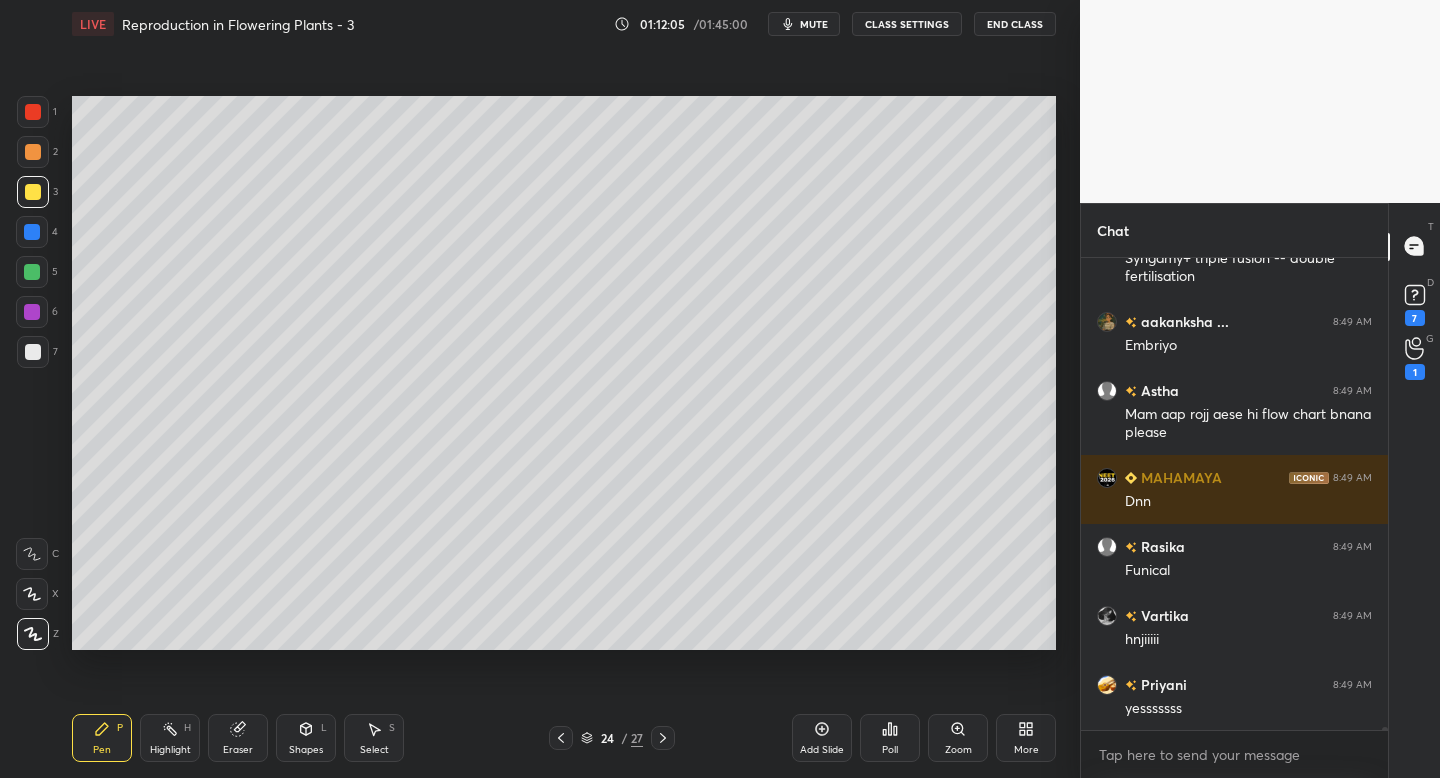 click 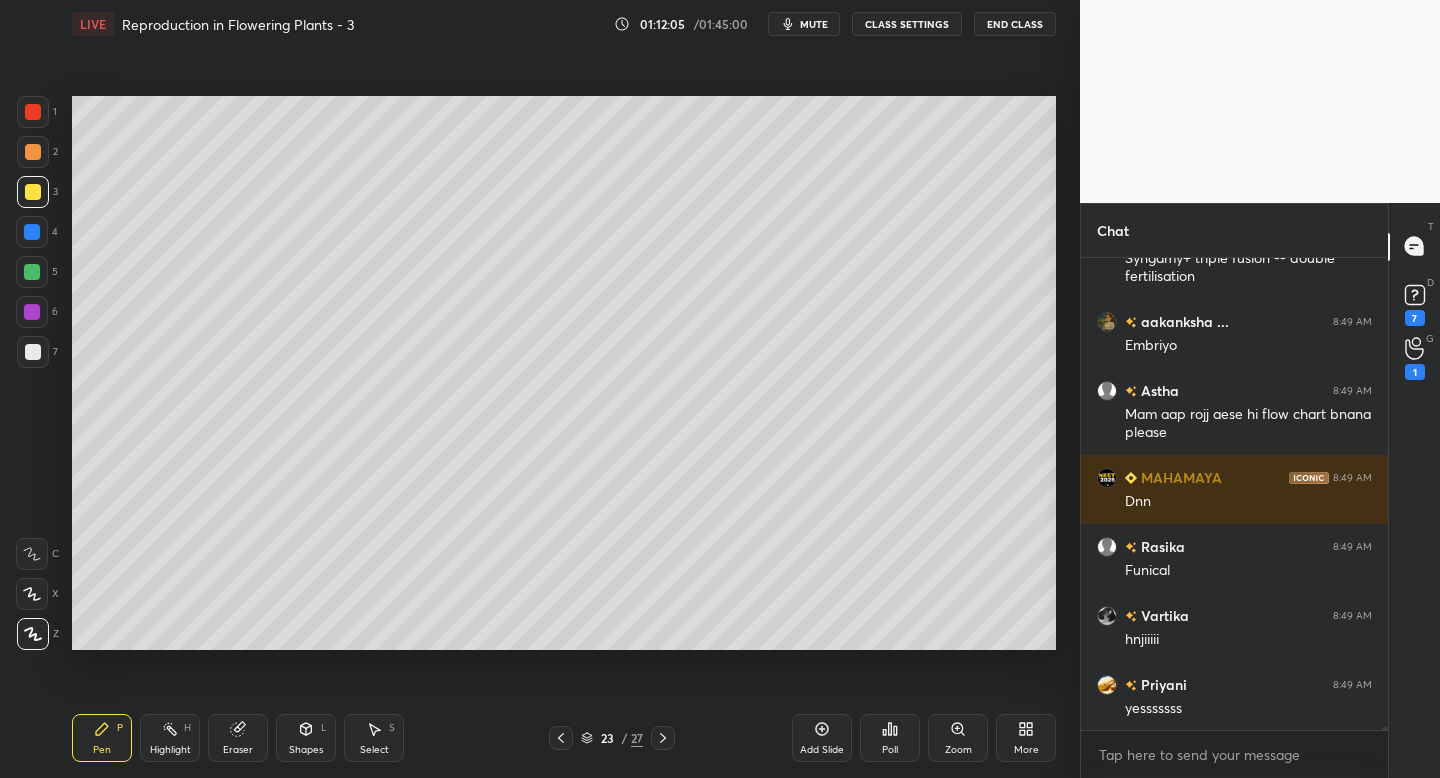 scroll, scrollTop: 71974, scrollLeft: 0, axis: vertical 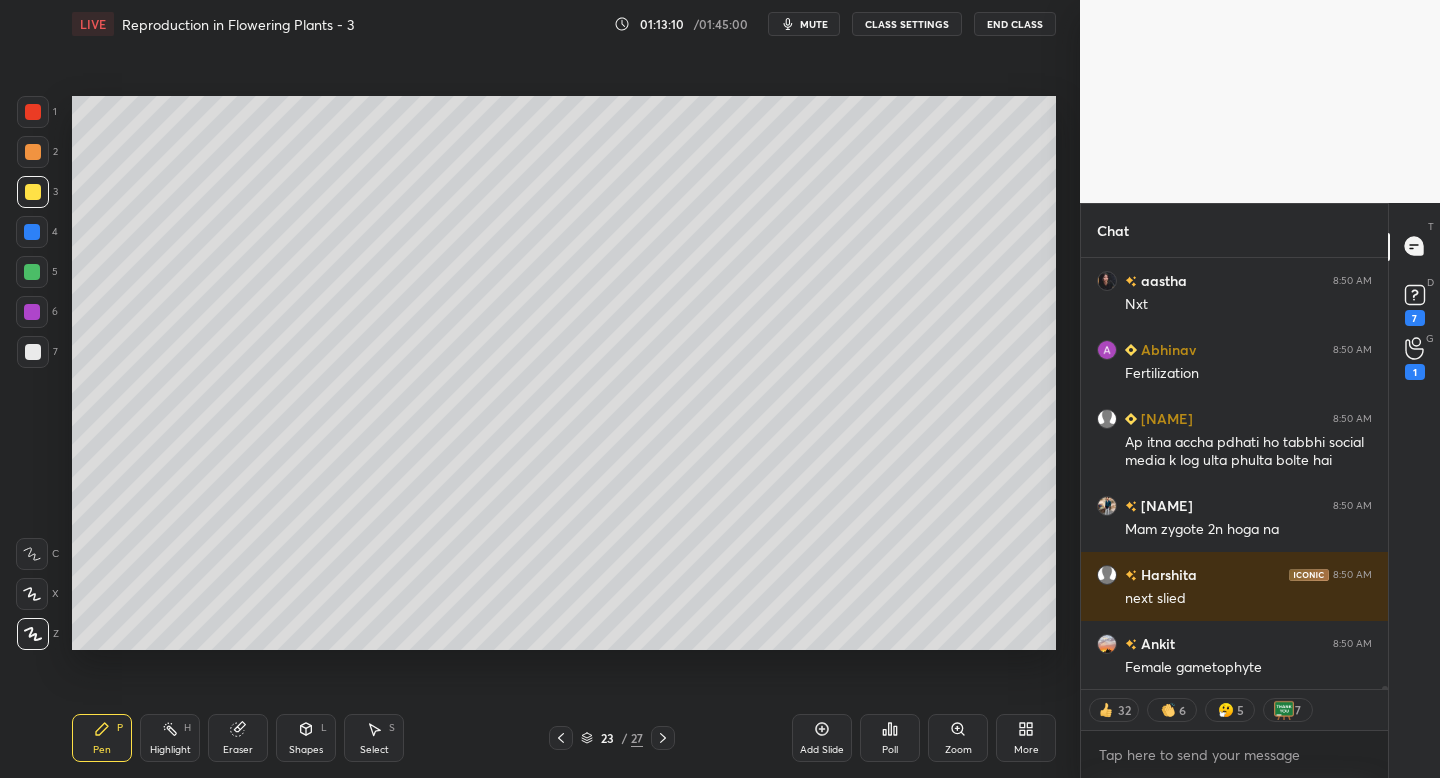 click 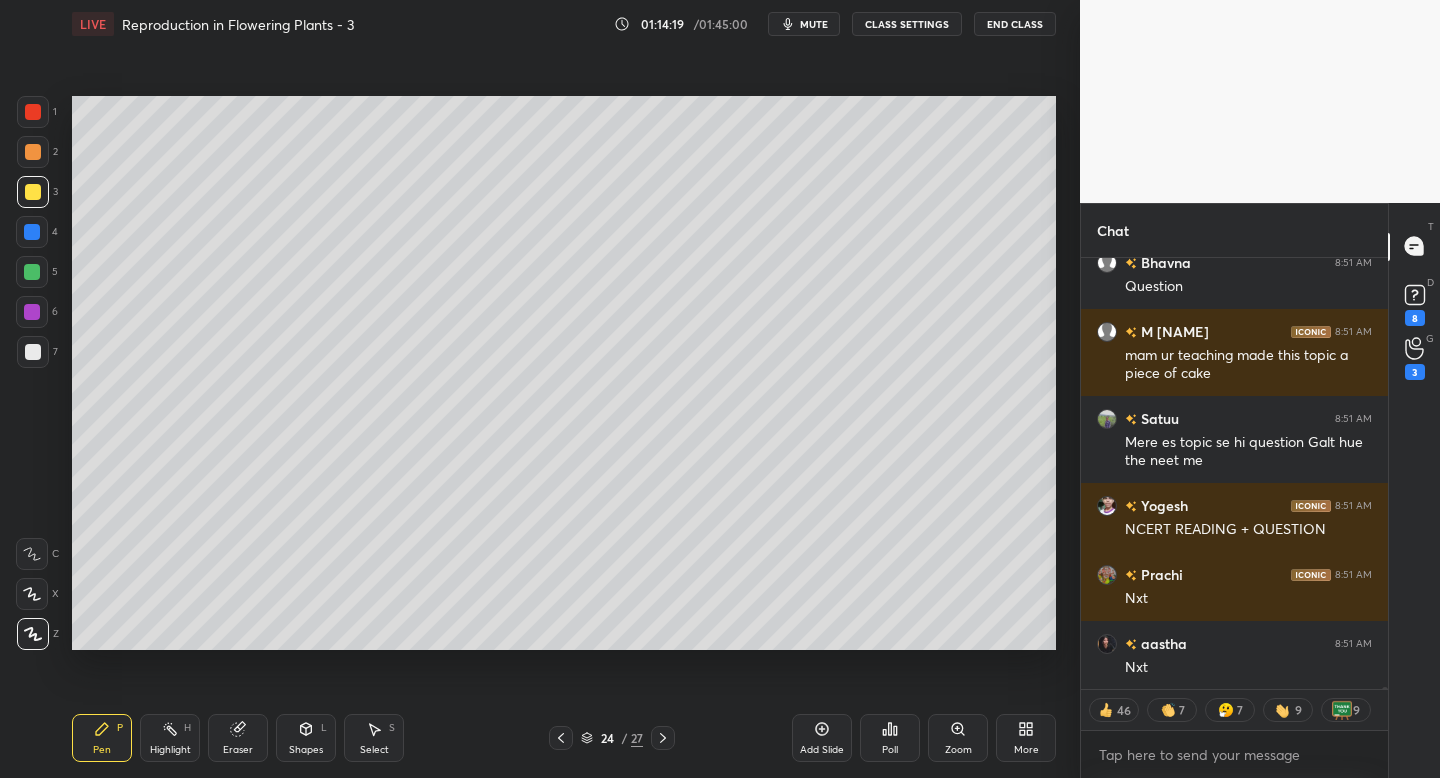 scroll, scrollTop: 75974, scrollLeft: 0, axis: vertical 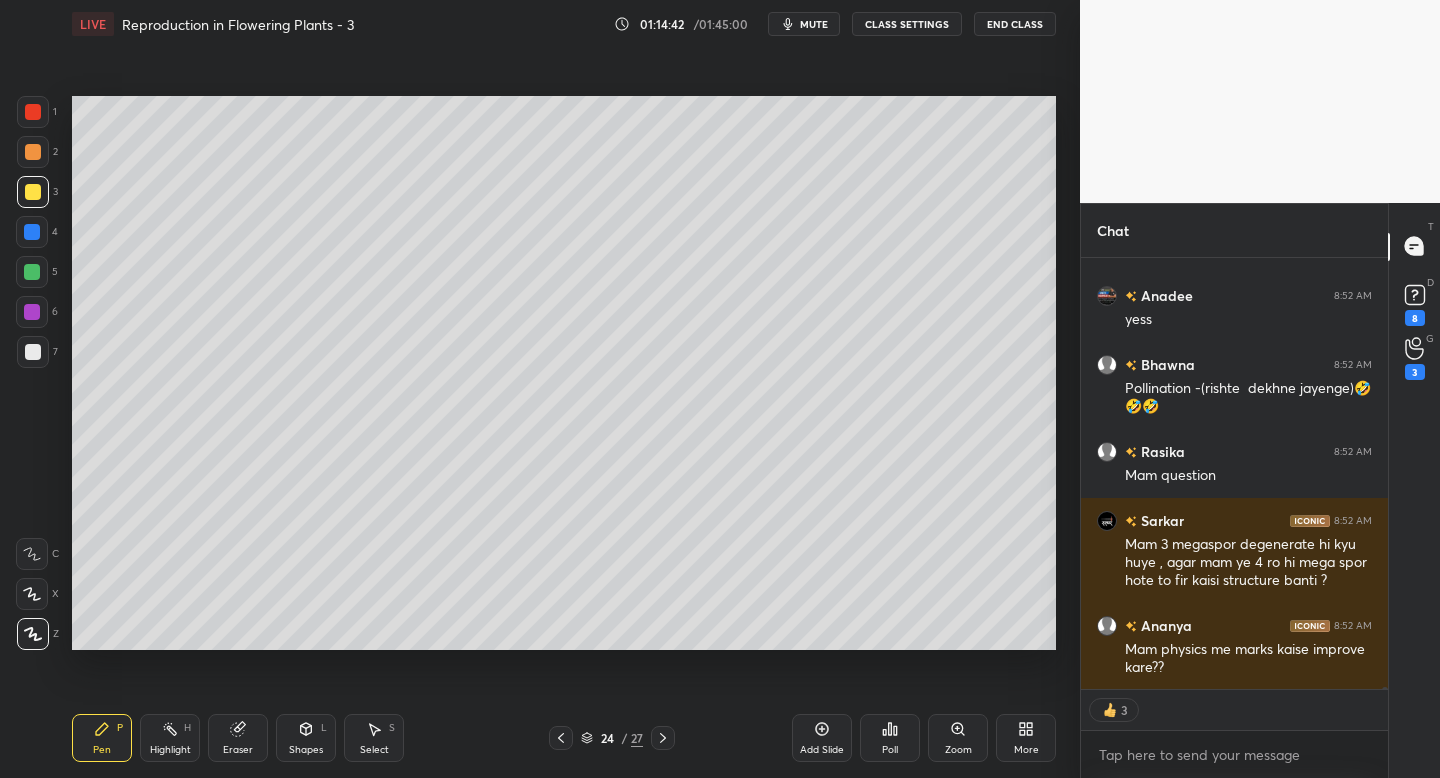 click 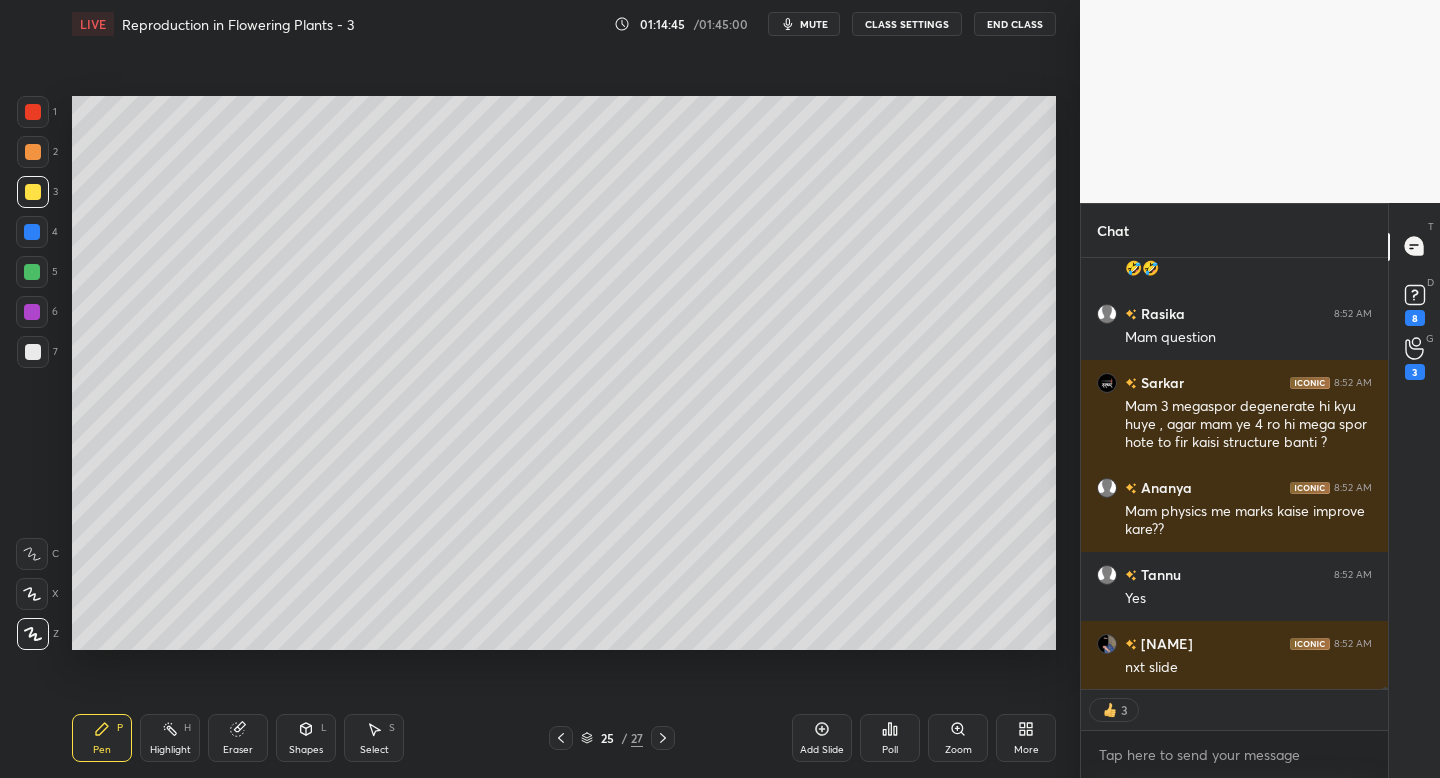 click on "Add Slide" at bounding box center [822, 738] 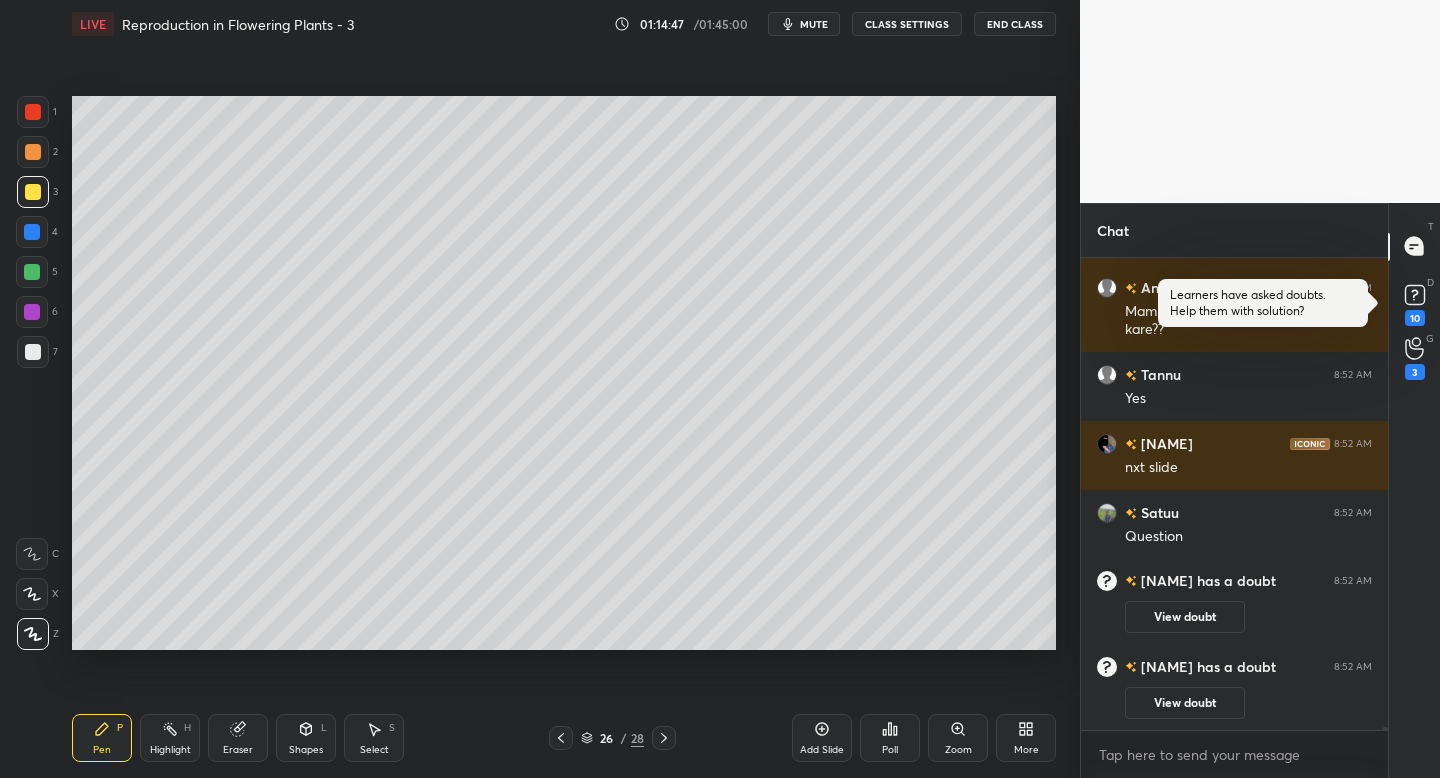 click 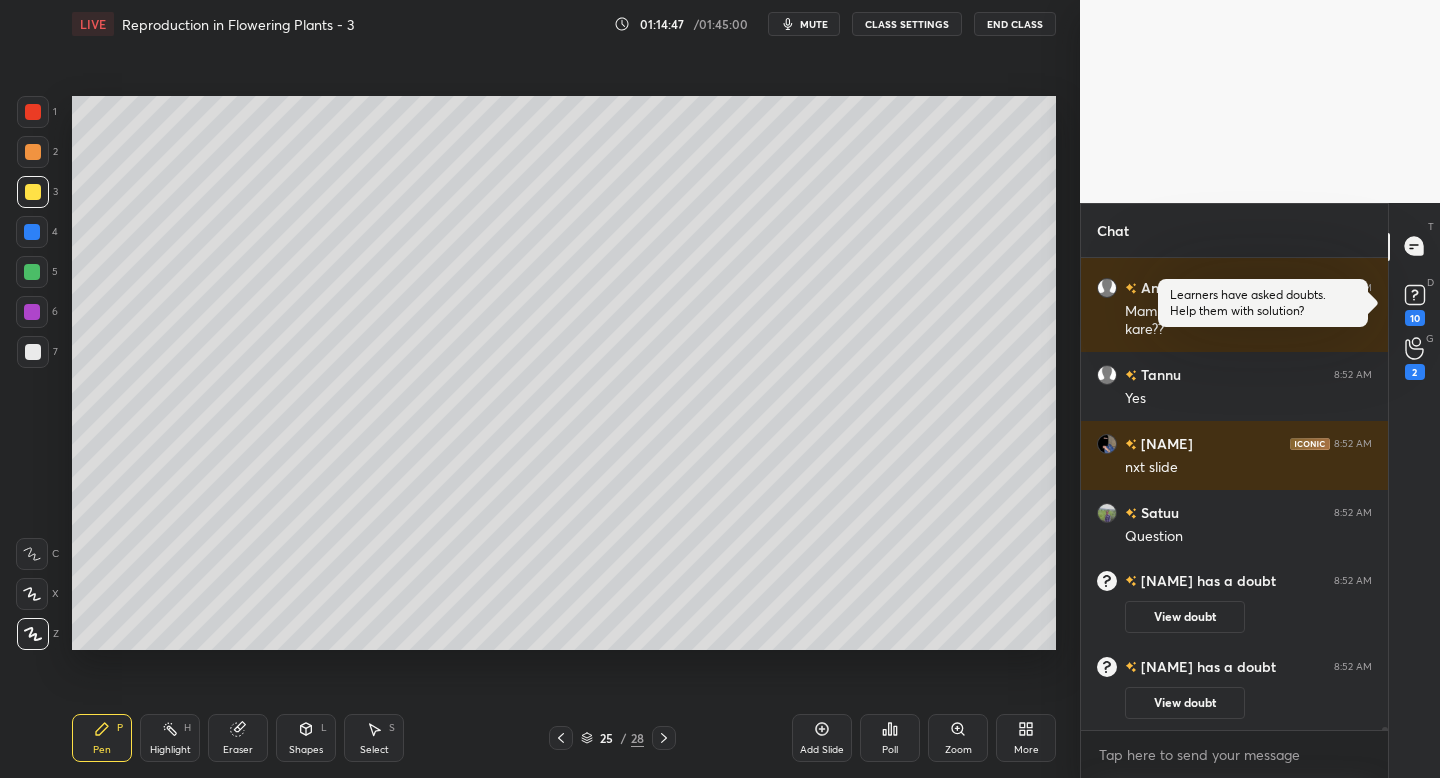 click on "More" at bounding box center (1026, 738) 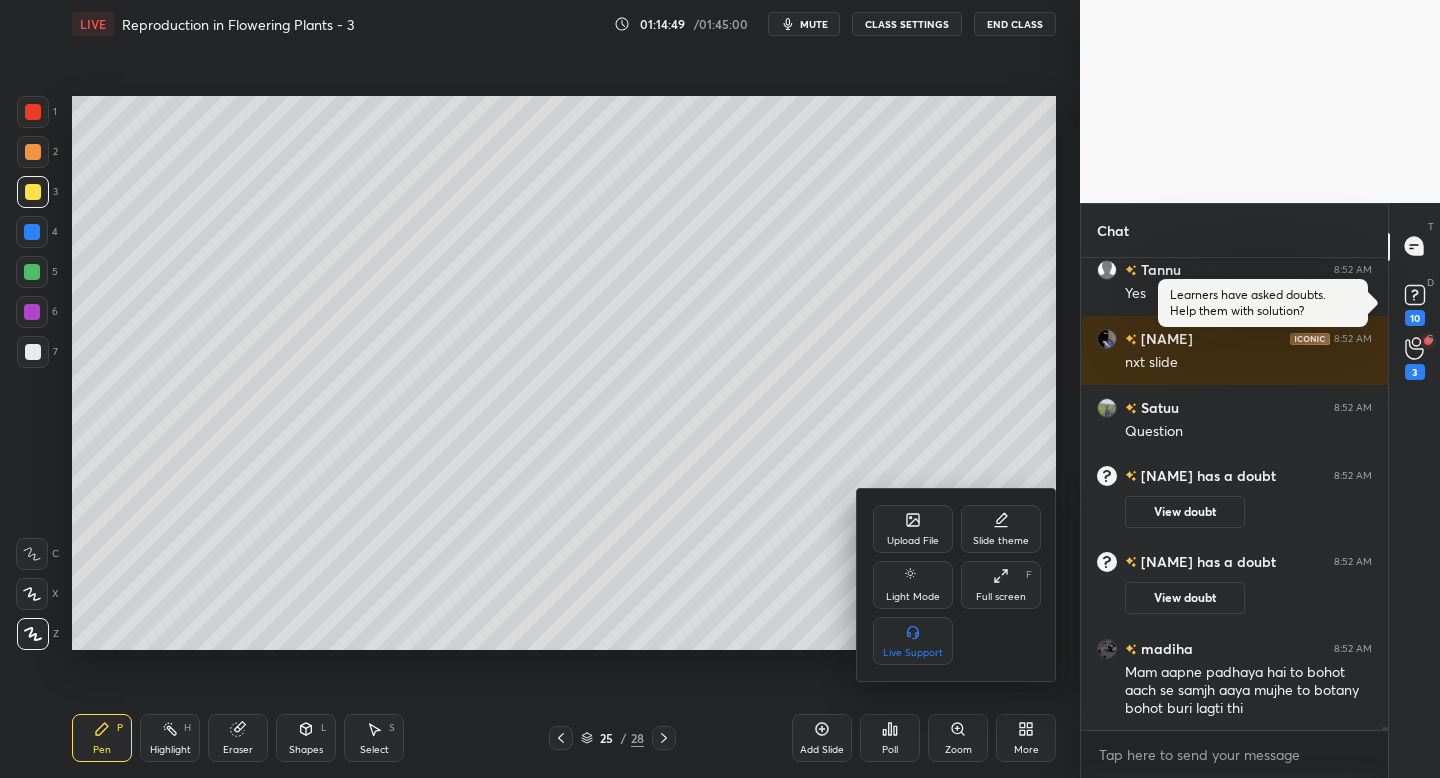 click on "Upload File" at bounding box center [913, 529] 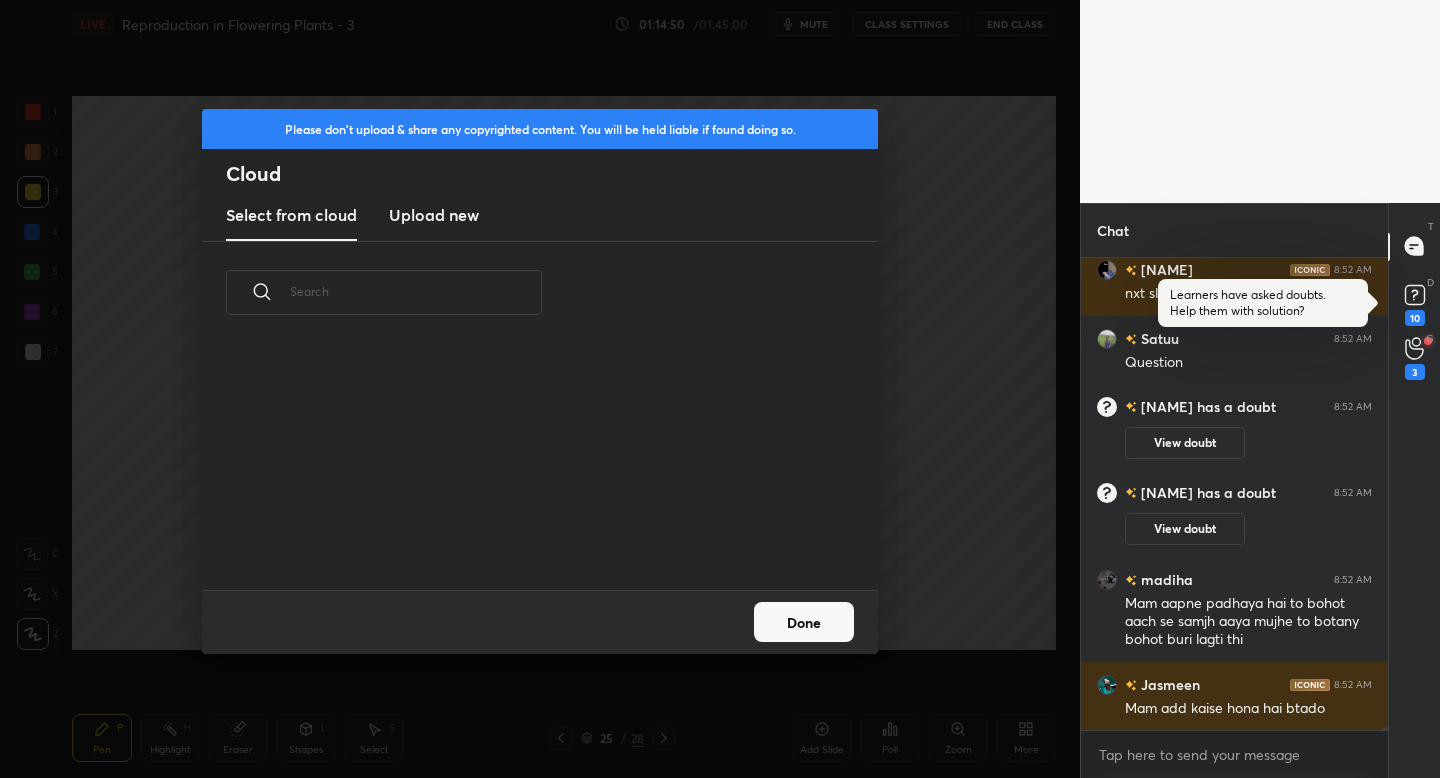 click on "Upload new" at bounding box center [434, 215] 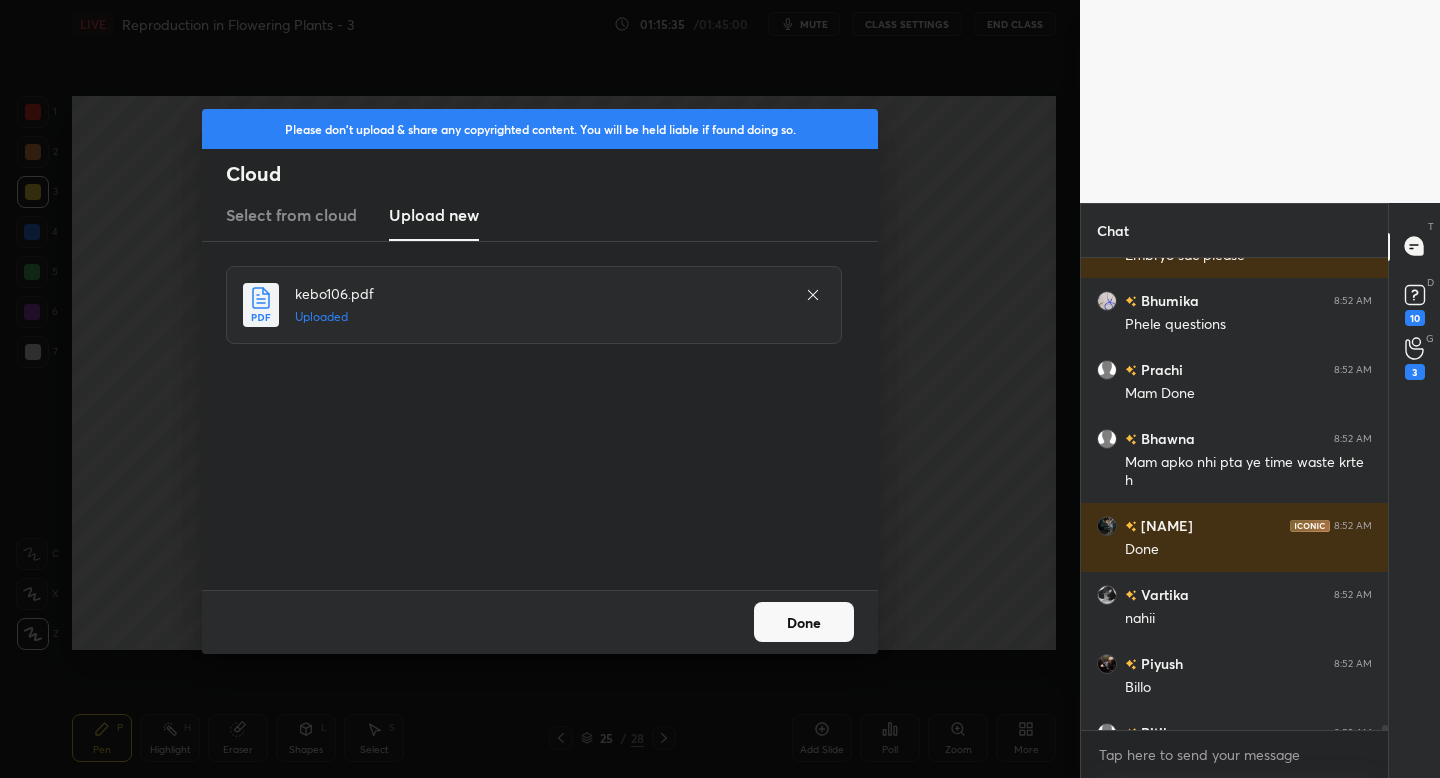 click on "Done" at bounding box center (804, 622) 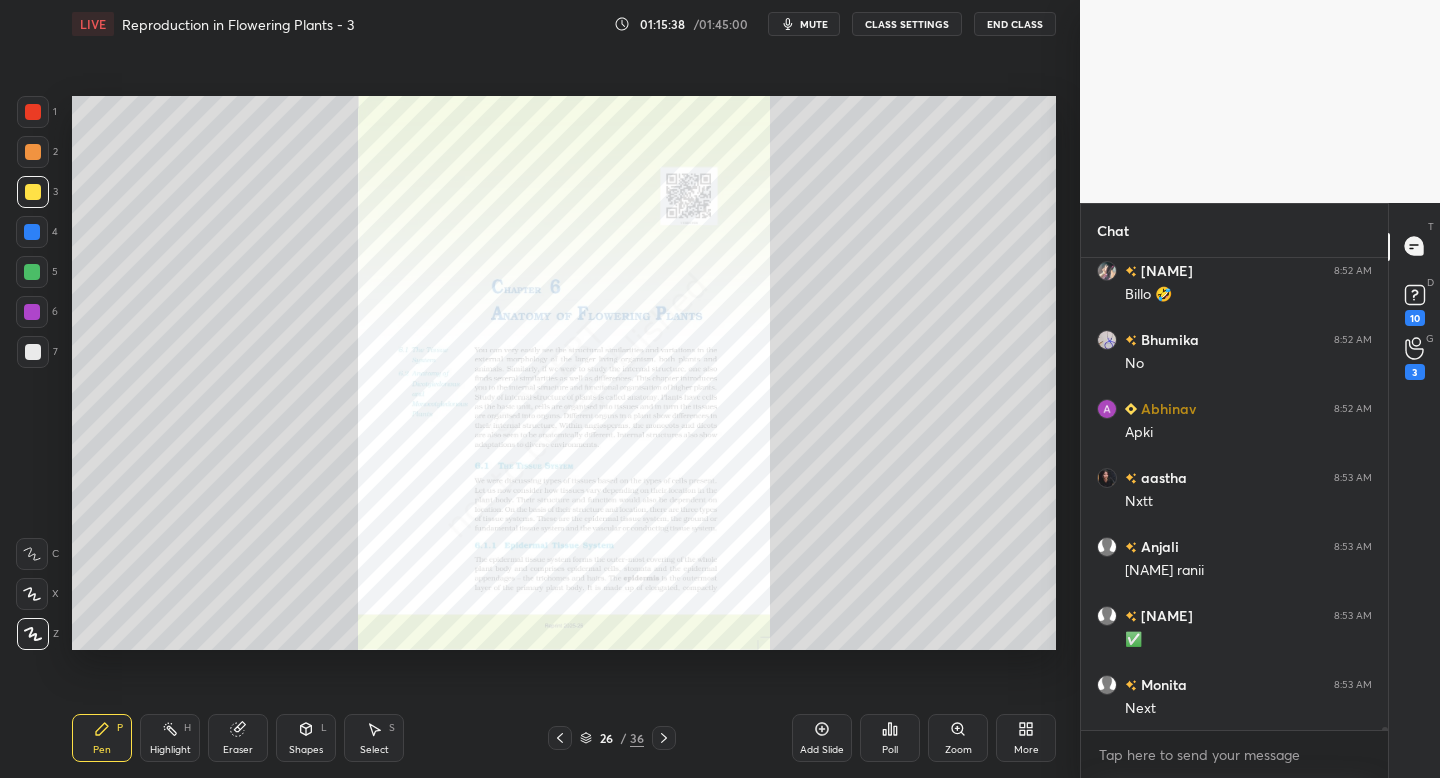 click 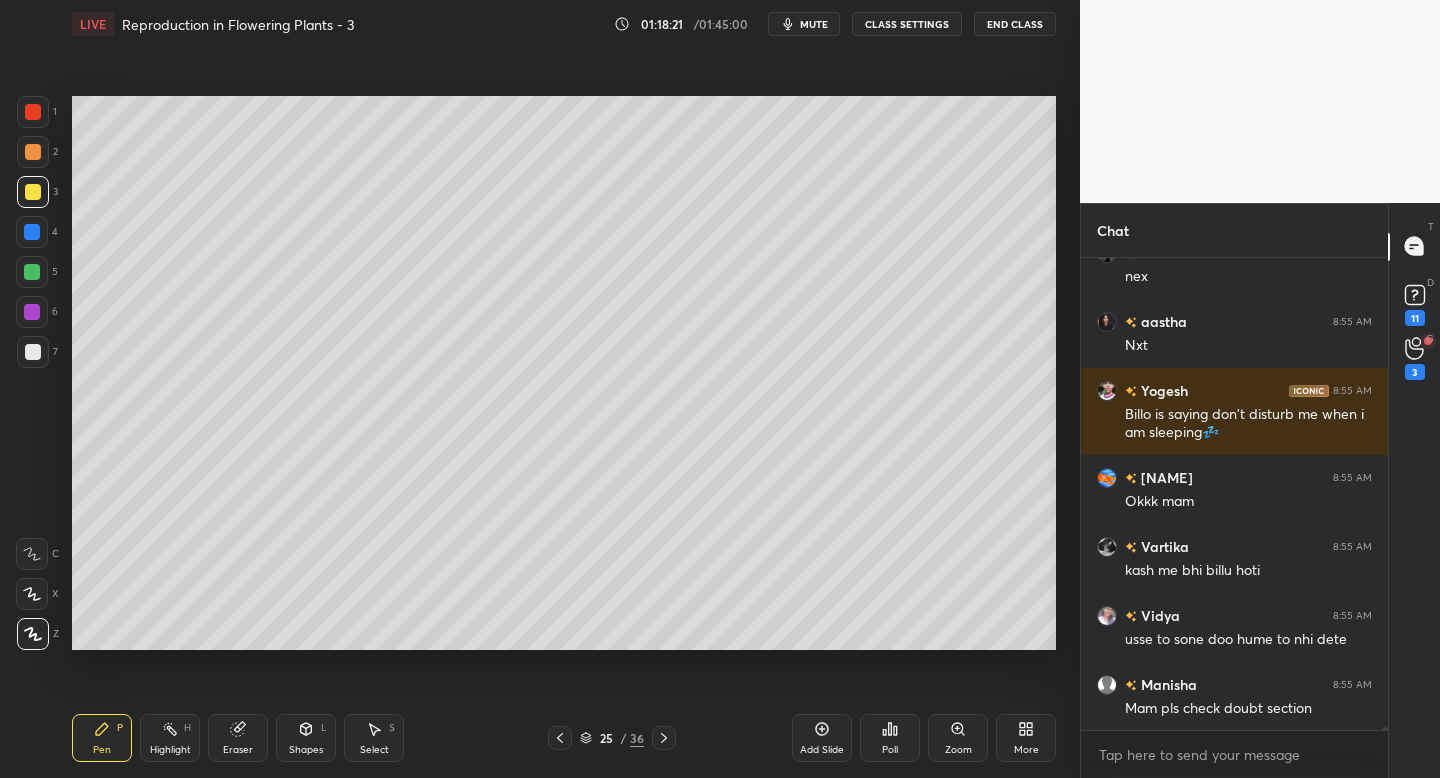 scroll, scrollTop: 83494, scrollLeft: 0, axis: vertical 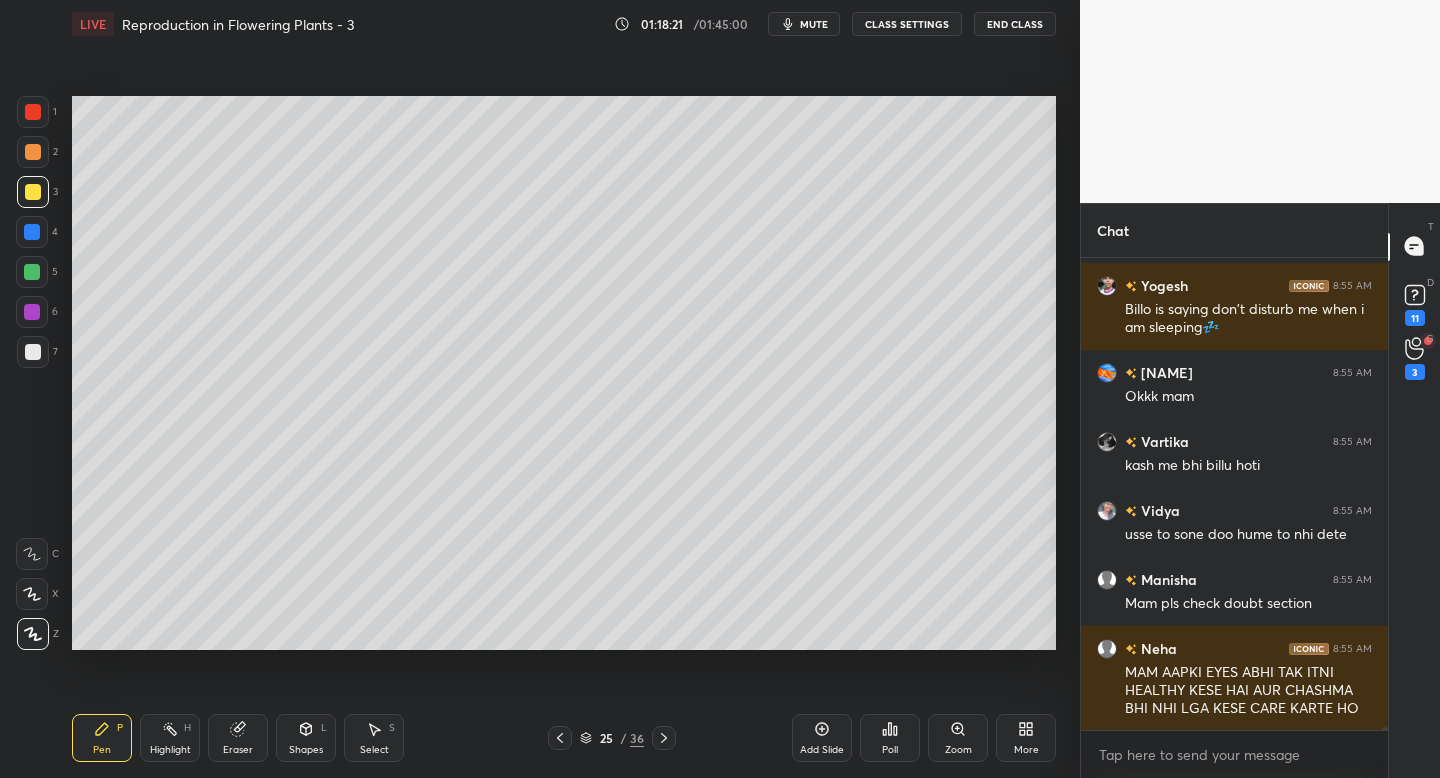 click 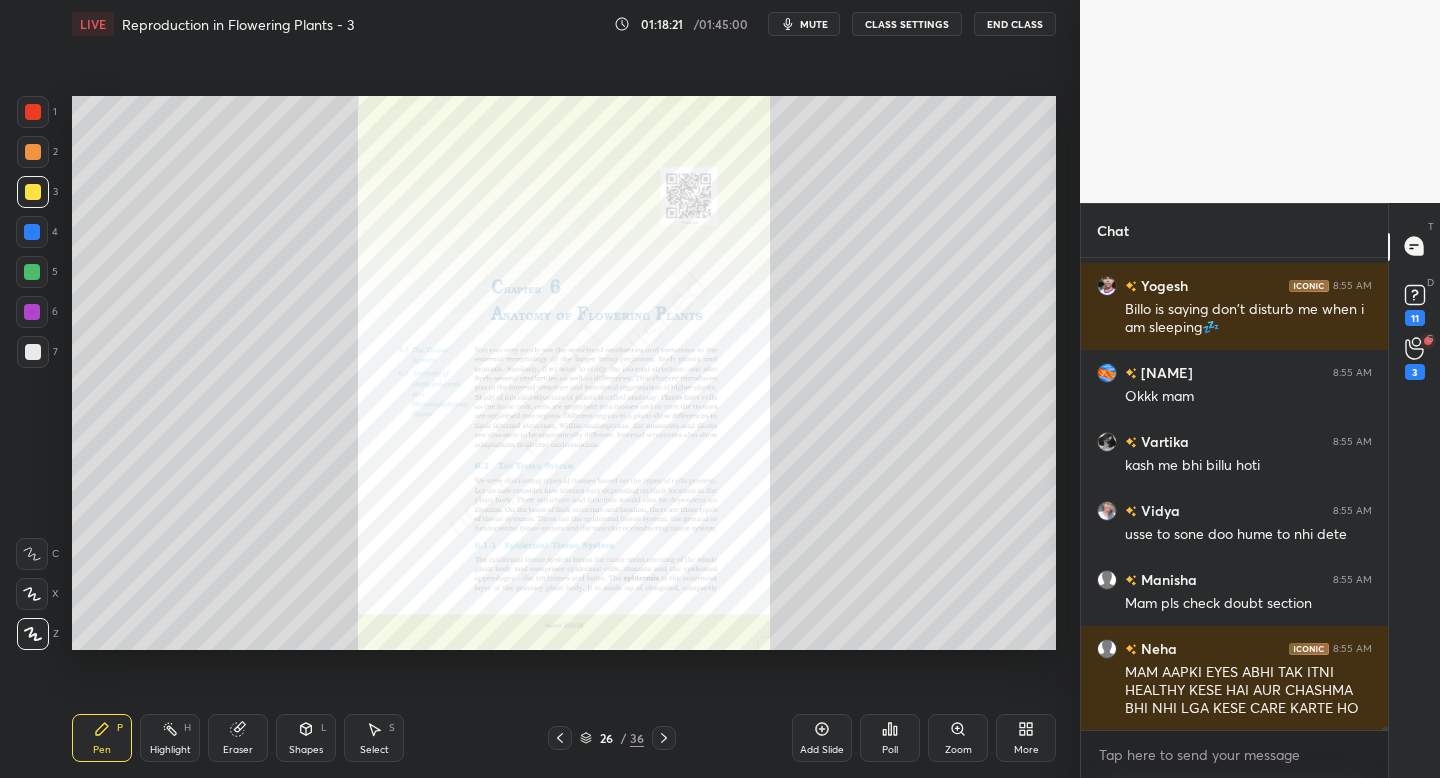 click 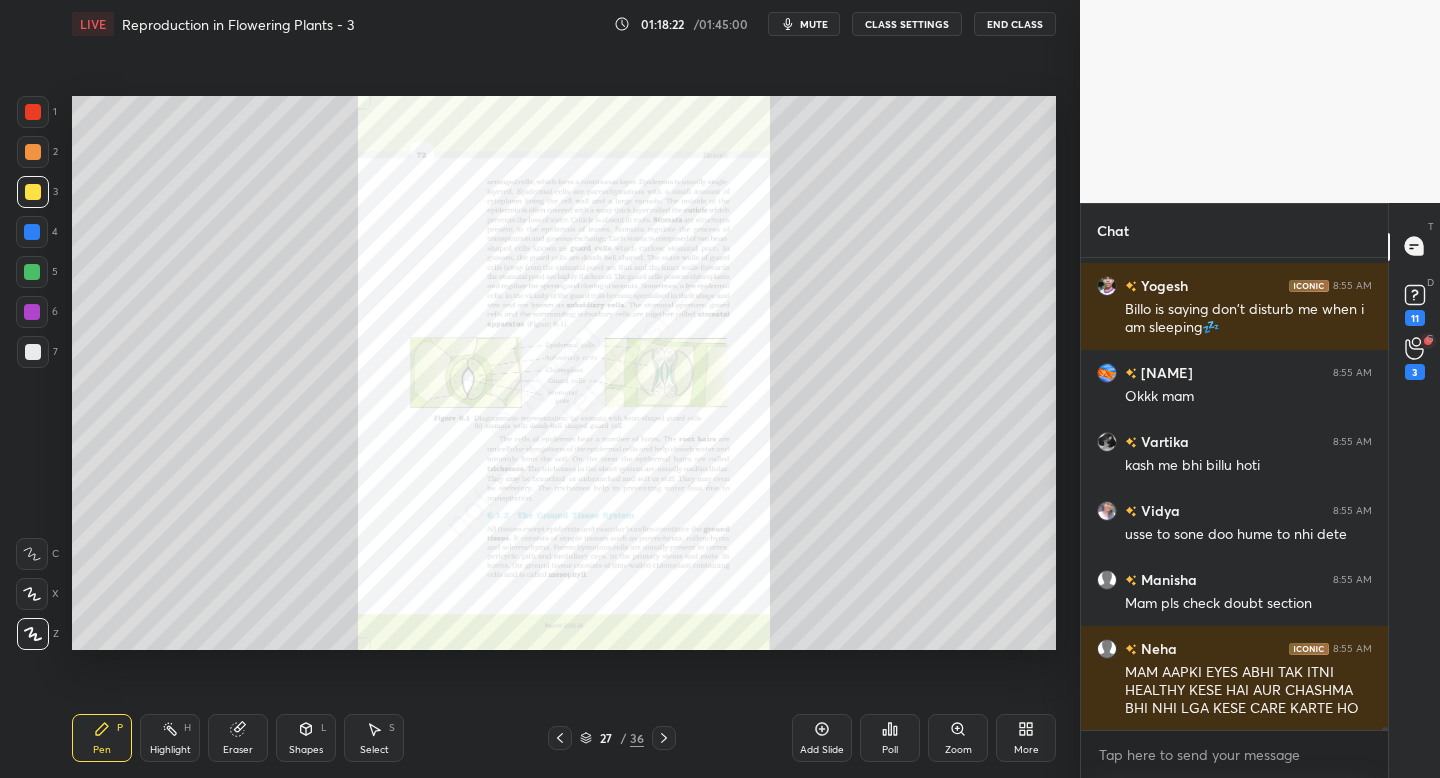 click 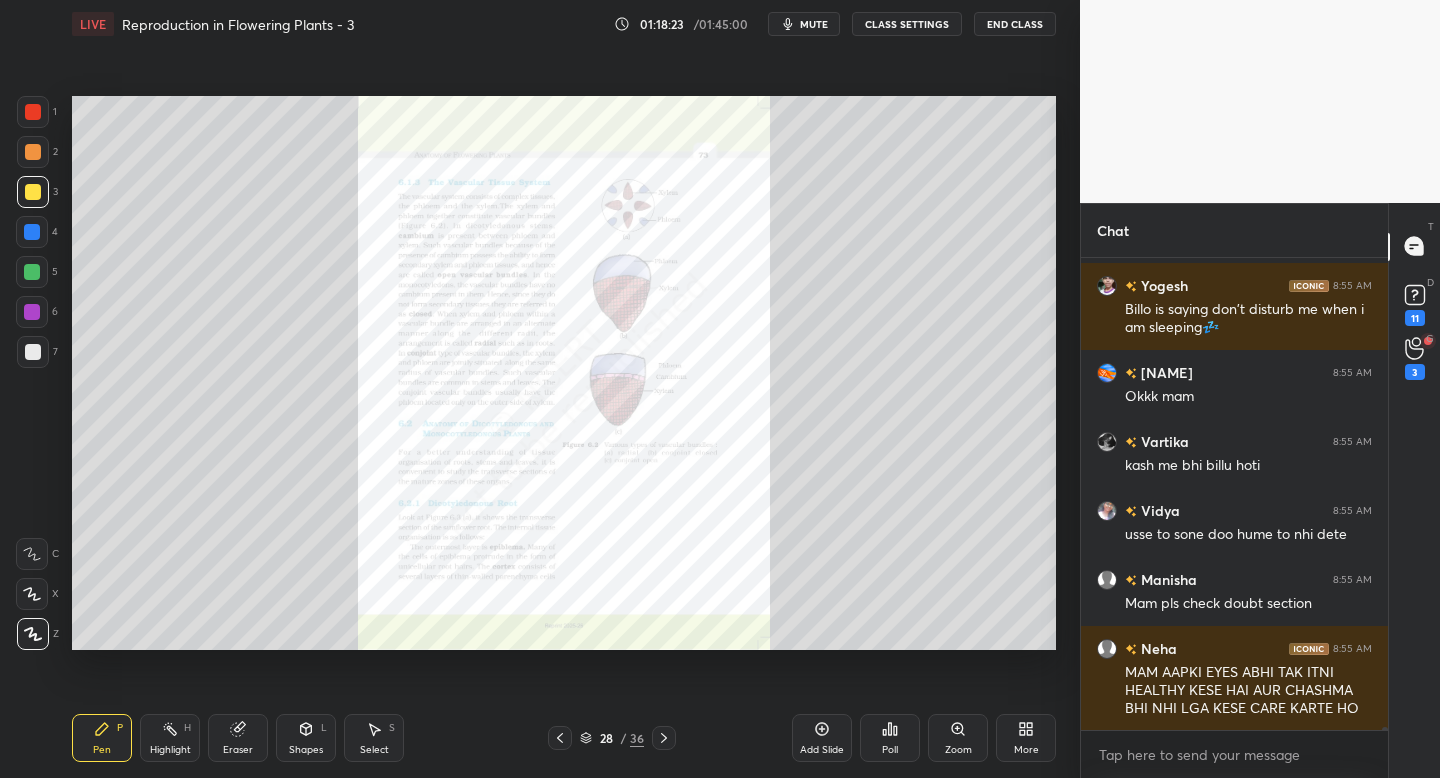 click 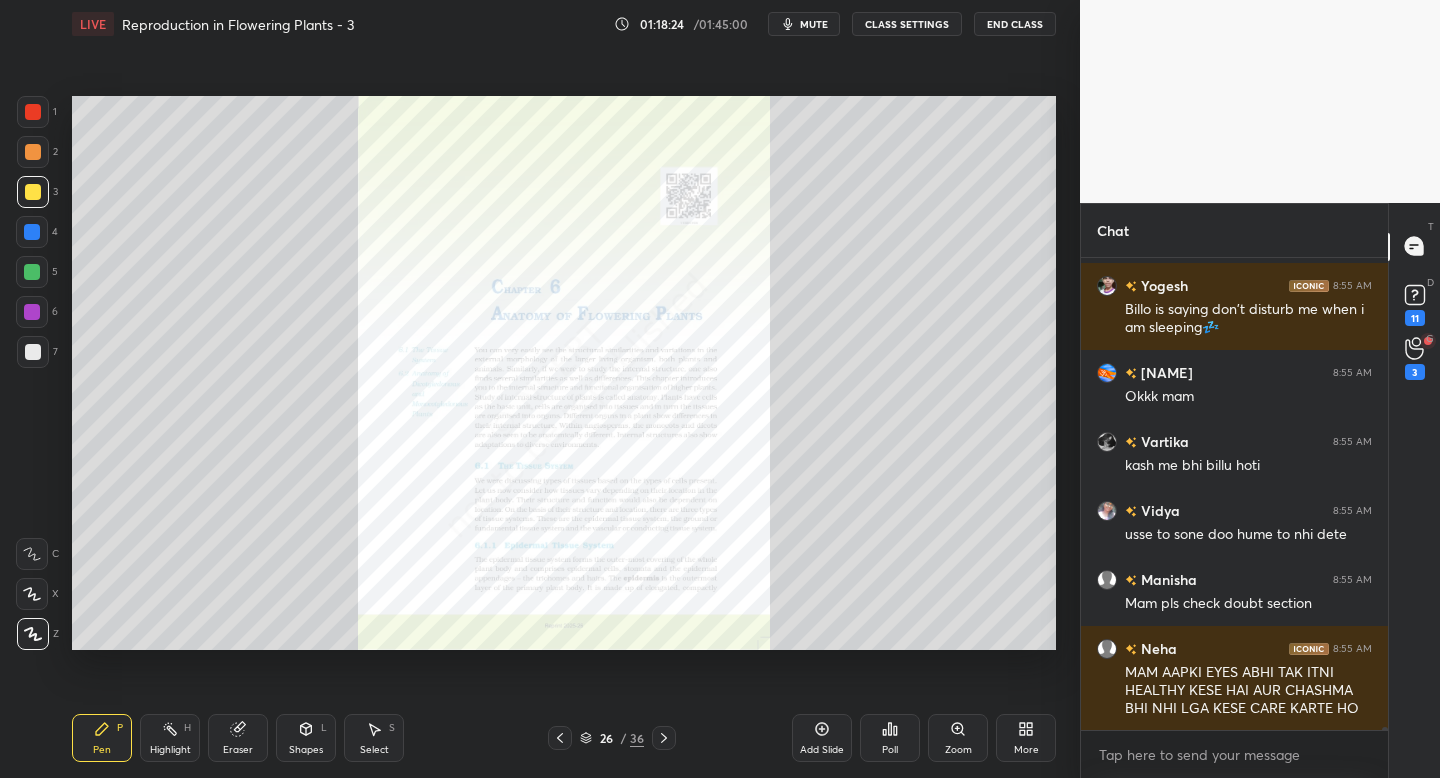 click 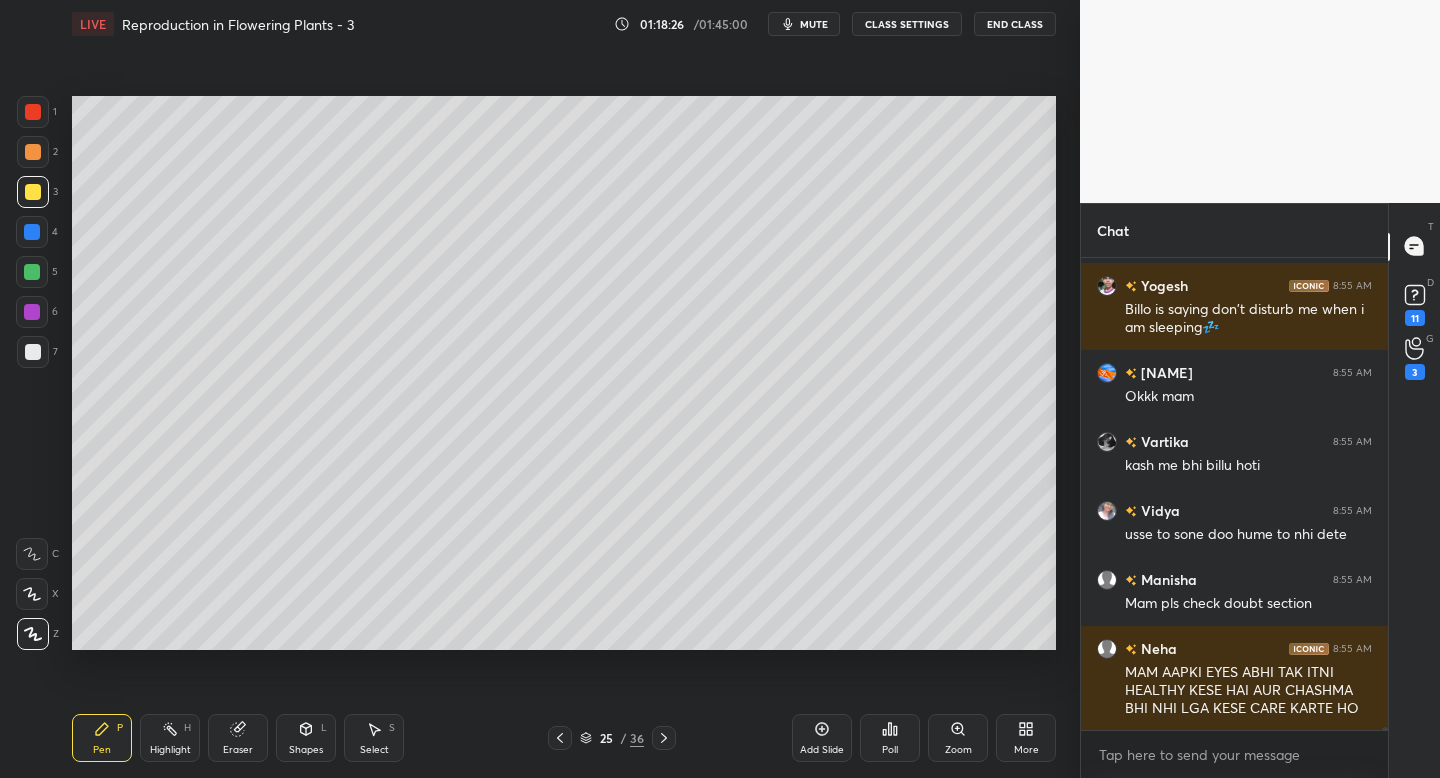 click 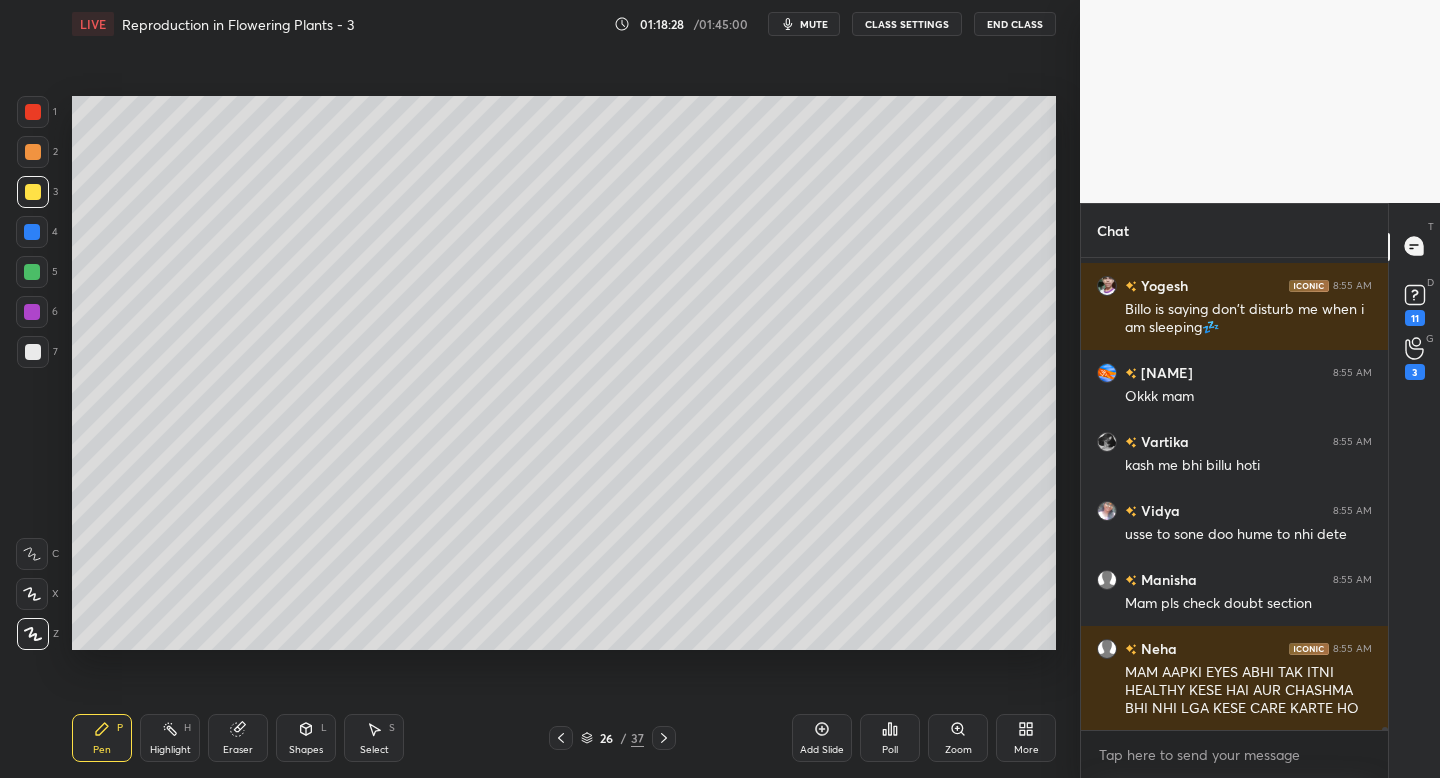 click at bounding box center (561, 738) 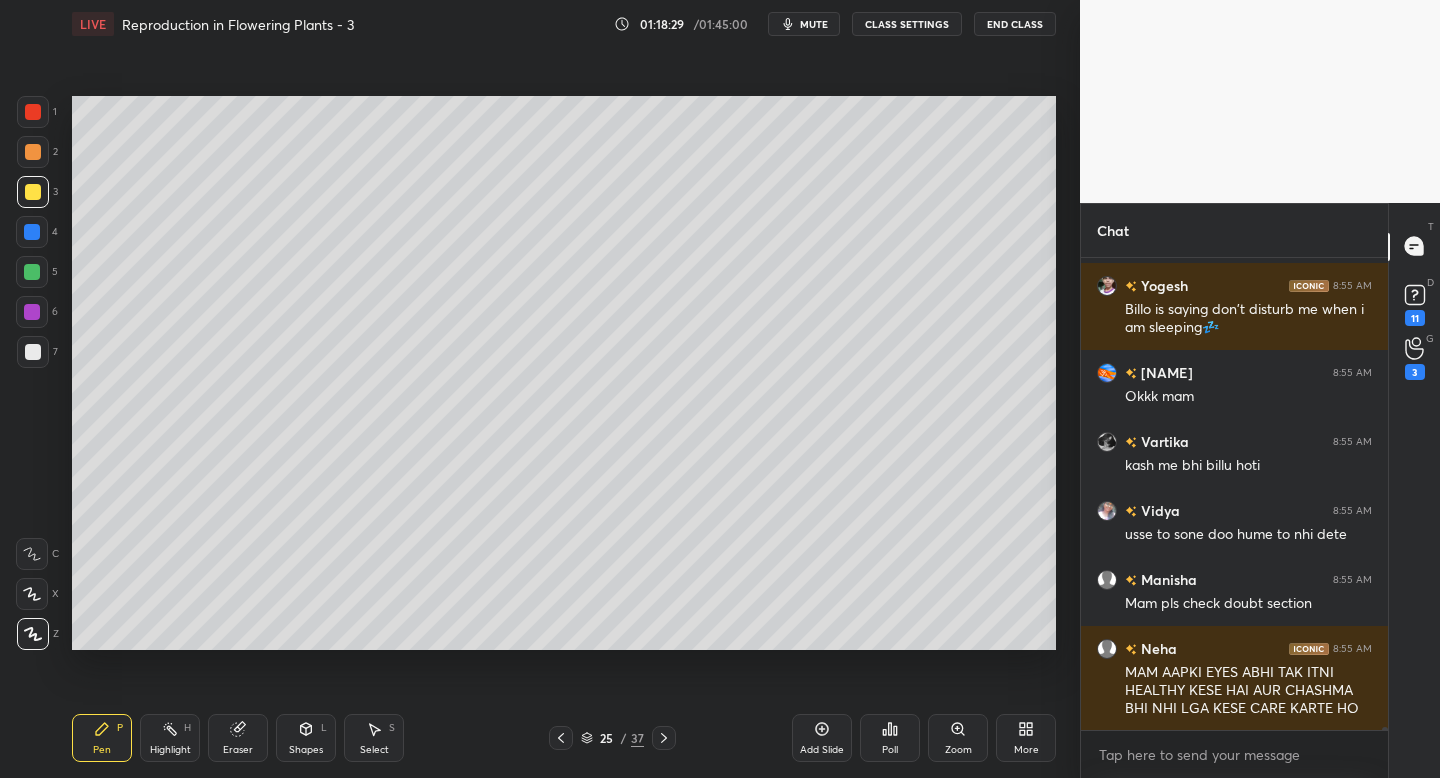 click on "More" at bounding box center [1026, 738] 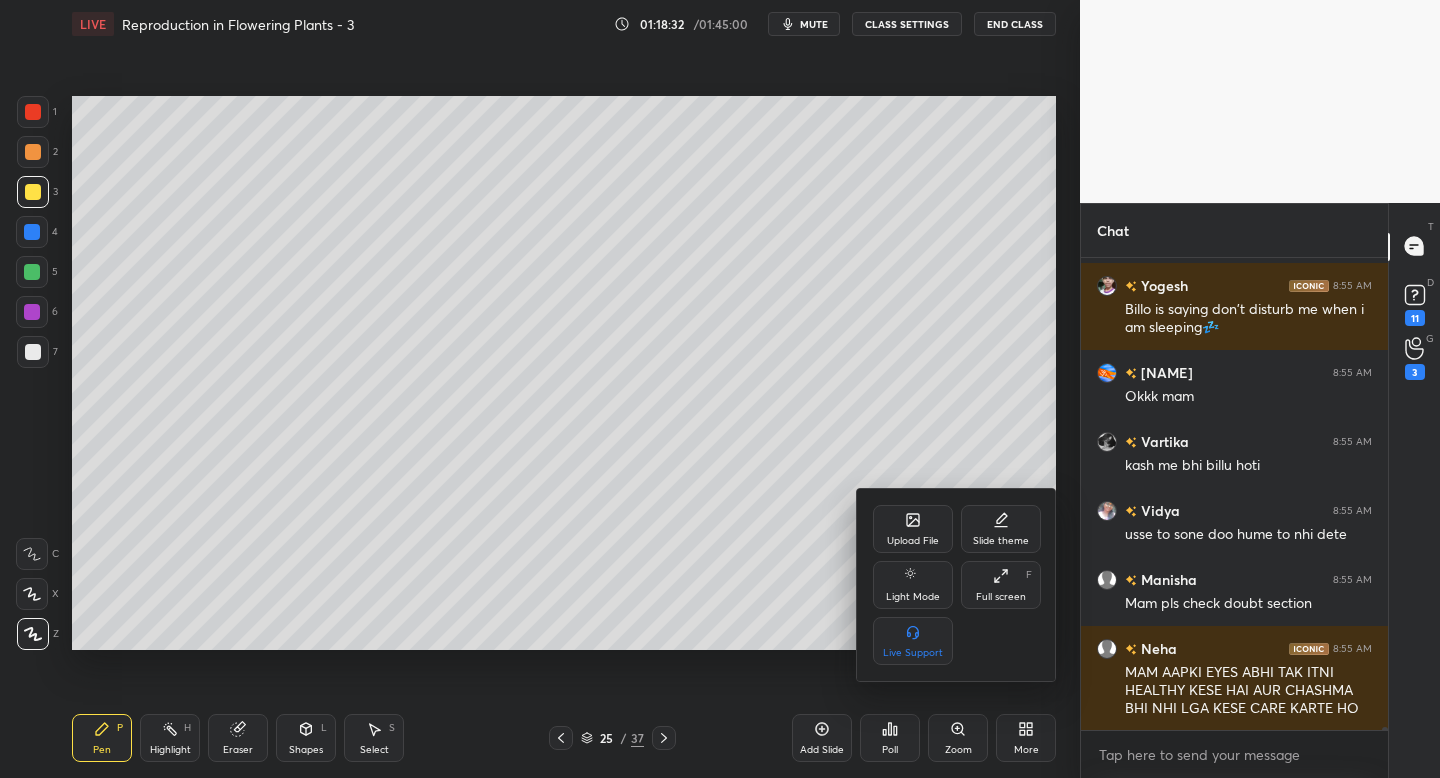click on "Upload File" at bounding box center [913, 529] 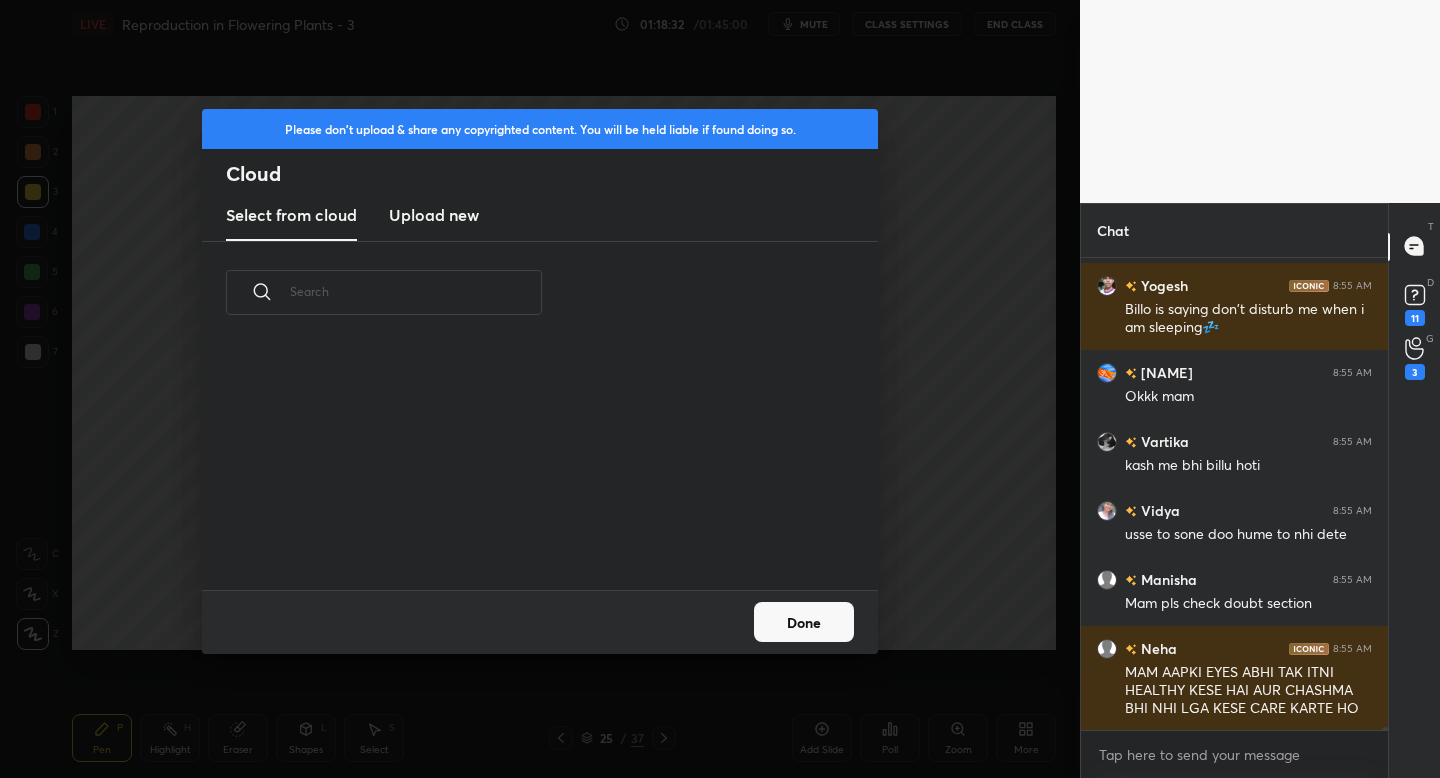 scroll, scrollTop: 7, scrollLeft: 11, axis: both 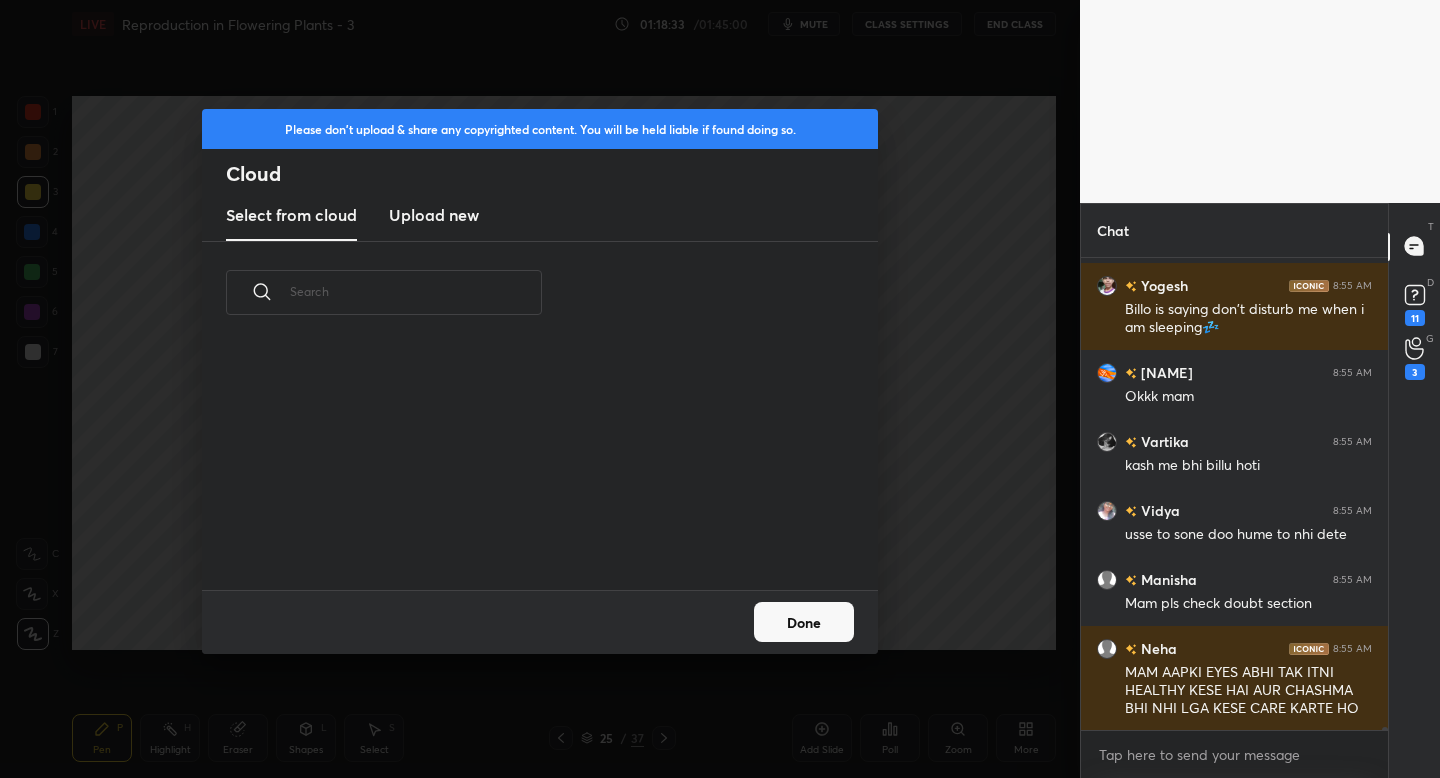 click on "Upload new" at bounding box center [434, 215] 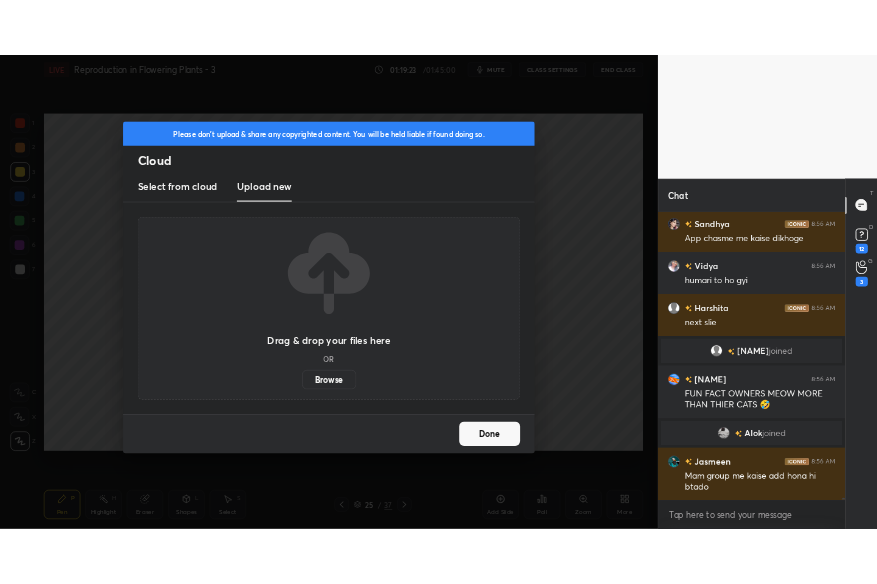 scroll, scrollTop: 84884, scrollLeft: 0, axis: vertical 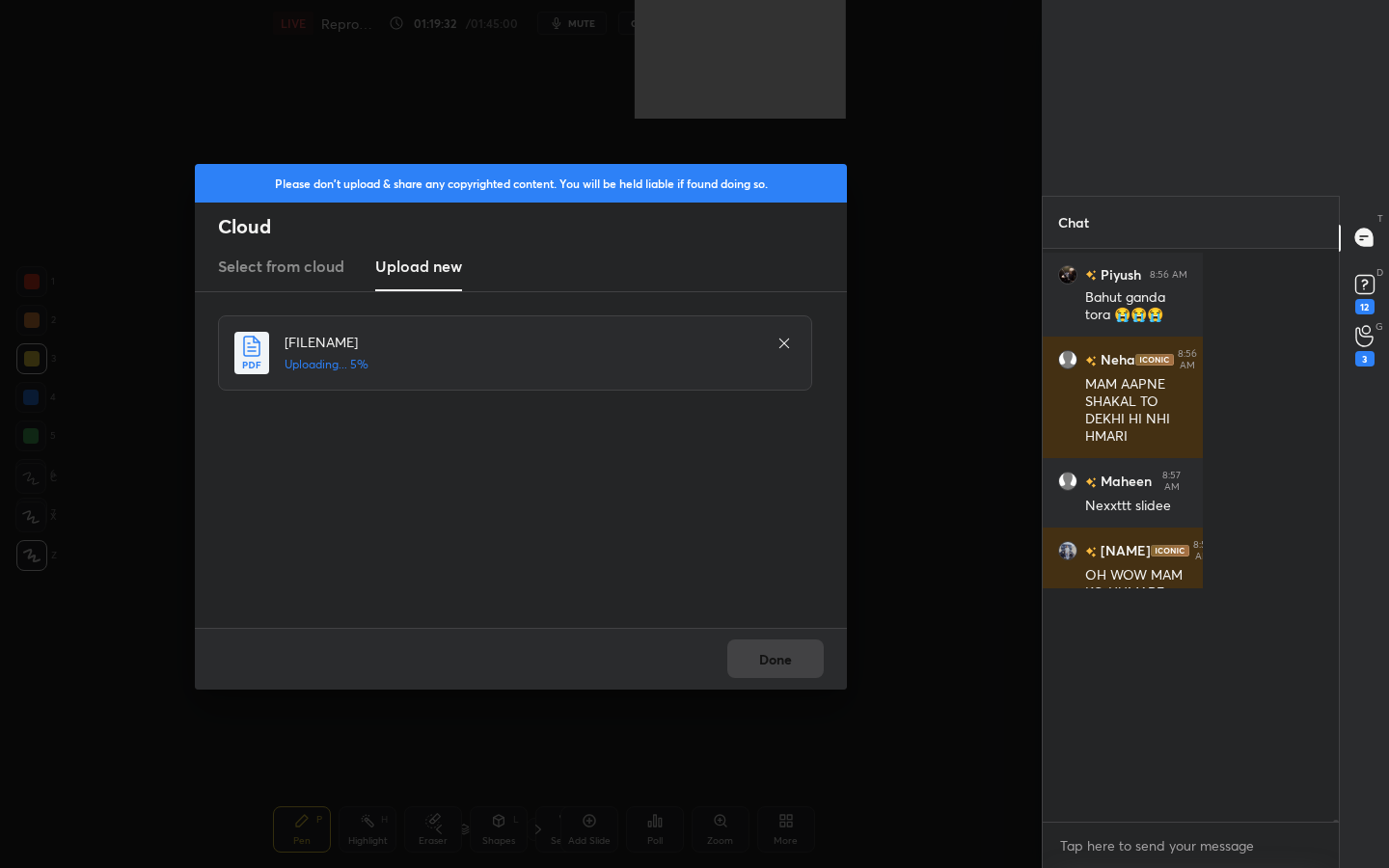 type on "x" 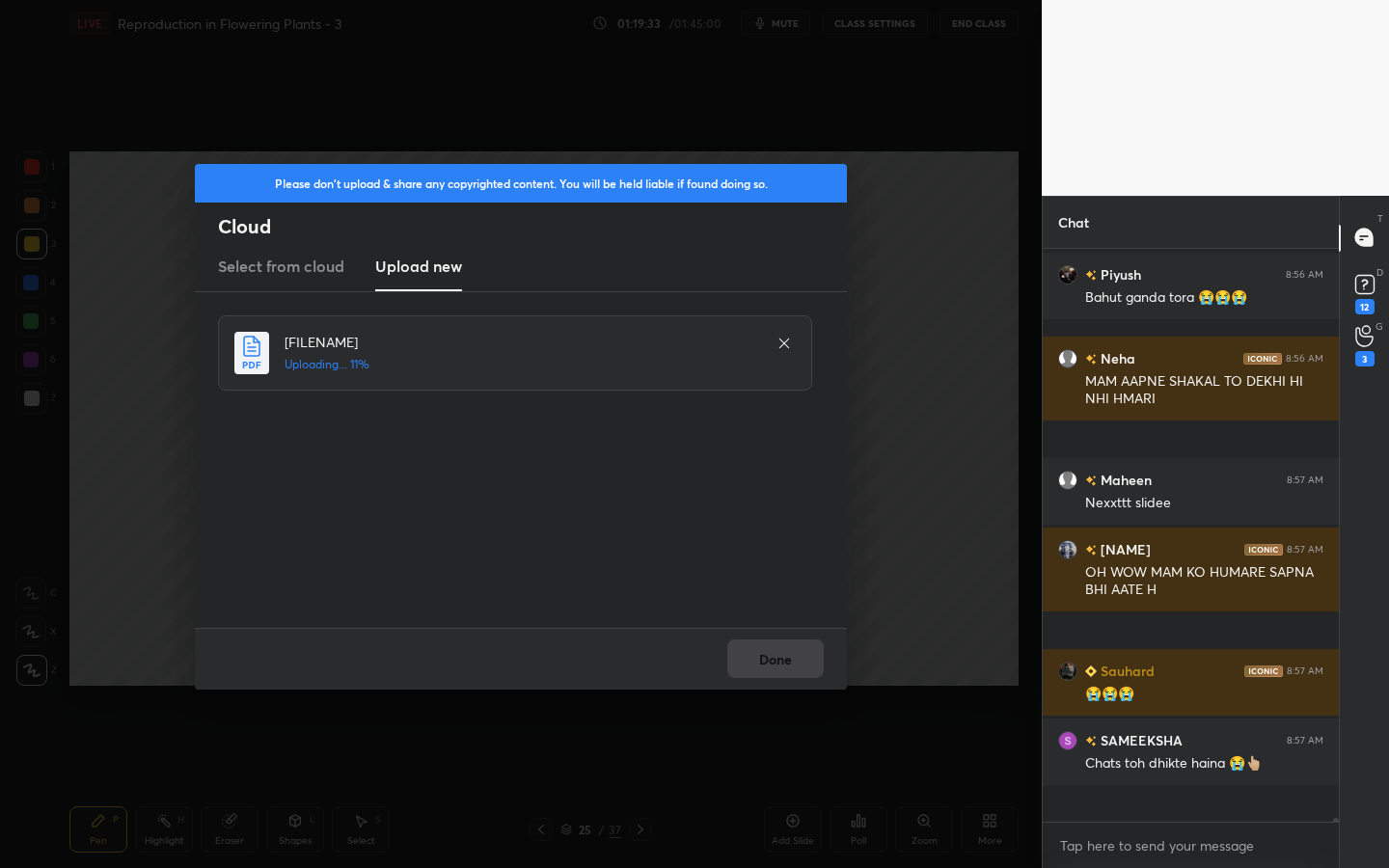 scroll, scrollTop: 81500, scrollLeft: 0, axis: vertical 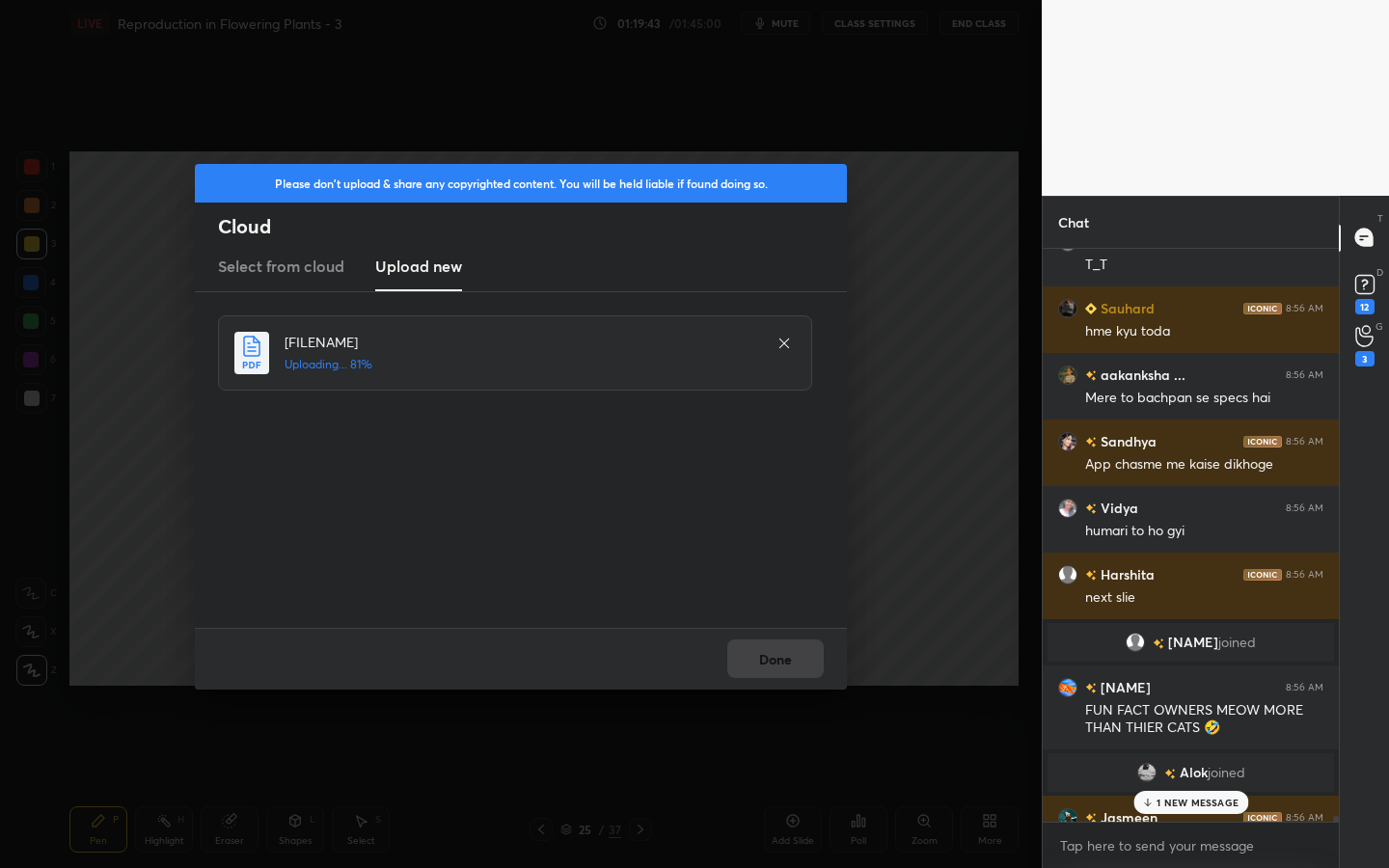 click on "1 NEW MESSAGE" at bounding box center [1197, 802] 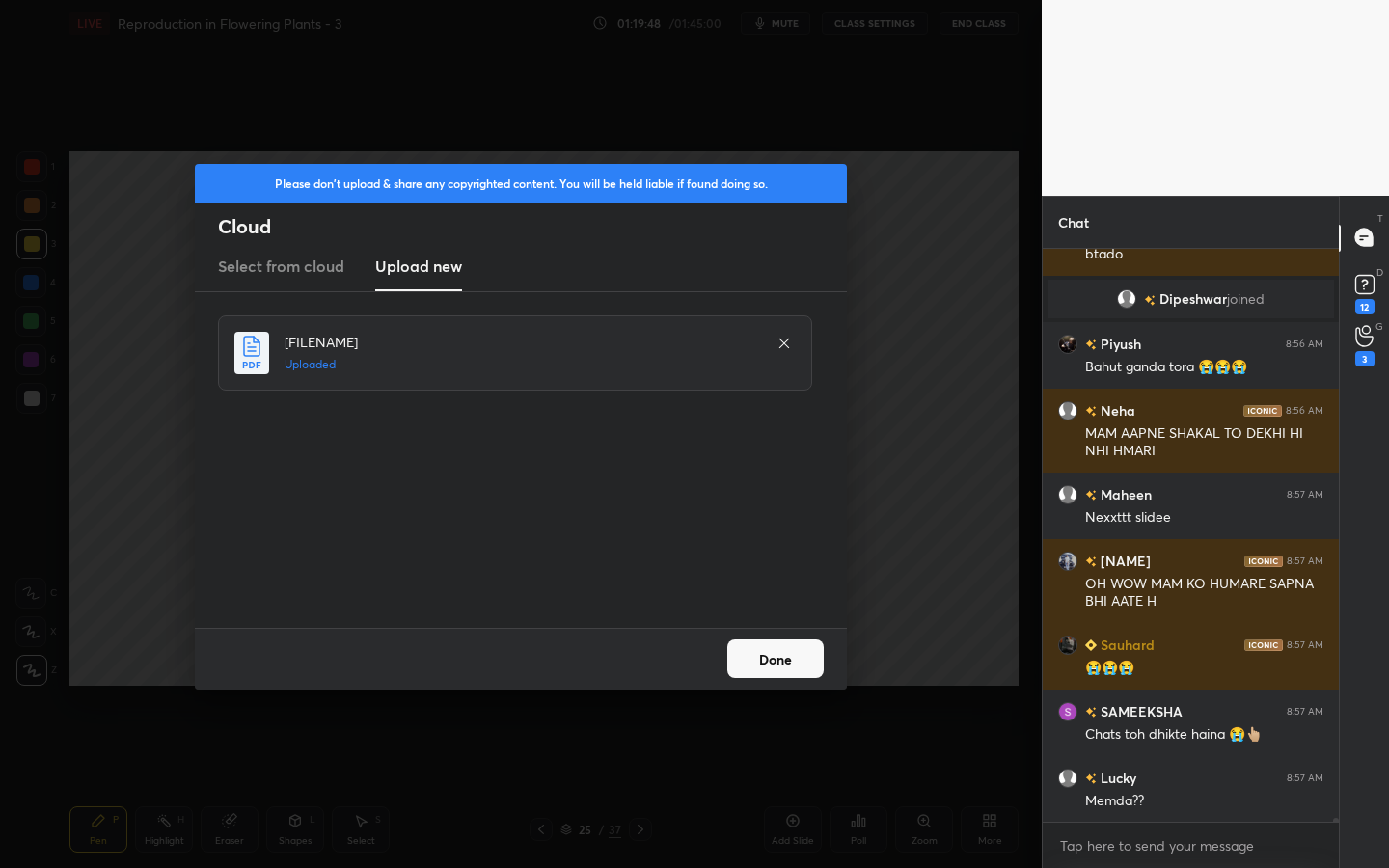 click on "Done" at bounding box center (776, 659) 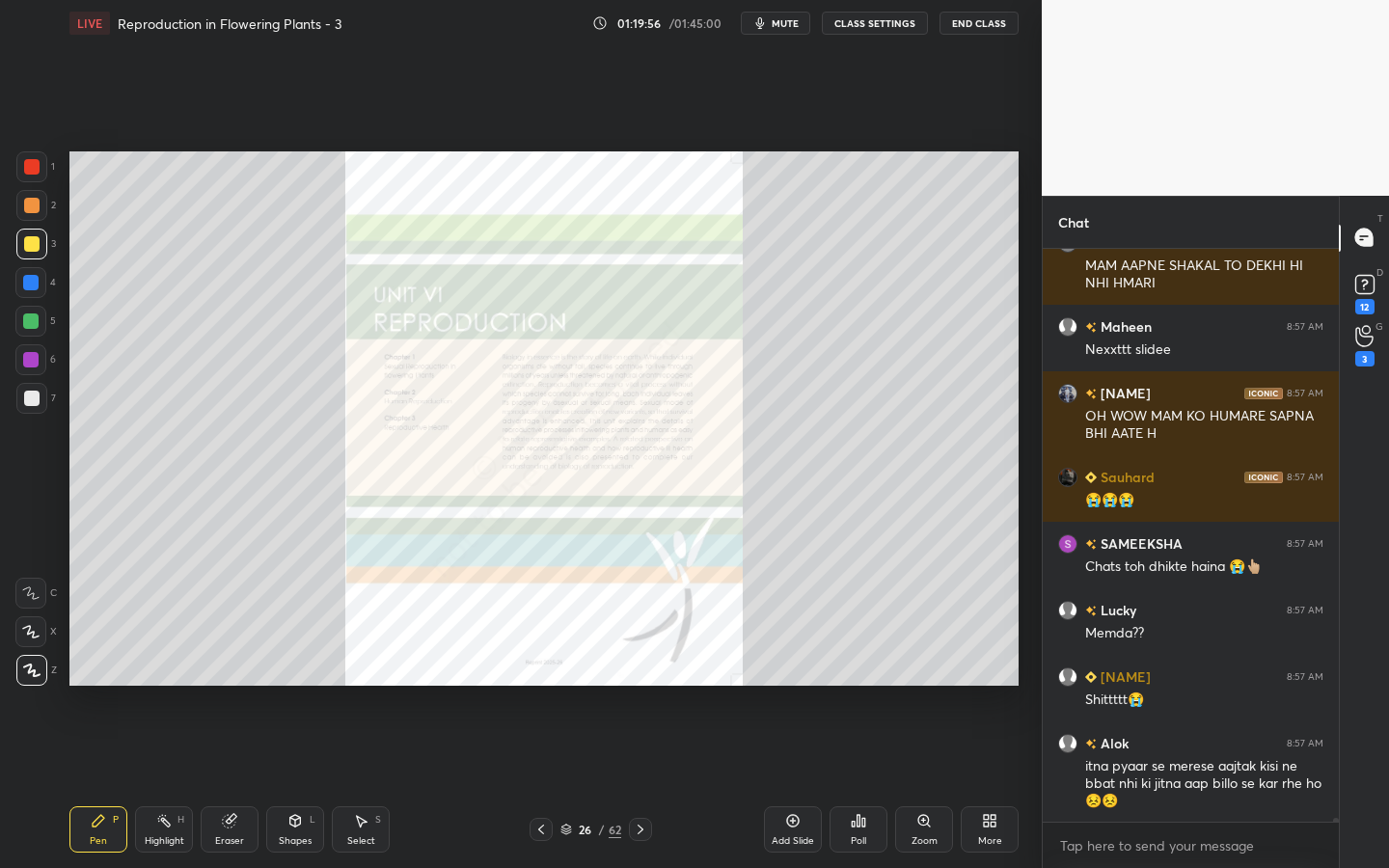 scroll, scrollTop: 82338, scrollLeft: 0, axis: vertical 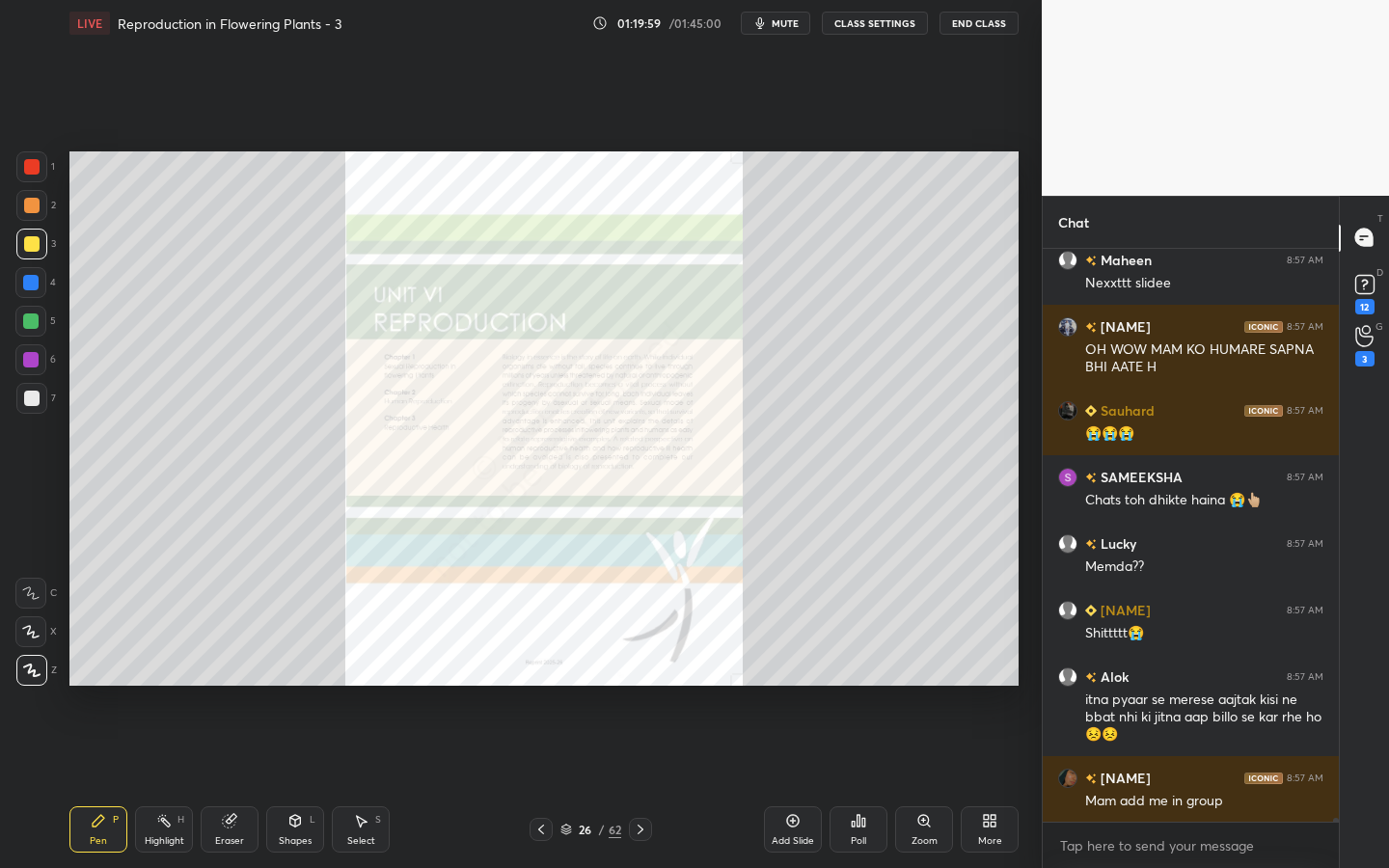 click on "Setting up your live class Poll for   secs No correct answer Start poll" at bounding box center (544, 419) 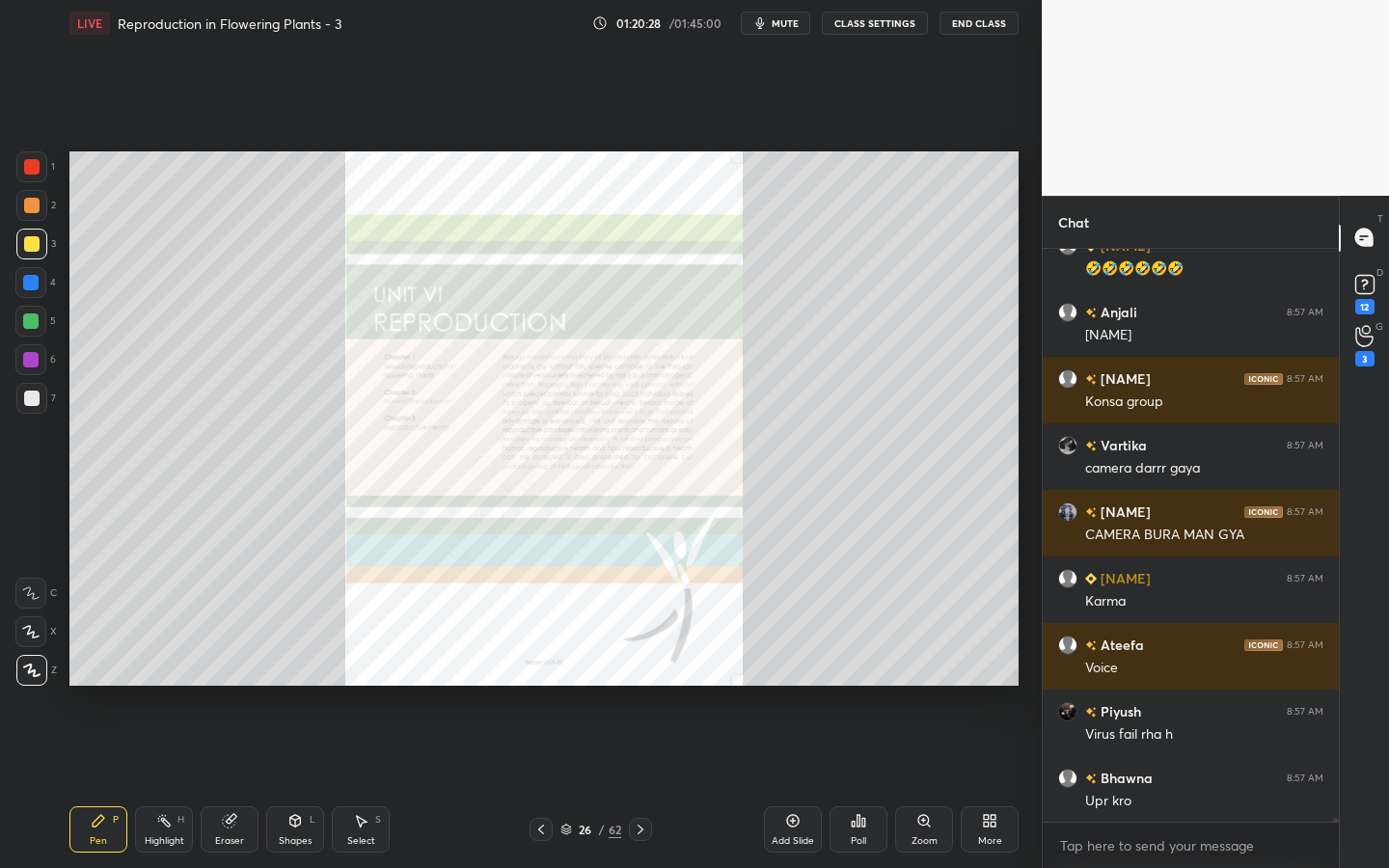 scroll, scrollTop: 83270, scrollLeft: 0, axis: vertical 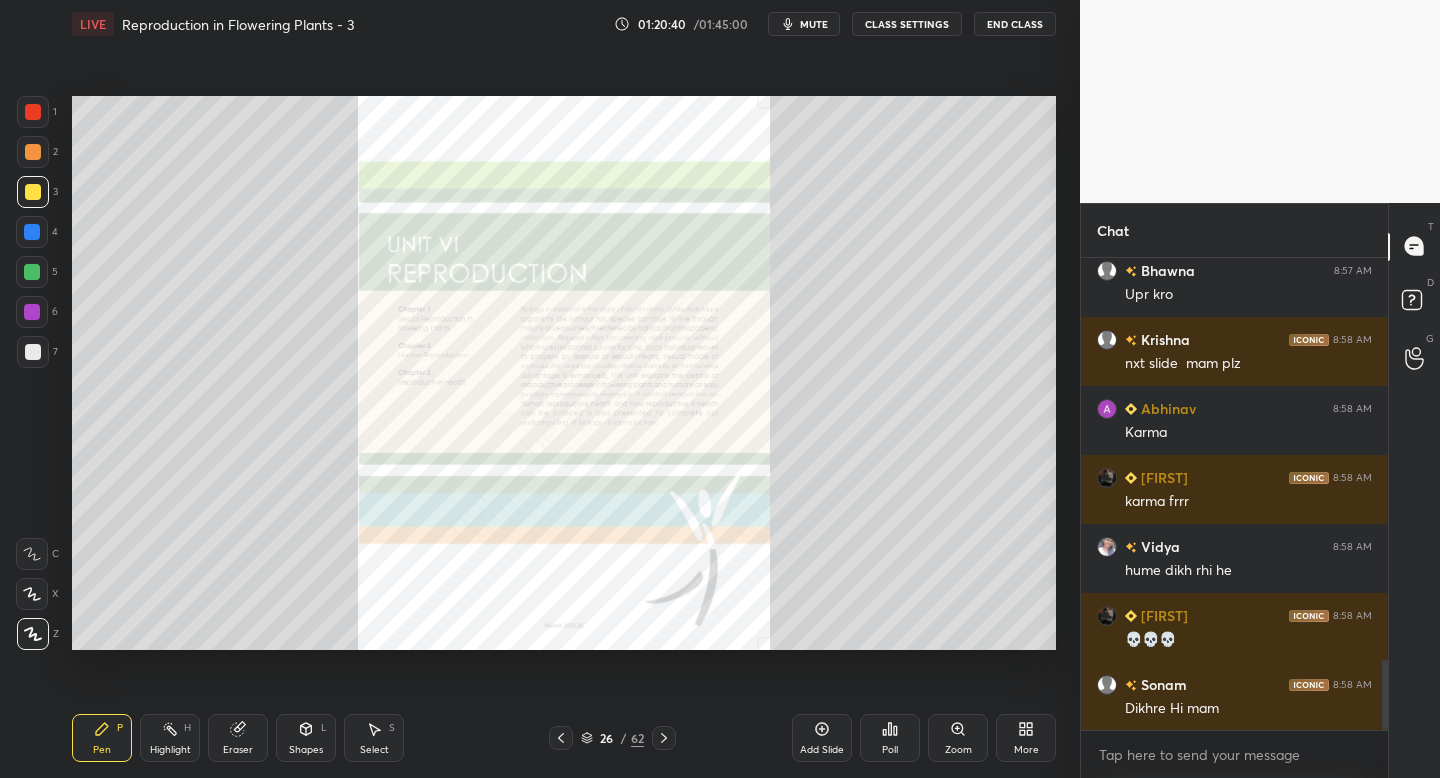 click at bounding box center [664, 738] 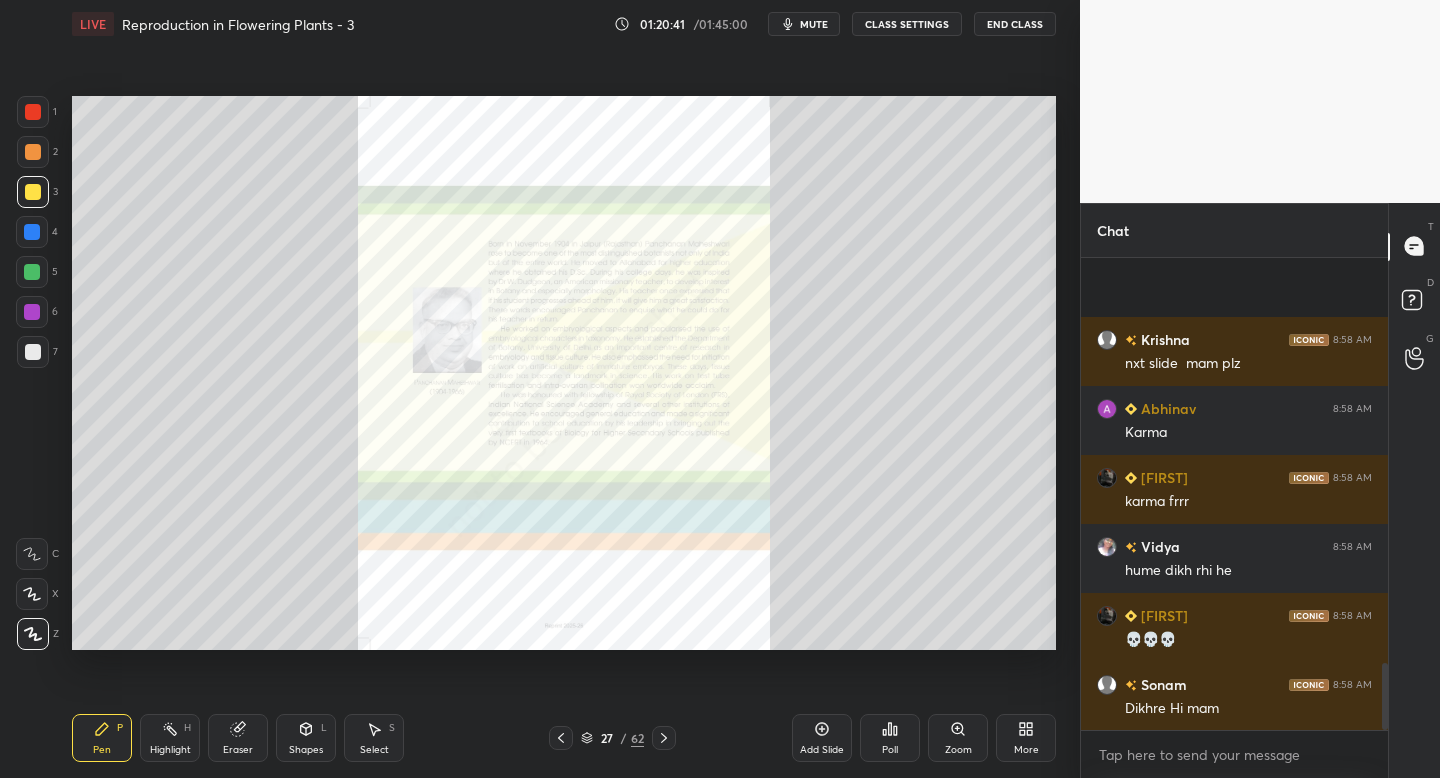 scroll, scrollTop: 2863, scrollLeft: 0, axis: vertical 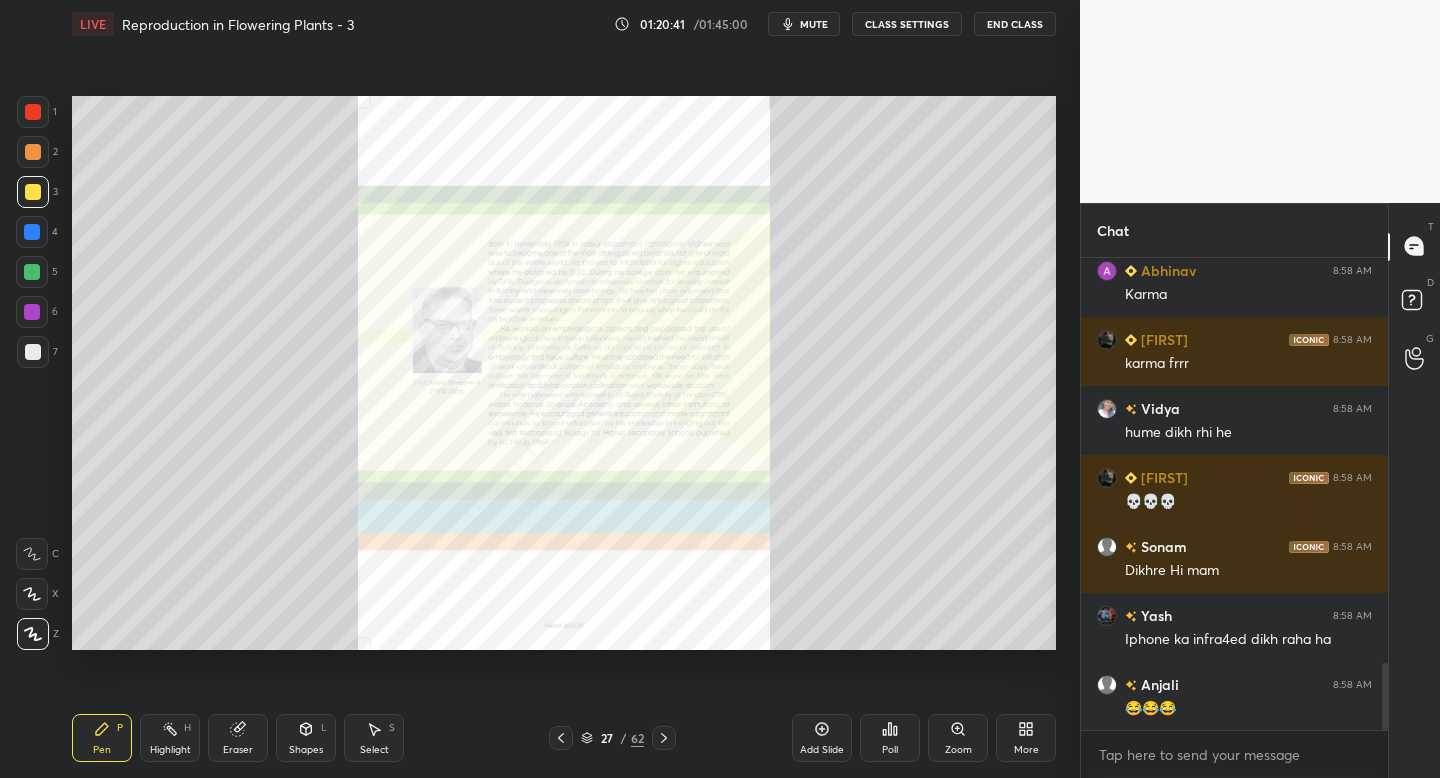 click at bounding box center [33, 112] 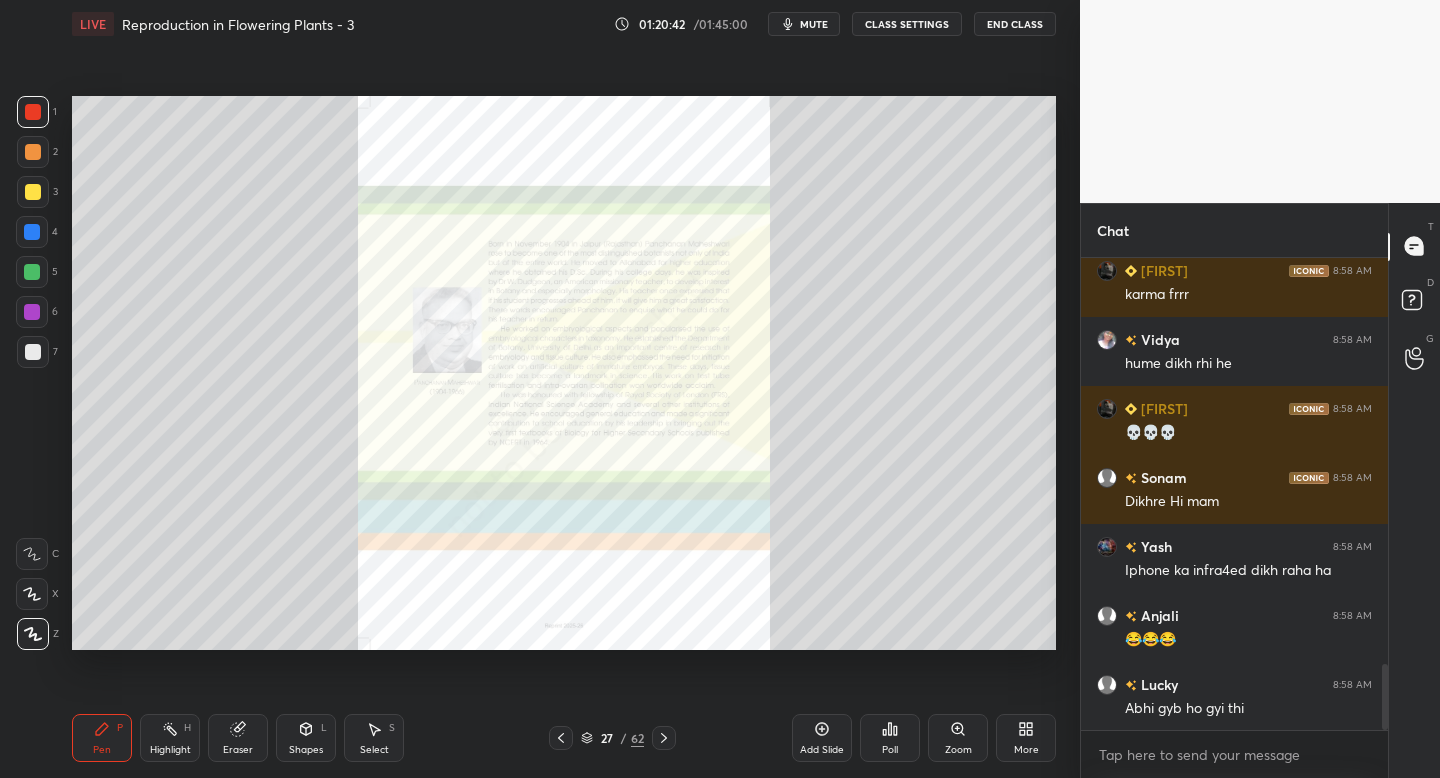 click 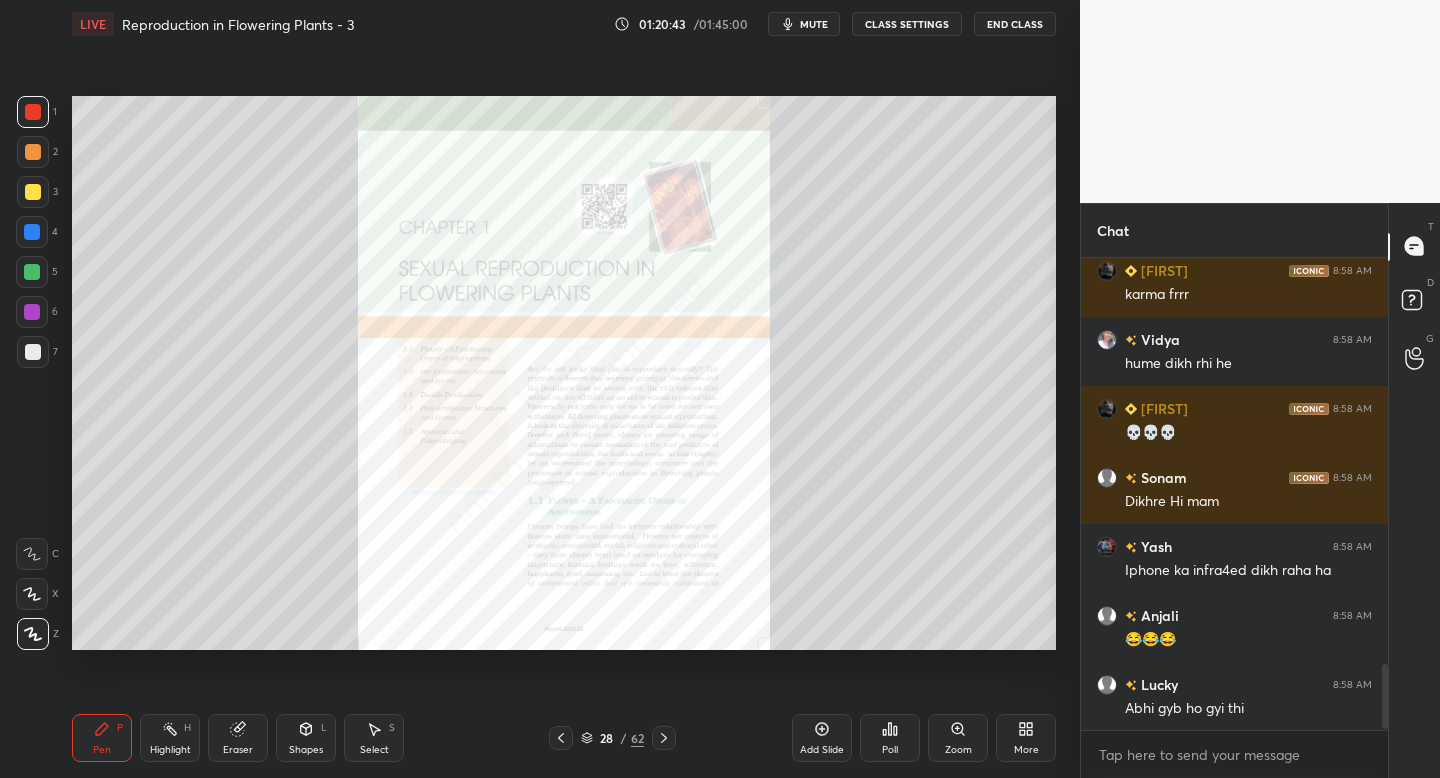 scroll, scrollTop: 3001, scrollLeft: 0, axis: vertical 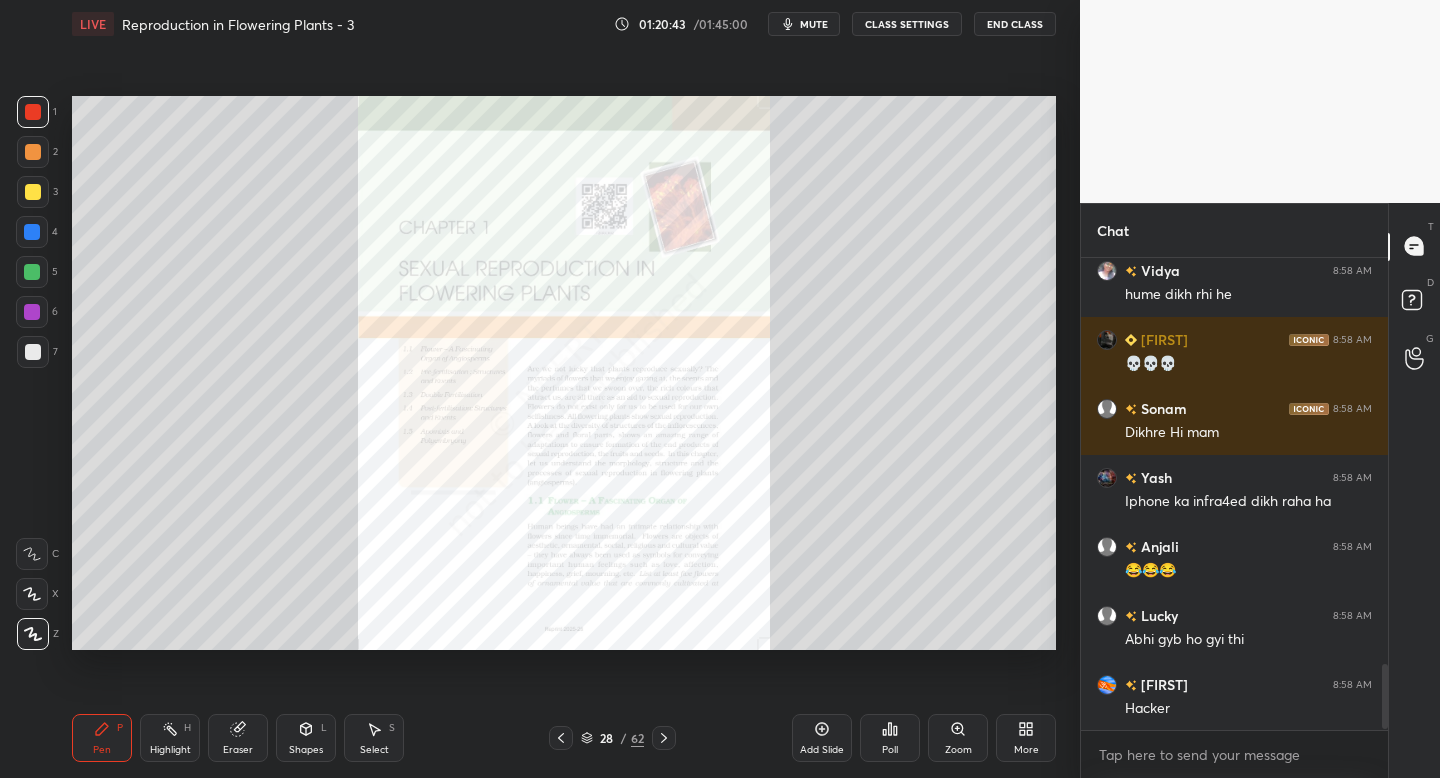click 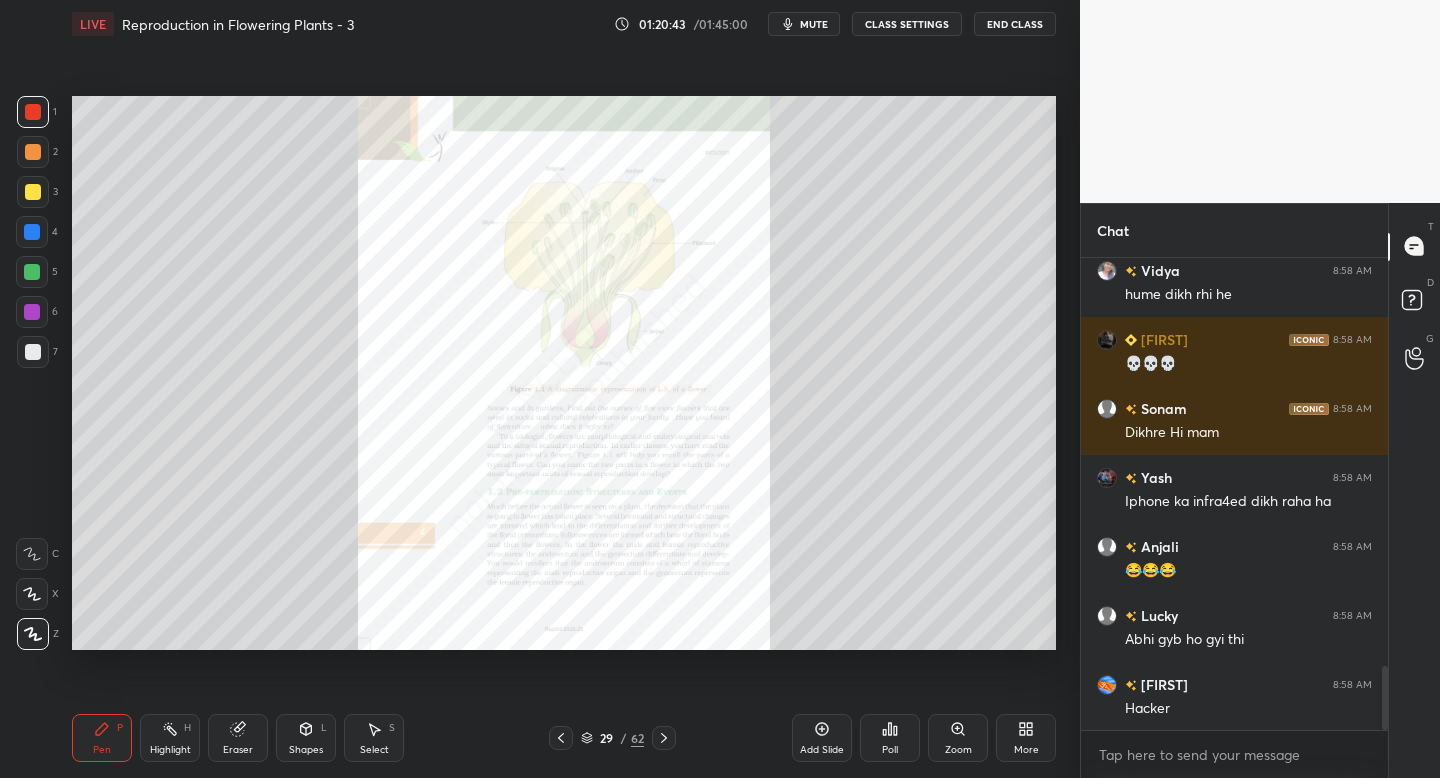 click 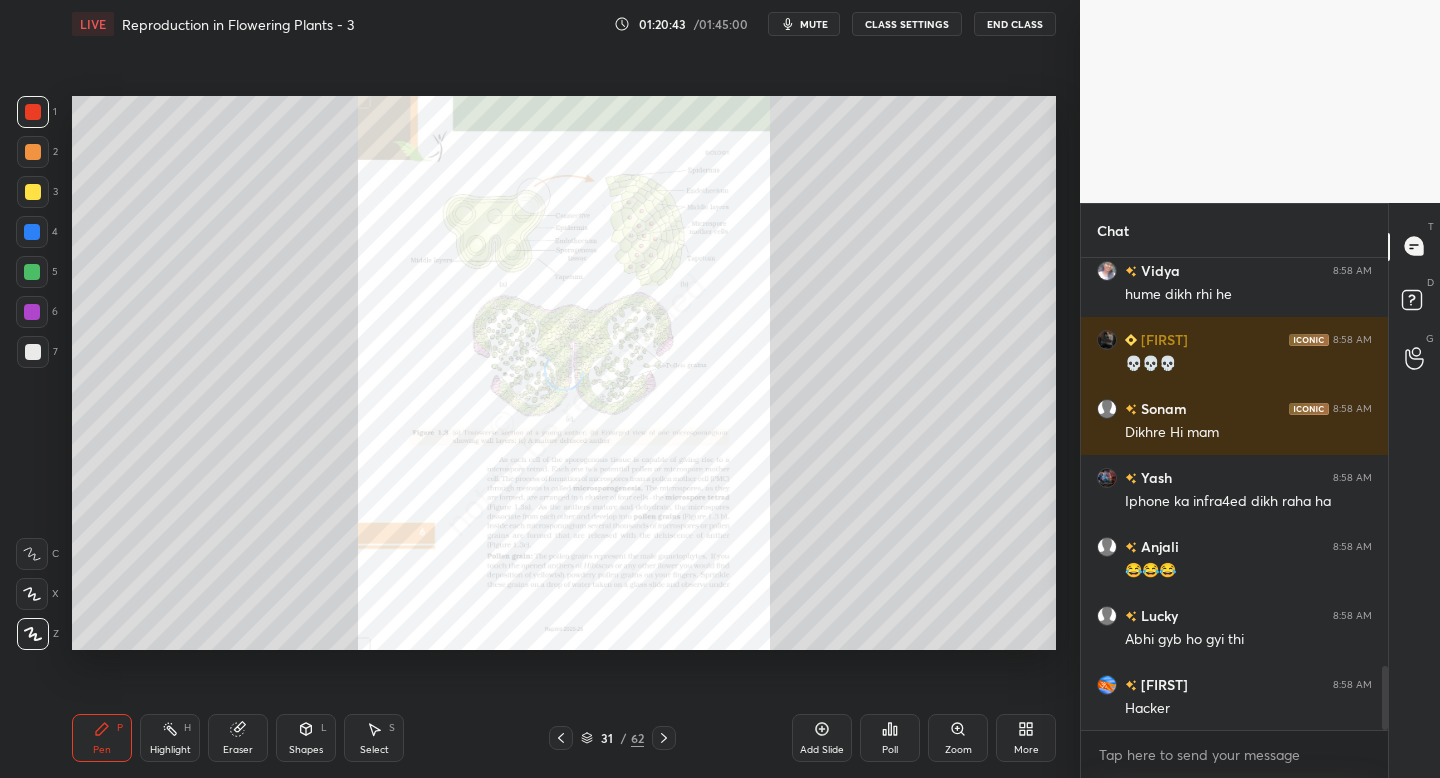 click 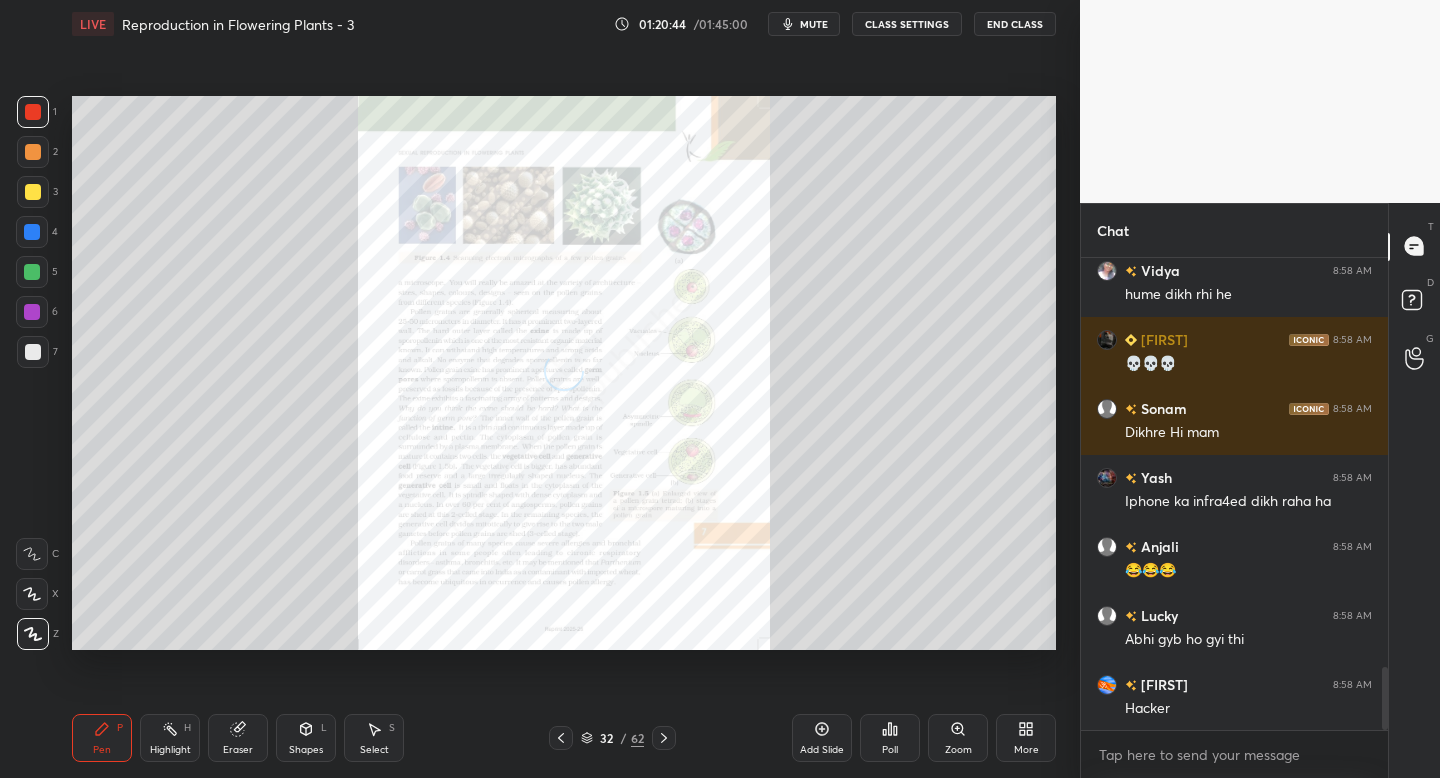 scroll, scrollTop: 3070, scrollLeft: 0, axis: vertical 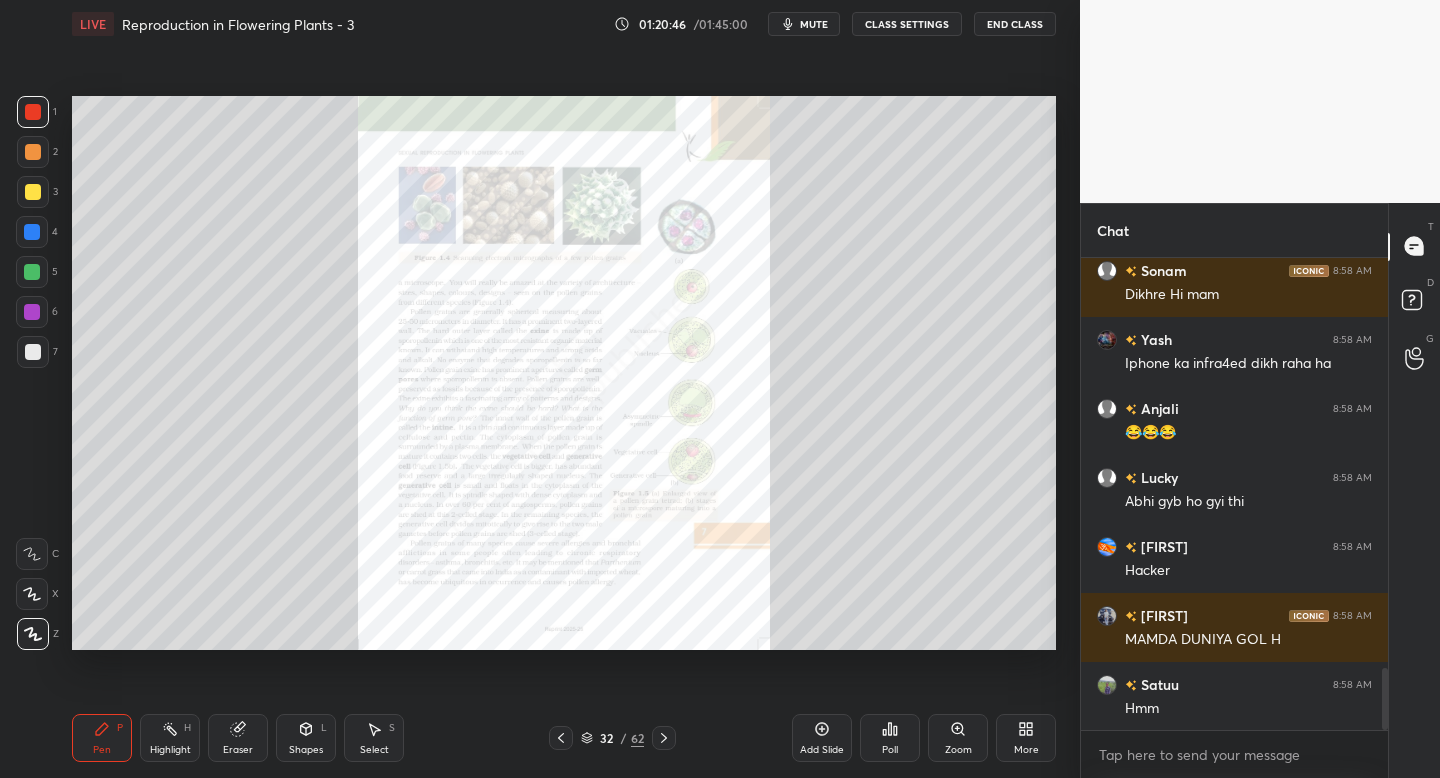 click 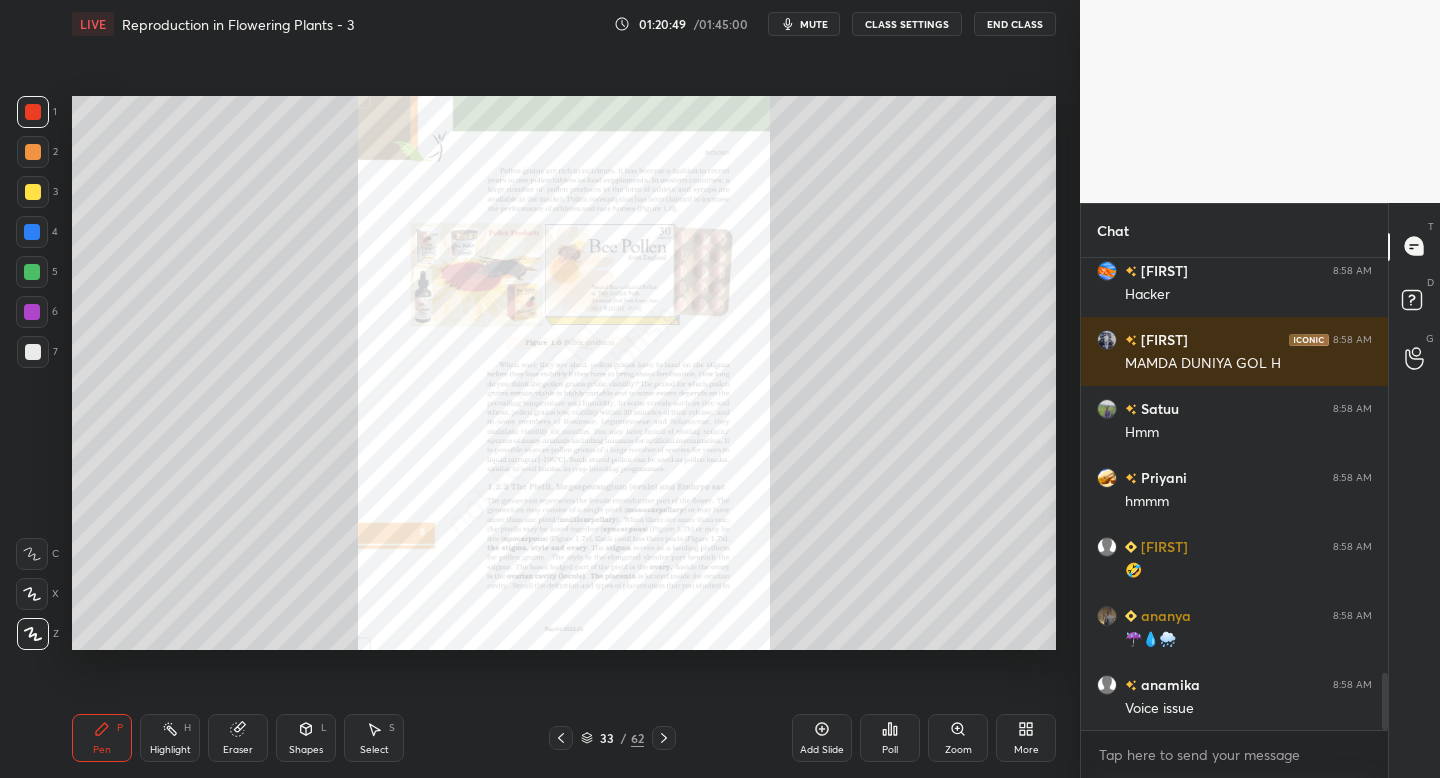 click 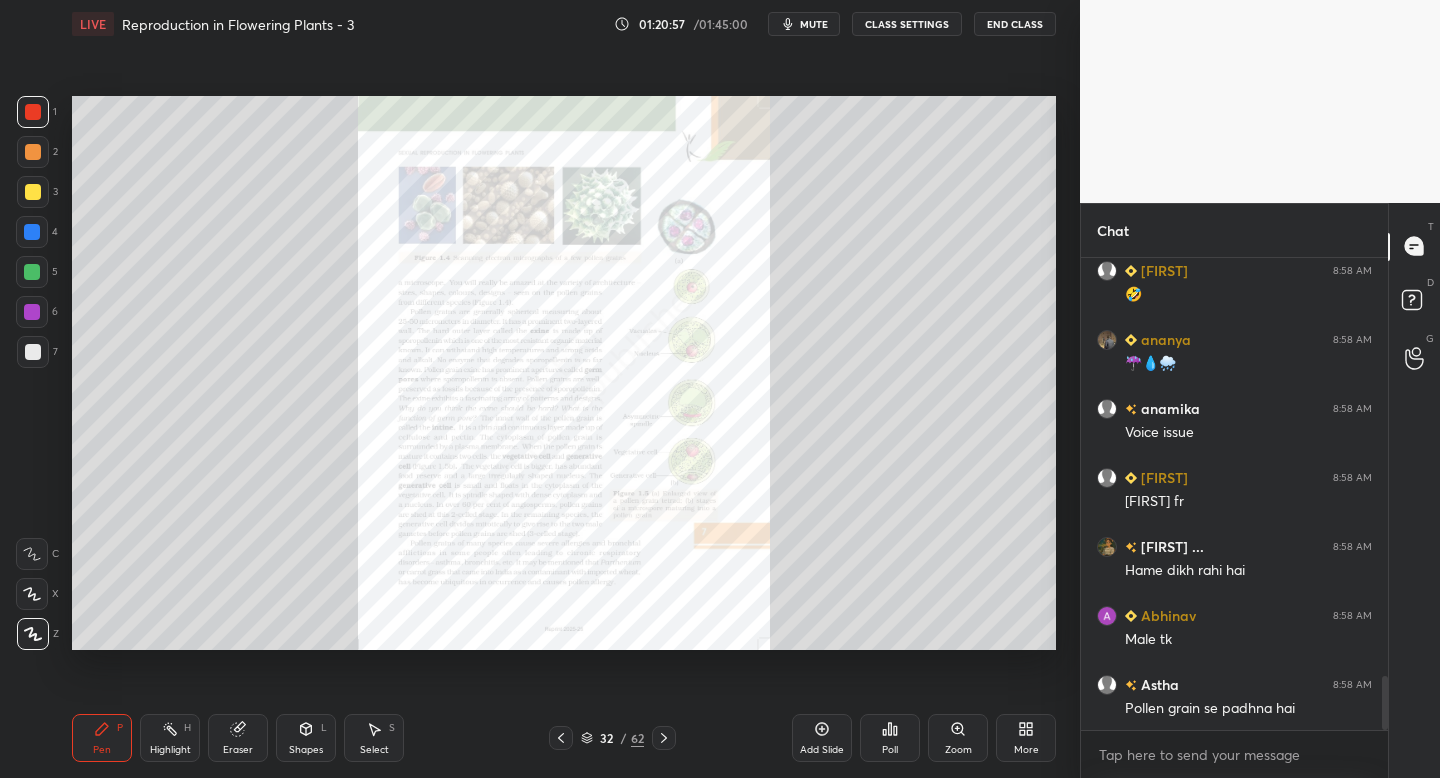 click 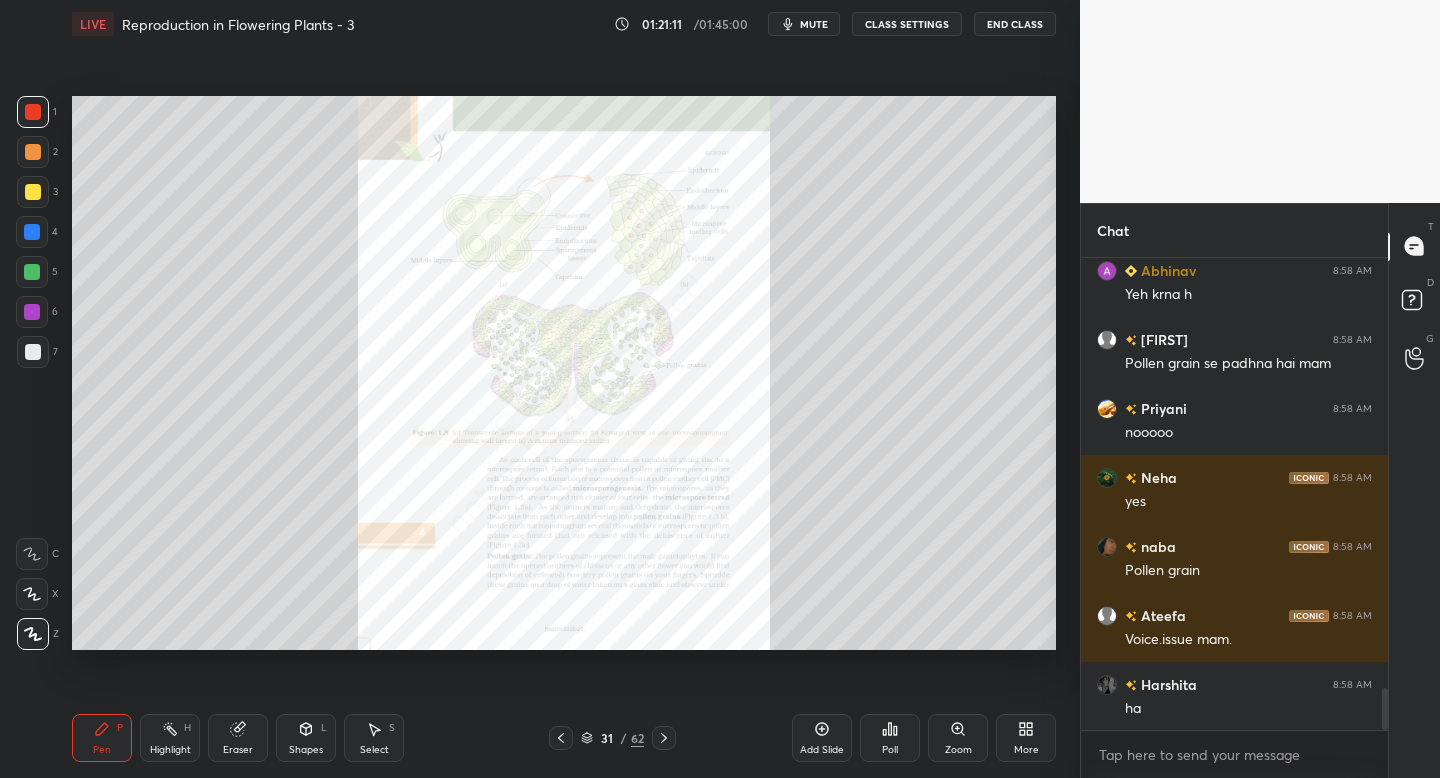 click on "Zoom" at bounding box center [958, 750] 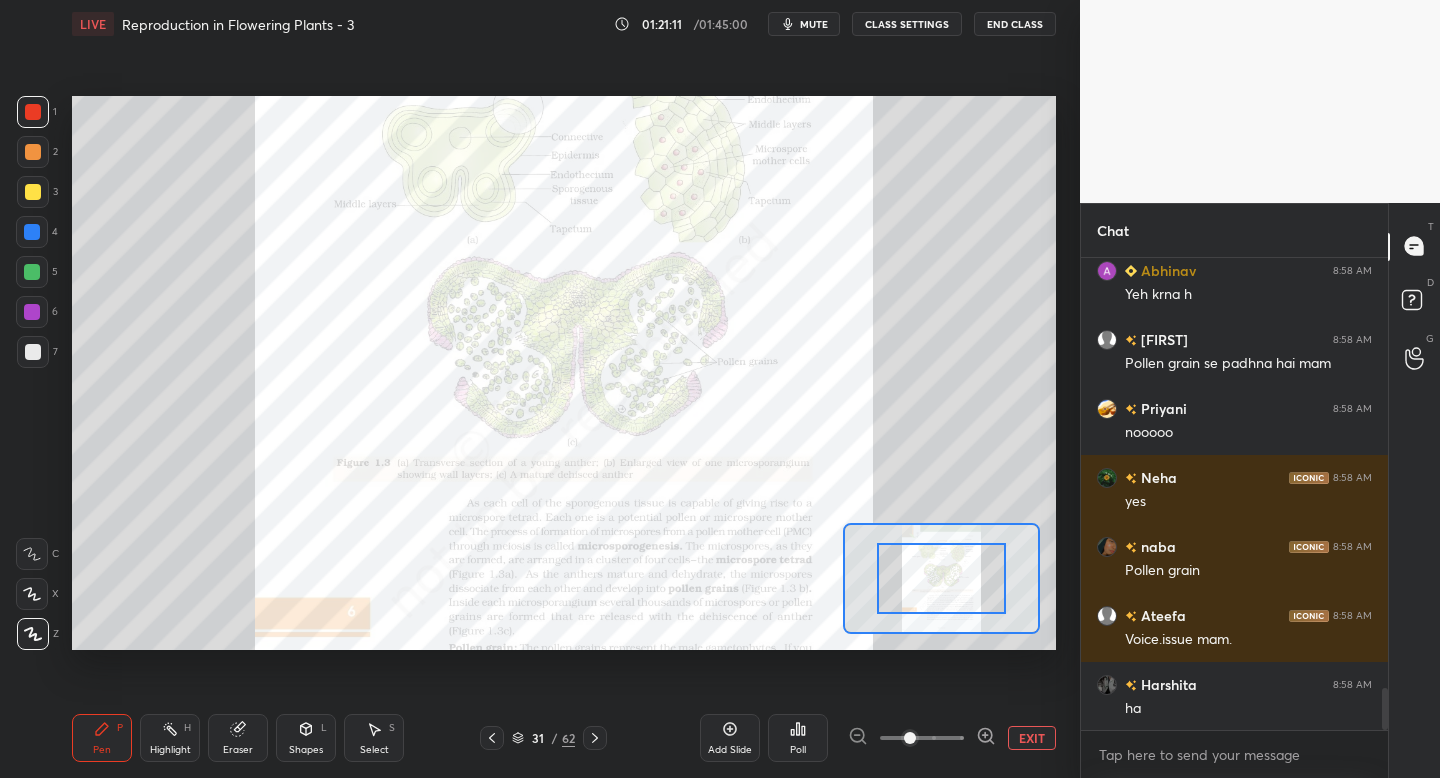 click at bounding box center (922, 738) 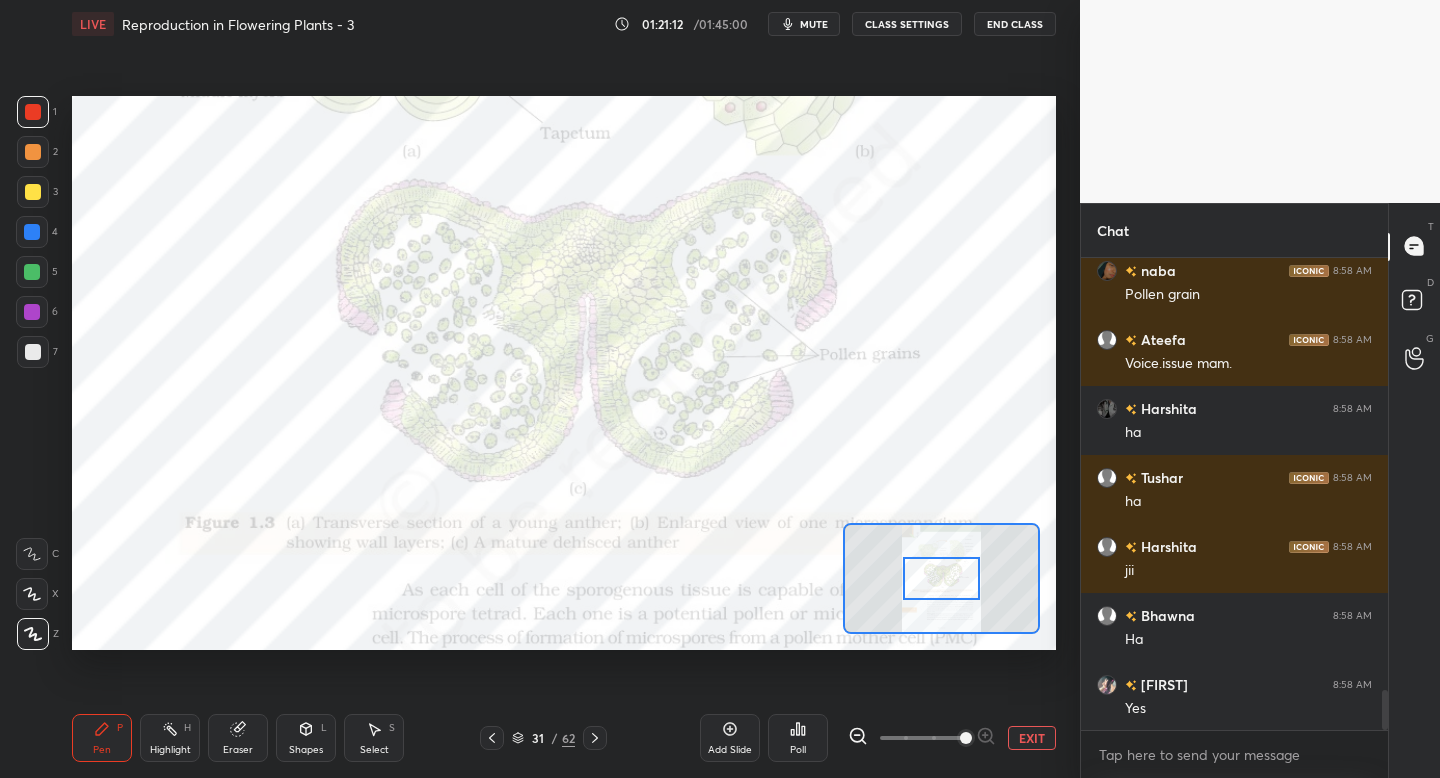 click on "Setting up your live class Poll for   secs No correct answer Start poll" at bounding box center (564, 373) 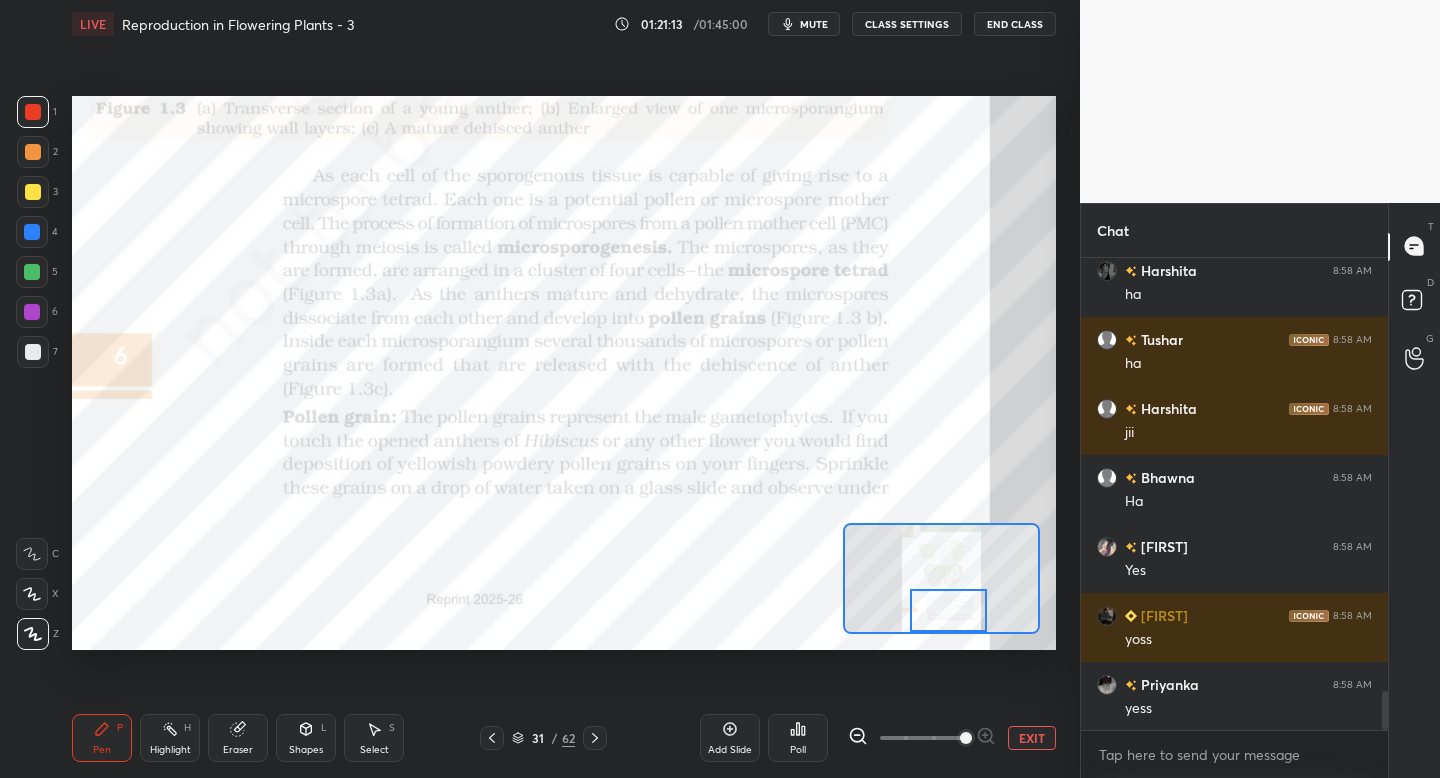 drag, startPoint x: 940, startPoint y: 585, endPoint x: 945, endPoint y: 633, distance: 48.259712 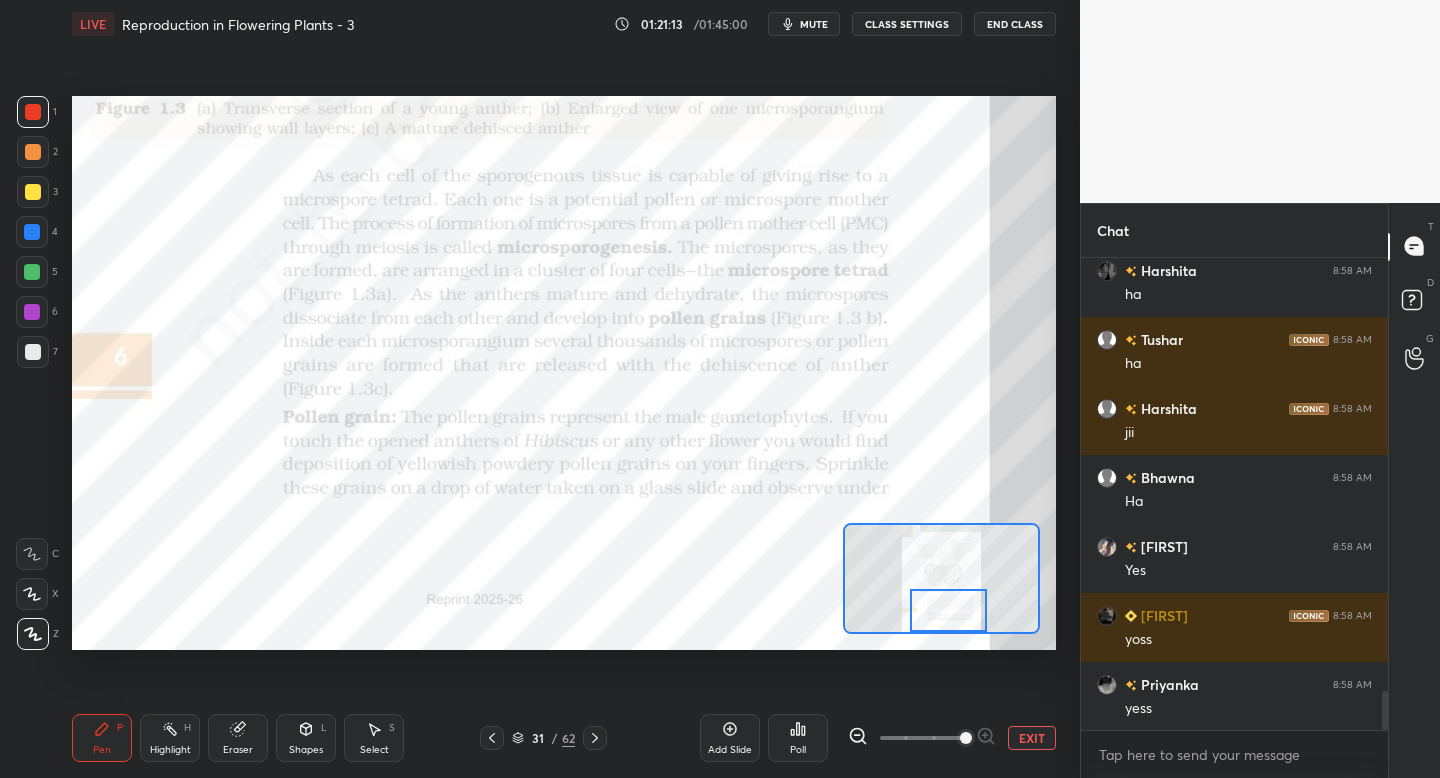 click on "Setting up your live class Poll for   secs No correct answer Start poll" at bounding box center [564, 373] 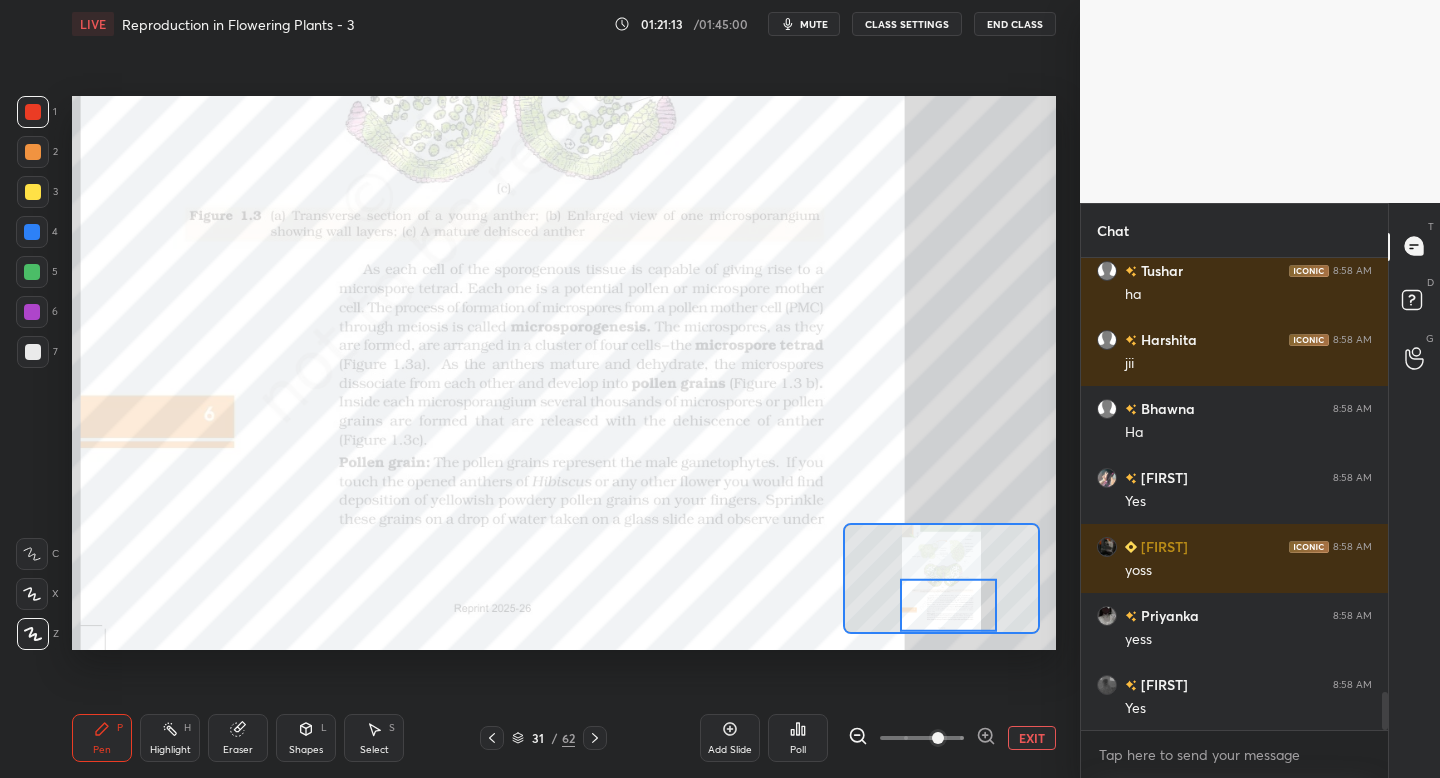 click at bounding box center [922, 738] 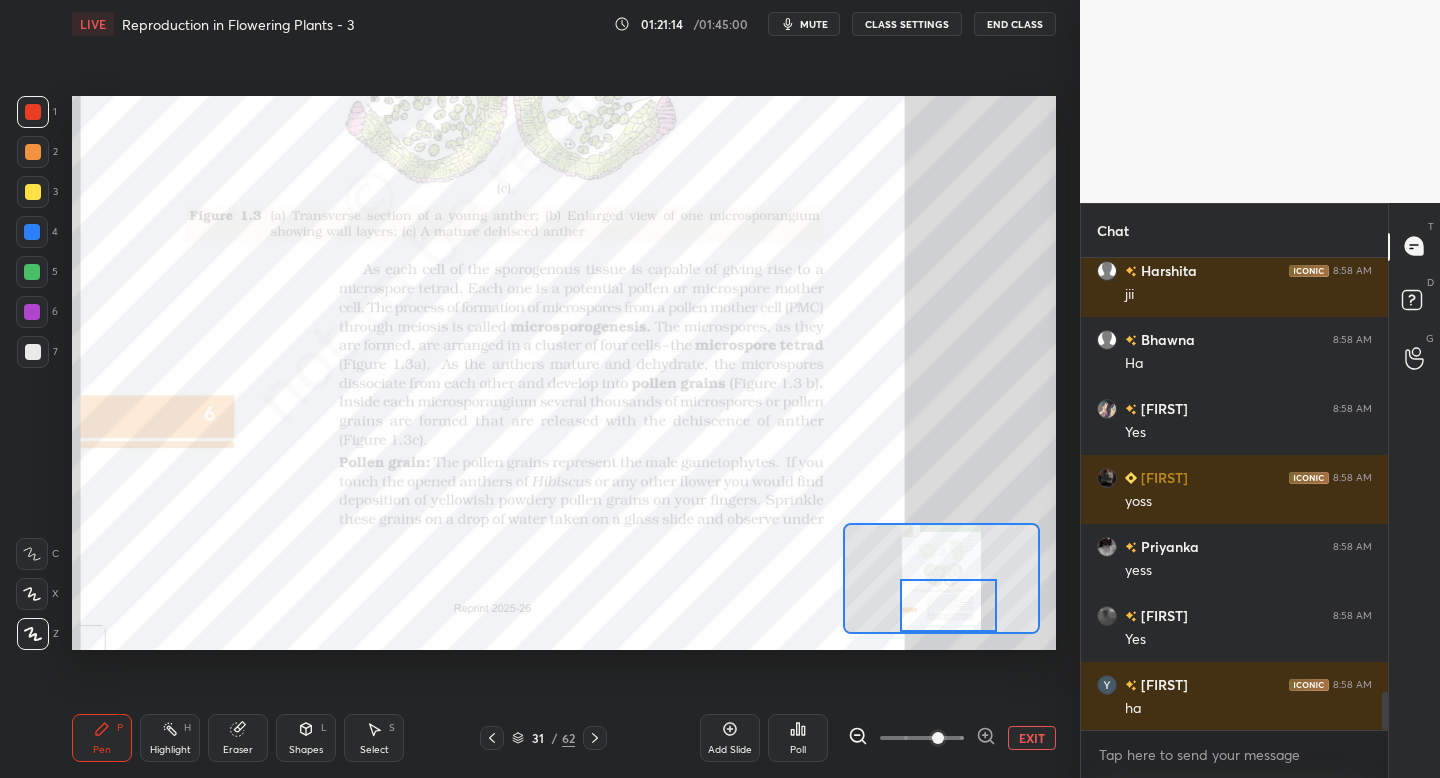 drag, startPoint x: 941, startPoint y: 607, endPoint x: 942, endPoint y: 619, distance: 12.0415945 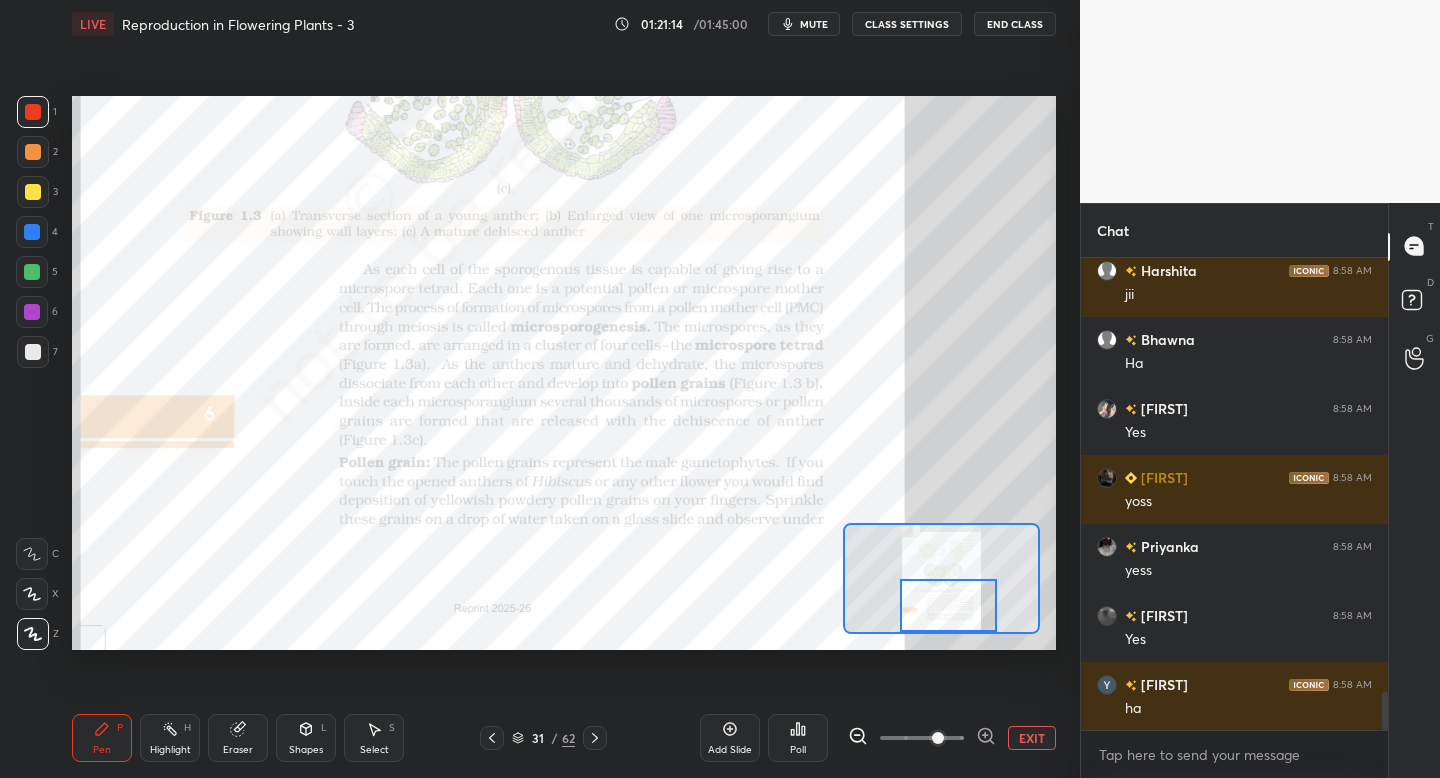 click at bounding box center [948, 605] 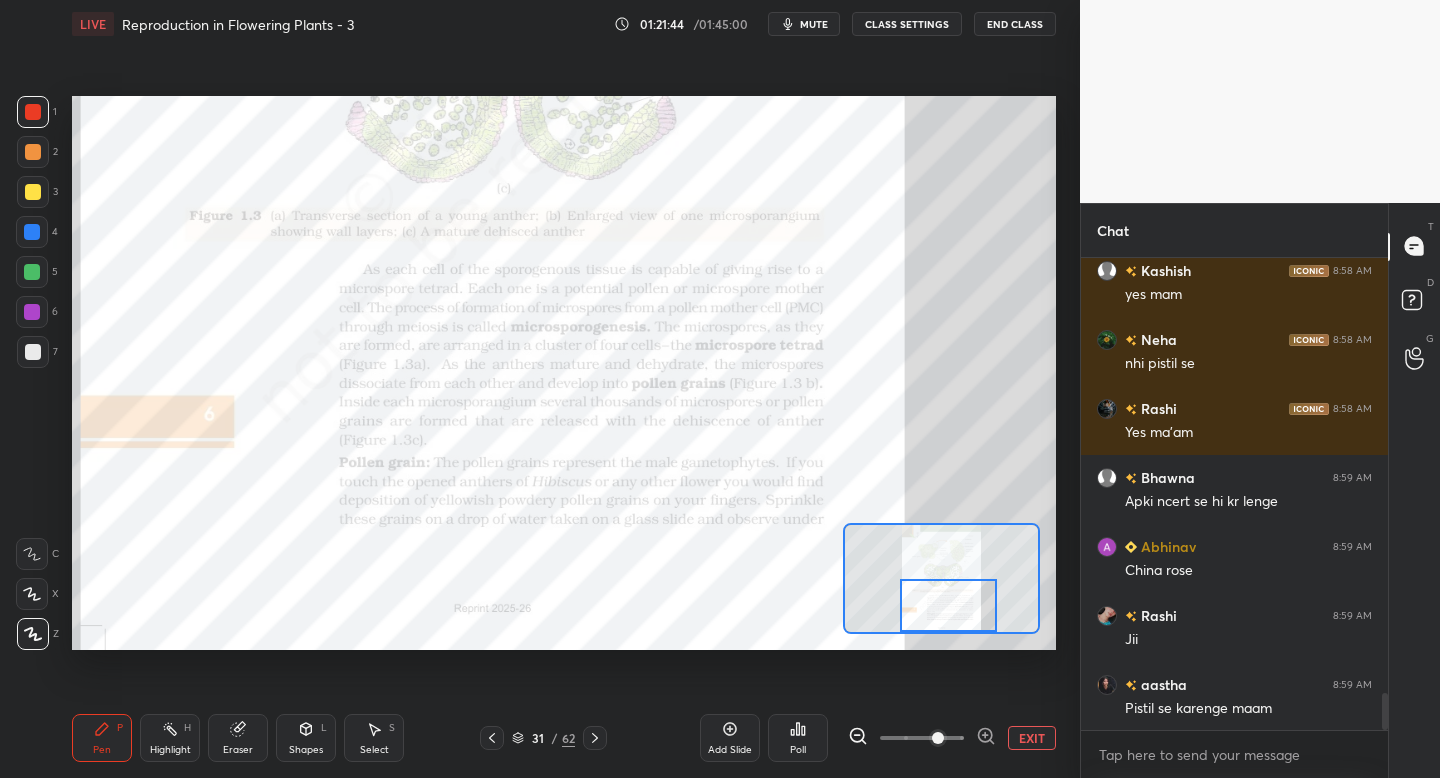 click 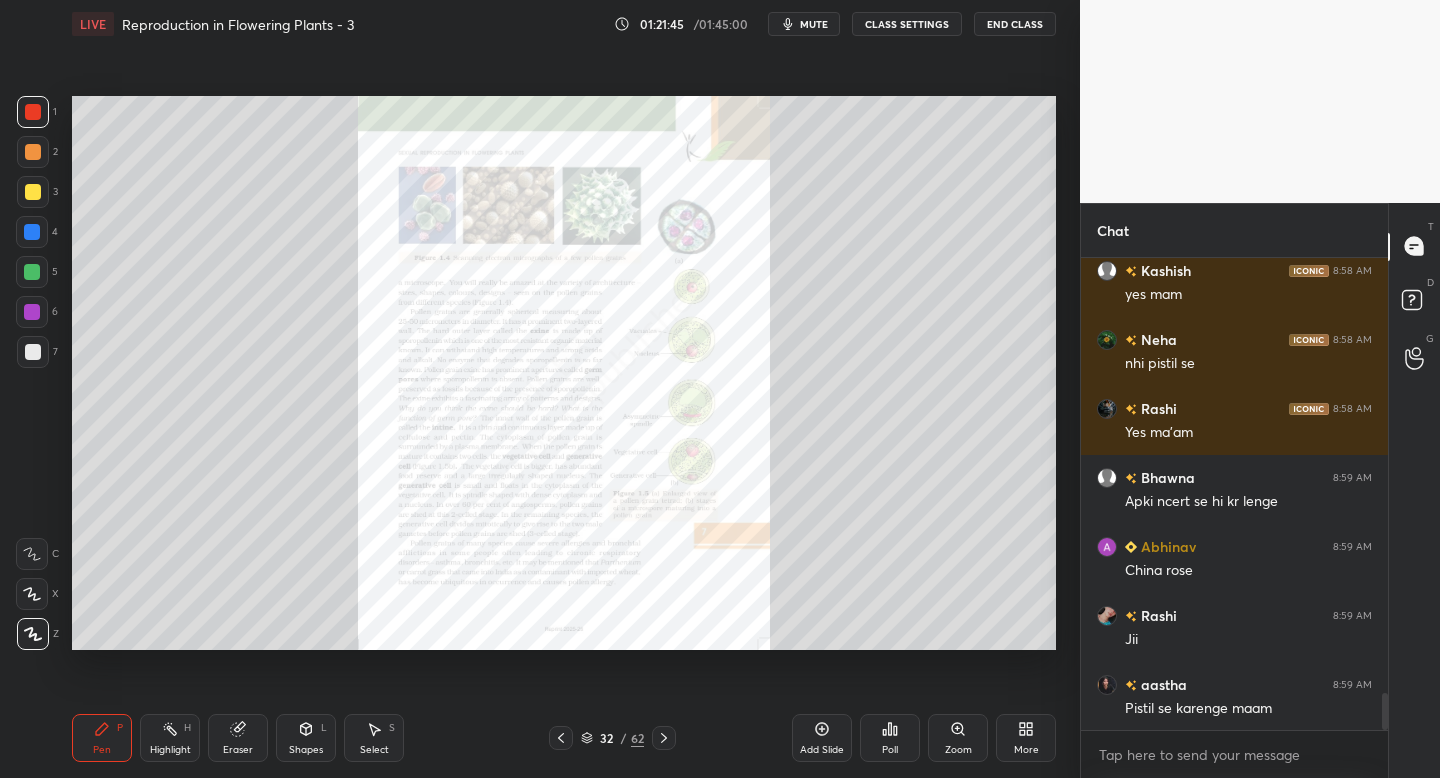 click on "Zoom" at bounding box center (958, 750) 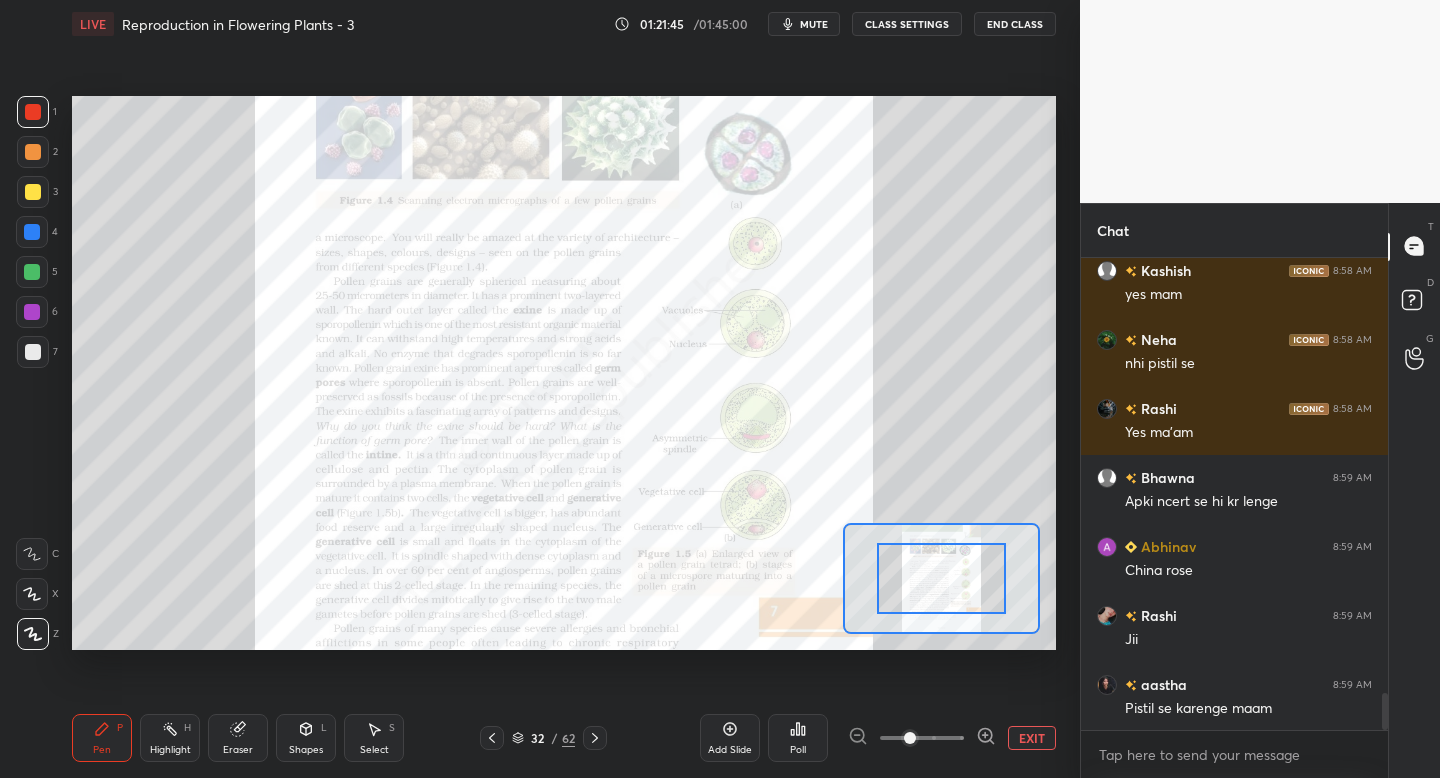 click at bounding box center [922, 738] 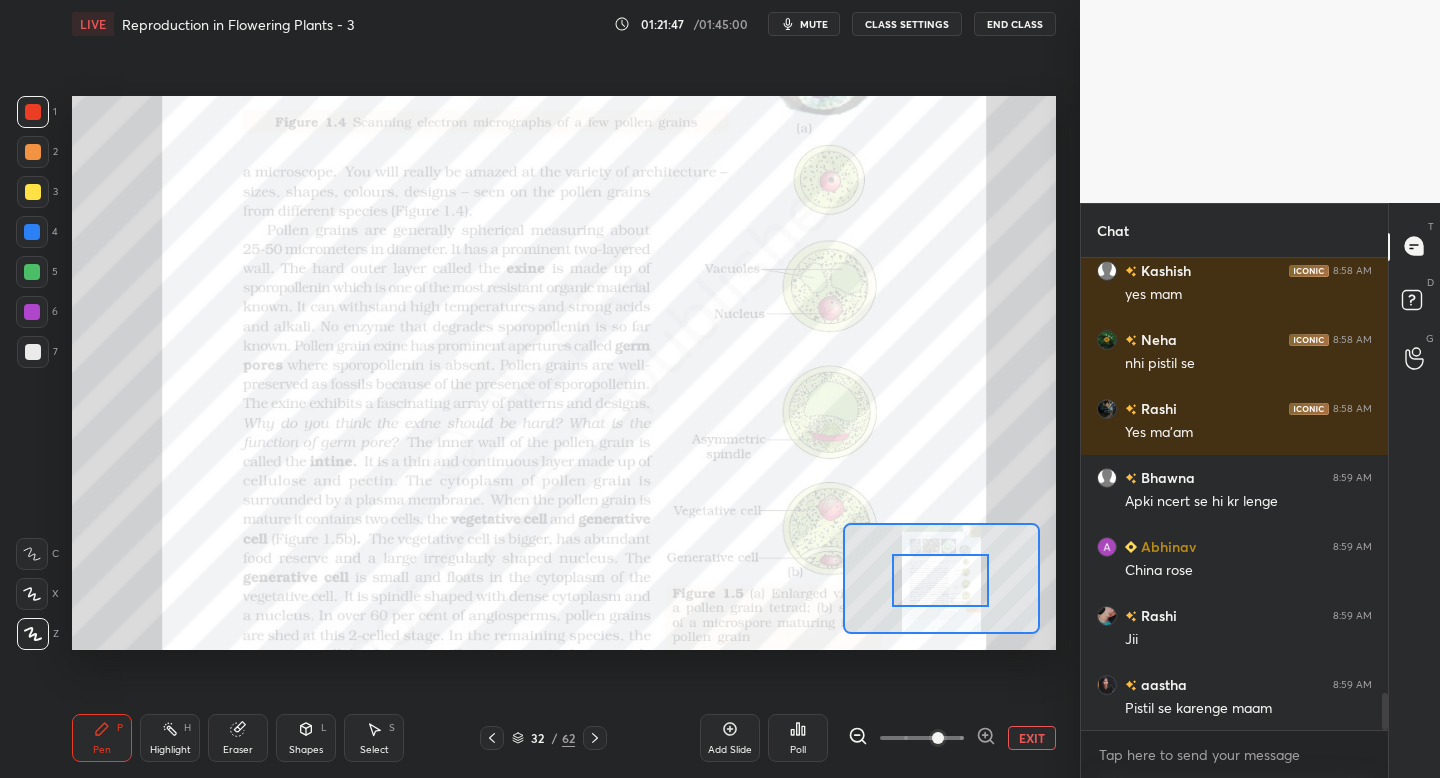 click at bounding box center [940, 580] 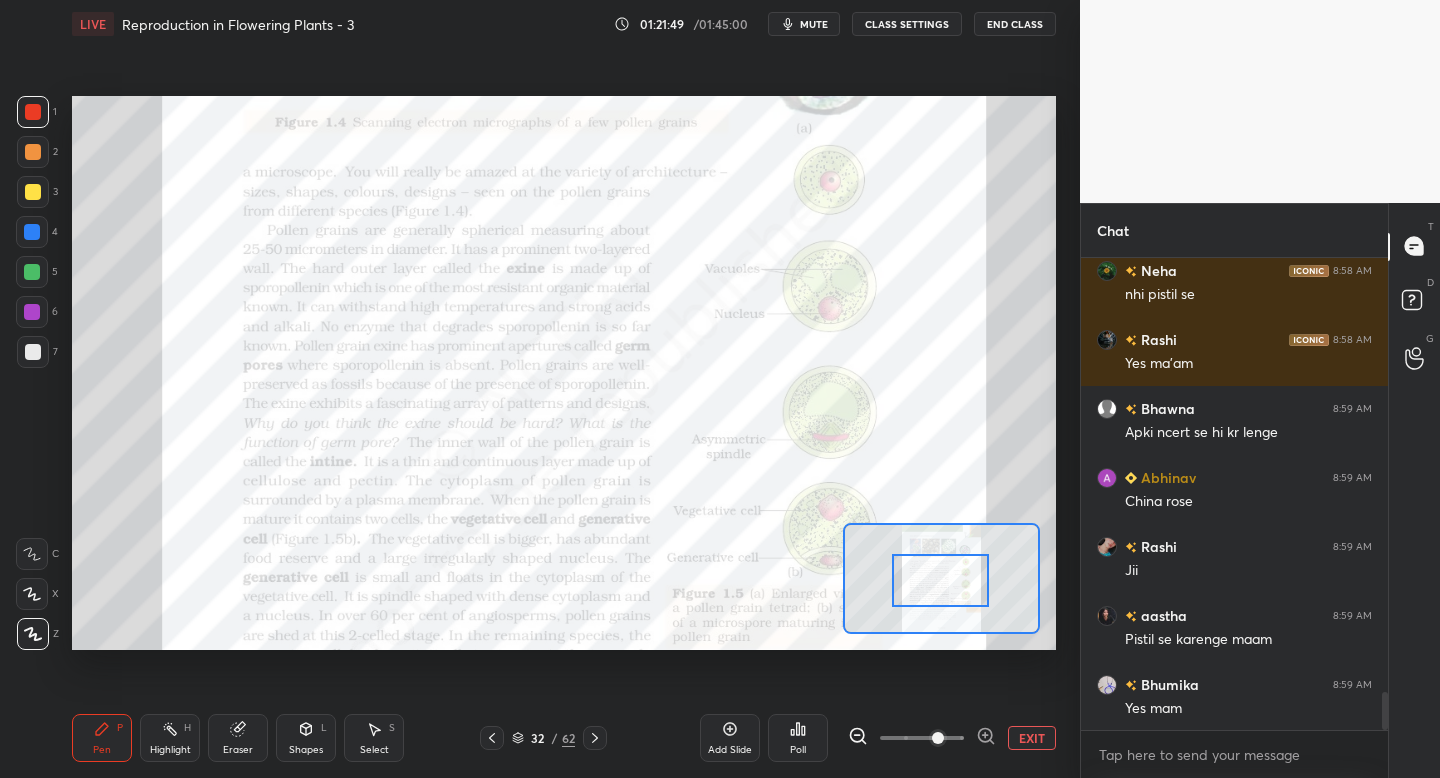 scroll, scrollTop: 5446, scrollLeft: 0, axis: vertical 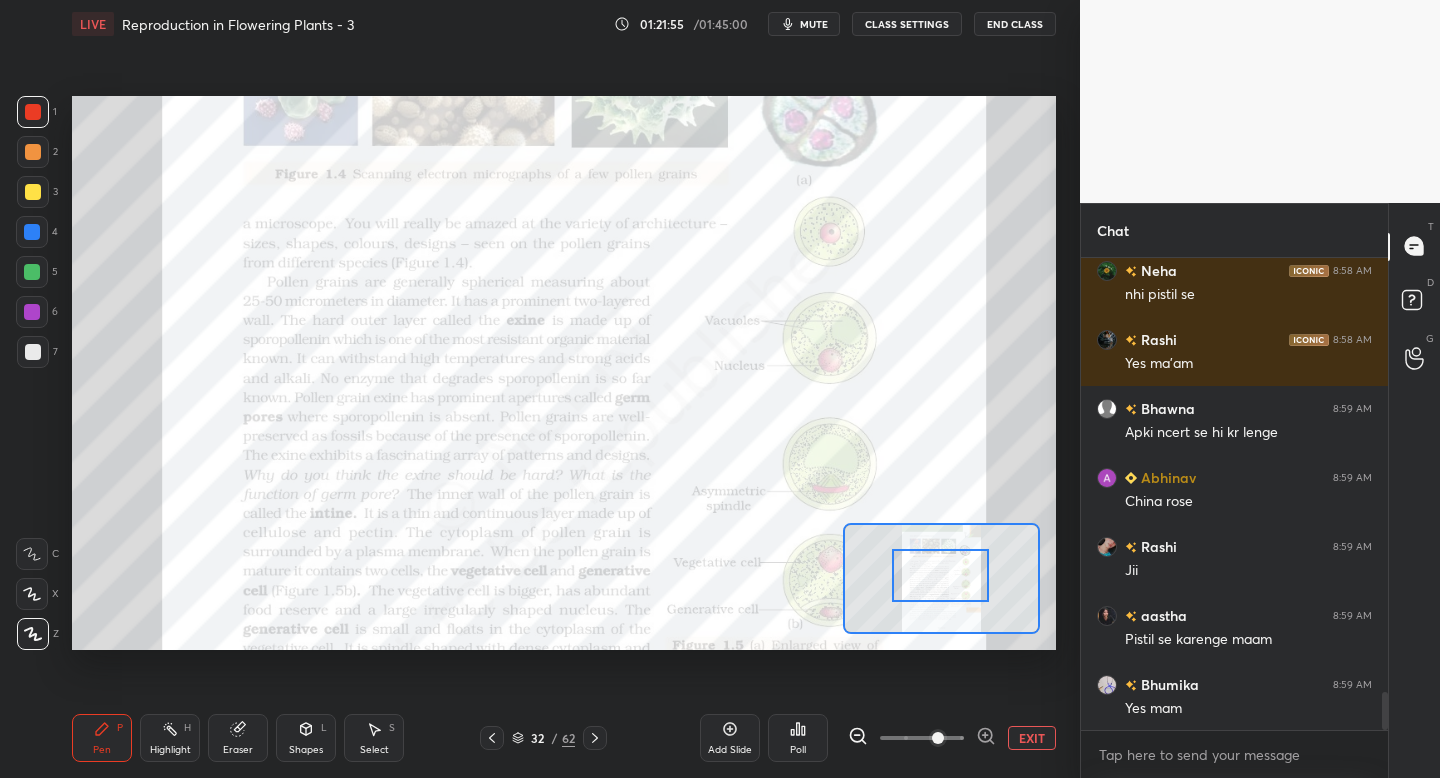 drag, startPoint x: 946, startPoint y: 580, endPoint x: 946, endPoint y: 565, distance: 15 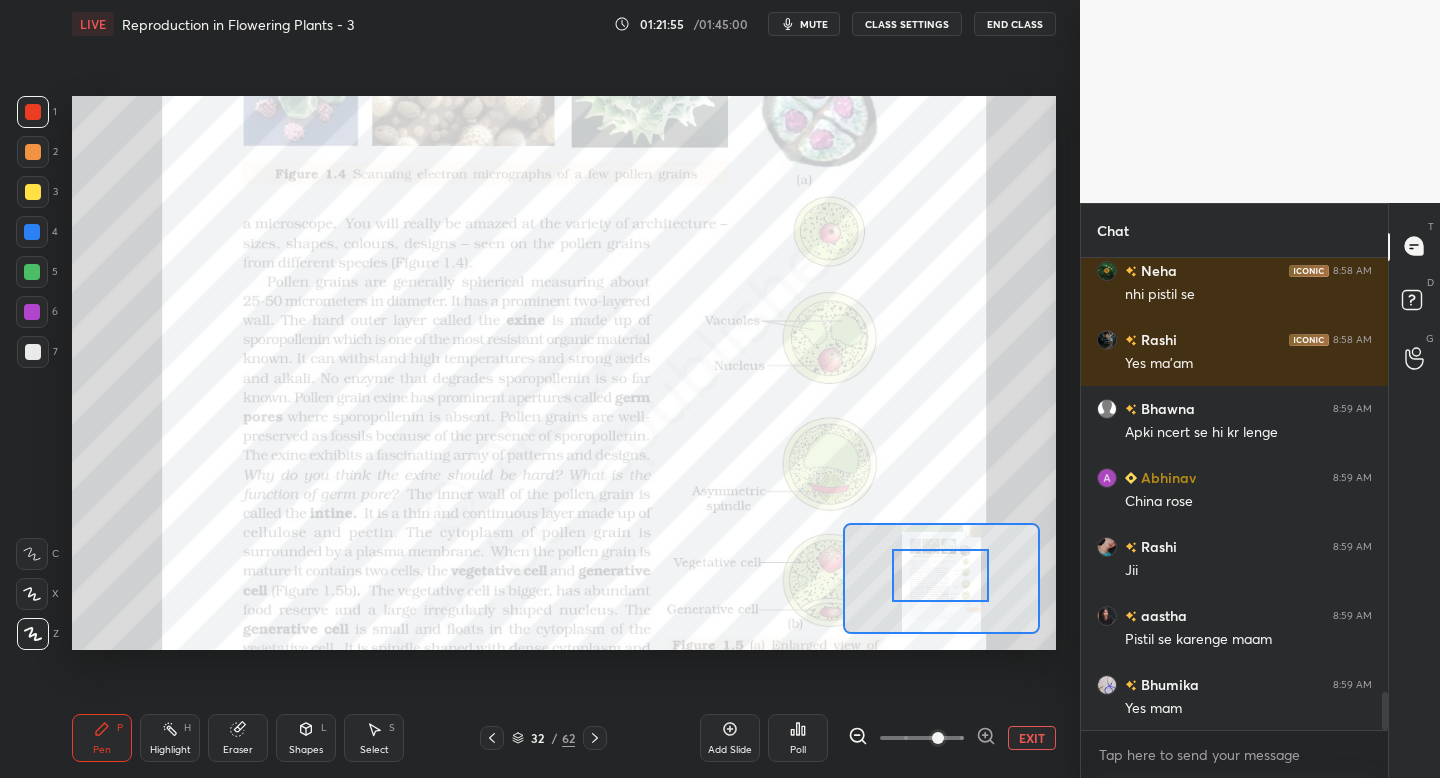 click at bounding box center (940, 575) 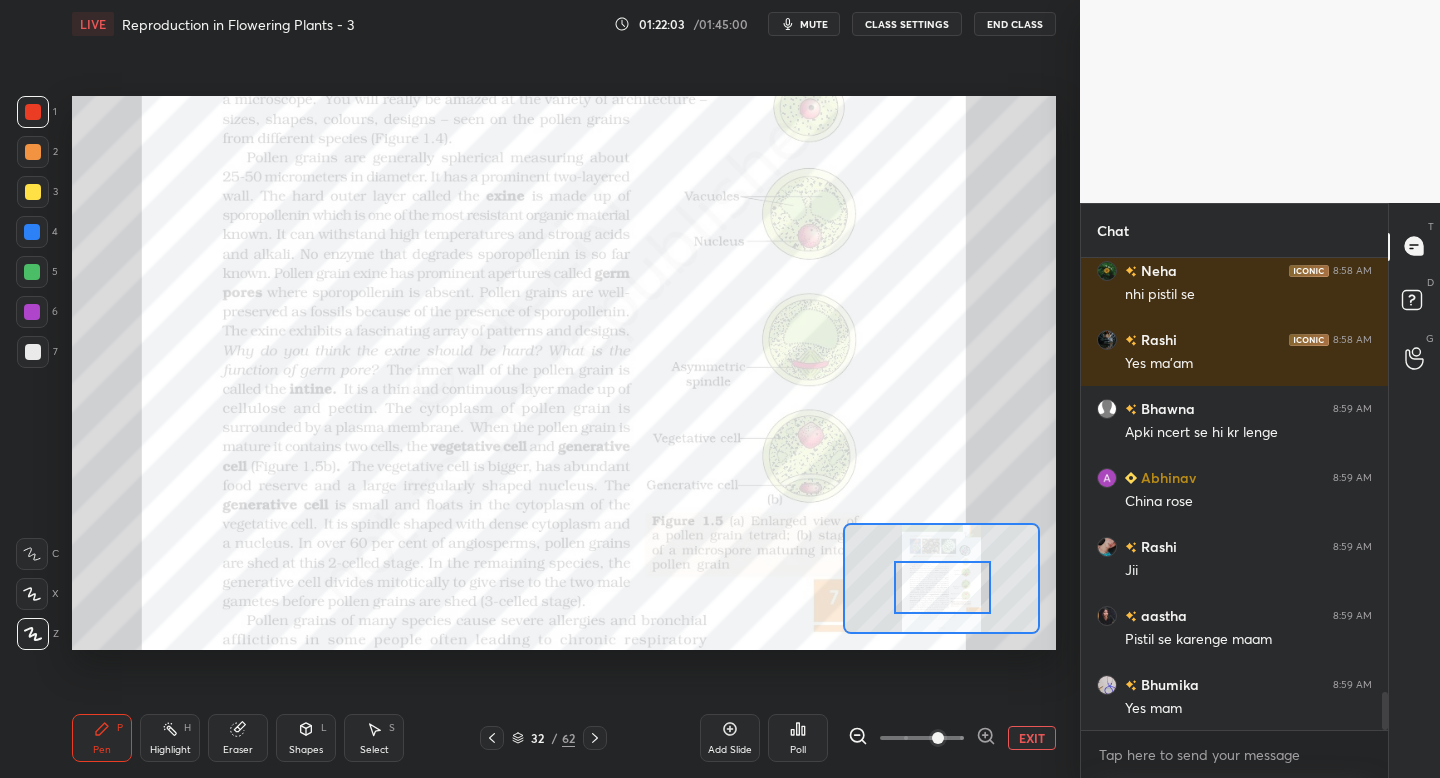 drag, startPoint x: 950, startPoint y: 582, endPoint x: 950, endPoint y: 597, distance: 15 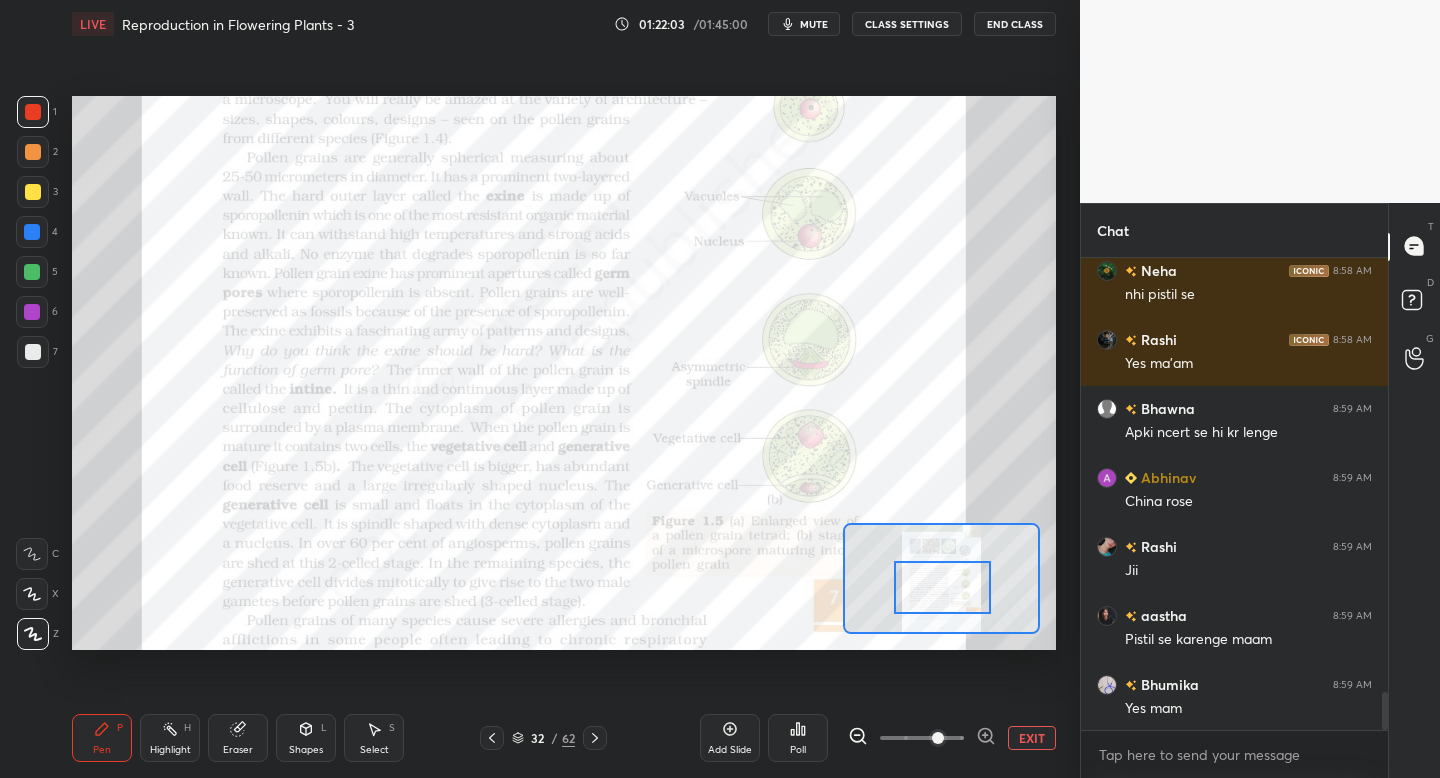 click at bounding box center [942, 587] 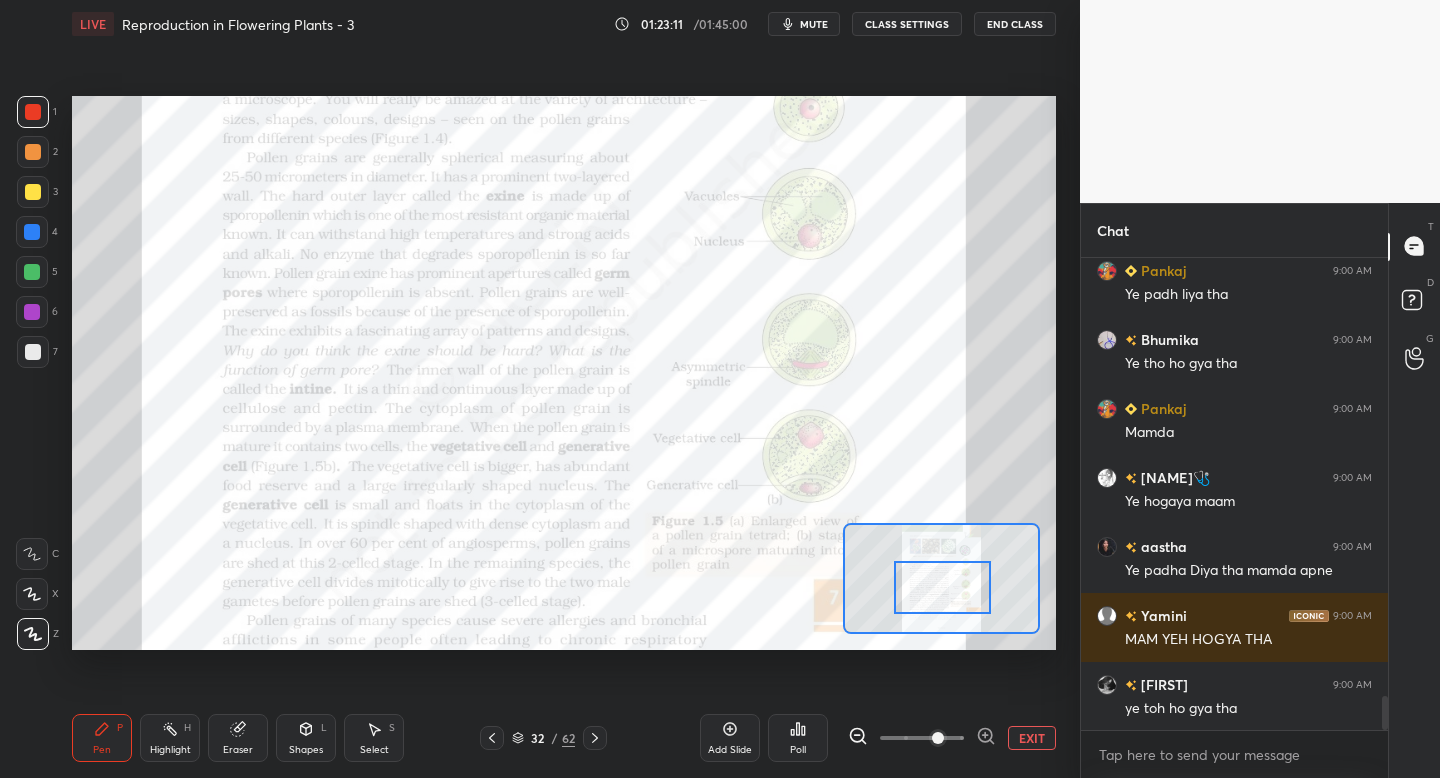 scroll, scrollTop: 6206, scrollLeft: 0, axis: vertical 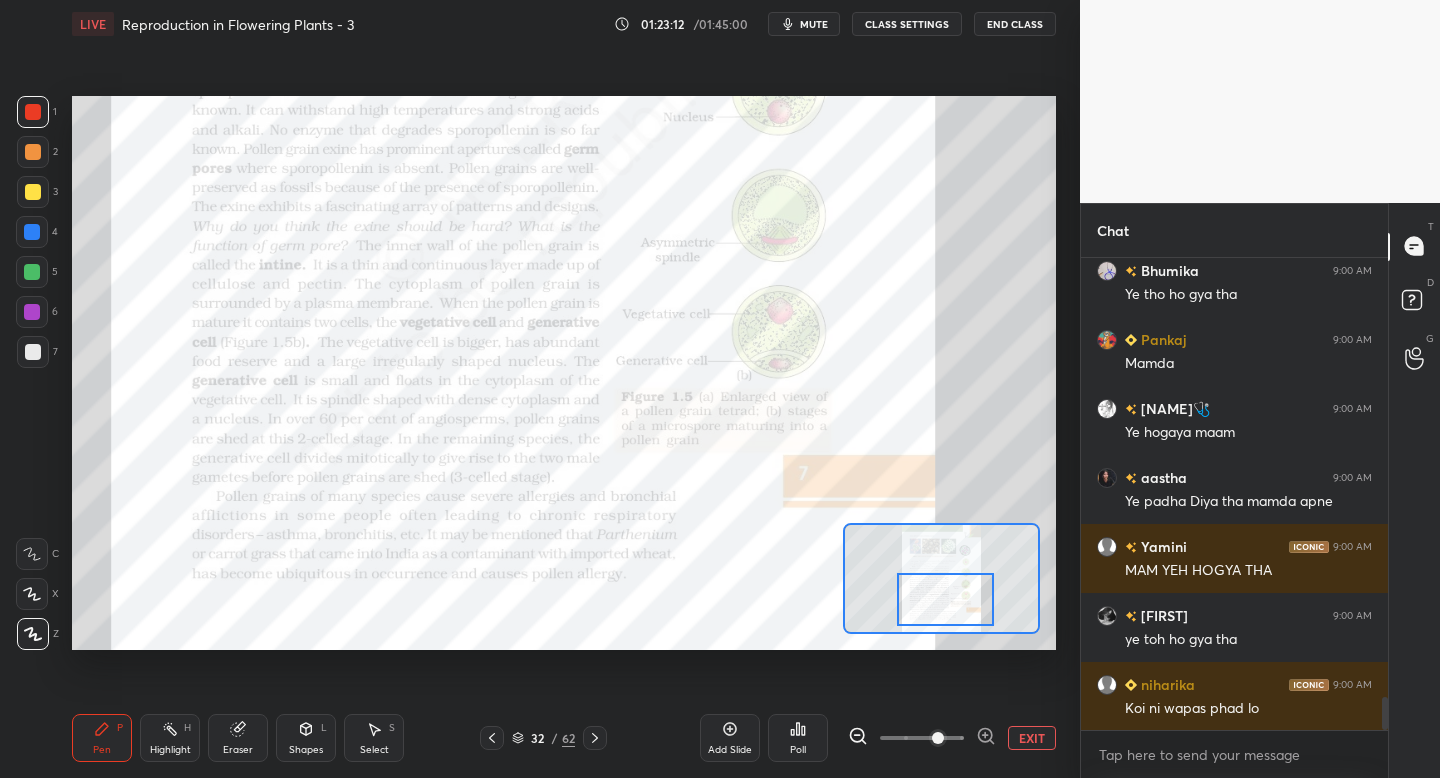 drag, startPoint x: 944, startPoint y: 598, endPoint x: 946, endPoint y: 613, distance: 15.132746 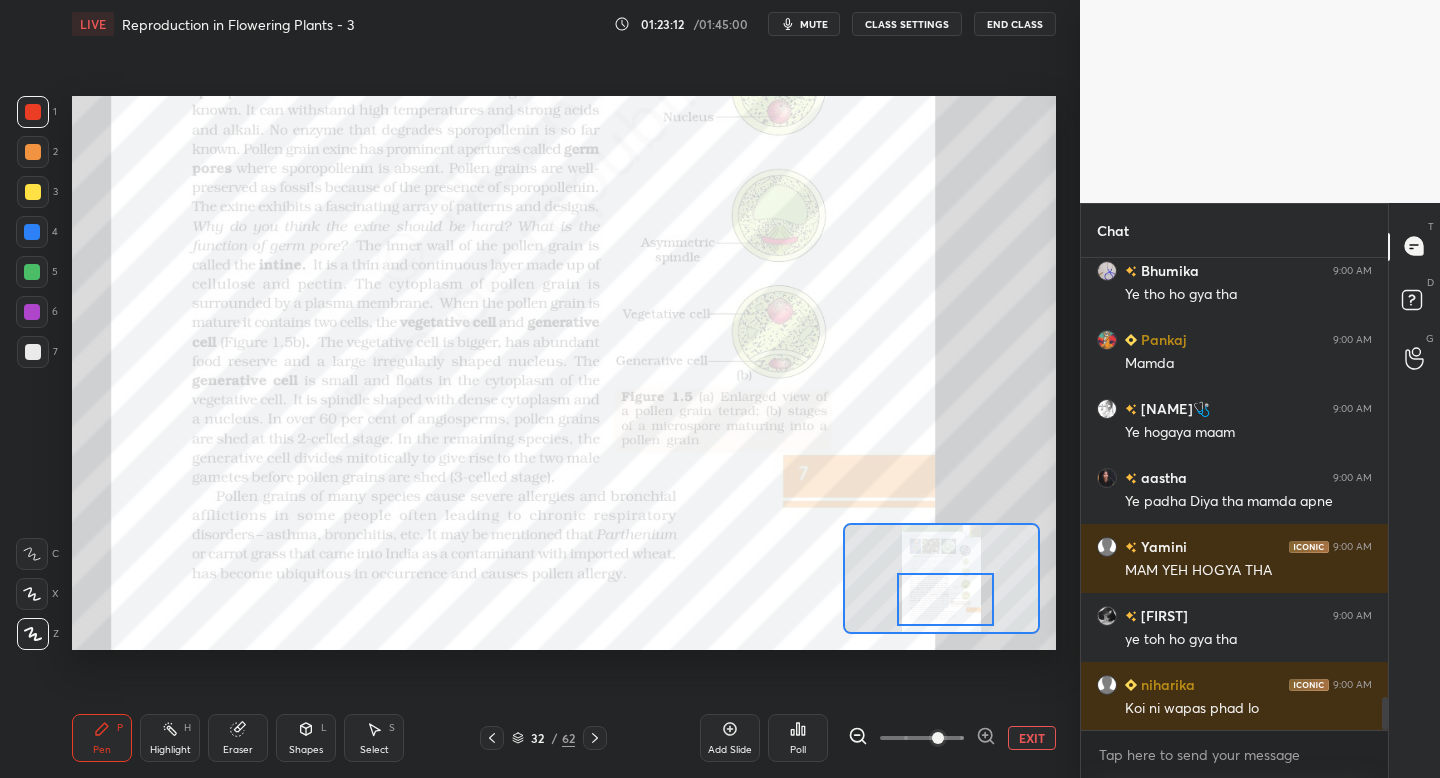 click at bounding box center [945, 599] 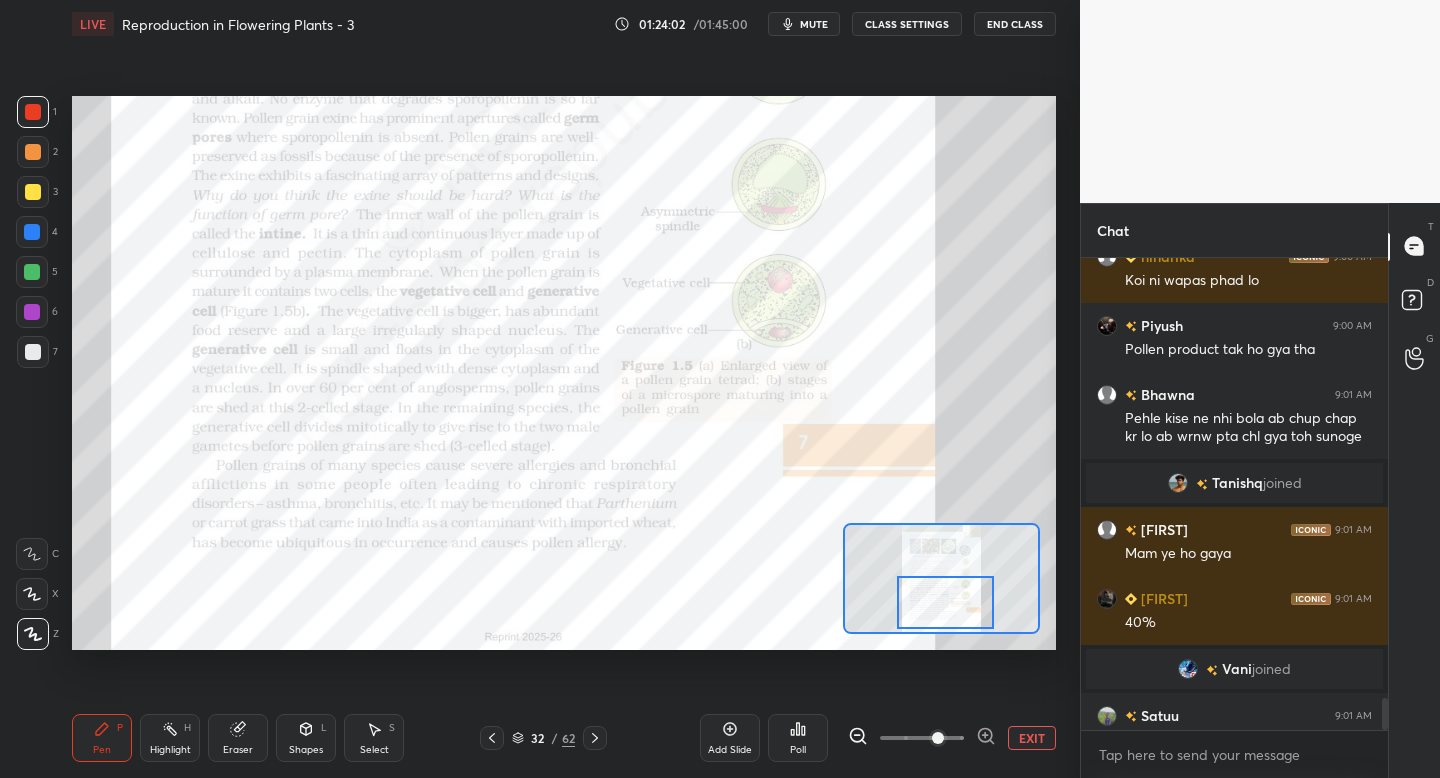 scroll, scrollTop: 6441, scrollLeft: 0, axis: vertical 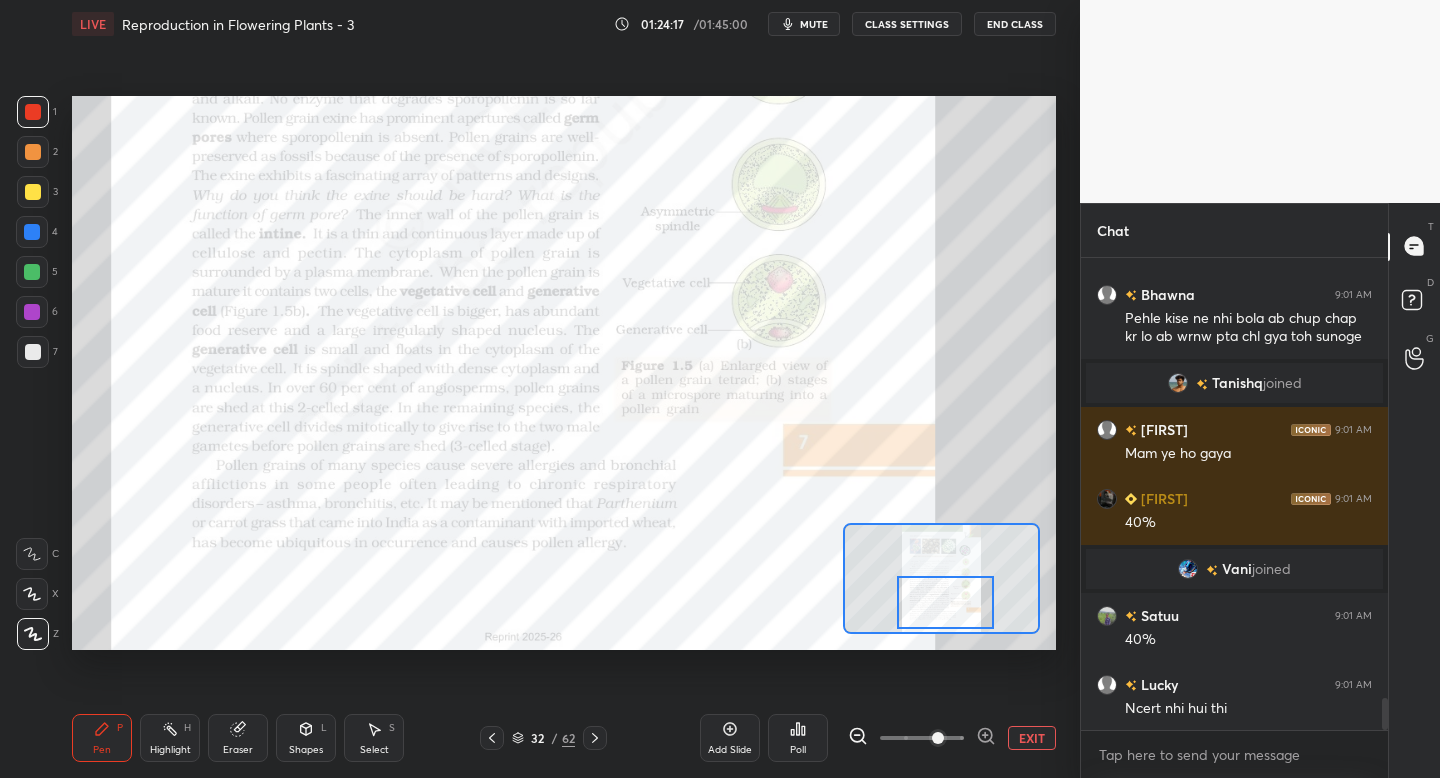 click on "LIVE Reproduction in Flowering Plants - 3 01:24:17 /  01:45:00 mute CLASS SETTINGS End Class Setting up your live class Poll for   secs No correct answer Start poll Back Reproduction in Flowering Plants - 3 • L4 of Course on Biology for NEET 2026 Dr. [LAST] [FIRST] Pen P Highlight H Eraser Shapes L Select S 32 / 62 Add Slide Poll EXIT" at bounding box center (564, 389) 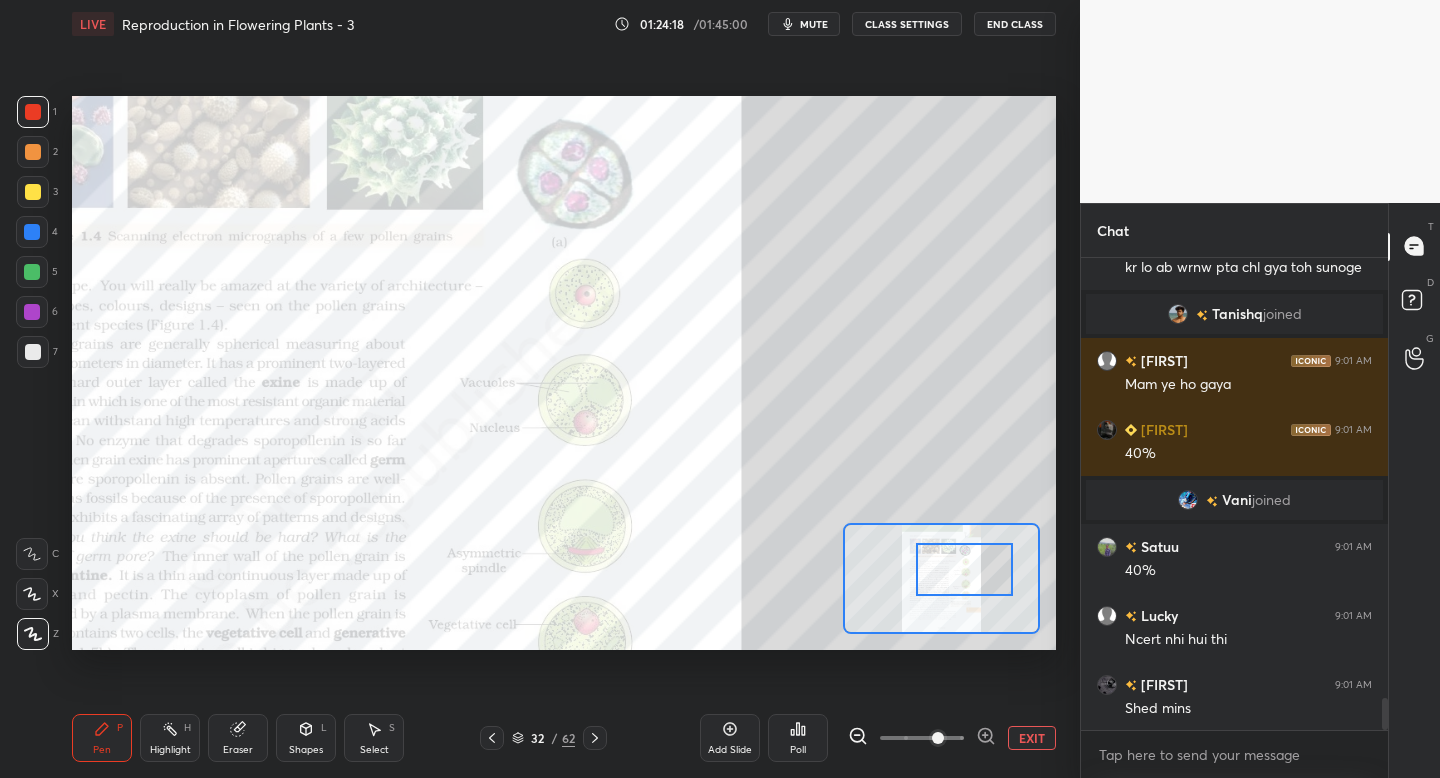 drag, startPoint x: 946, startPoint y: 582, endPoint x: 965, endPoint y: 552, distance: 35.510563 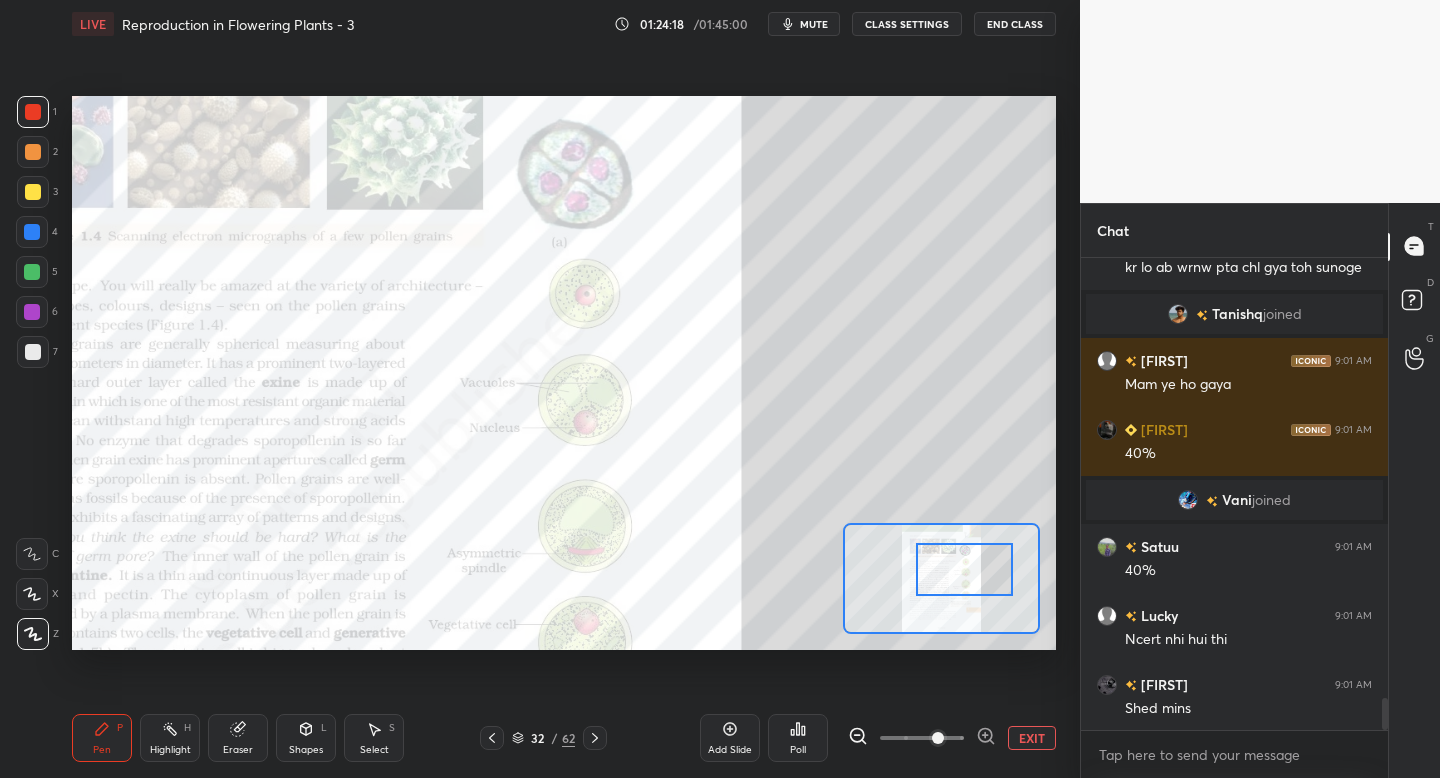 click at bounding box center (964, 569) 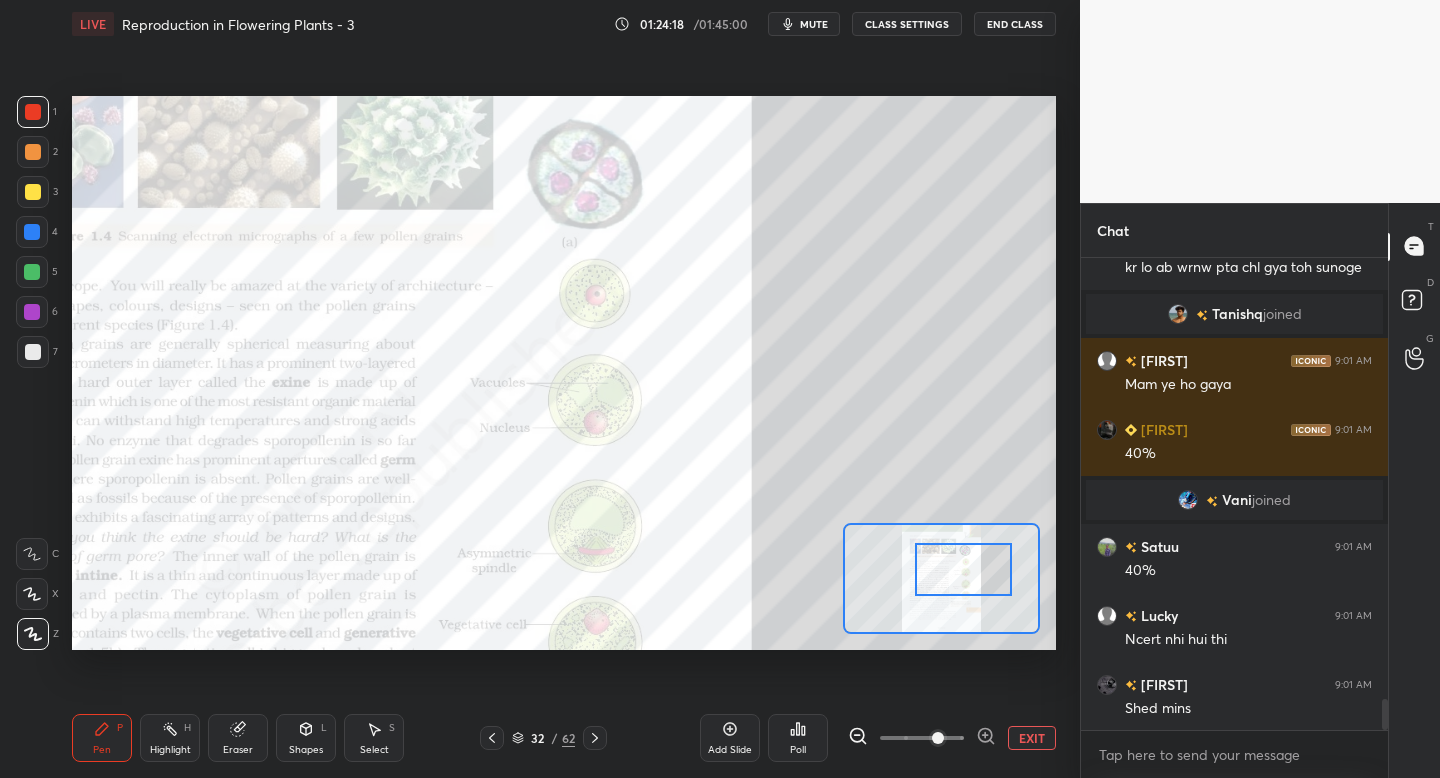 scroll, scrollTop: 6648, scrollLeft: 0, axis: vertical 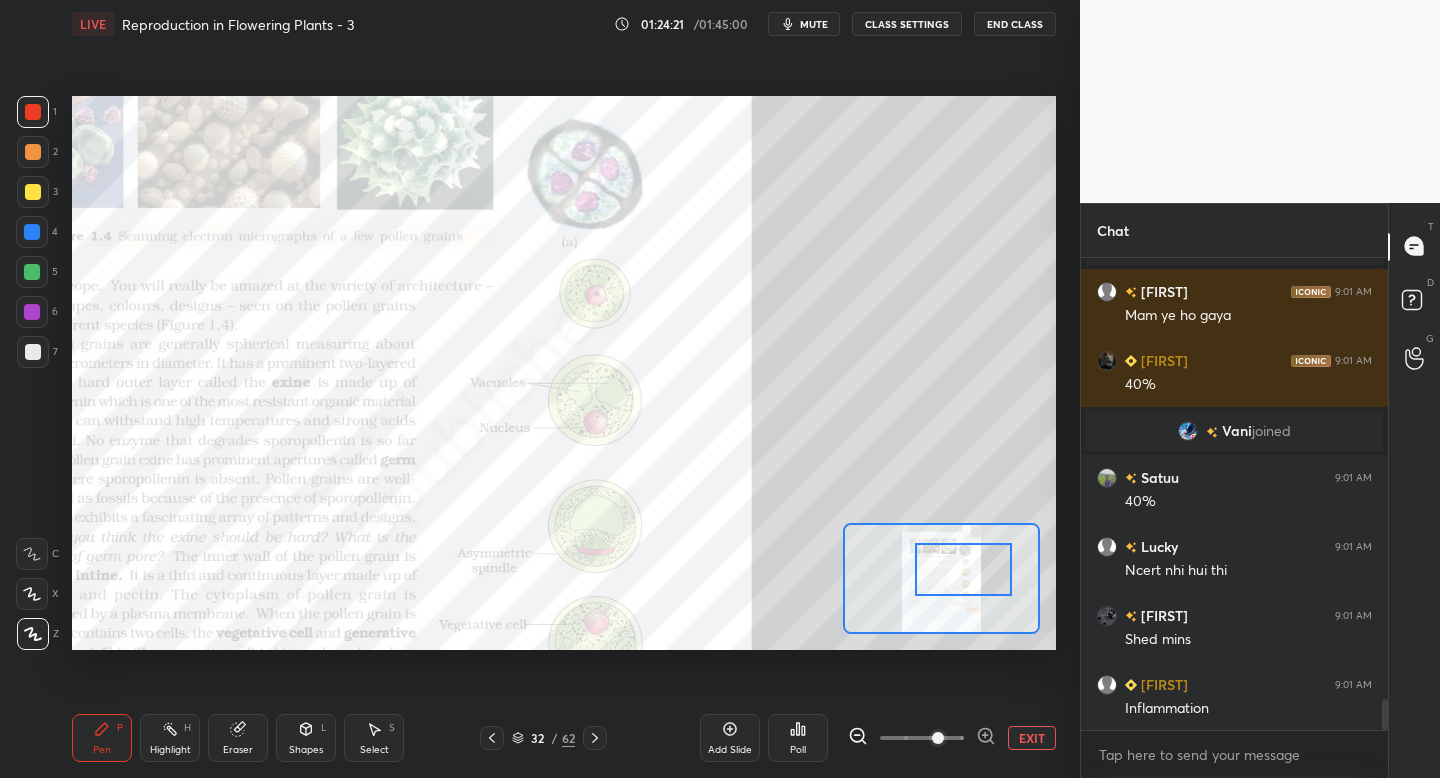 click 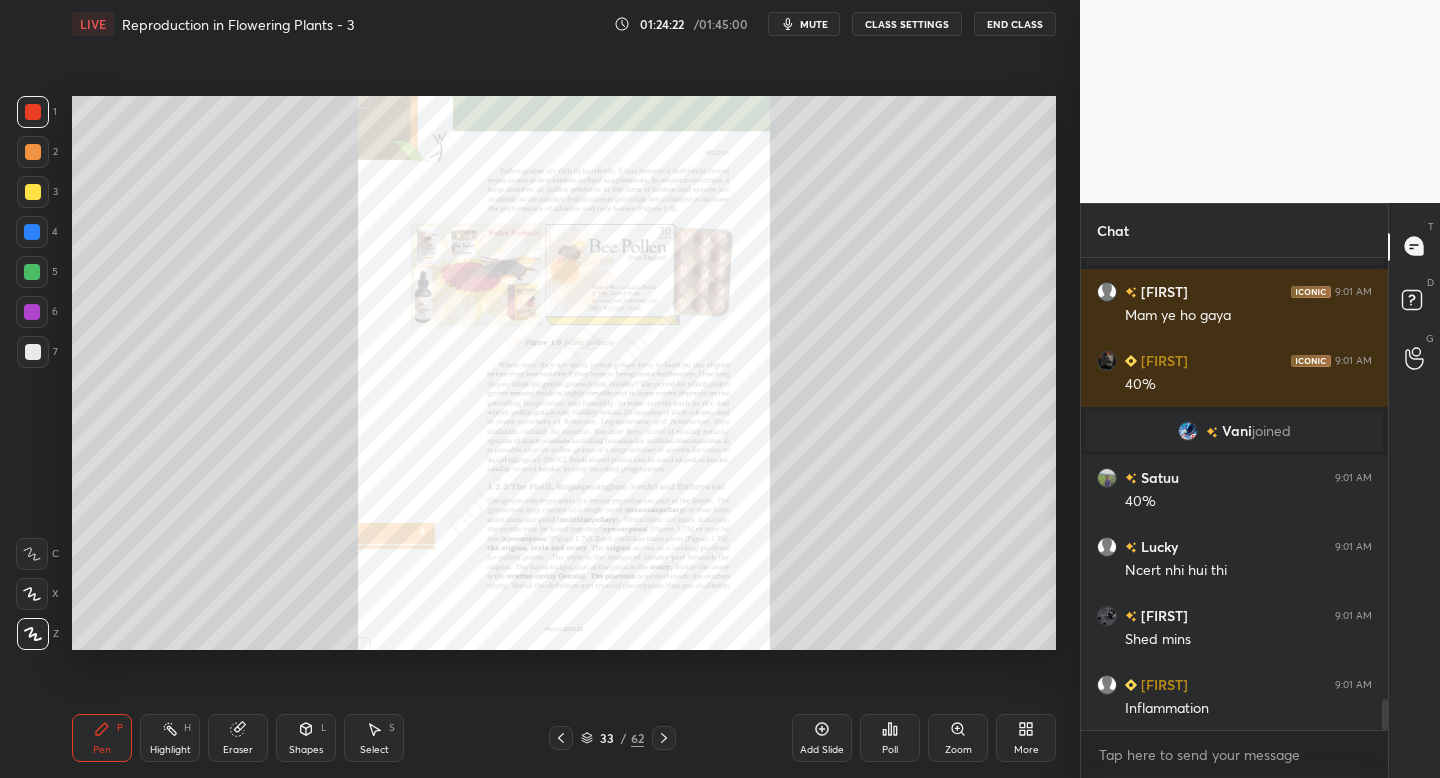 click on "Zoom" at bounding box center [958, 738] 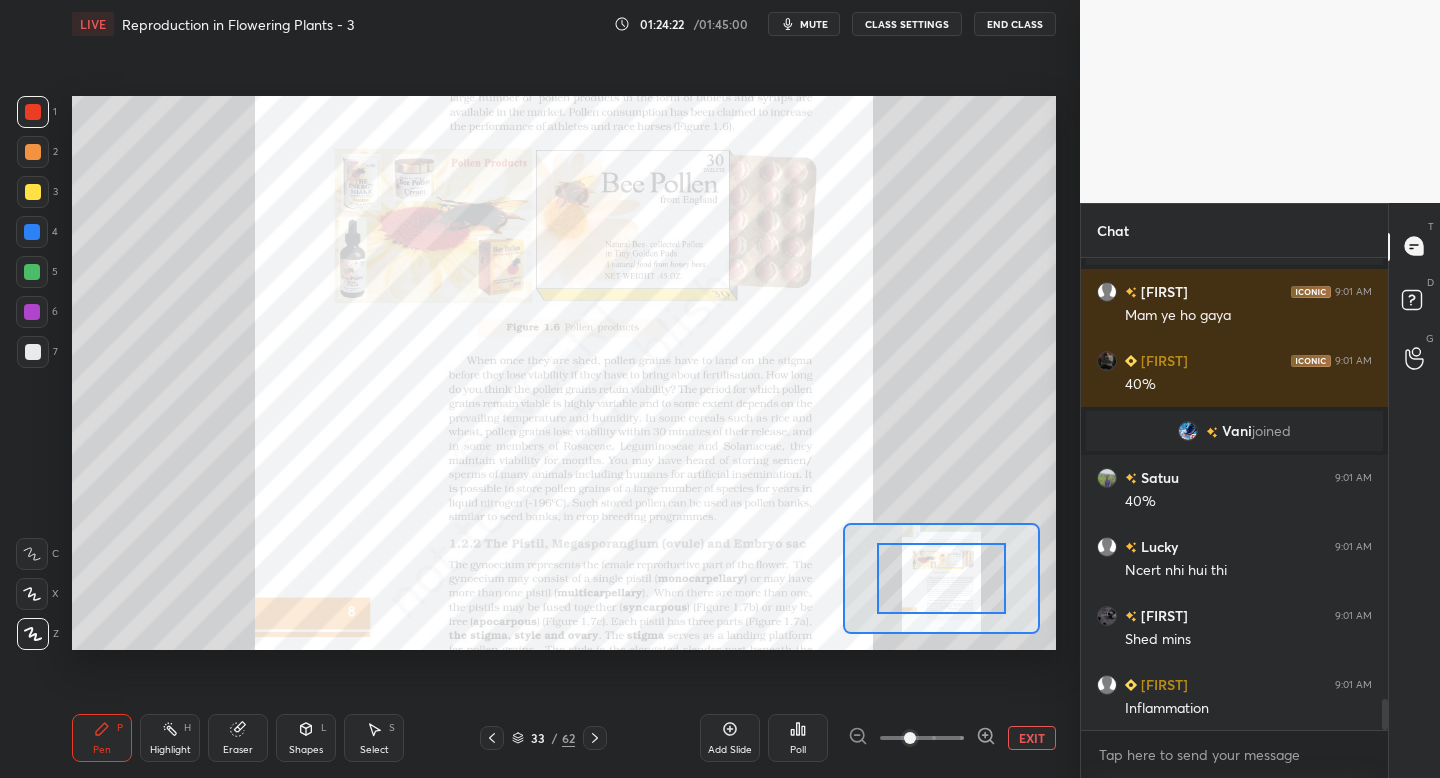click at bounding box center [922, 738] 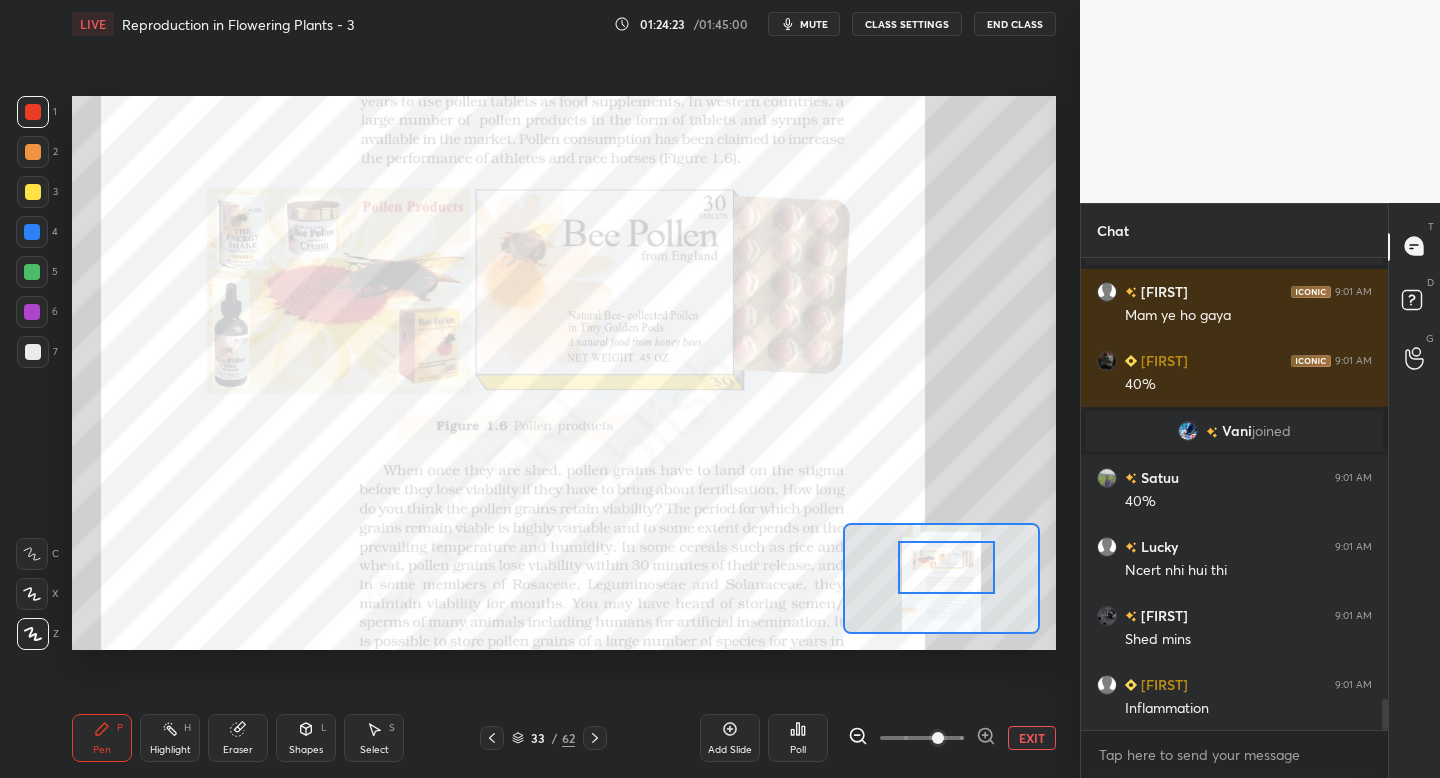 drag, startPoint x: 955, startPoint y: 580, endPoint x: 962, endPoint y: 569, distance: 13.038404 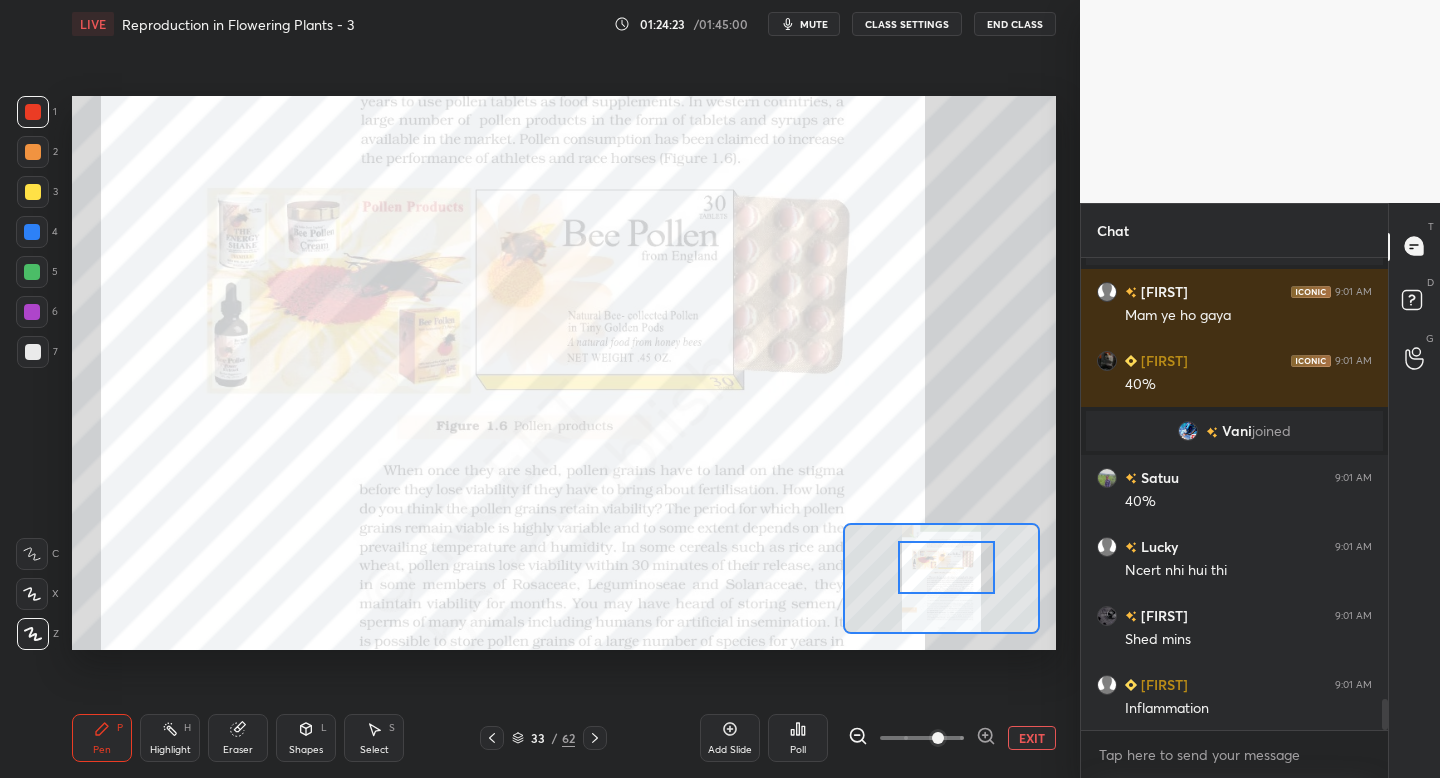 click at bounding box center [946, 567] 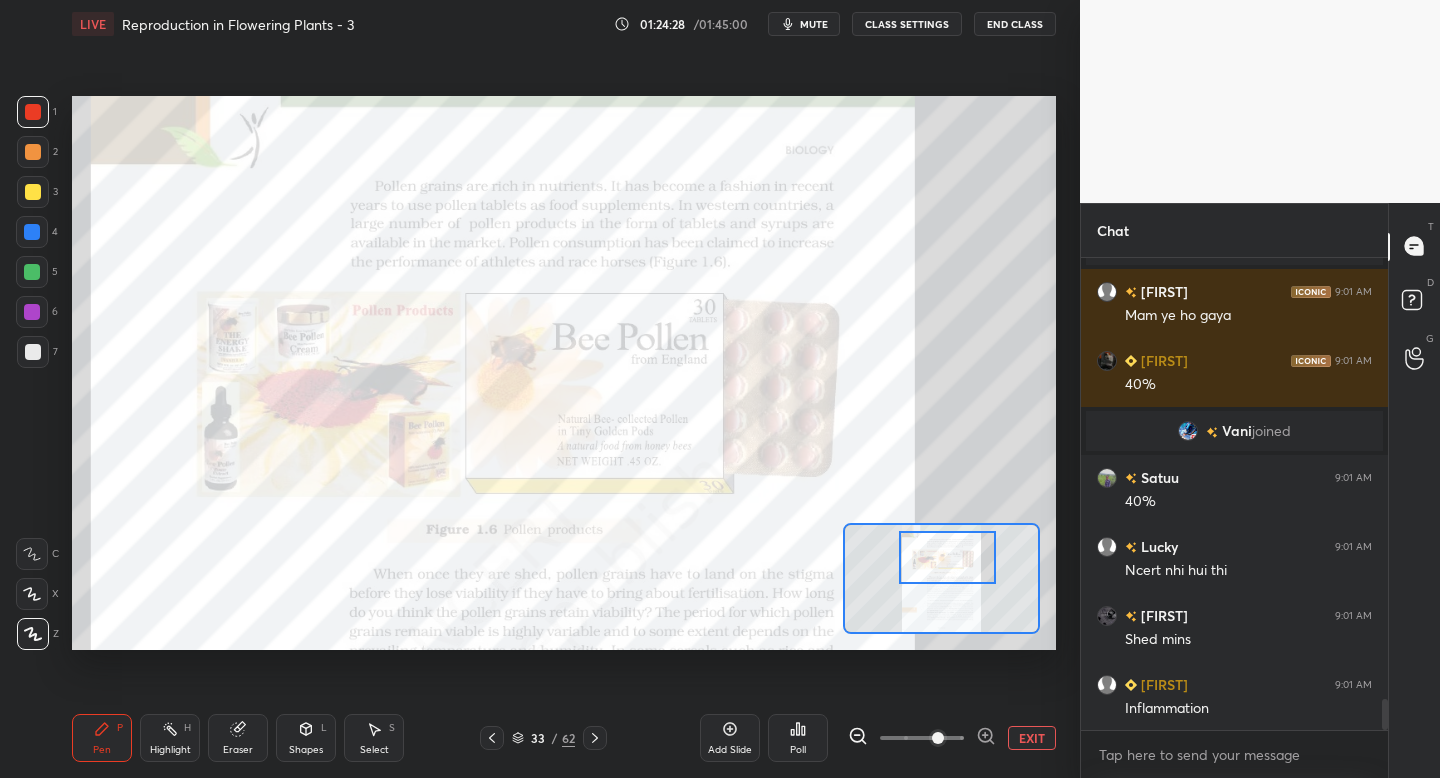 click at bounding box center (947, 557) 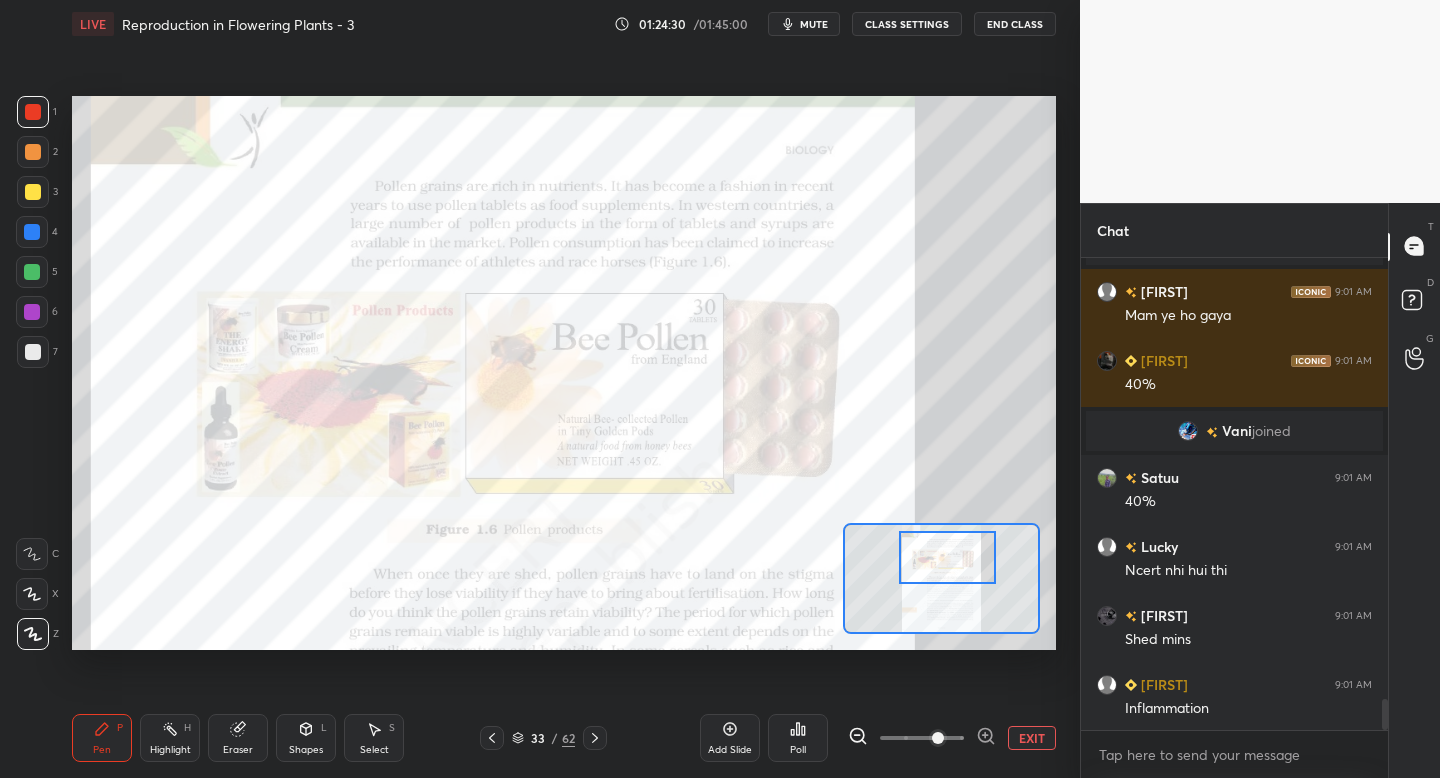 scroll, scrollTop: 6717, scrollLeft: 0, axis: vertical 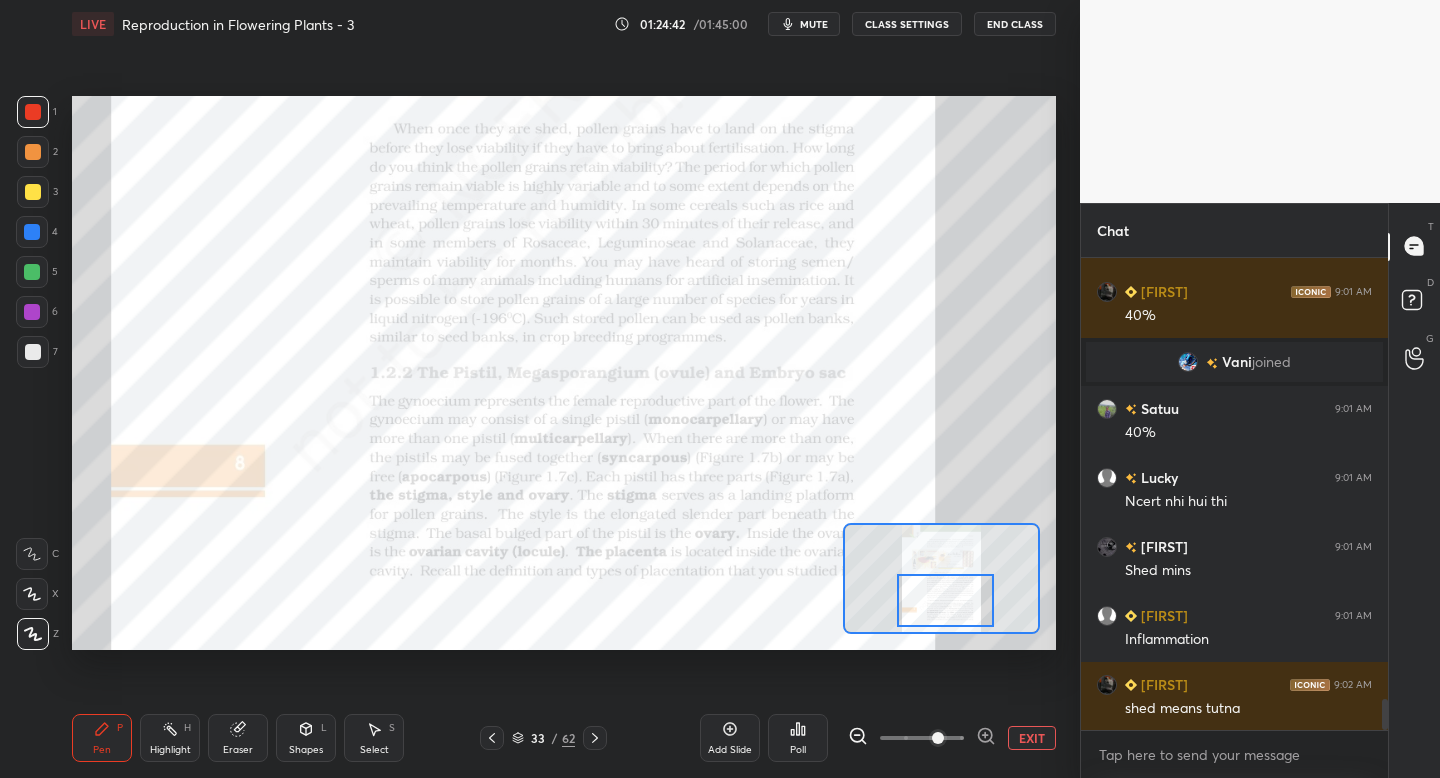 drag, startPoint x: 937, startPoint y: 580, endPoint x: 935, endPoint y: 604, distance: 24.083189 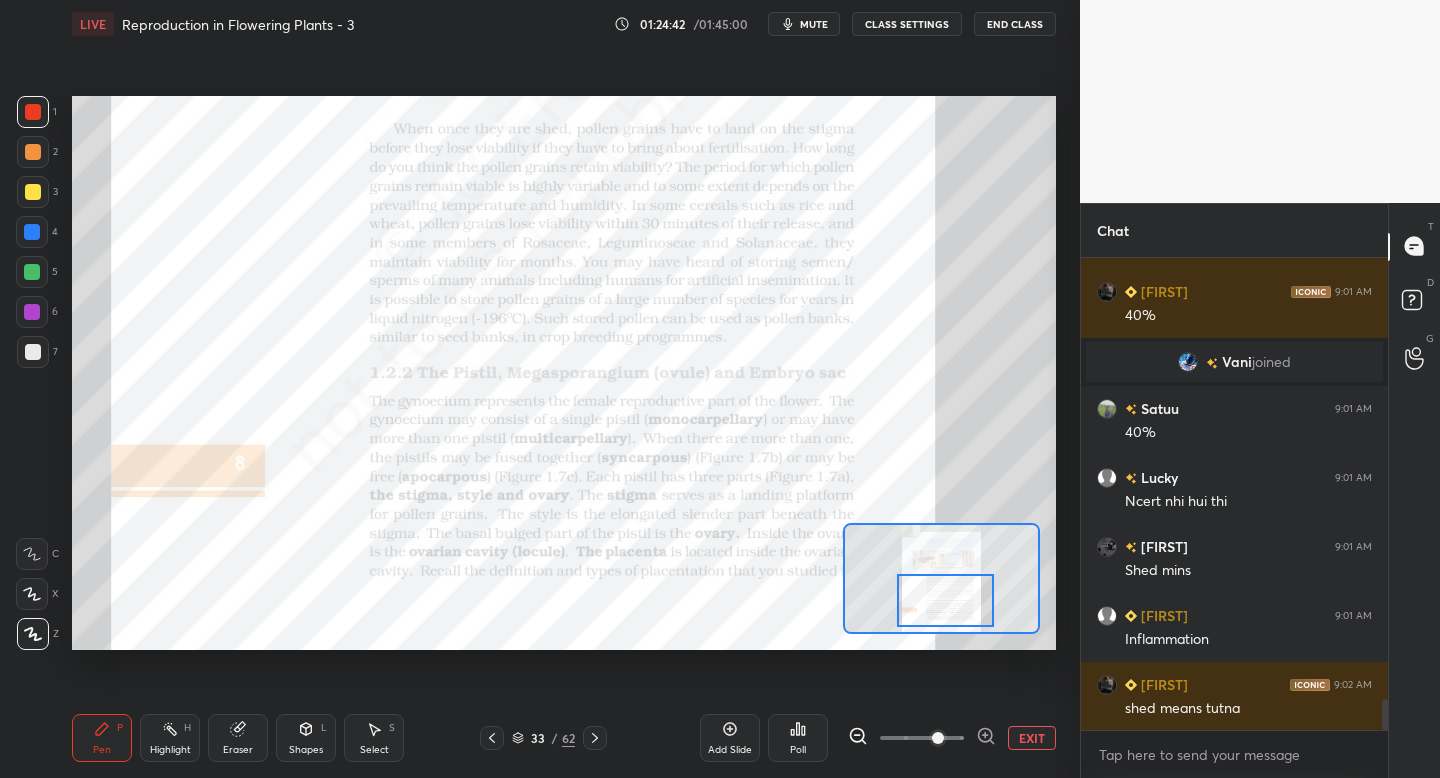 click at bounding box center [945, 600] 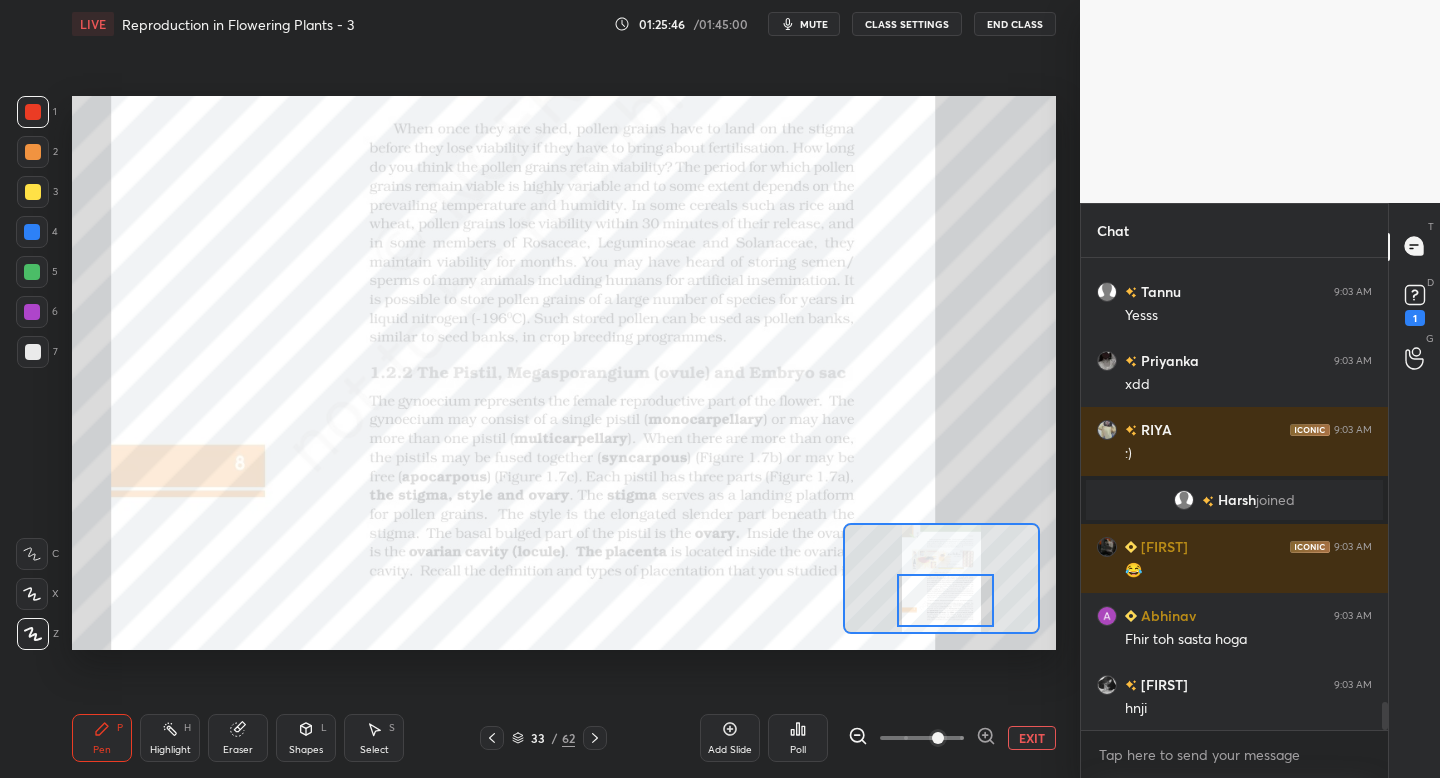 scroll, scrollTop: 7653, scrollLeft: 0, axis: vertical 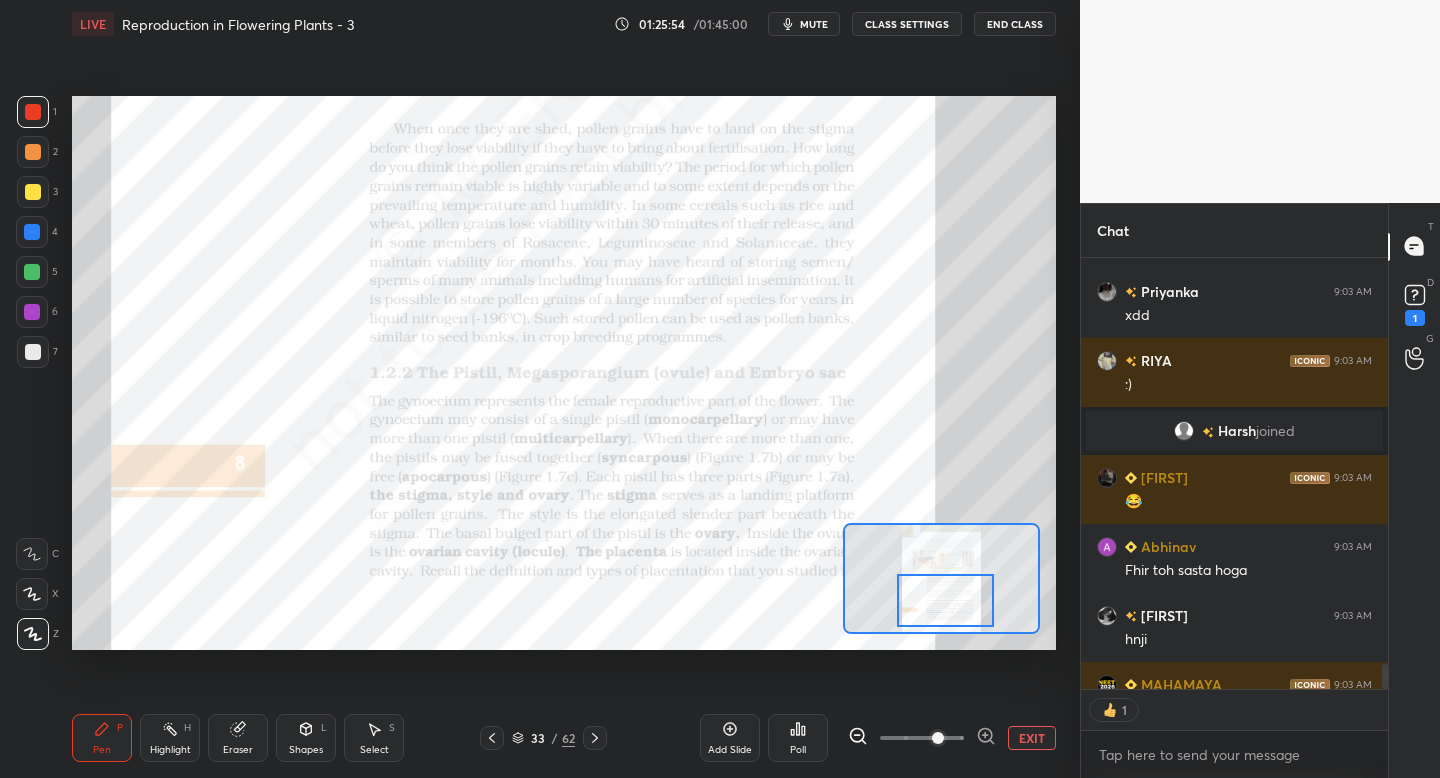 click on "1 2 3 4 5 6 7 C X Z C X Z E E Erase all   H H LIVE Reproduction in Flowering Plants - 3 01:25:54 /  01:45:00 mute CLASS SETTINGS End Class Setting up your live class Poll for   secs No correct answer Start poll Back Reproduction in Flowering Plants - 3 • L4 of Course on Biology for NEET 2026 Dr. [LAST] [LAST] Pen P Highlight H Eraser Shapes L Select S 33 / 62 Add Slide Poll EXIT Chat [FIRST] 9:03 AM Yes 😂😂 [FIRST] 9:03 AM Yesss [FIRST] 9:03 AM xdd [FIRST] 9:03 AM :) [FIRST]  joined [FIRST] 9:03 AM 😂 [FIRST] 9:03 AM Fhir toh sasta hoga [FIRST] 9:03 AM hnji [FIRST] 9:03 AM Ok JUMP TO LATEST 1 Enable hand raising Enable raise hand to speak to learners. Once enabled, chat will be turned off temporarily. Enable x   introducing Raise a hand with a doubt Now learners can raise their hand along with a doubt  How it works? [FIRST]... Asked a doubt 8 mam smart board nahi laga hai kya aab tak??? Pick this doubt [FIRST] Asked a doubt 3 MAM telegram ka link de do mam telegram ka Pick this doubt [FIRST] Asked a doubt" at bounding box center [720, 0] 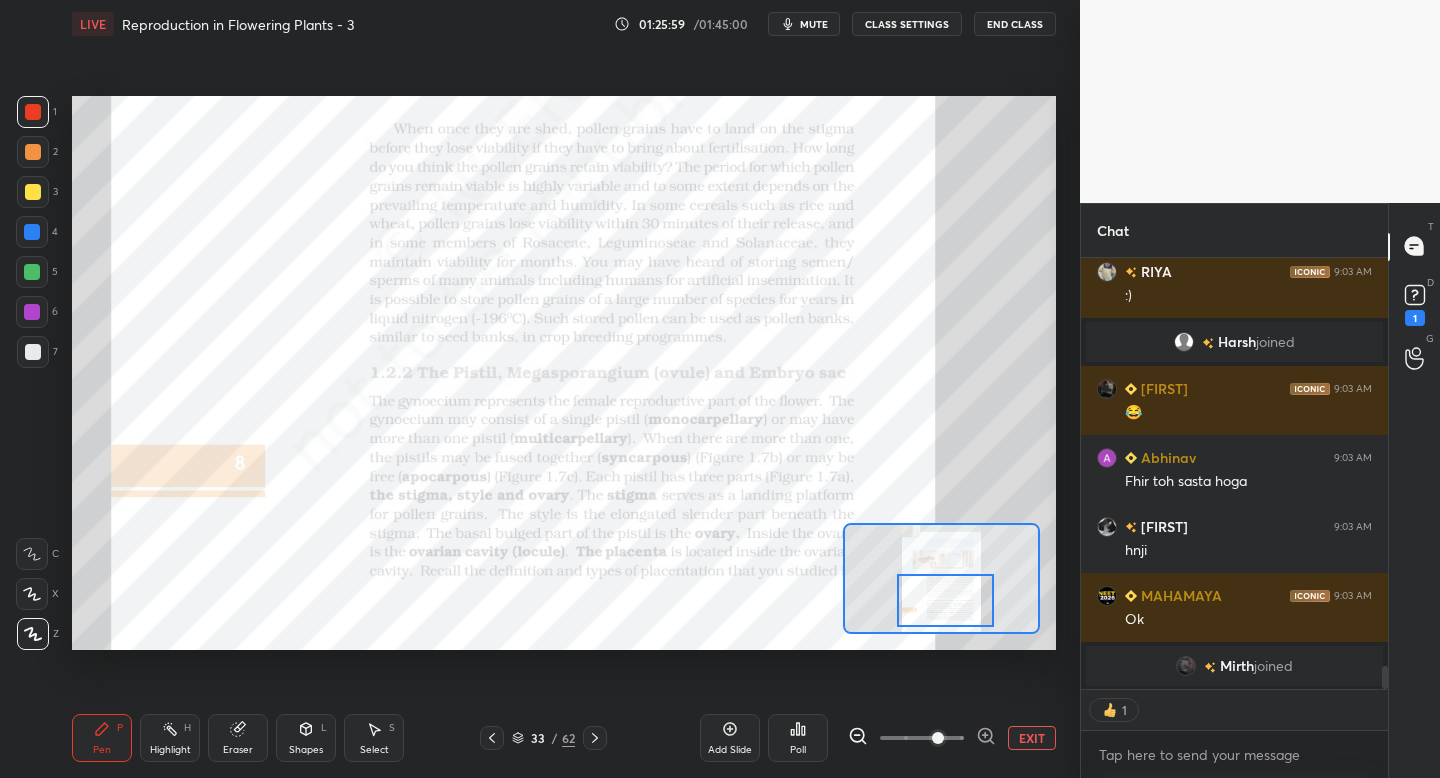 scroll, scrollTop: 7756, scrollLeft: 0, axis: vertical 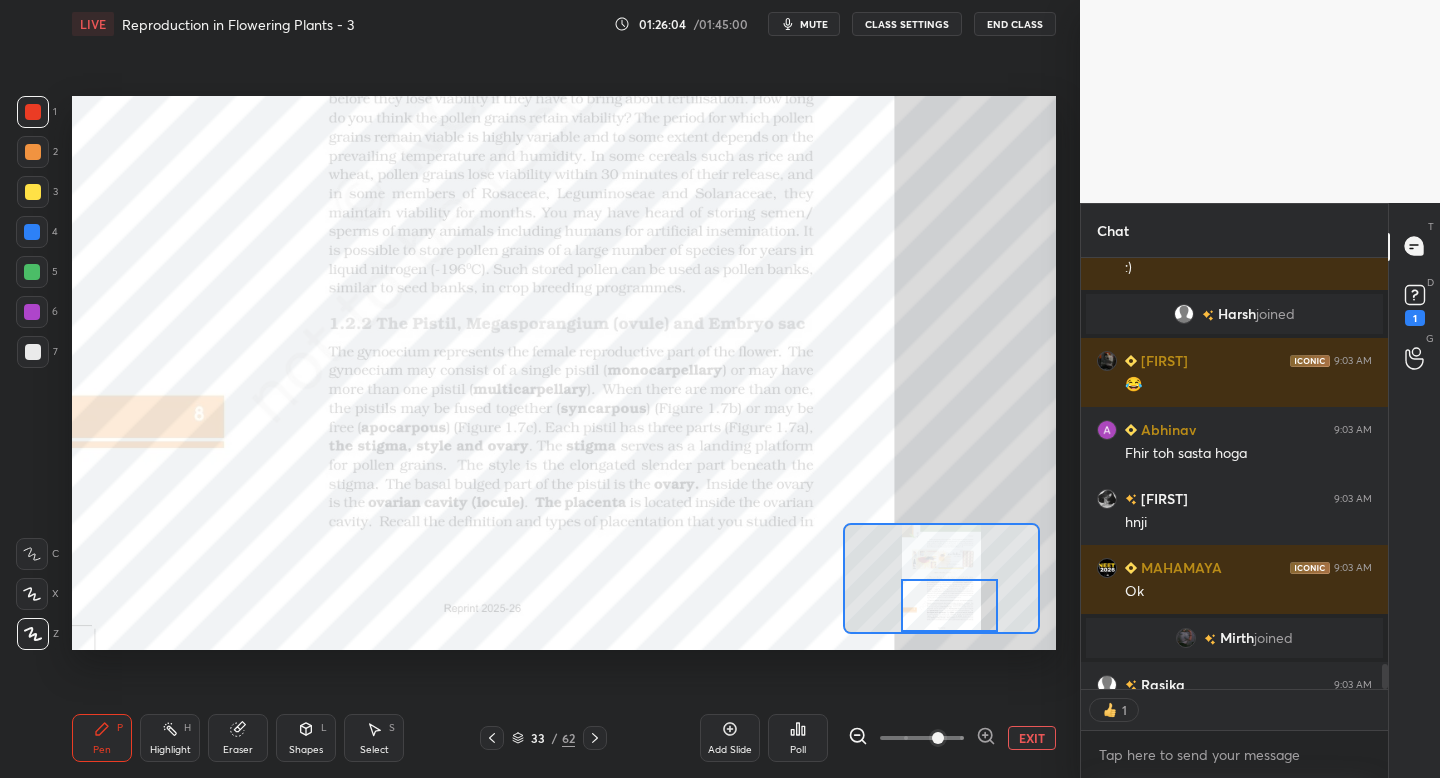 click at bounding box center [949, 605] 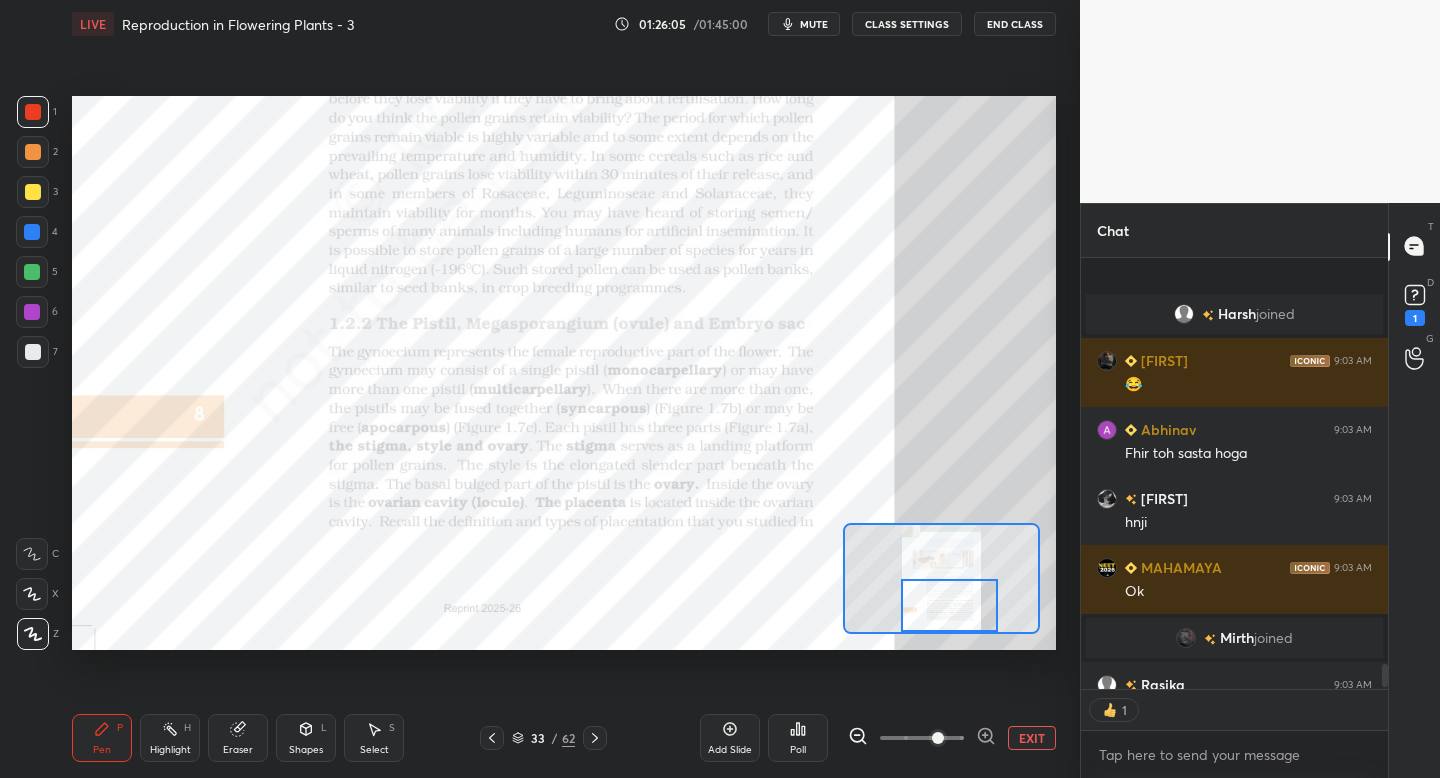 scroll, scrollTop: 7825, scrollLeft: 0, axis: vertical 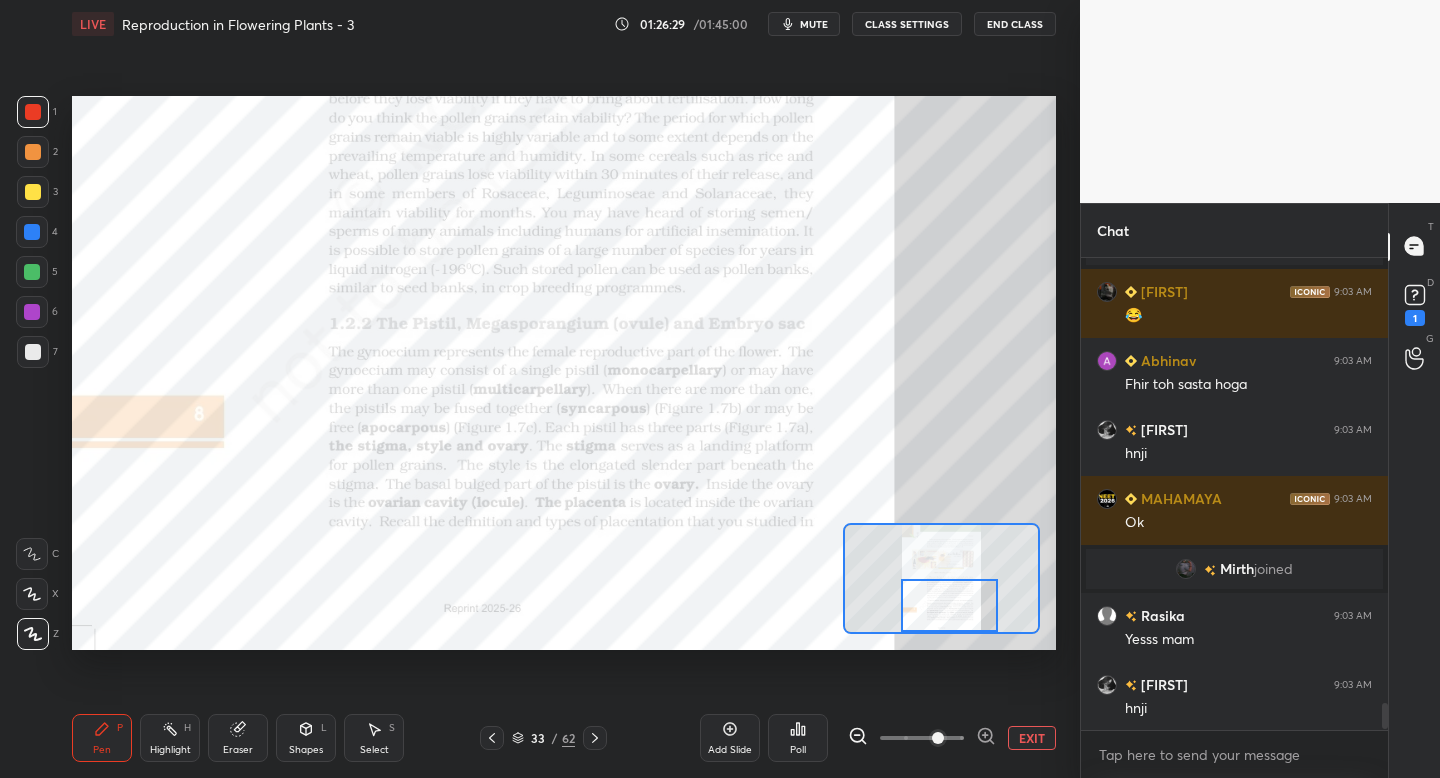 click 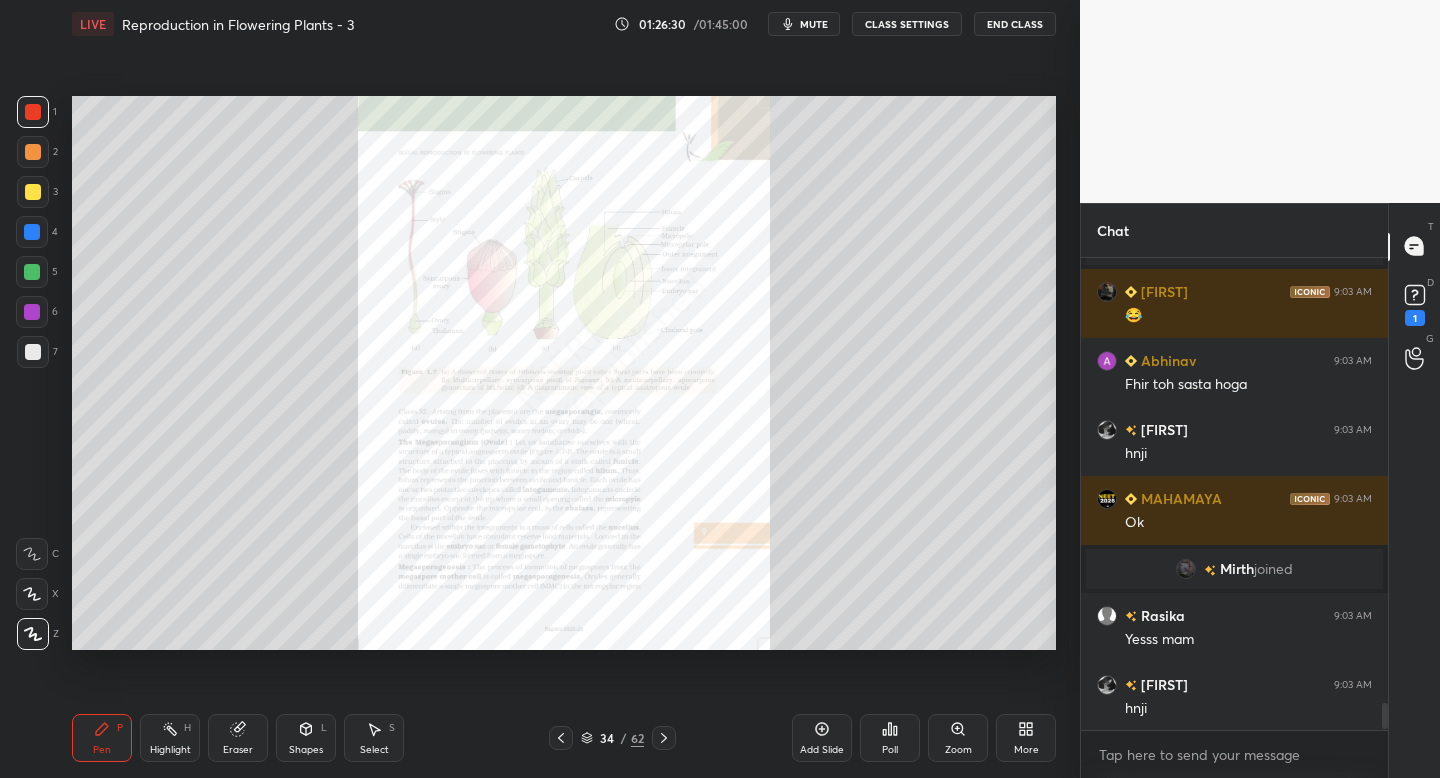 click on "Zoom" at bounding box center [958, 750] 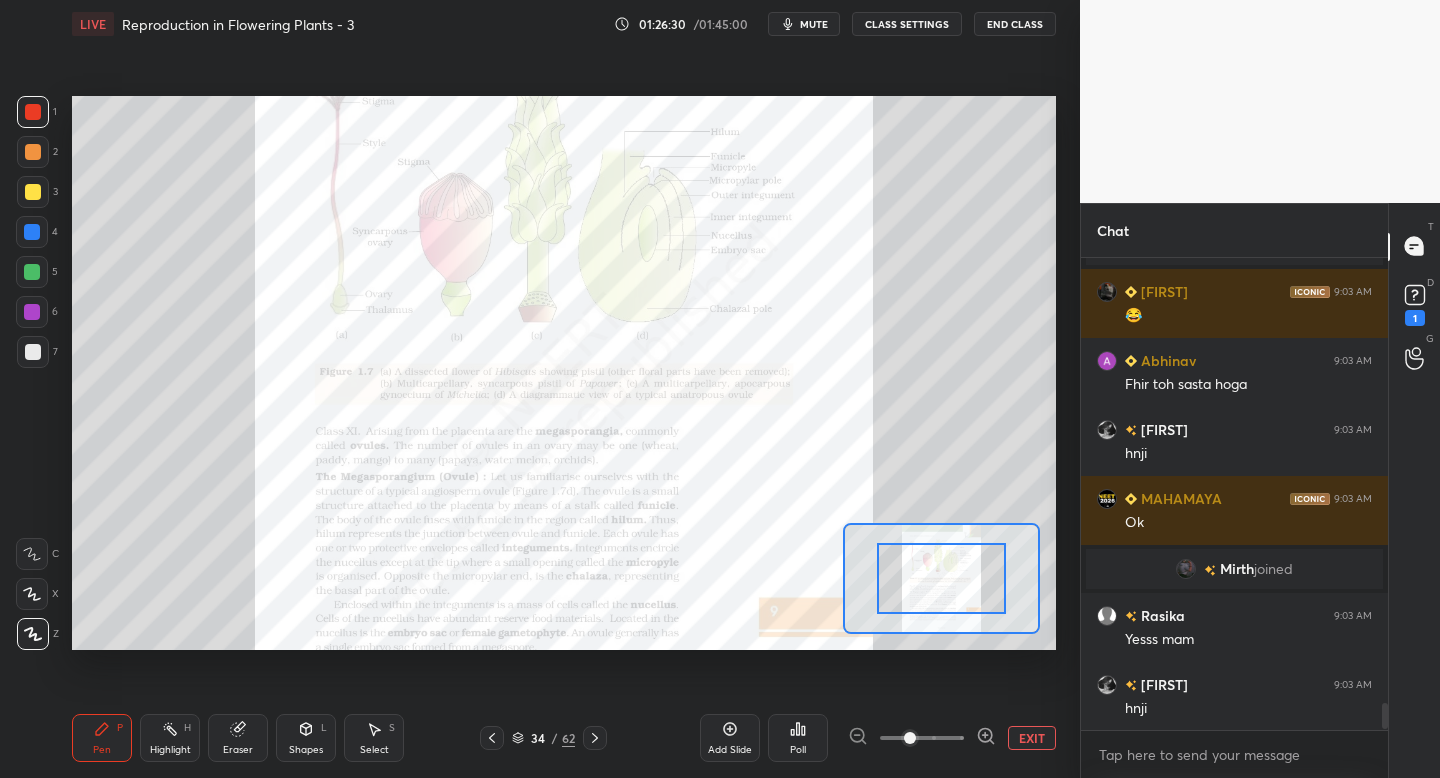 click at bounding box center [922, 738] 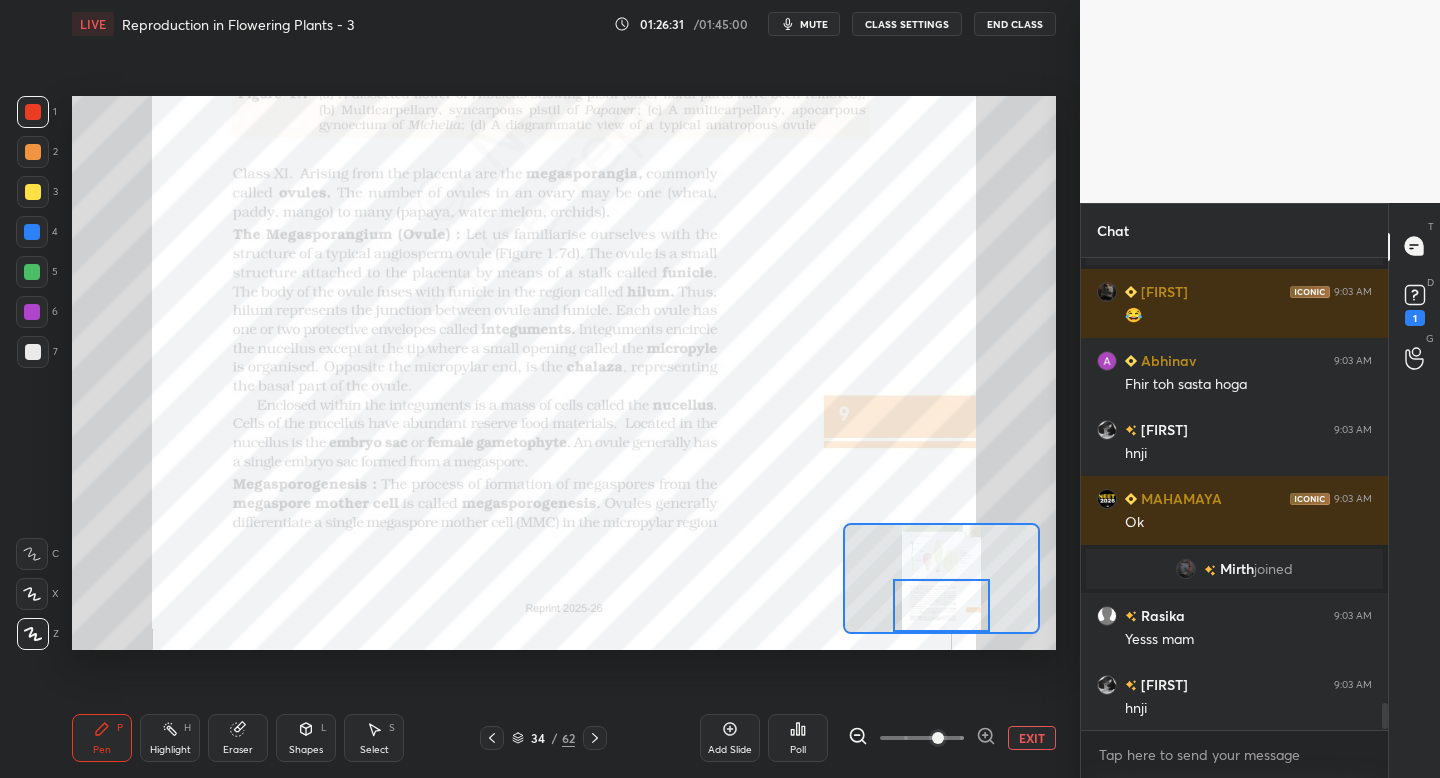 drag, startPoint x: 954, startPoint y: 602, endPoint x: 956, endPoint y: 615, distance: 13.152946 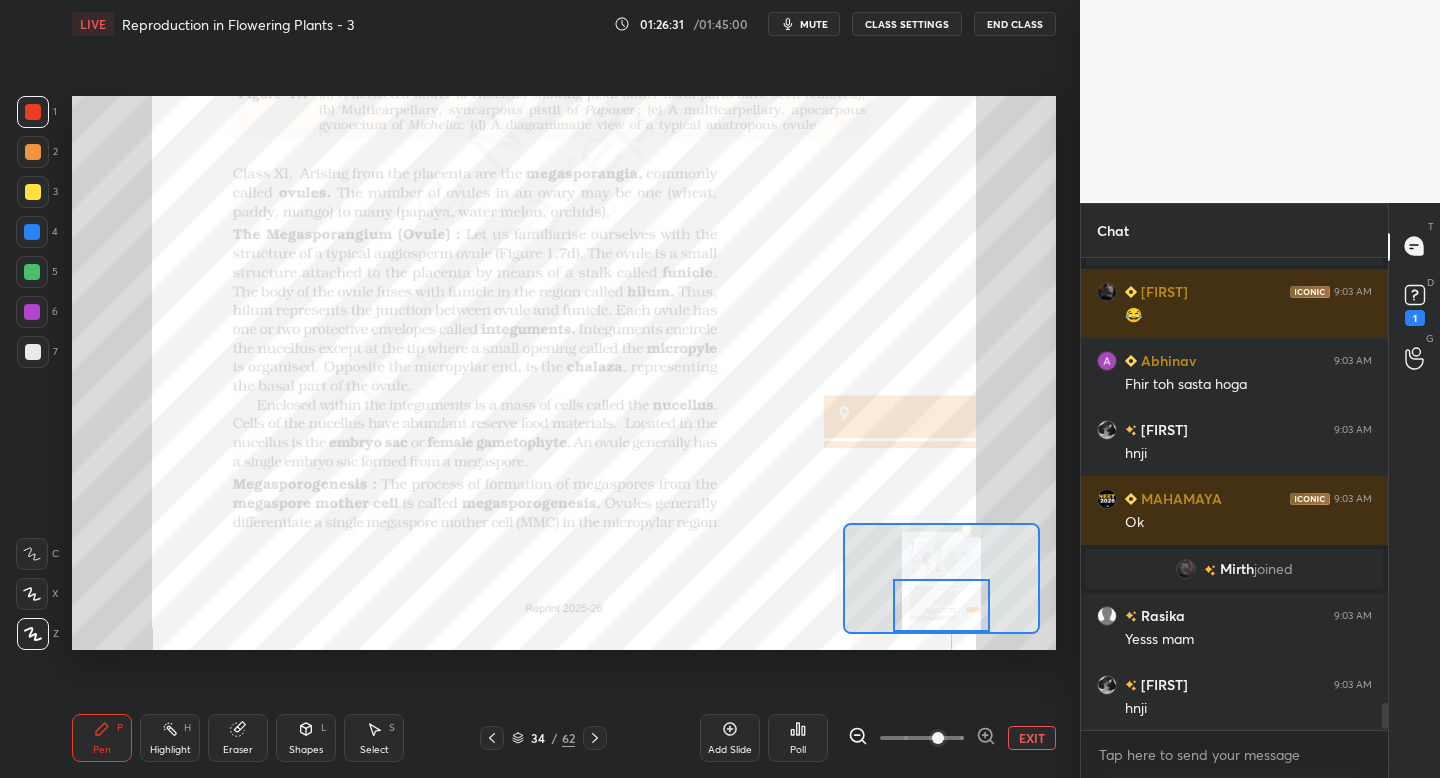 click at bounding box center (941, 605) 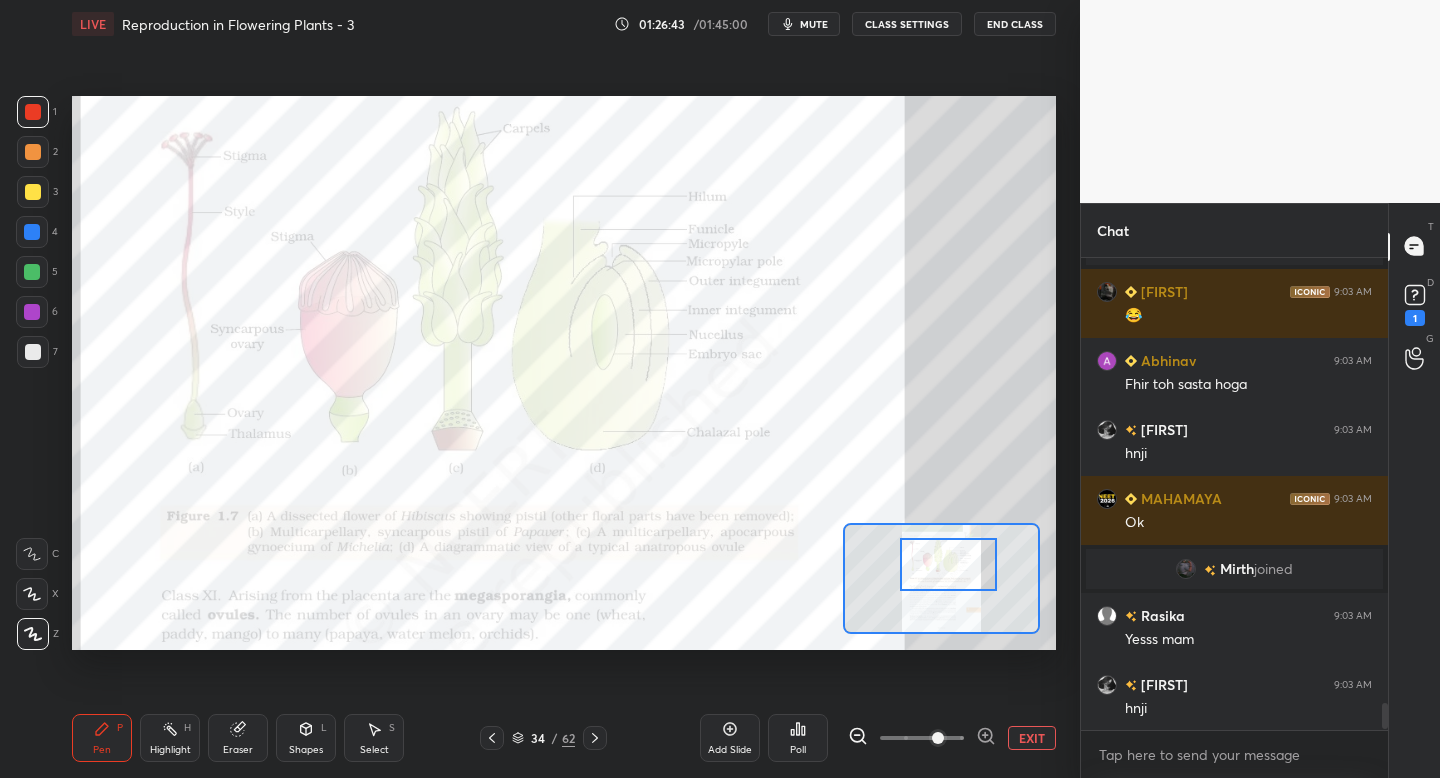drag, startPoint x: 948, startPoint y: 601, endPoint x: 957, endPoint y: 564, distance: 38.078865 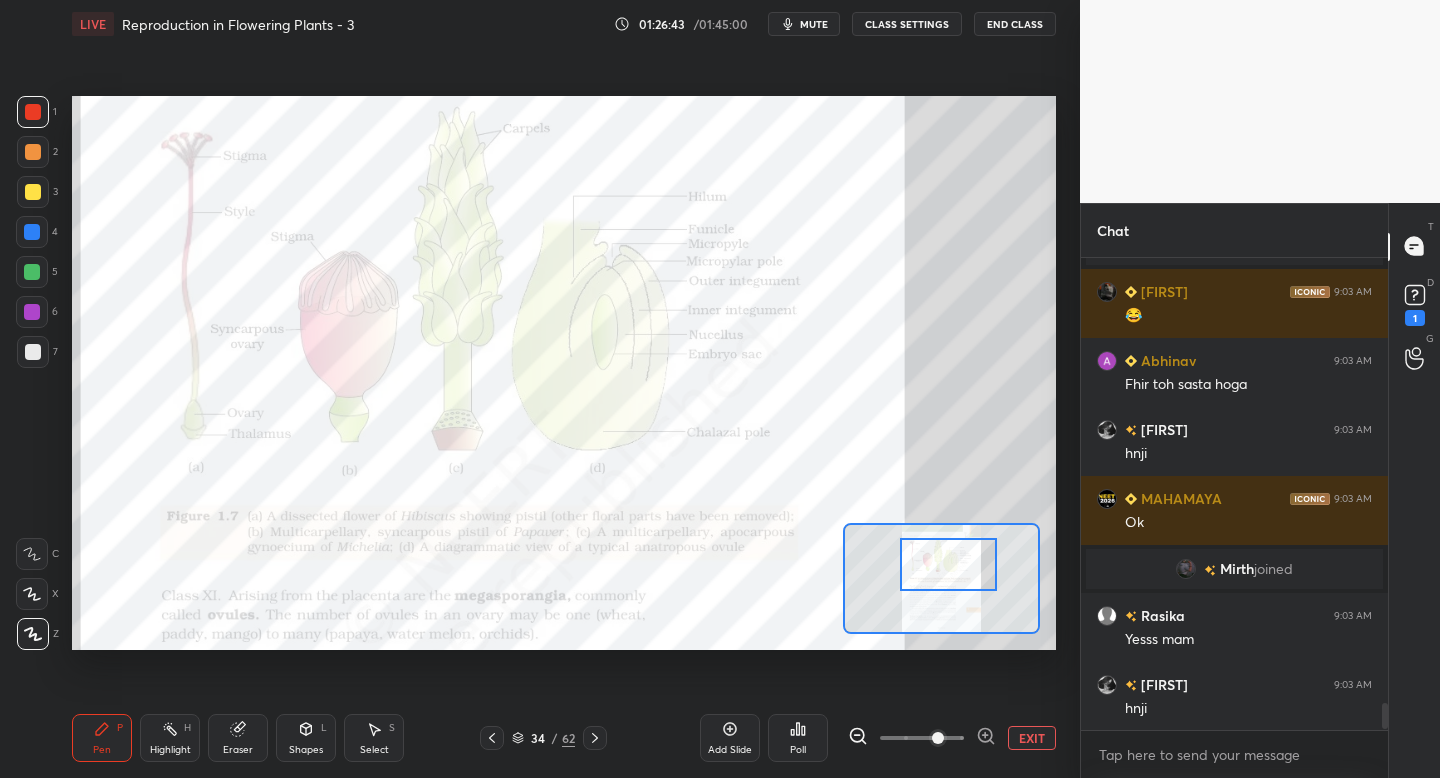 click at bounding box center [948, 564] 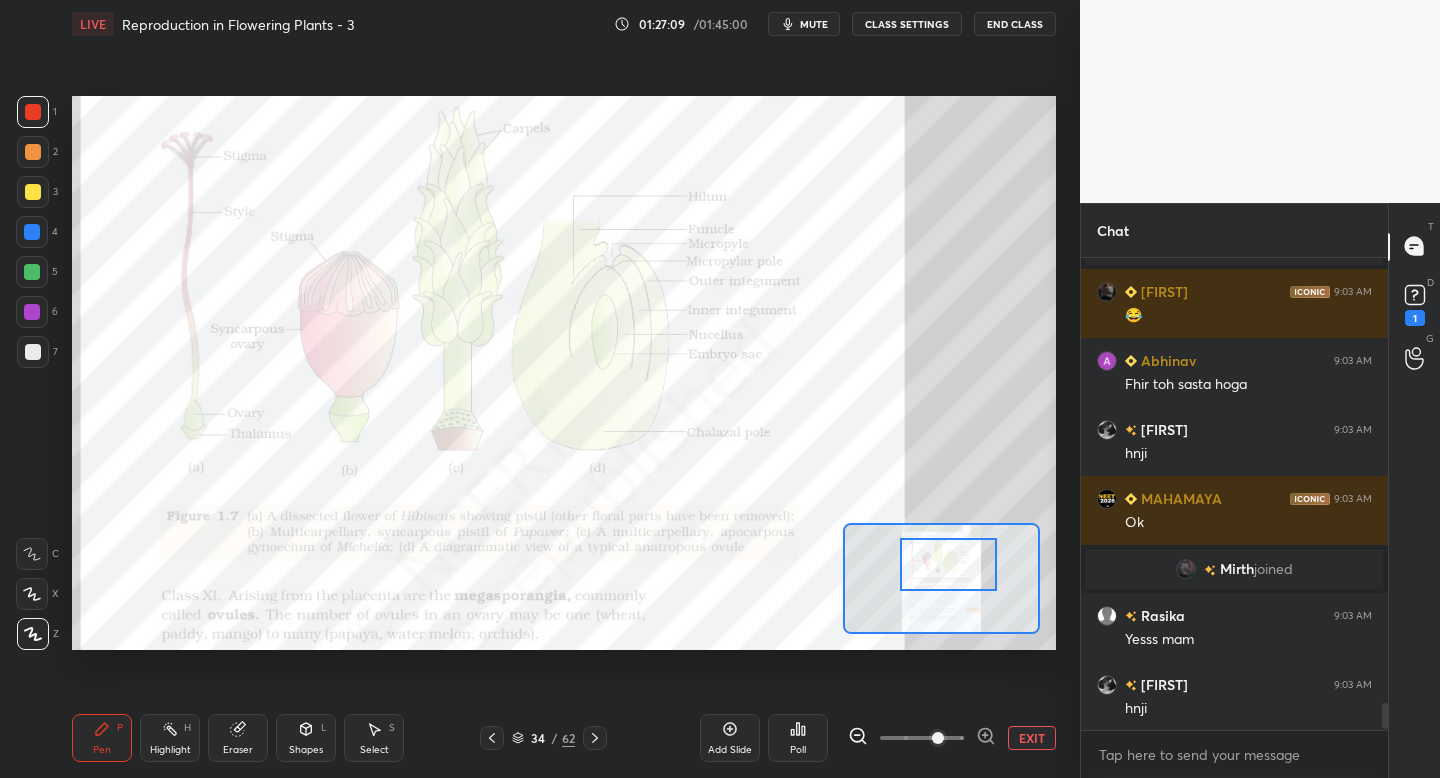 scroll, scrollTop: 7832, scrollLeft: 0, axis: vertical 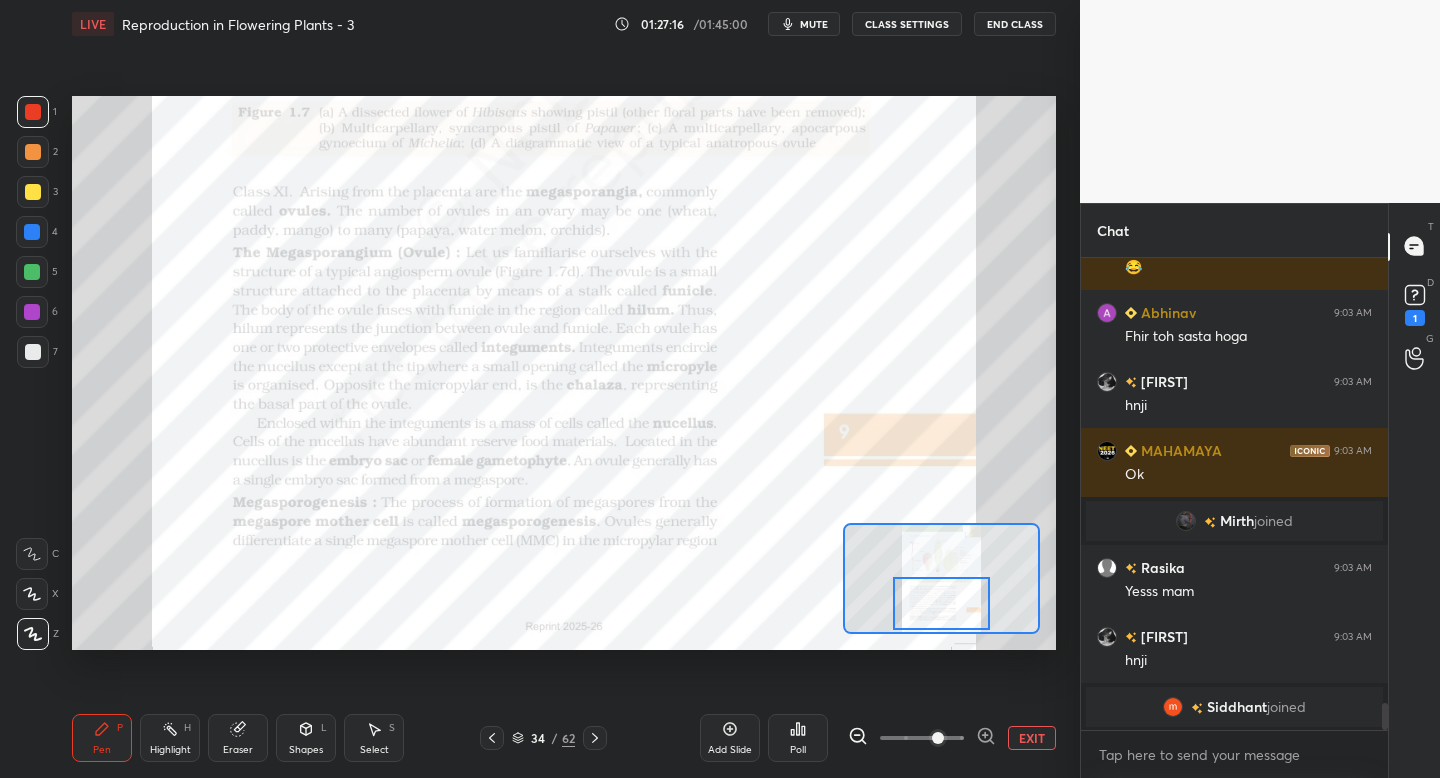 drag, startPoint x: 937, startPoint y: 587, endPoint x: 929, endPoint y: 626, distance: 39.812057 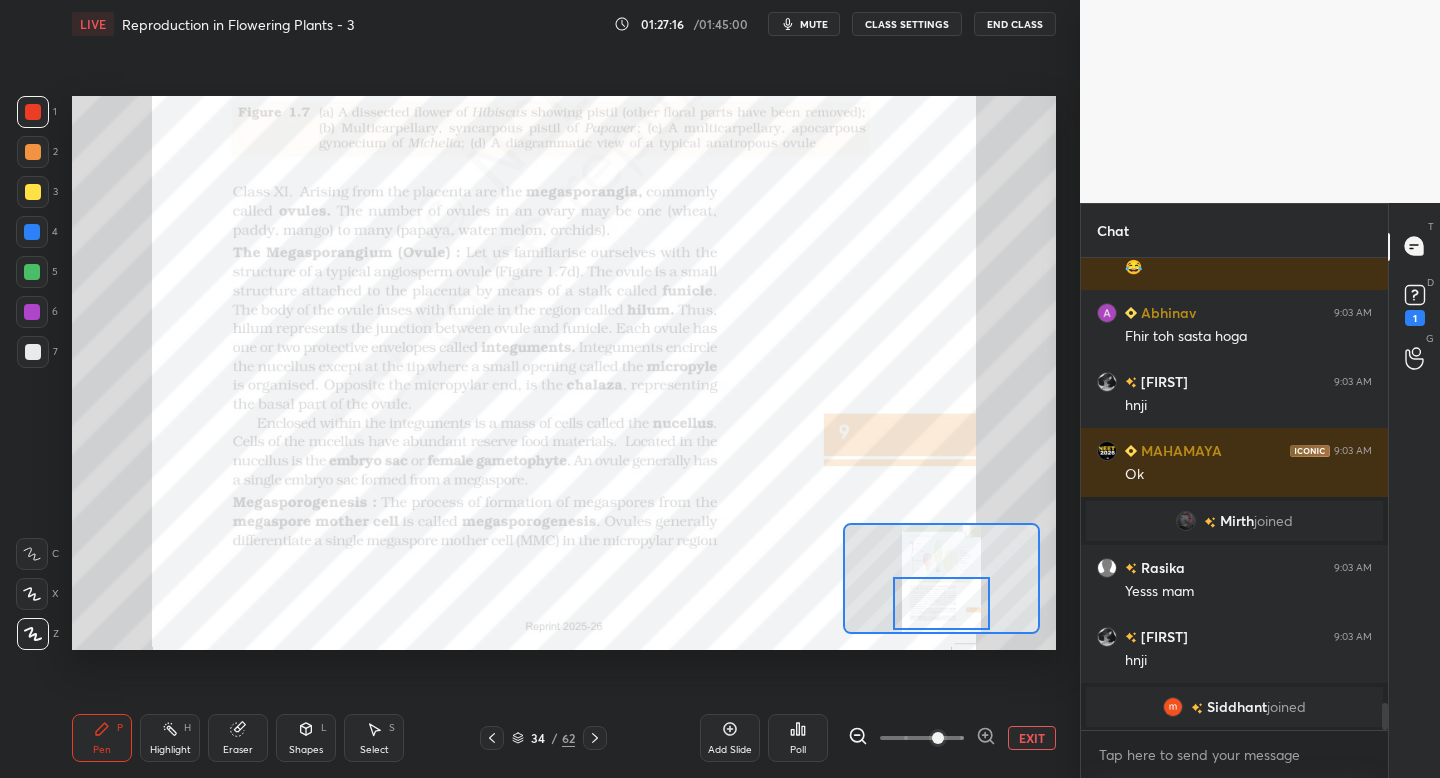 click at bounding box center (941, 603) 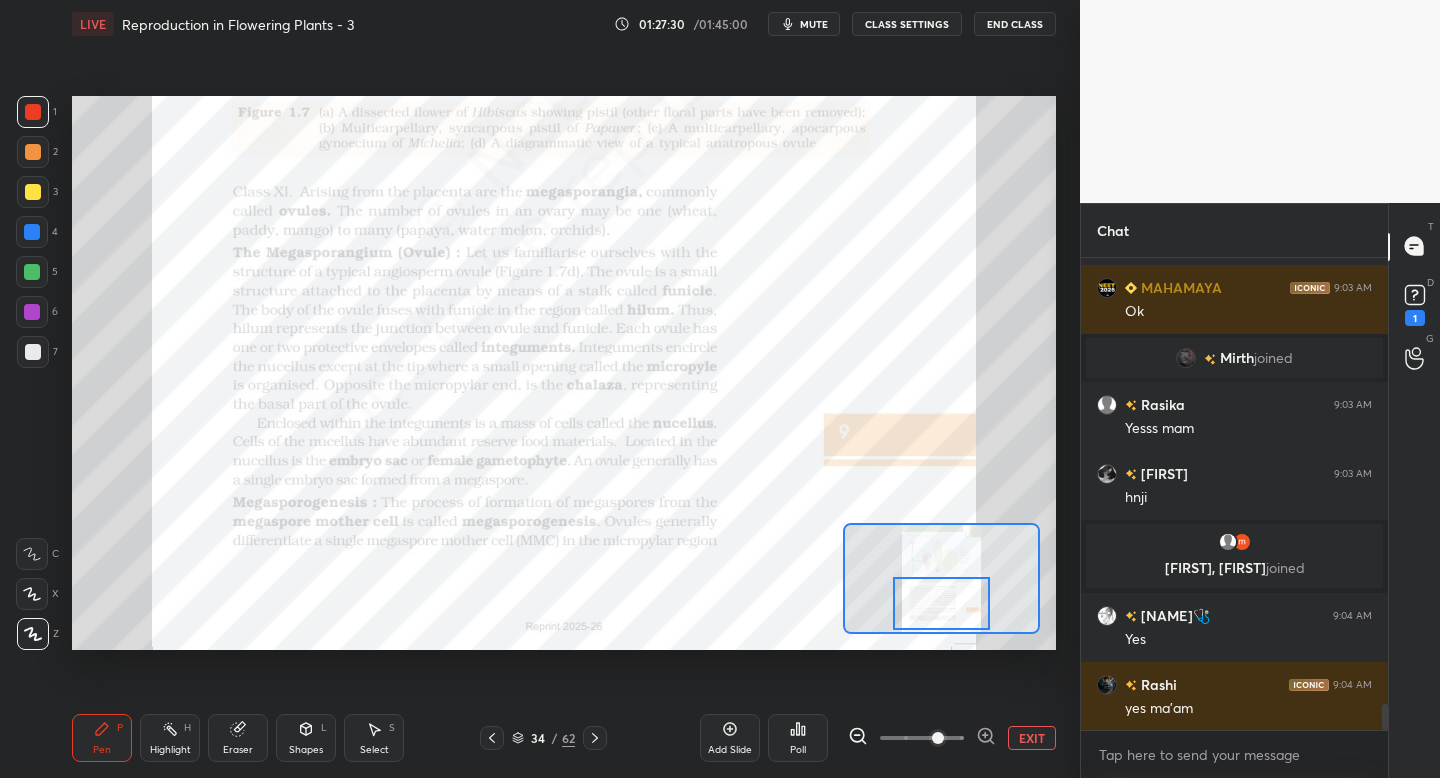 scroll, scrollTop: 7969, scrollLeft: 0, axis: vertical 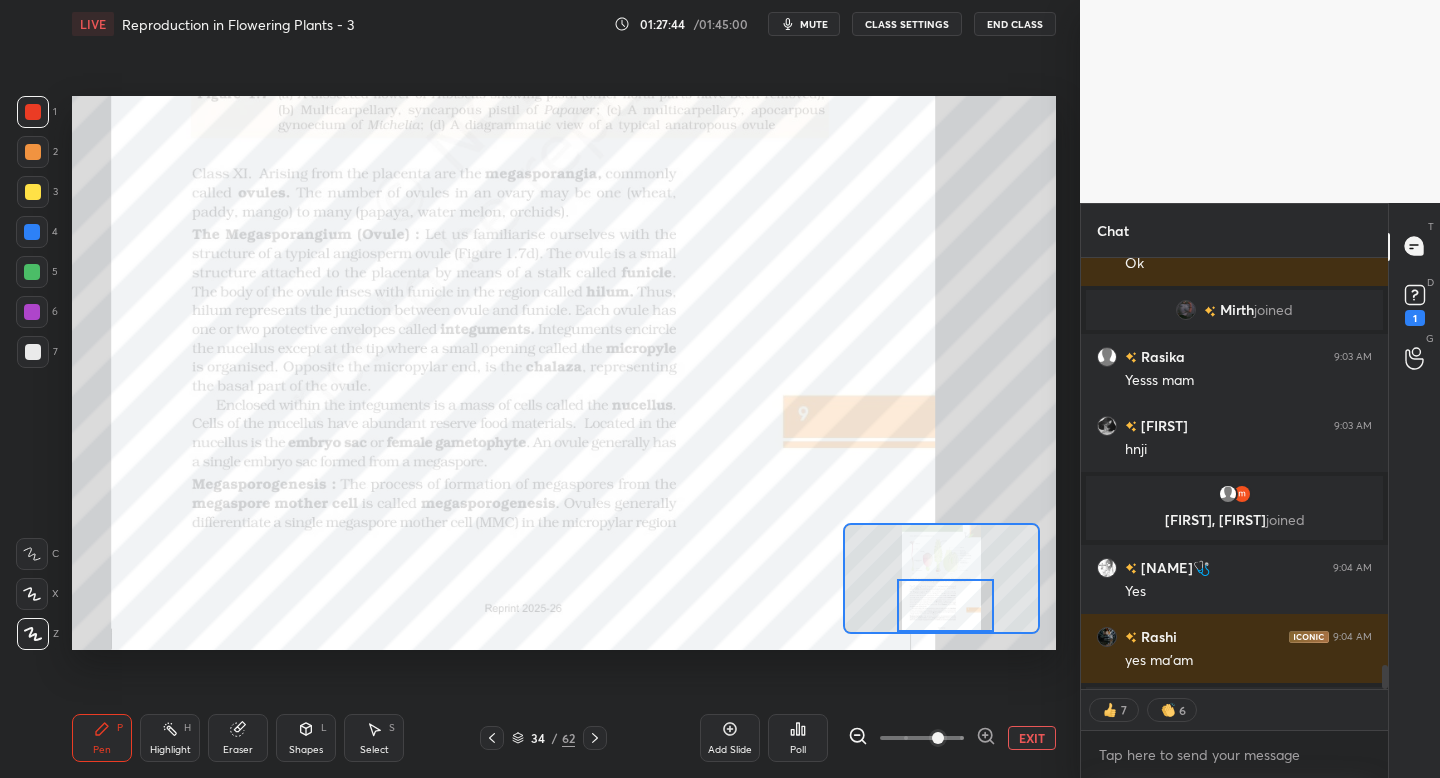 click at bounding box center (945, 605) 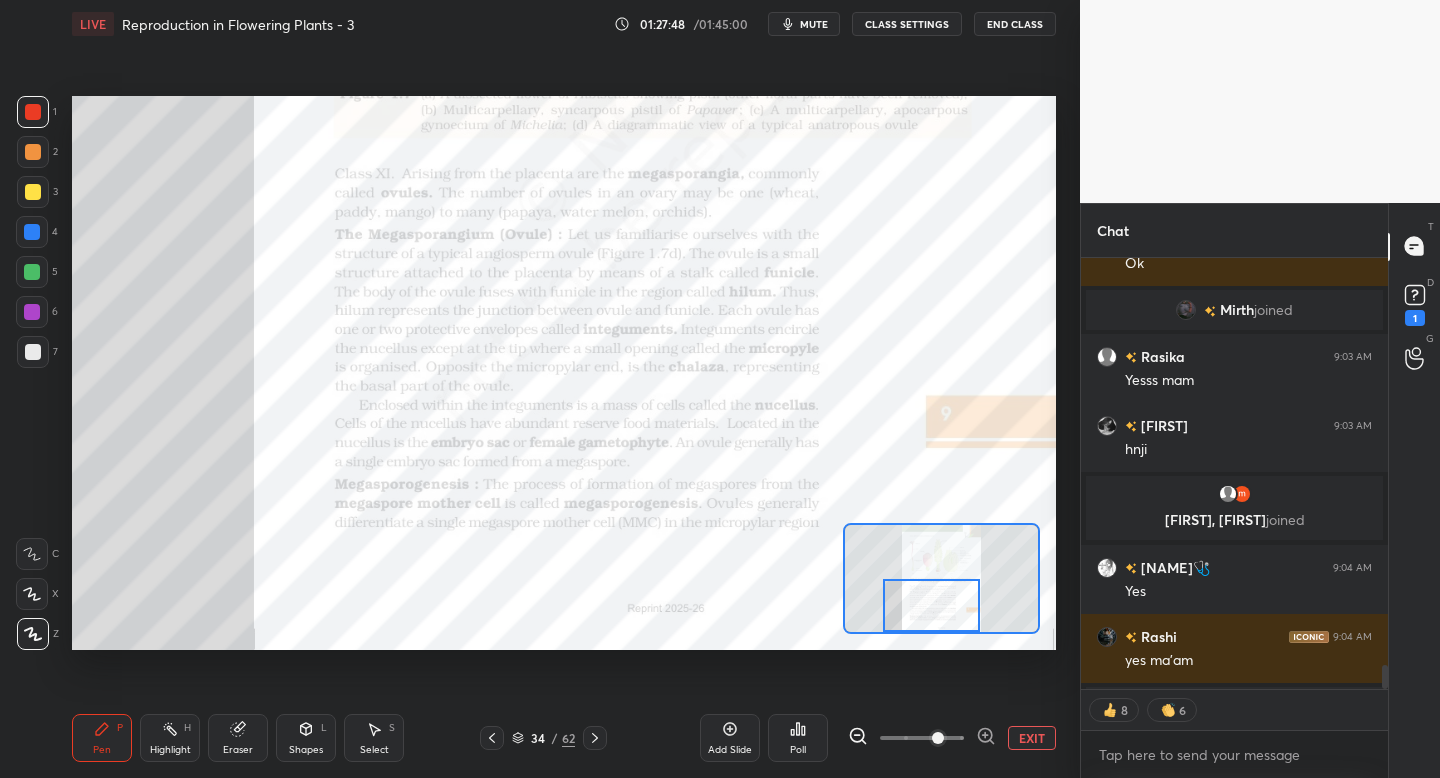 click at bounding box center (931, 605) 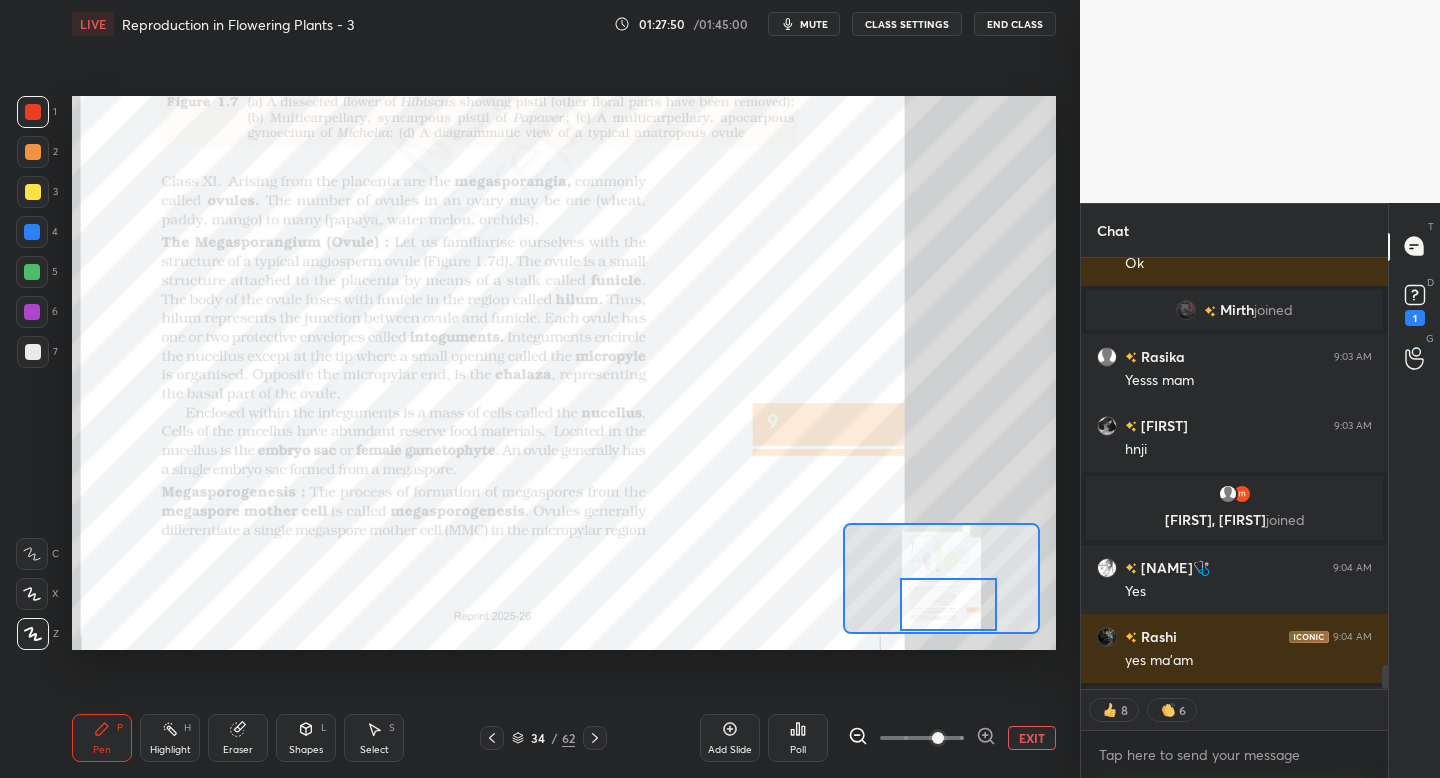 click at bounding box center (948, 604) 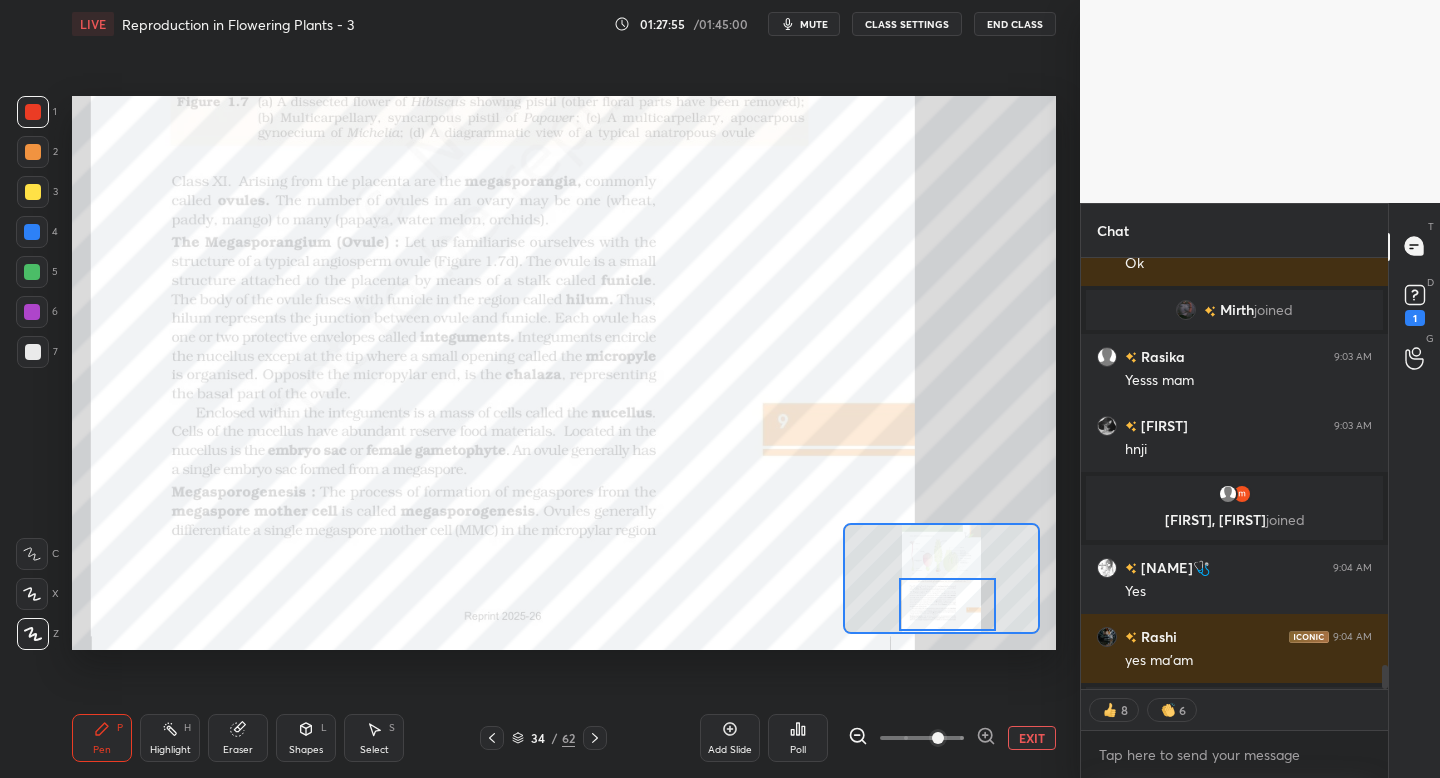 scroll, scrollTop: 7, scrollLeft: 7, axis: both 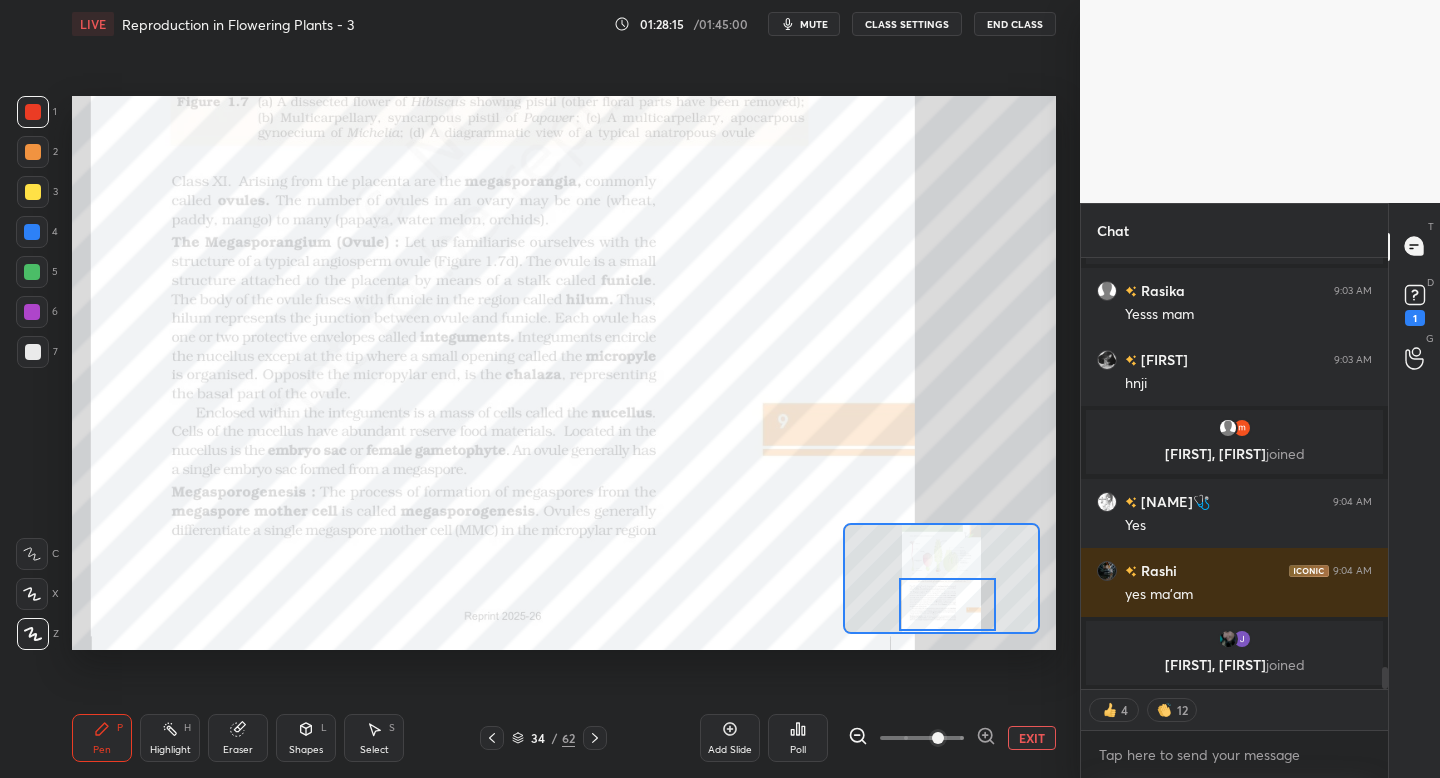 click at bounding box center [595, 738] 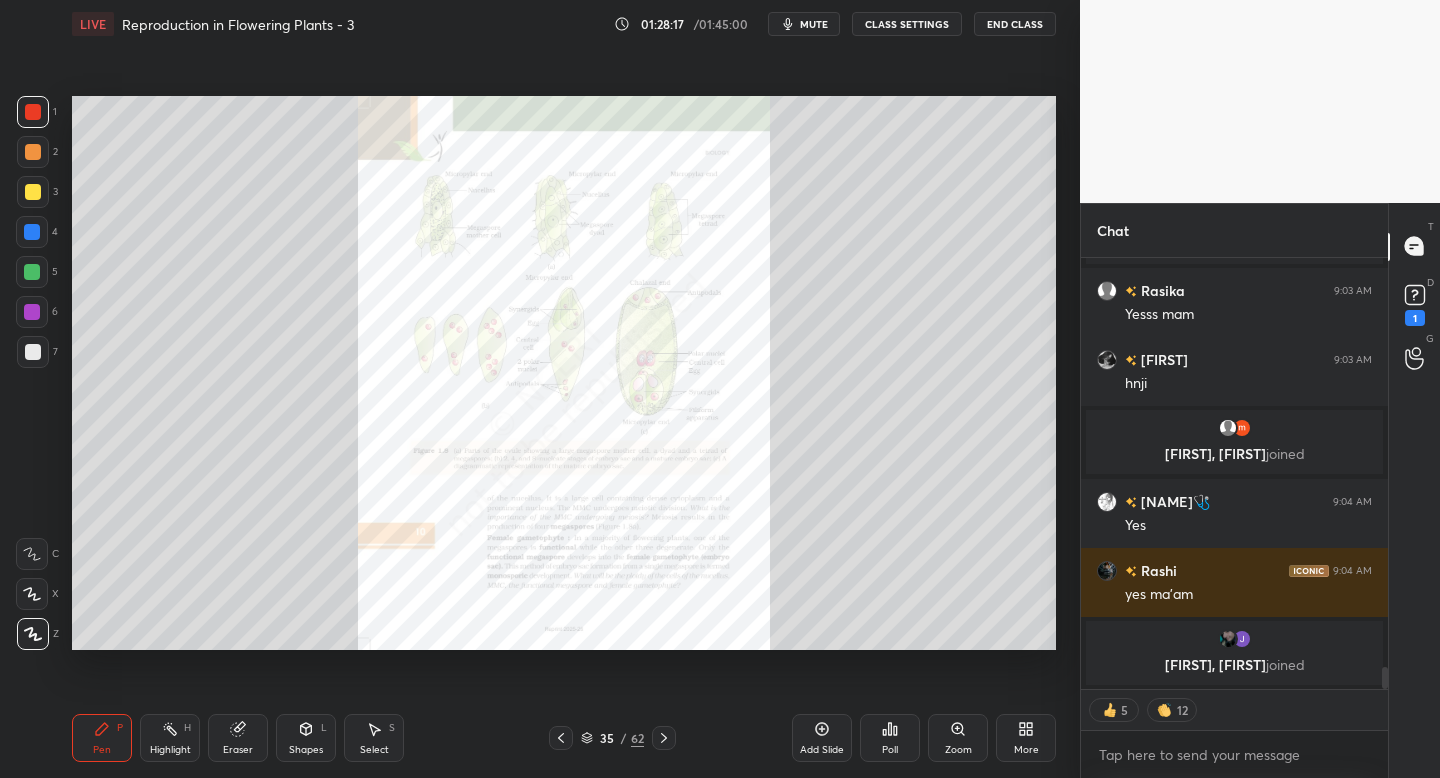 click on "Add Slide Poll Zoom More" at bounding box center [924, 738] 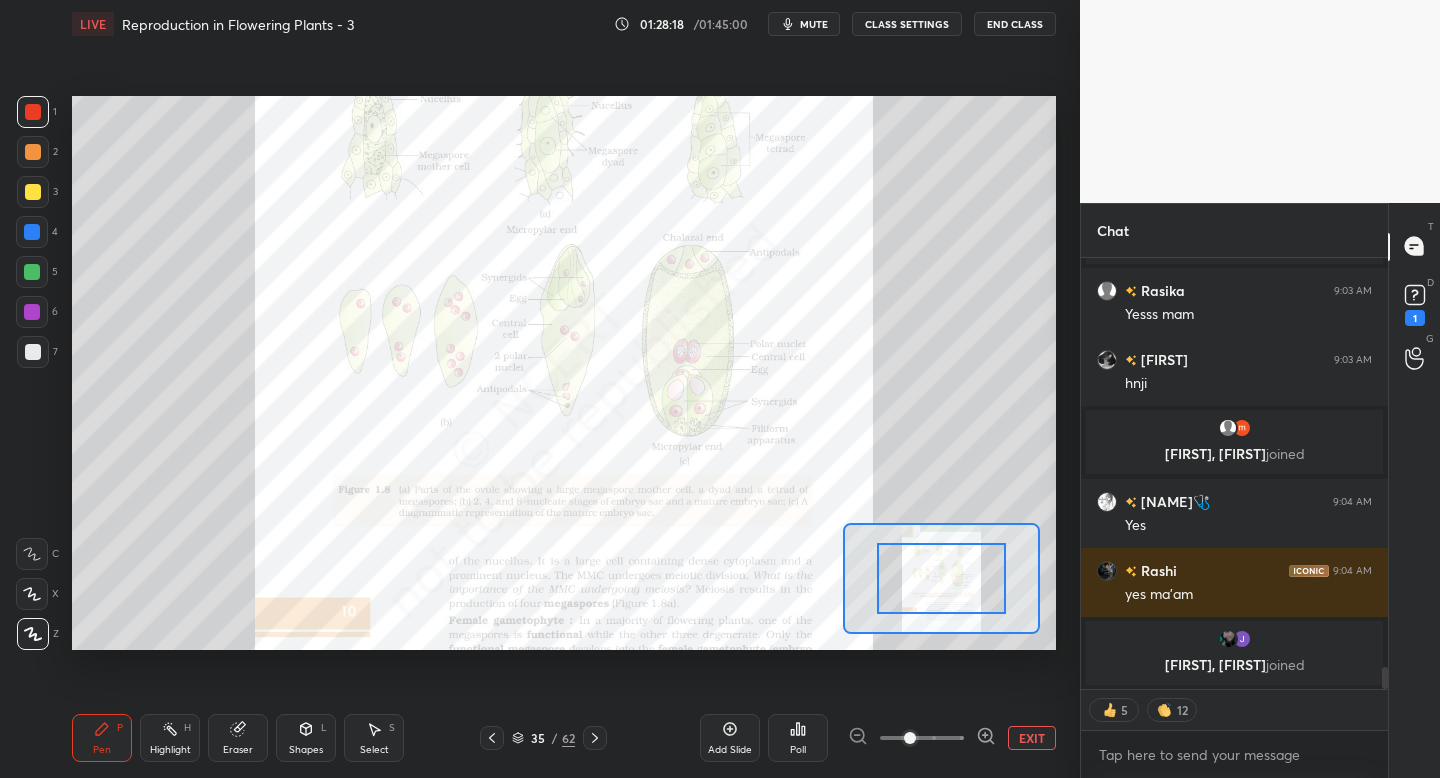 click at bounding box center [922, 738] 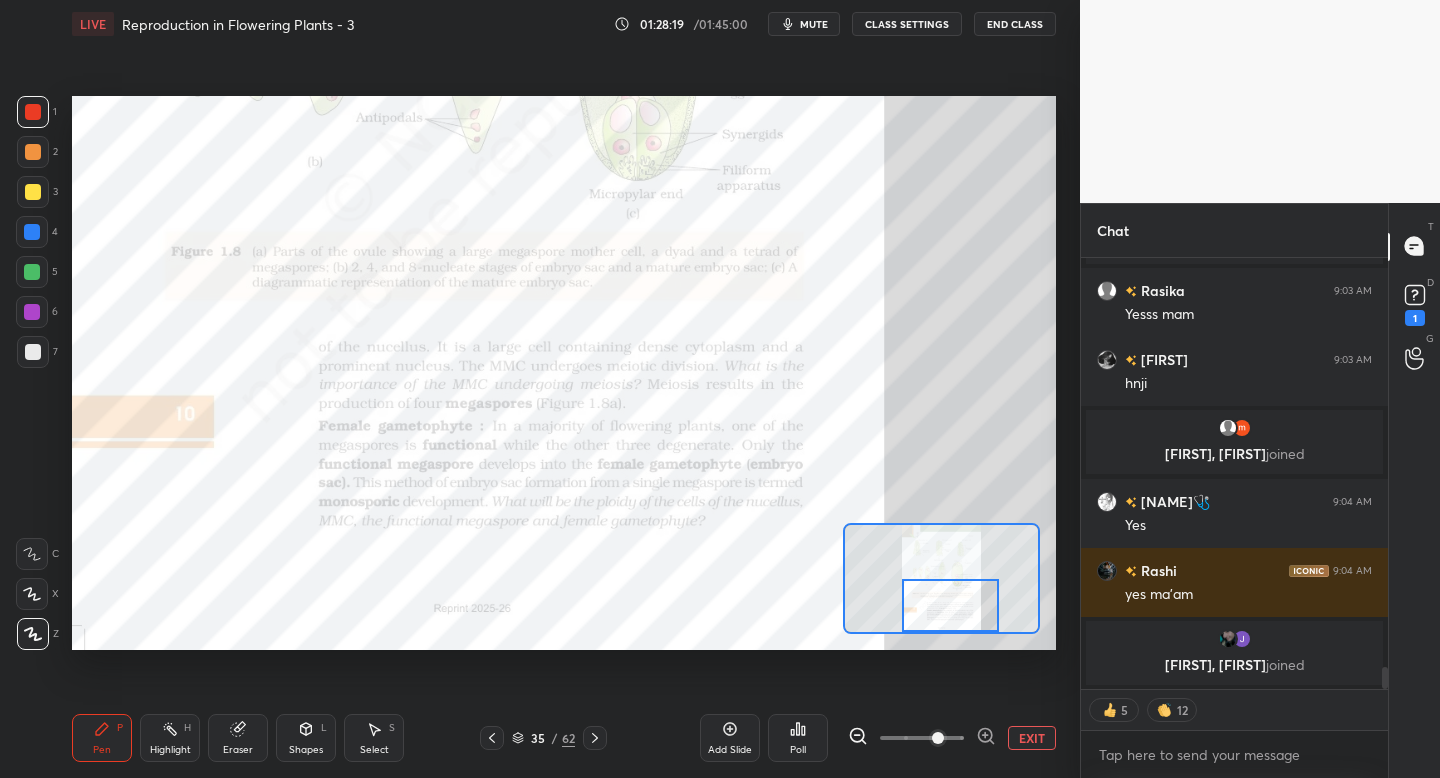drag, startPoint x: 967, startPoint y: 602, endPoint x: 972, endPoint y: 632, distance: 30.413813 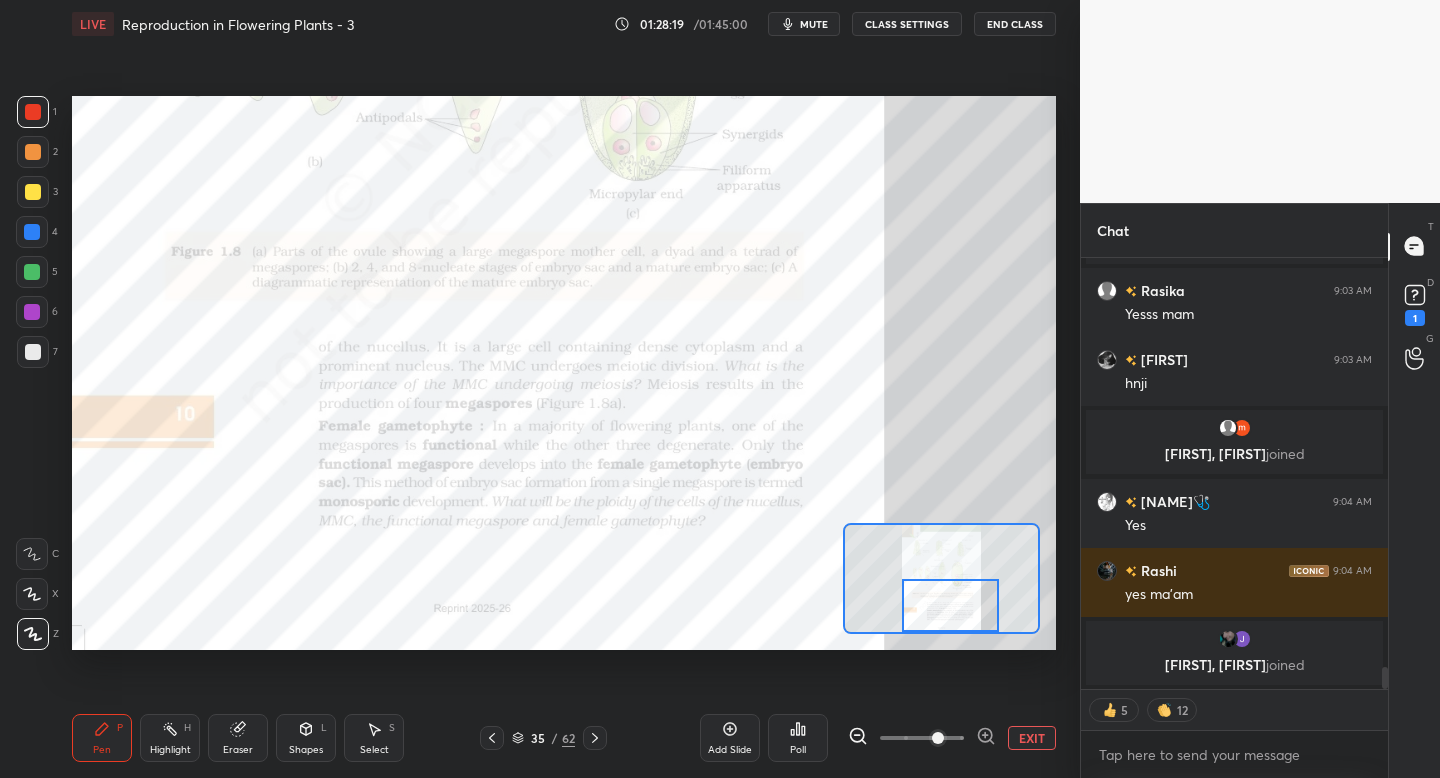 click at bounding box center (941, 578) 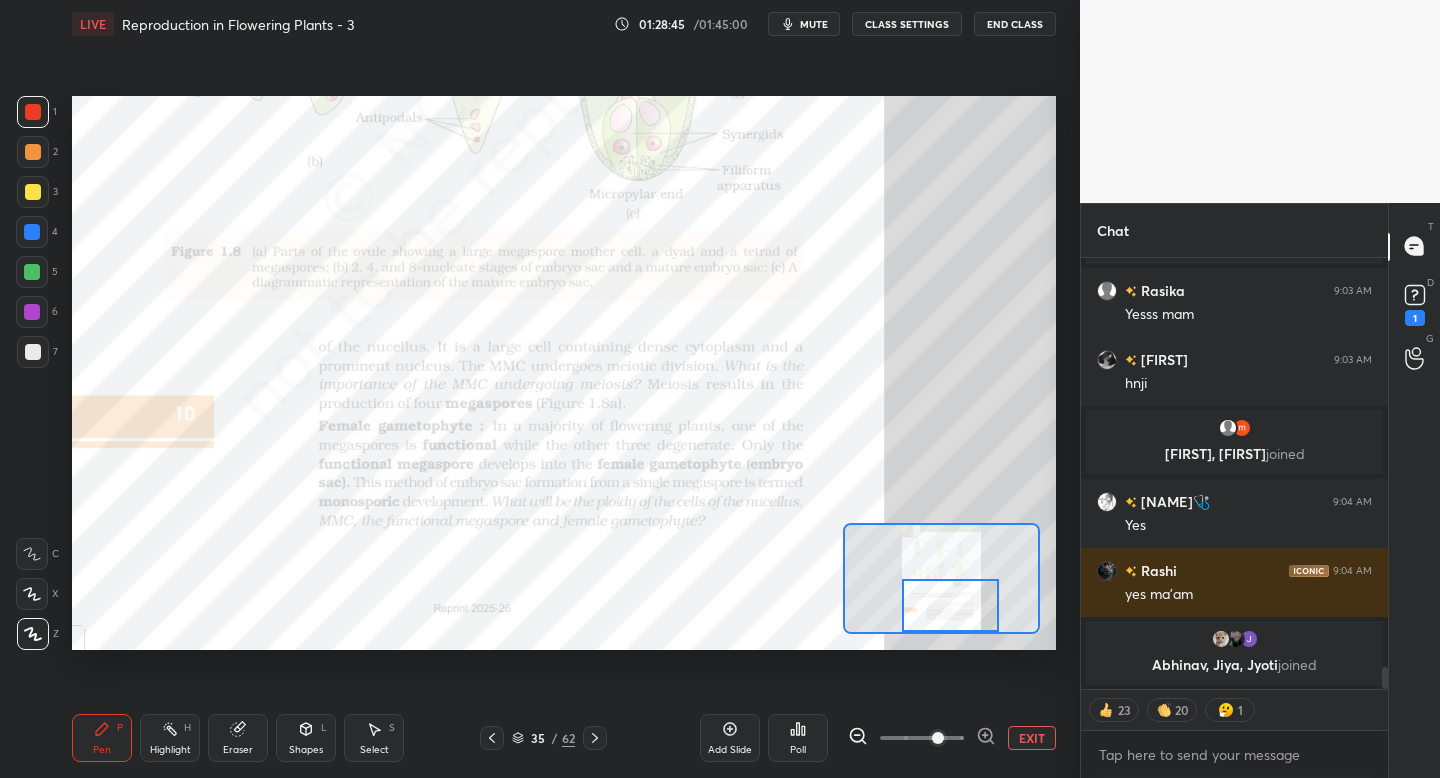 click 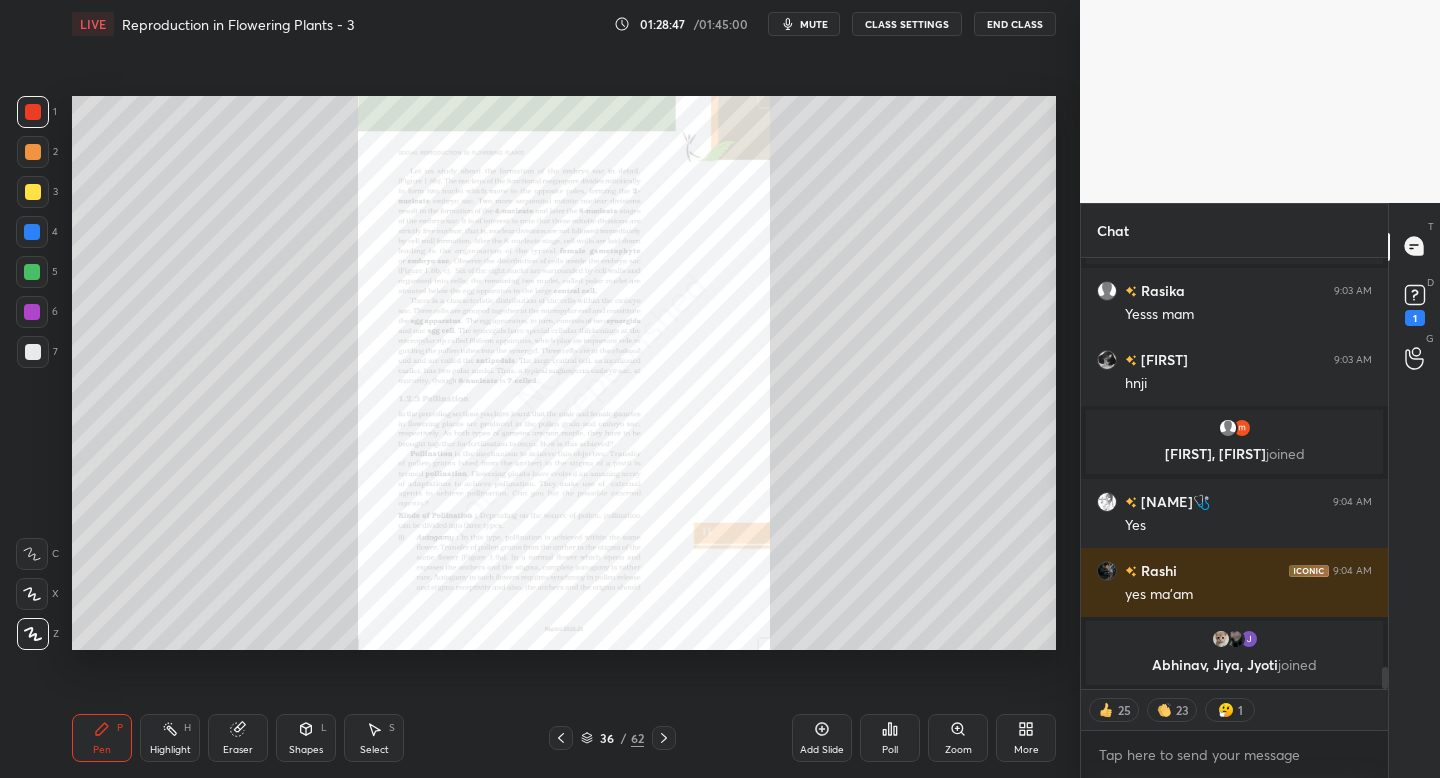 click on "Zoom" at bounding box center (958, 750) 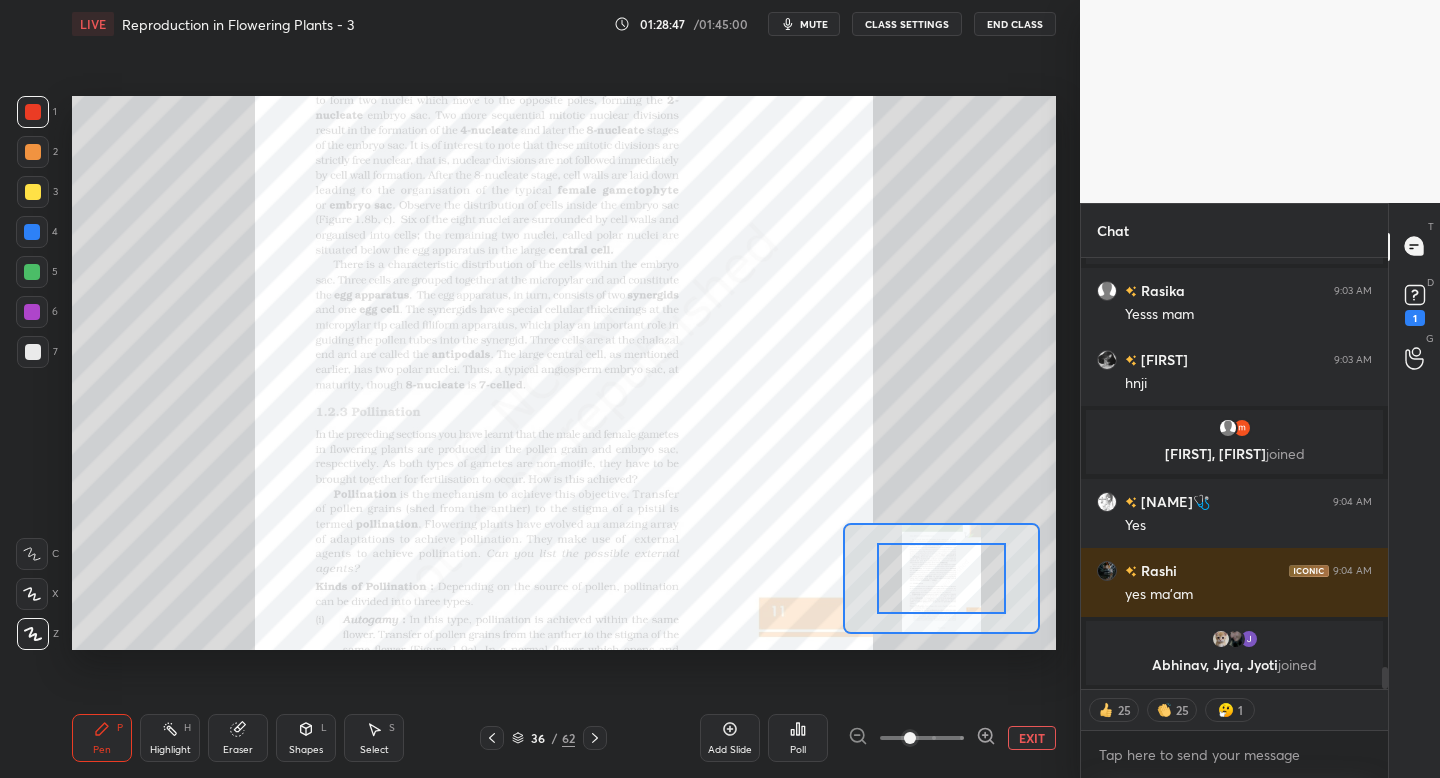 click at bounding box center (922, 738) 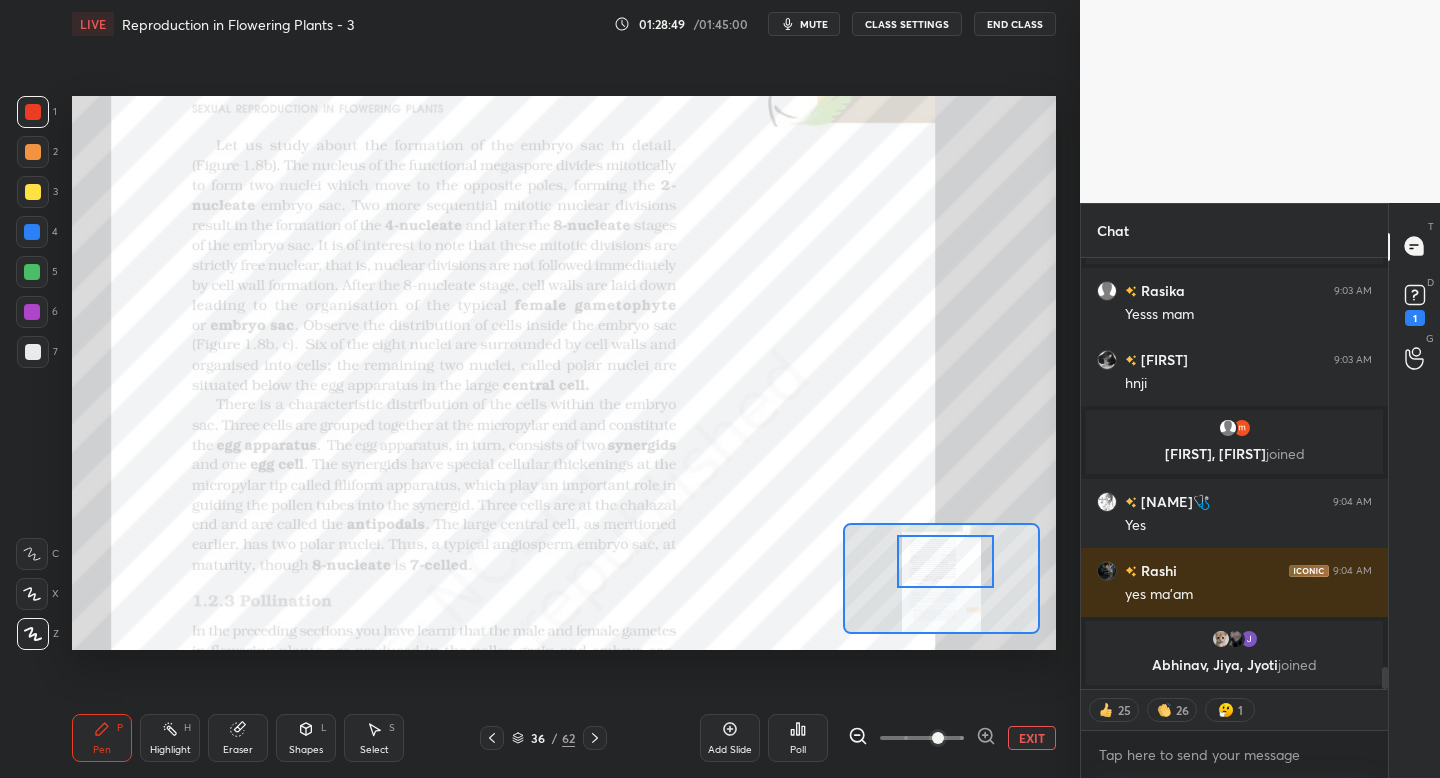drag, startPoint x: 950, startPoint y: 578, endPoint x: 954, endPoint y: 562, distance: 16.492422 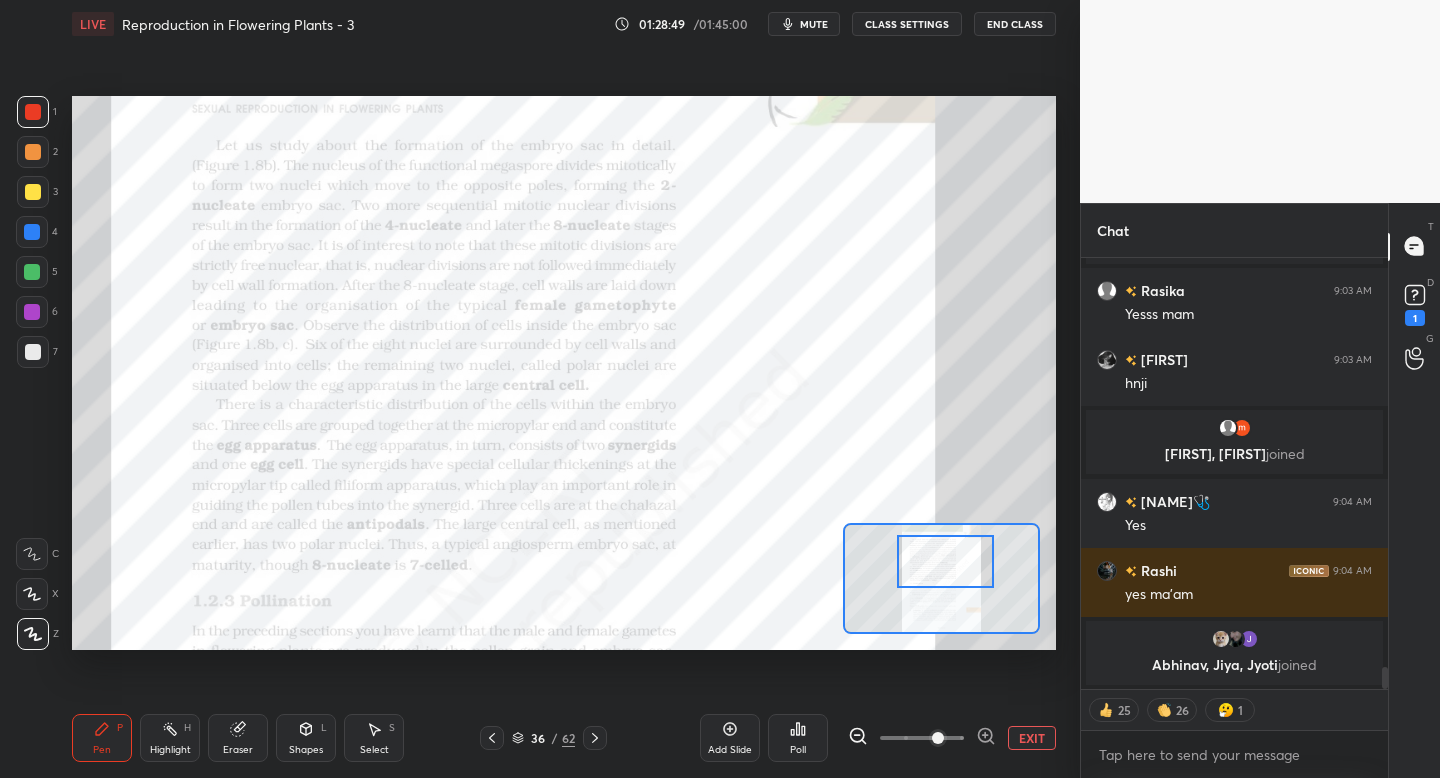 click at bounding box center [945, 561] 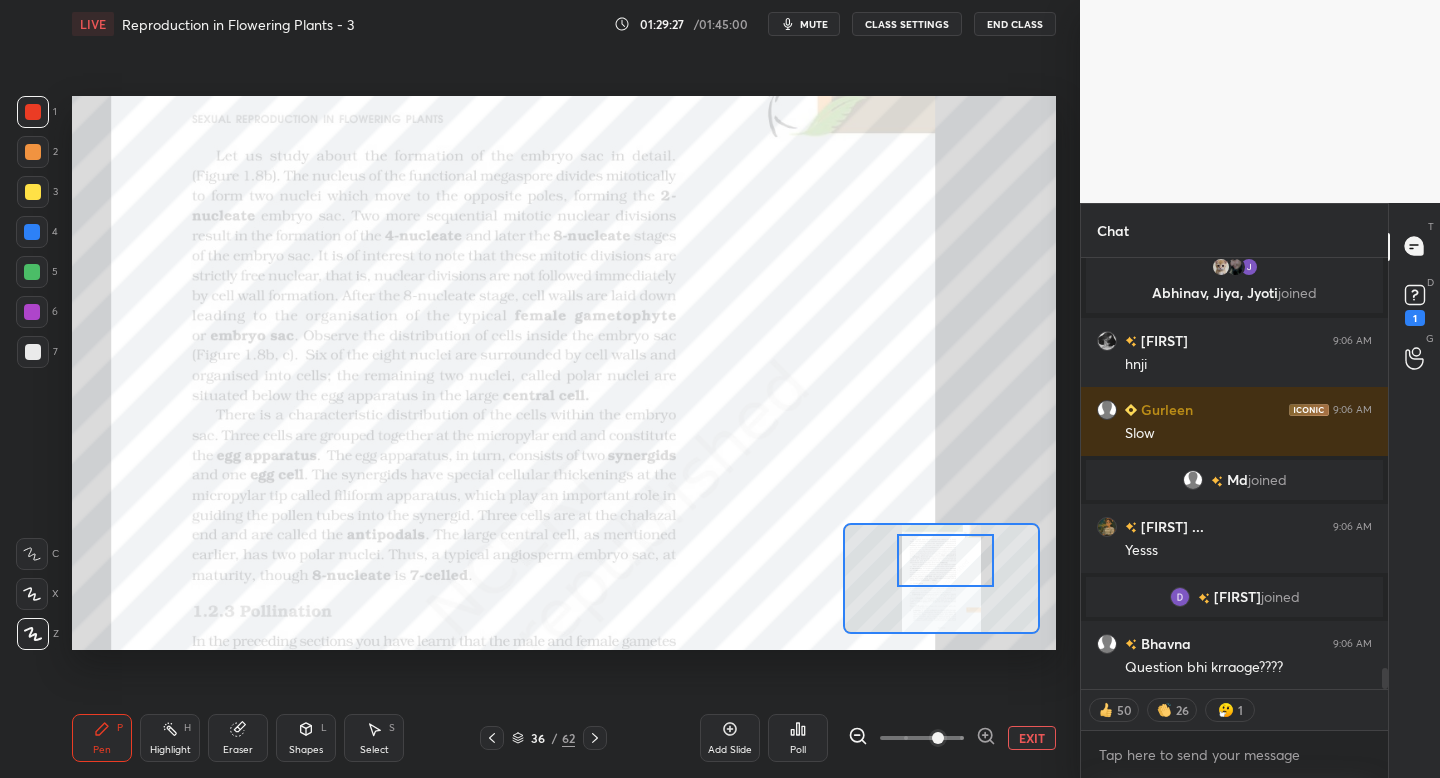 scroll, scrollTop: 8322, scrollLeft: 0, axis: vertical 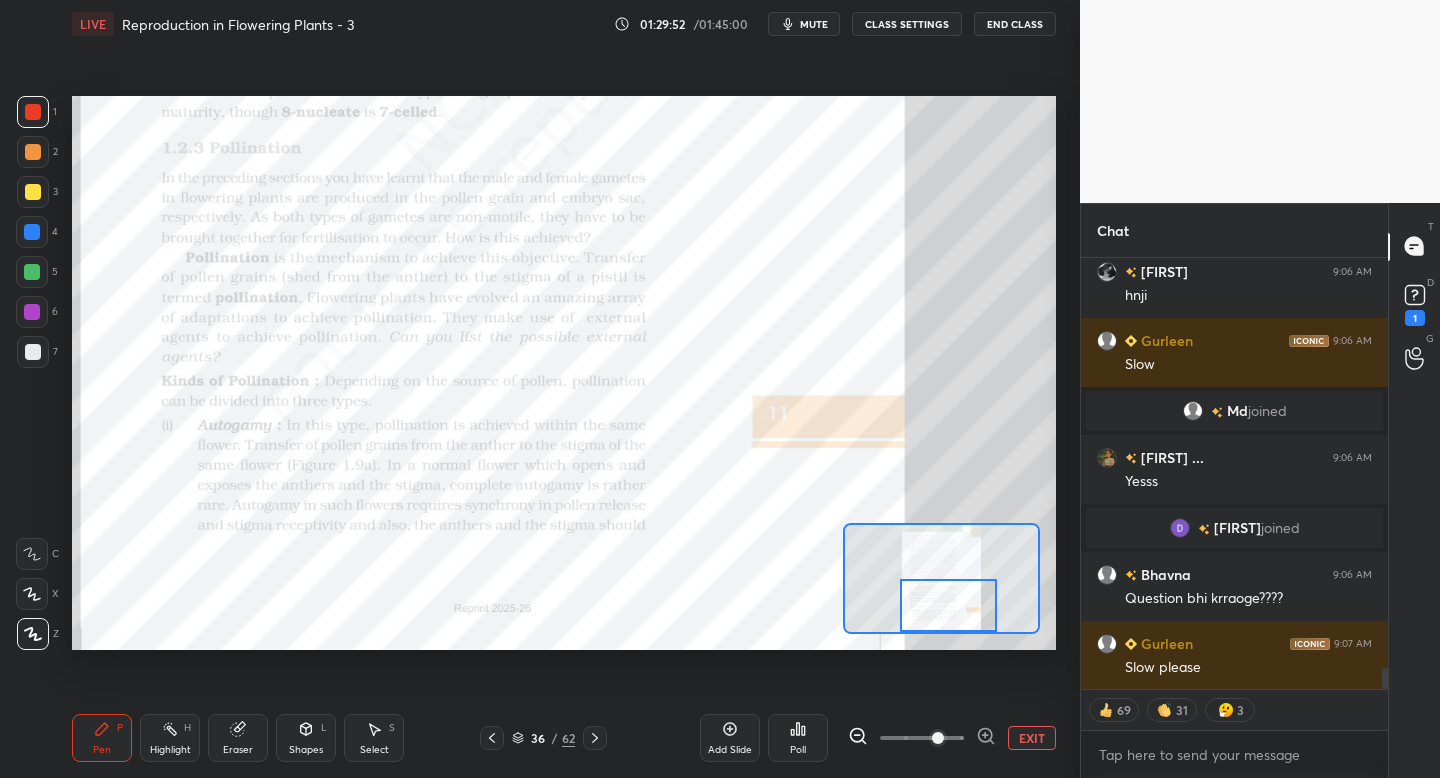 drag, startPoint x: 953, startPoint y: 583, endPoint x: 954, endPoint y: 616, distance: 33.01515 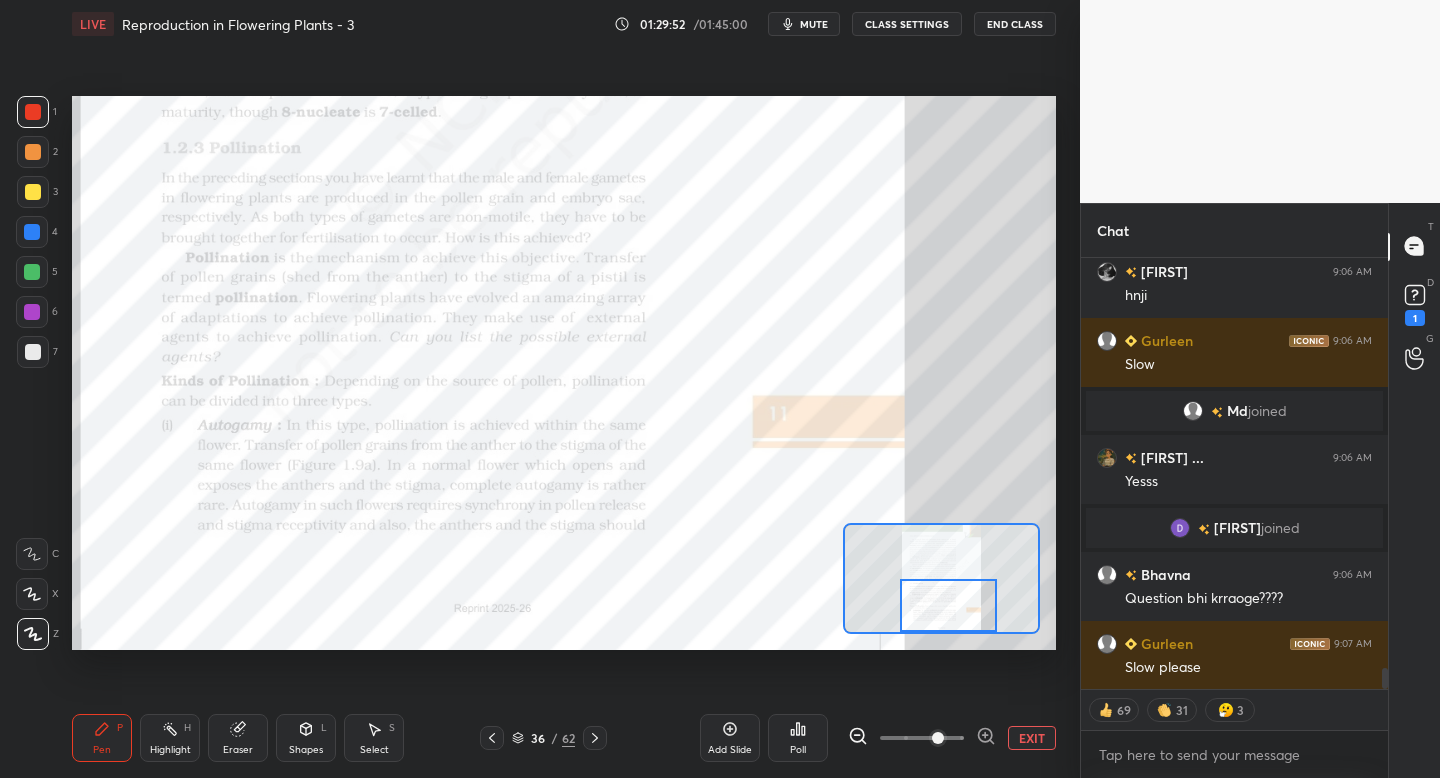 click at bounding box center (948, 605) 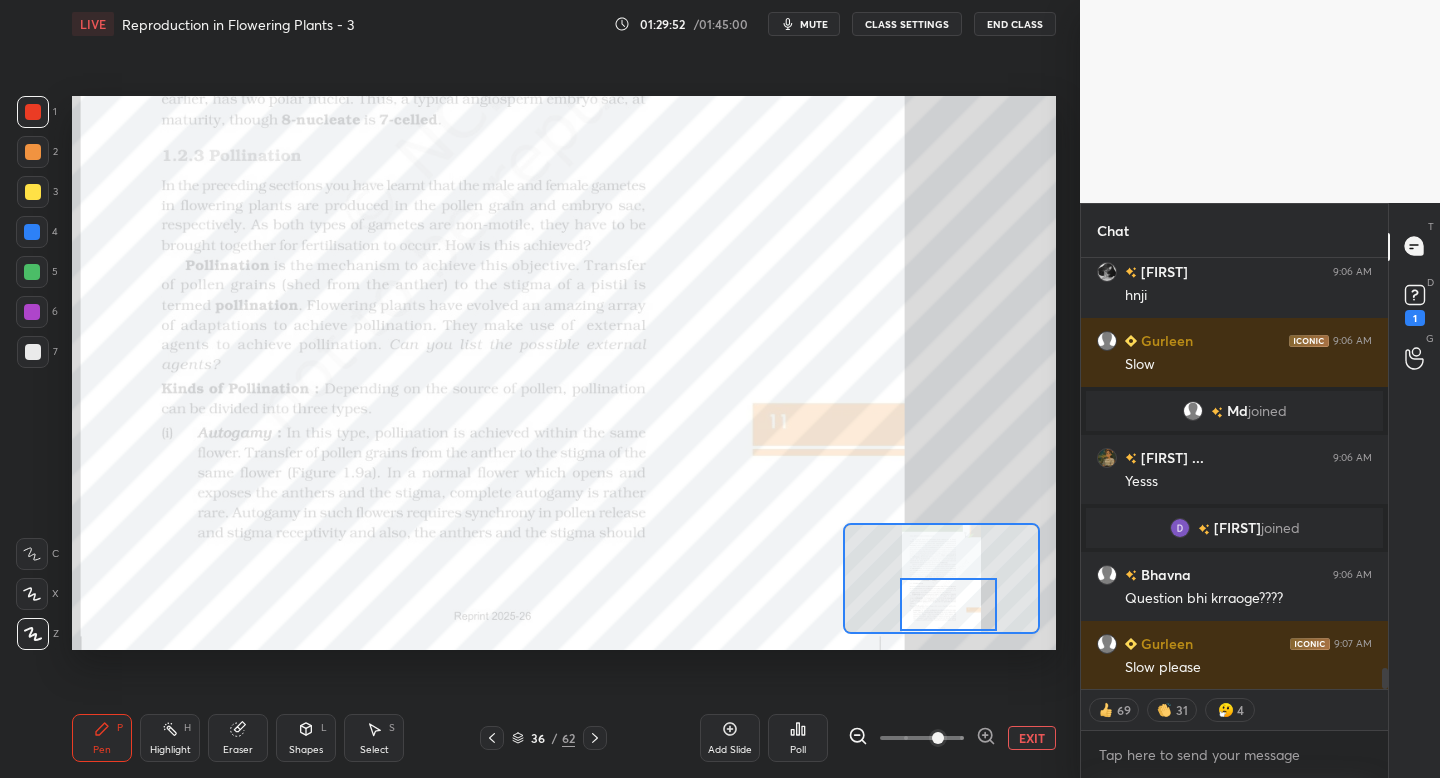 click 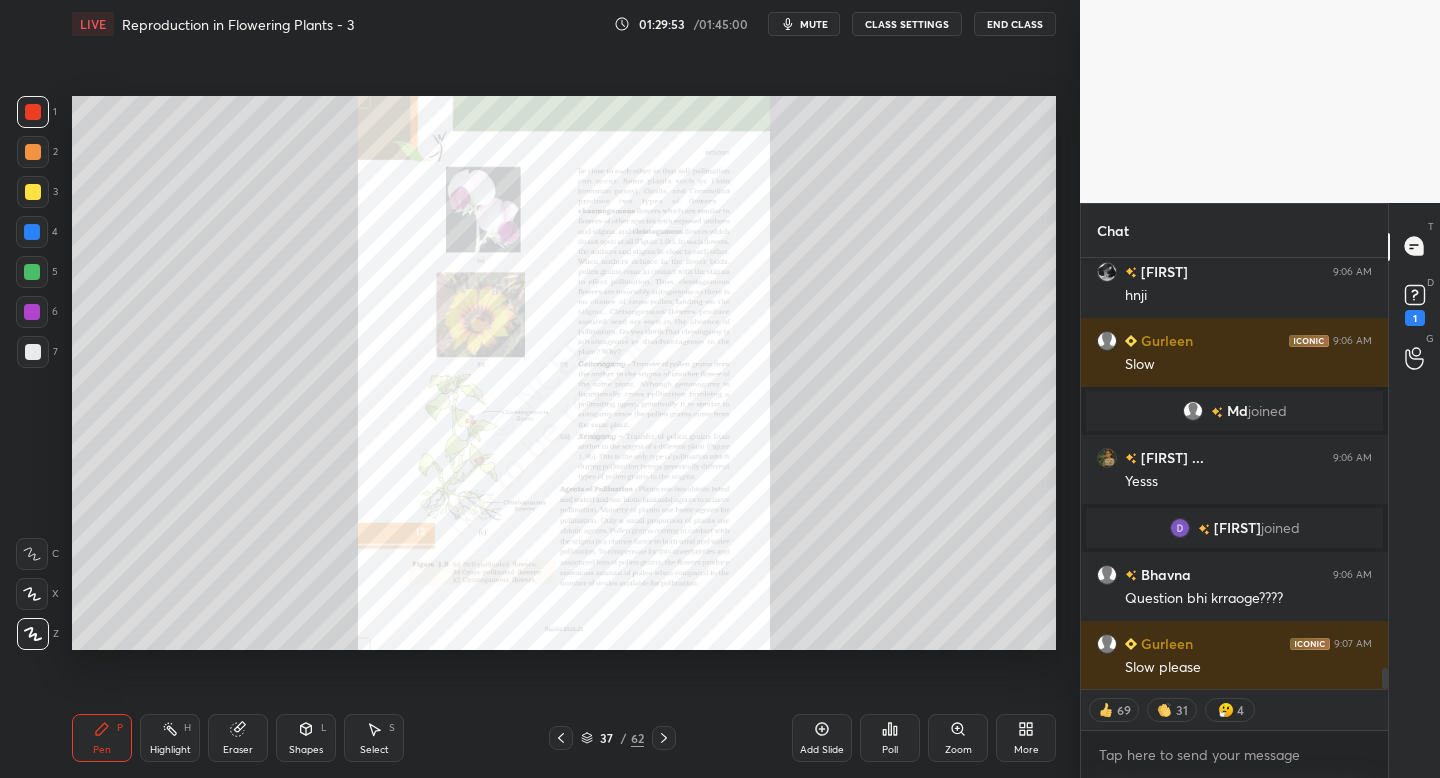 click 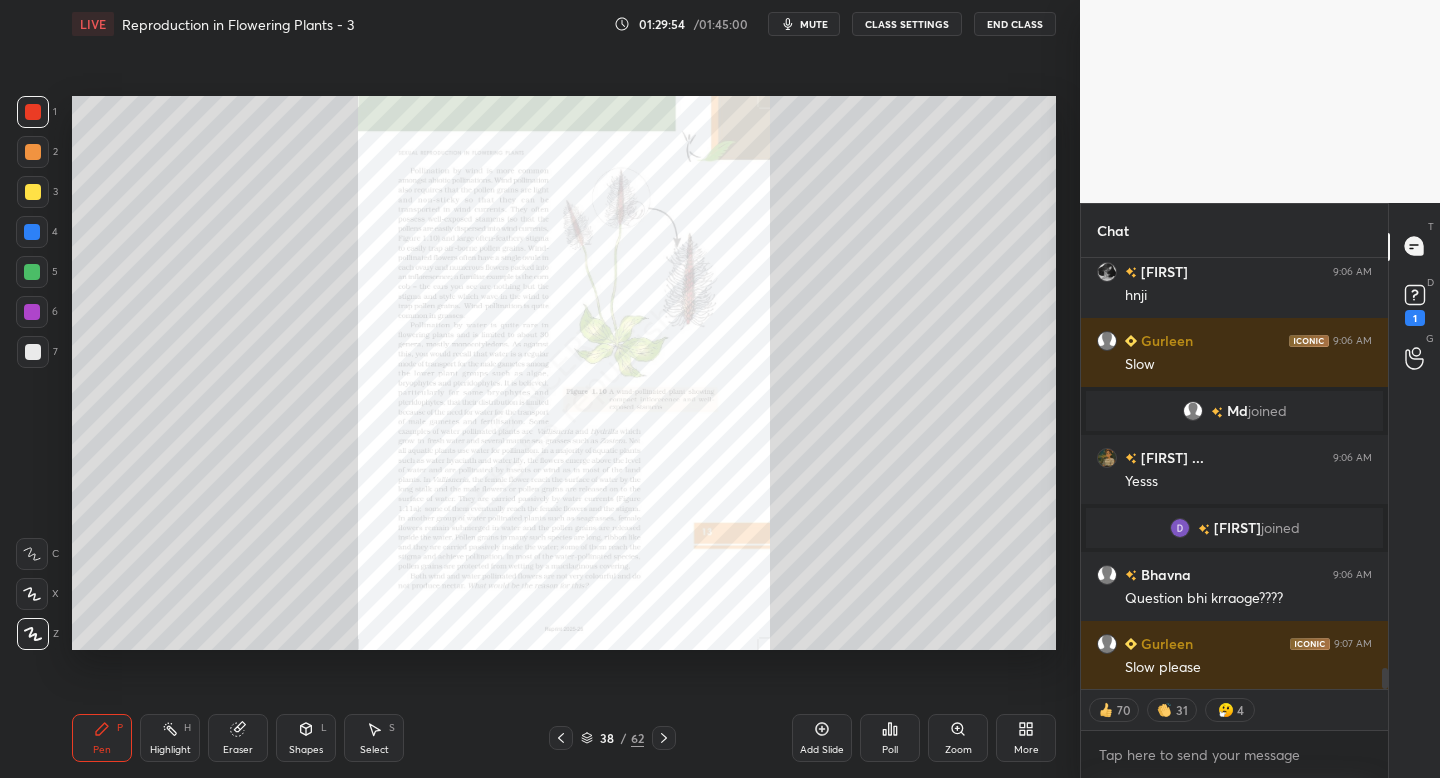 click 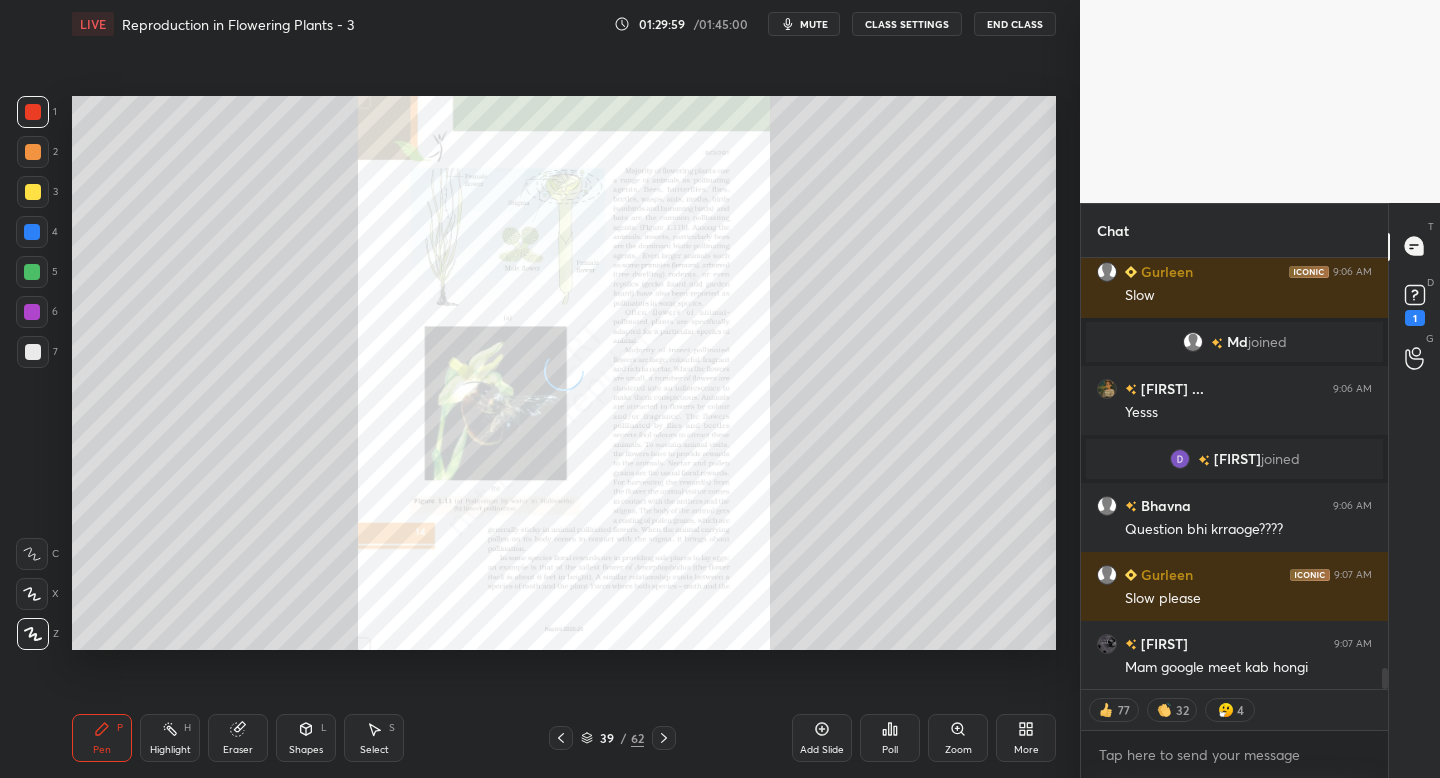 scroll, scrollTop: 8439, scrollLeft: 0, axis: vertical 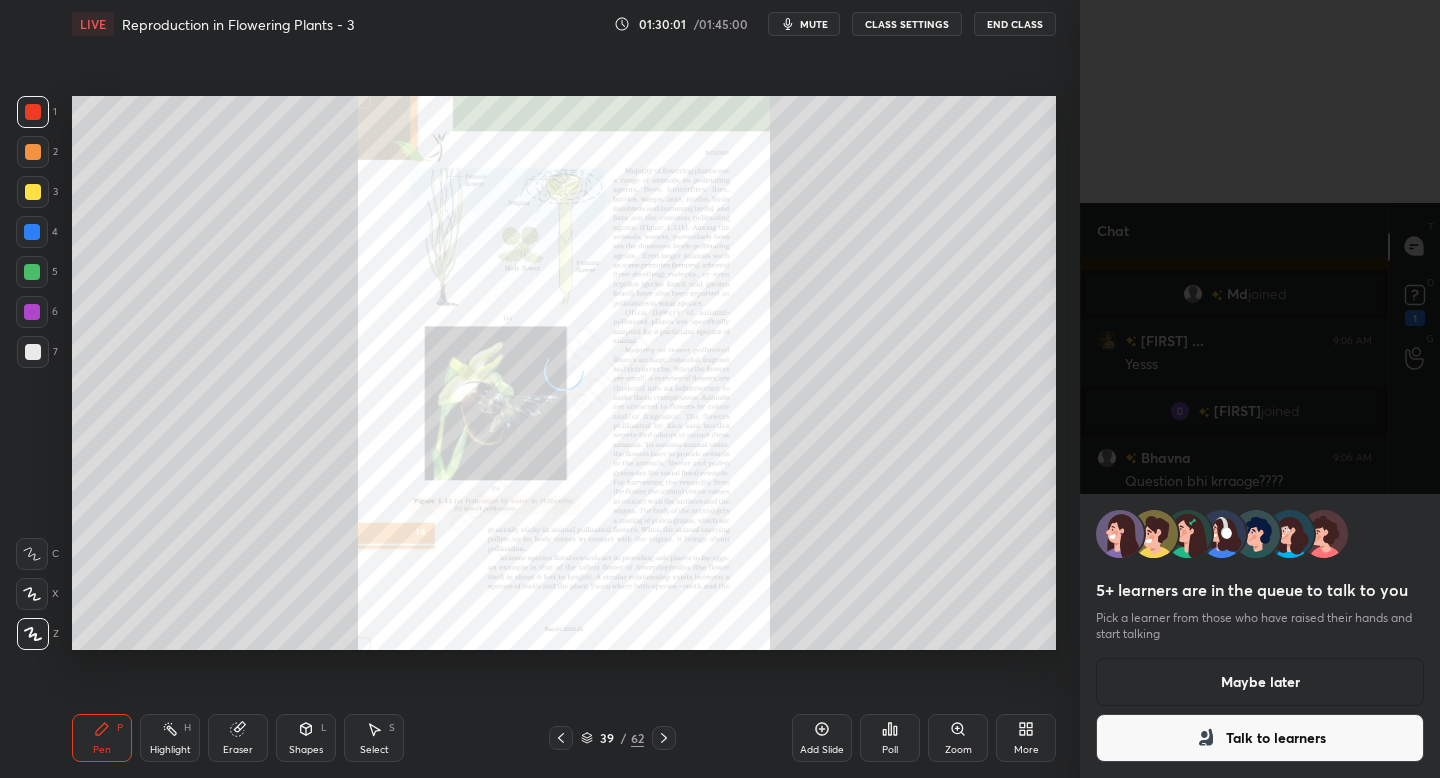 click on "Maybe later" at bounding box center (1260, 682) 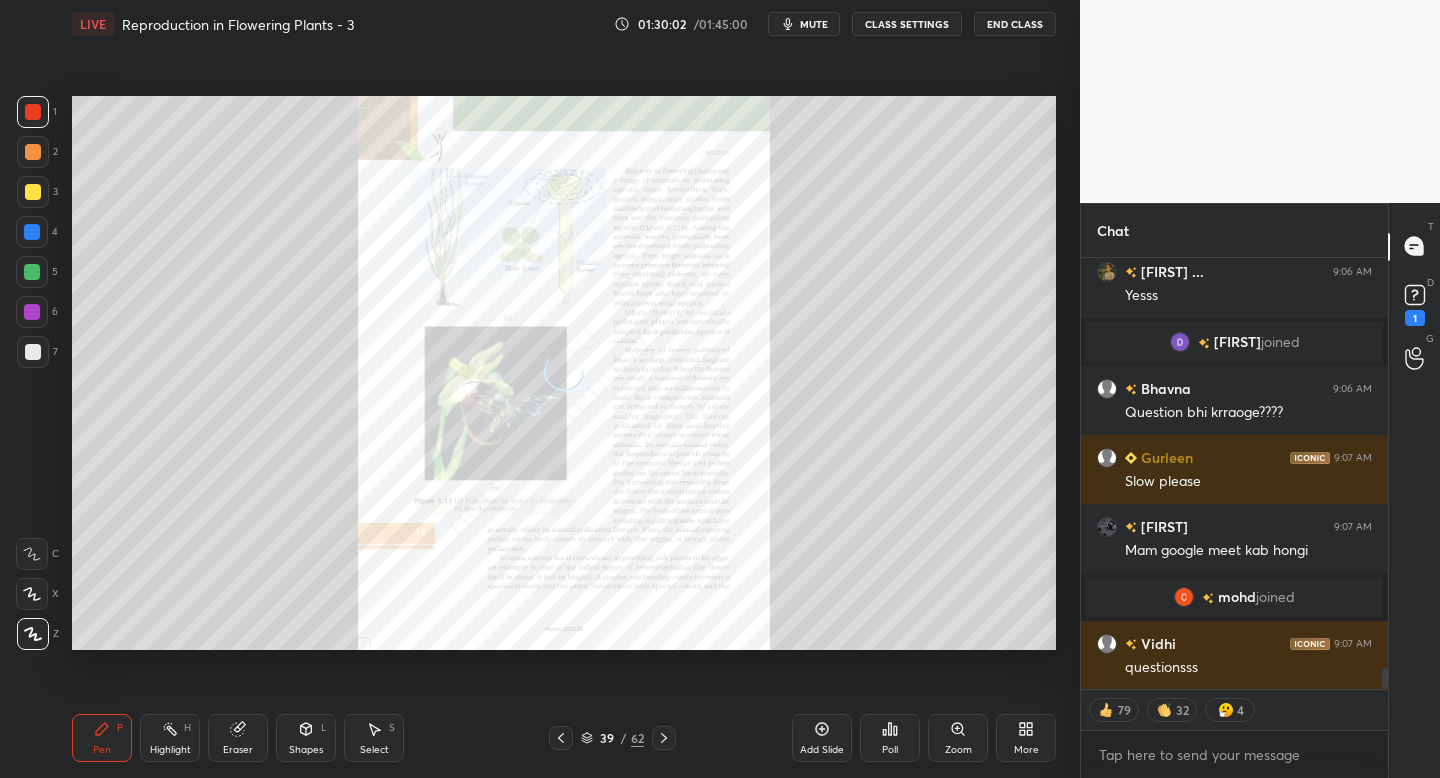 click 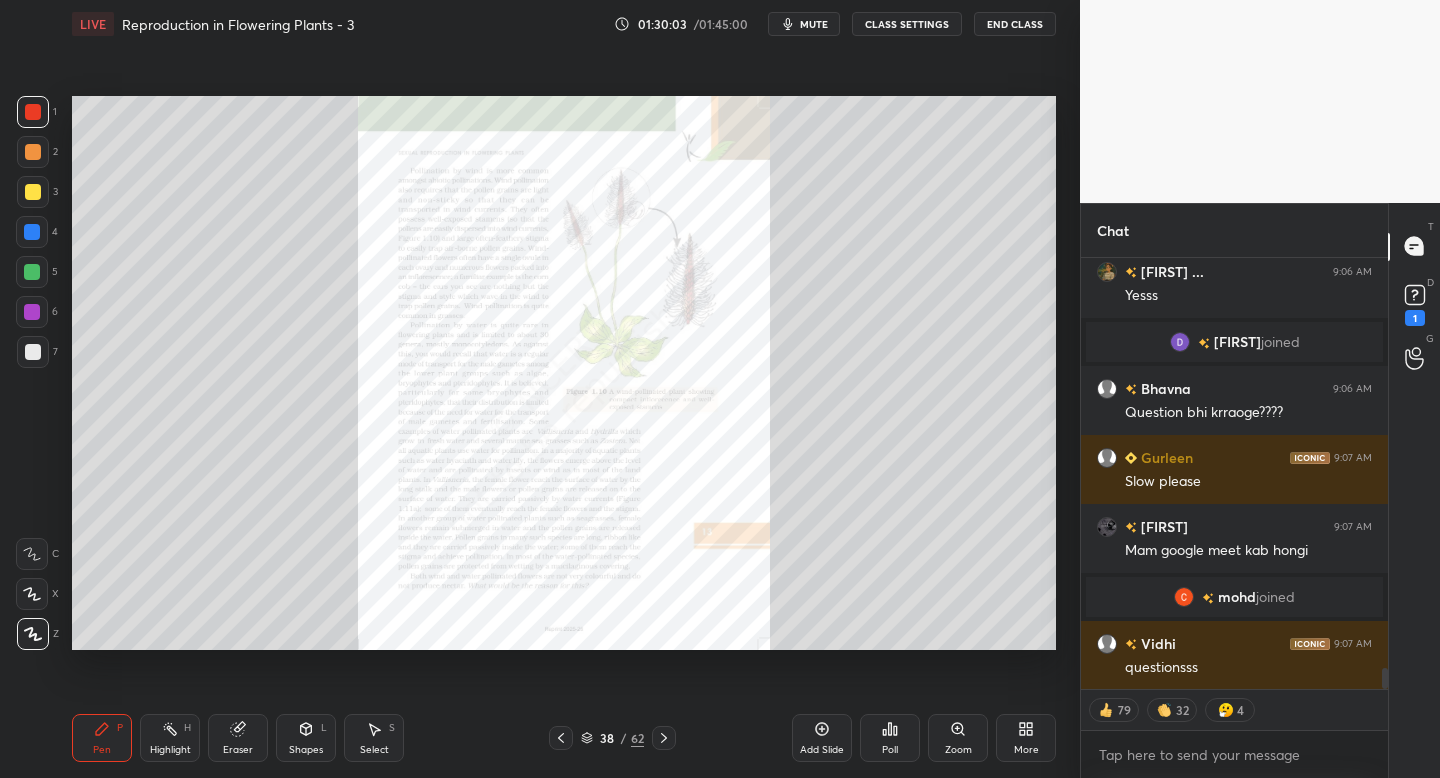 scroll, scrollTop: 8541, scrollLeft: 0, axis: vertical 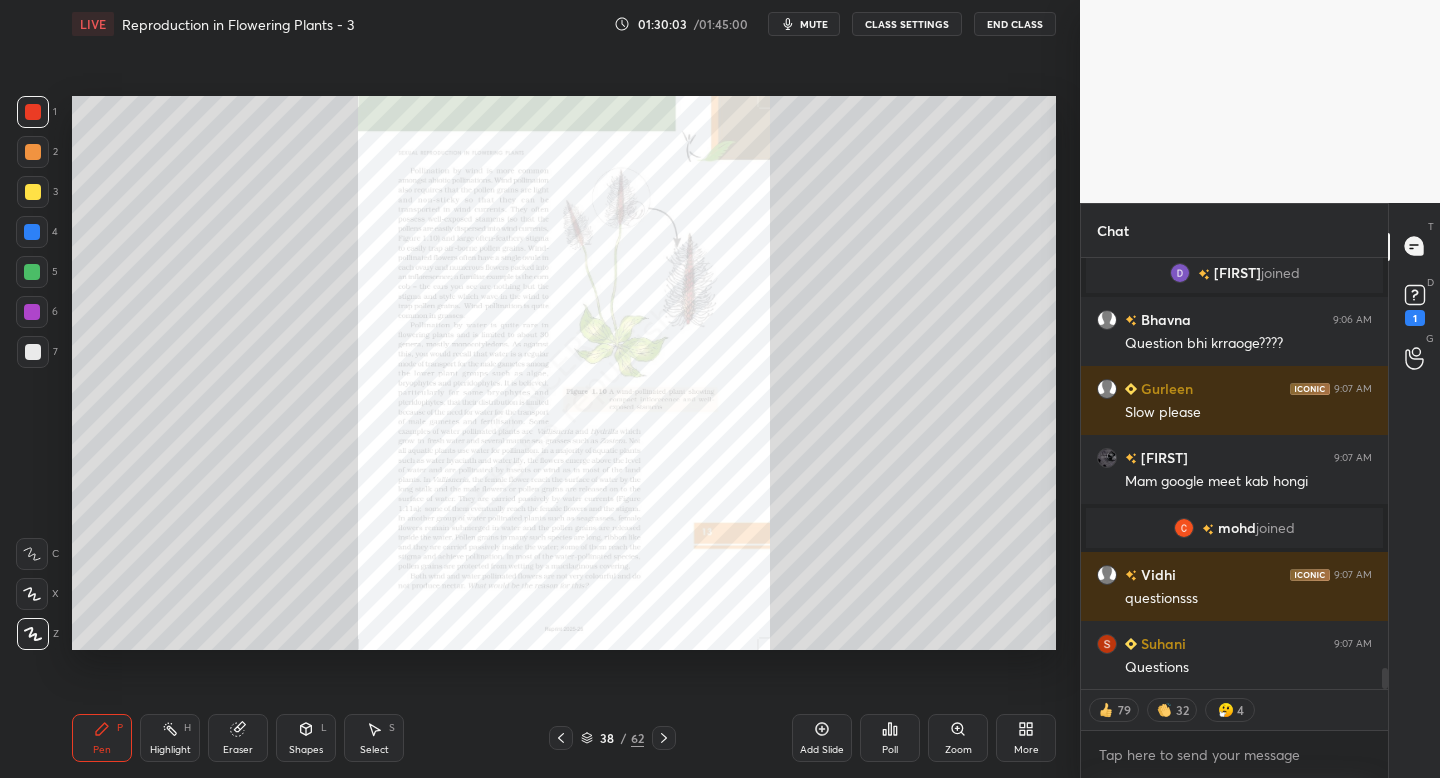 click 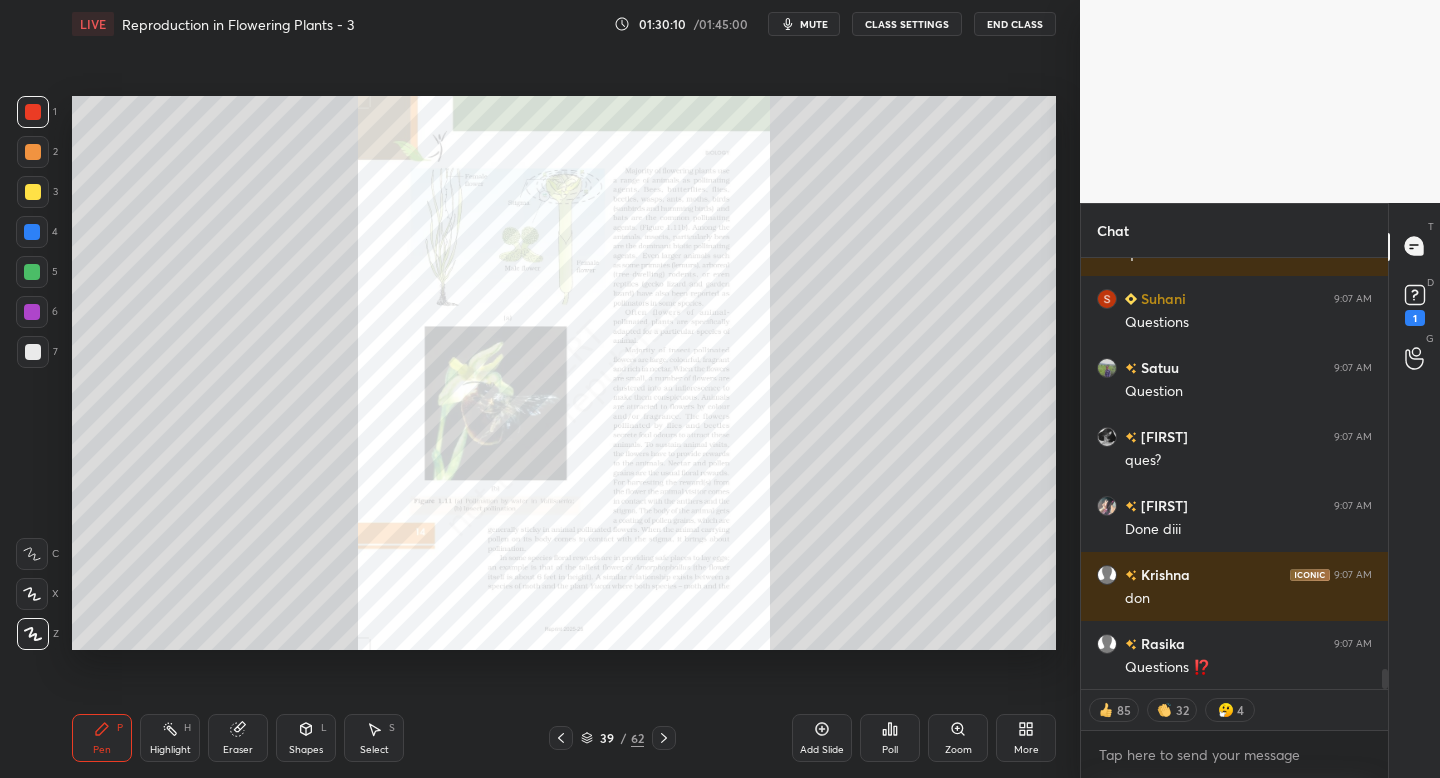 scroll, scrollTop: 8955, scrollLeft: 0, axis: vertical 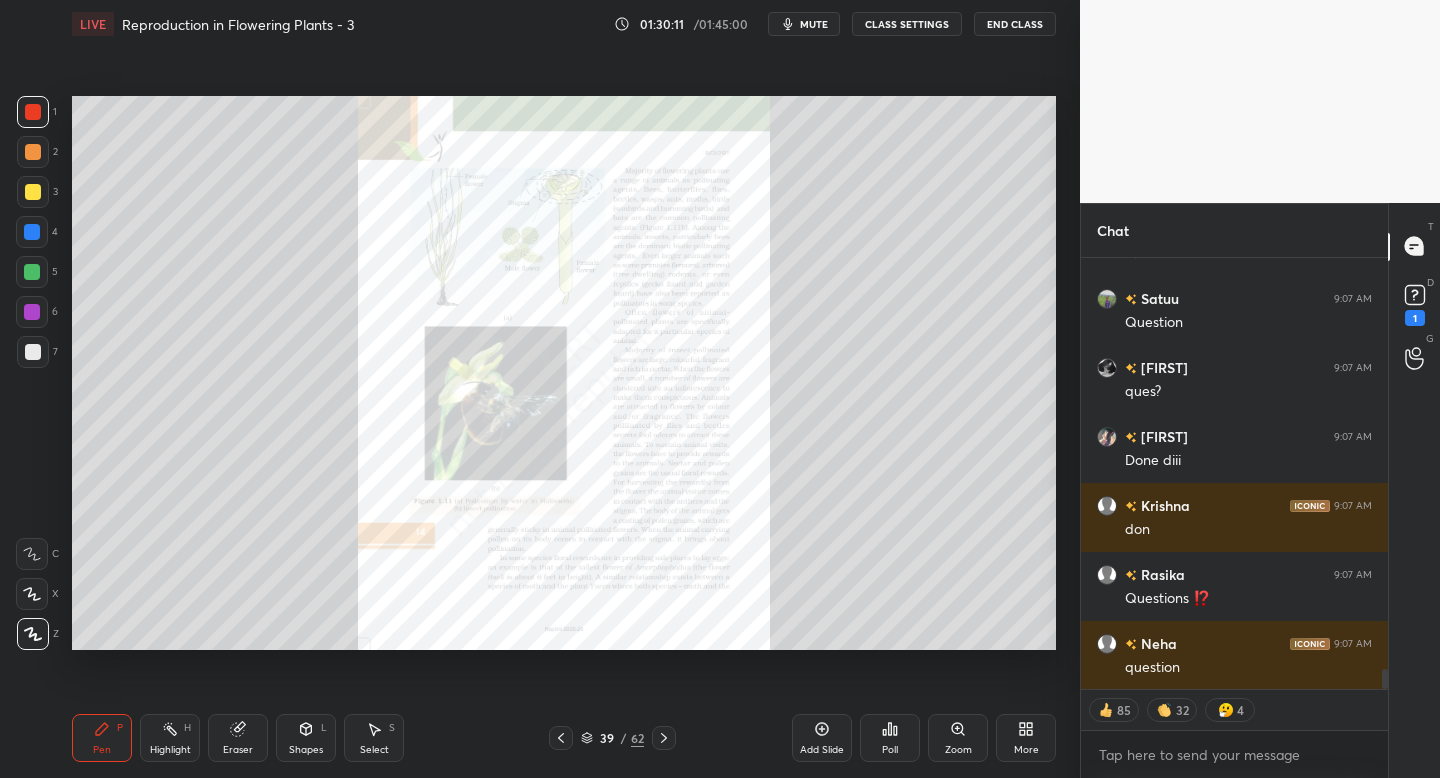click 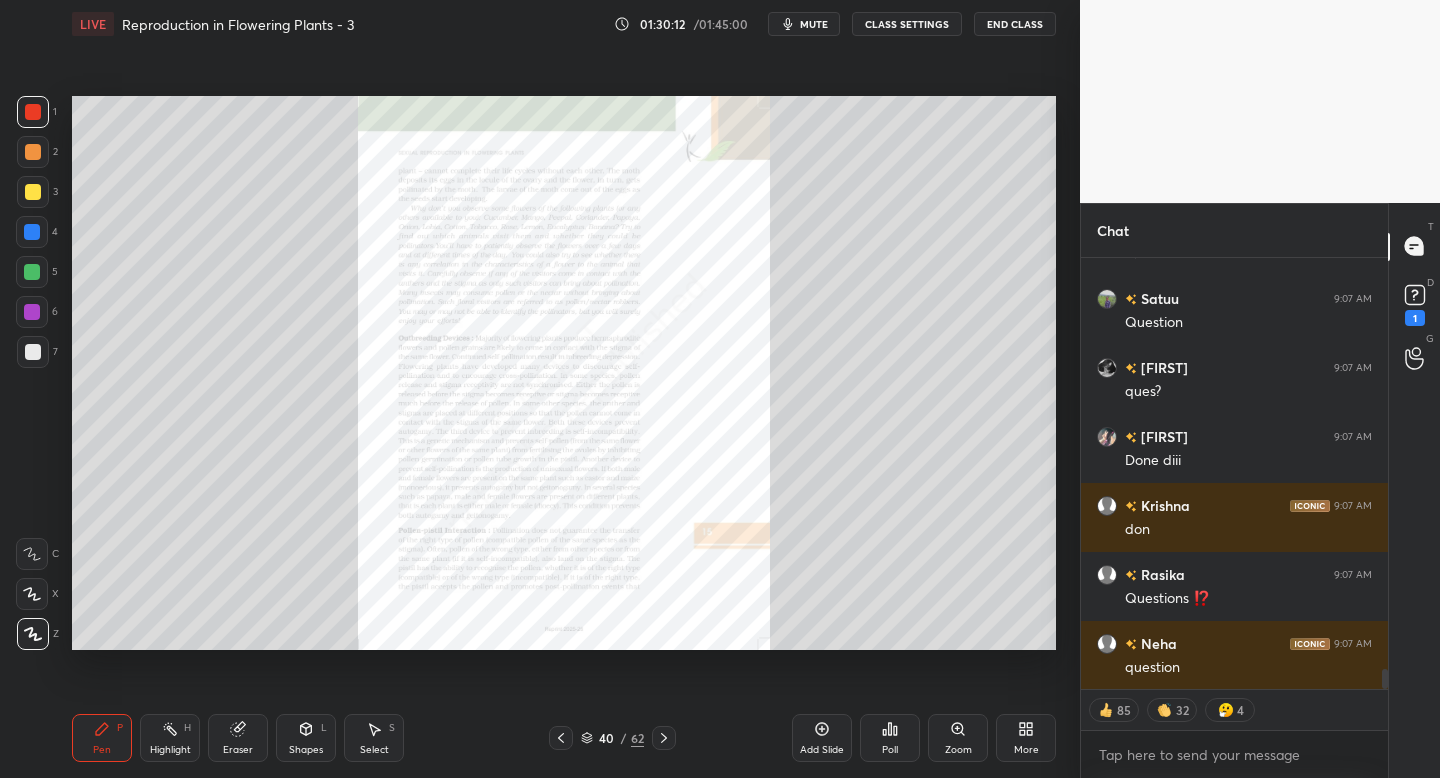 click 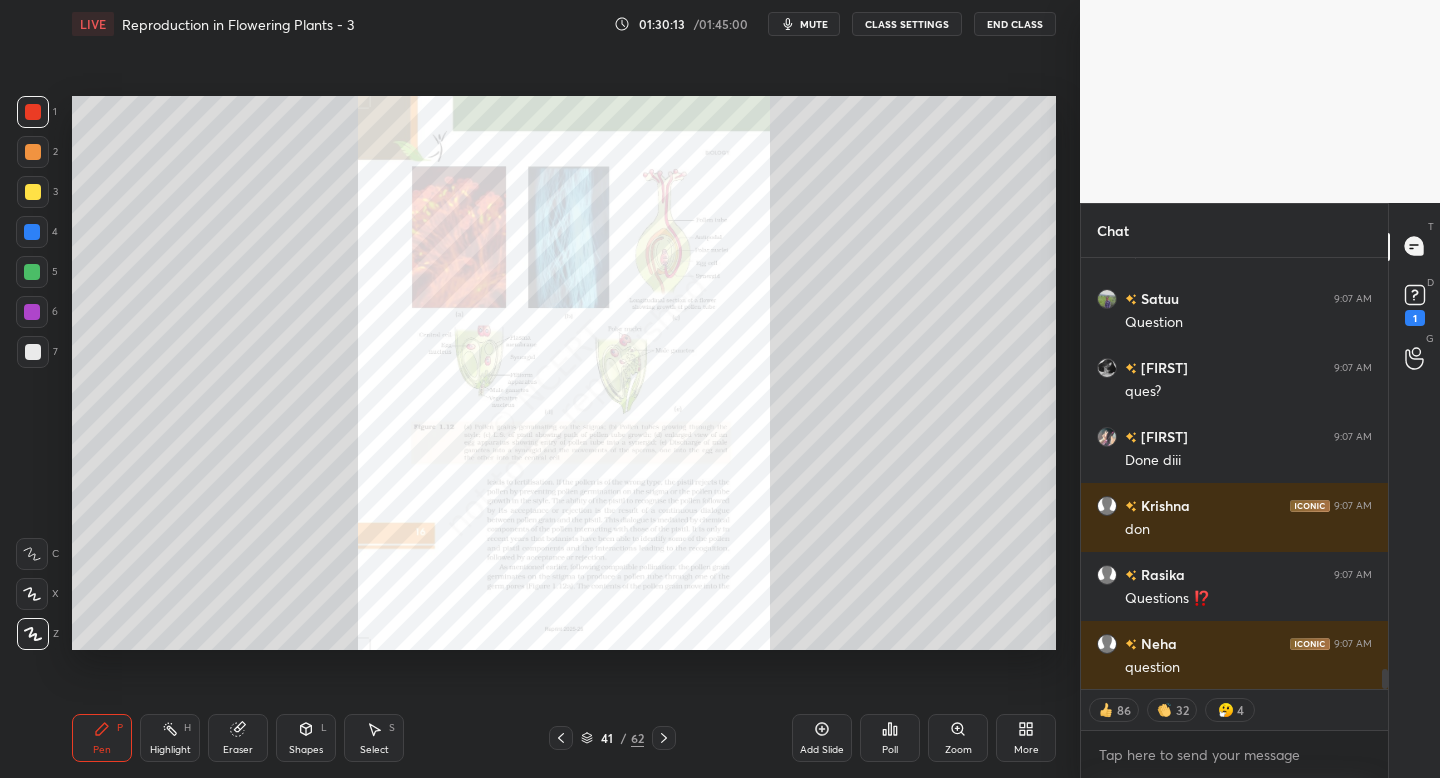 click 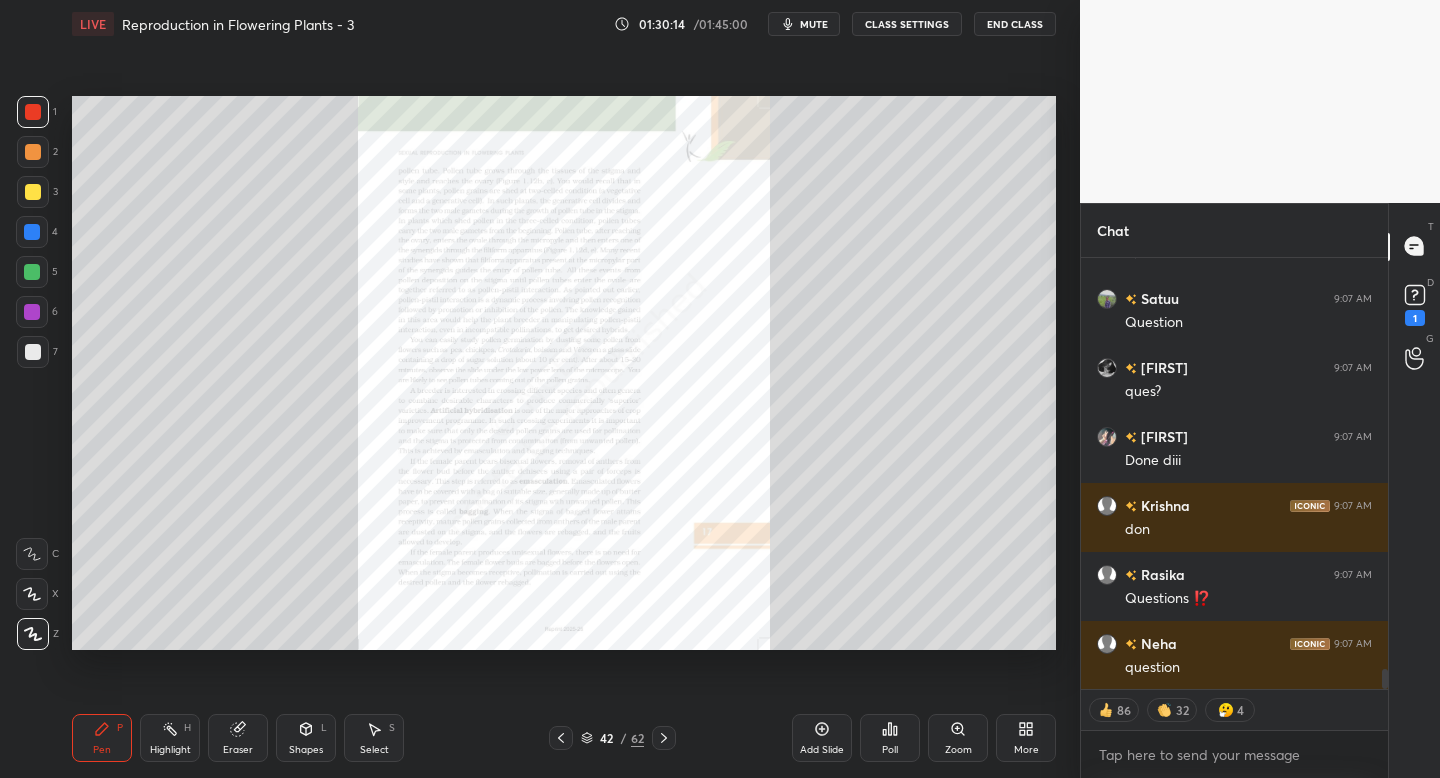 click 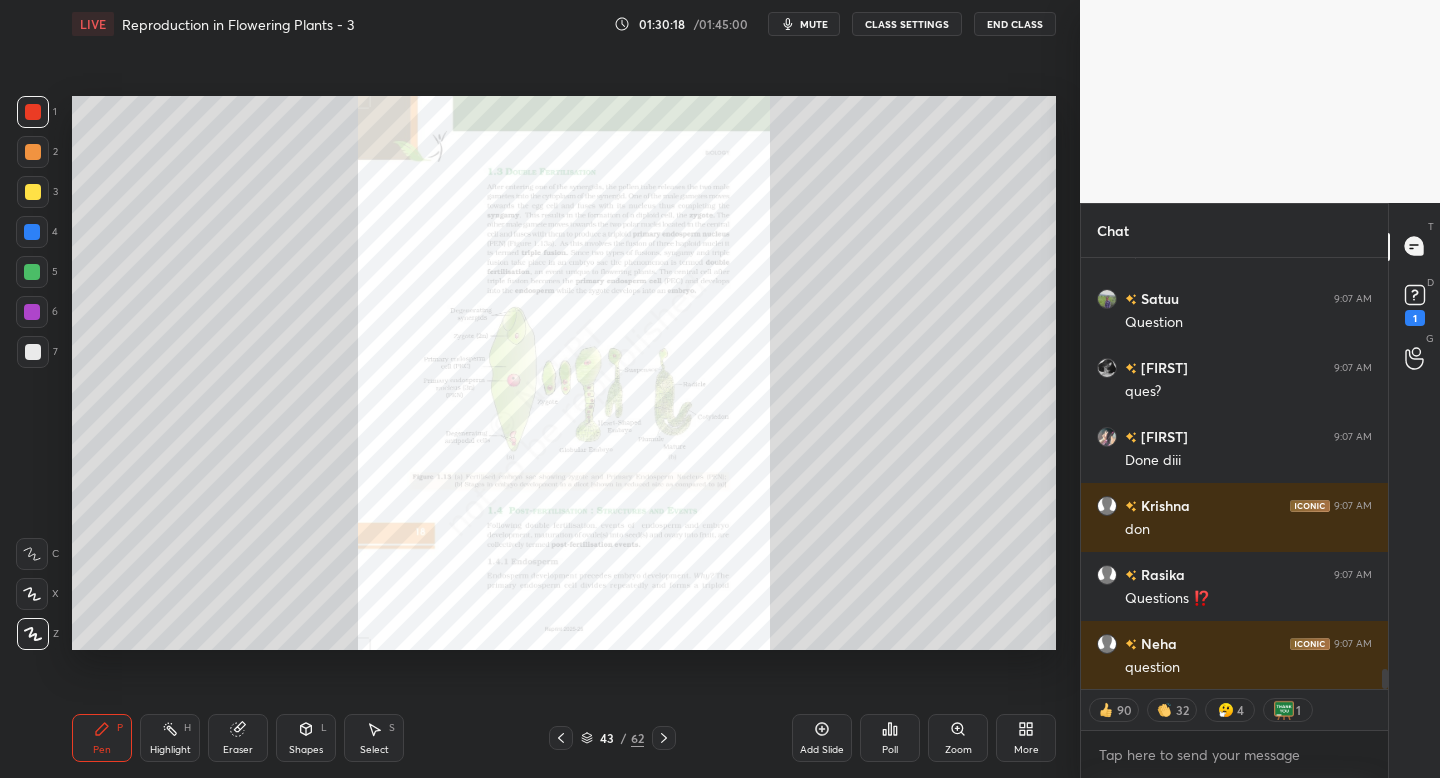 scroll, scrollTop: 9024, scrollLeft: 0, axis: vertical 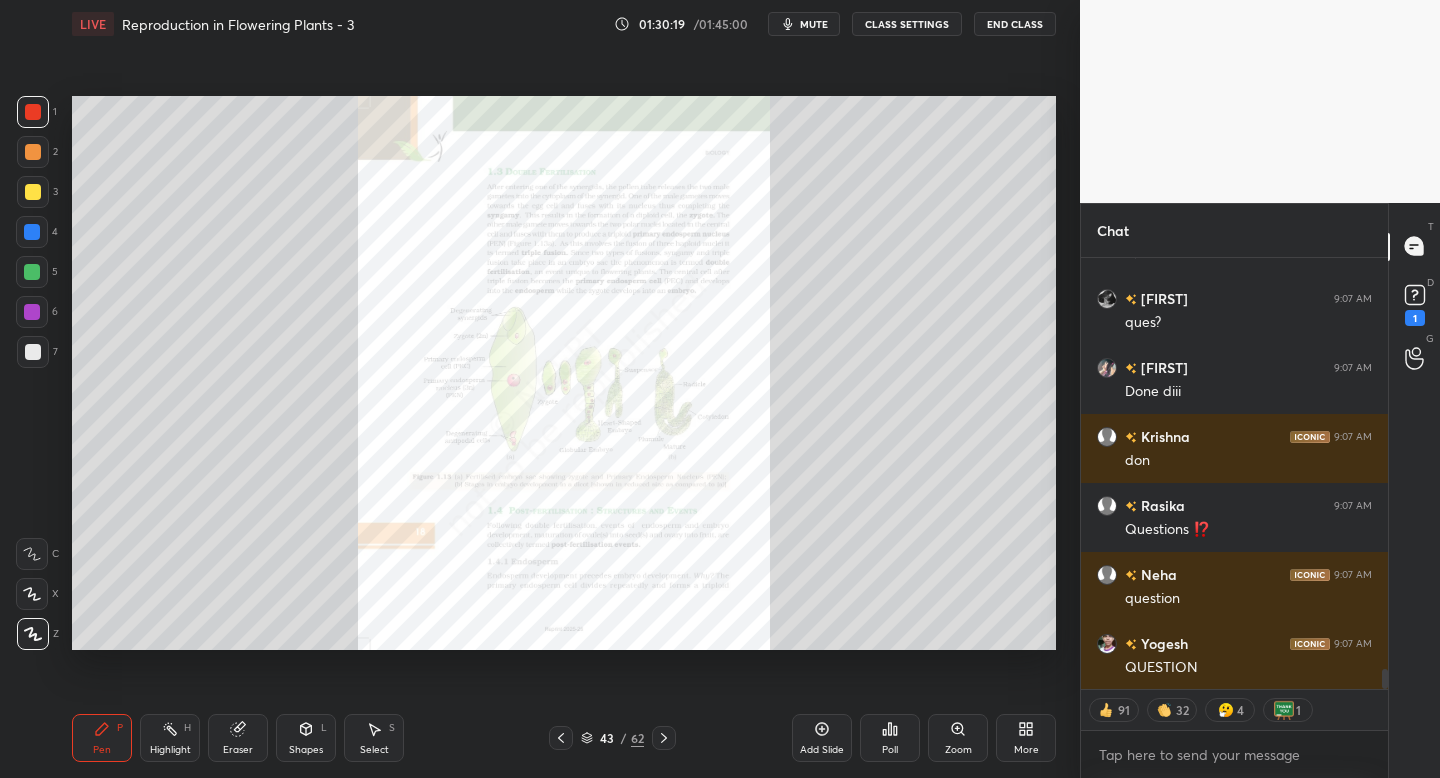 click 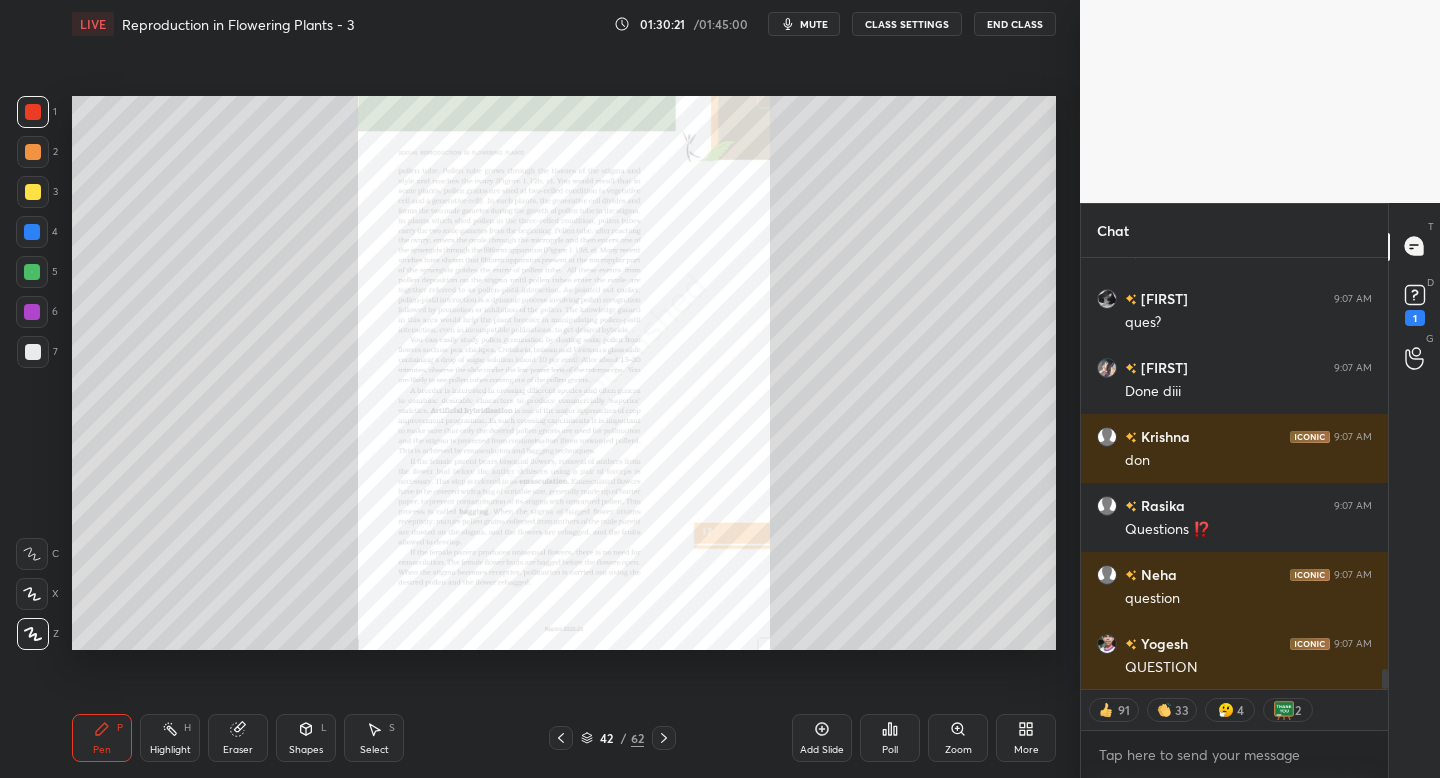 click 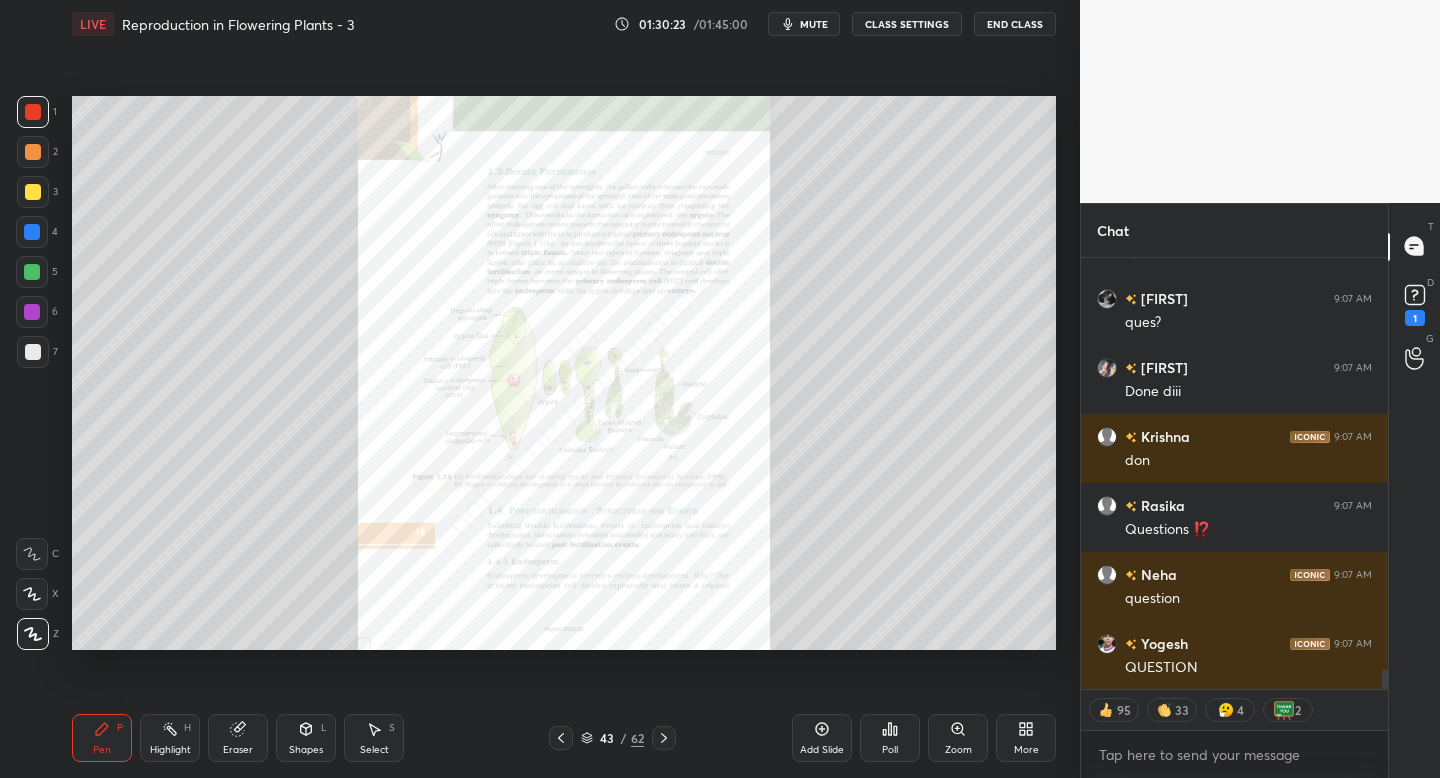 click on "Zoom" at bounding box center (958, 738) 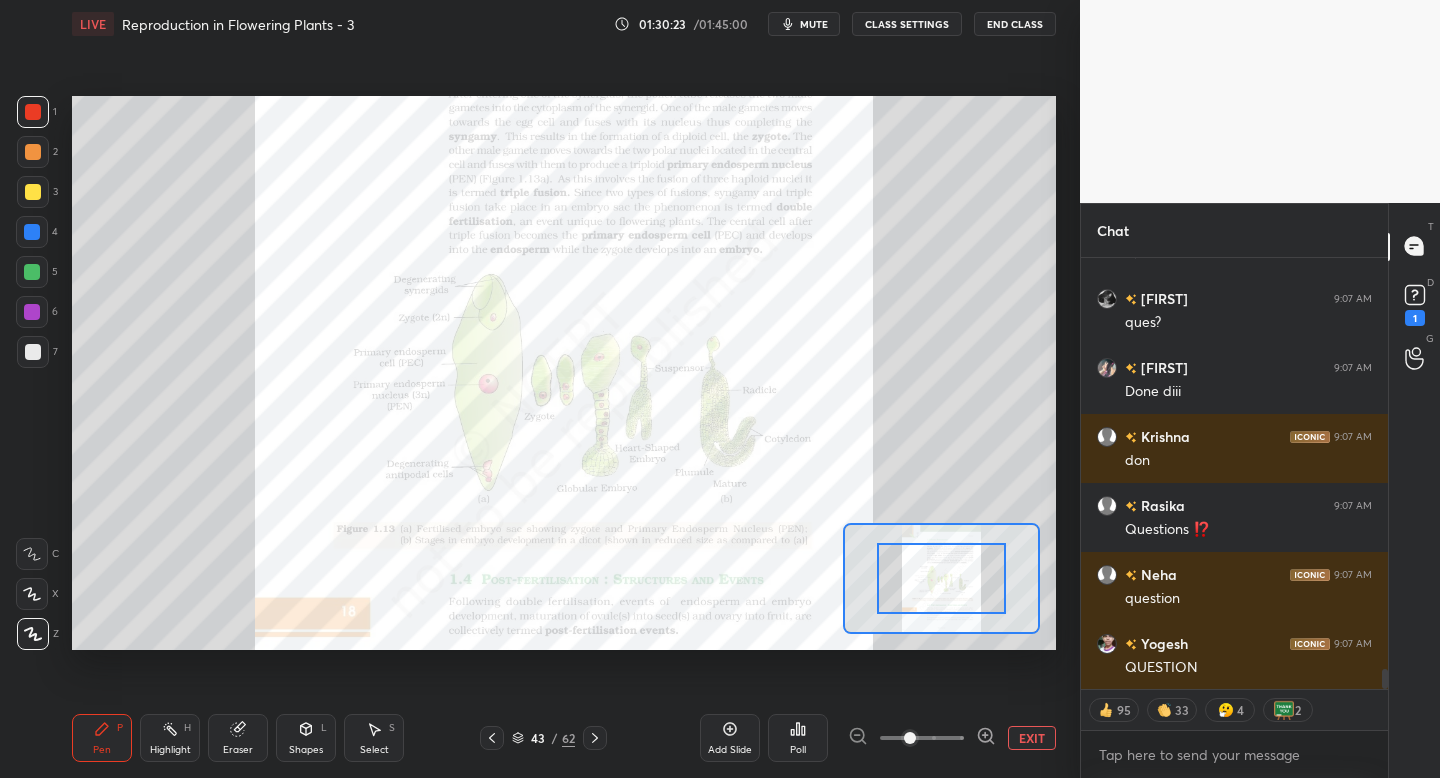 click at bounding box center (922, 738) 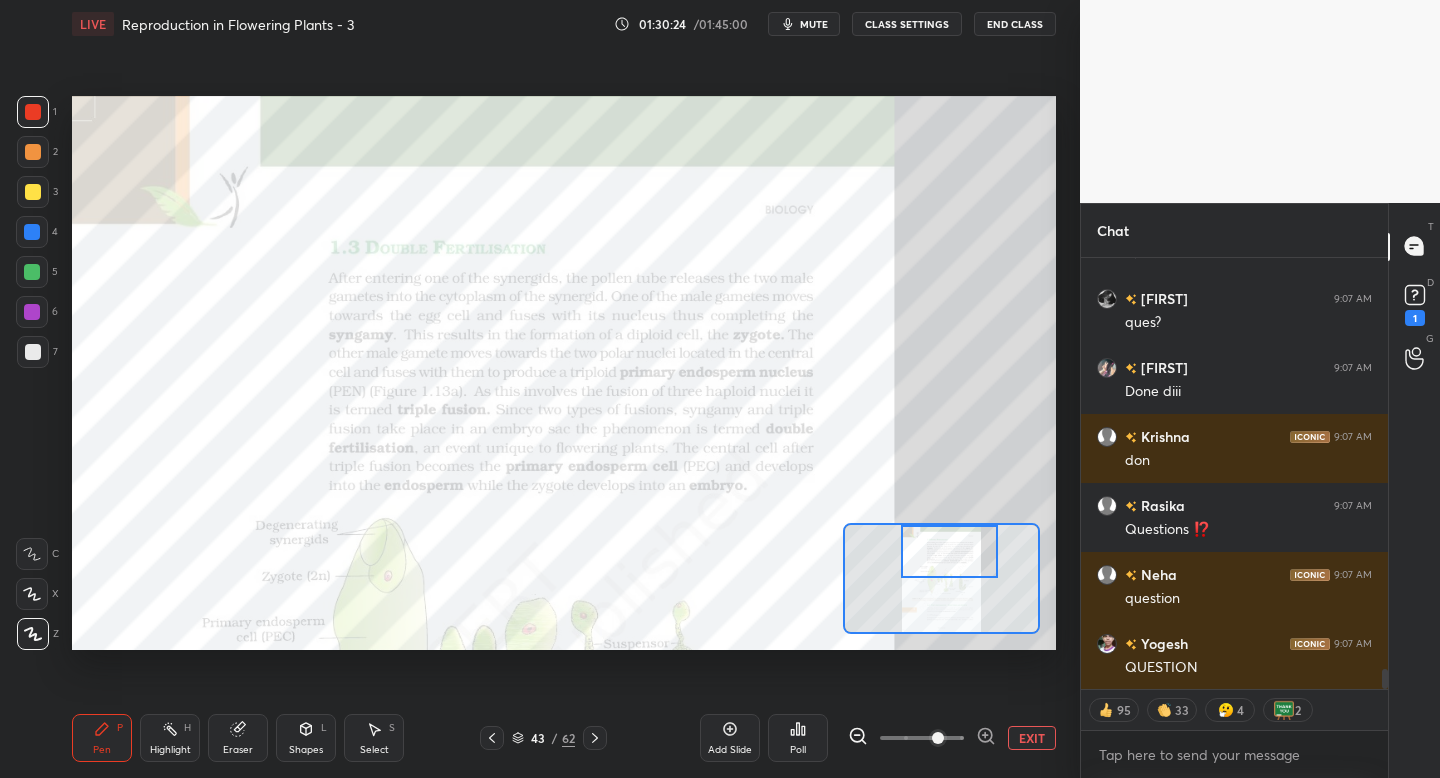 drag, startPoint x: 948, startPoint y: 588, endPoint x: 956, endPoint y: 562, distance: 27.202942 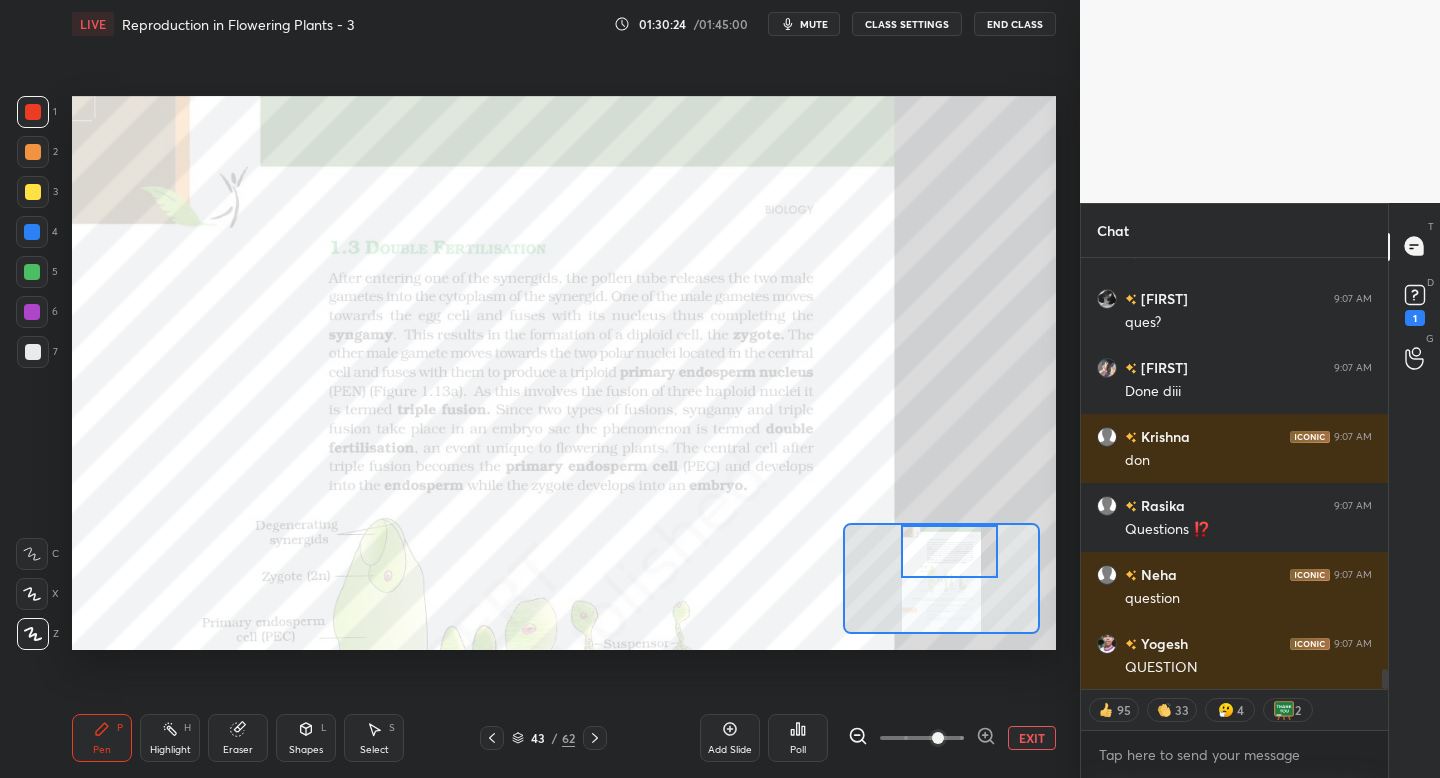 click at bounding box center (949, 551) 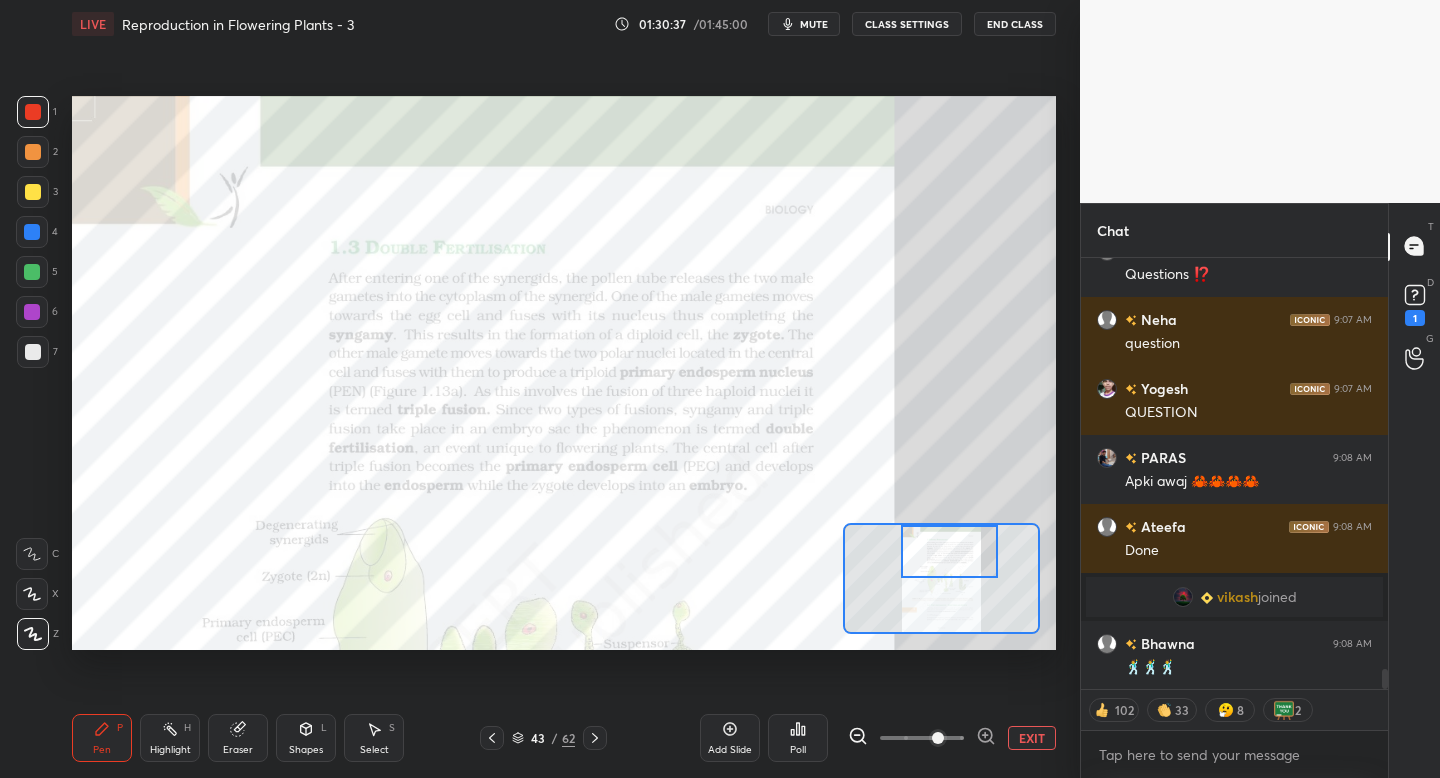 scroll, scrollTop: 9066, scrollLeft: 0, axis: vertical 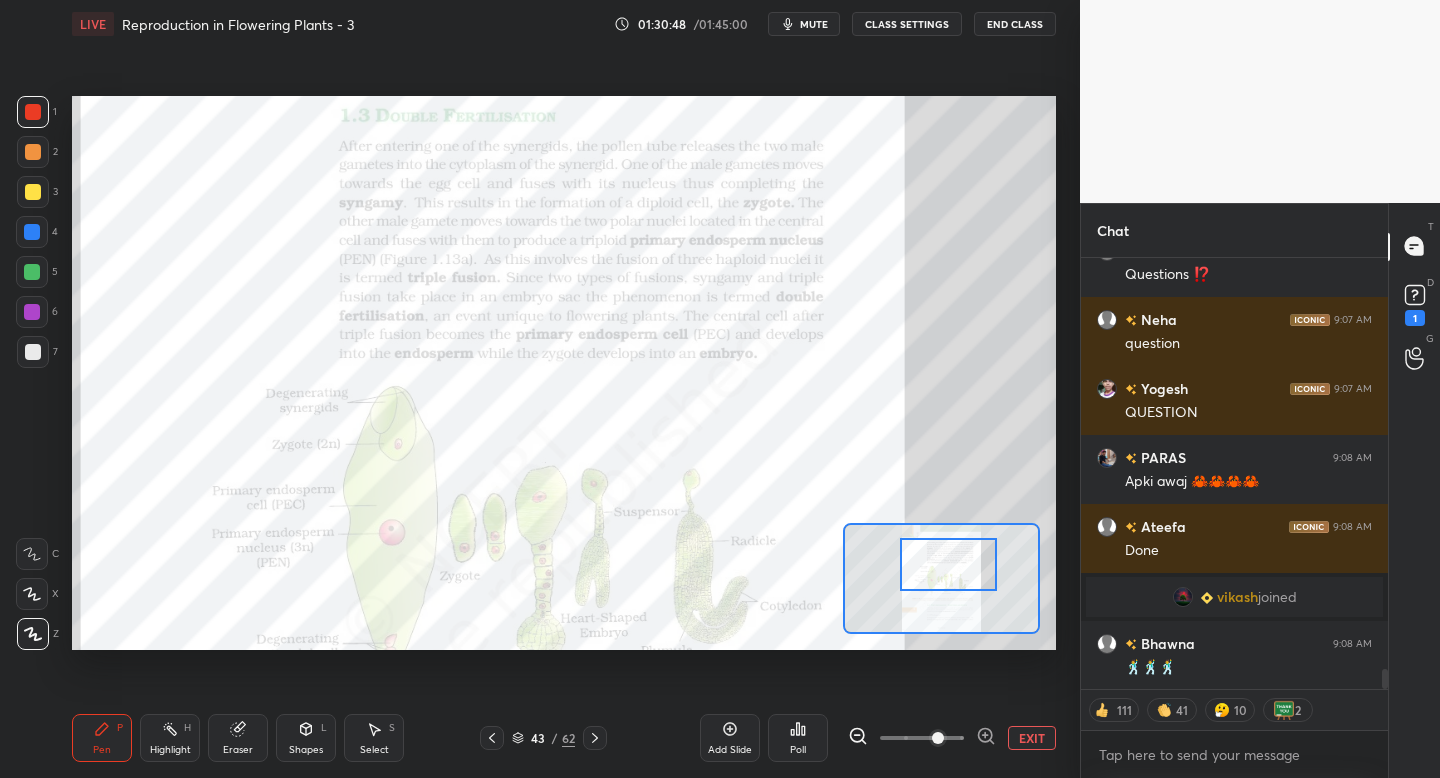 click at bounding box center (948, 564) 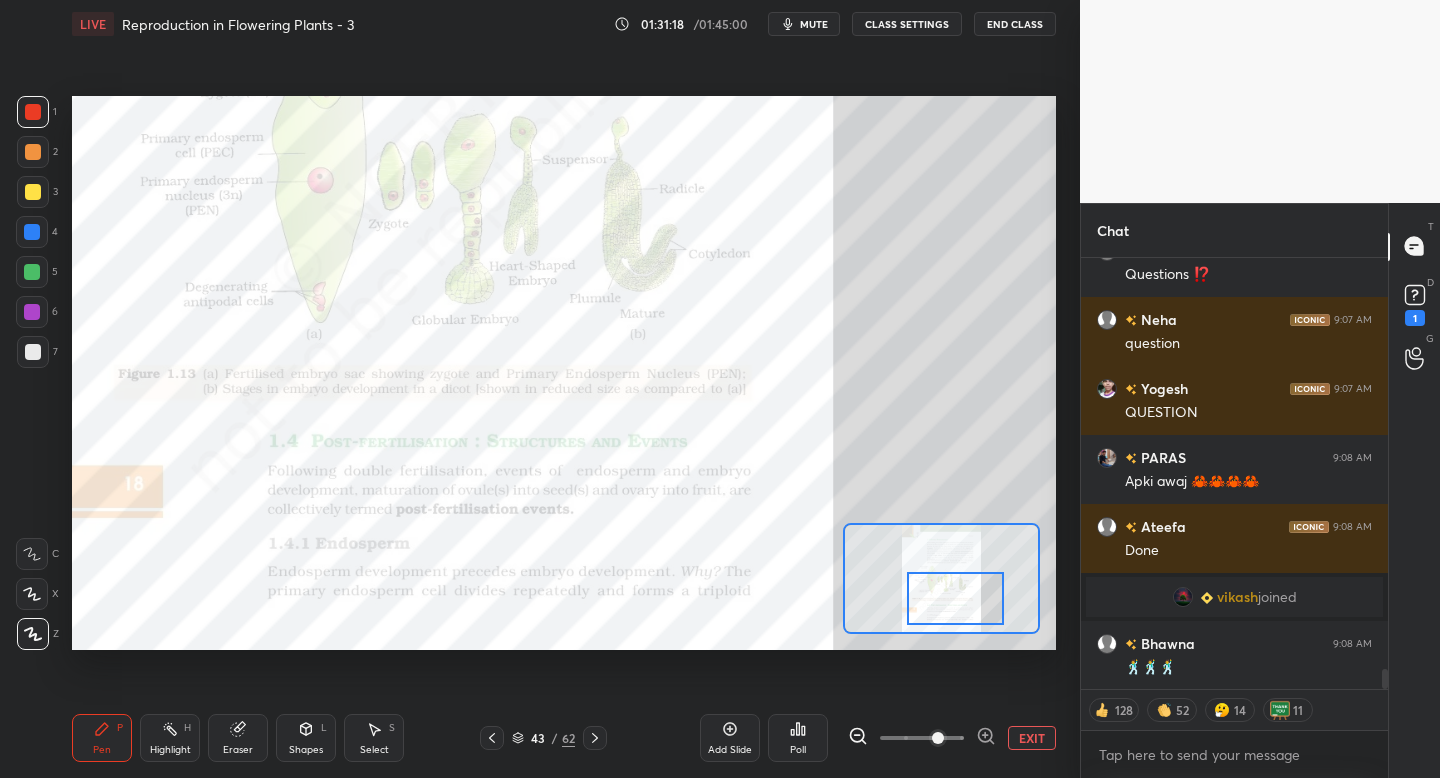 drag, startPoint x: 953, startPoint y: 585, endPoint x: 965, endPoint y: 611, distance: 28.635643 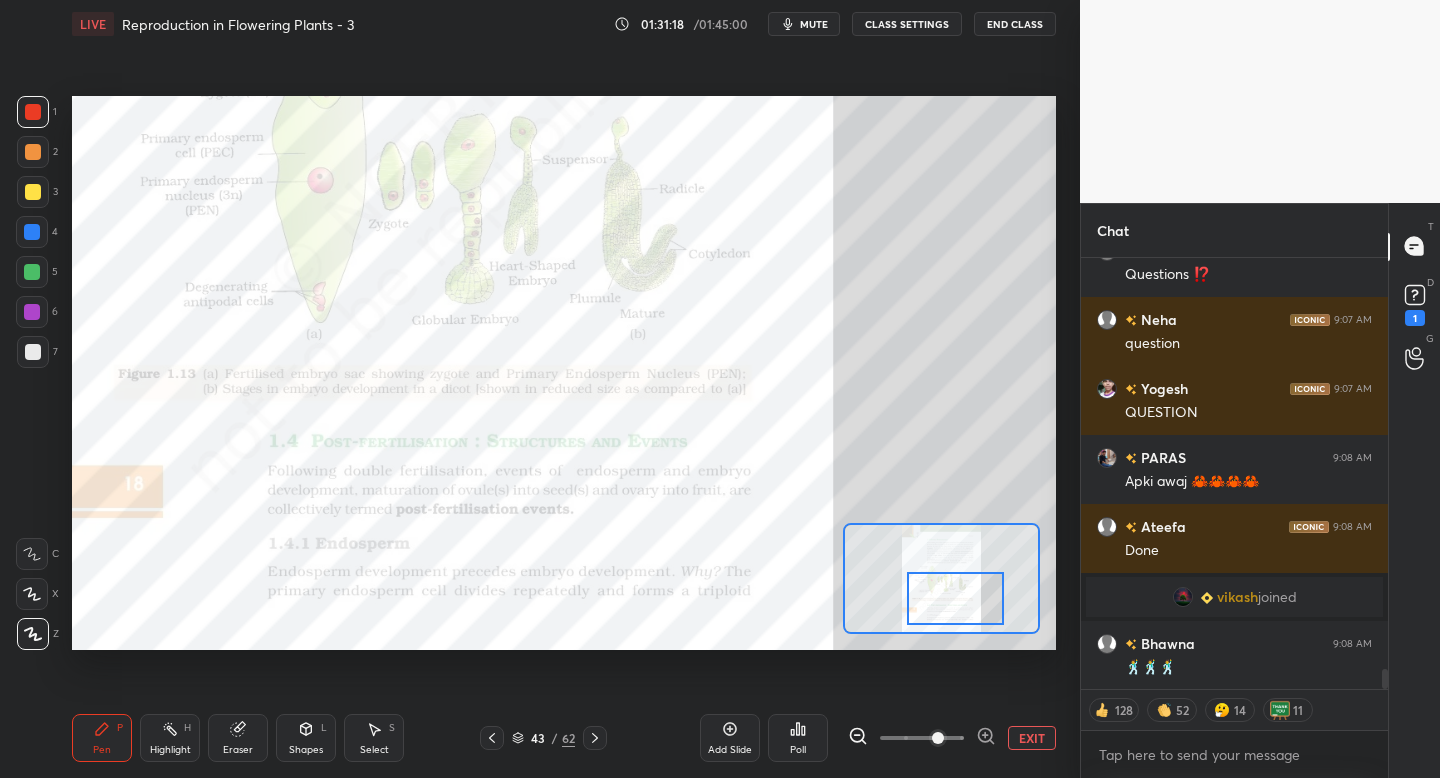 click at bounding box center [955, 598] 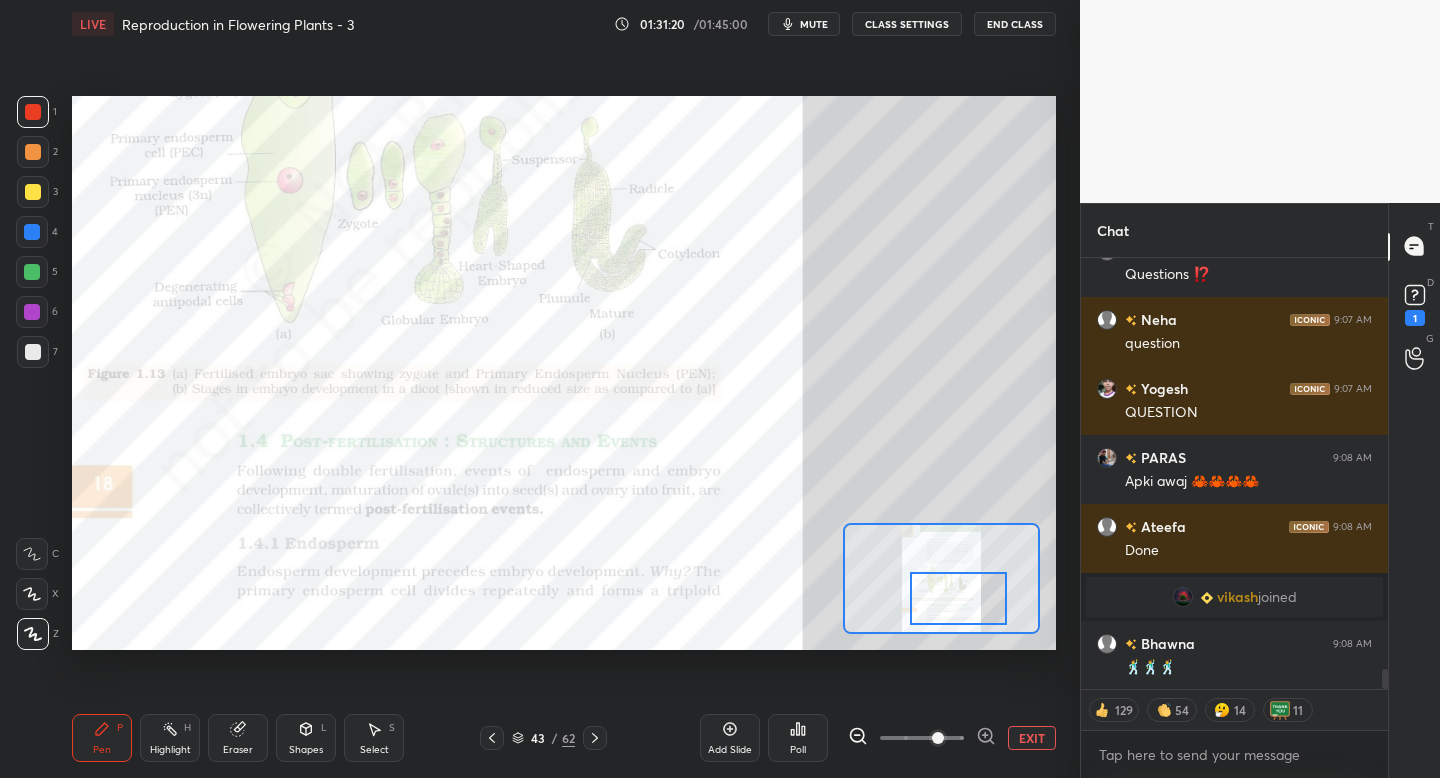 click on "43 / 62" at bounding box center (543, 738) 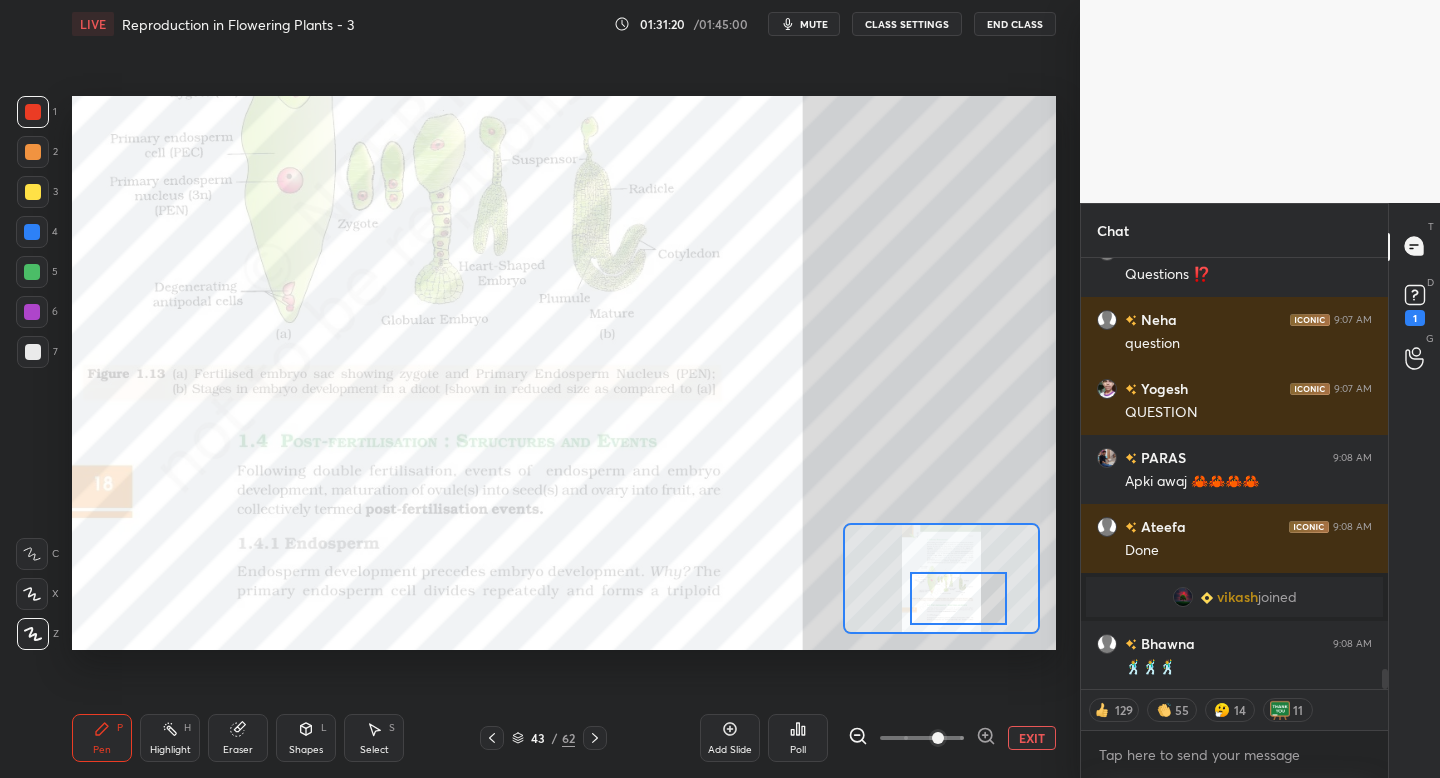 click 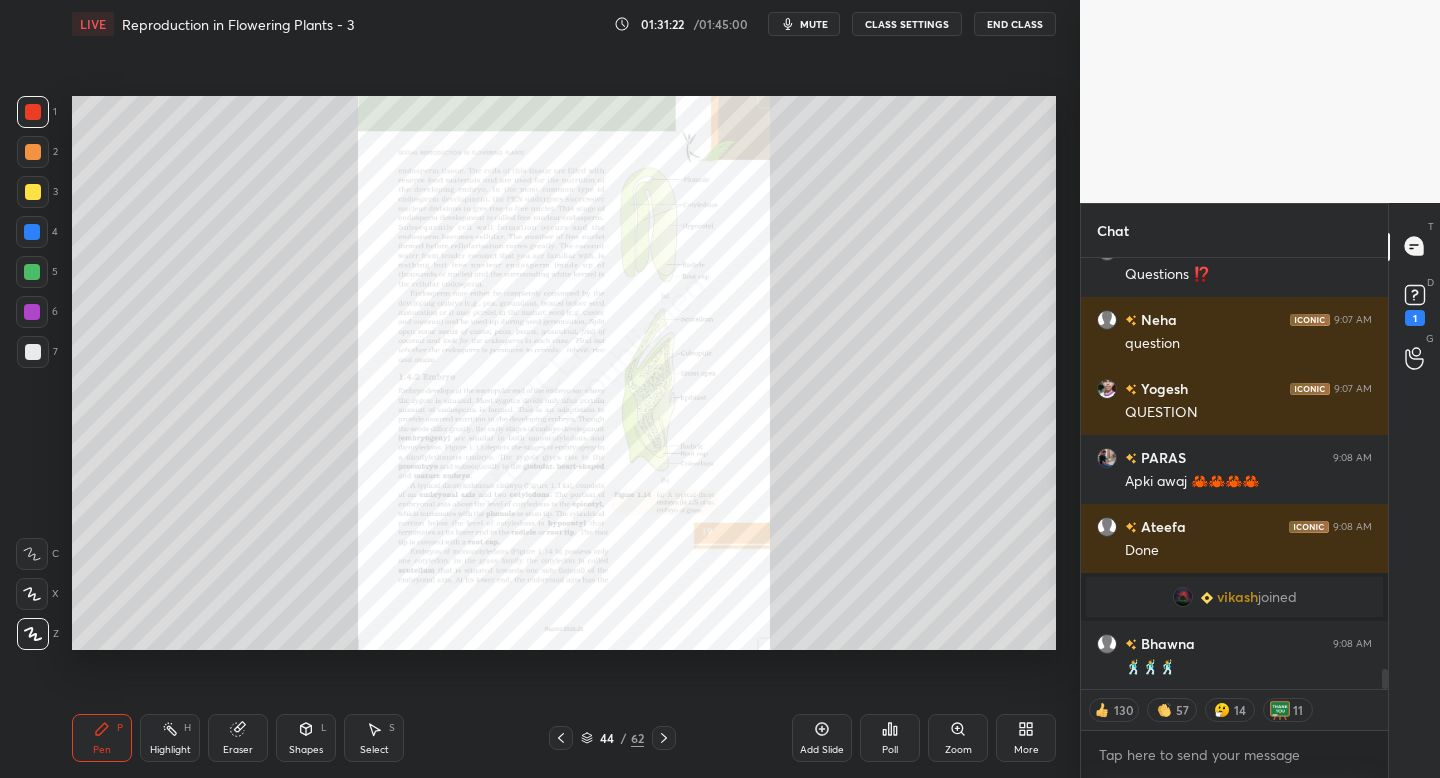 click 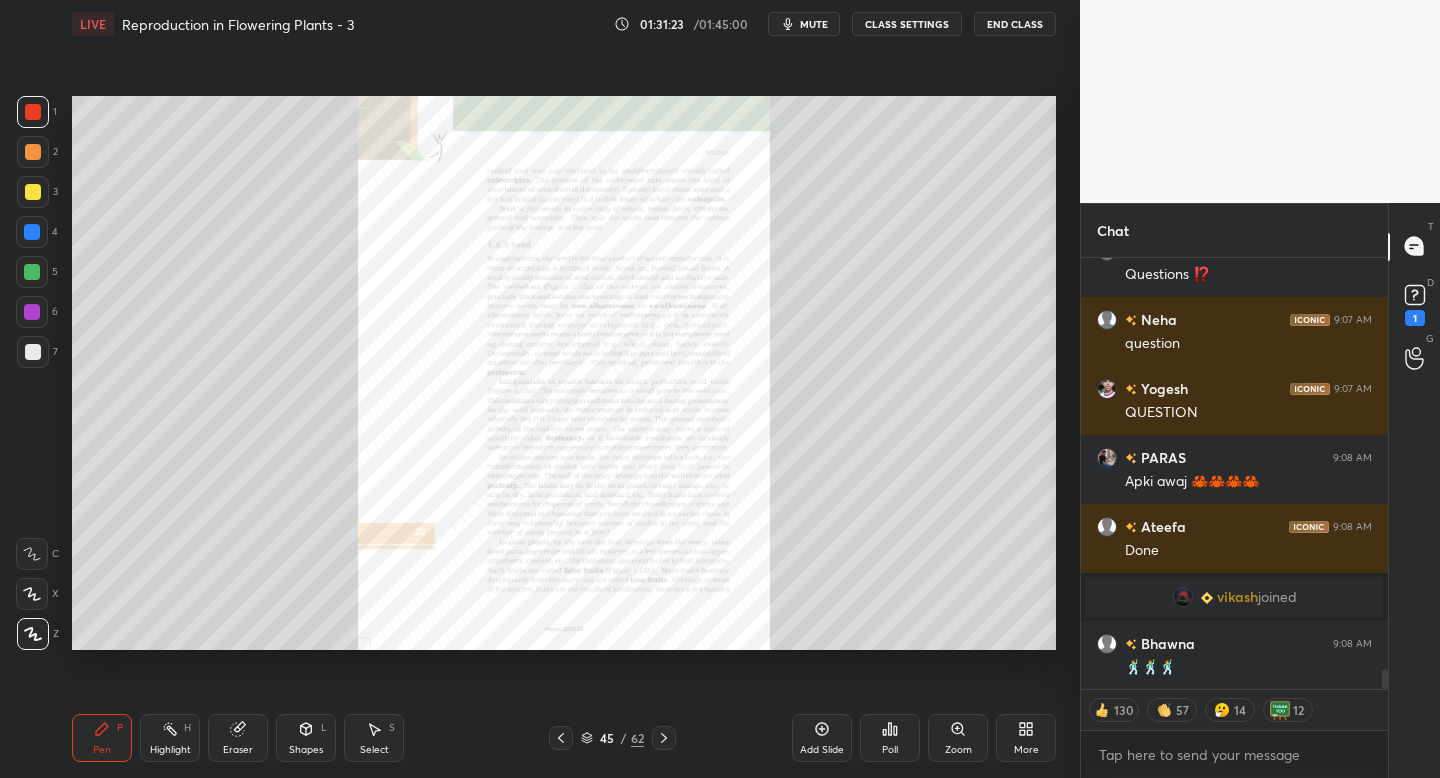 click 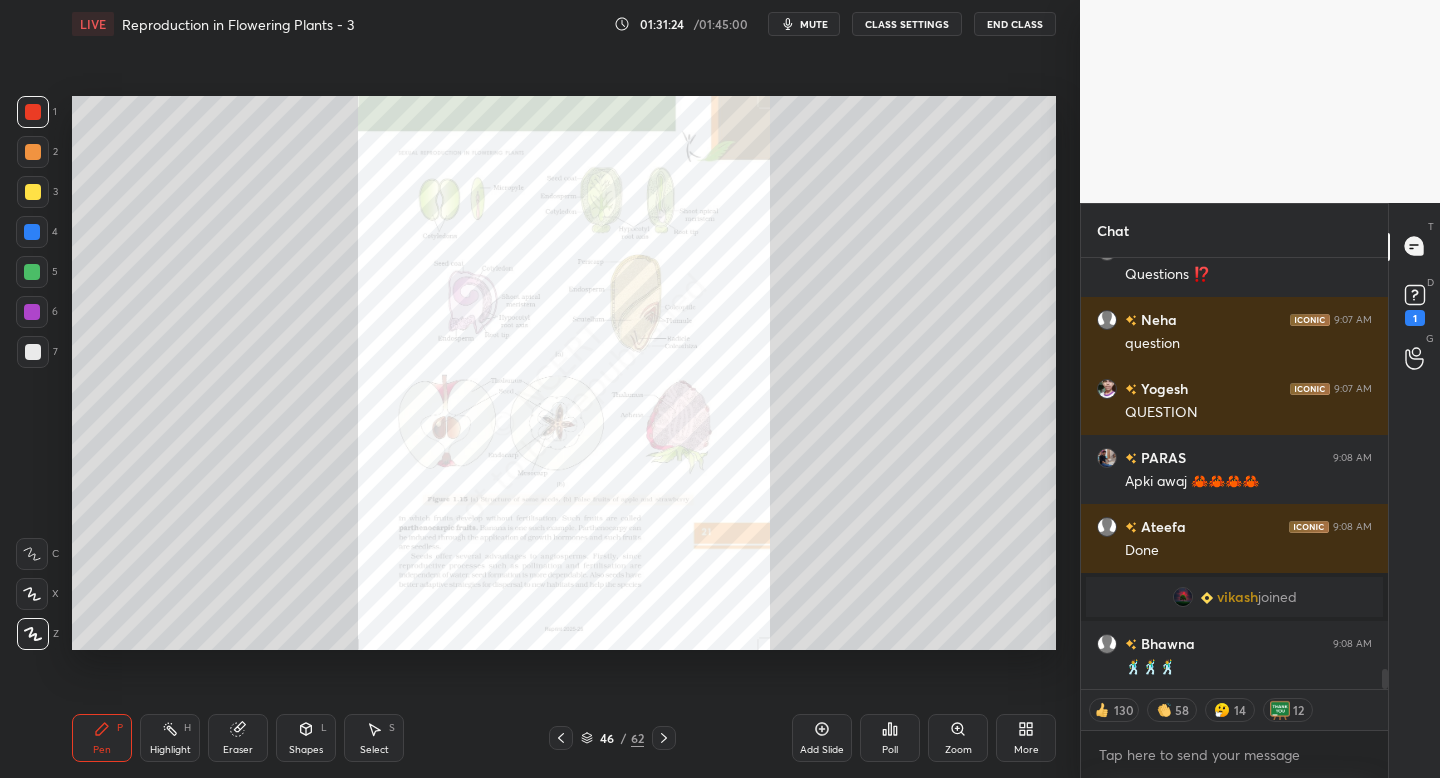 click 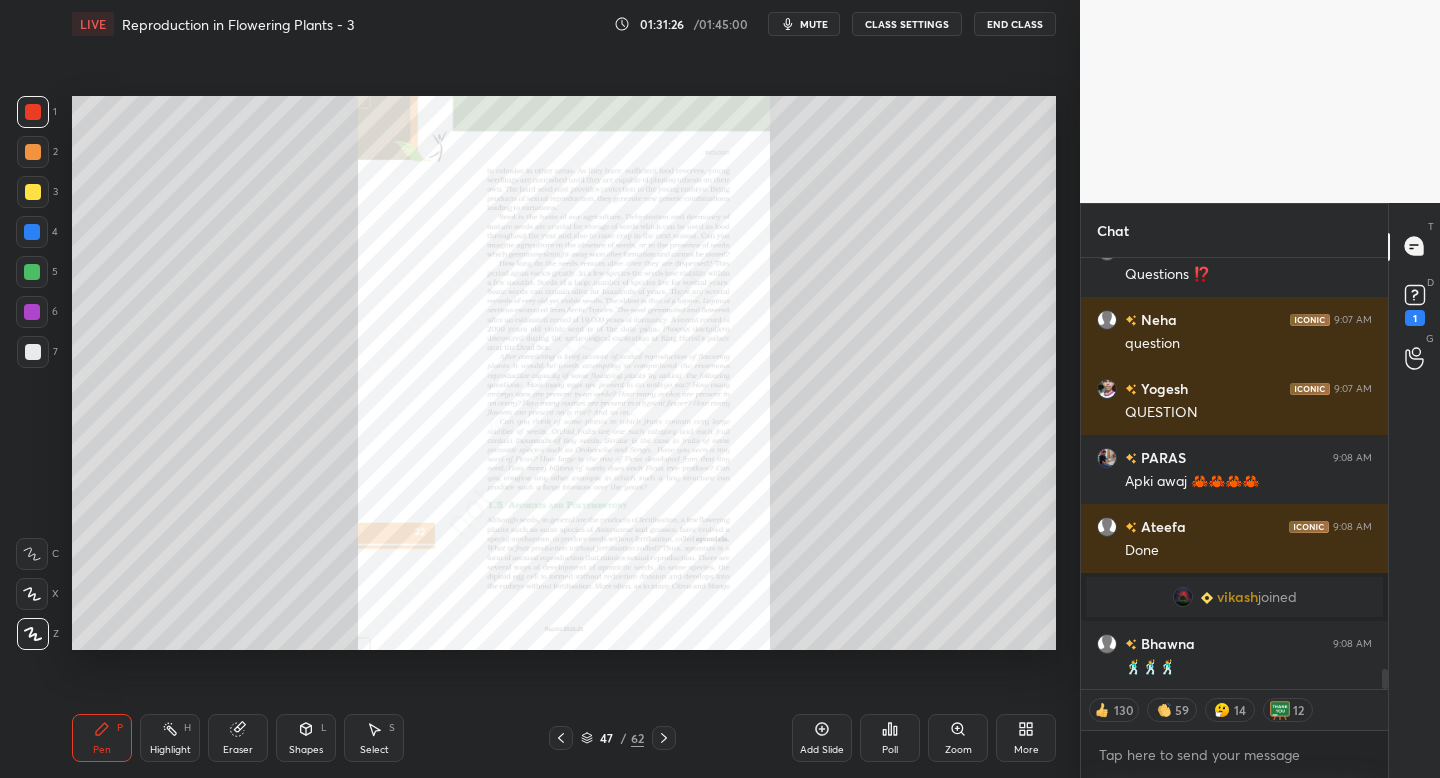 click 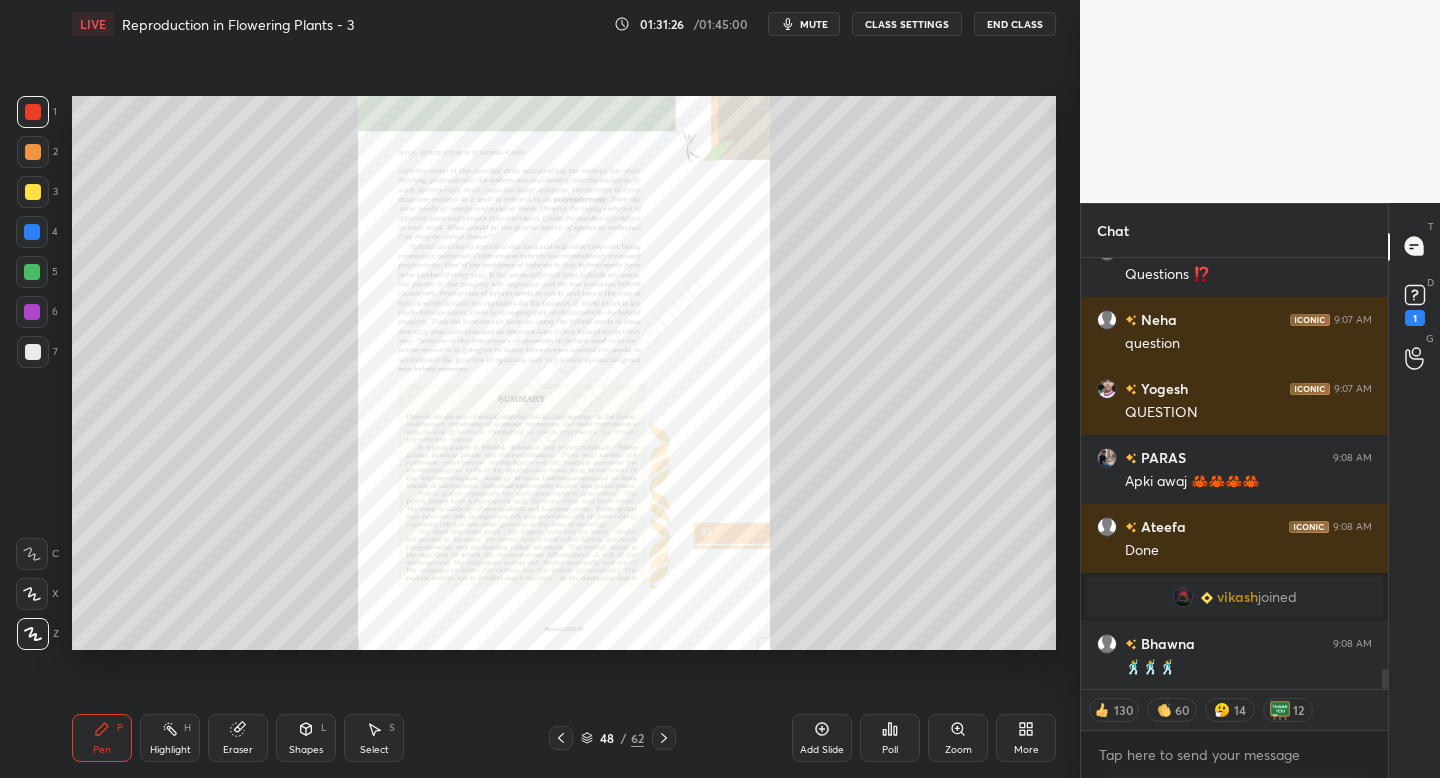 click 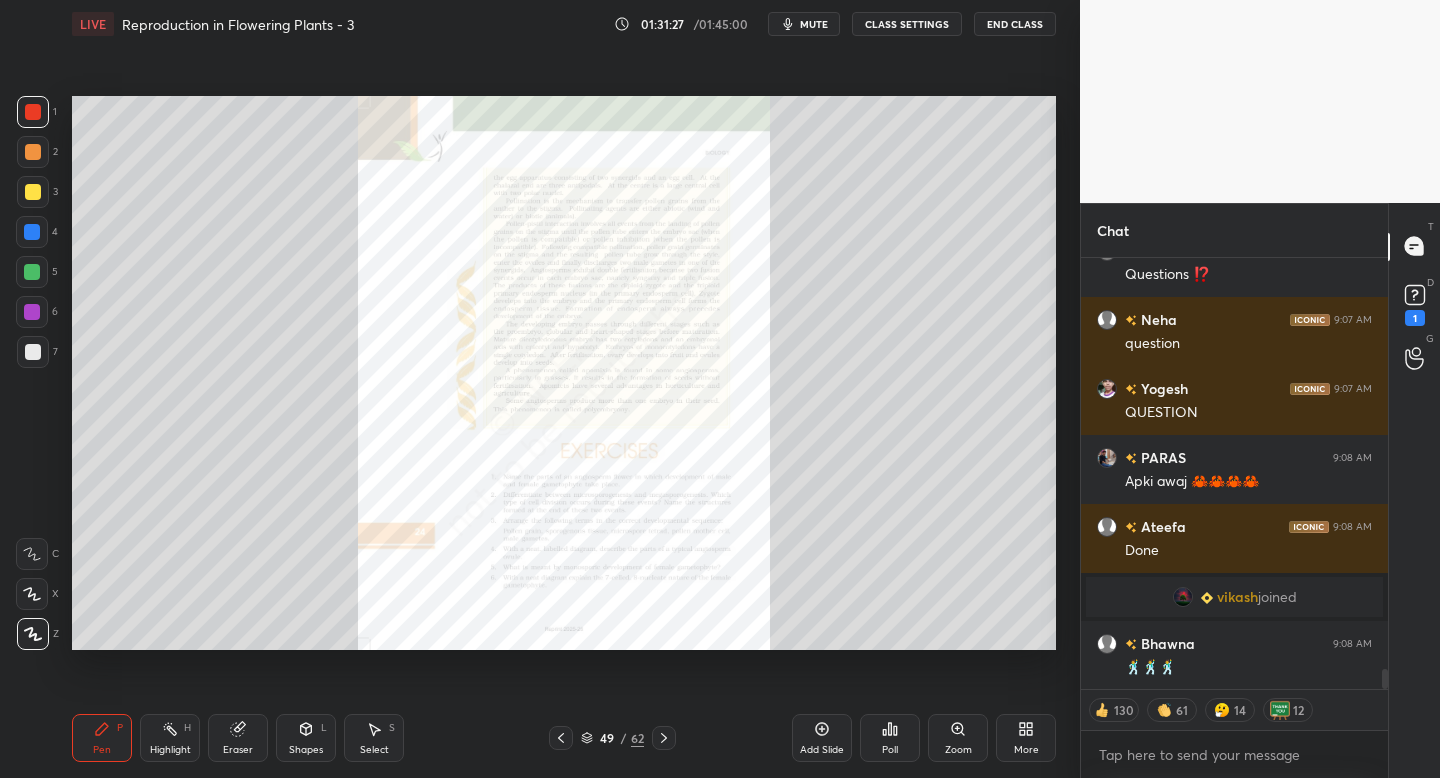 click 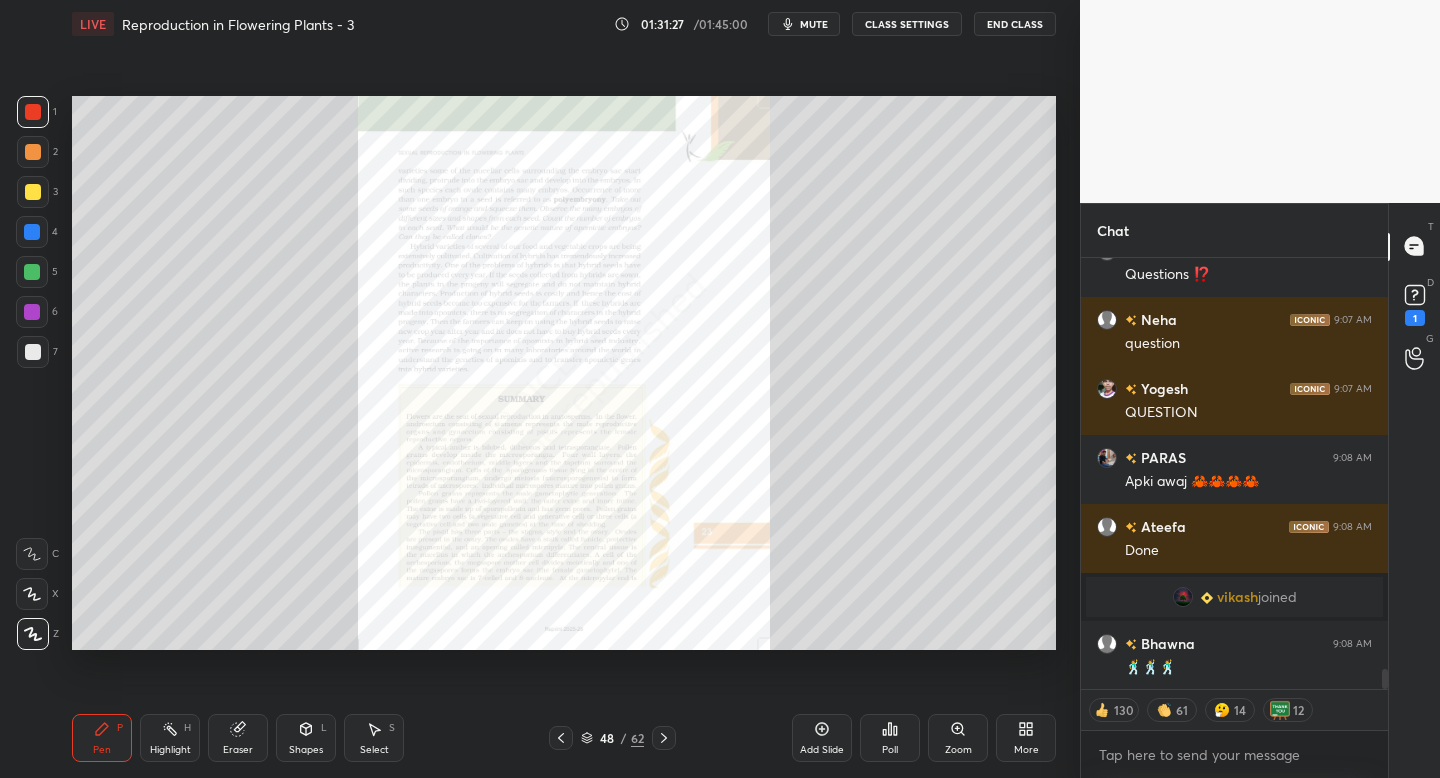 click 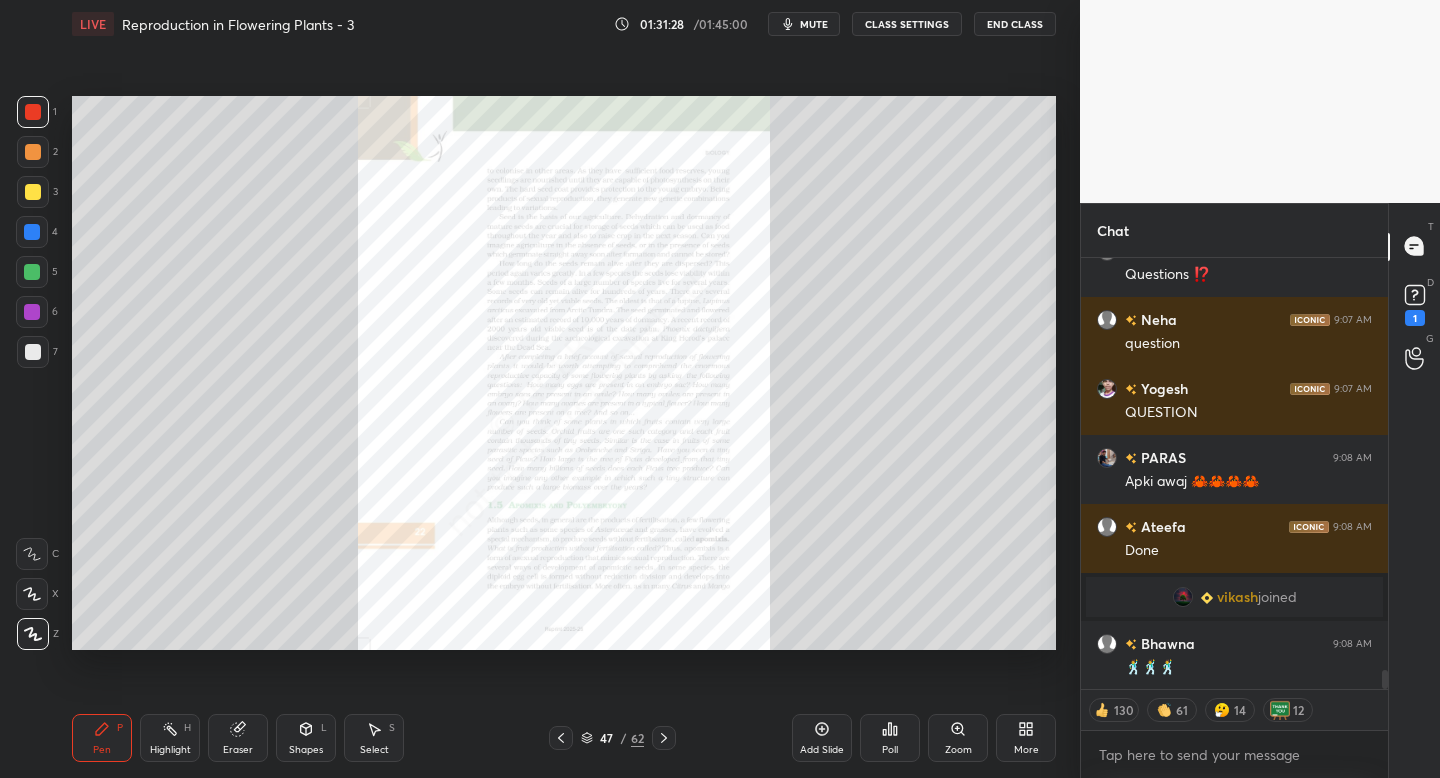 scroll, scrollTop: 9135, scrollLeft: 0, axis: vertical 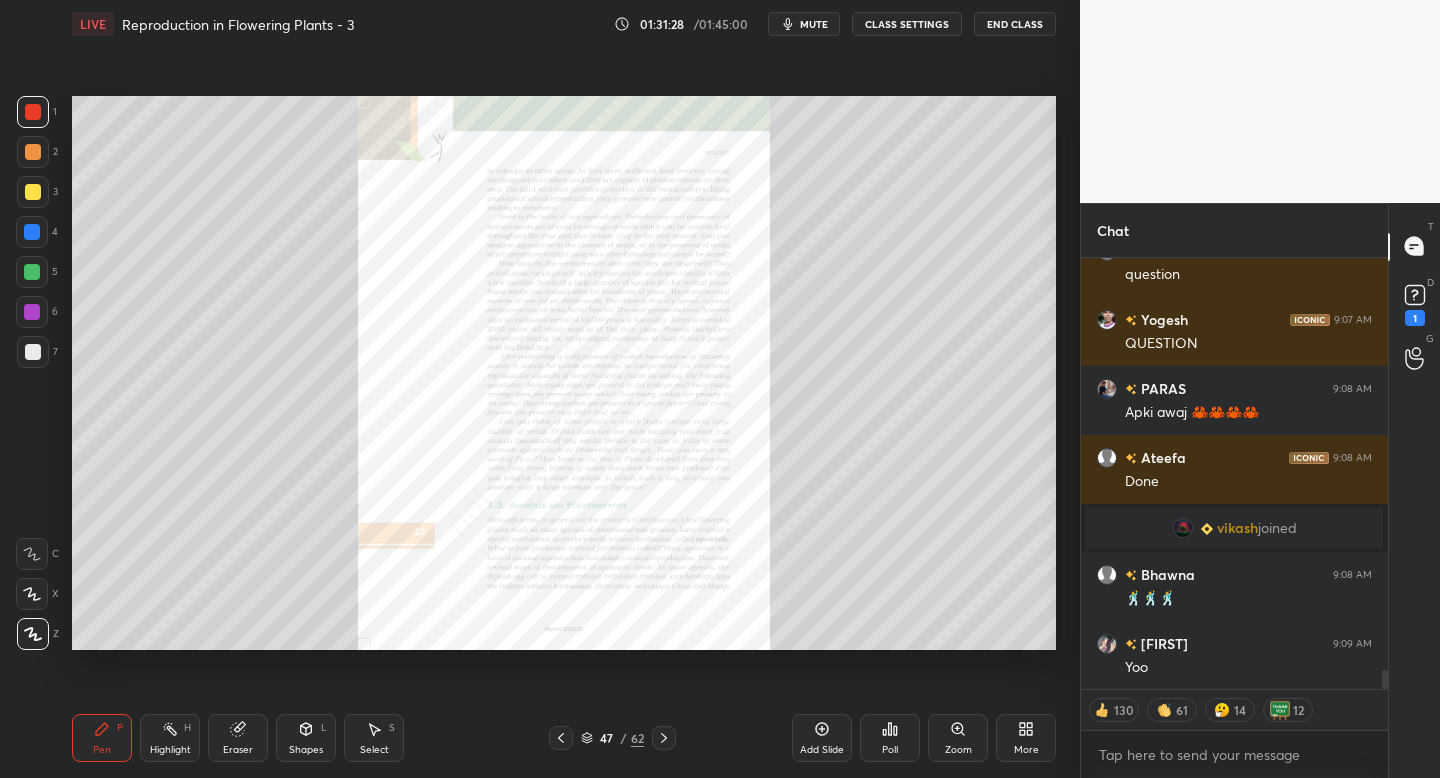 click 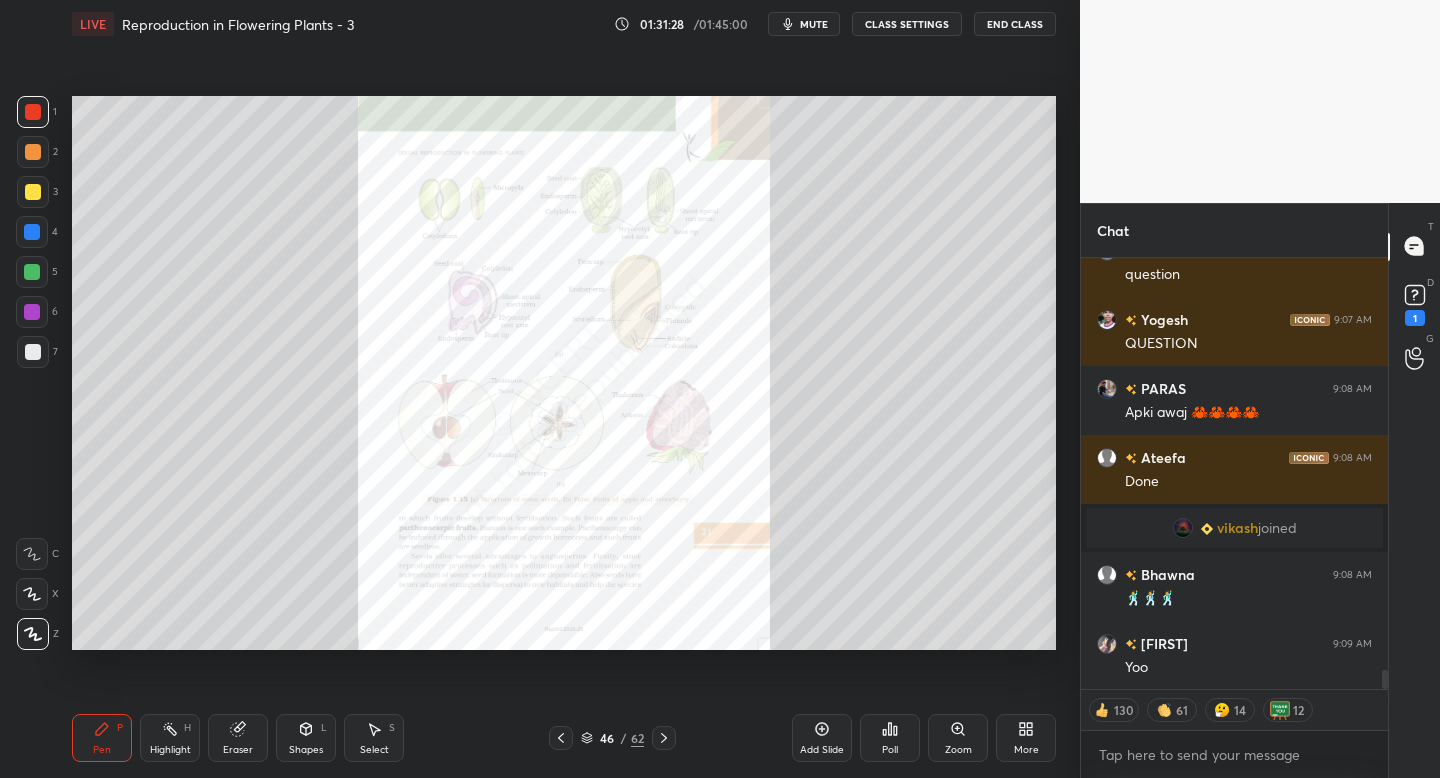 click 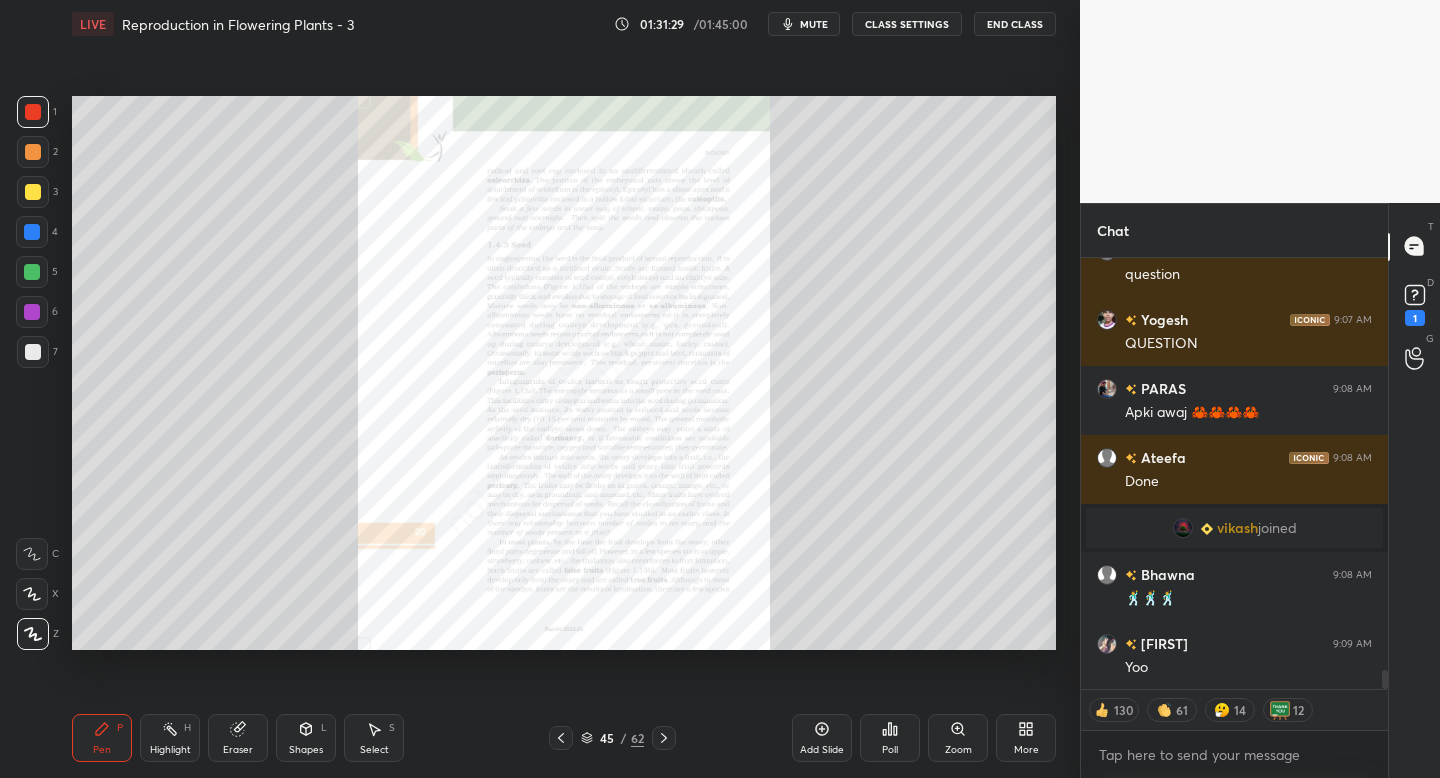 click on "Add Slide" at bounding box center (822, 738) 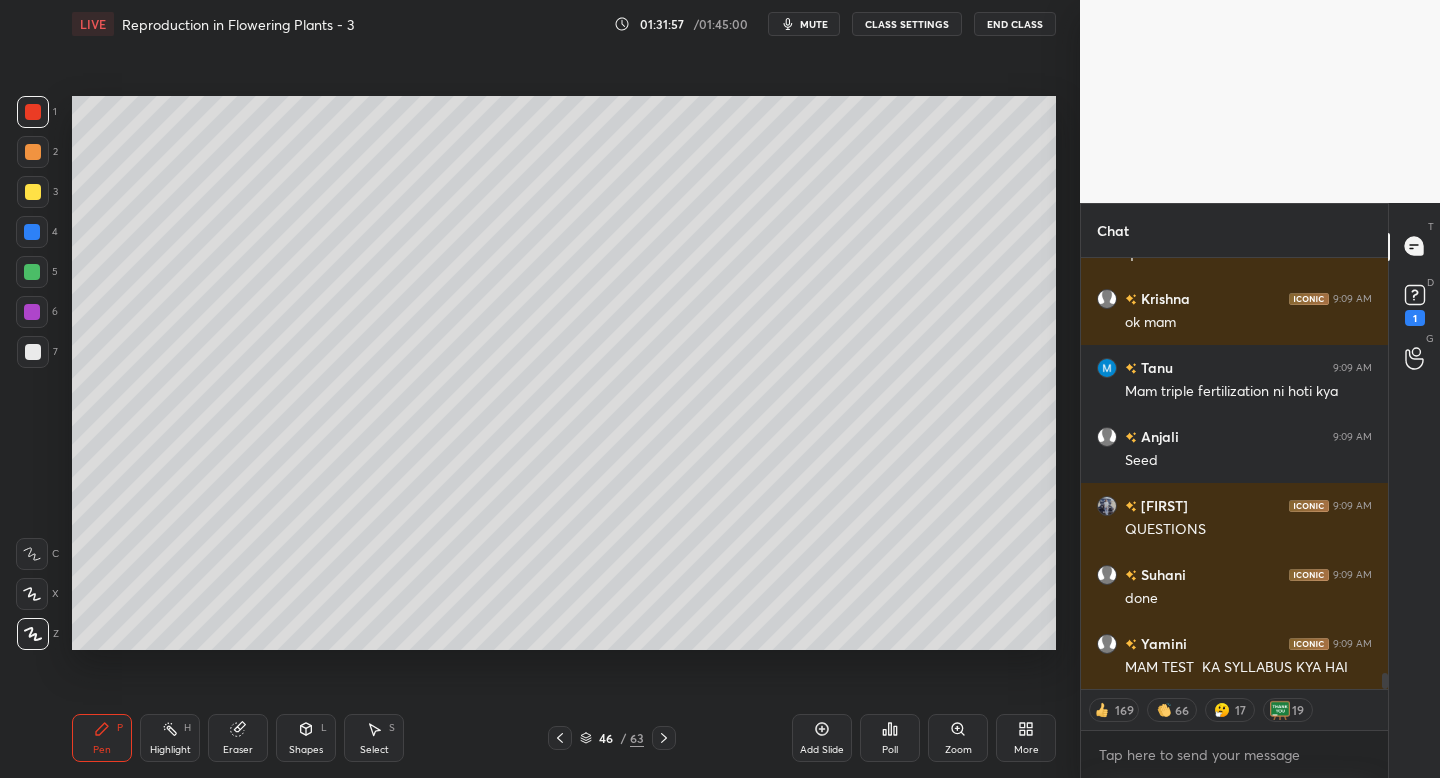 scroll, scrollTop: 11133, scrollLeft: 0, axis: vertical 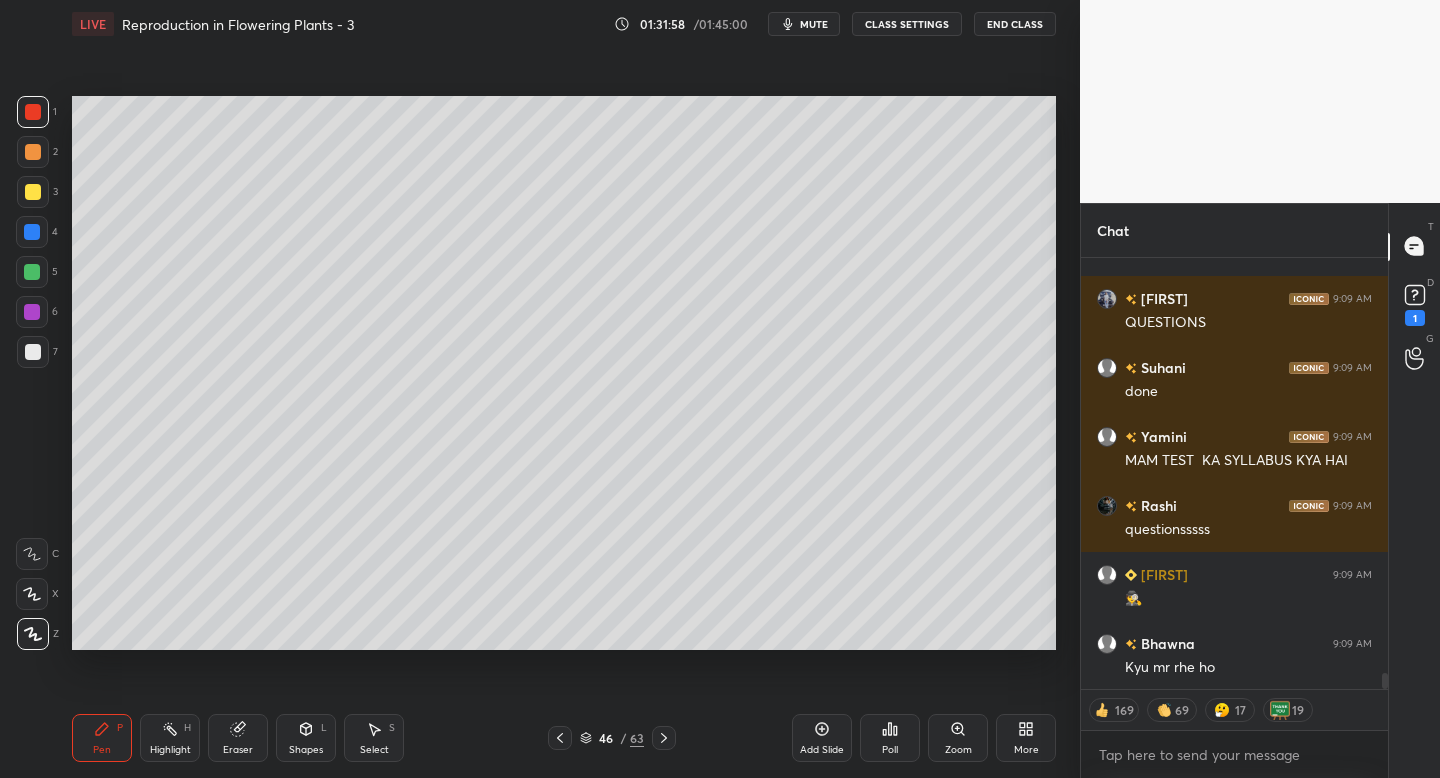 click on "More" at bounding box center [1026, 750] 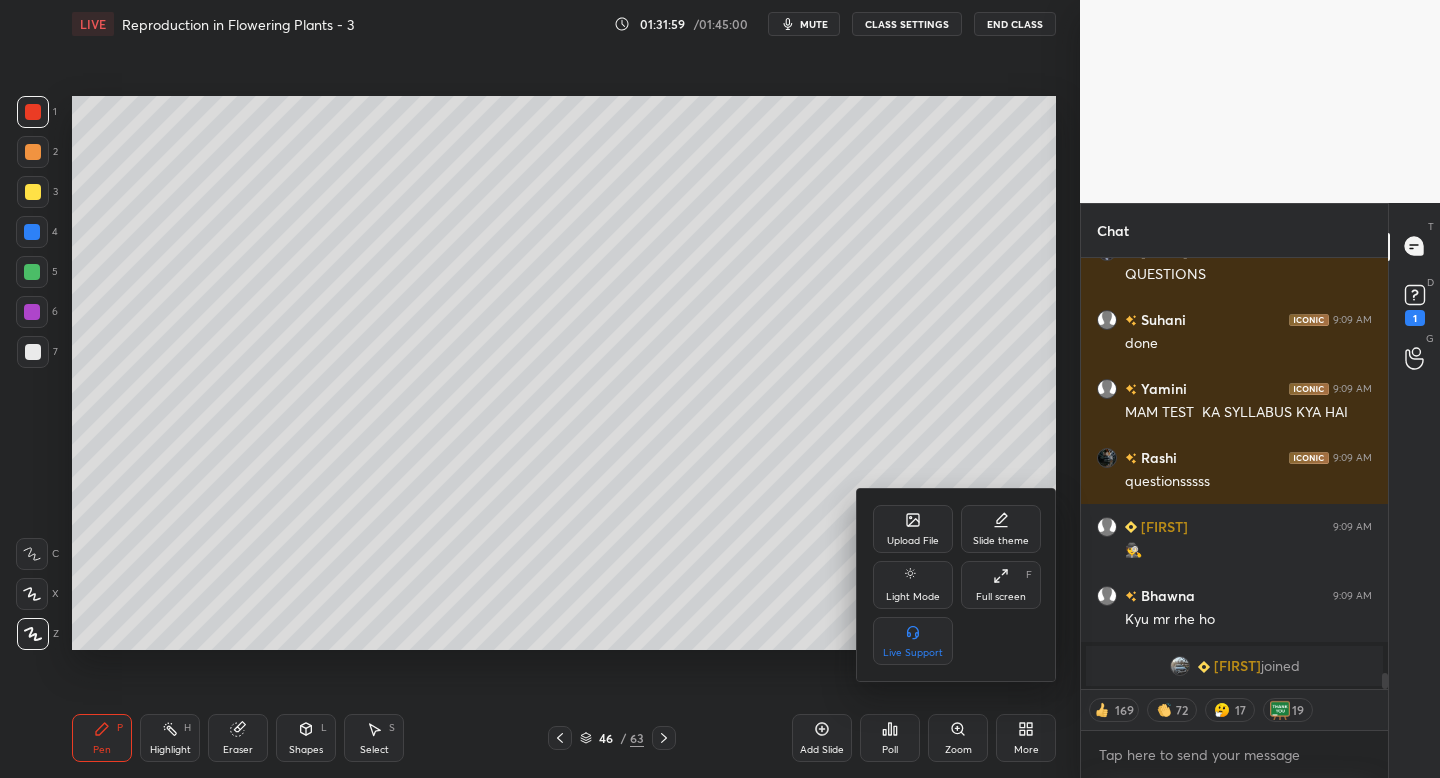 click on "Upload File" at bounding box center (913, 529) 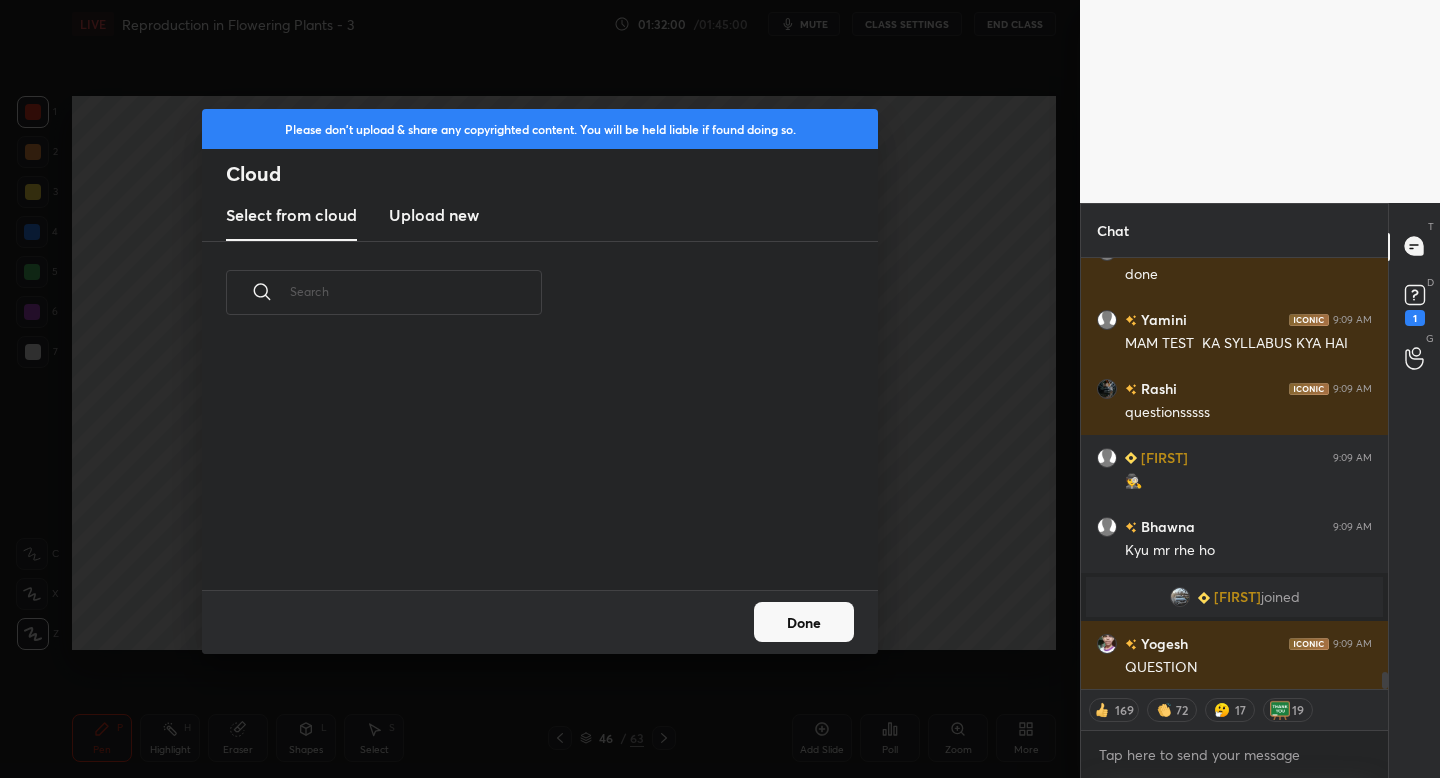 scroll, scrollTop: 7, scrollLeft: 11, axis: both 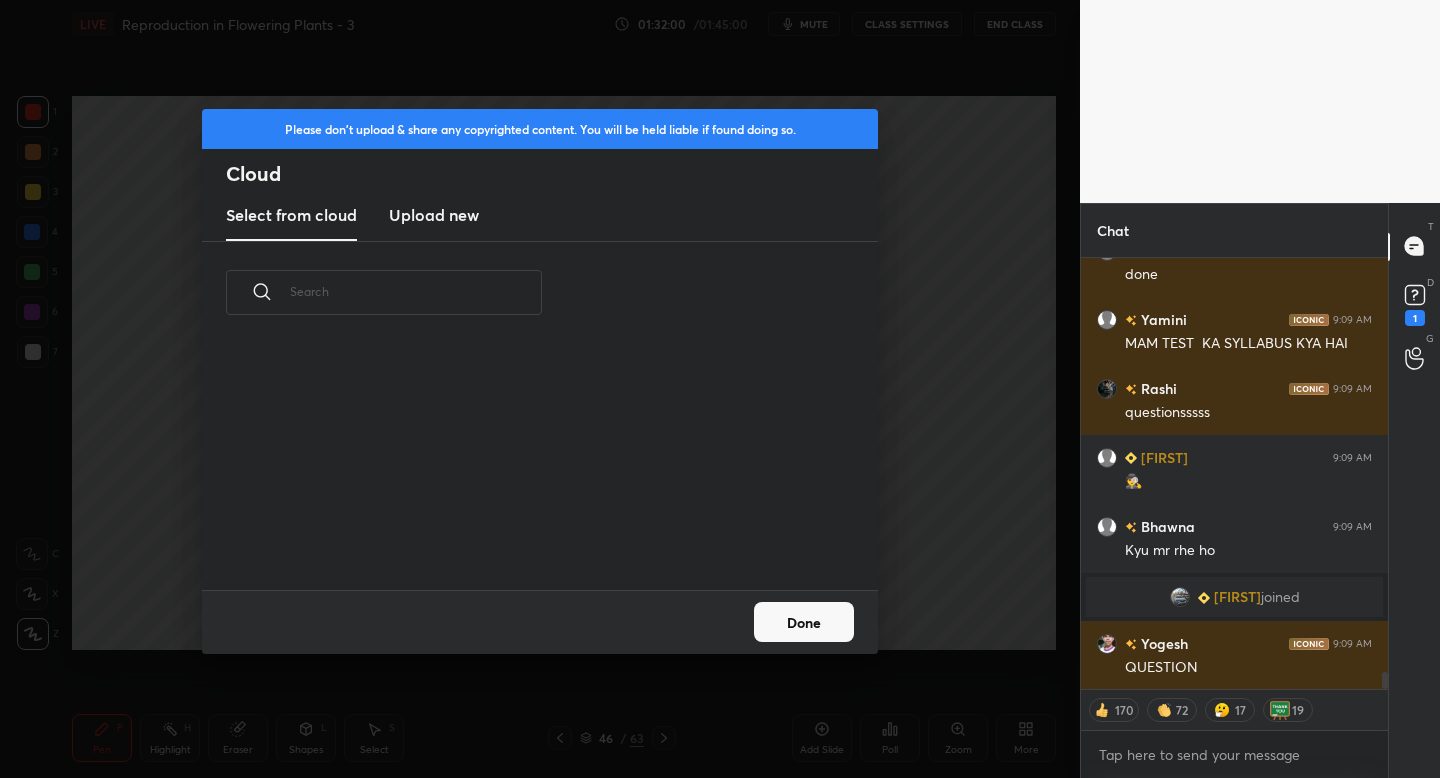 click on "Upload new" at bounding box center [434, 215] 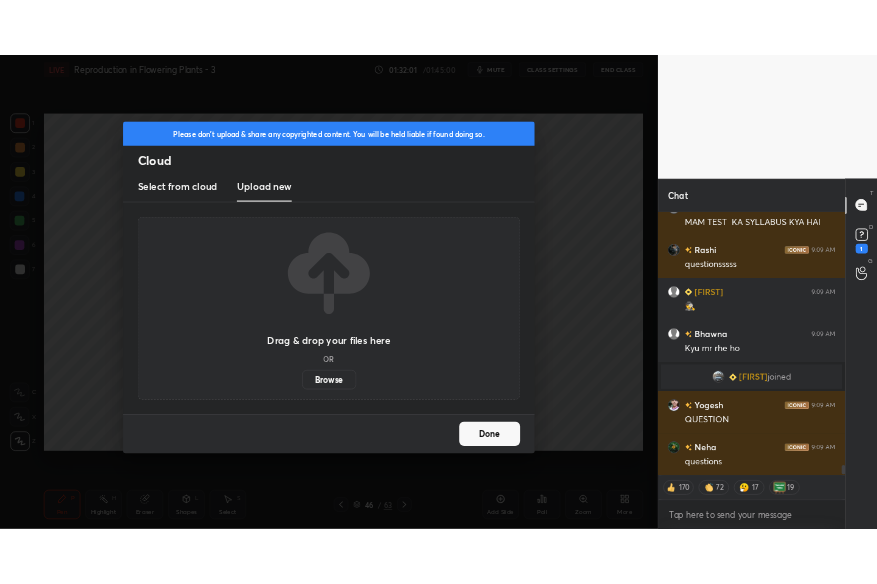 scroll, scrollTop: 10962, scrollLeft: 0, axis: vertical 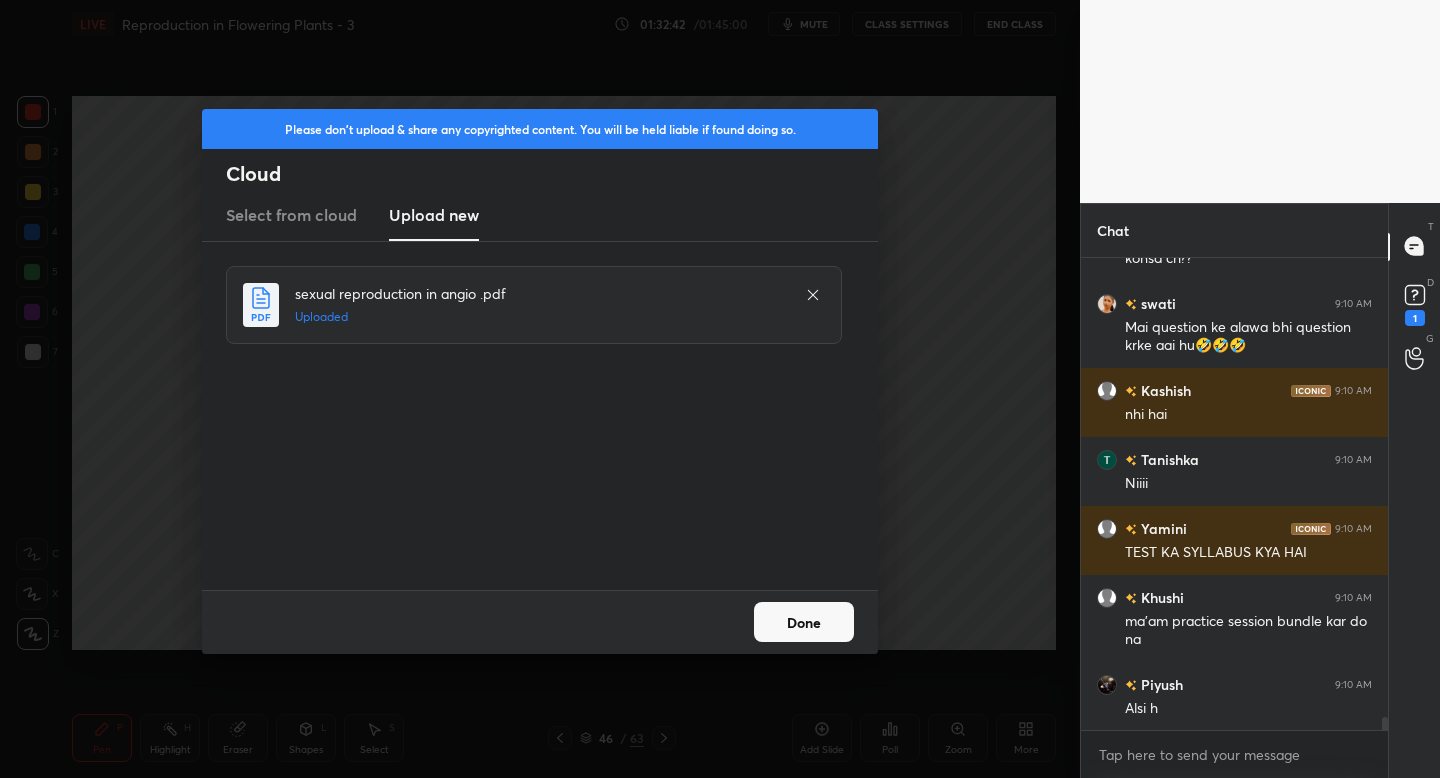 drag, startPoint x: 797, startPoint y: 625, endPoint x: 795, endPoint y: 636, distance: 11.18034 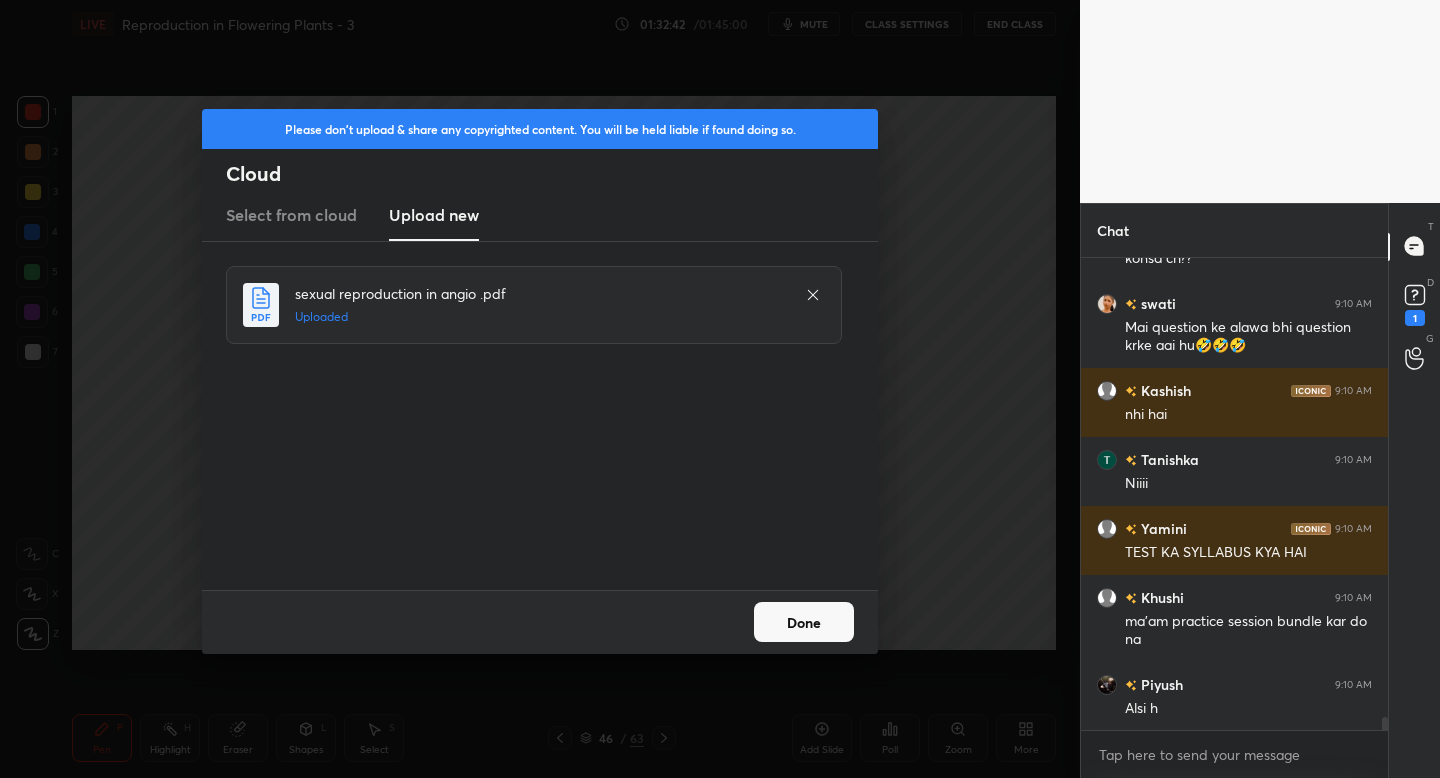 click on "Done" at bounding box center [804, 622] 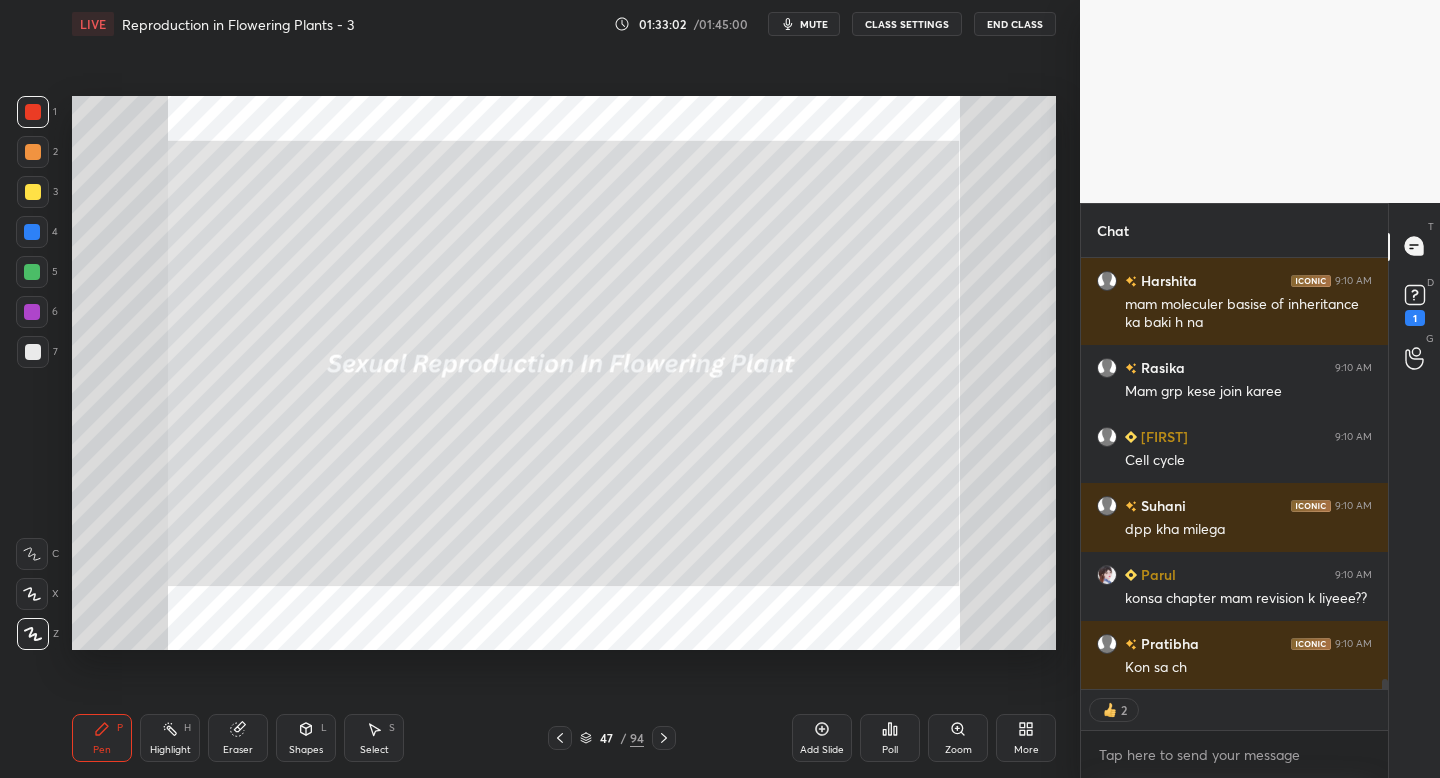 click 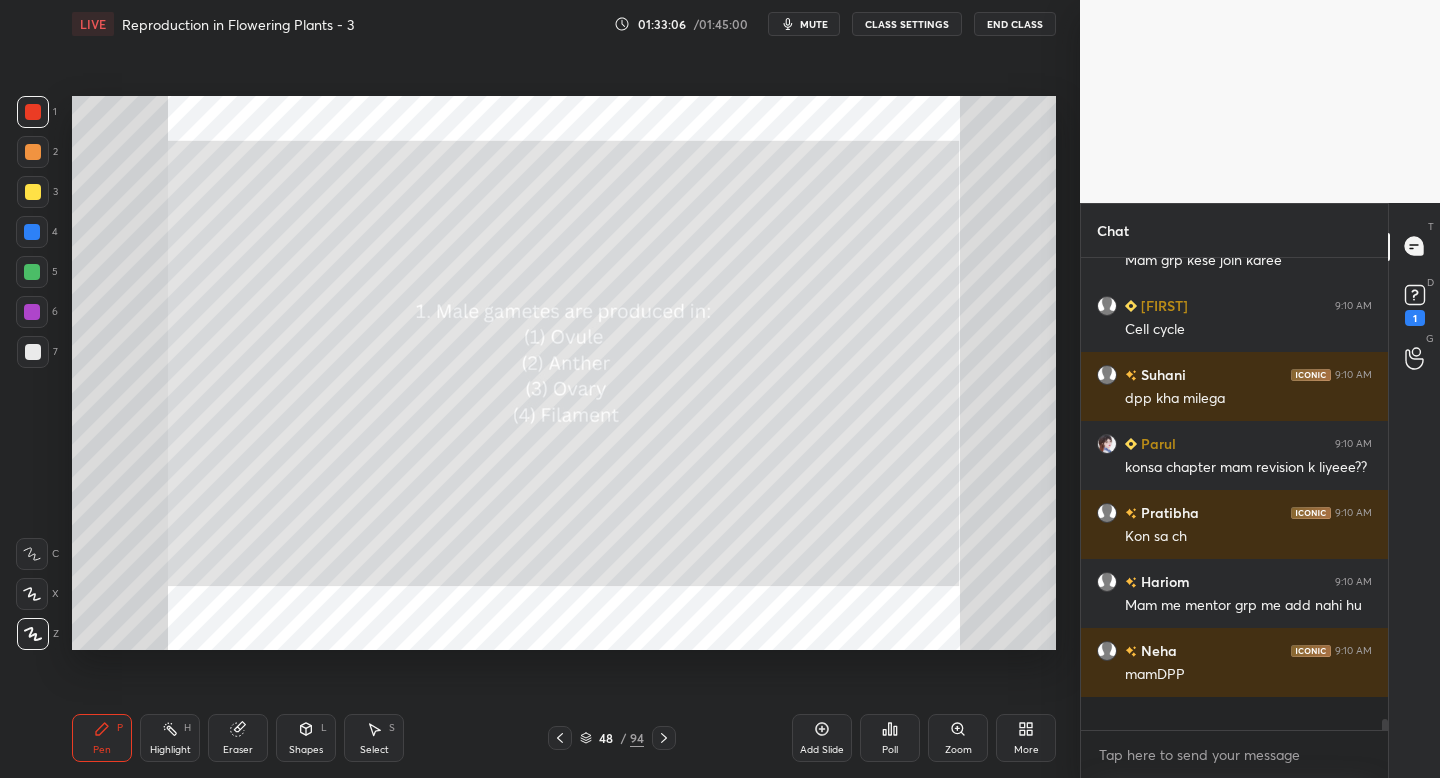 click on "Poll" at bounding box center [890, 750] 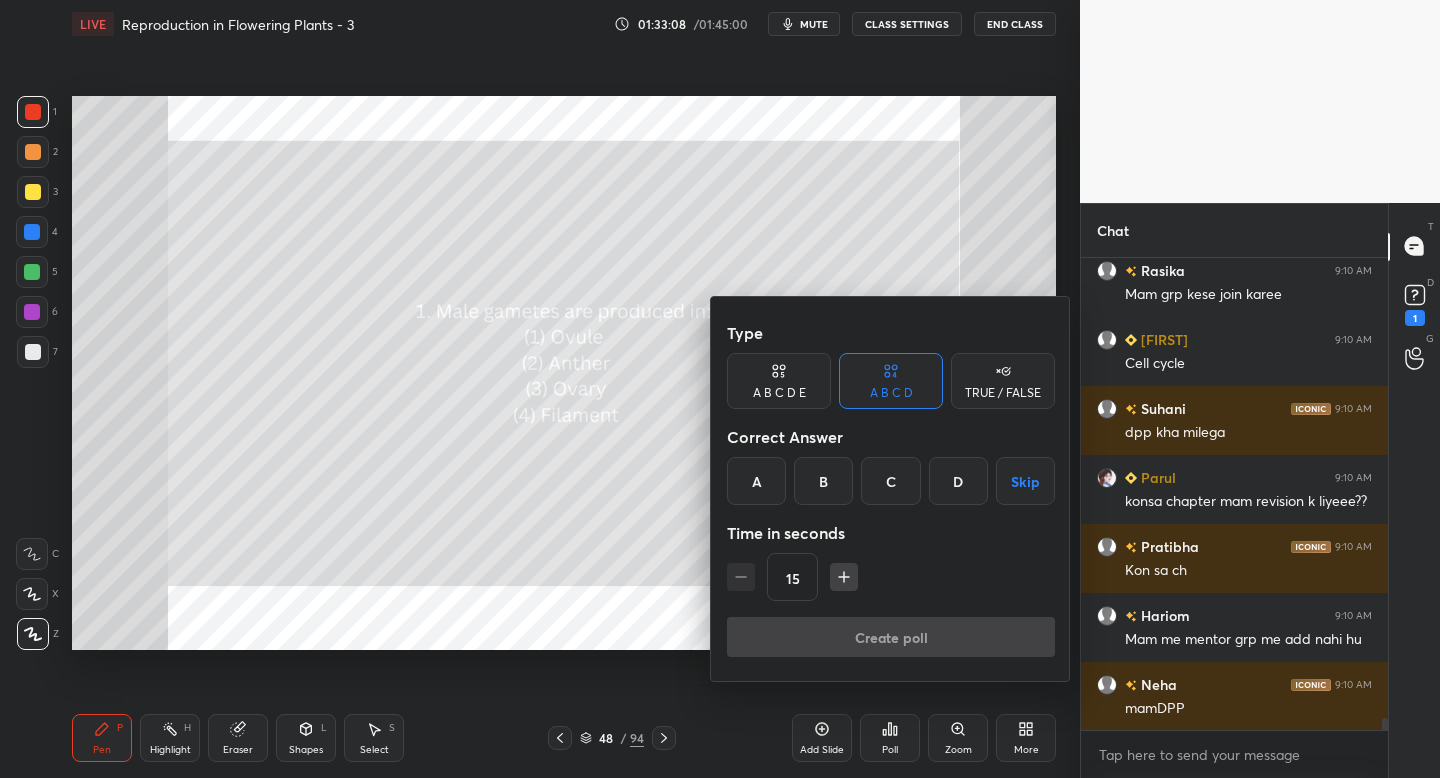 click on "B" at bounding box center [823, 481] 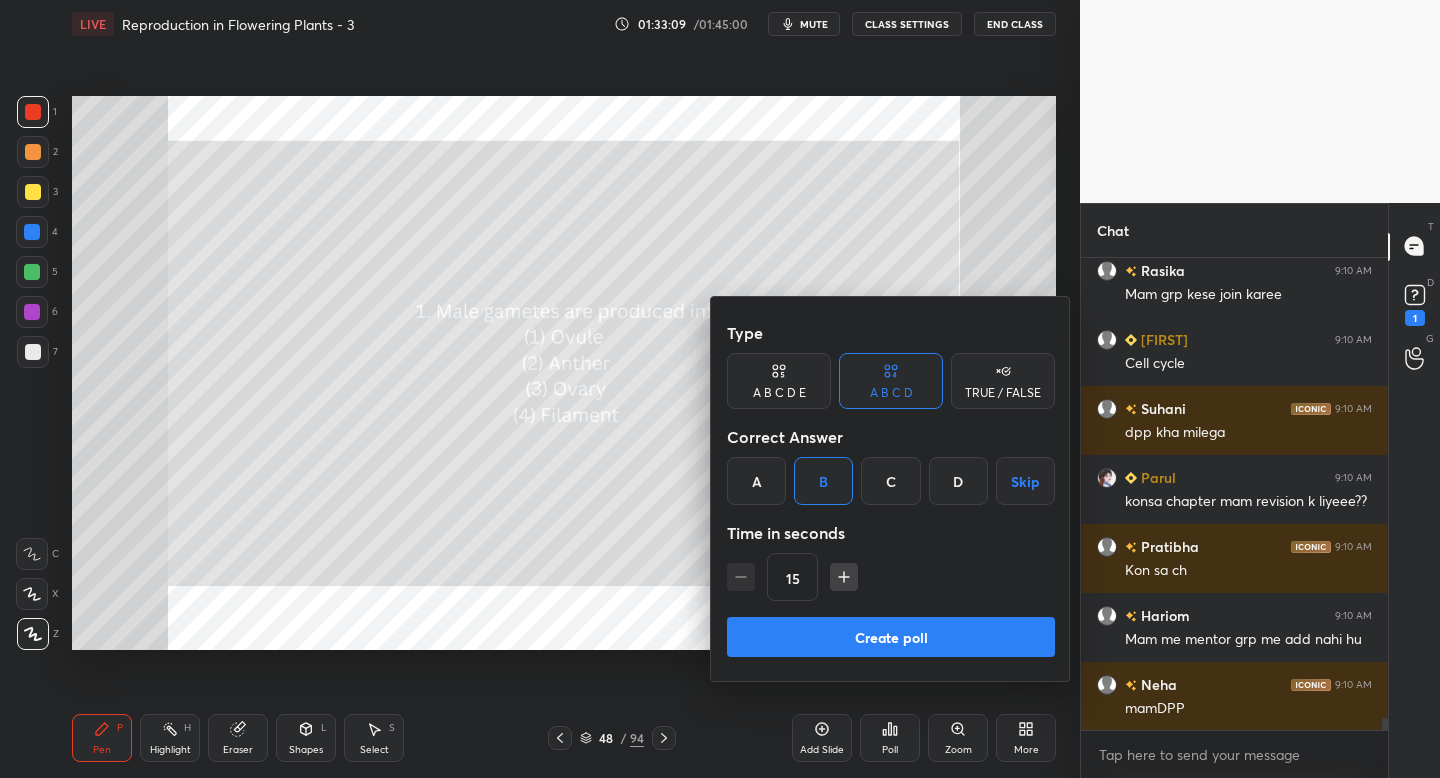 click on "Create poll" at bounding box center [891, 637] 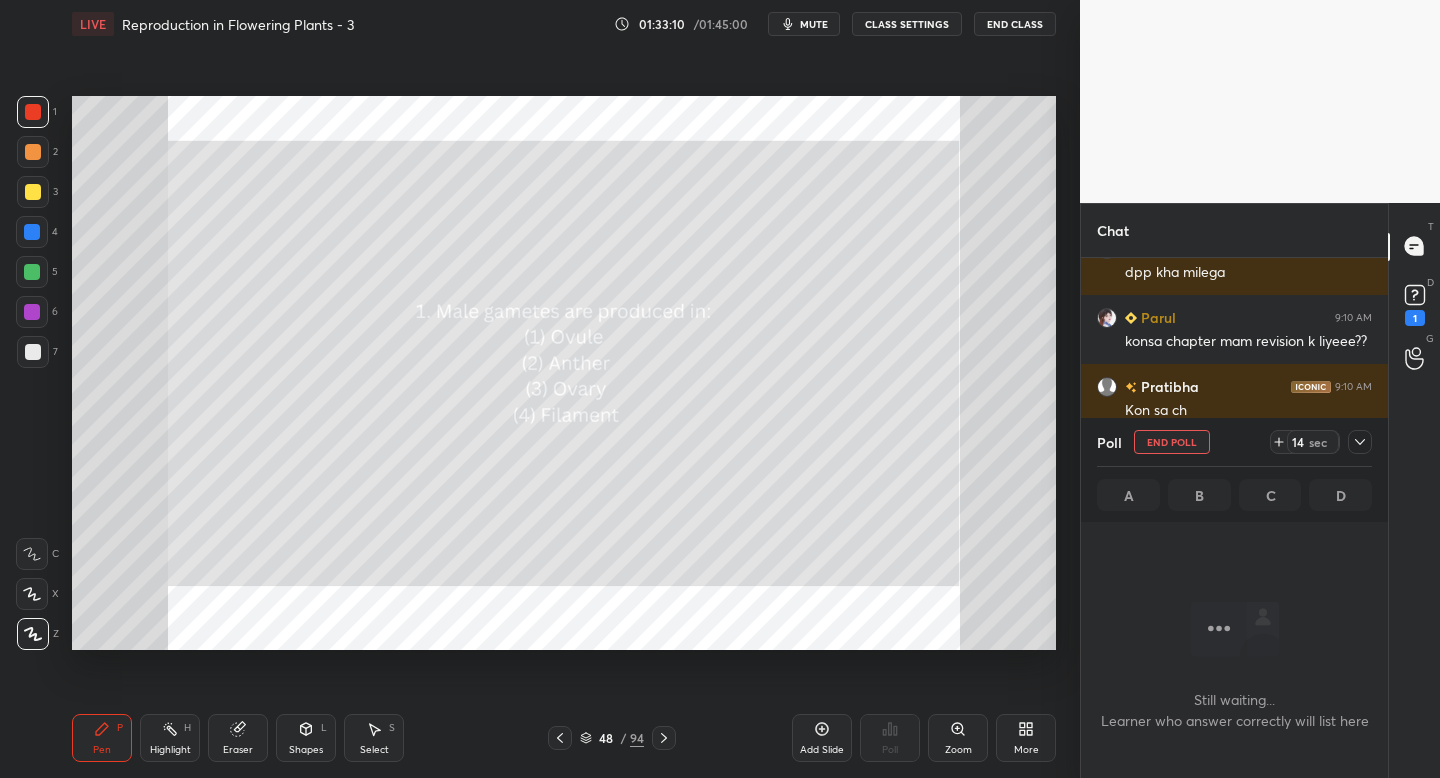 click 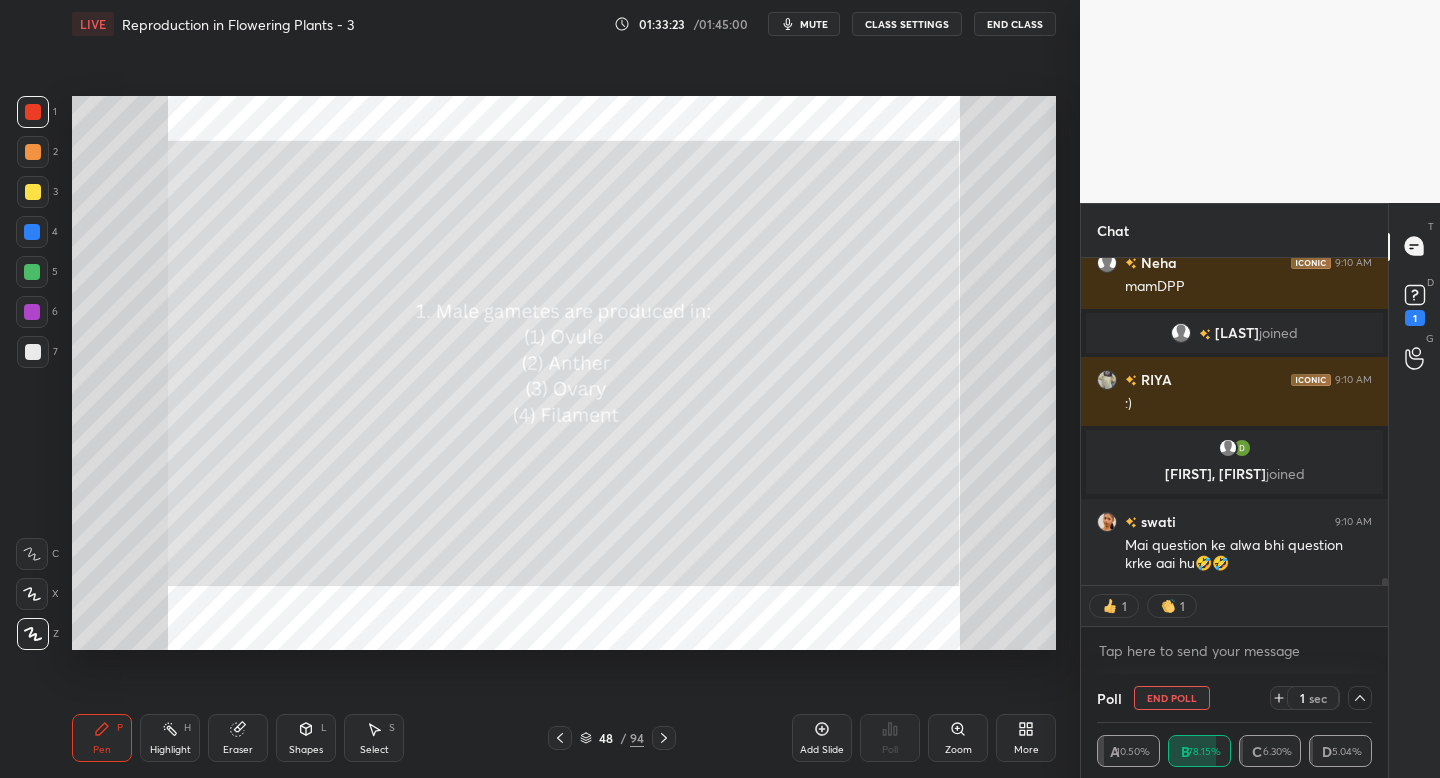 click 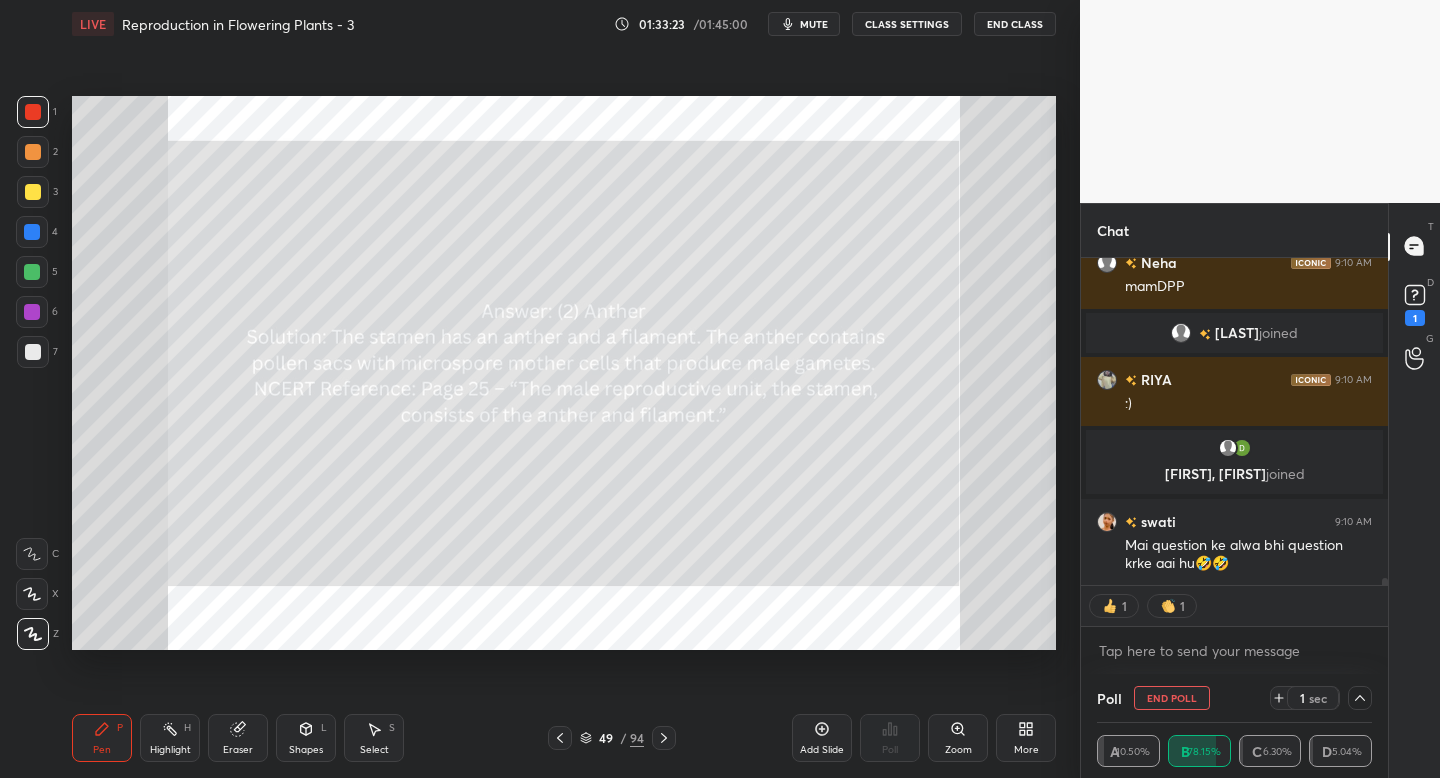 click 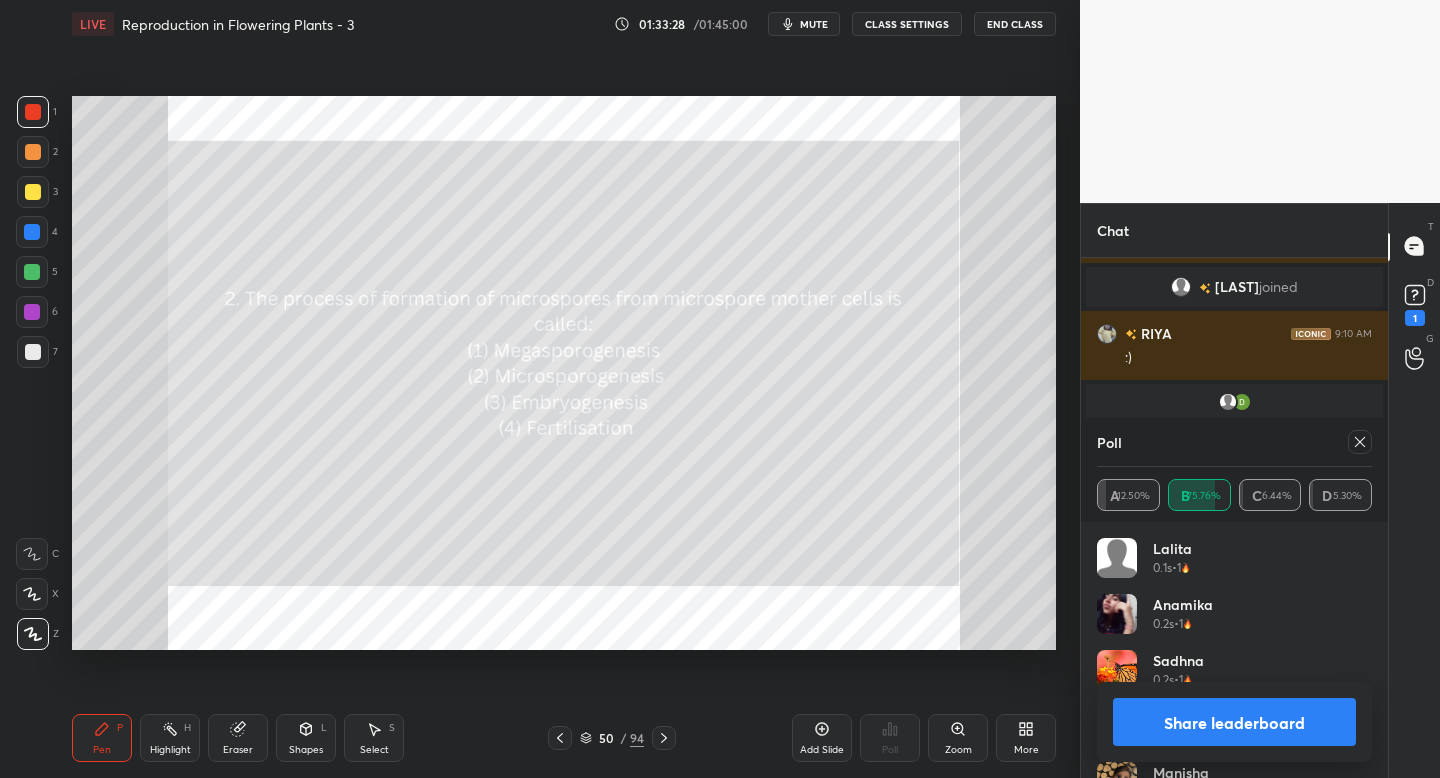 click 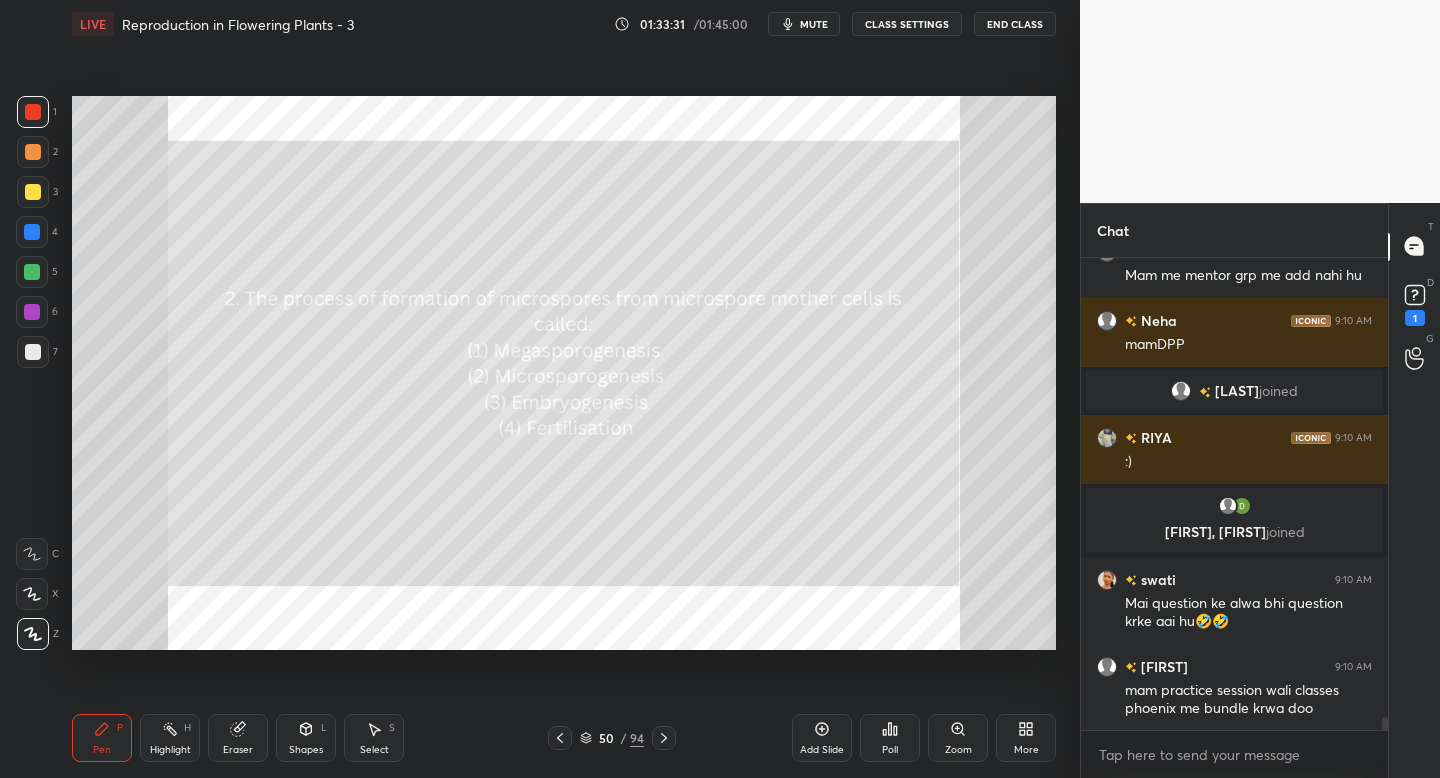 click on "Poll" at bounding box center [890, 738] 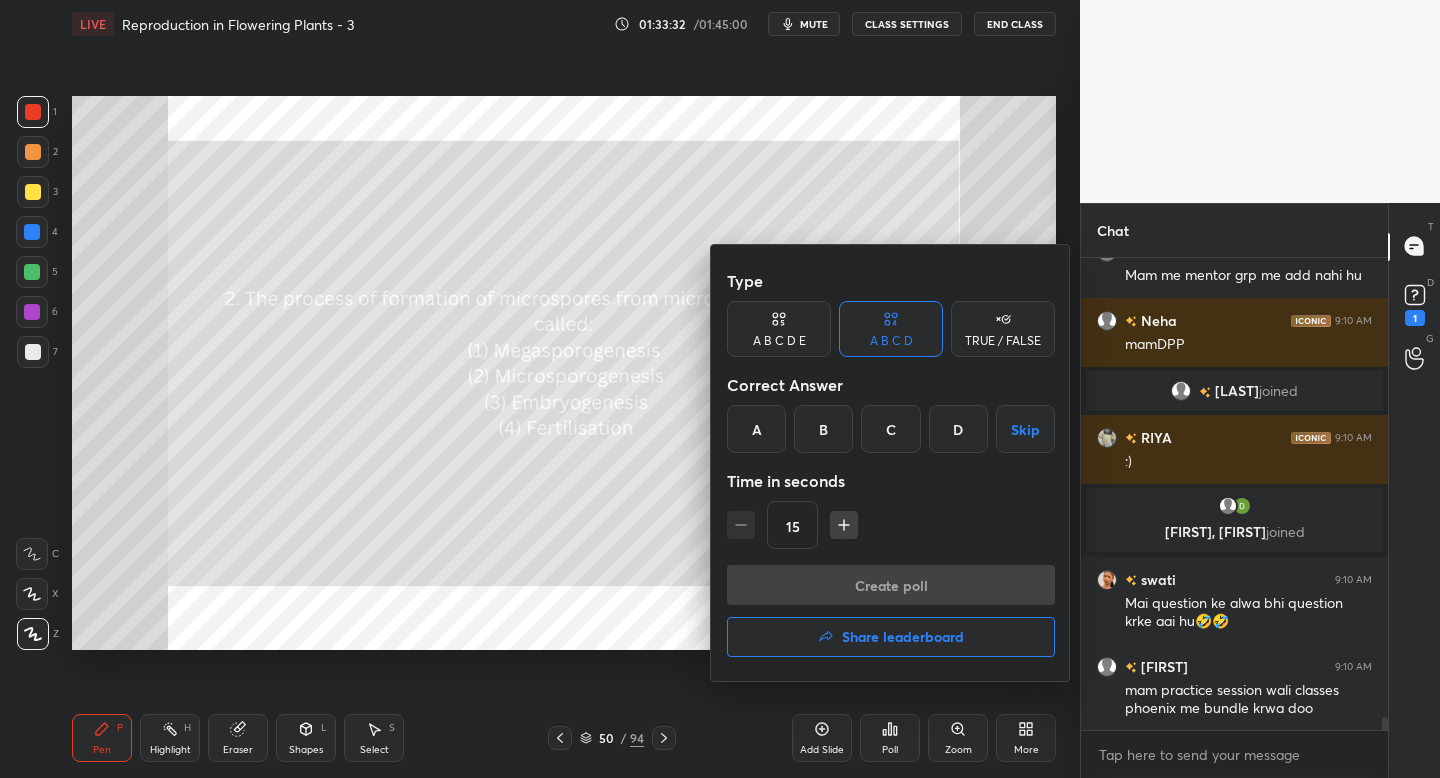 click on "B" at bounding box center (823, 429) 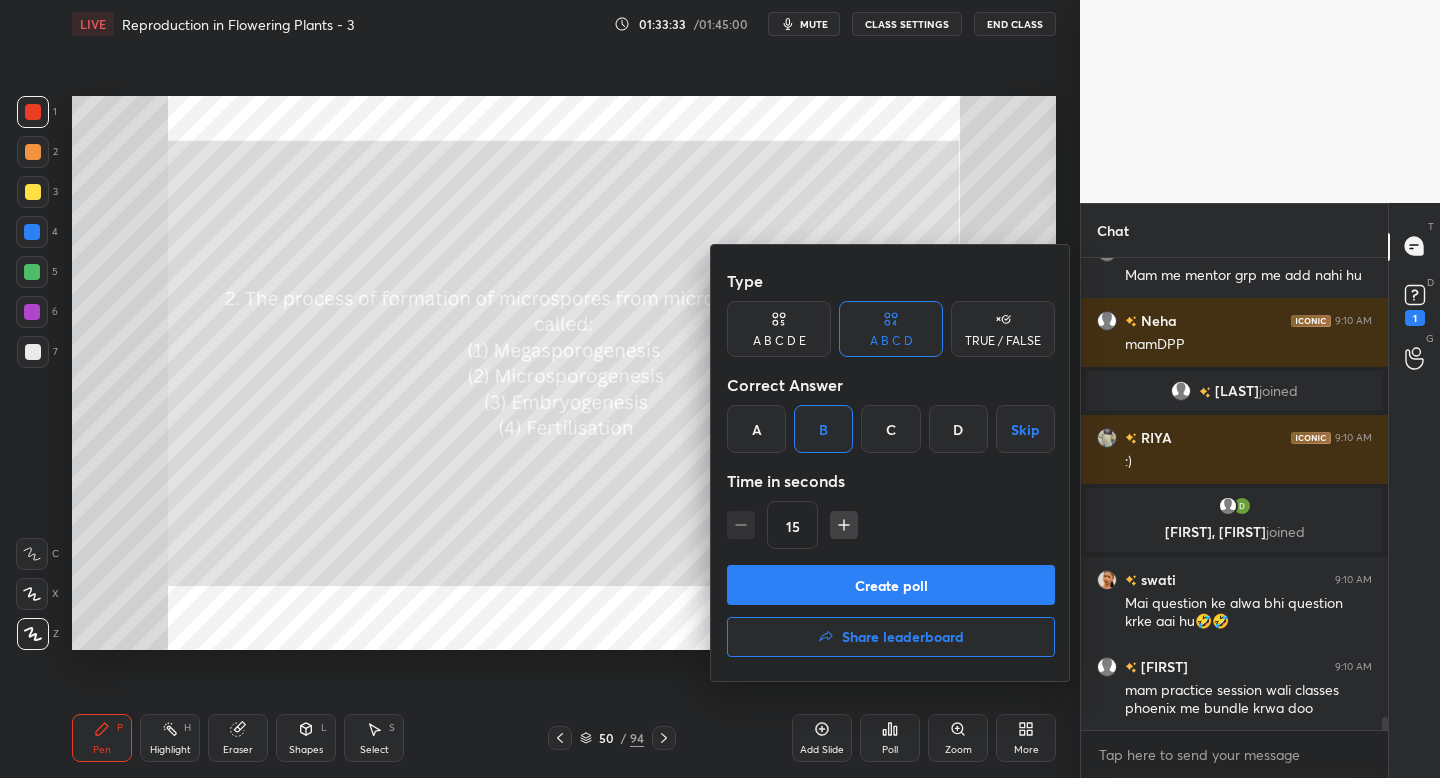 click on "Create poll" at bounding box center [891, 585] 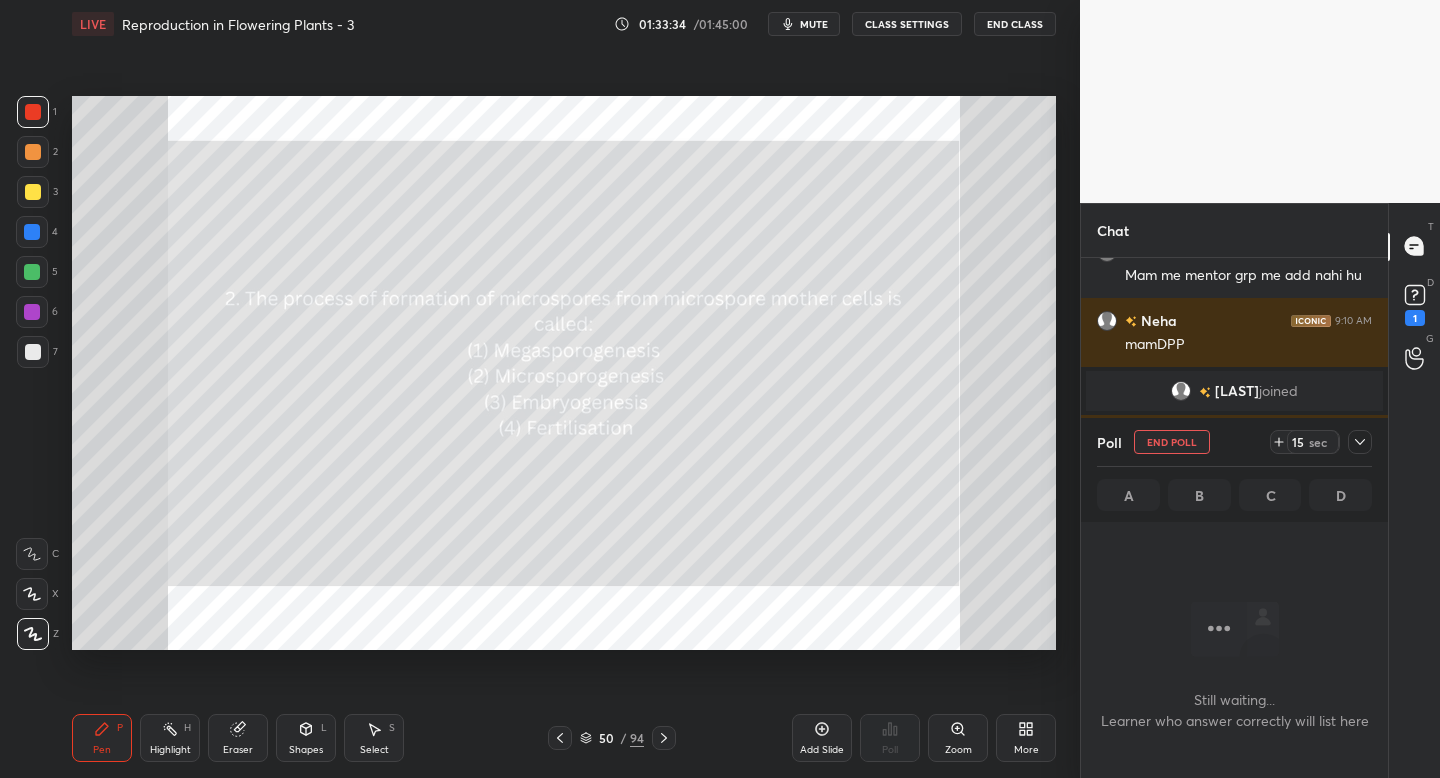 click 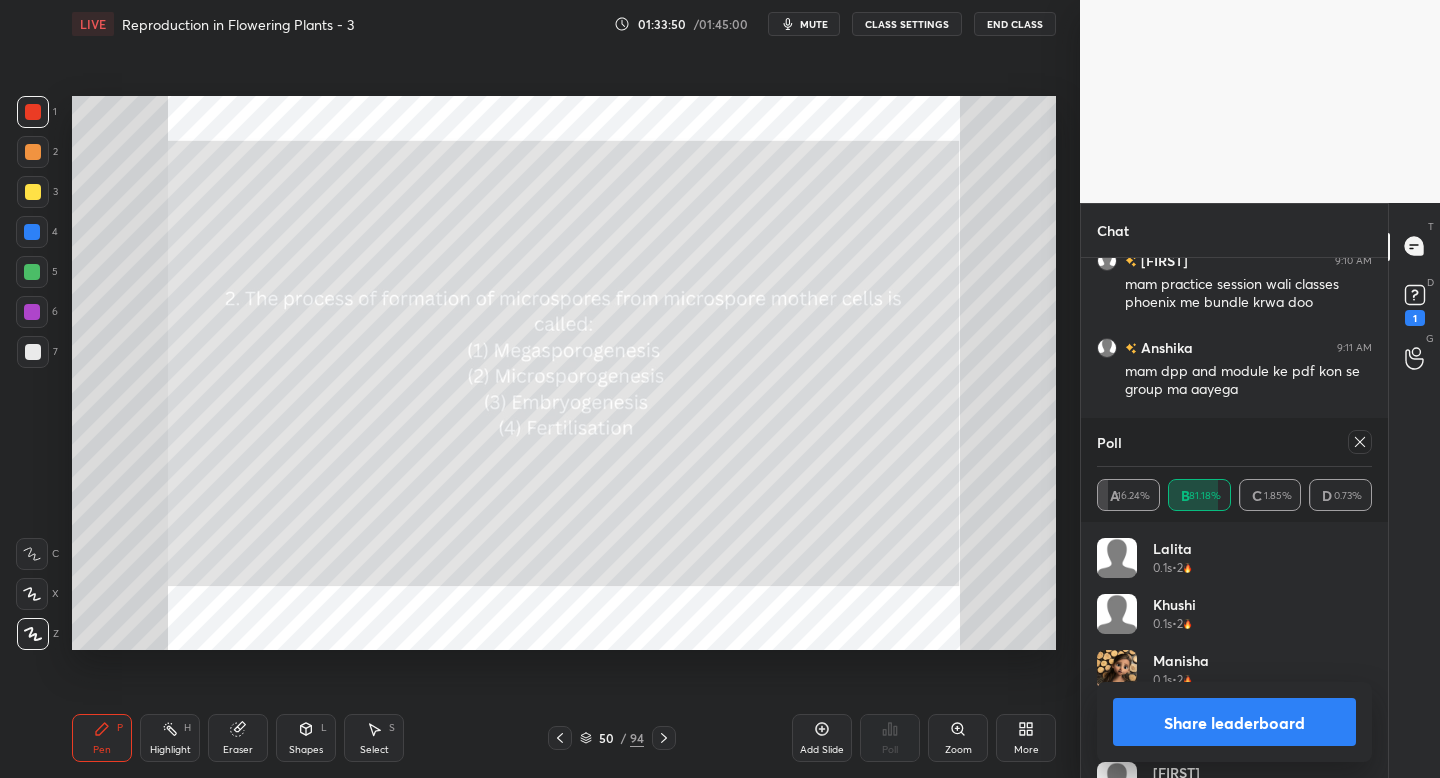 click 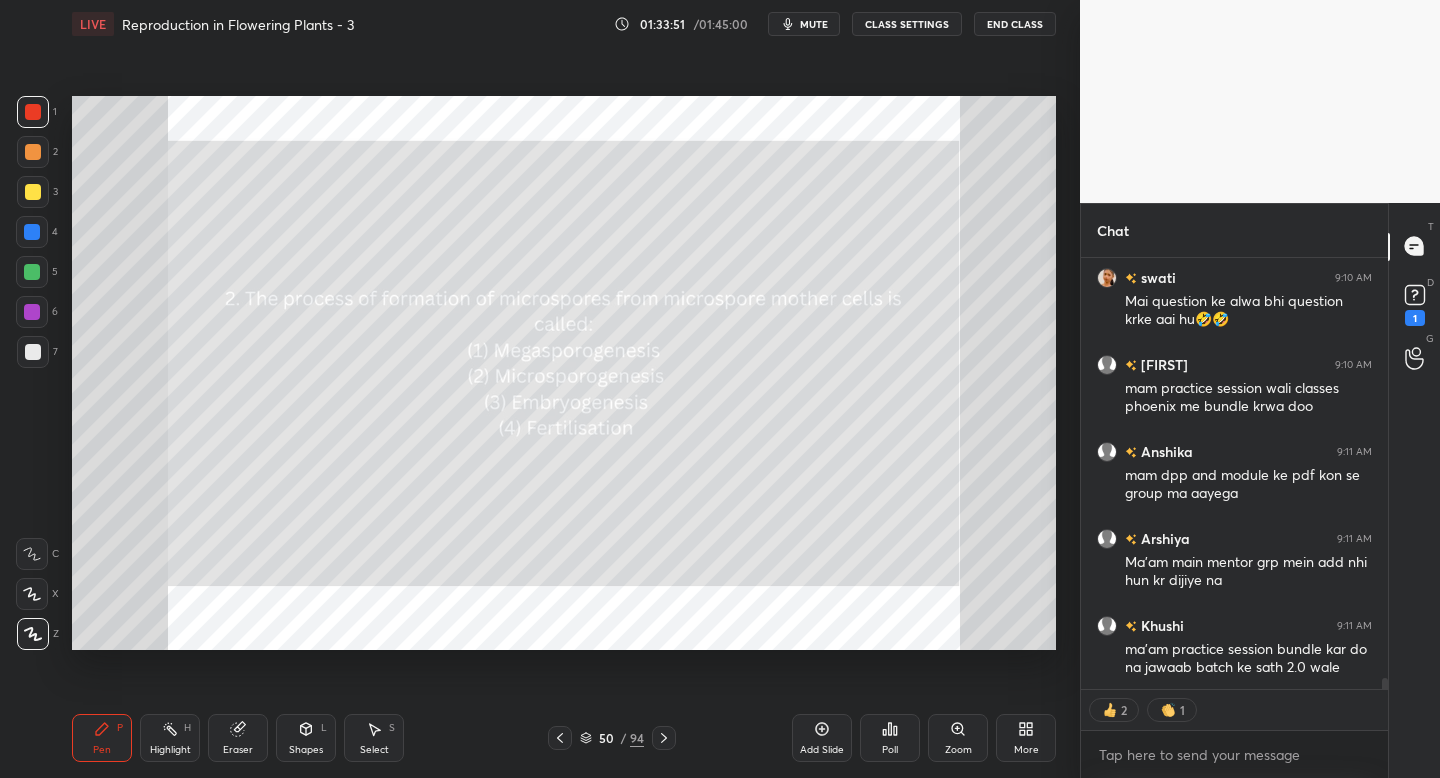 click 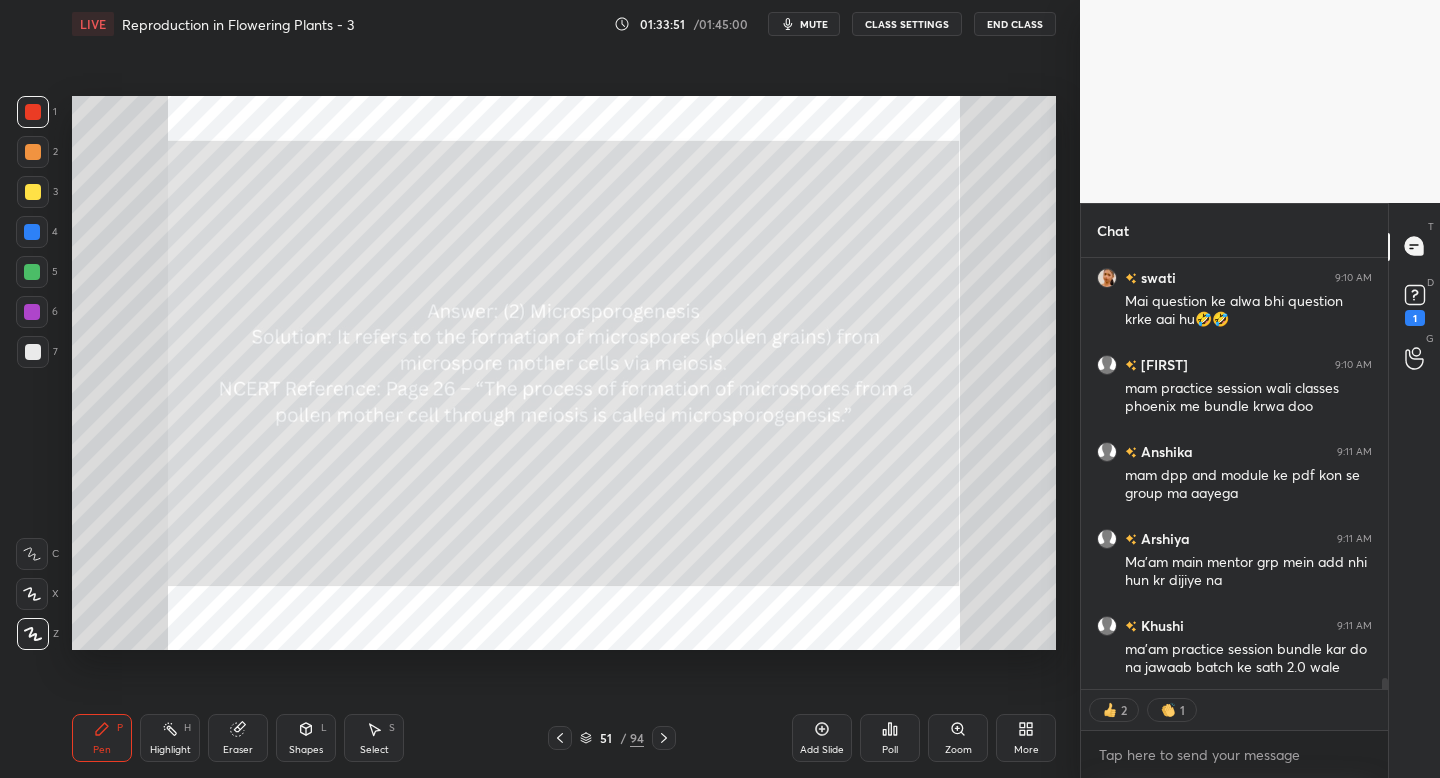 click 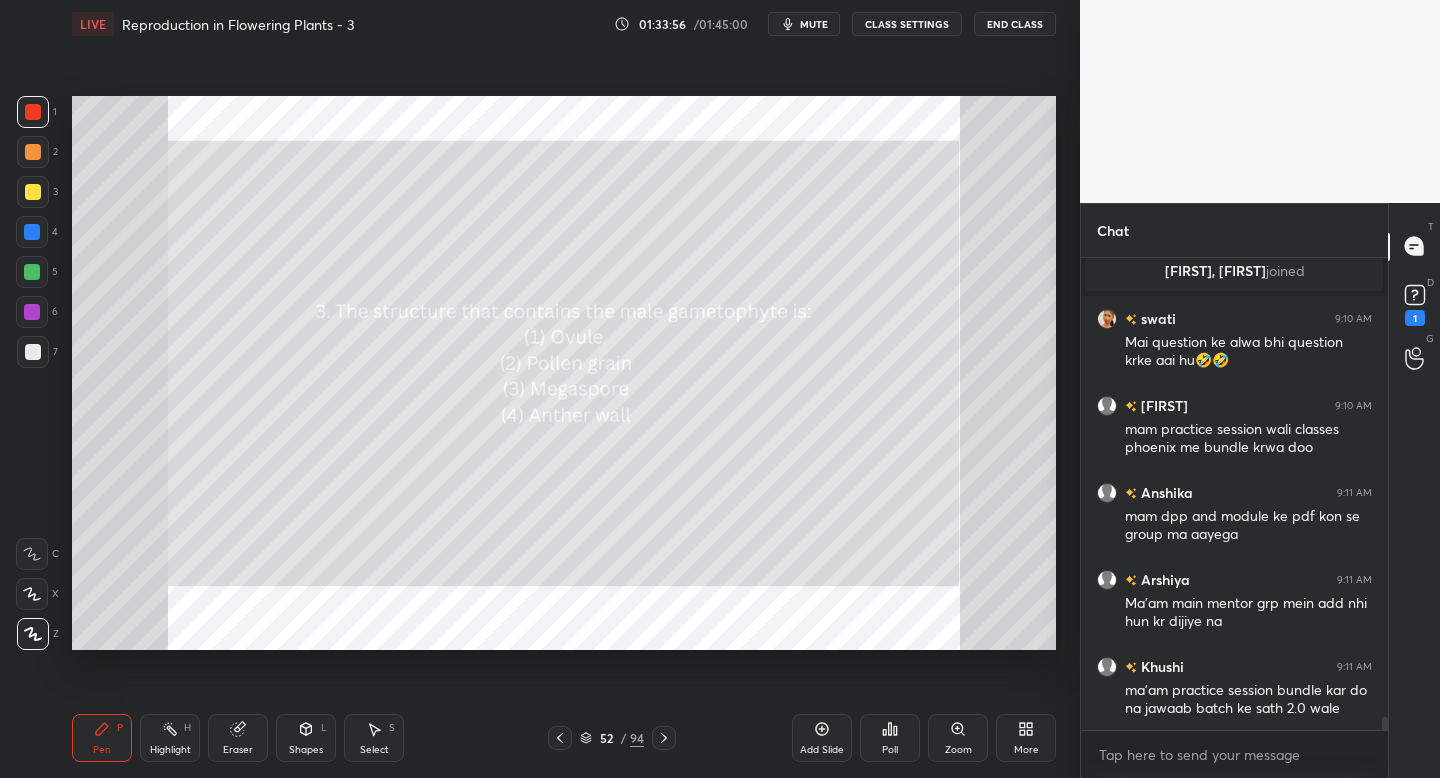 click on "Poll" at bounding box center (890, 750) 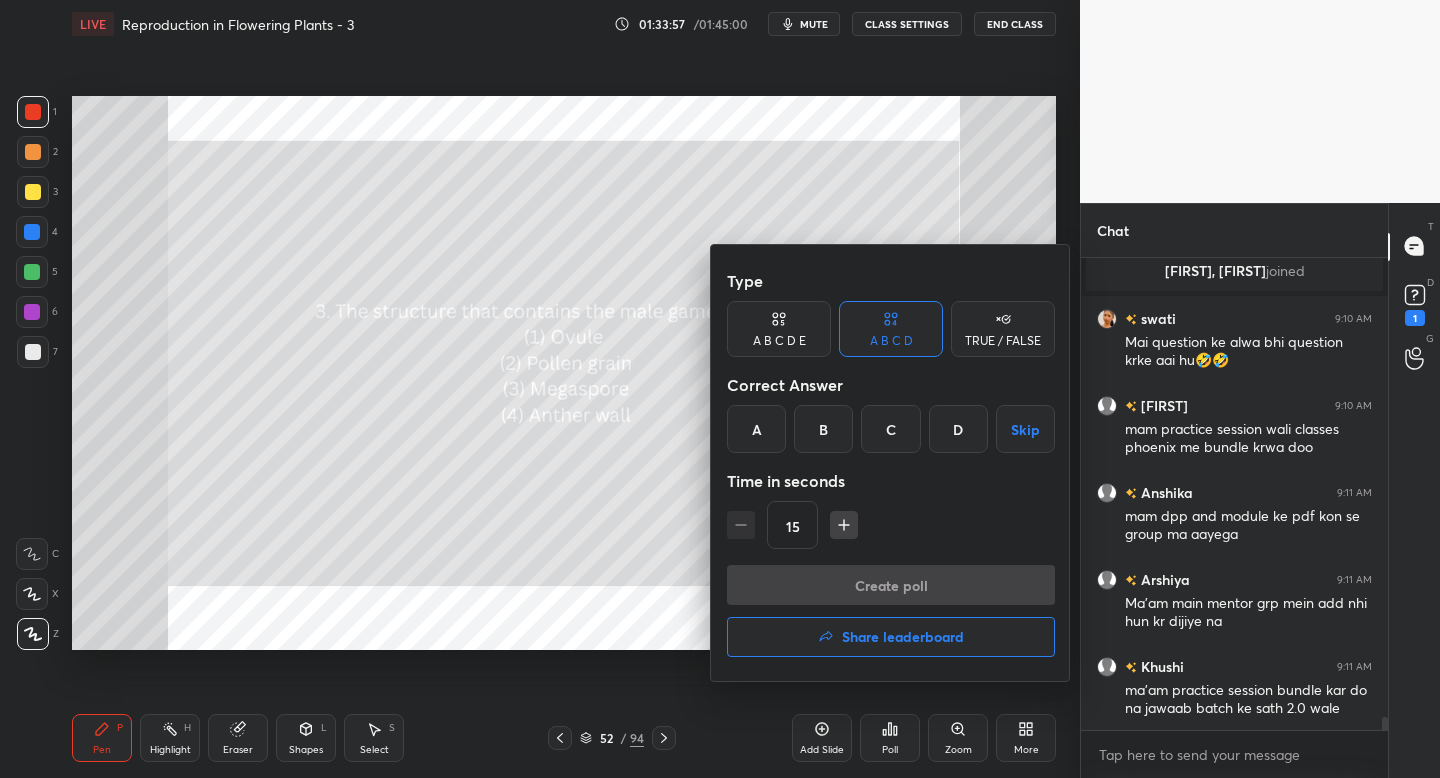 click on "B" at bounding box center (823, 429) 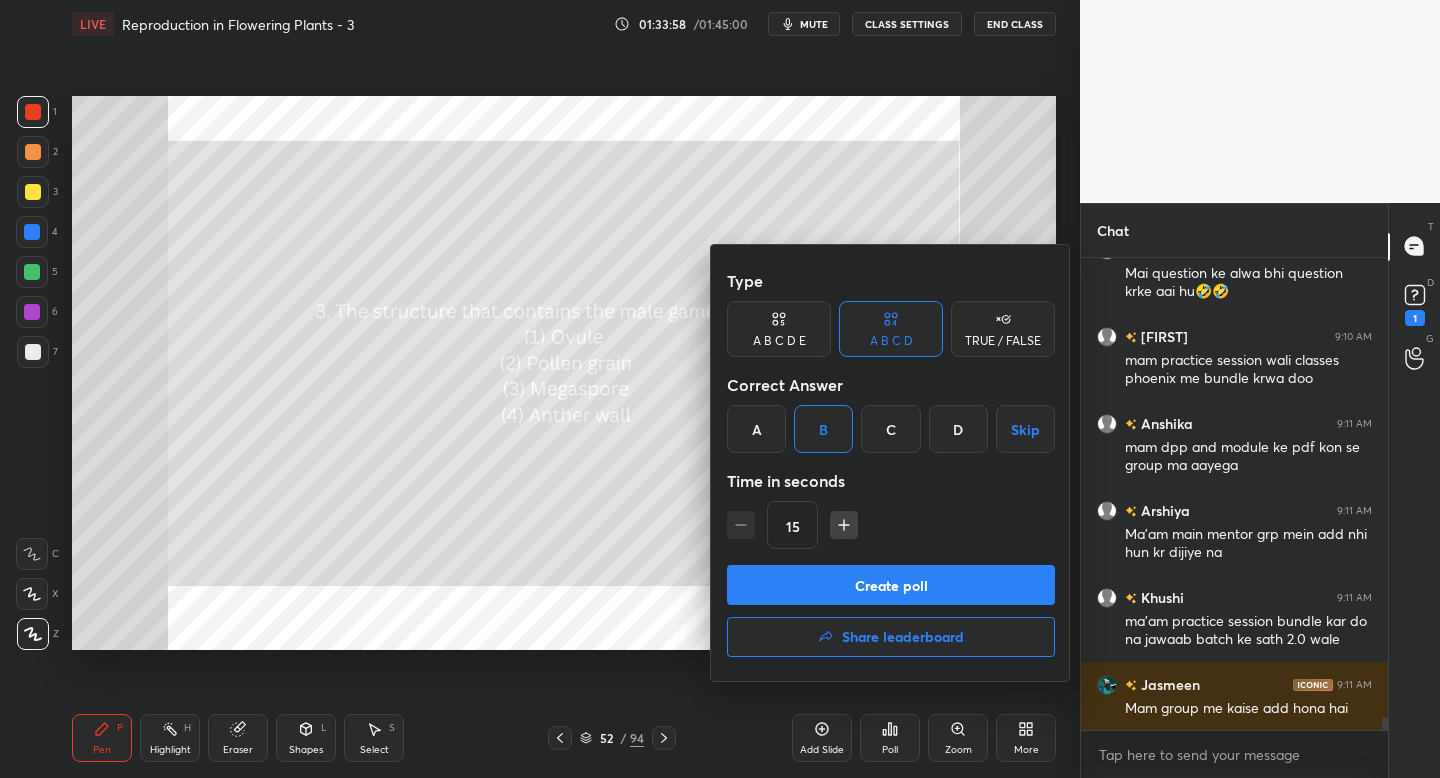 click on "Create poll" at bounding box center (891, 585) 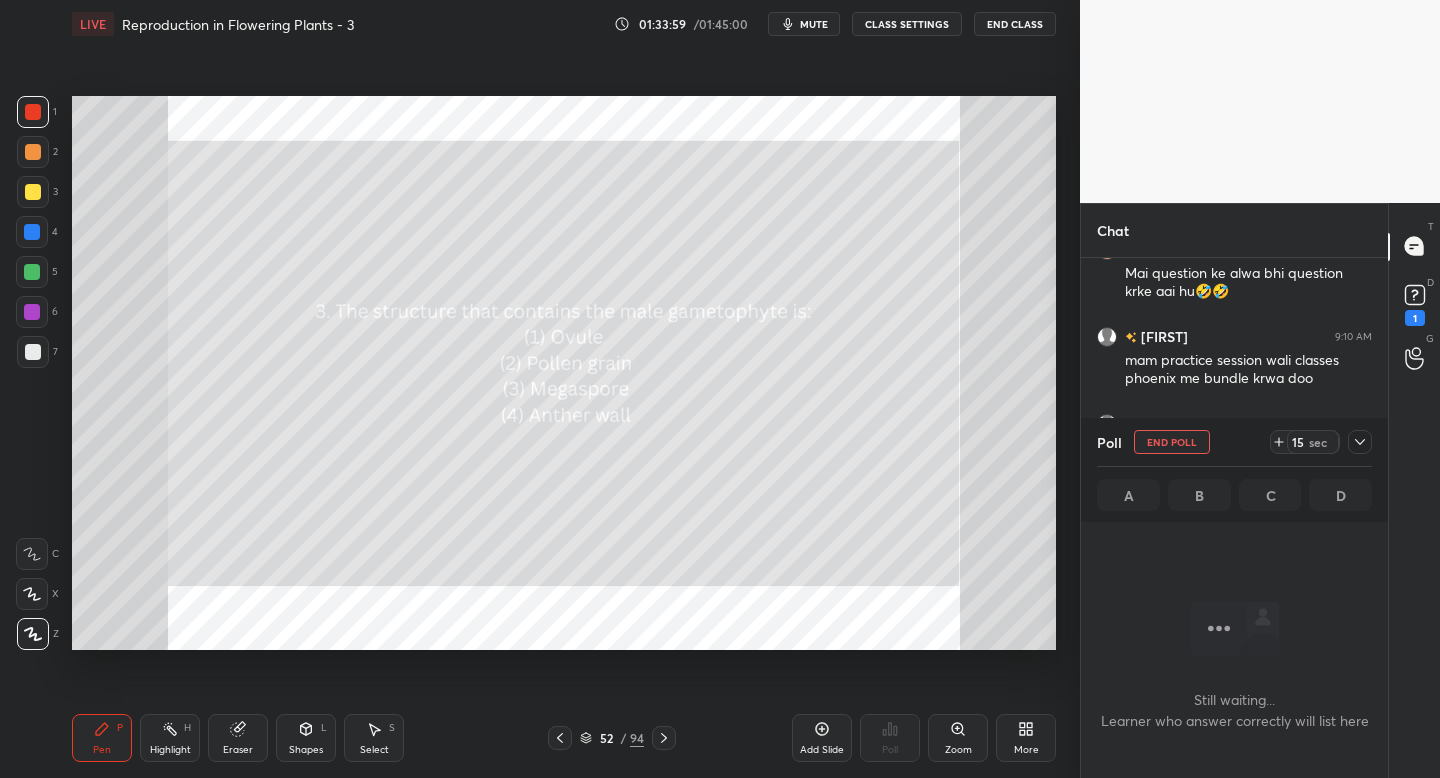 click 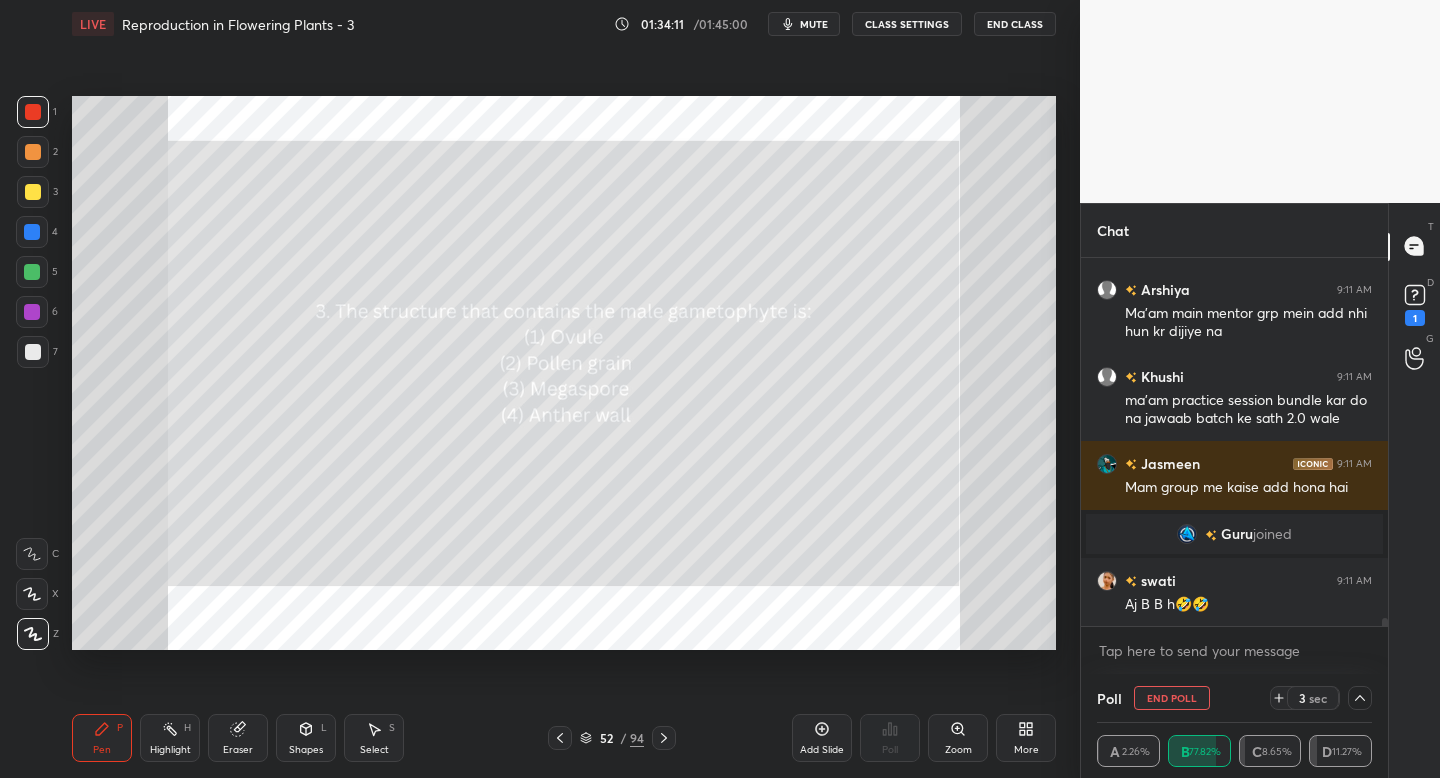 click 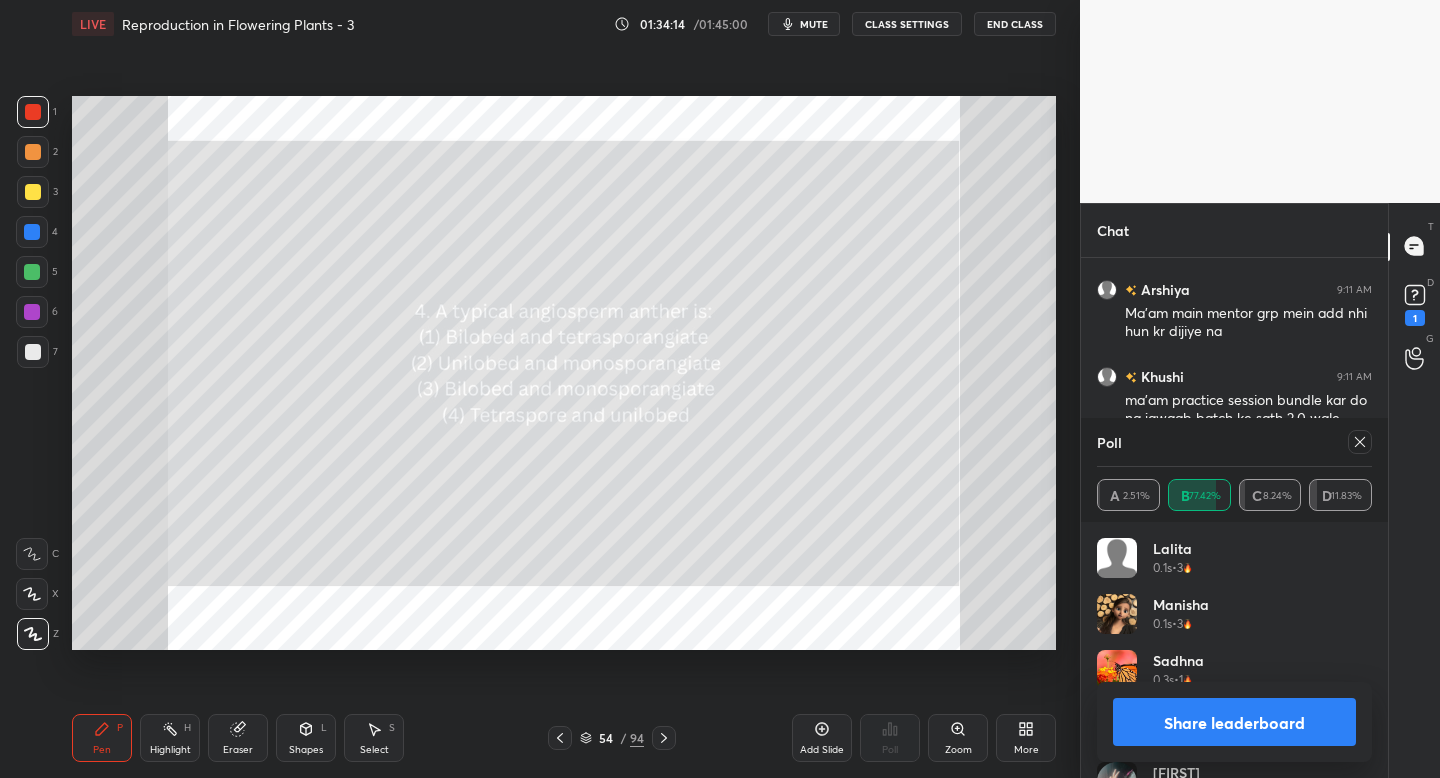 click 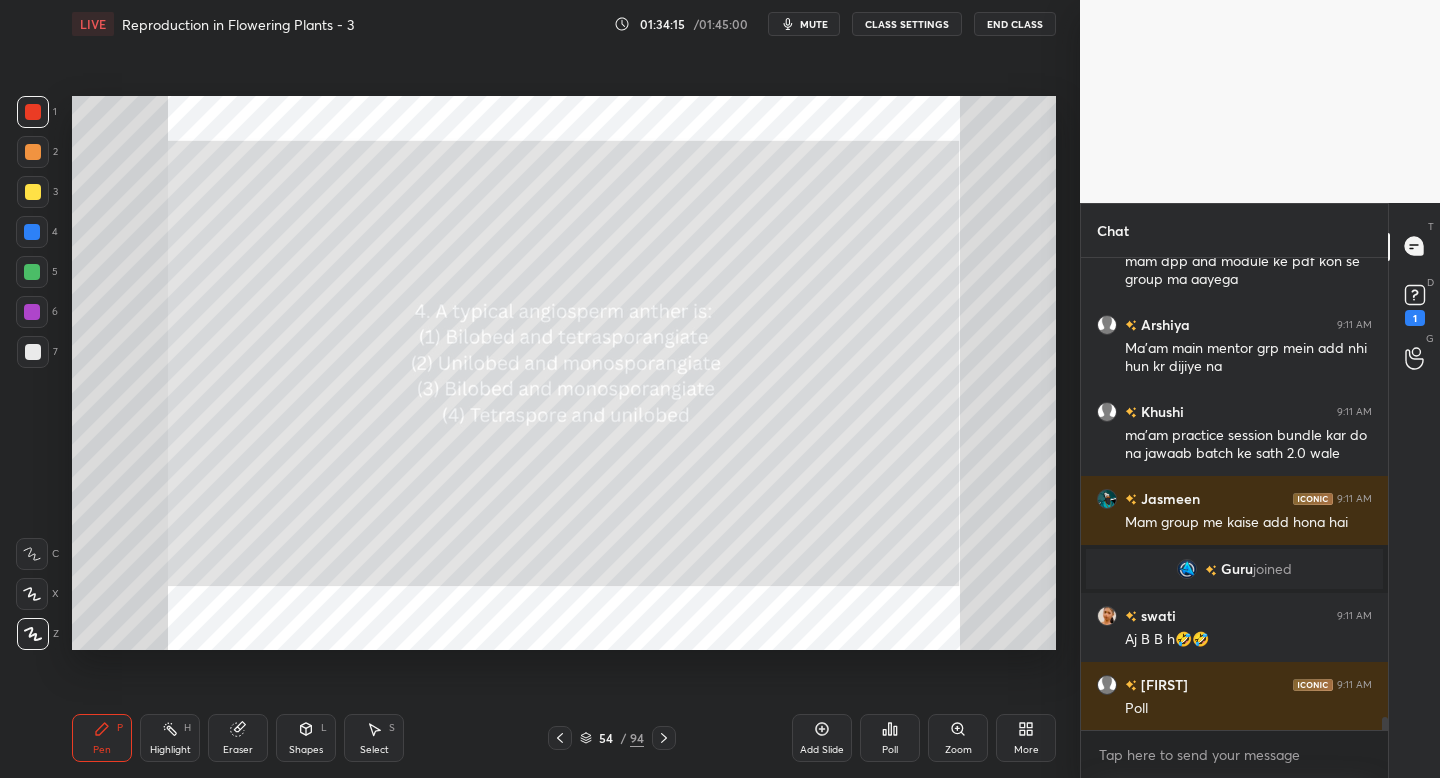 click 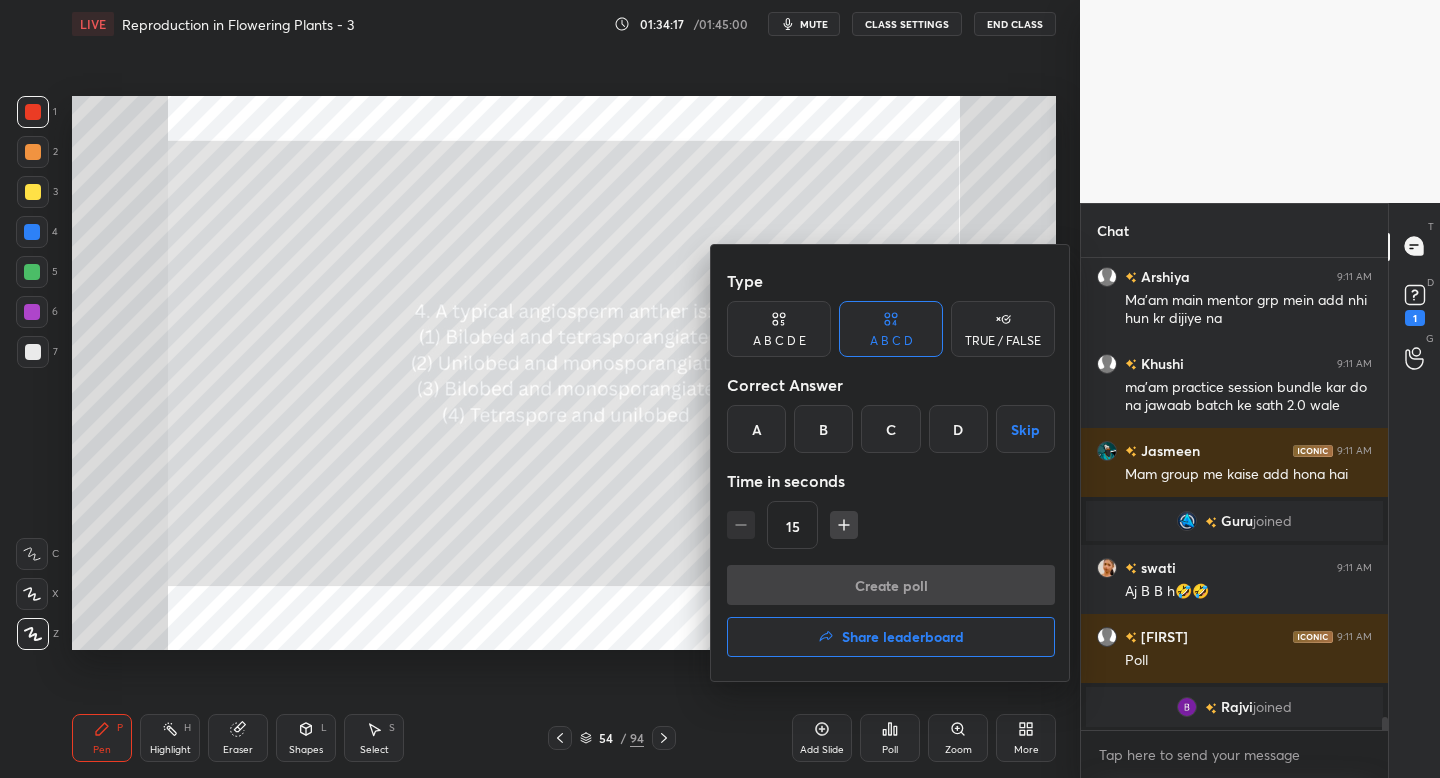 click on "A" at bounding box center (756, 429) 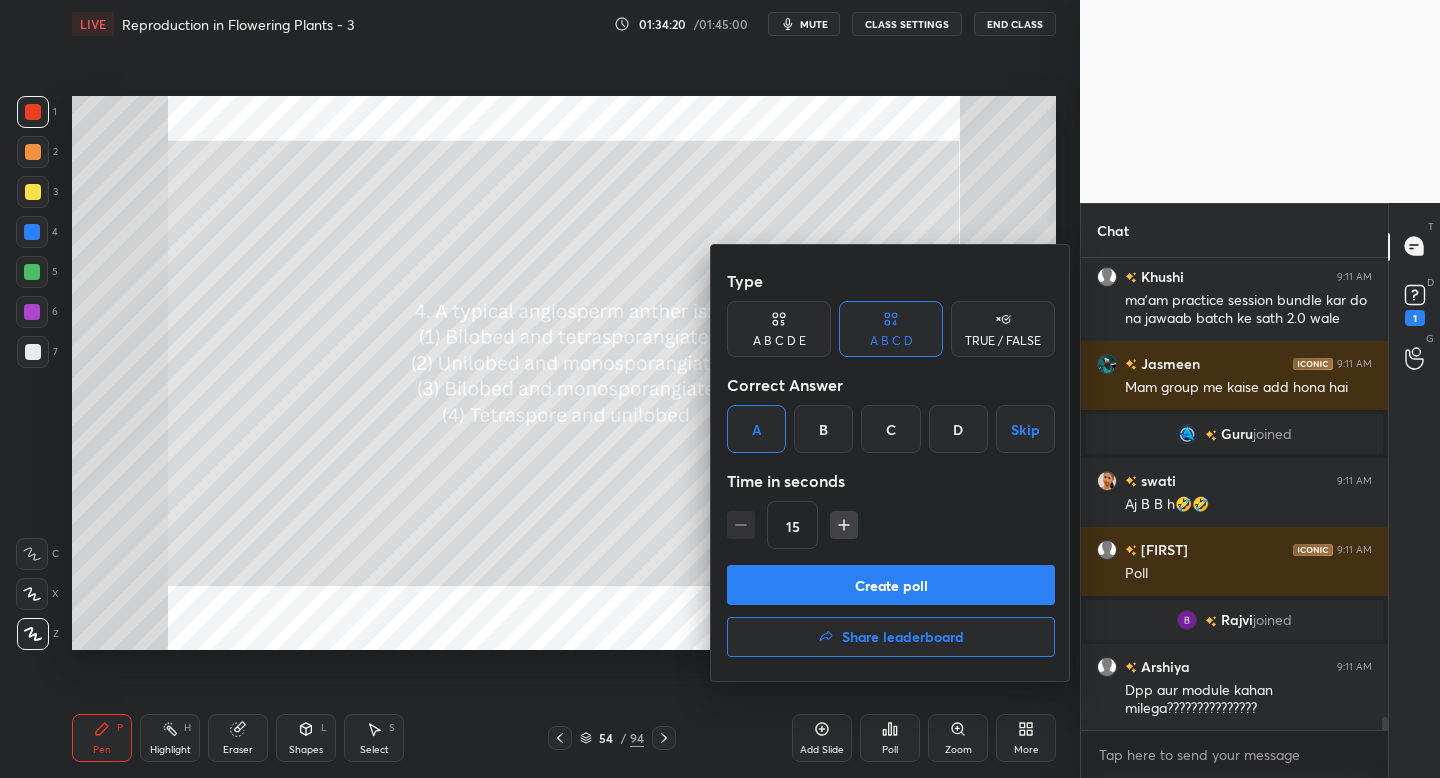 click on "Create poll" at bounding box center (891, 585) 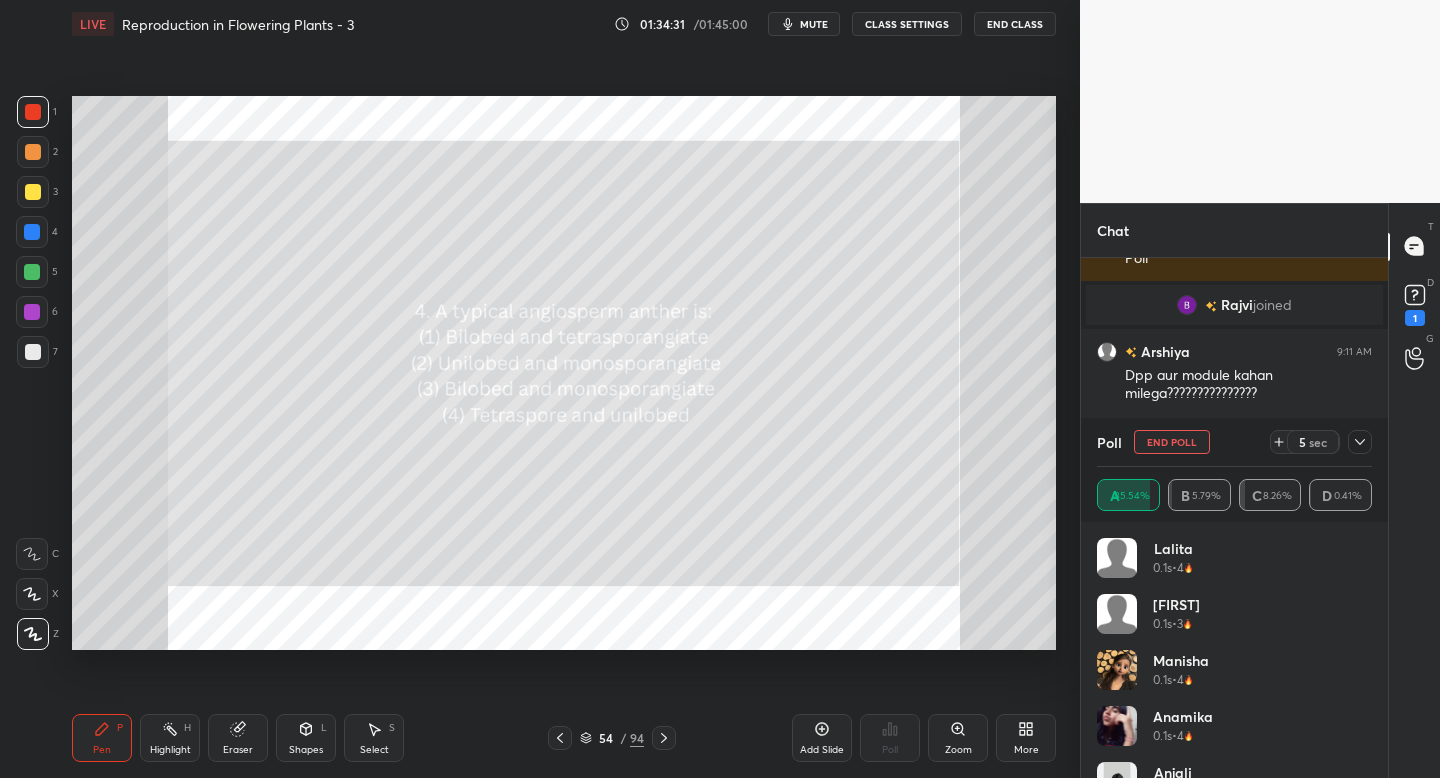 click 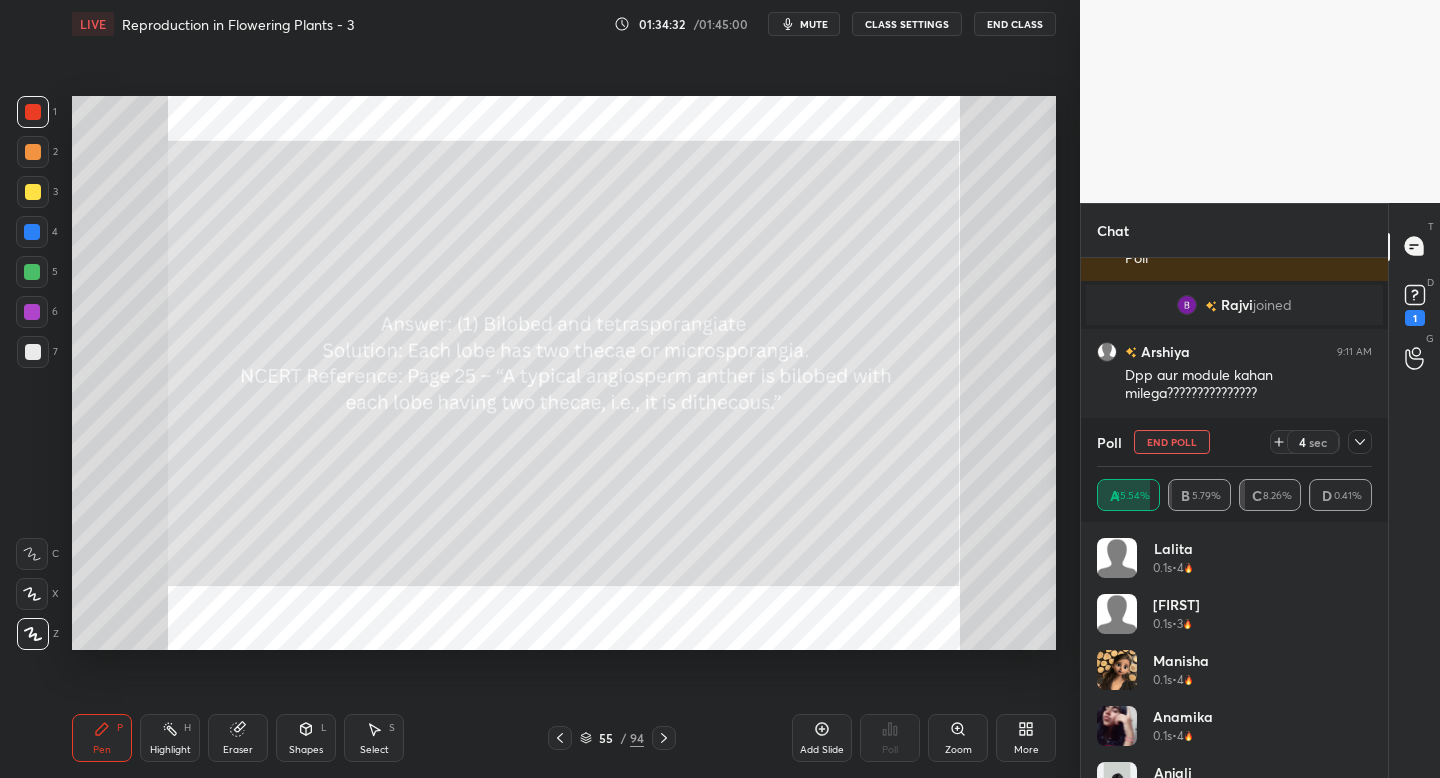 click 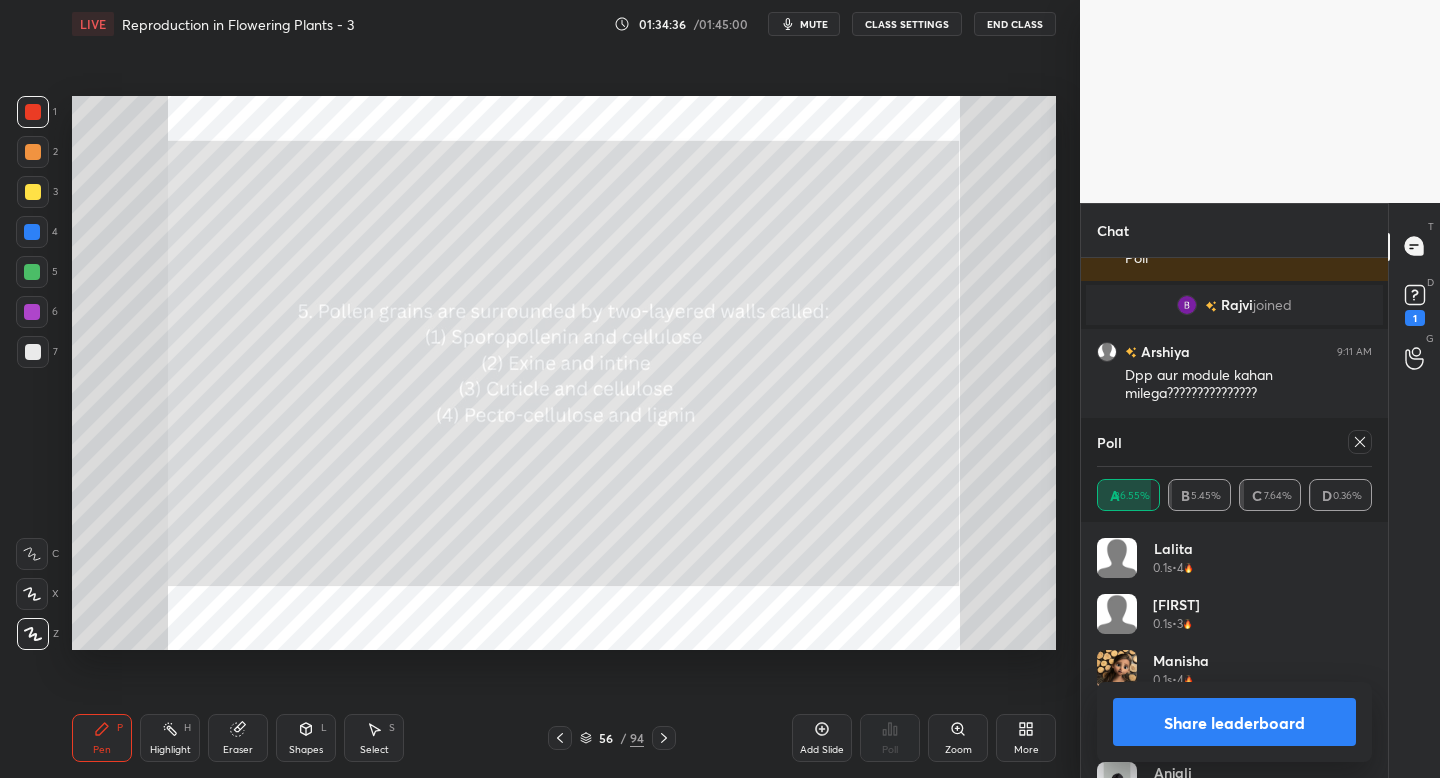 click 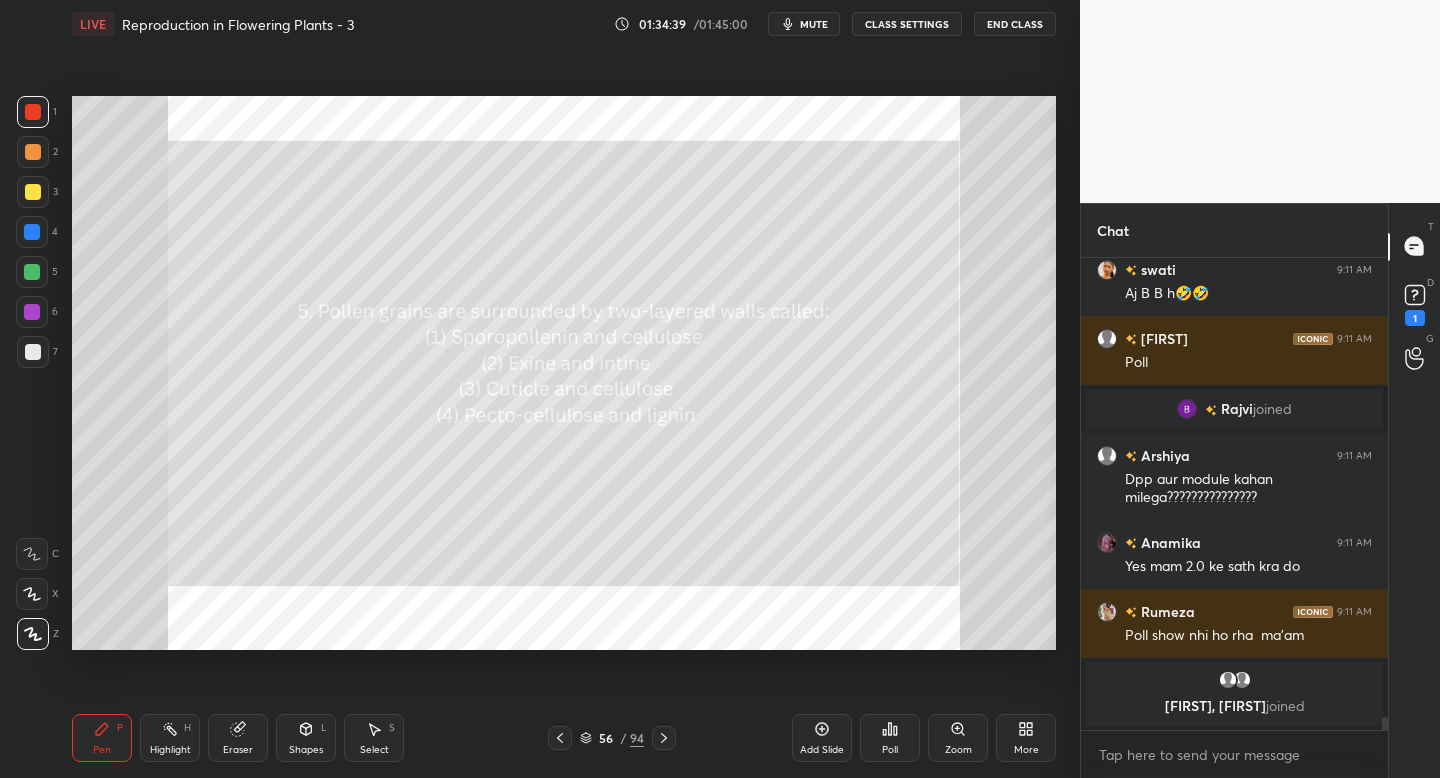 click at bounding box center (33, 192) 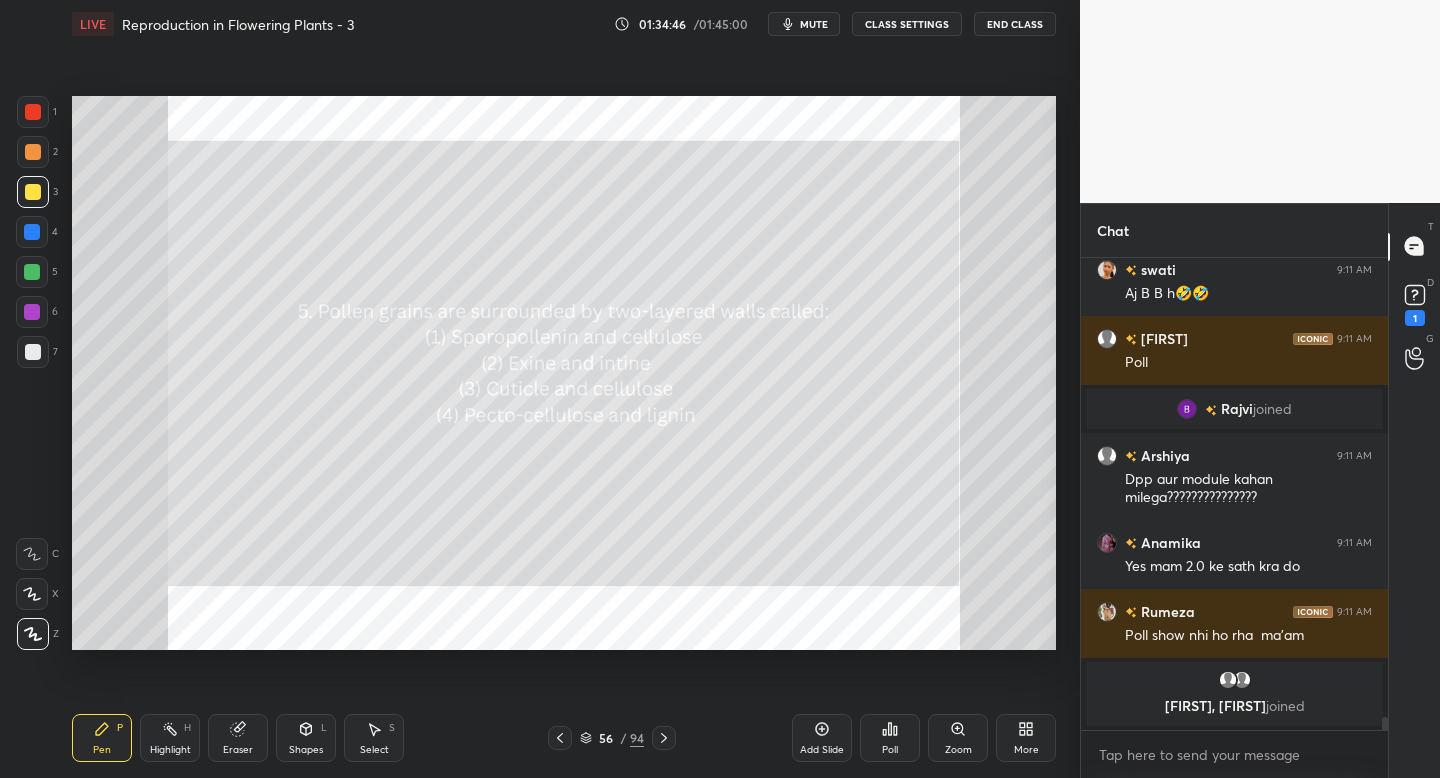 click on "Poll" at bounding box center [890, 738] 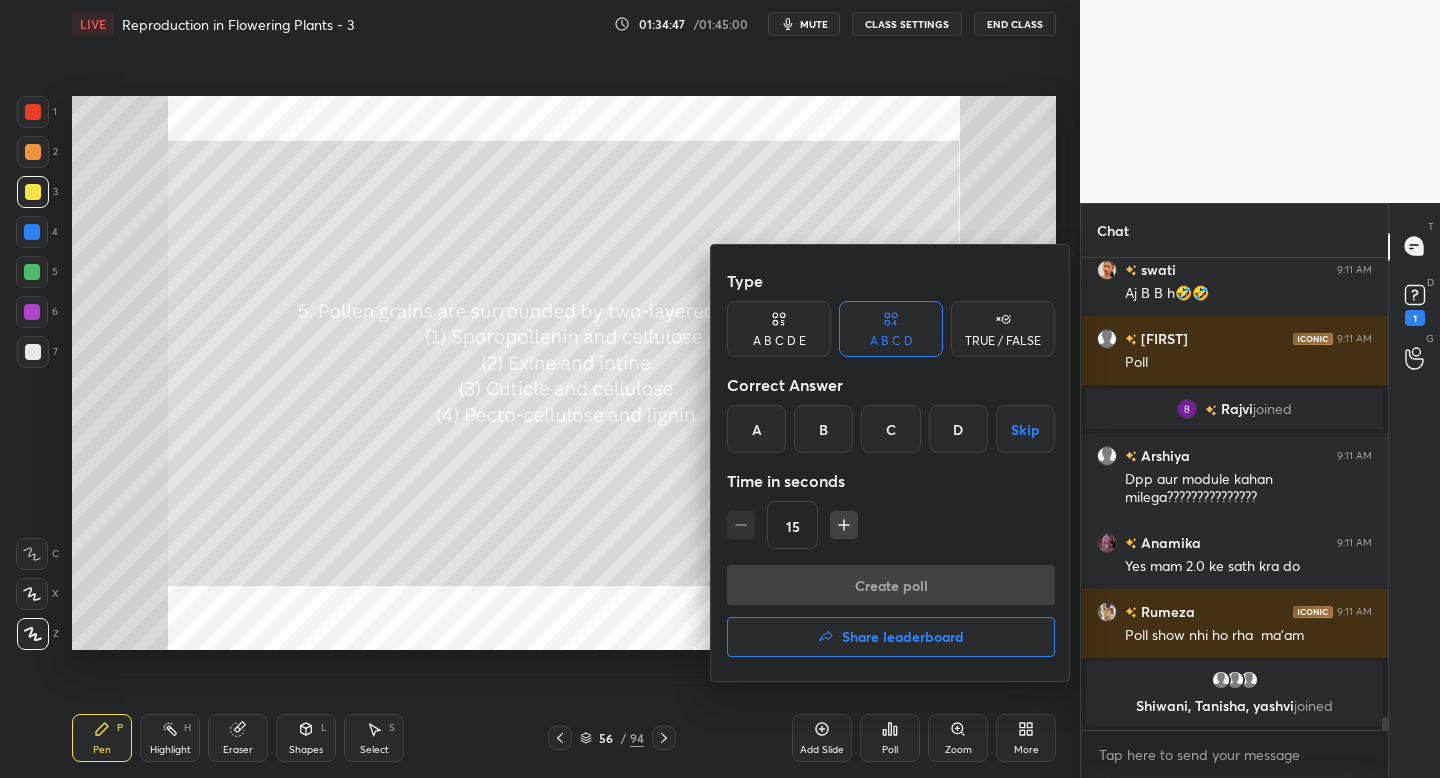 click on "B" at bounding box center [823, 429] 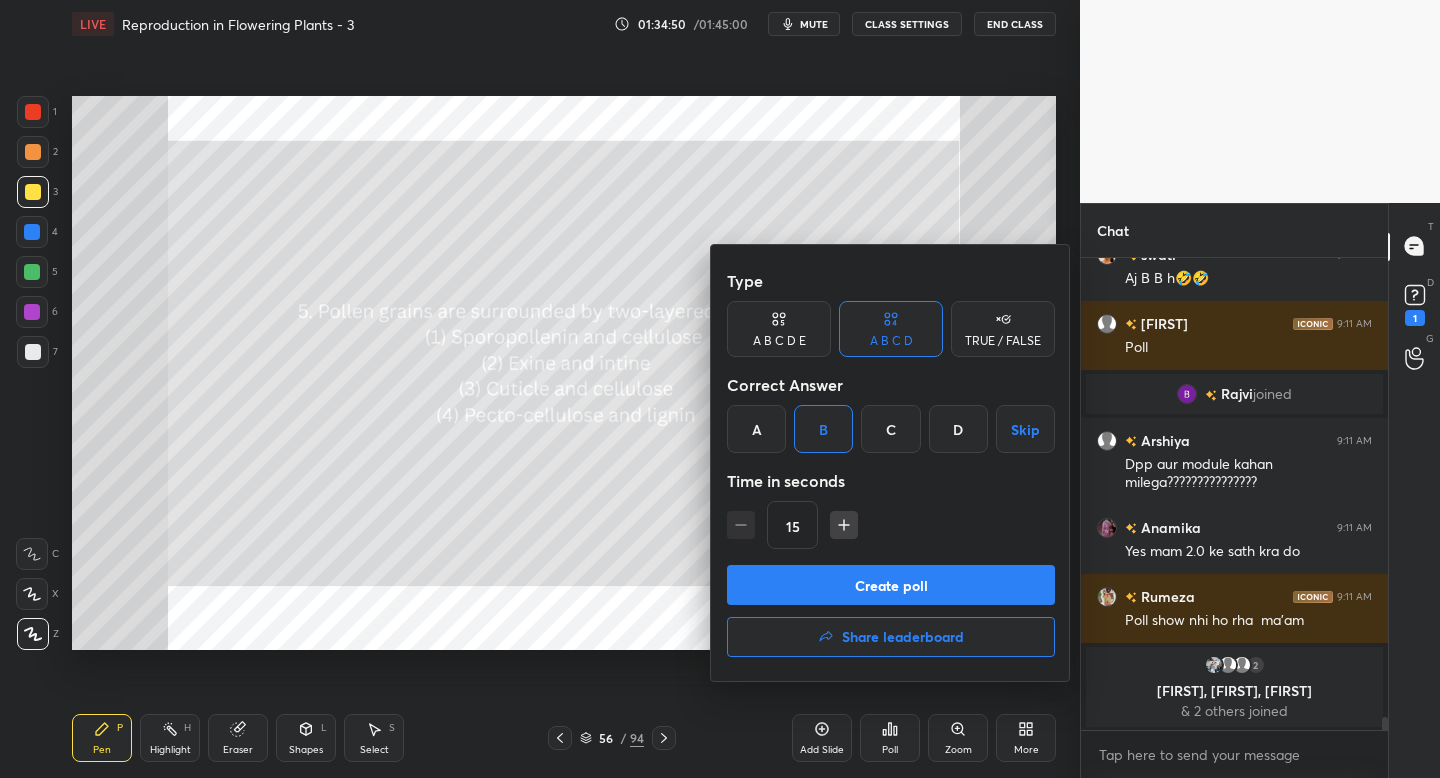 drag, startPoint x: 898, startPoint y: 584, endPoint x: 926, endPoint y: 488, distance: 100 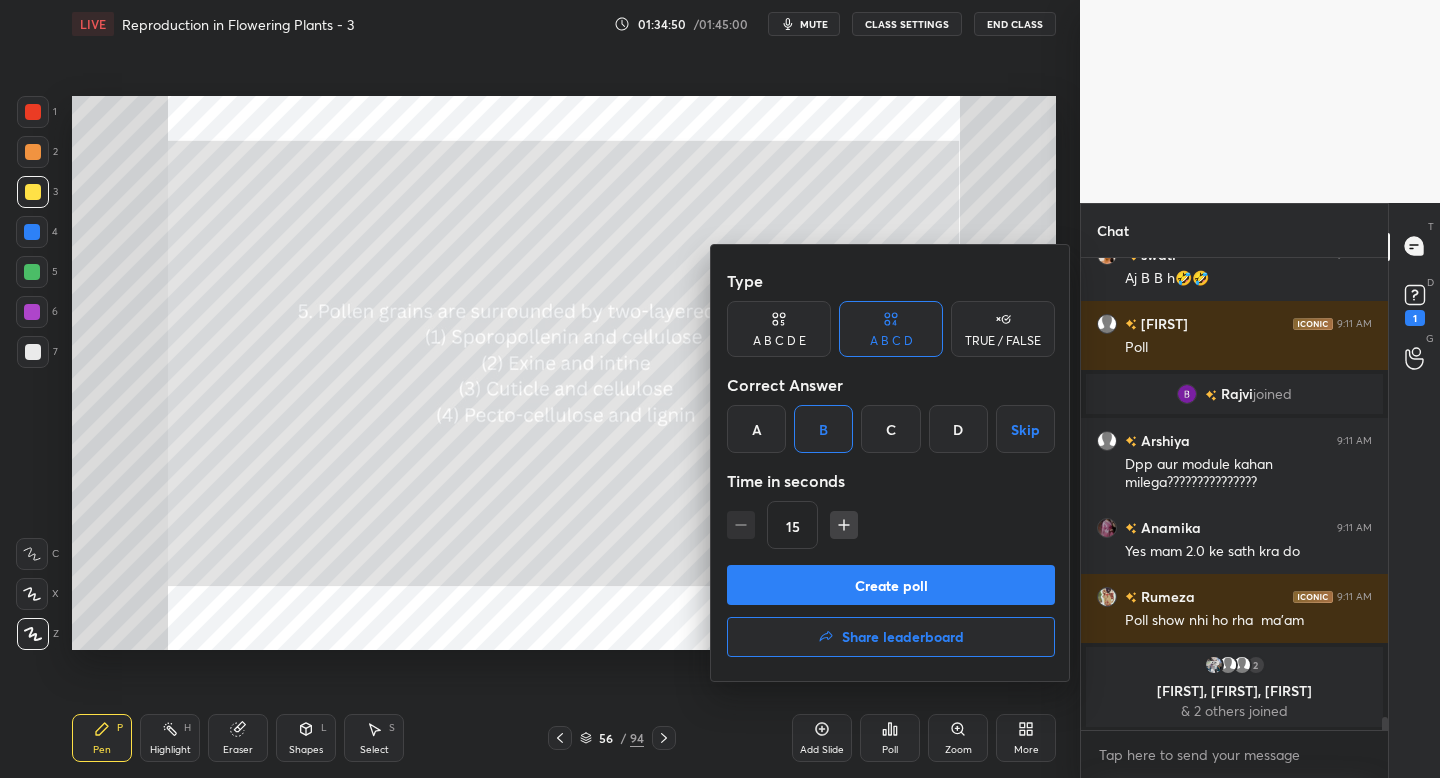 click on "Type A B C D E A B C D TRUE / FALSE Correct Answer A B C D Skip Time in seconds 15 Create poll Share leaderboard" at bounding box center [891, 463] 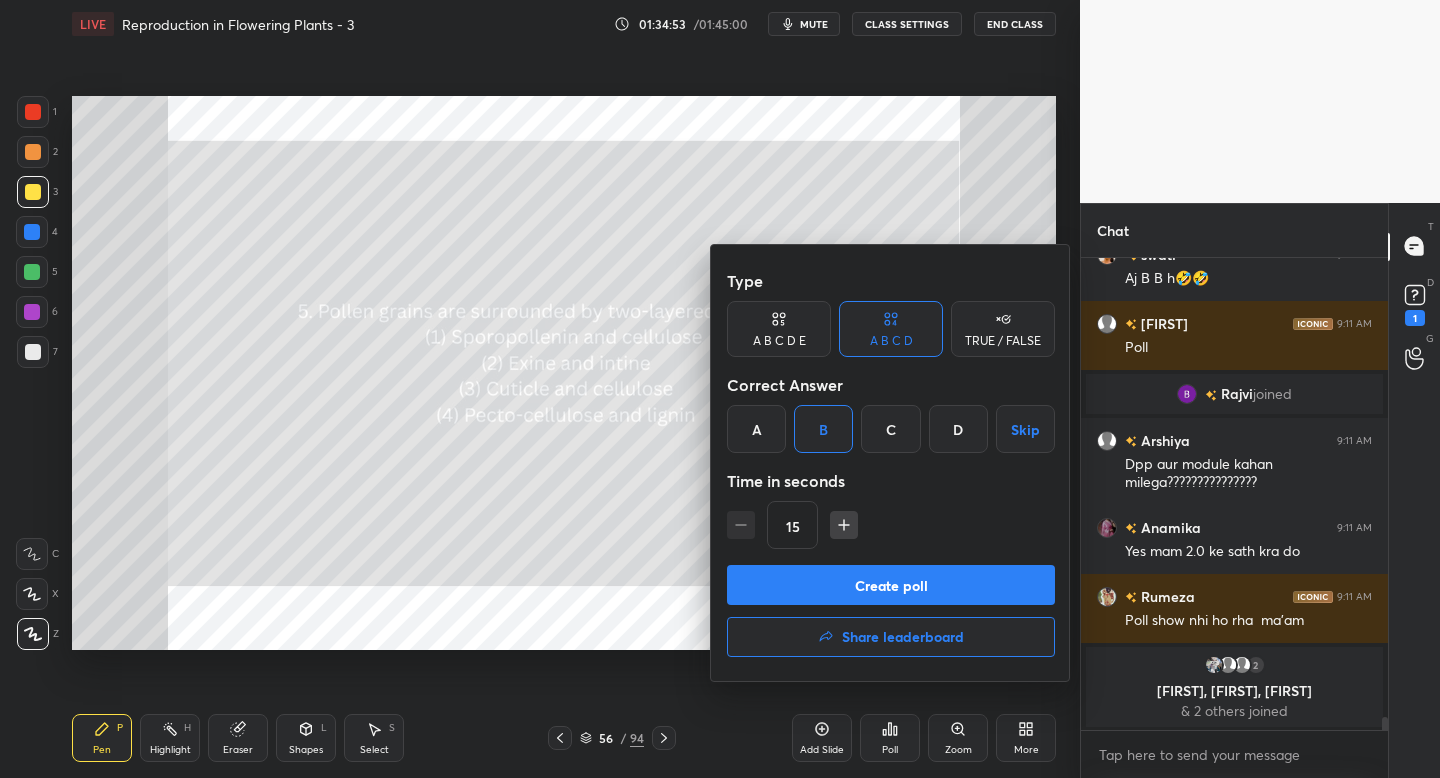 drag, startPoint x: 881, startPoint y: 550, endPoint x: 967, endPoint y: 490, distance: 104.86182 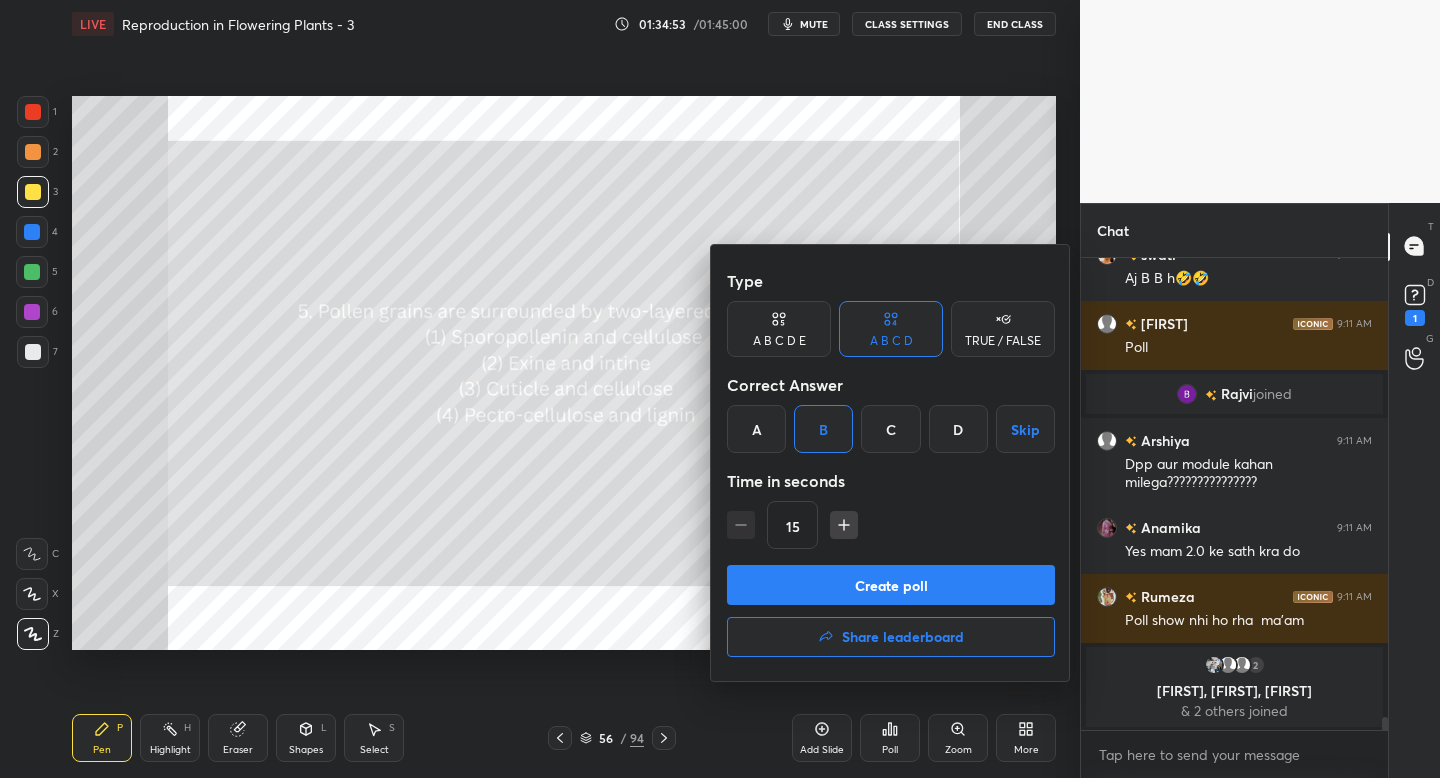 click on "Type A B C D E A B C D TRUE / FALSE Correct Answer A B C D Skip Time in seconds 15" at bounding box center [891, 413] 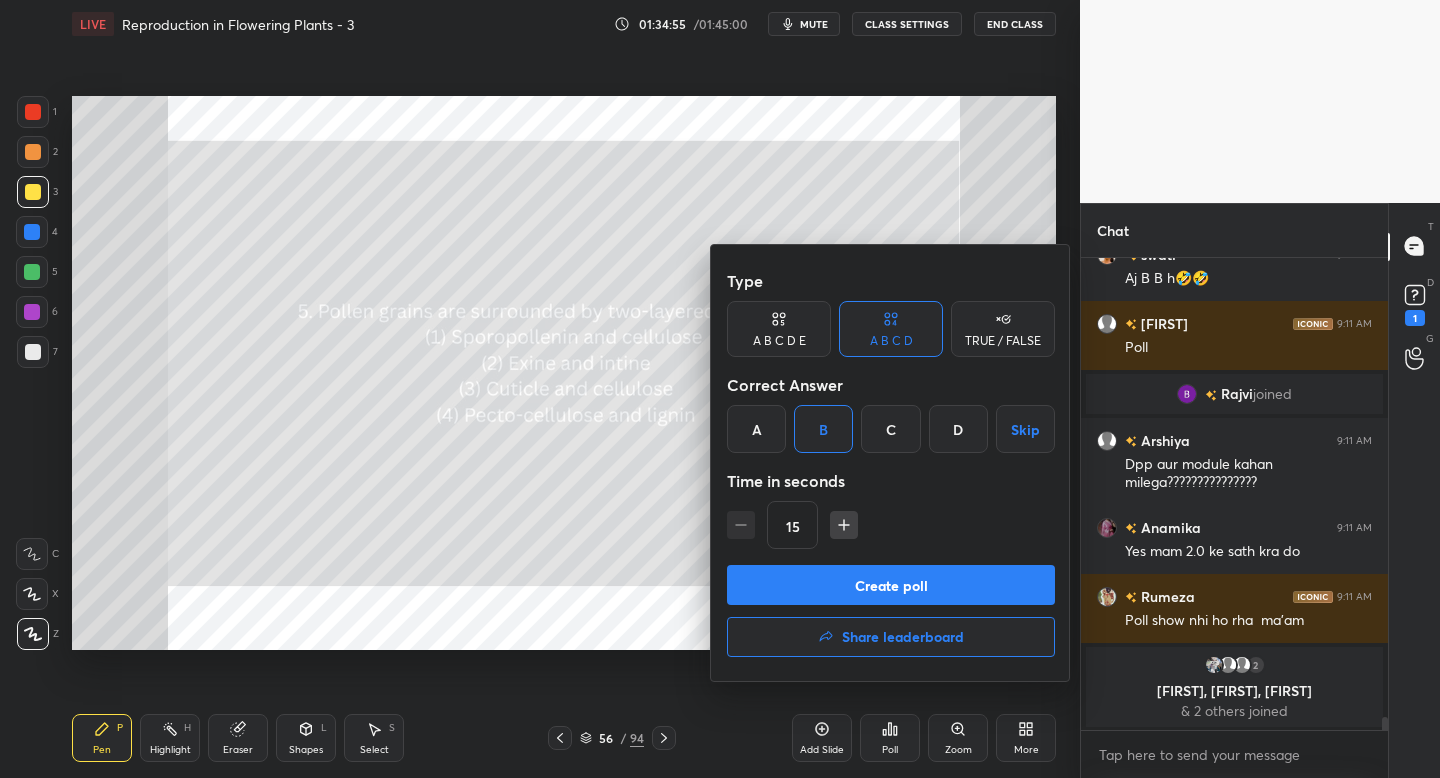 click on "Create poll" at bounding box center [891, 585] 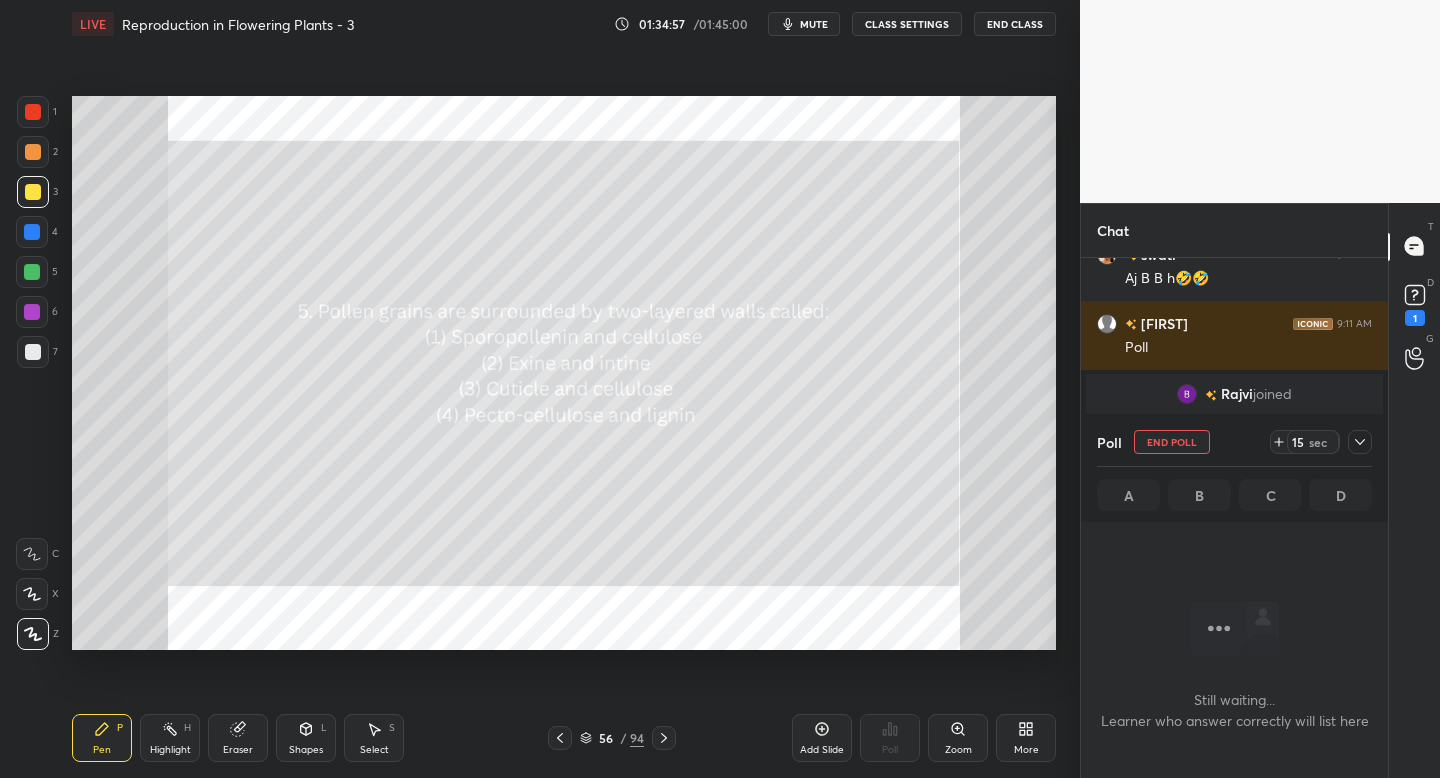 click 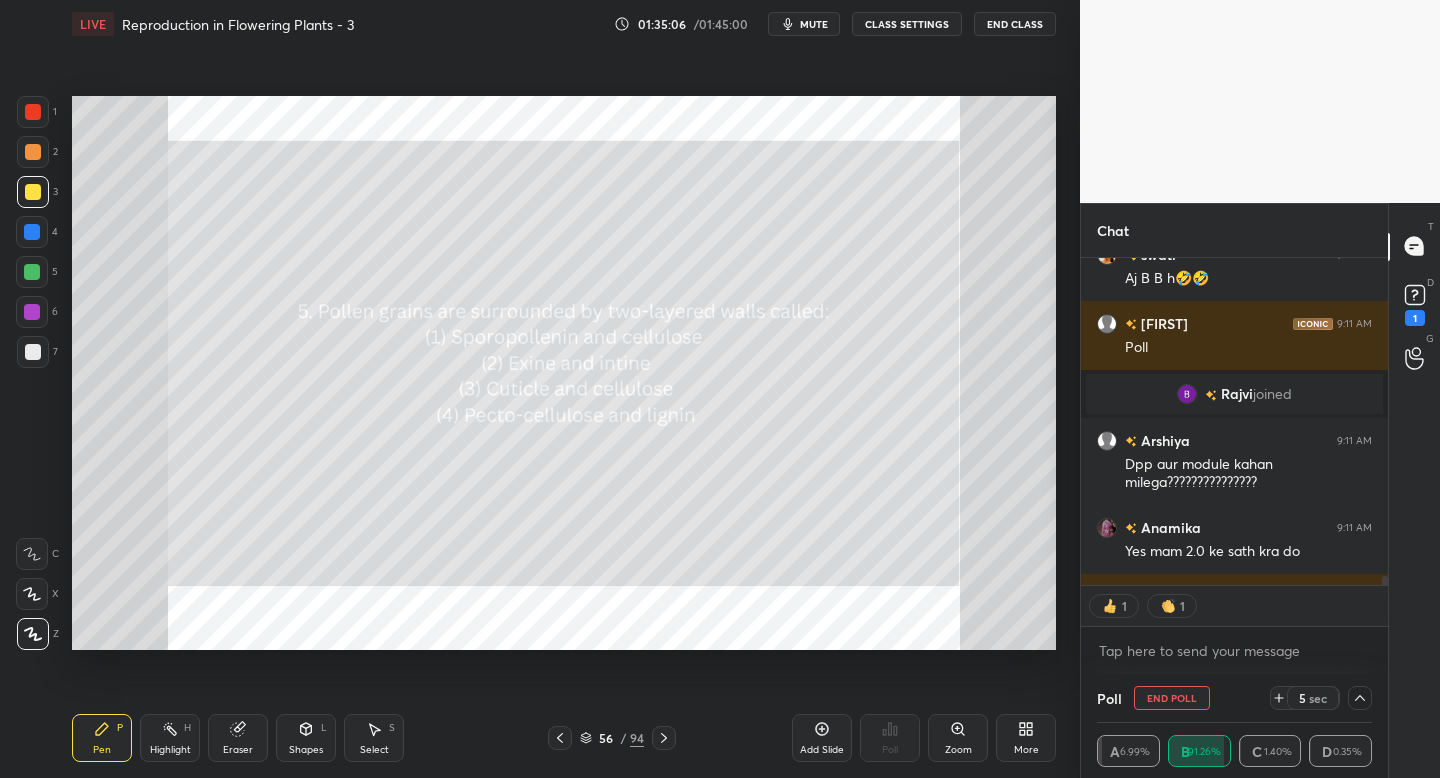 click on "LIVE Reproduction in Flowering Plants - 3 01:35:06 /  01:45:00 mute CLASS SETTINGS End Class Setting up your live class Poll for   secs No correct answer Start poll Back Reproduction in Flowering Plants - 3 • L4 of Course on Biology for NEET 2026 Dr. [LAST] [LAST] Pen P Highlight H Eraser Shapes L Select S 56 / 94 Add Slide Poll Zoom More" at bounding box center (564, 389) 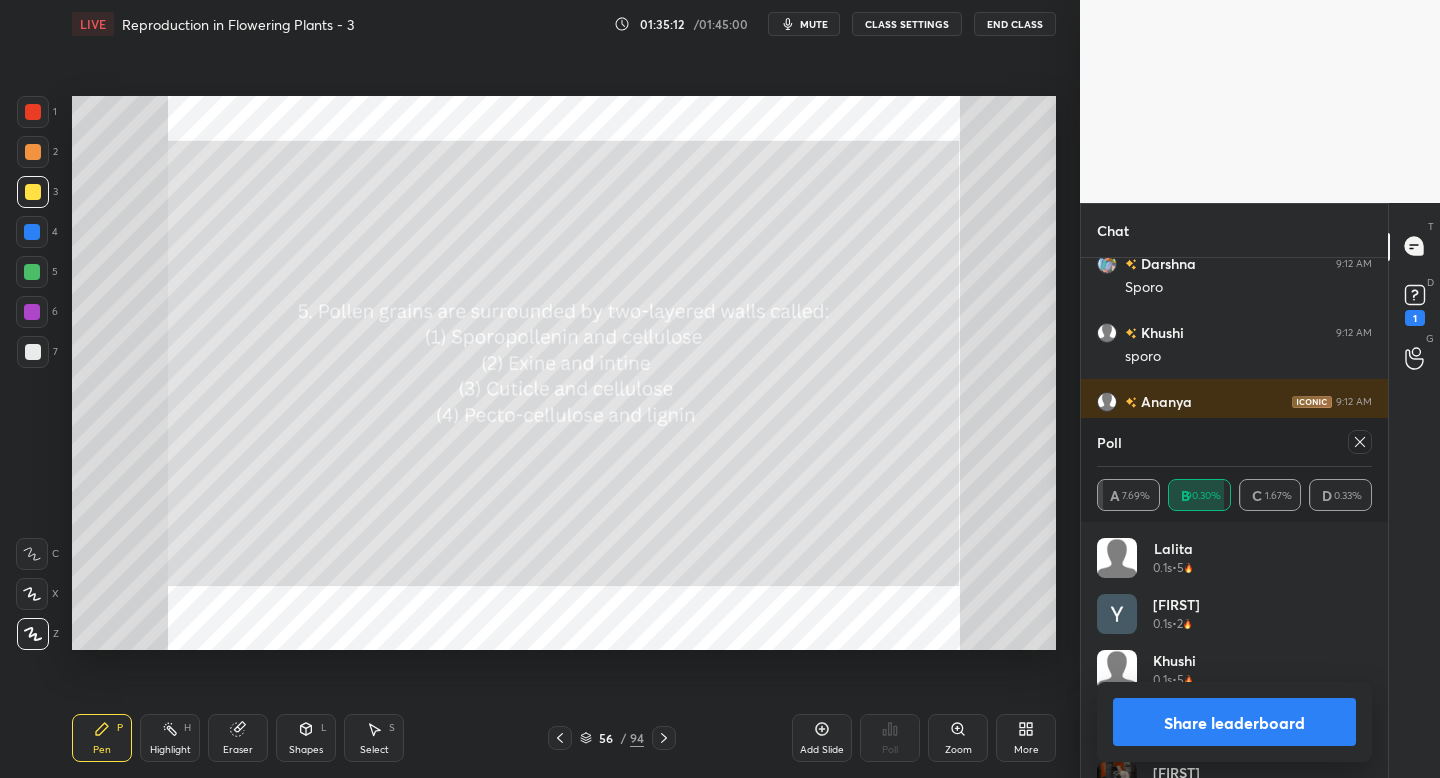 click 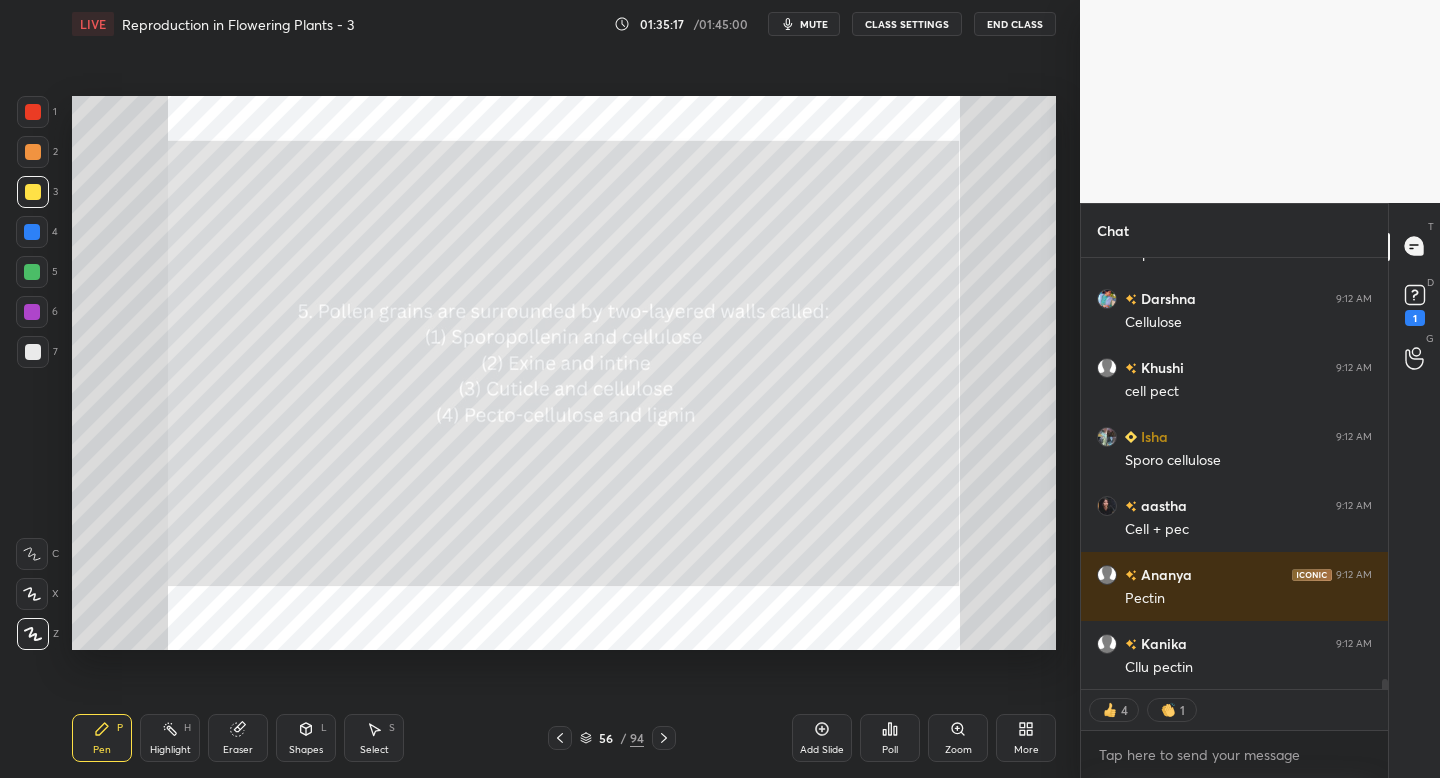 click 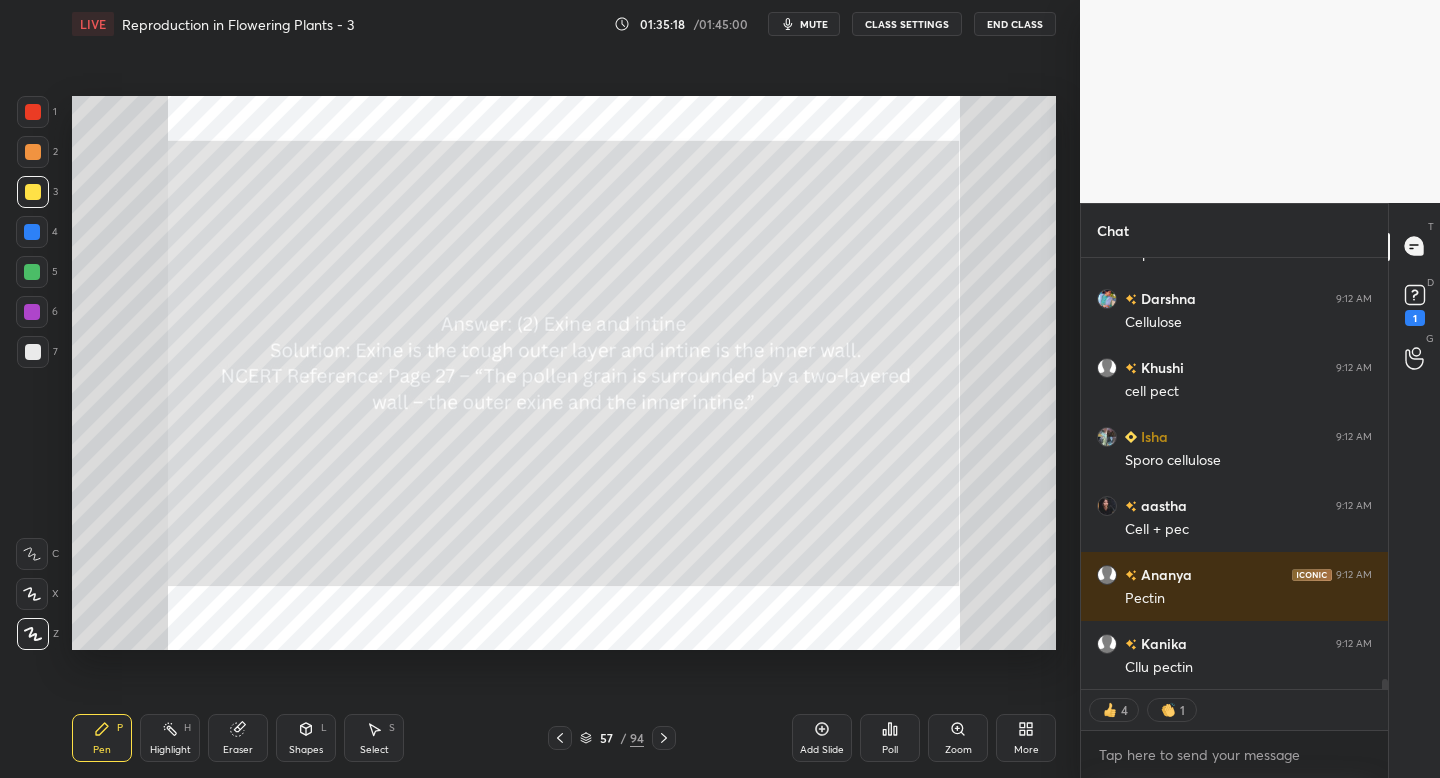 click 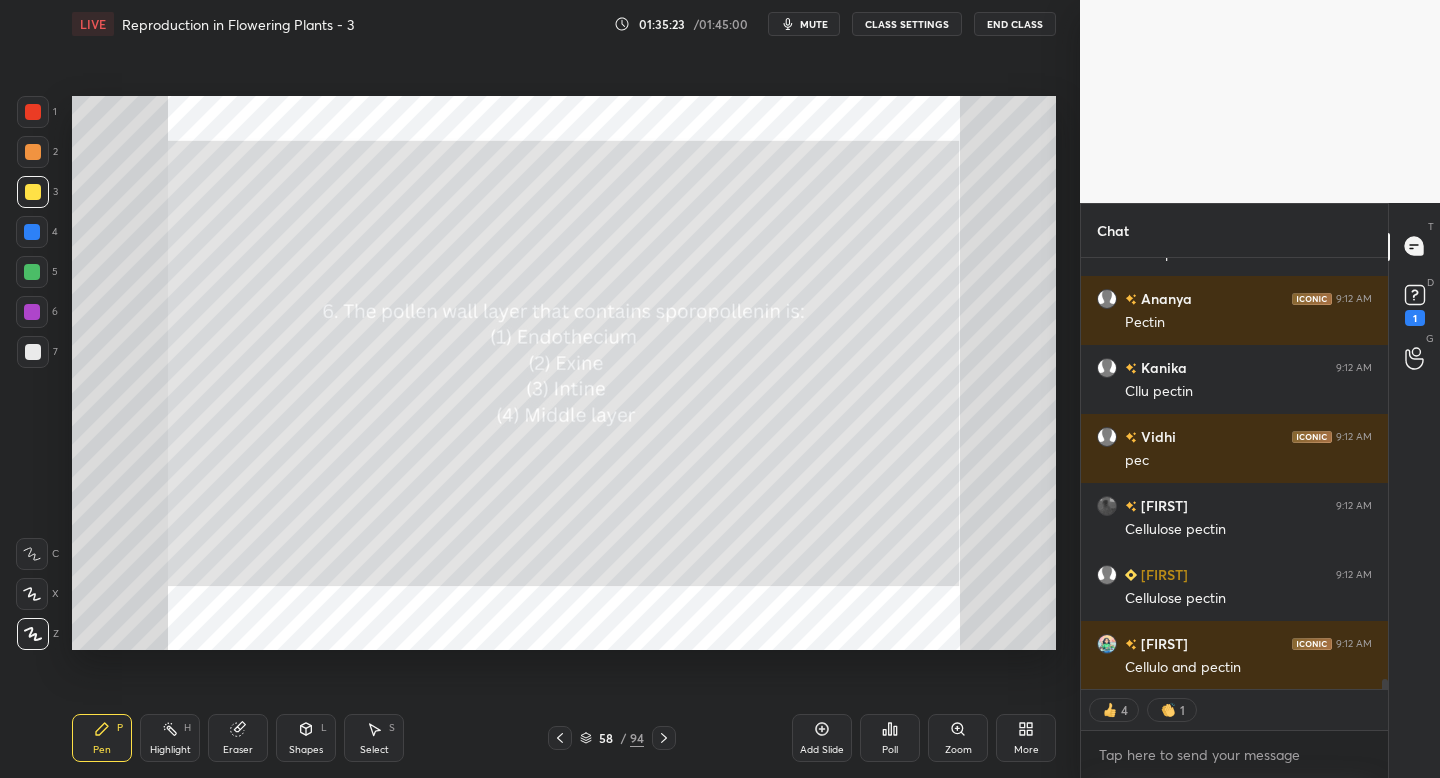 click on "Poll" at bounding box center (890, 738) 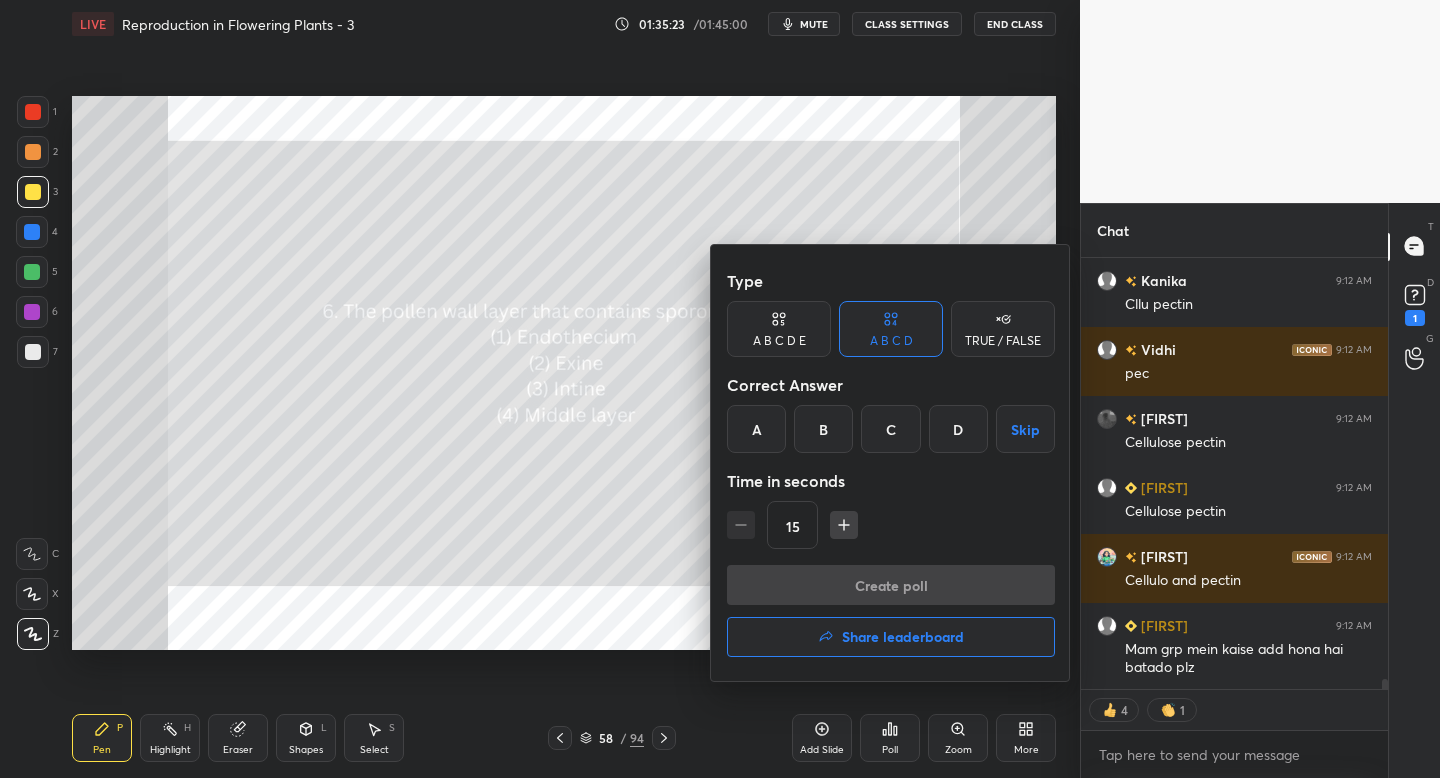 click on "B" at bounding box center [823, 429] 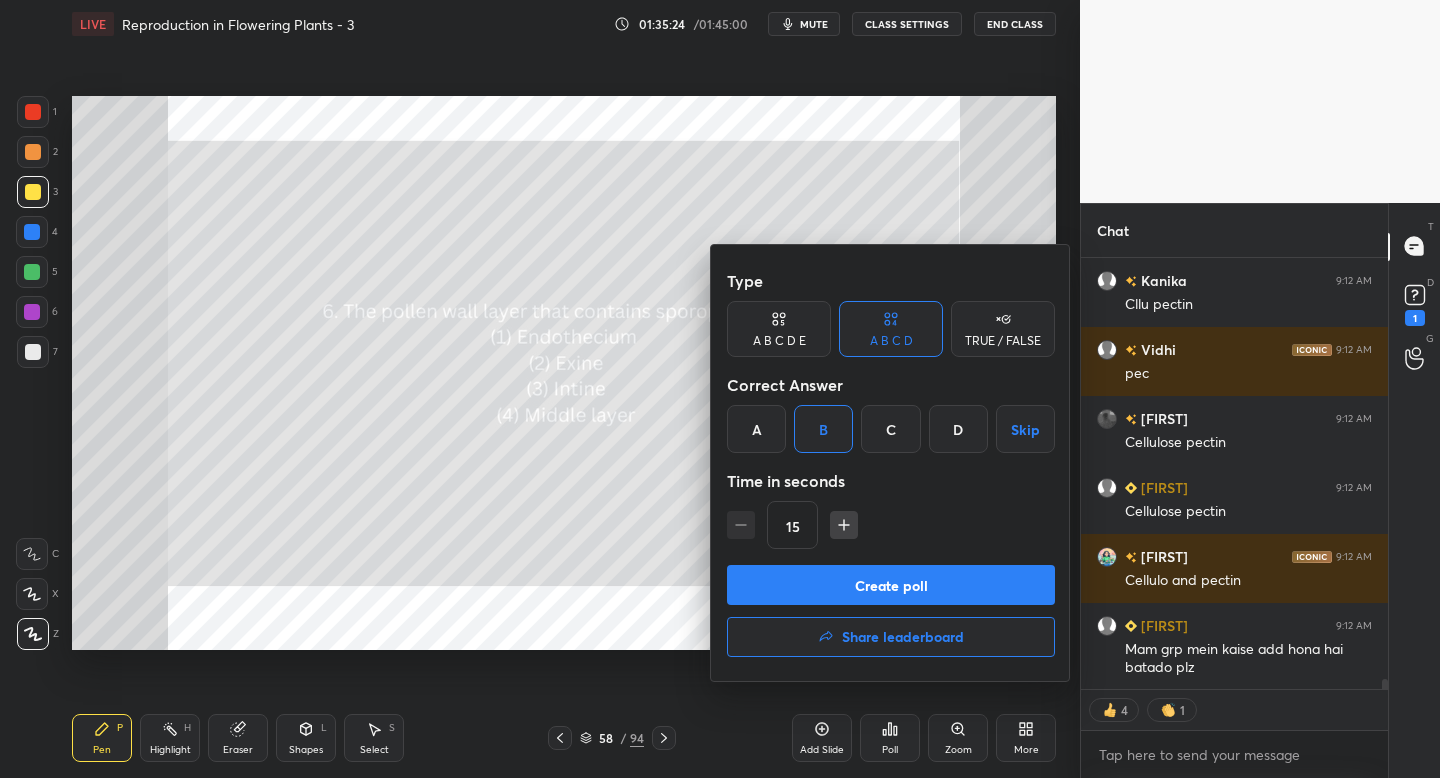 click on "Create poll" at bounding box center [891, 585] 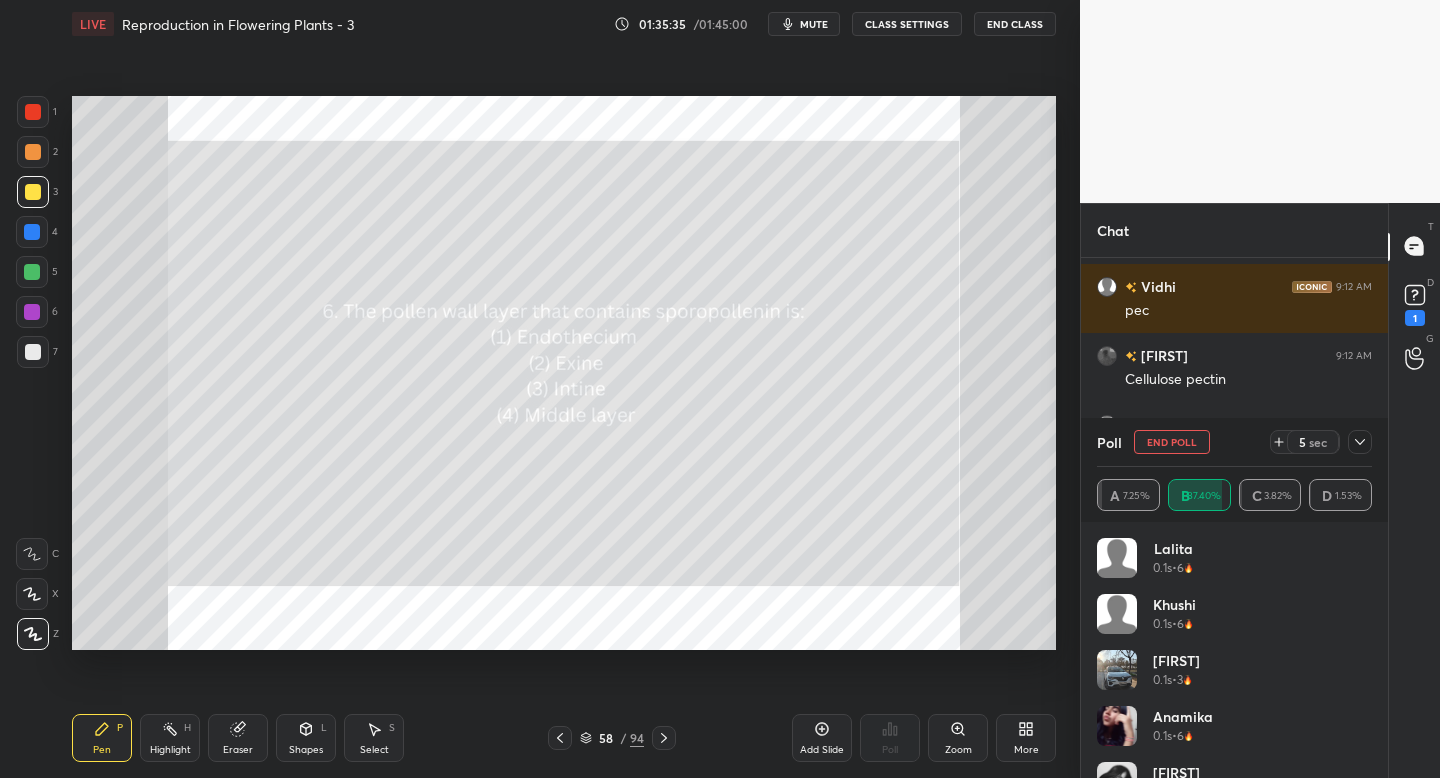 click 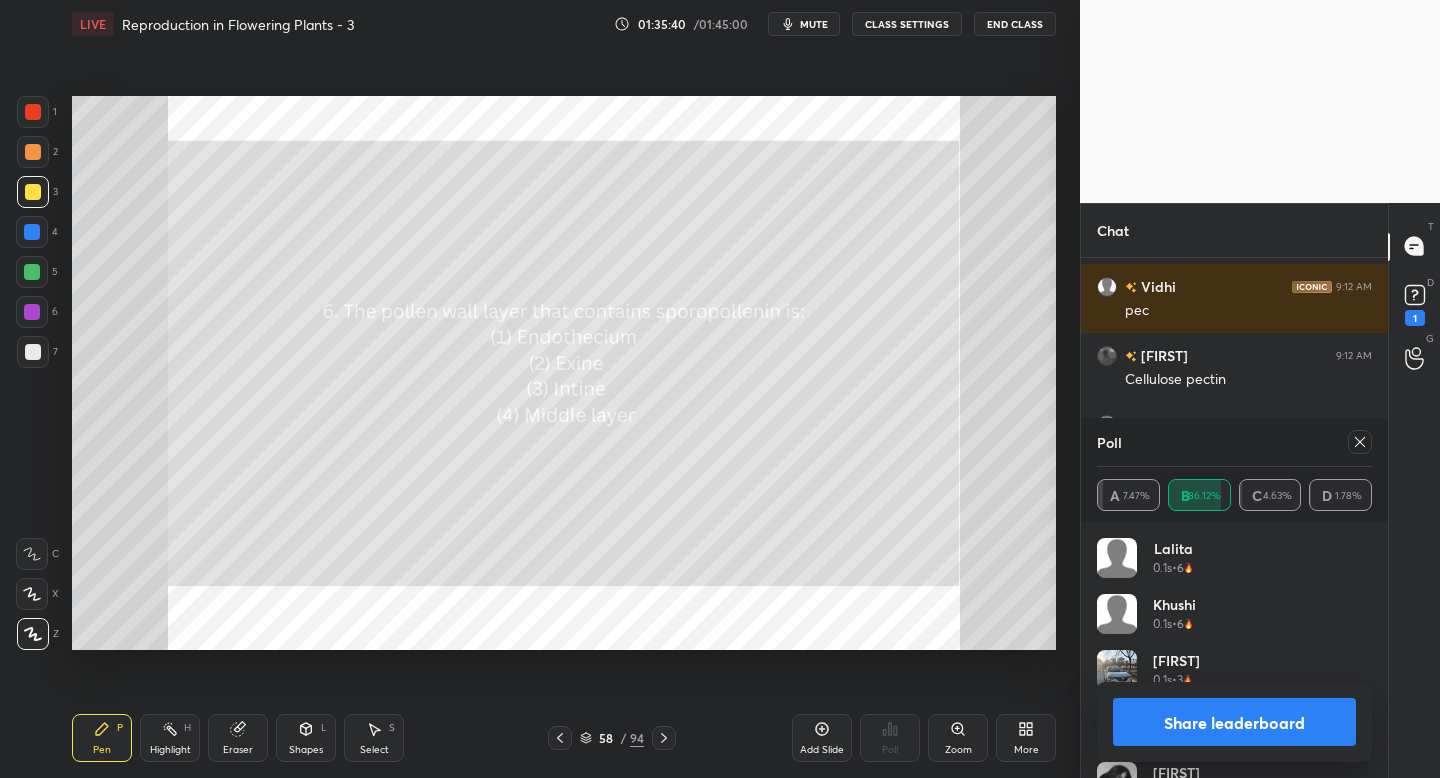 click 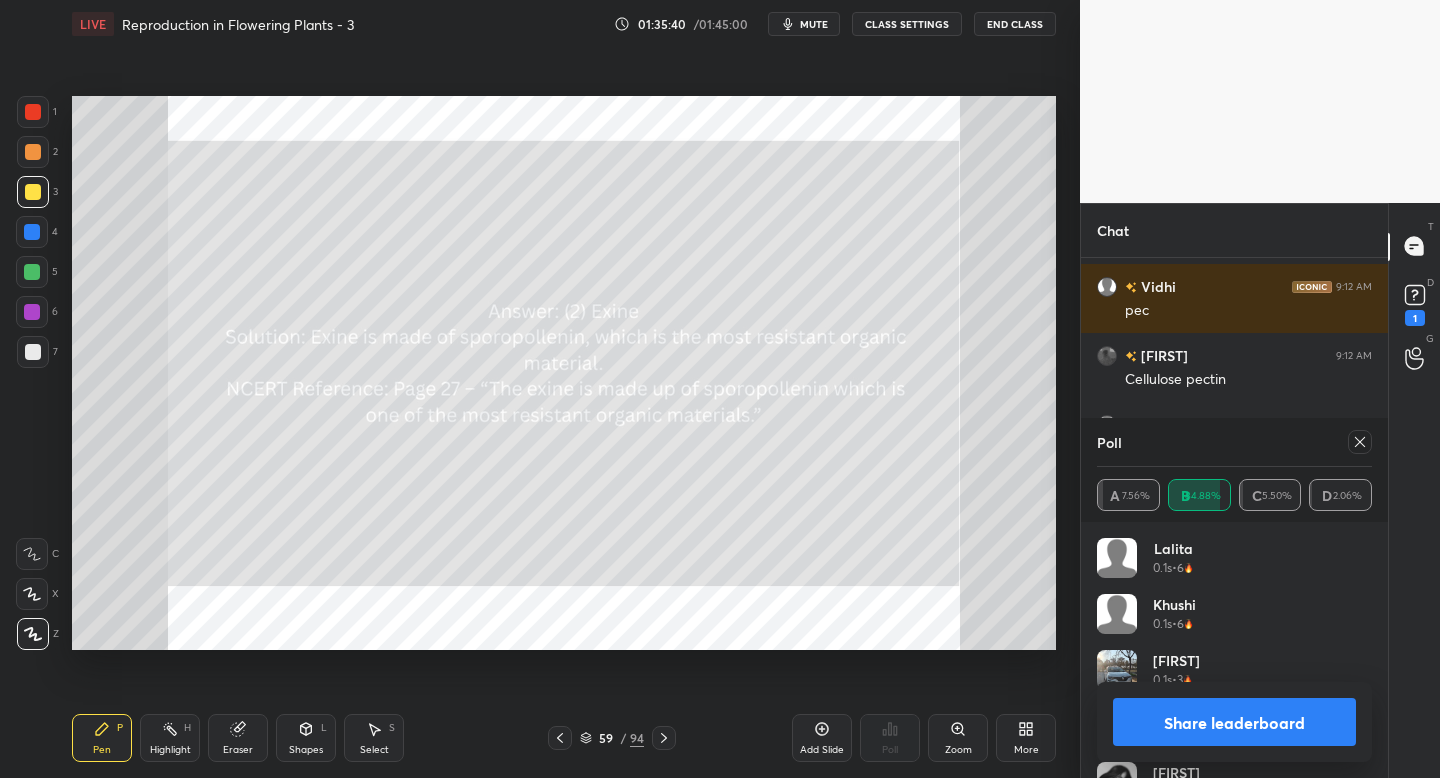 click 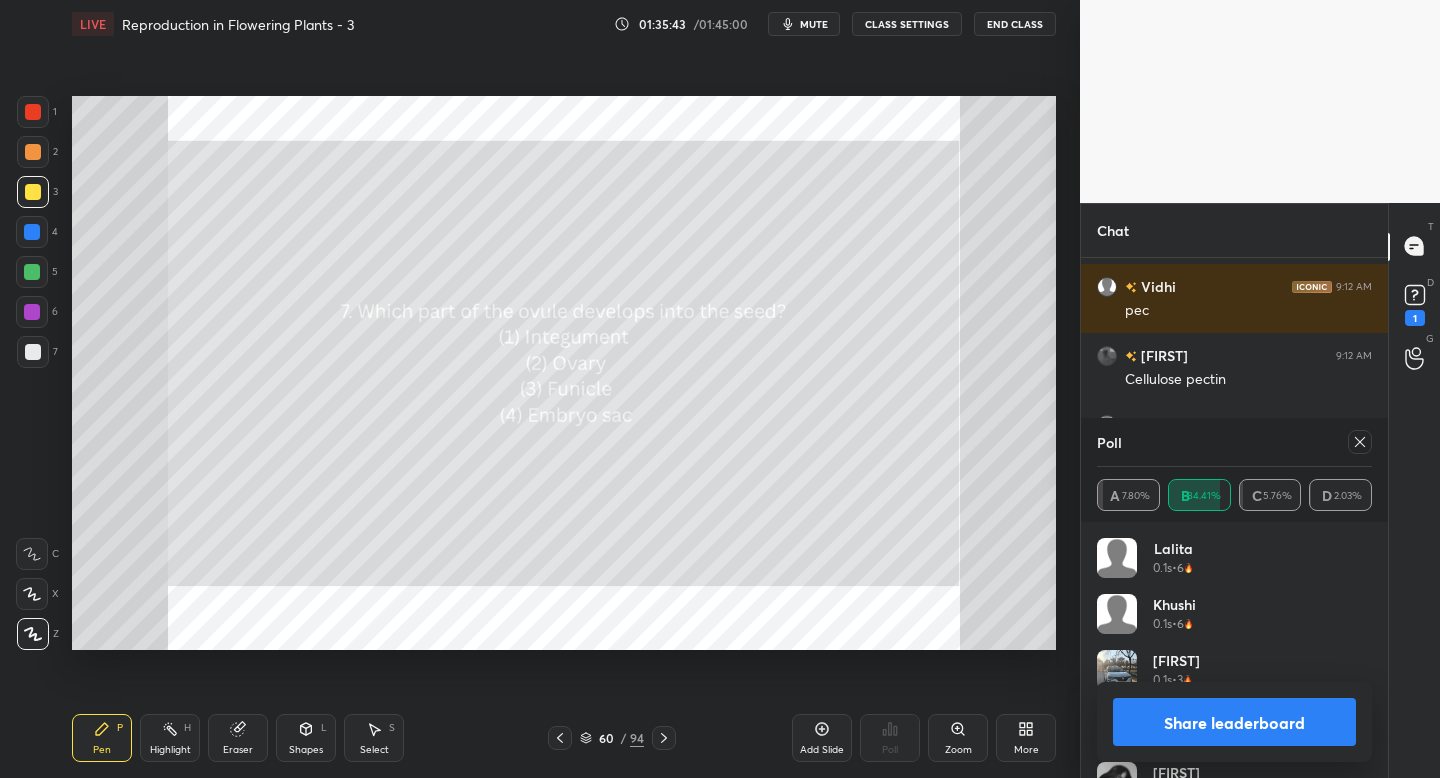 click 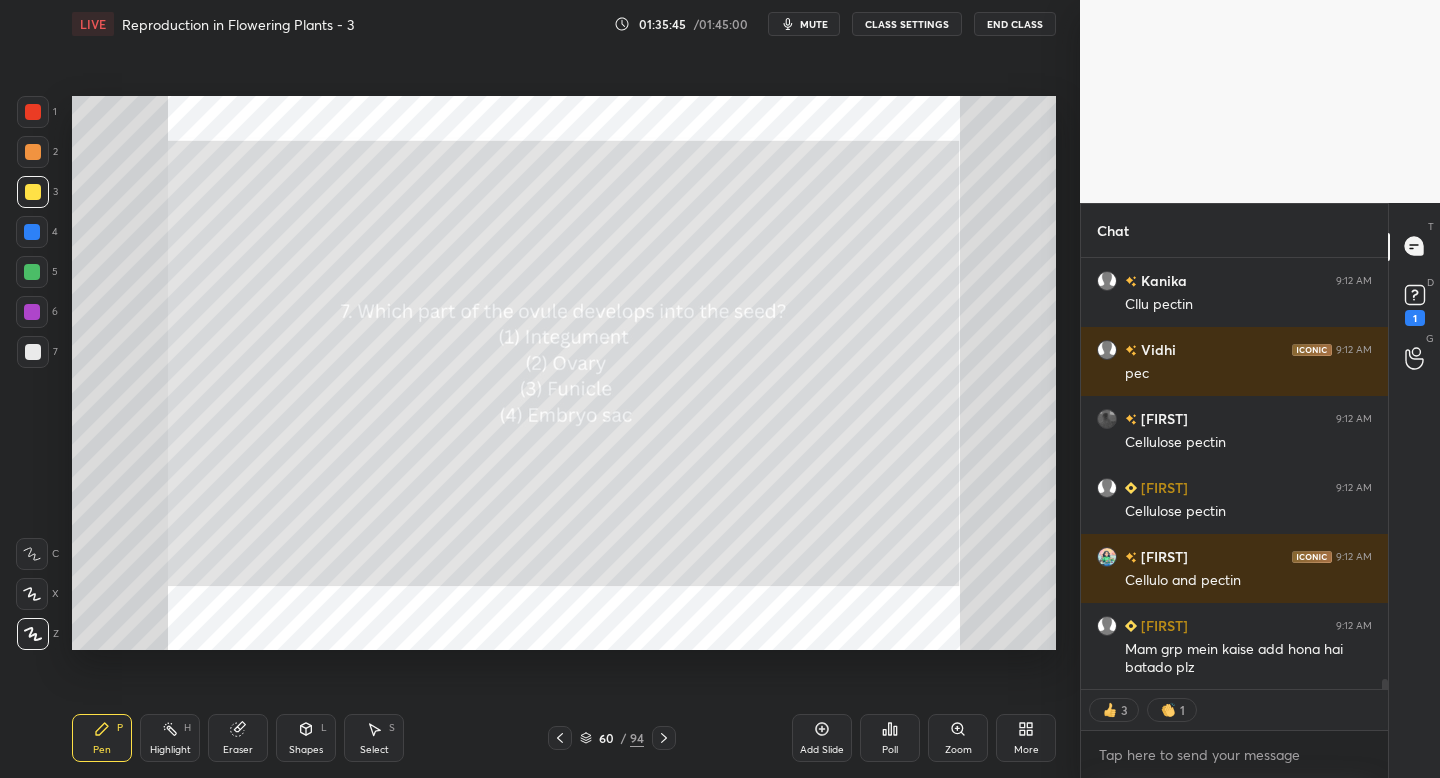 click on "Poll" at bounding box center [890, 738] 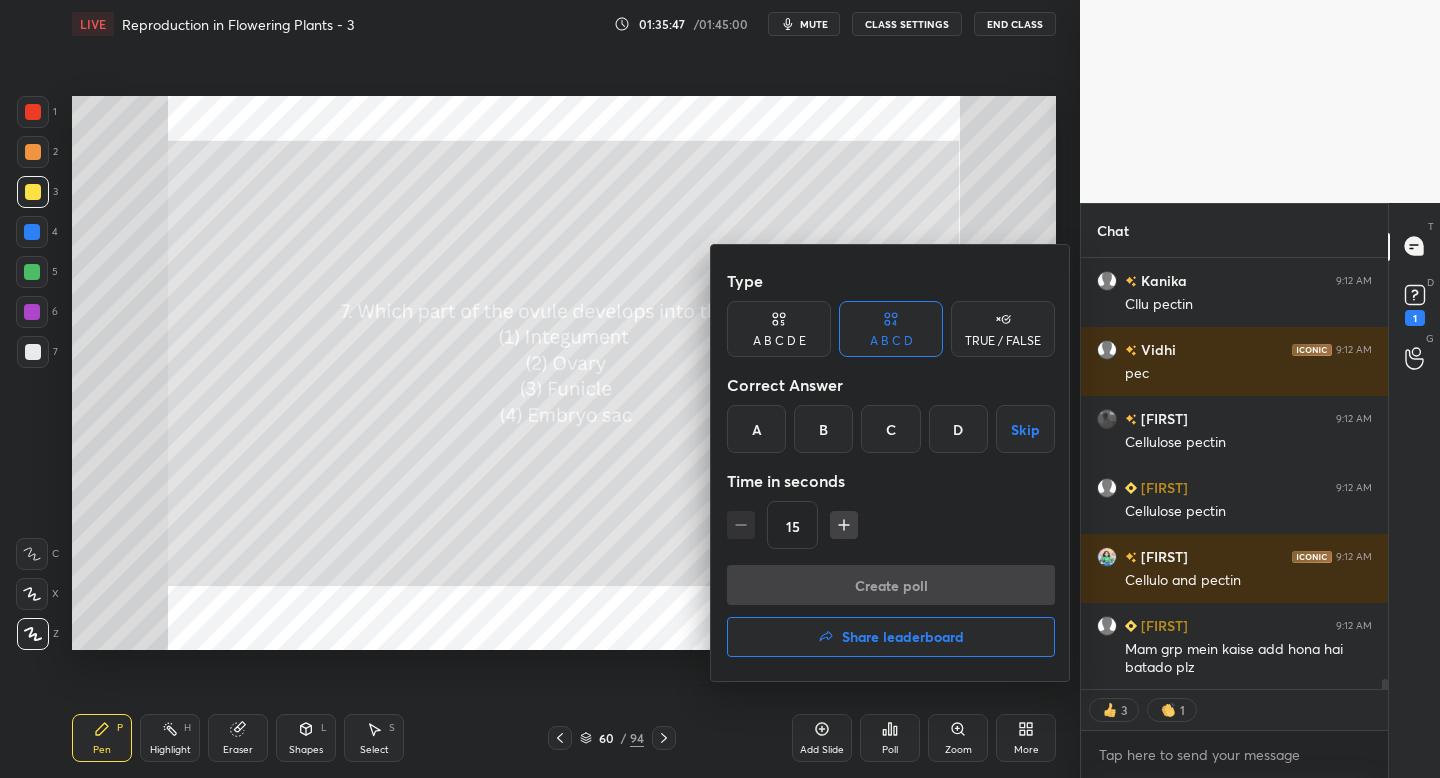 click on "D" at bounding box center (958, 429) 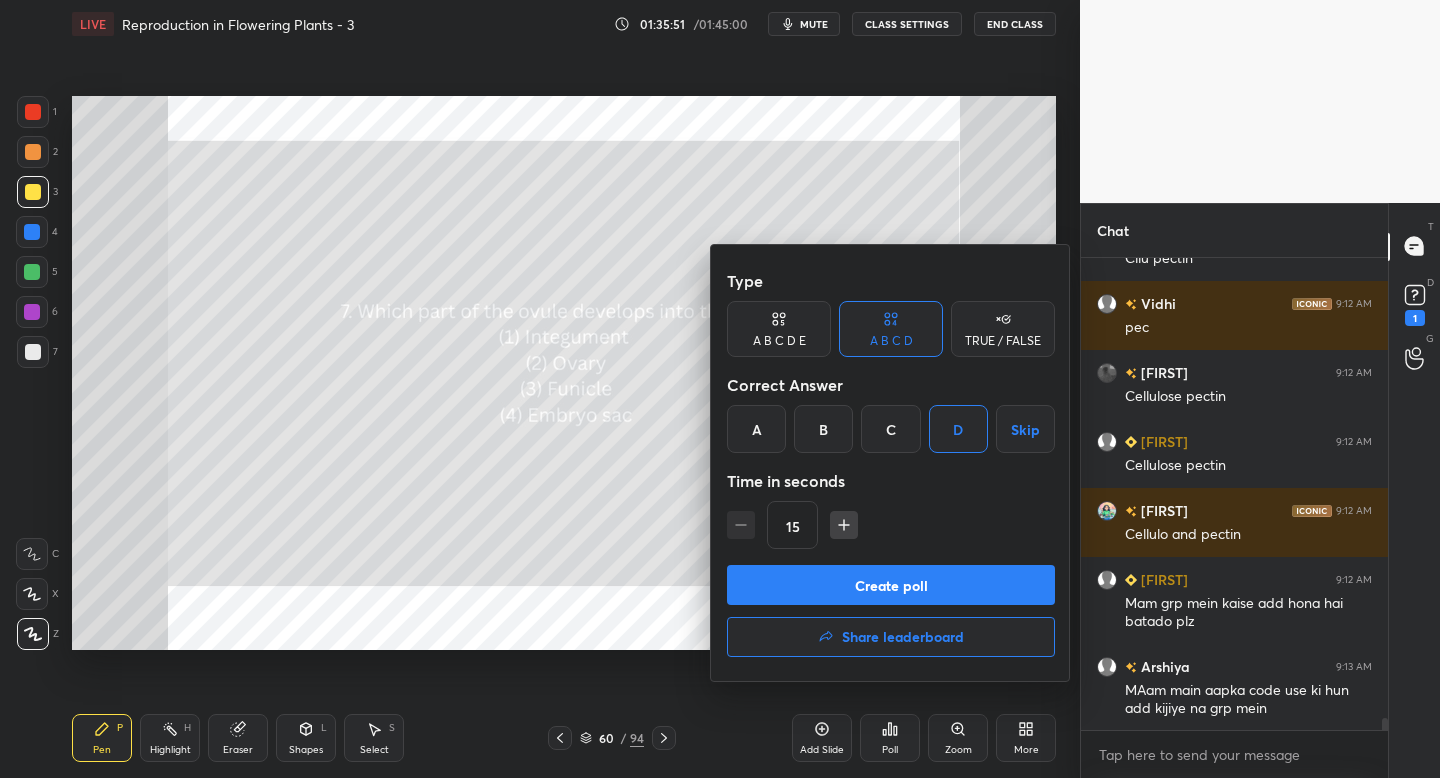 click on "Create poll" at bounding box center (891, 585) 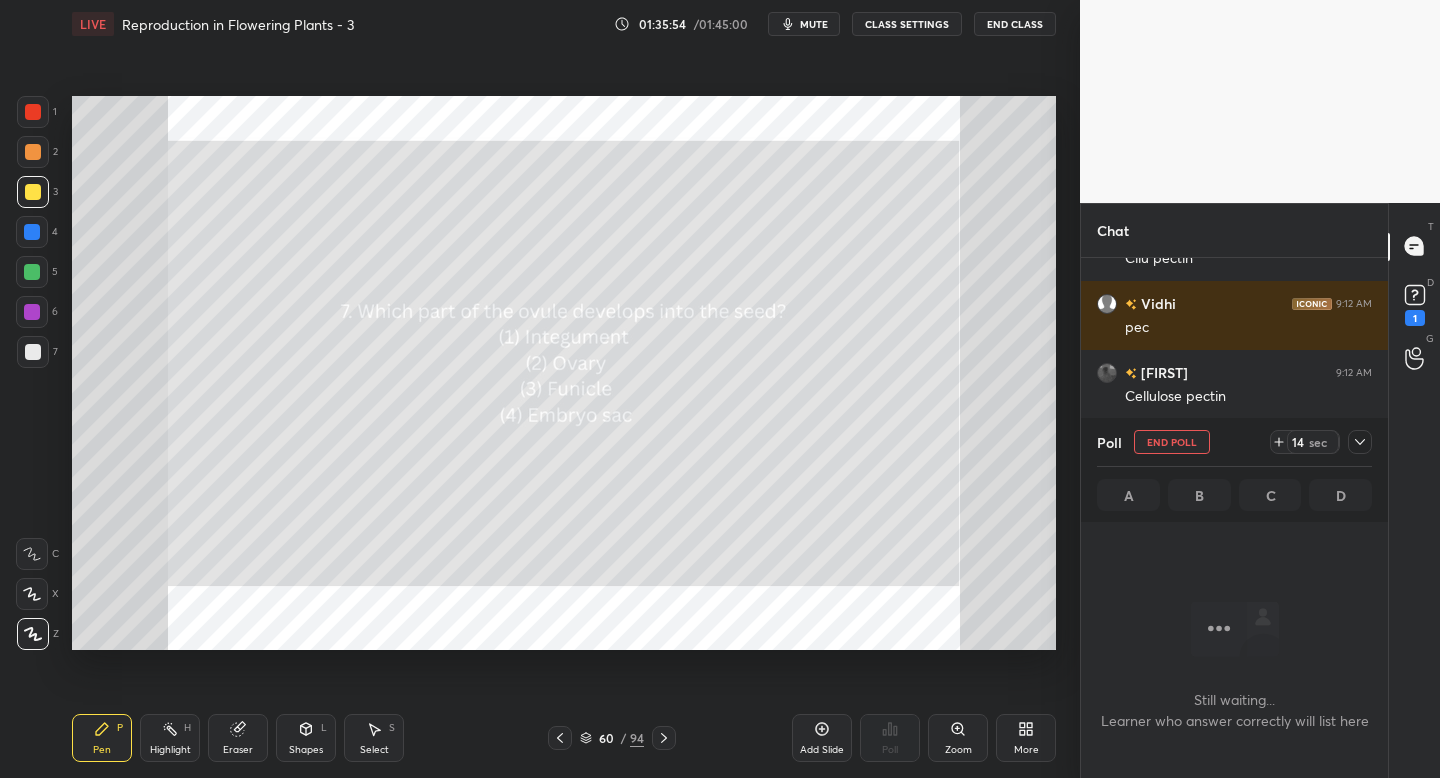 click 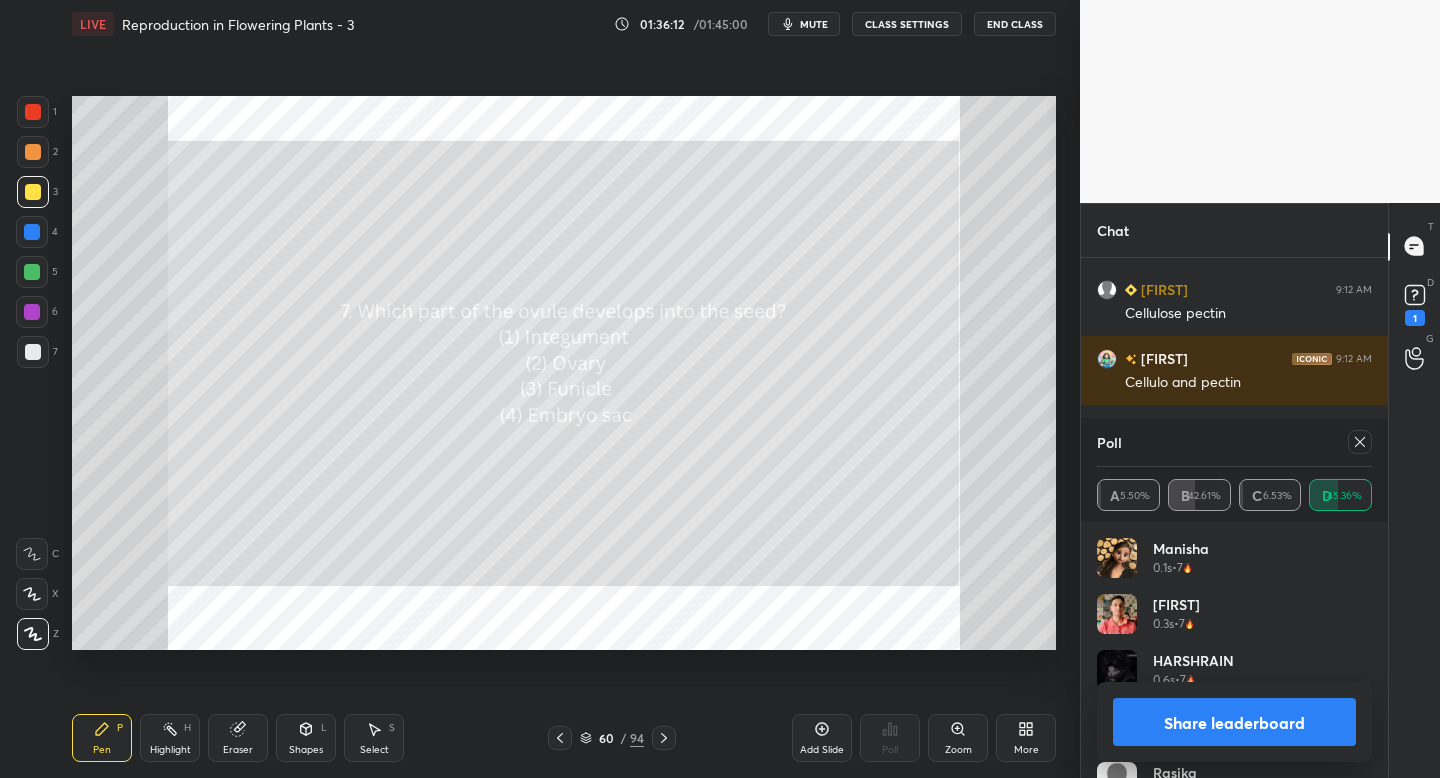 click 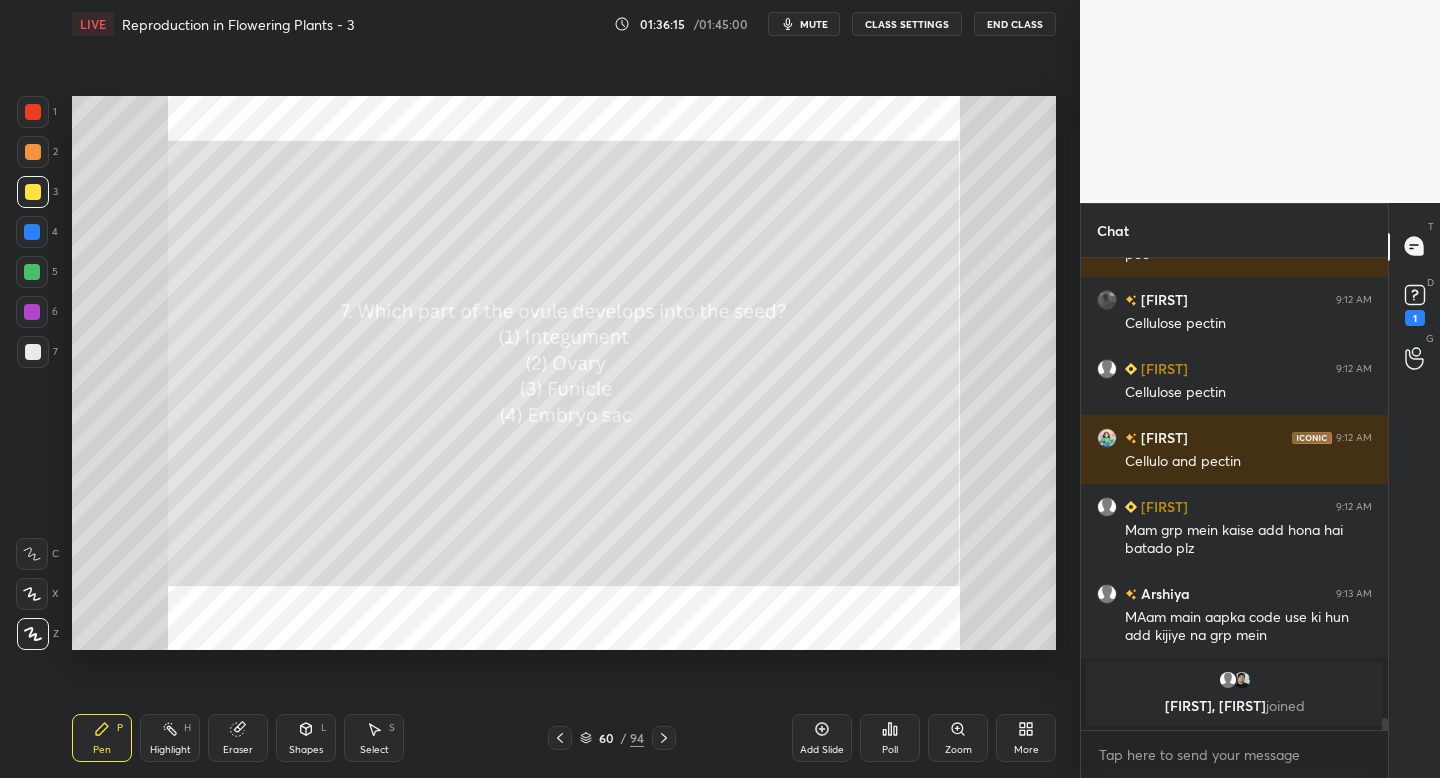 click 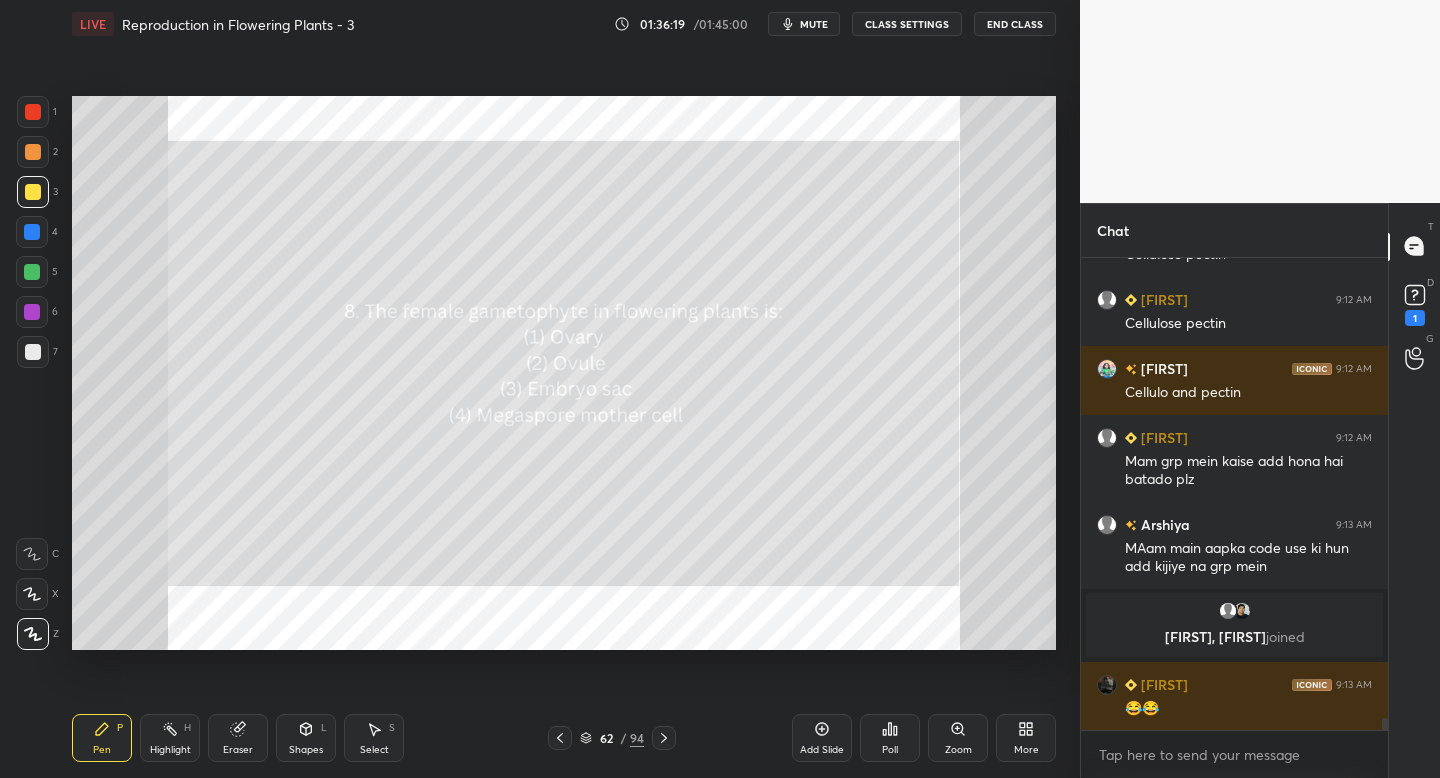 click 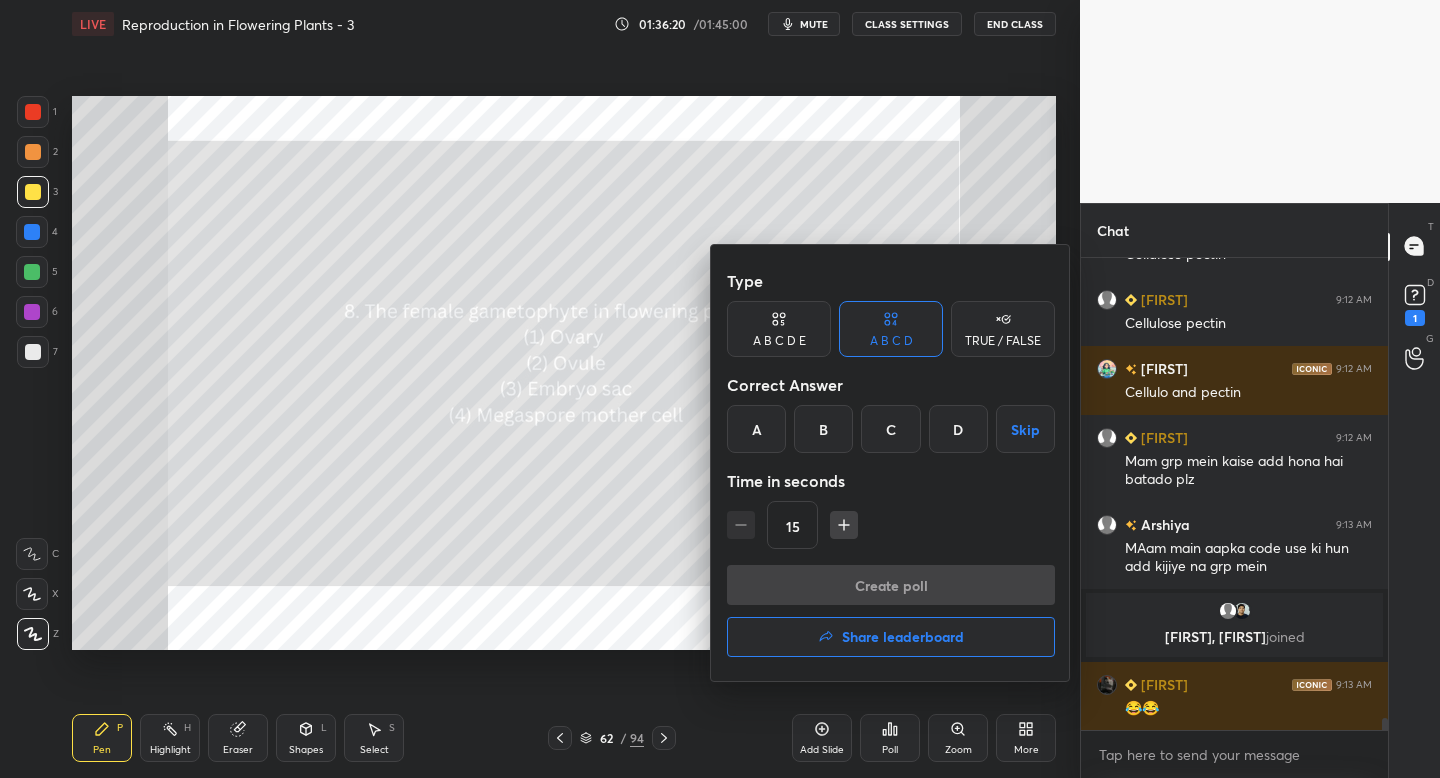 click on "C" at bounding box center [890, 429] 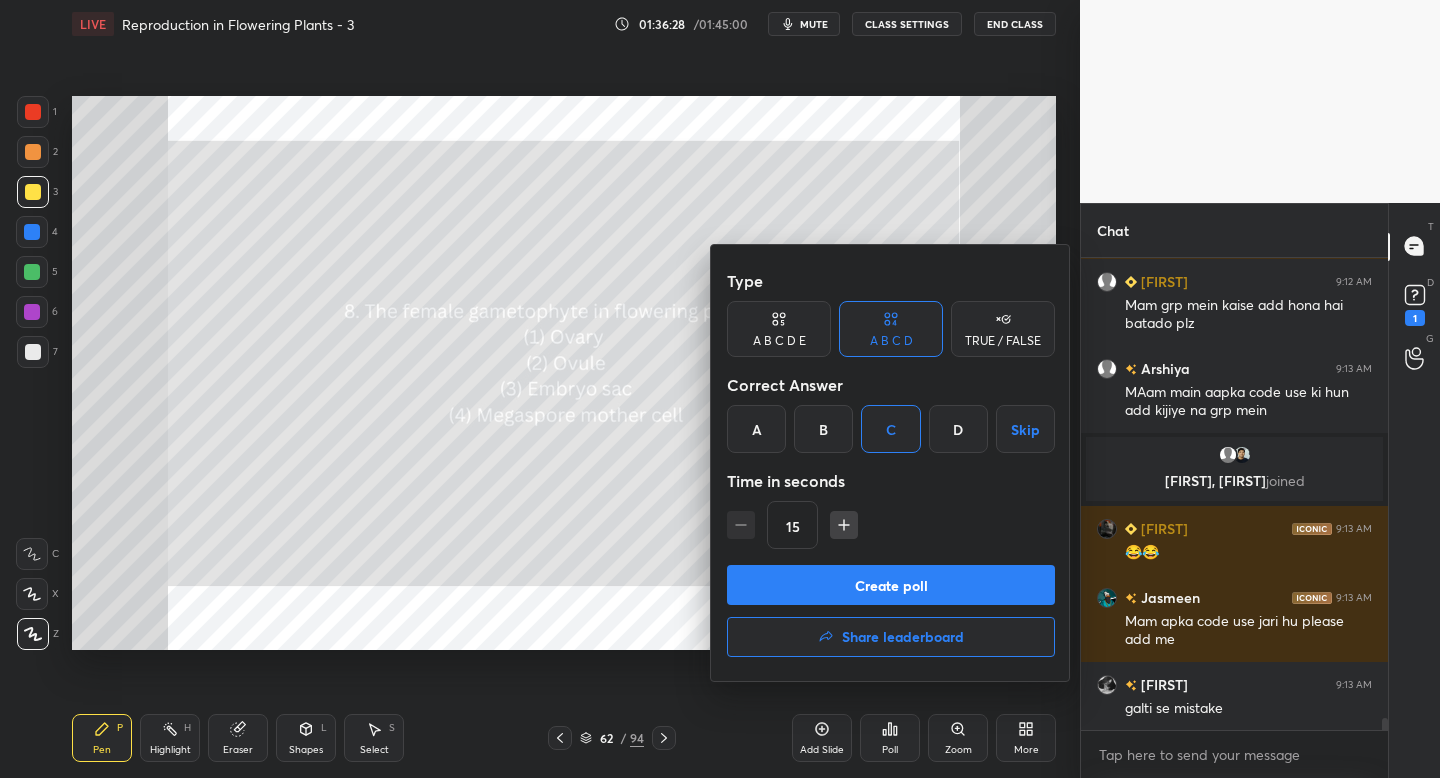 click on "Create poll" at bounding box center (891, 585) 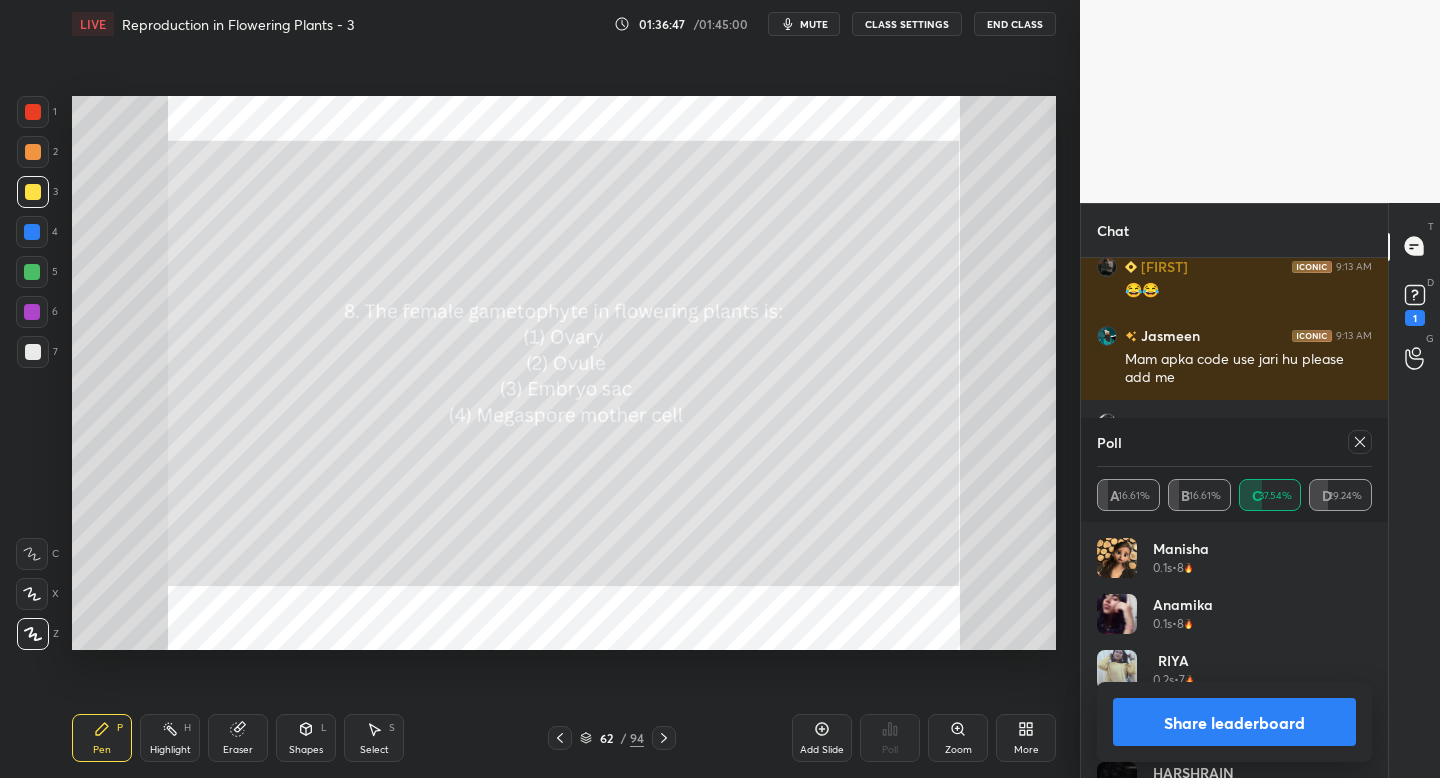 click 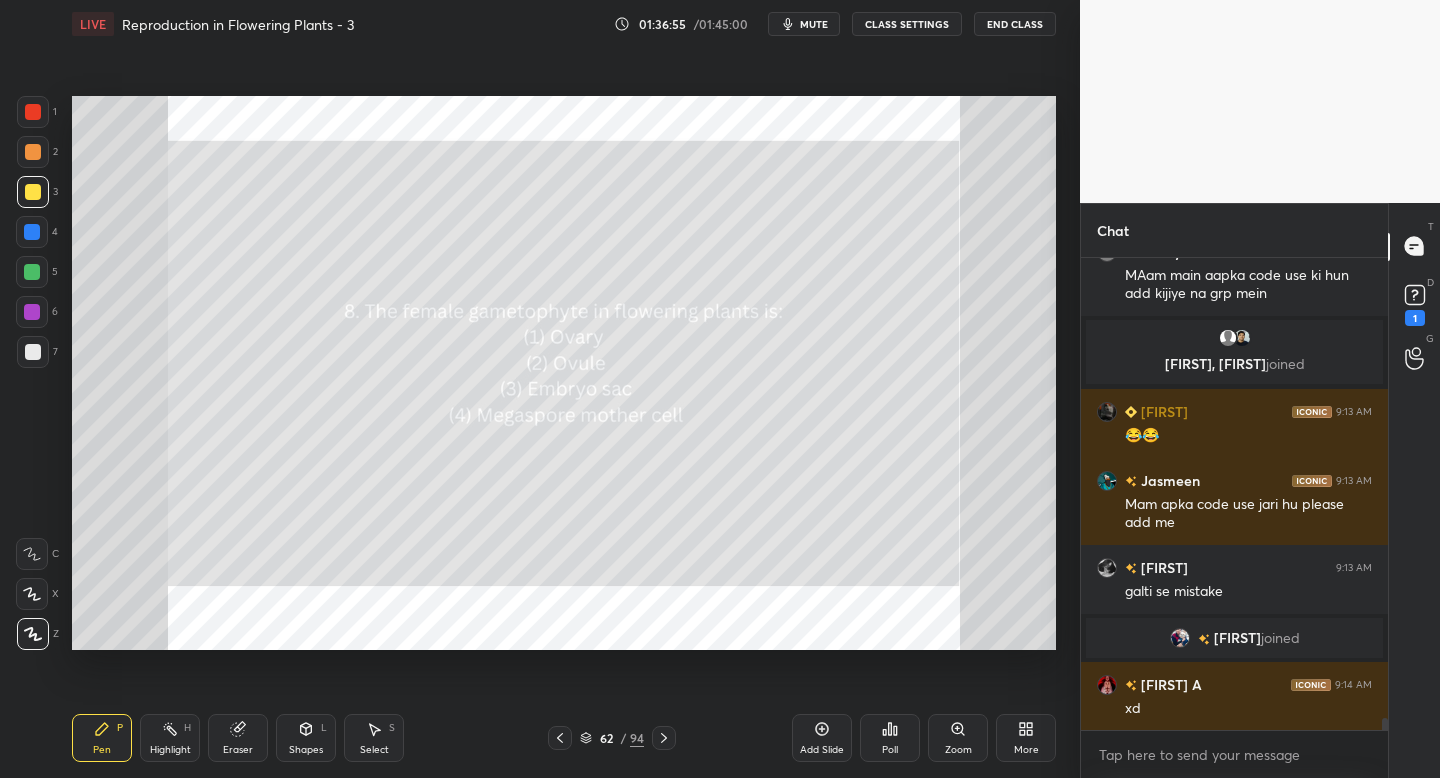 click 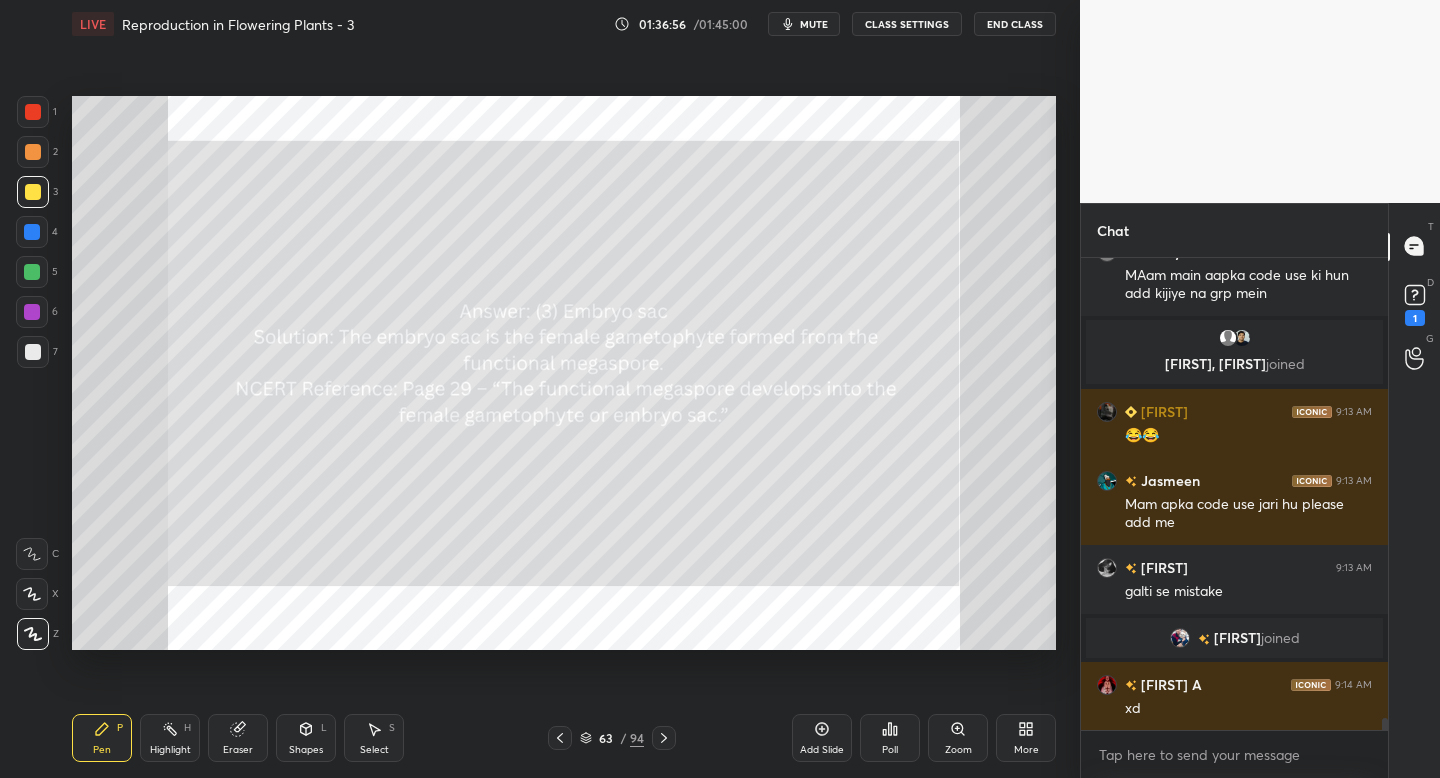click 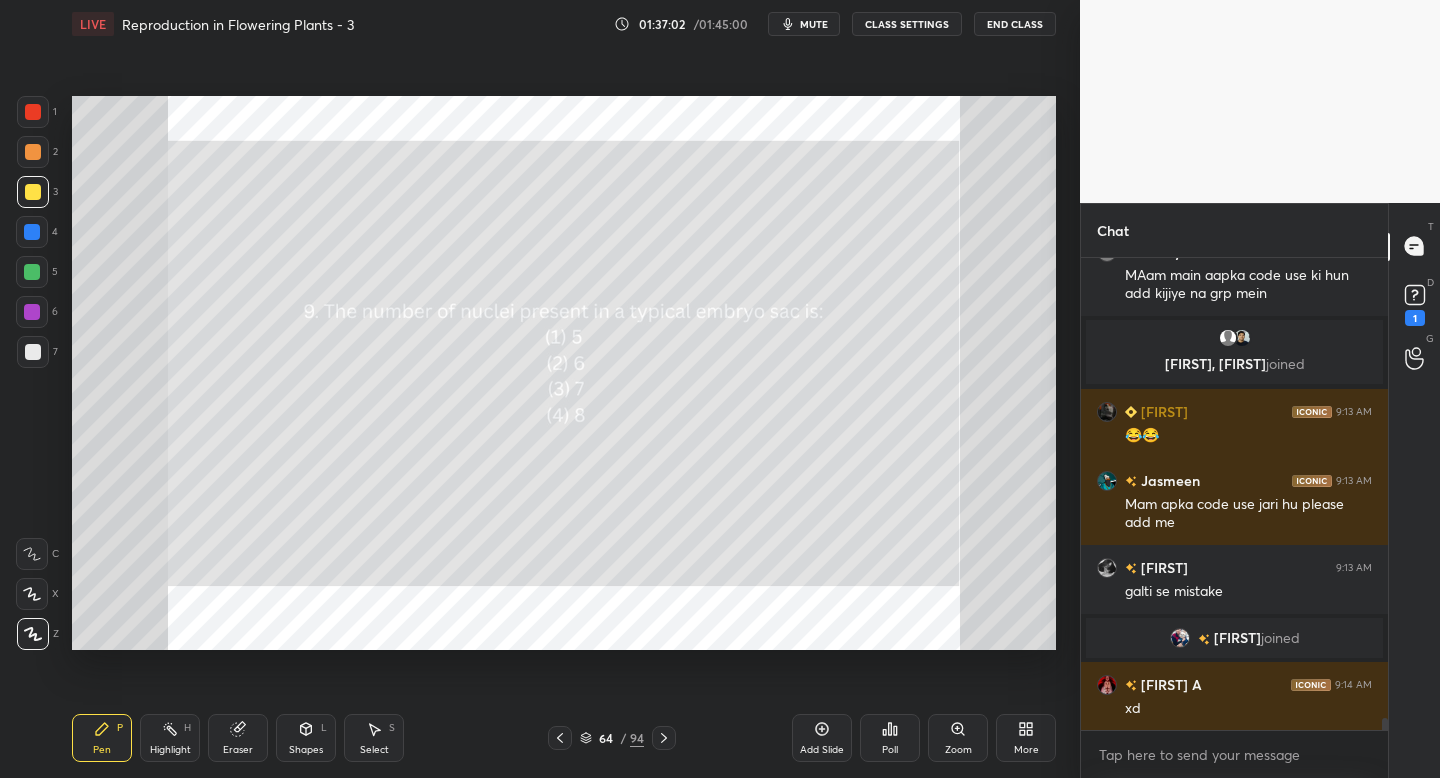 click on "Poll" at bounding box center [890, 738] 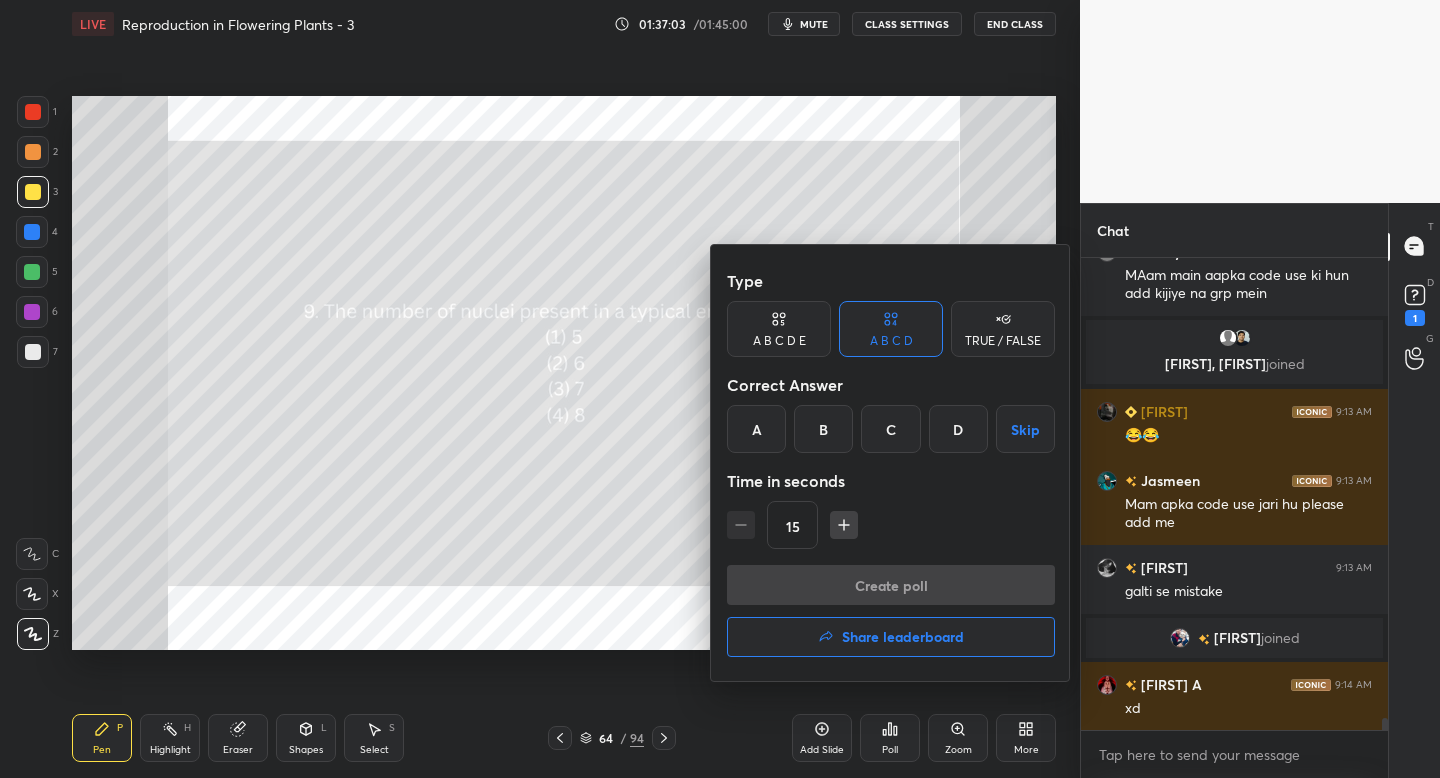 click on "D" at bounding box center [958, 429] 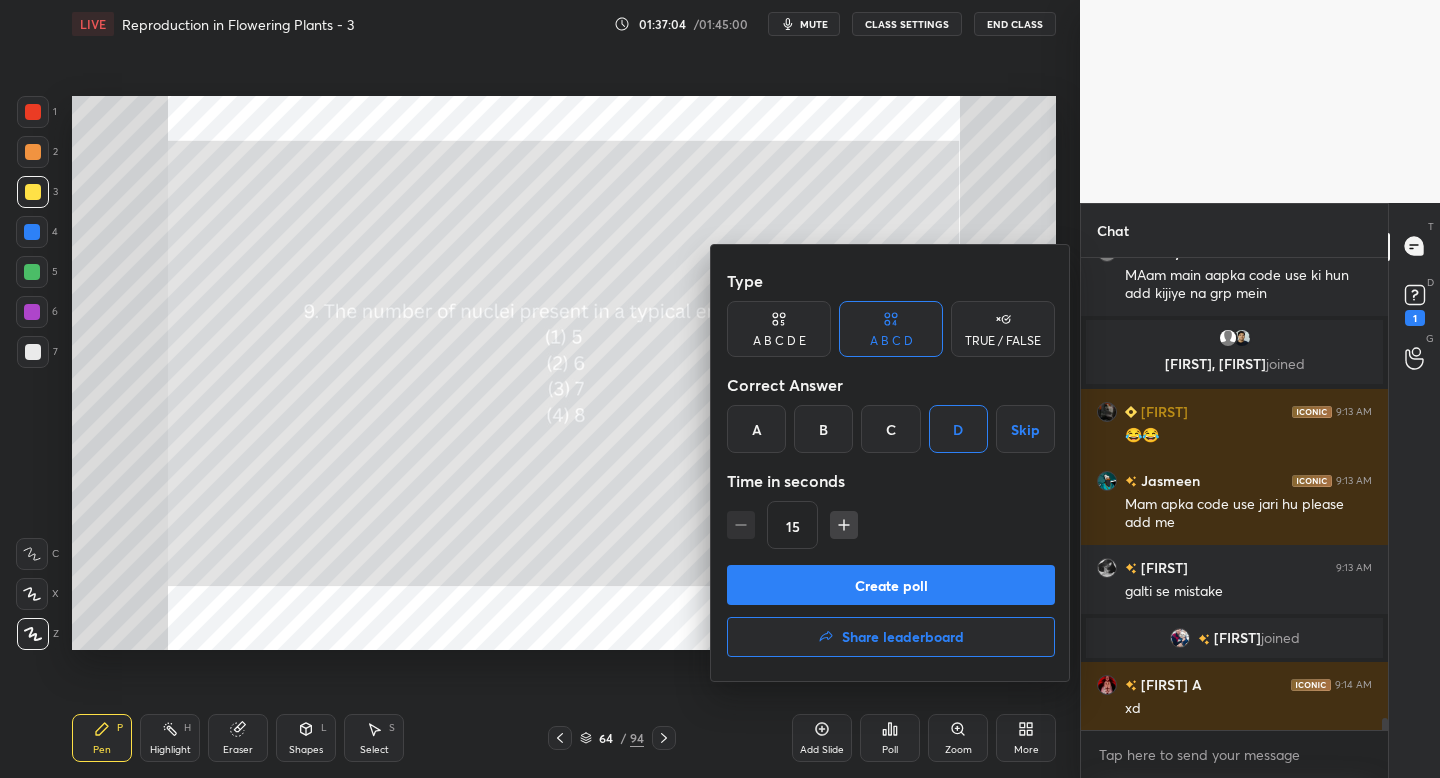 click on "Create poll" at bounding box center (891, 585) 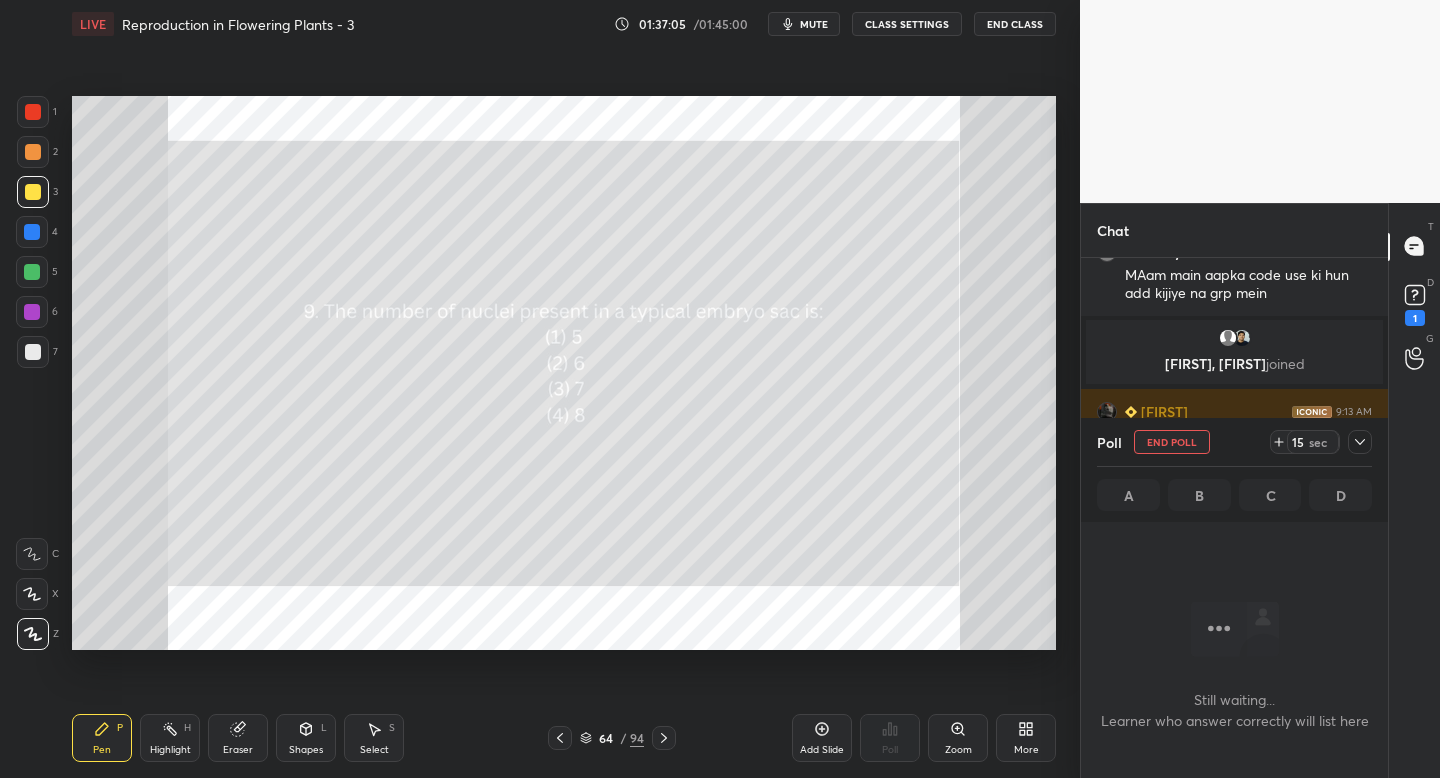 click 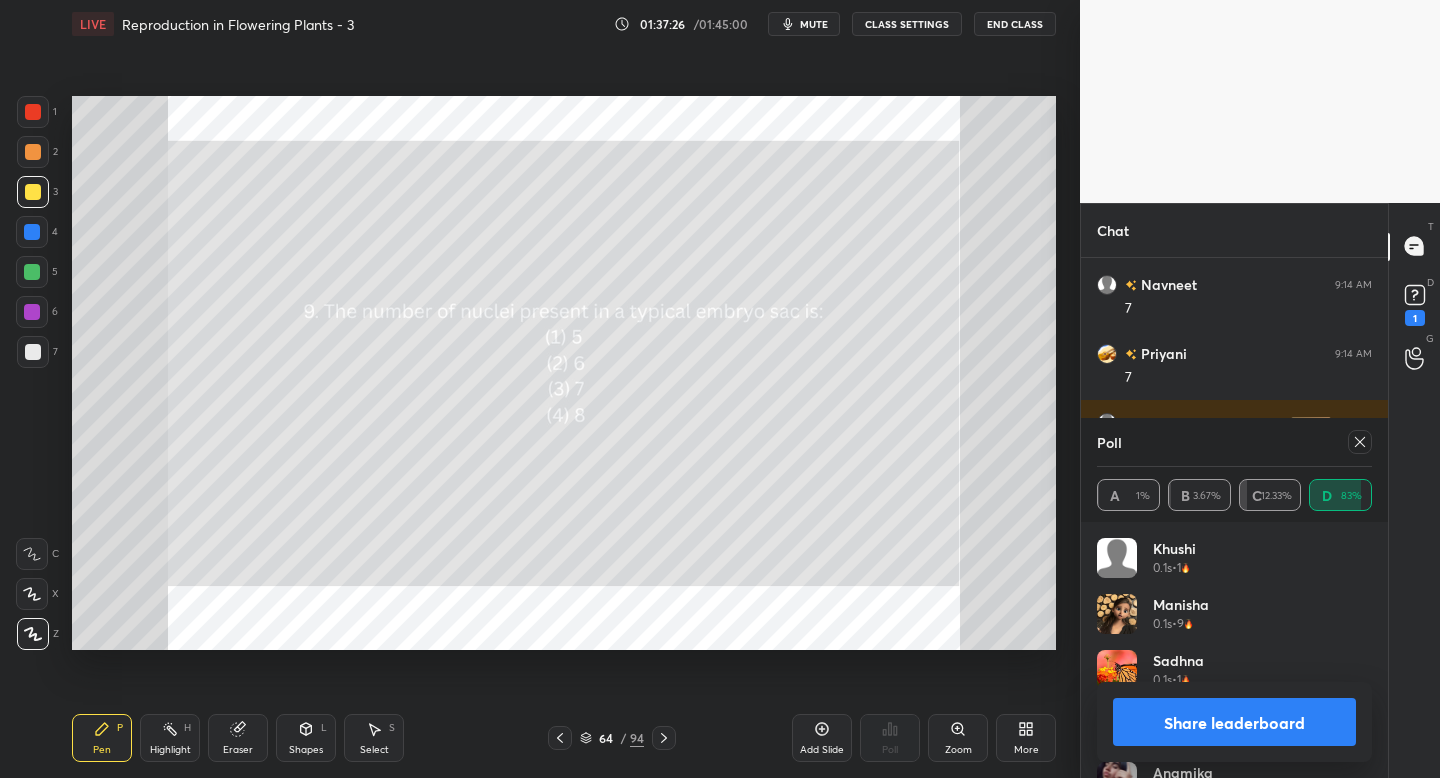 click 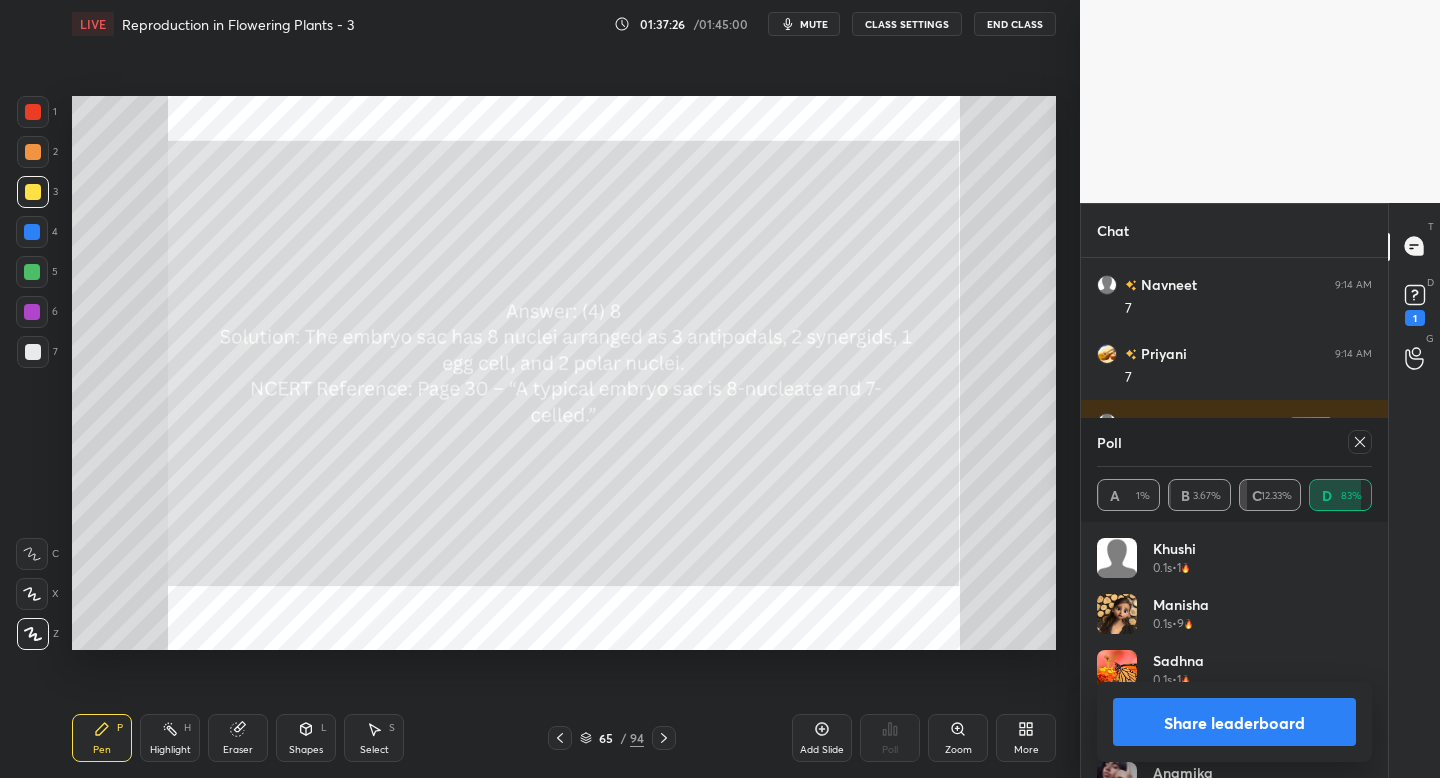 click 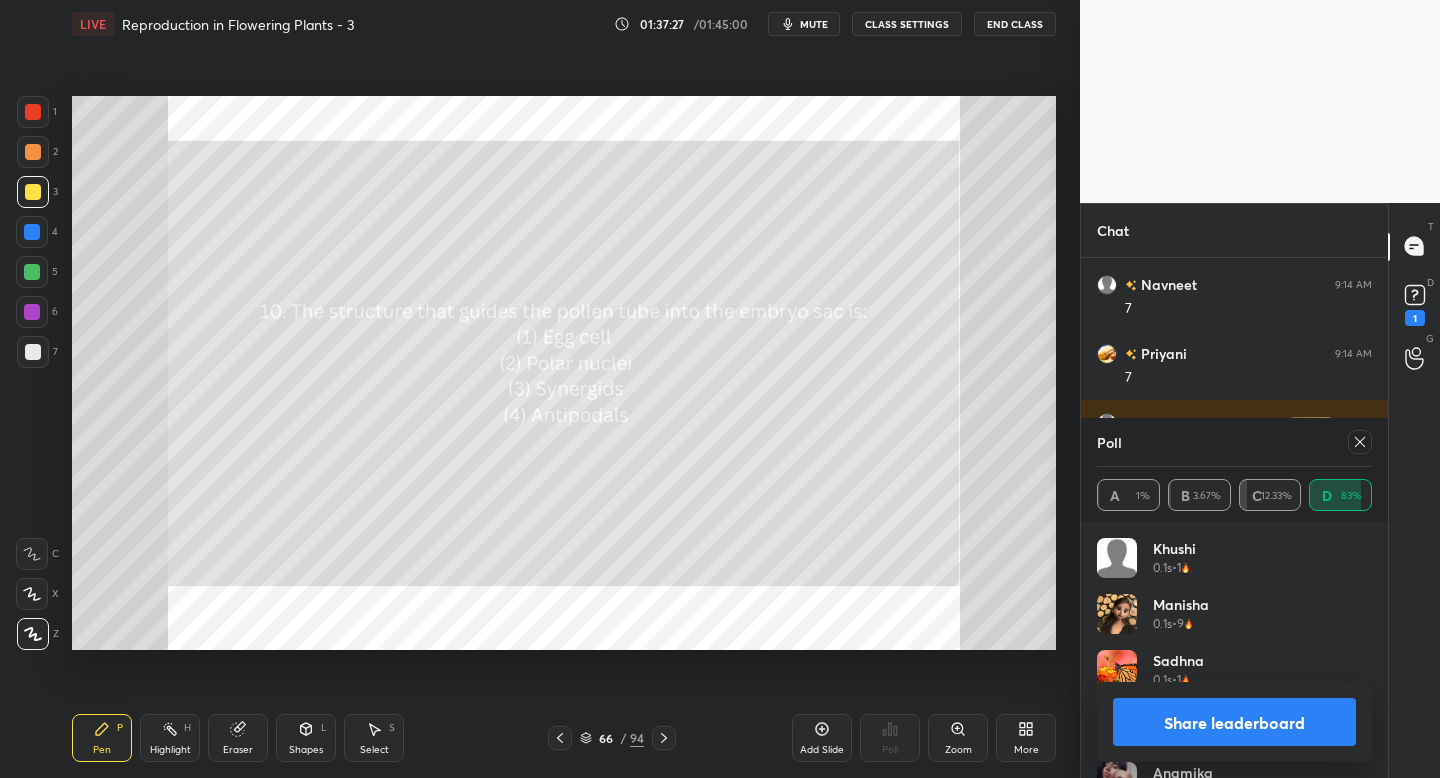 click 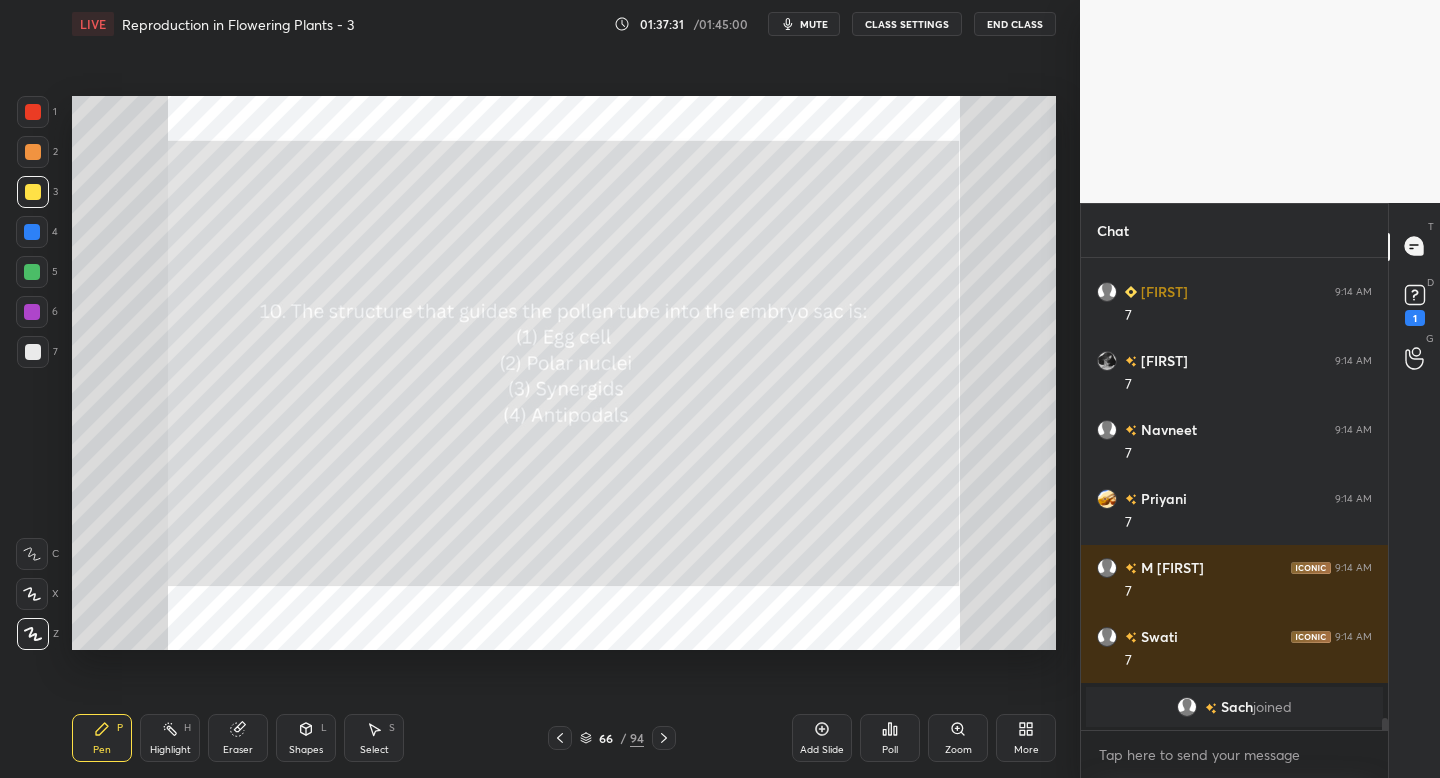 click on "Poll" at bounding box center [890, 738] 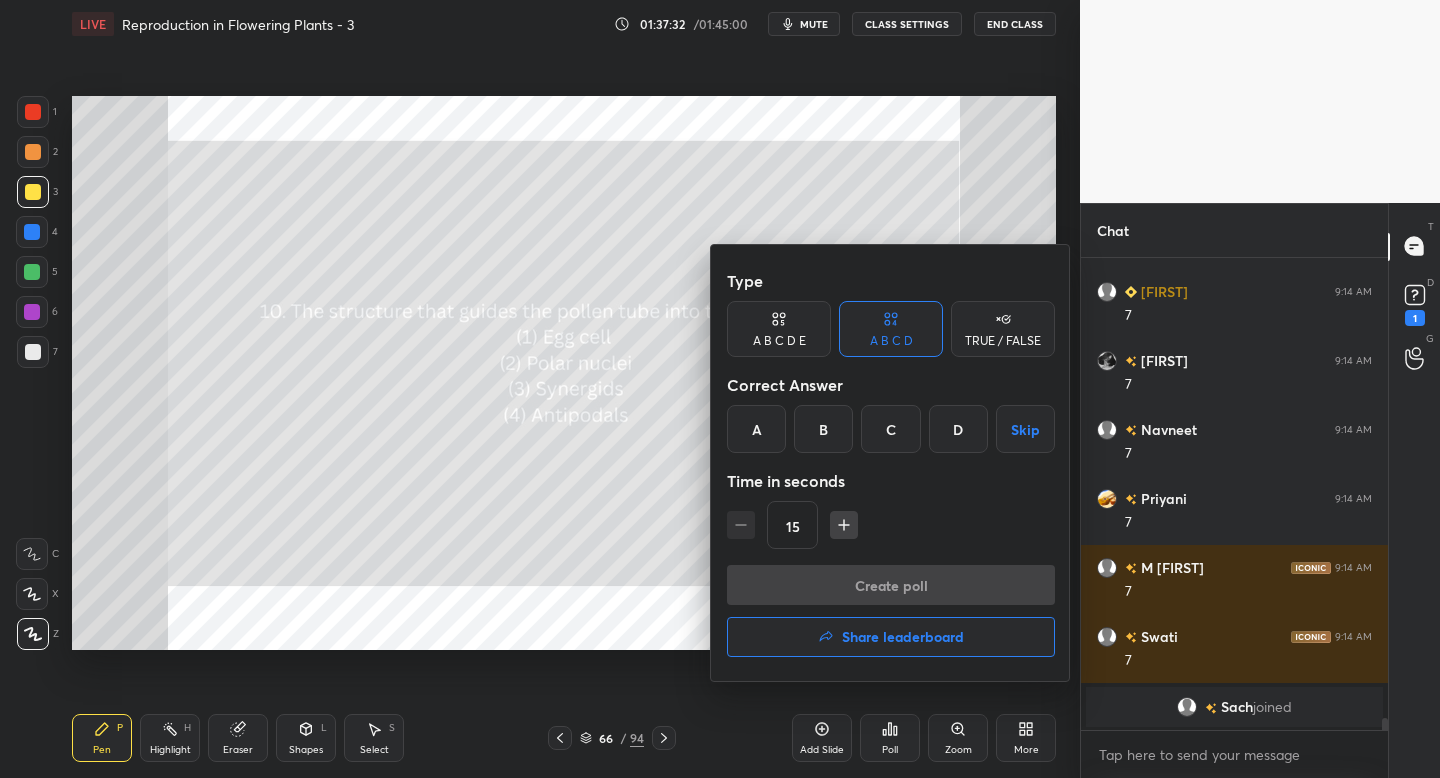click on "C" at bounding box center [890, 429] 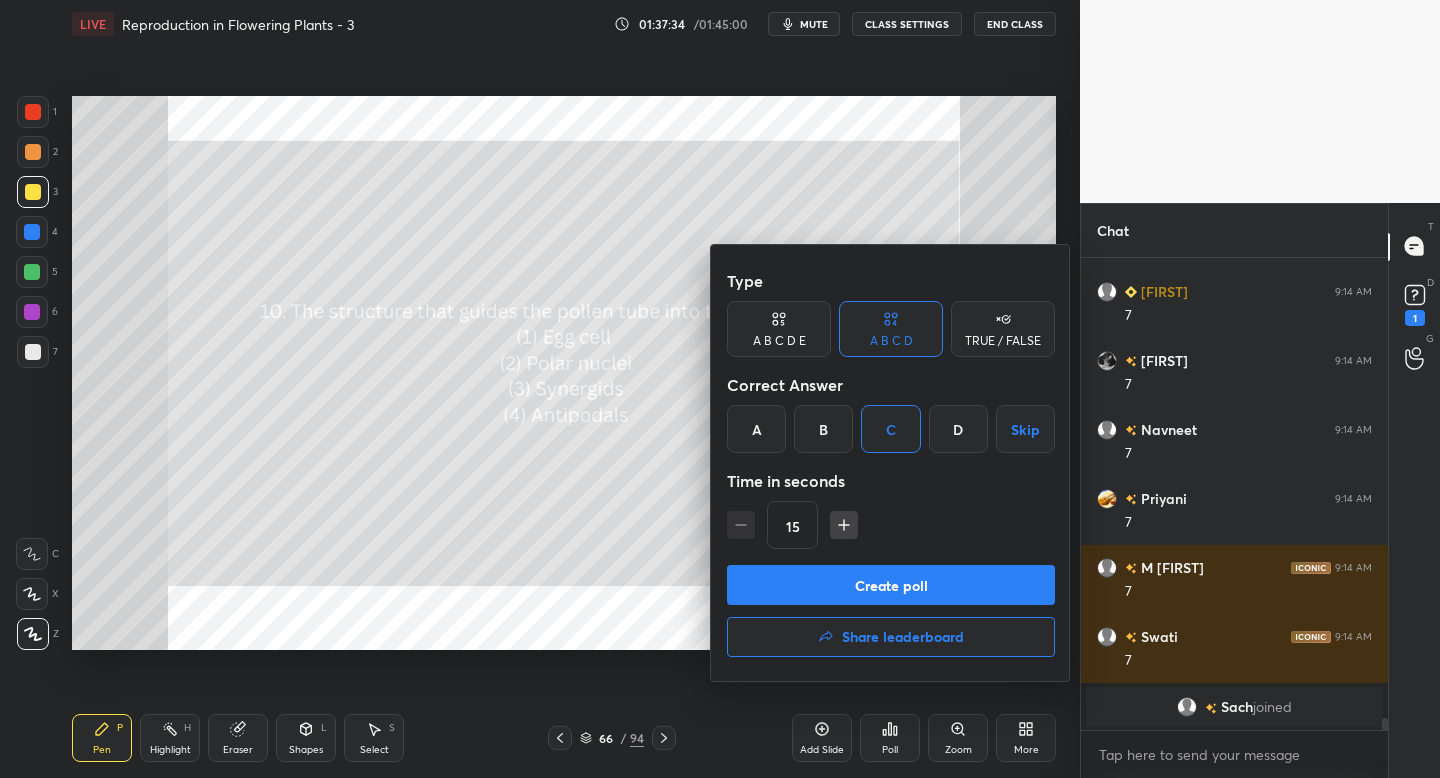 click on "Create poll" at bounding box center (891, 585) 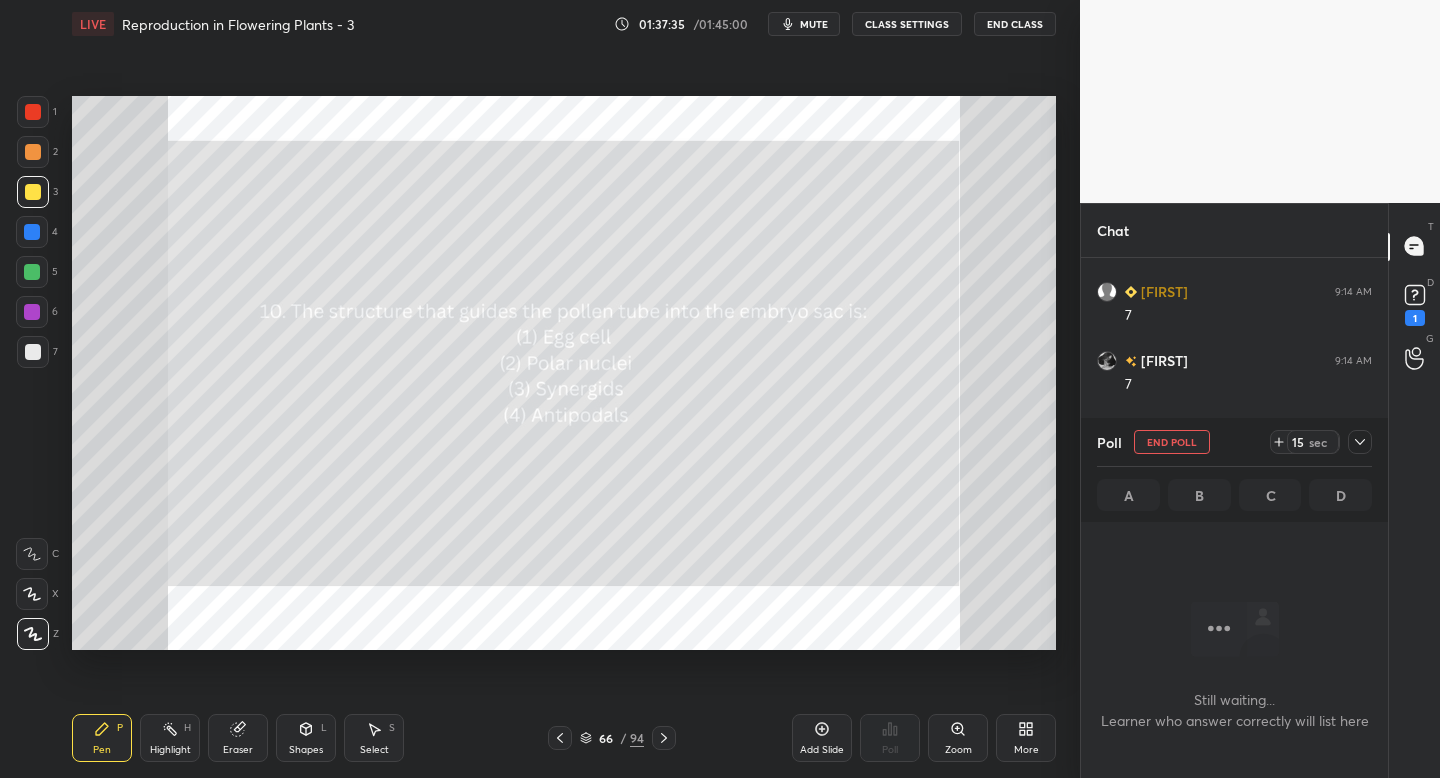 click 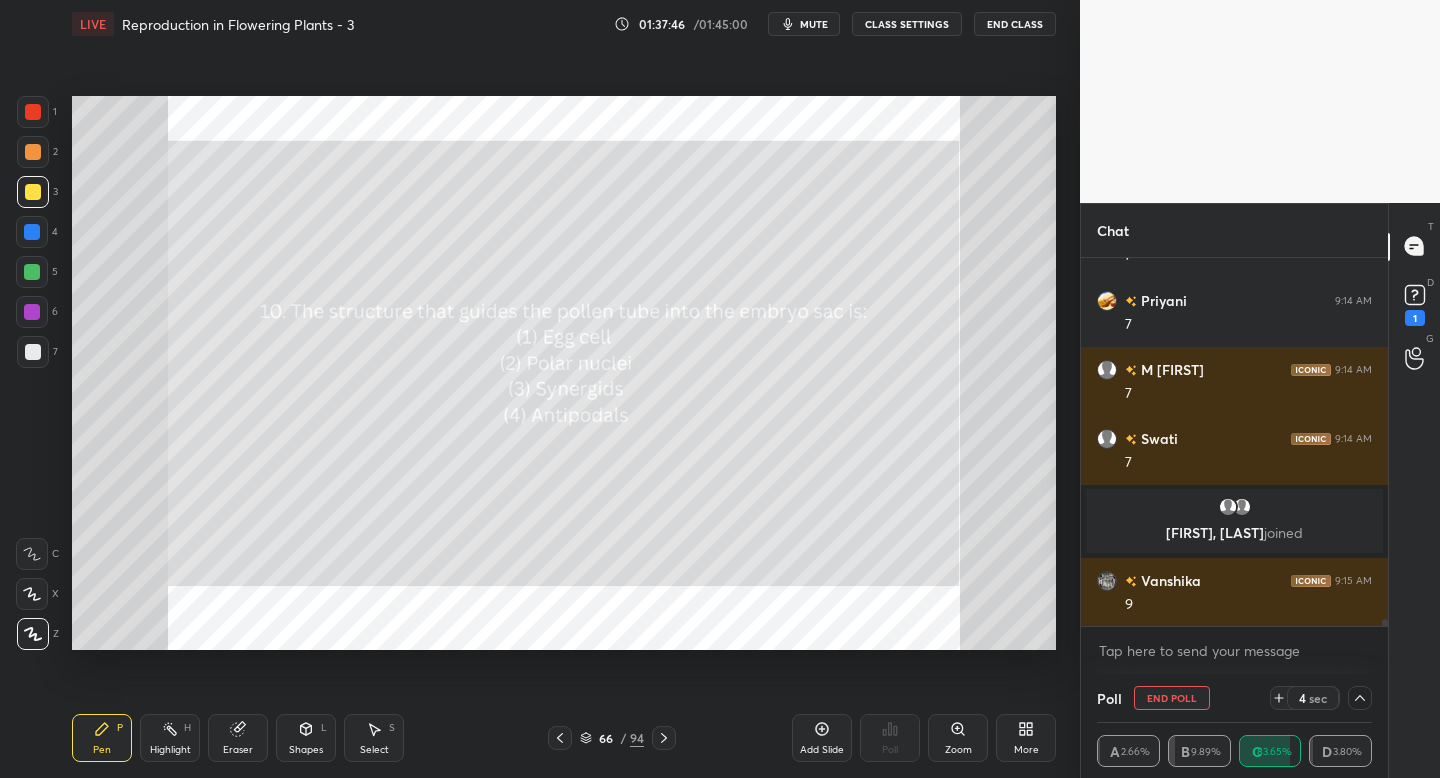 click 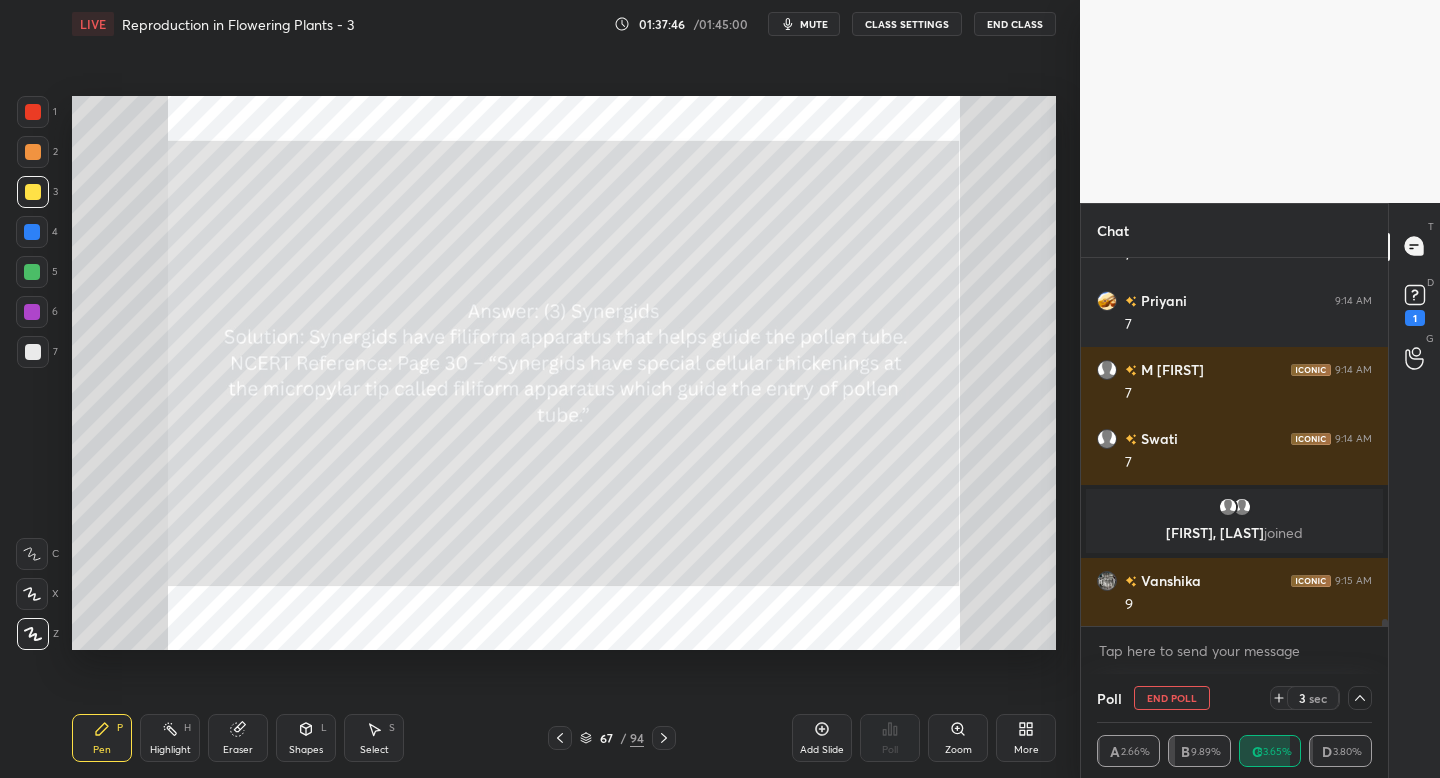 click 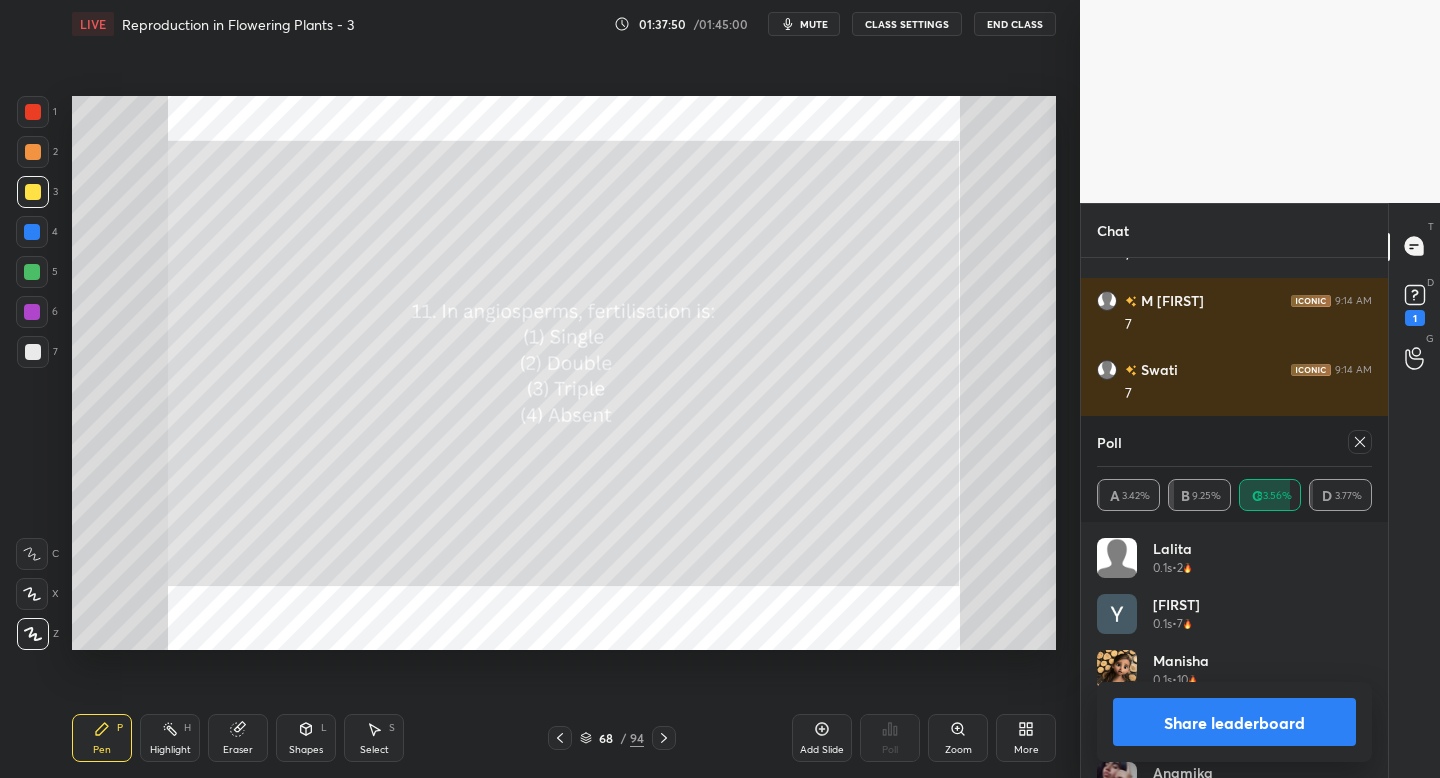 click 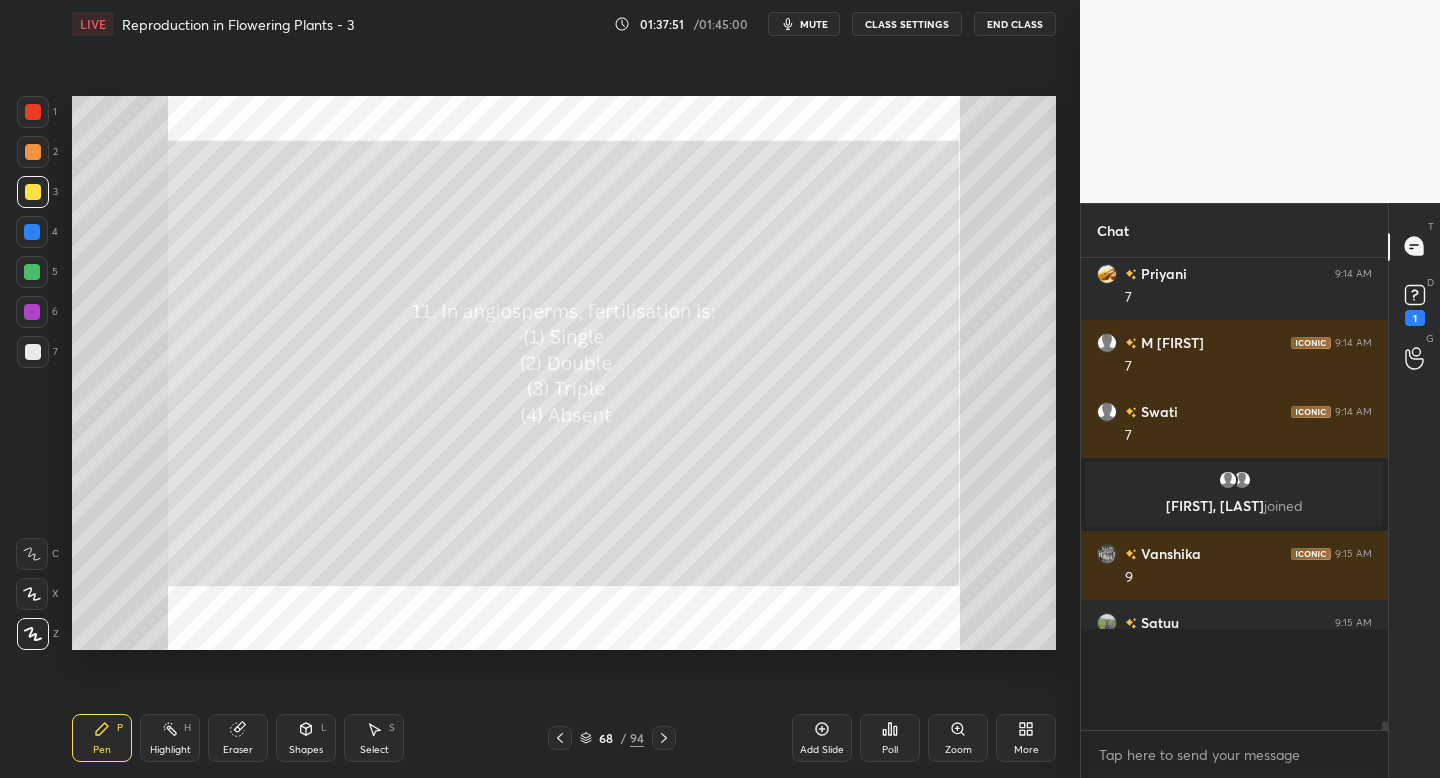 click on "Poll" at bounding box center (890, 738) 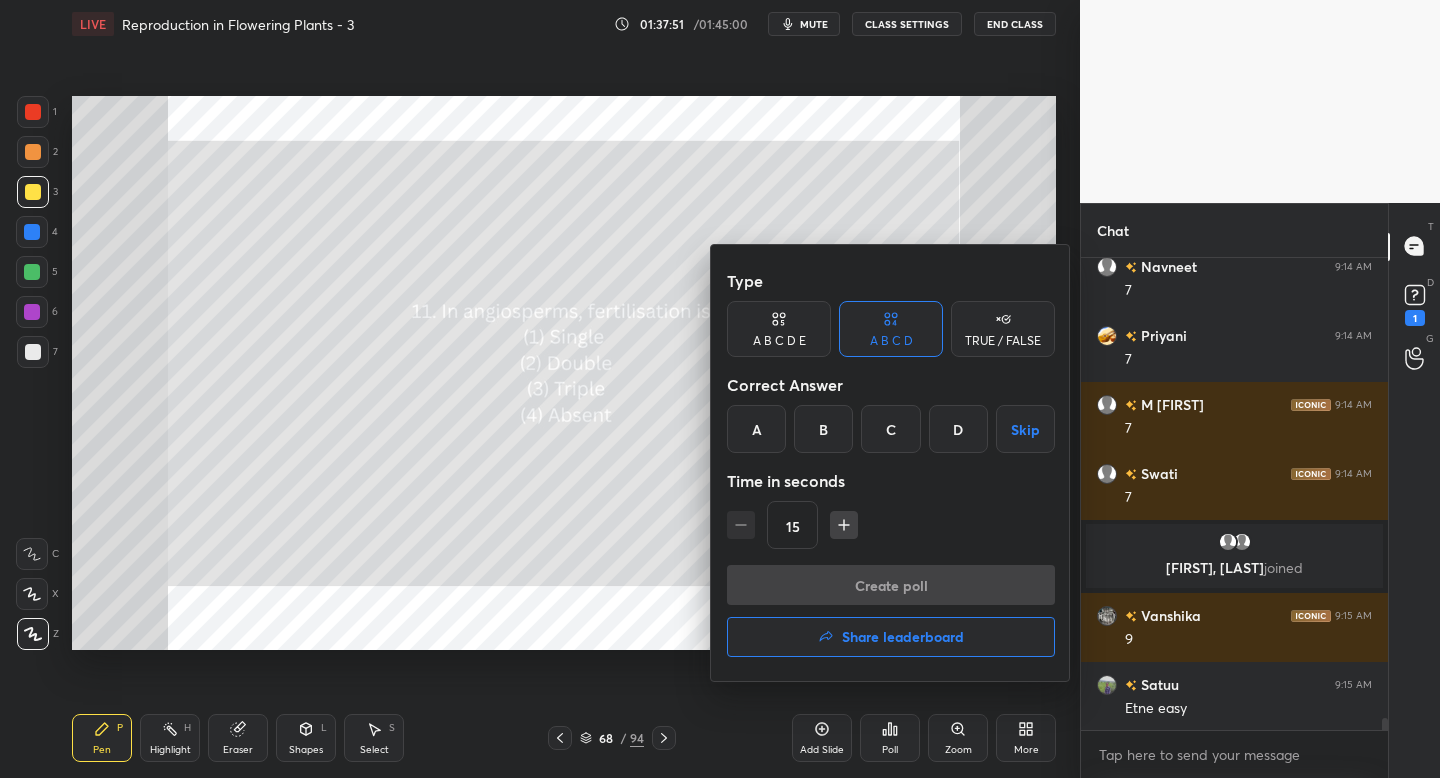 click on "B" at bounding box center [823, 429] 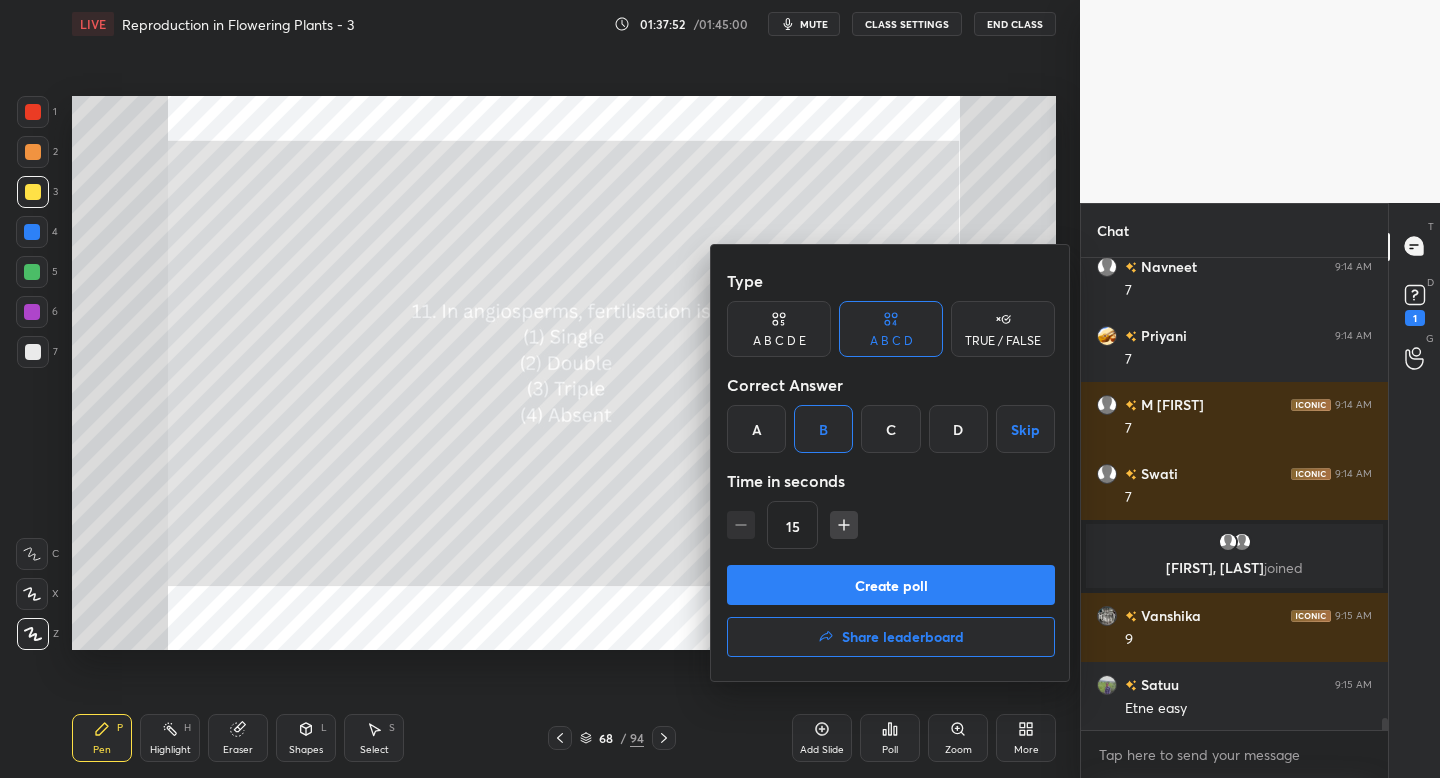 click on "Create poll" at bounding box center [891, 585] 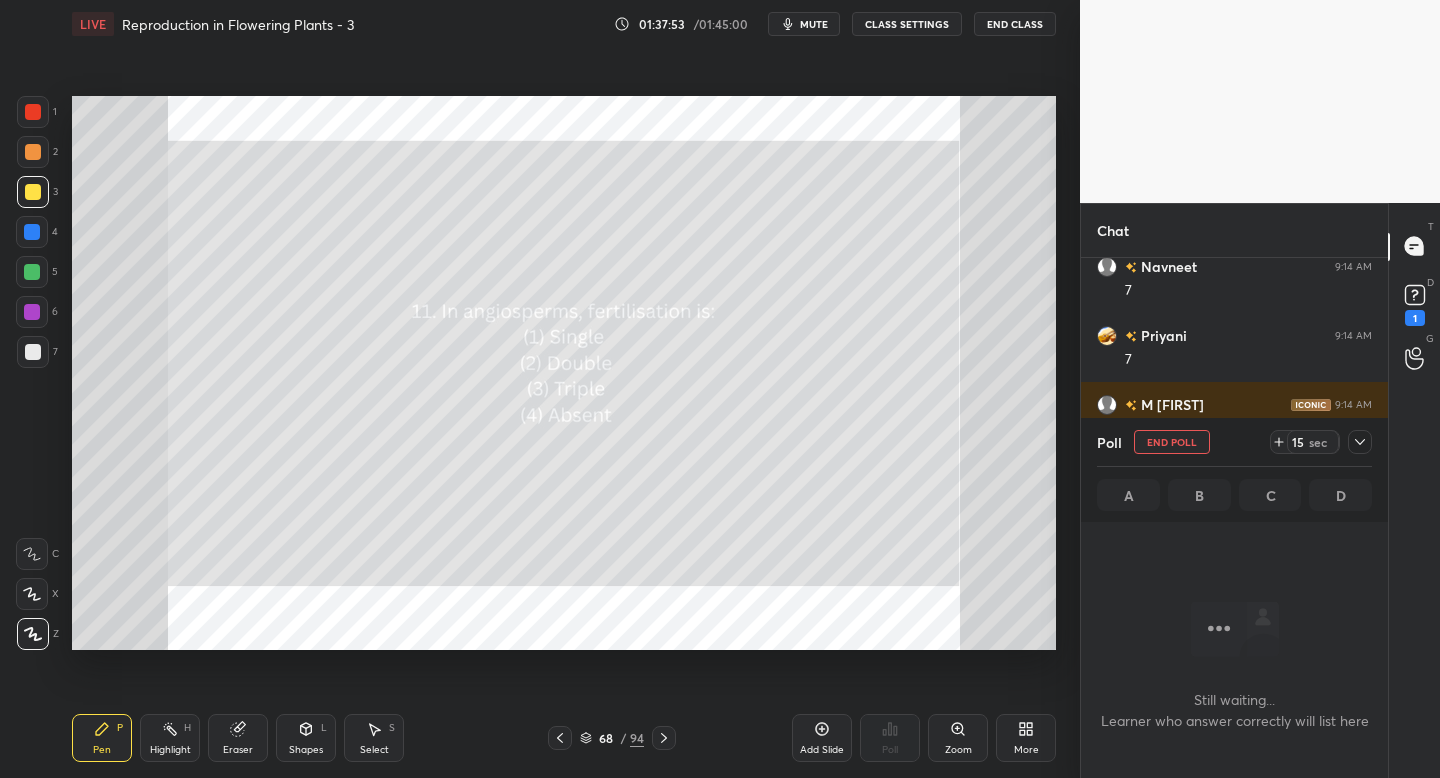 click 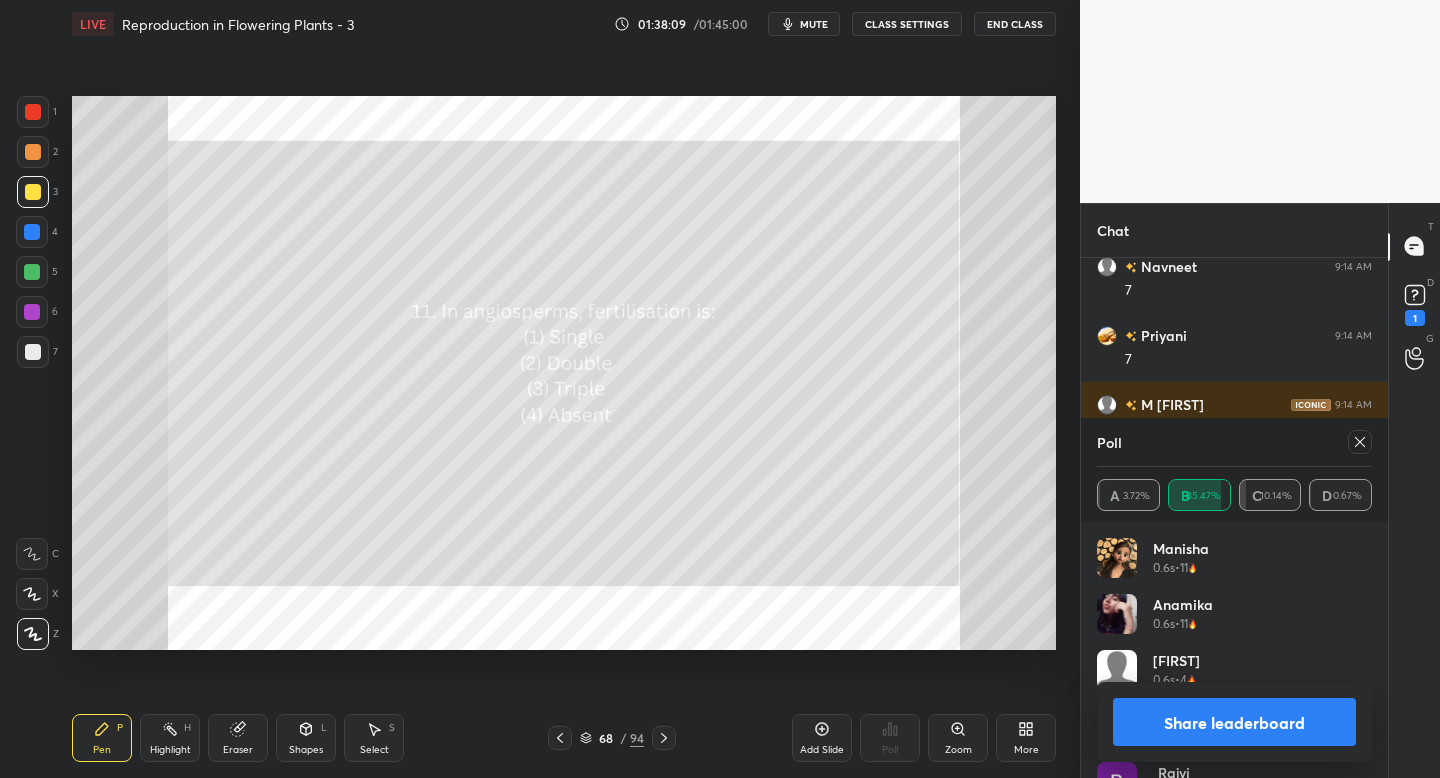 click 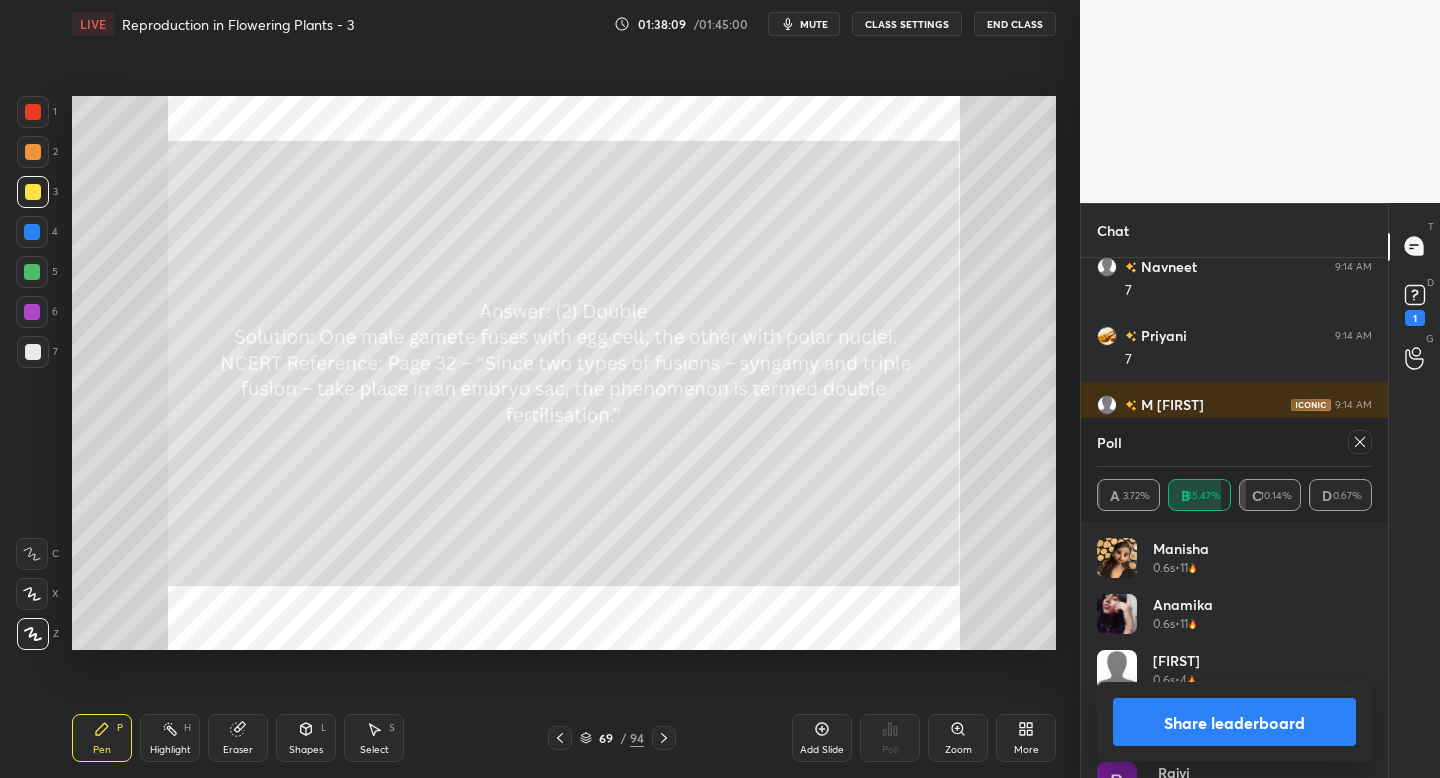 click 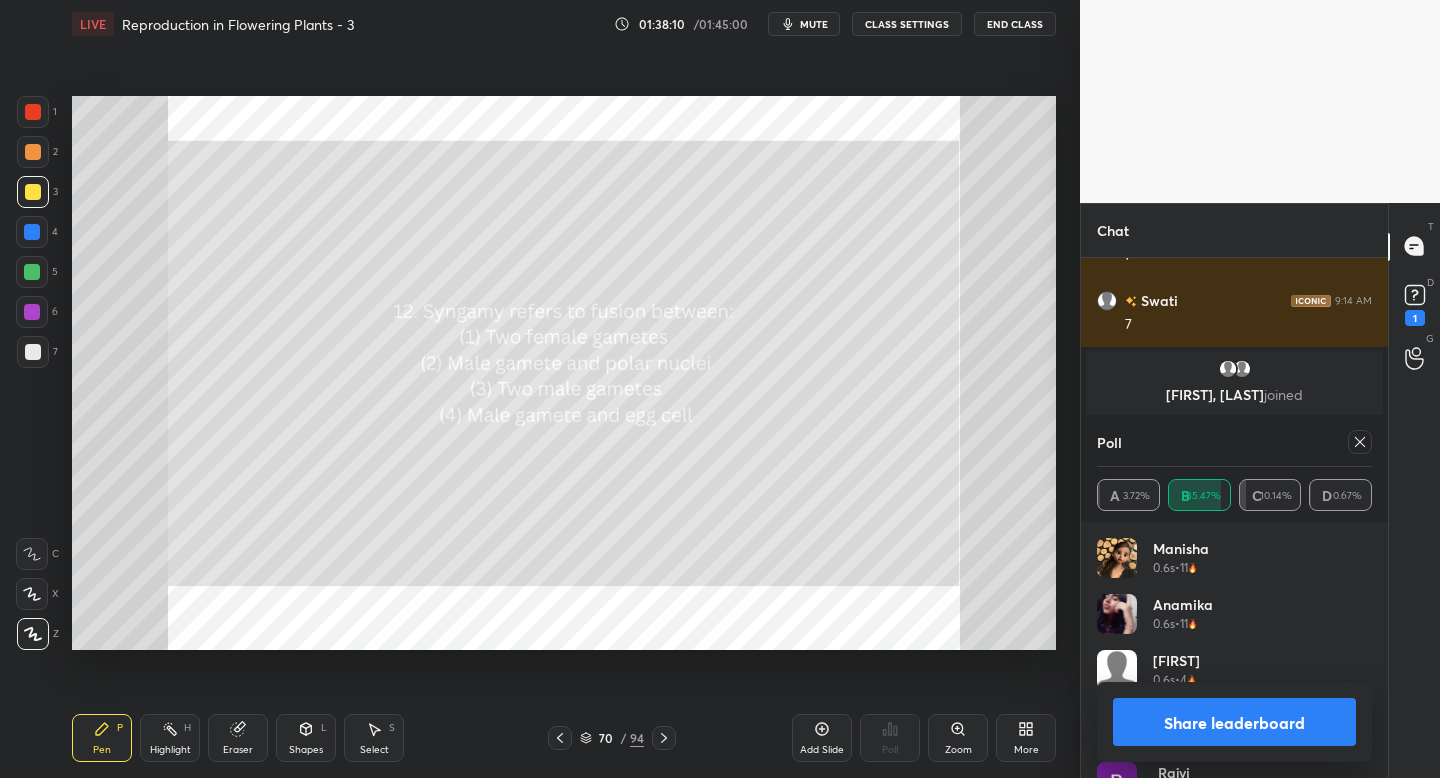 click 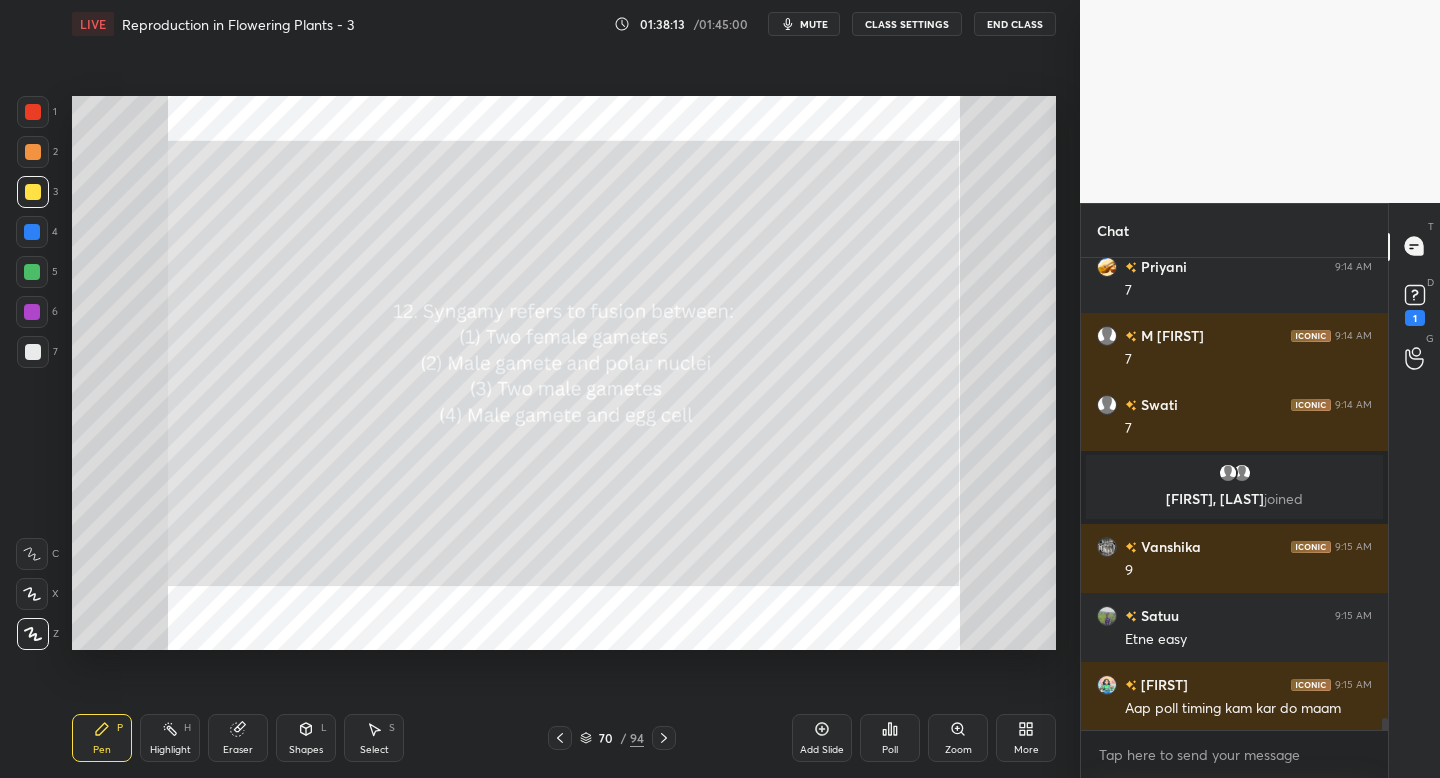 click 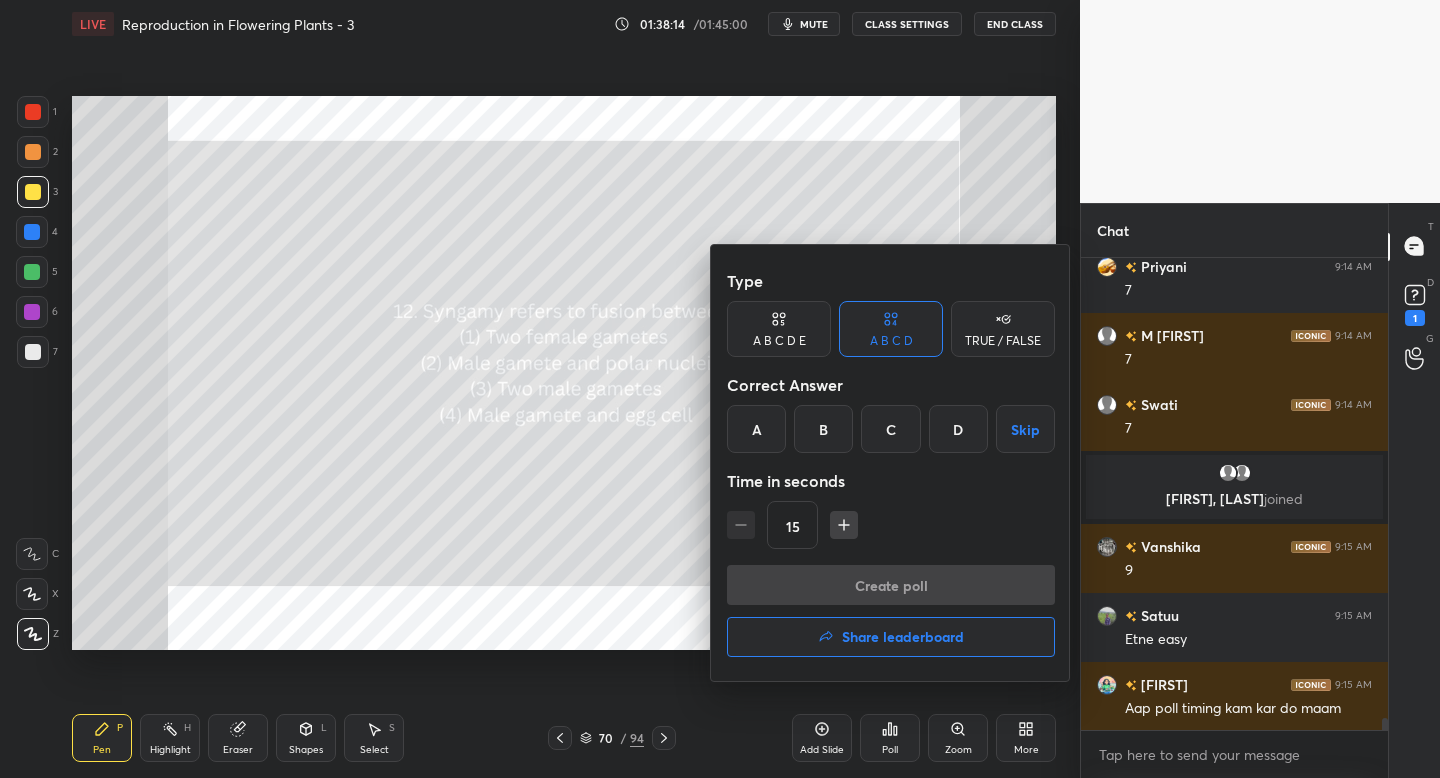 click on "D" at bounding box center (958, 429) 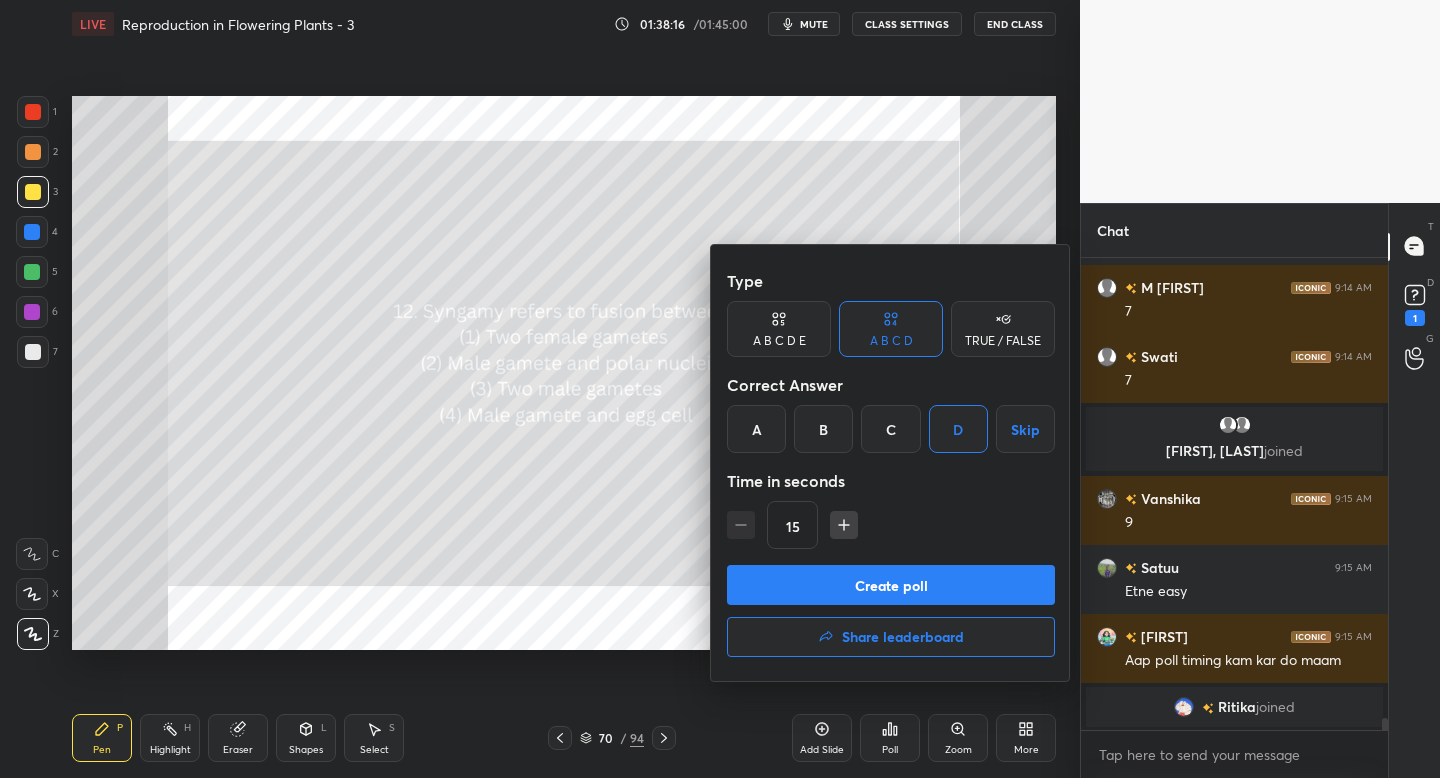 drag, startPoint x: 931, startPoint y: 574, endPoint x: 1019, endPoint y: 497, distance: 116.9316 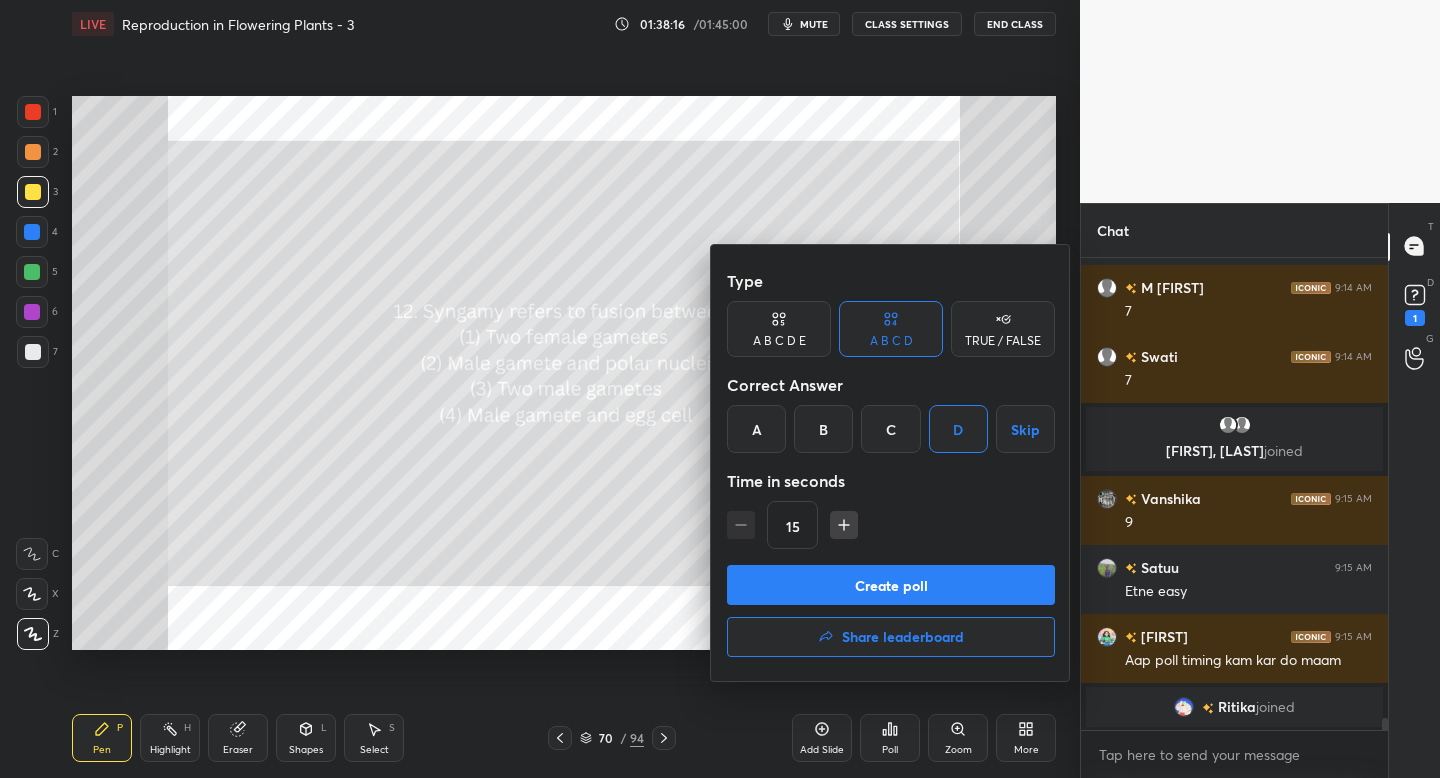 click on "Type A B C D E A B C D TRUE / FALSE Correct Answer A B C D Skip Time in seconds 15 Create poll Share leaderboard" at bounding box center [891, 463] 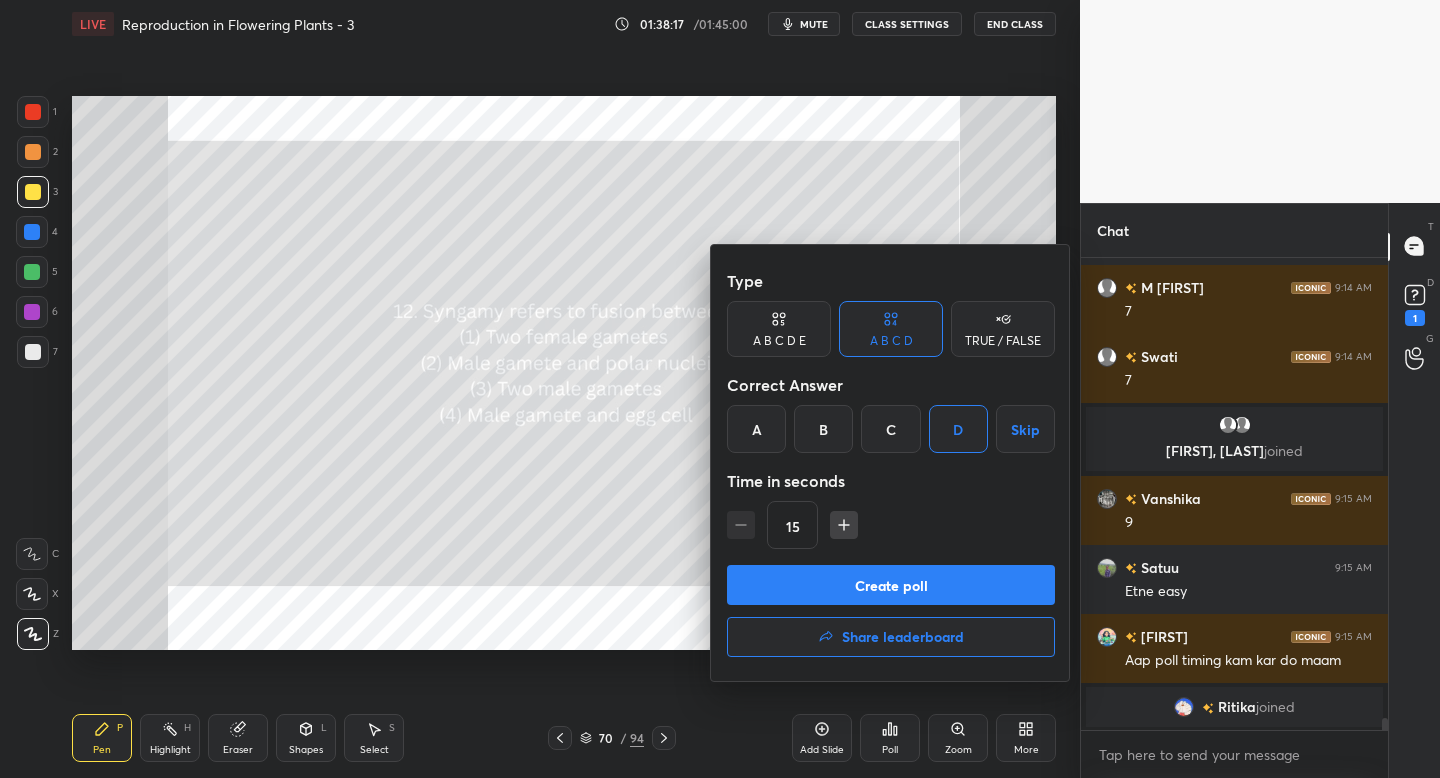 click on "Create poll" at bounding box center (891, 585) 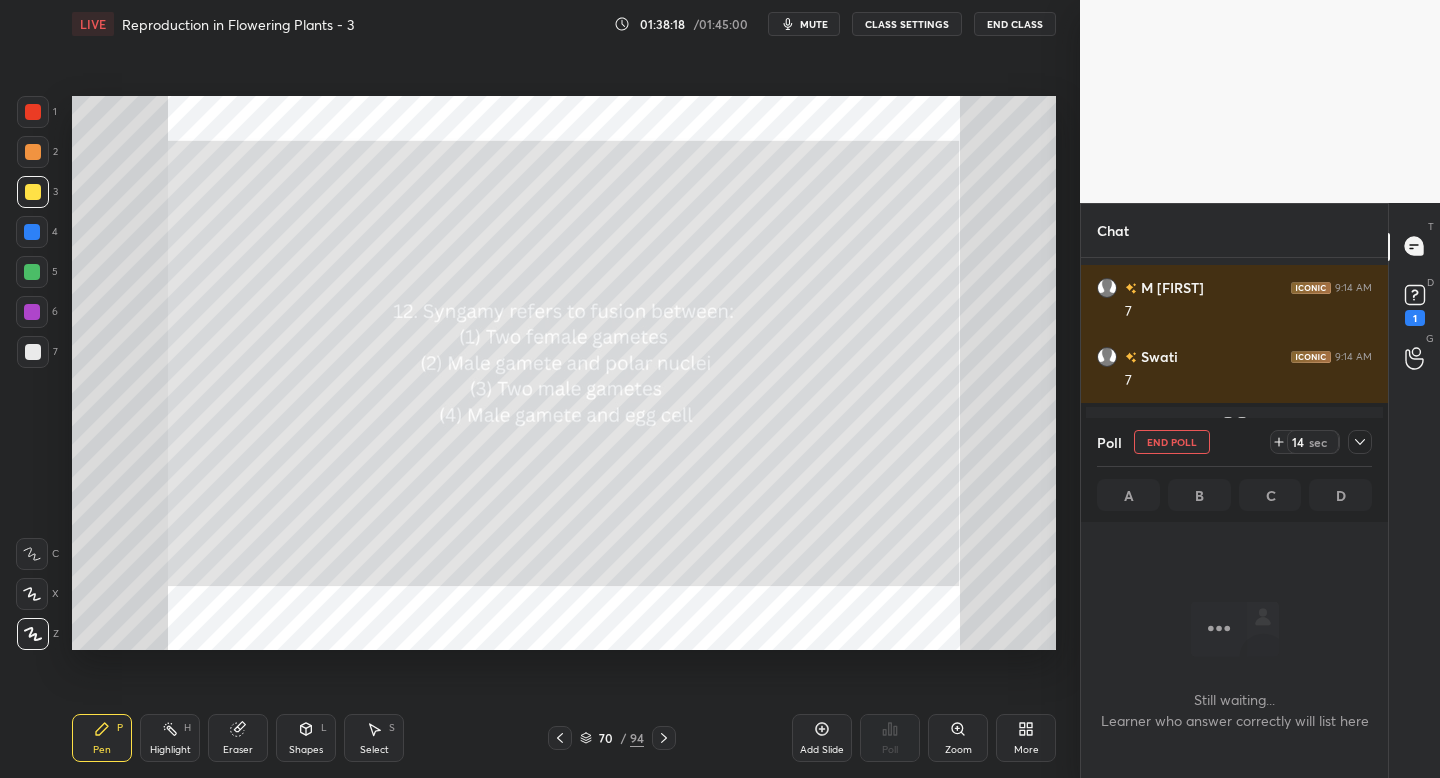 click 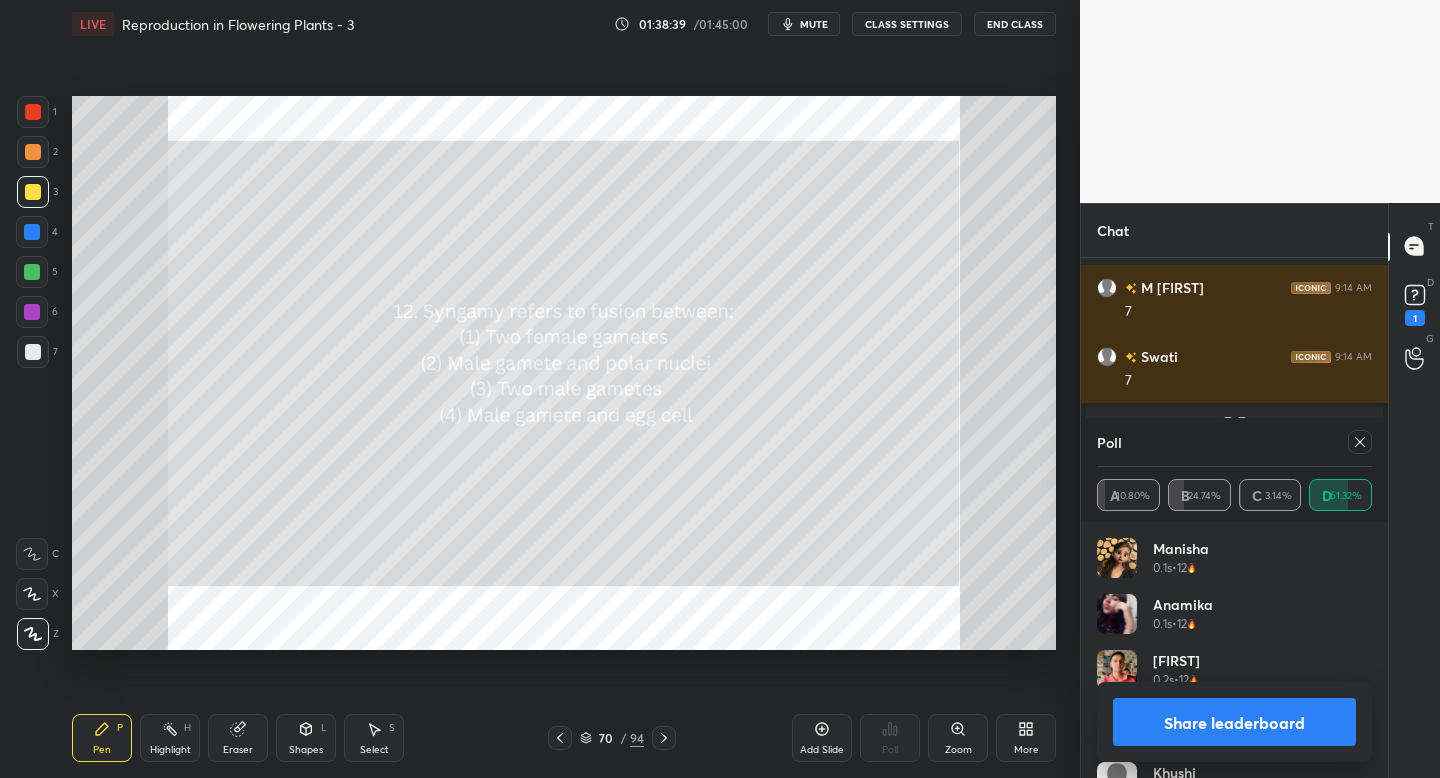 click 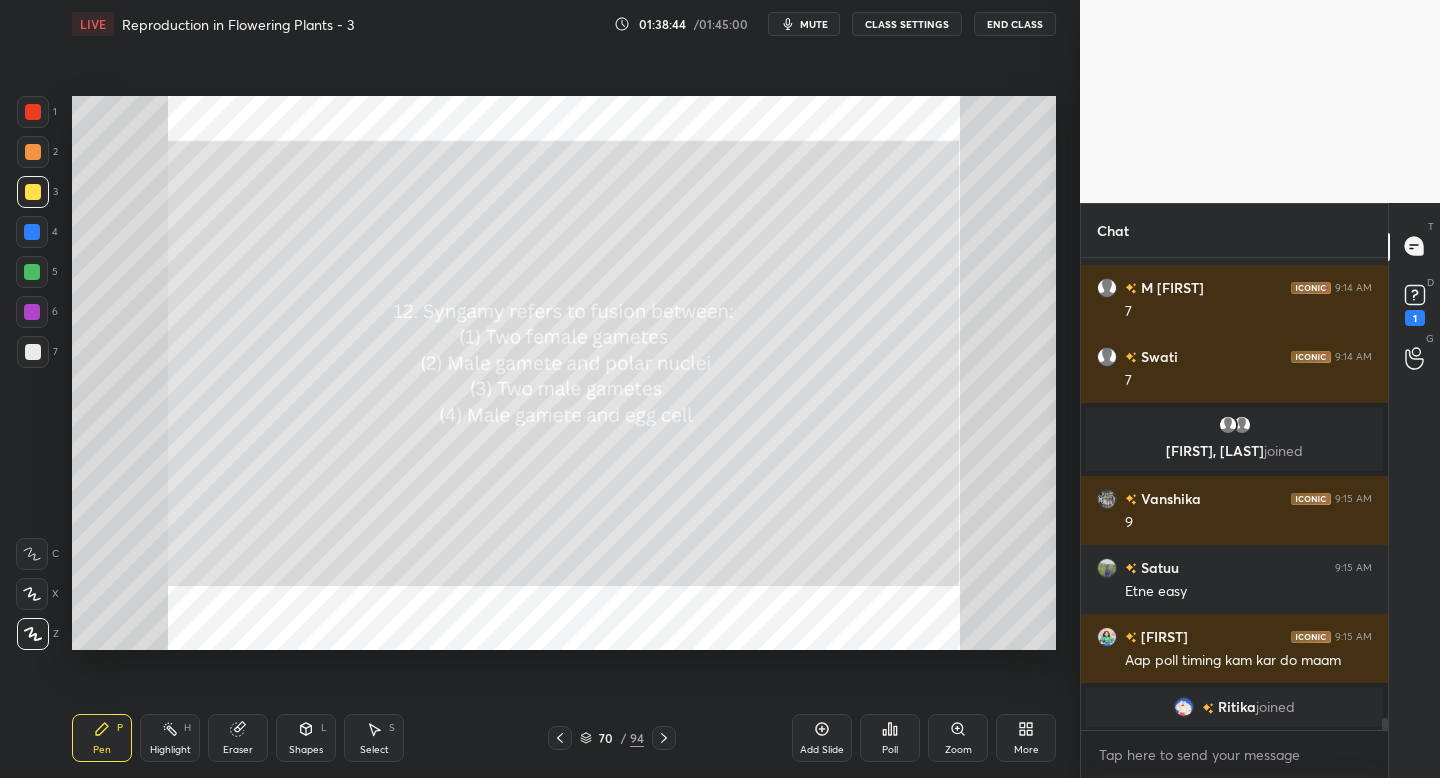 click 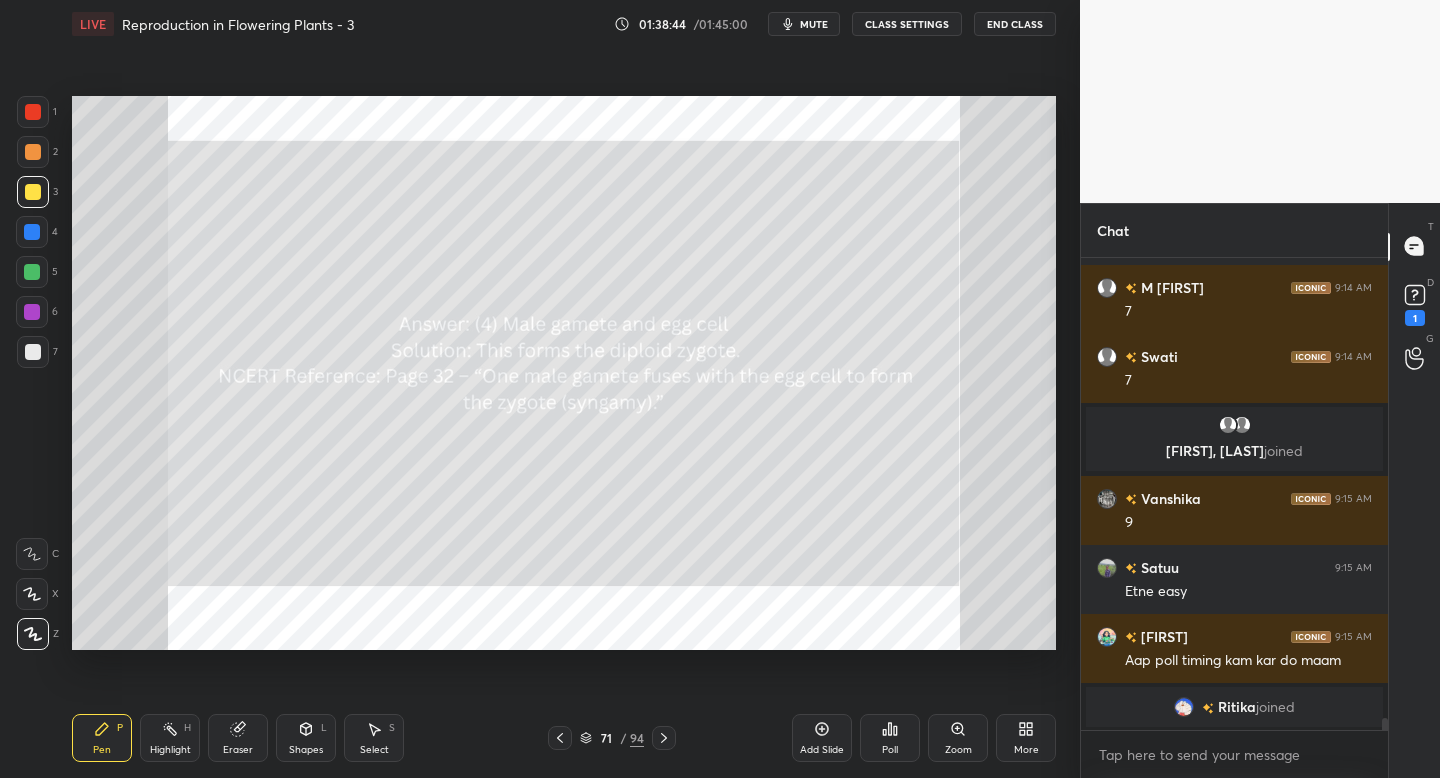 click 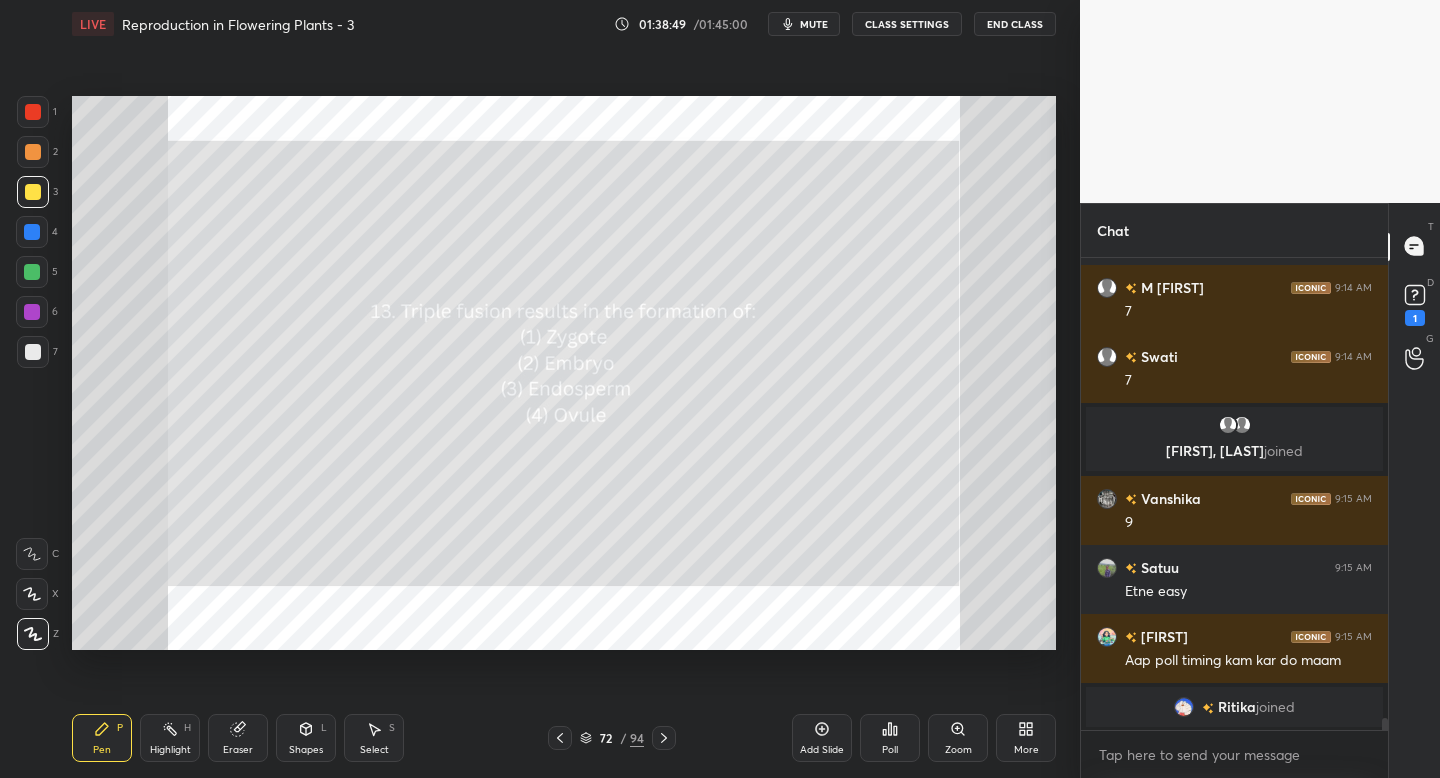 click on "Poll" at bounding box center (890, 738) 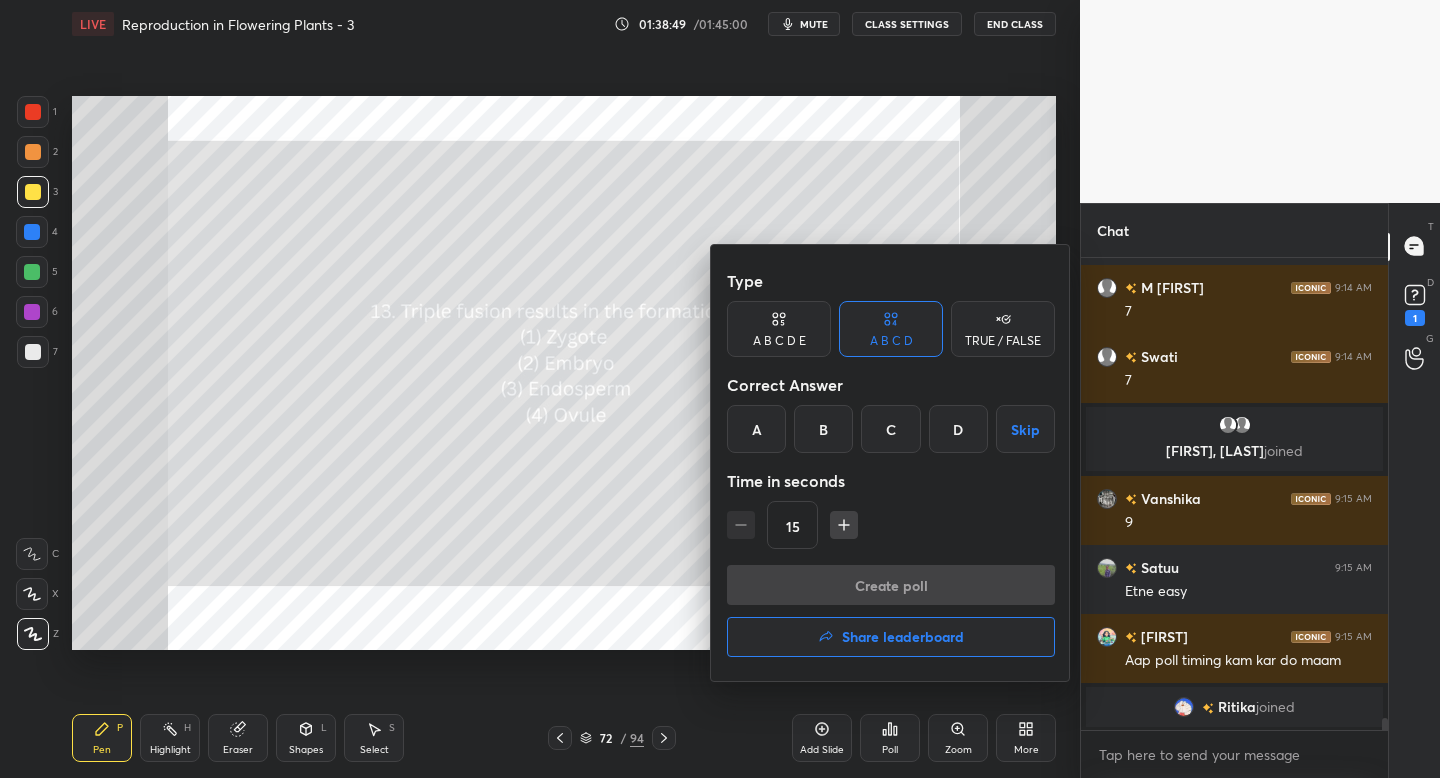 click on "C" at bounding box center (890, 429) 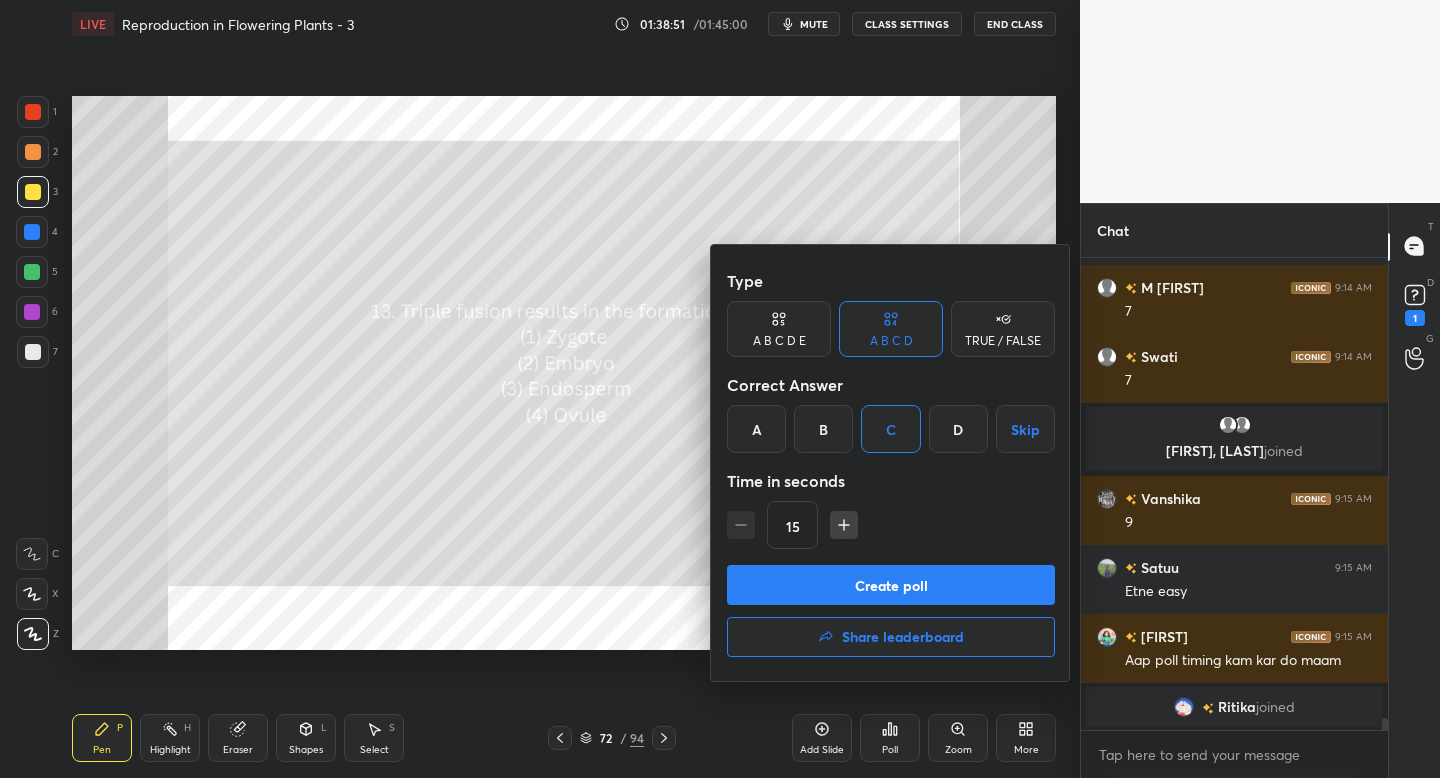 drag, startPoint x: 918, startPoint y: 568, endPoint x: 1030, endPoint y: 457, distance: 157.6864 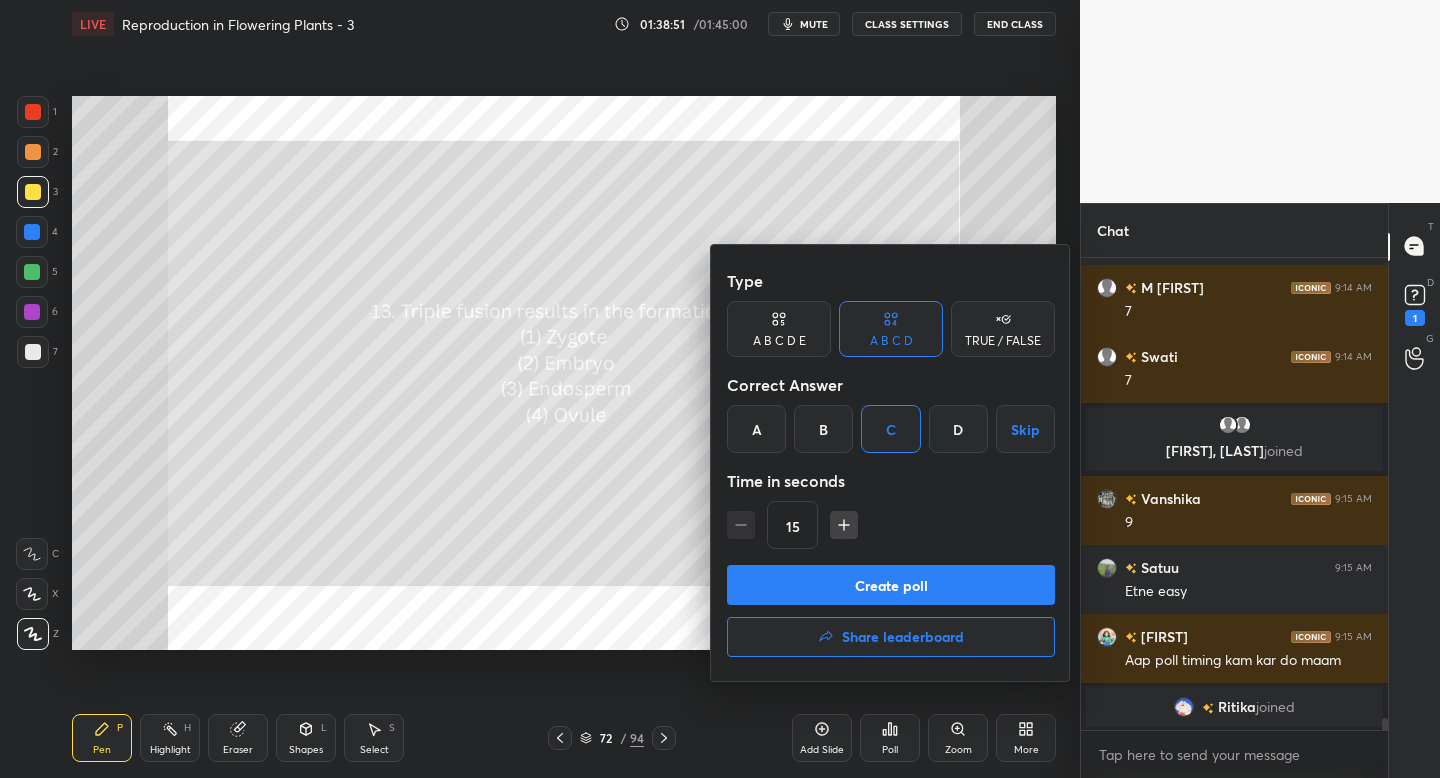 click on "Type A B C D E A B C D TRUE / FALSE Correct Answer A B C D Skip Time in seconds 15 Create poll Share leaderboard" at bounding box center [891, 463] 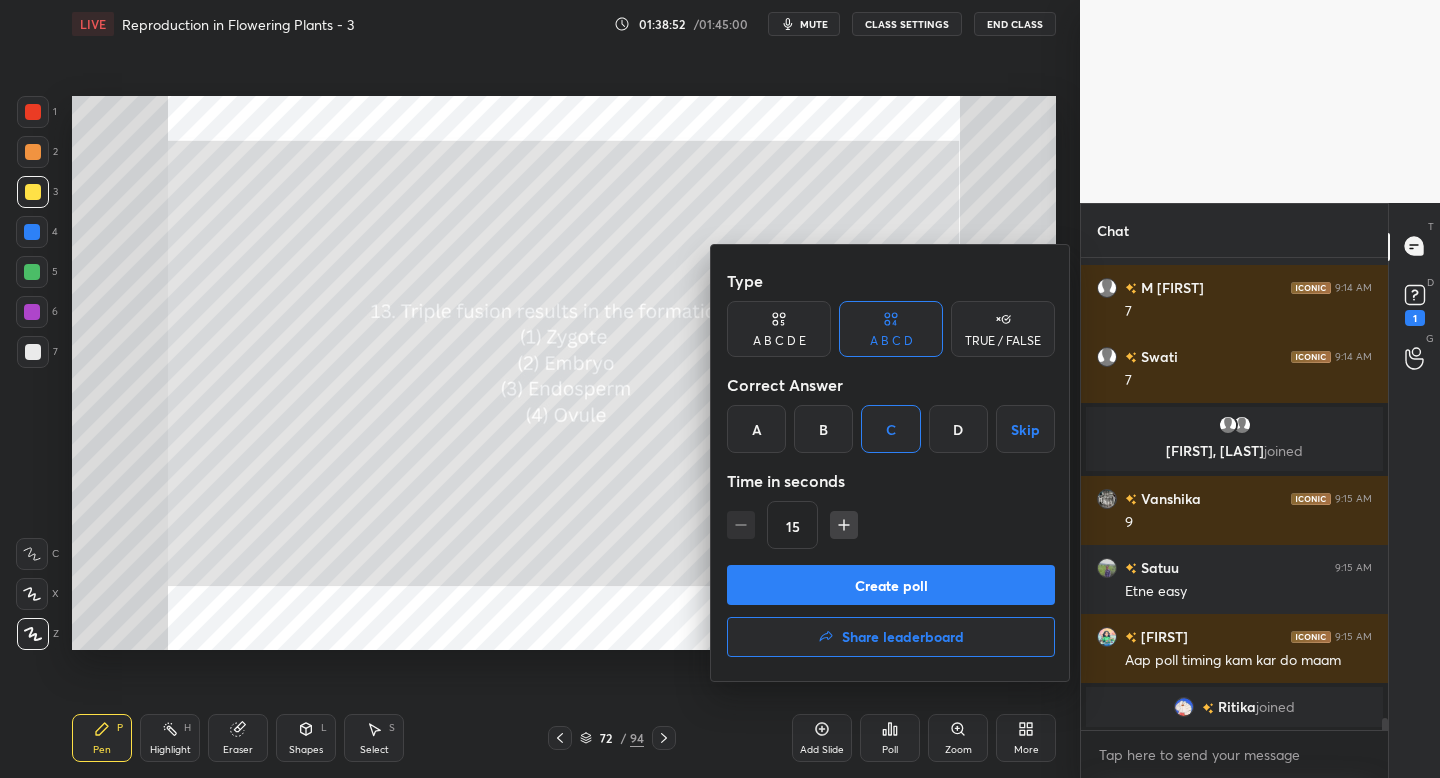click on "Create poll" at bounding box center (891, 585) 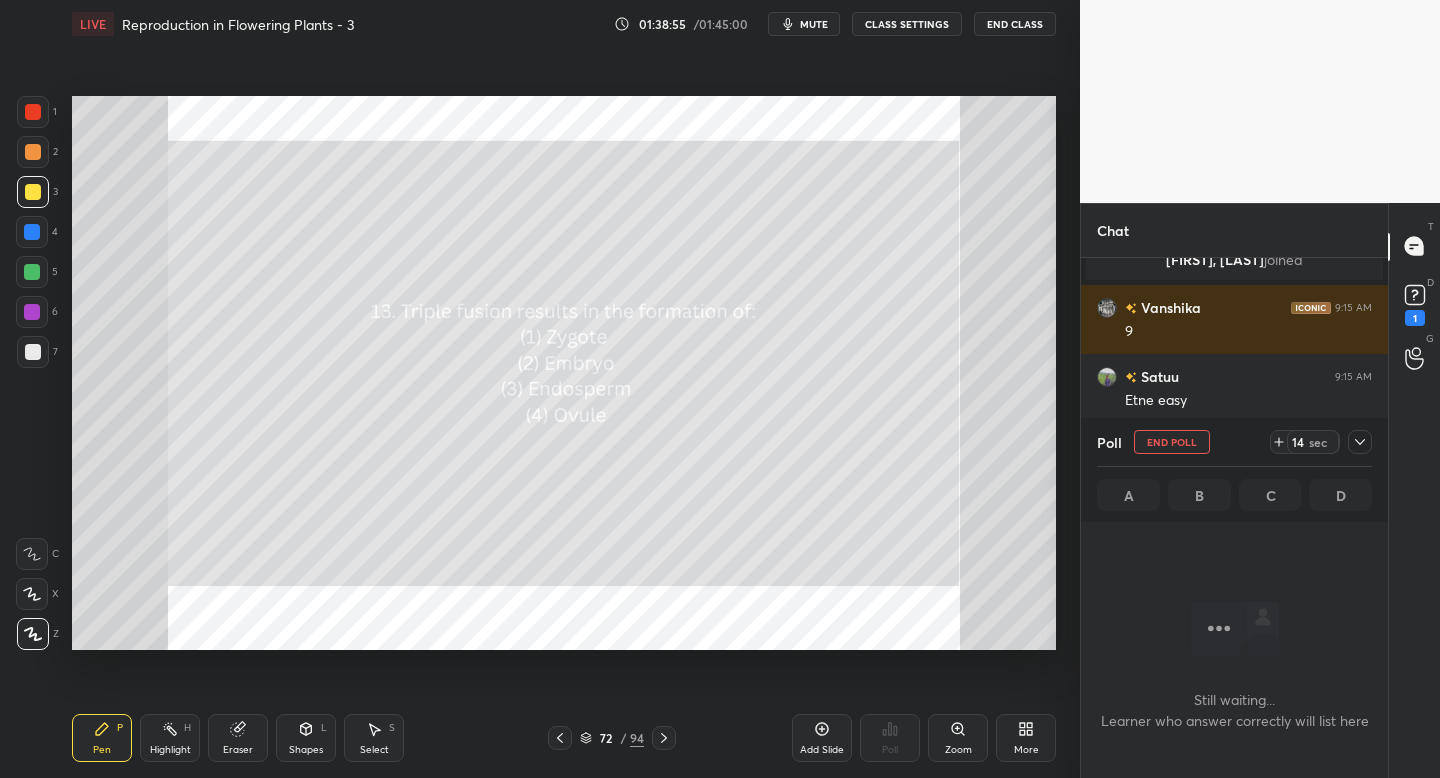 click 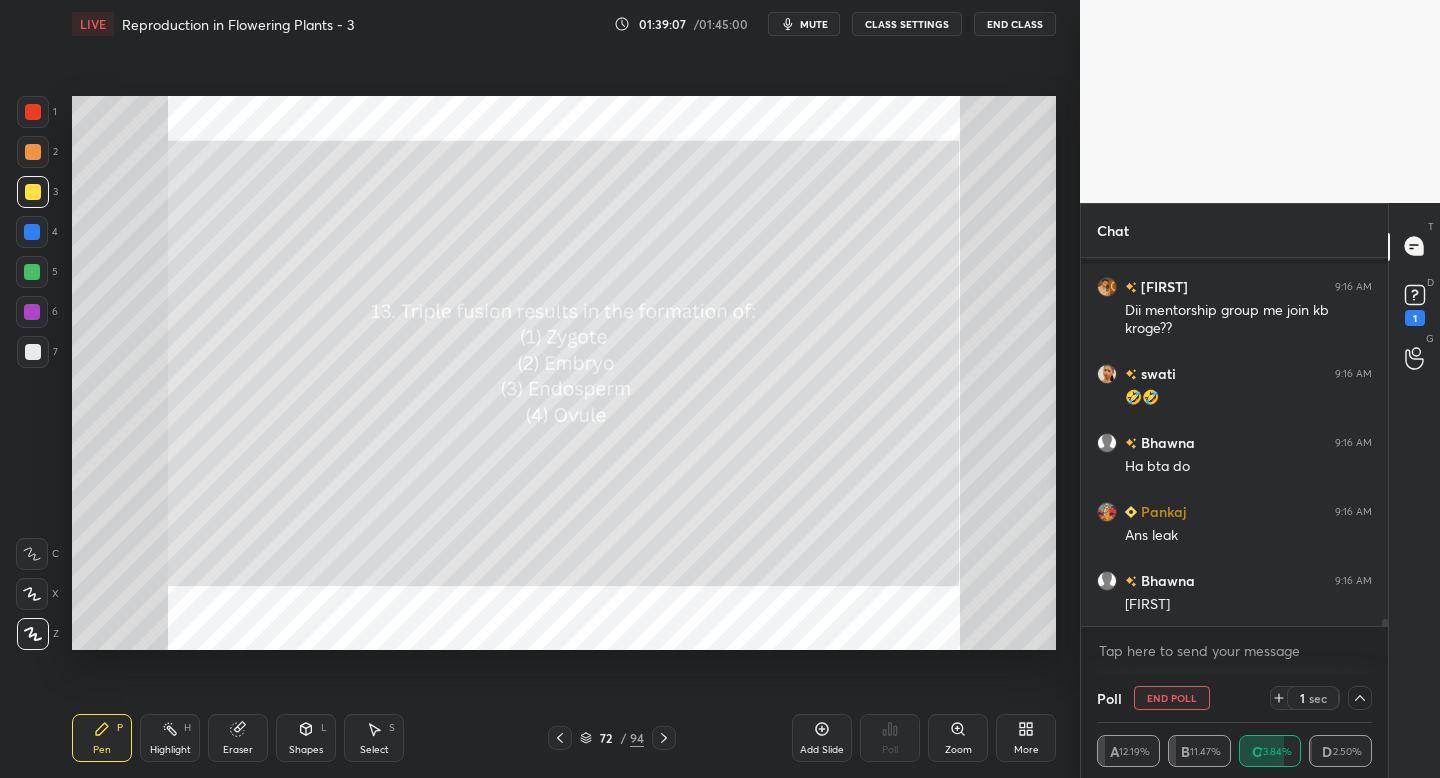 click 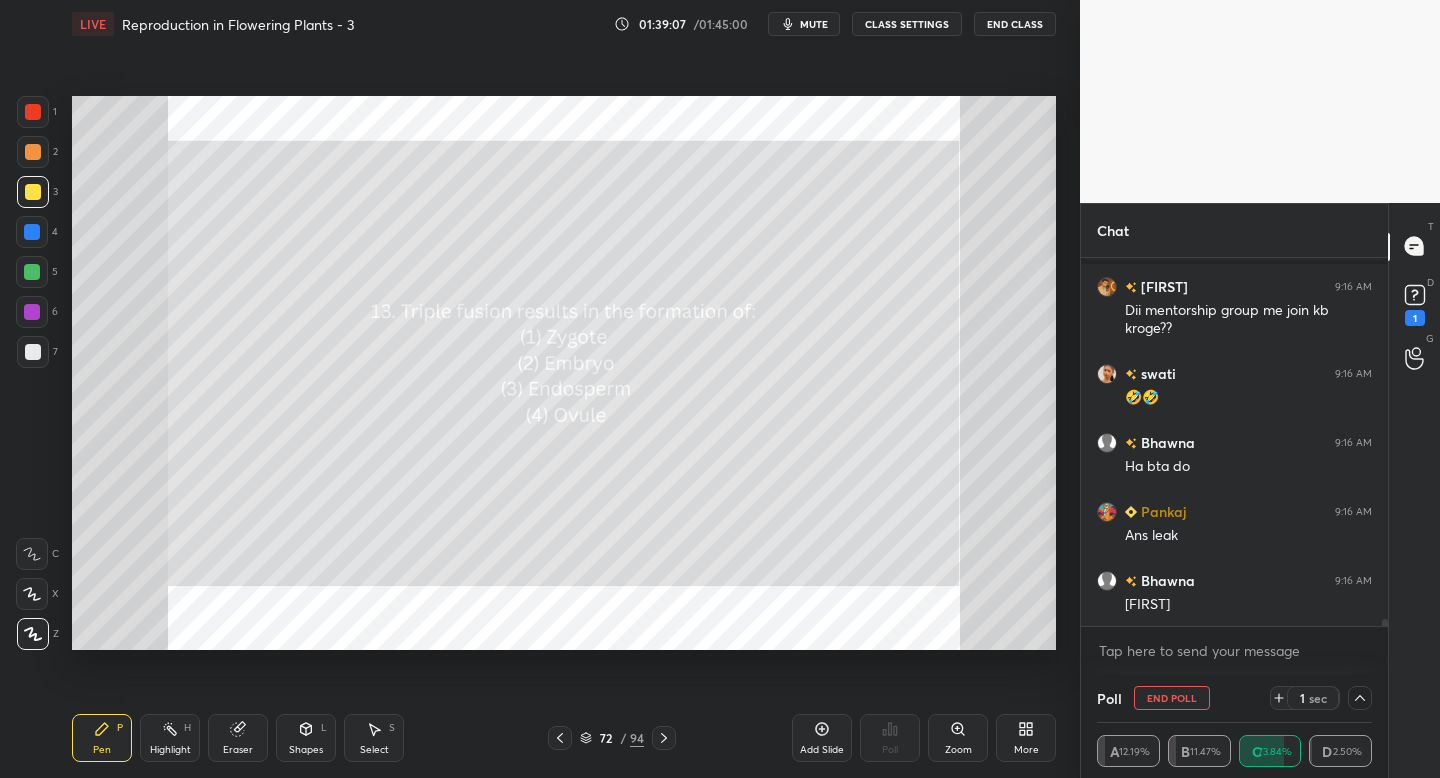 click 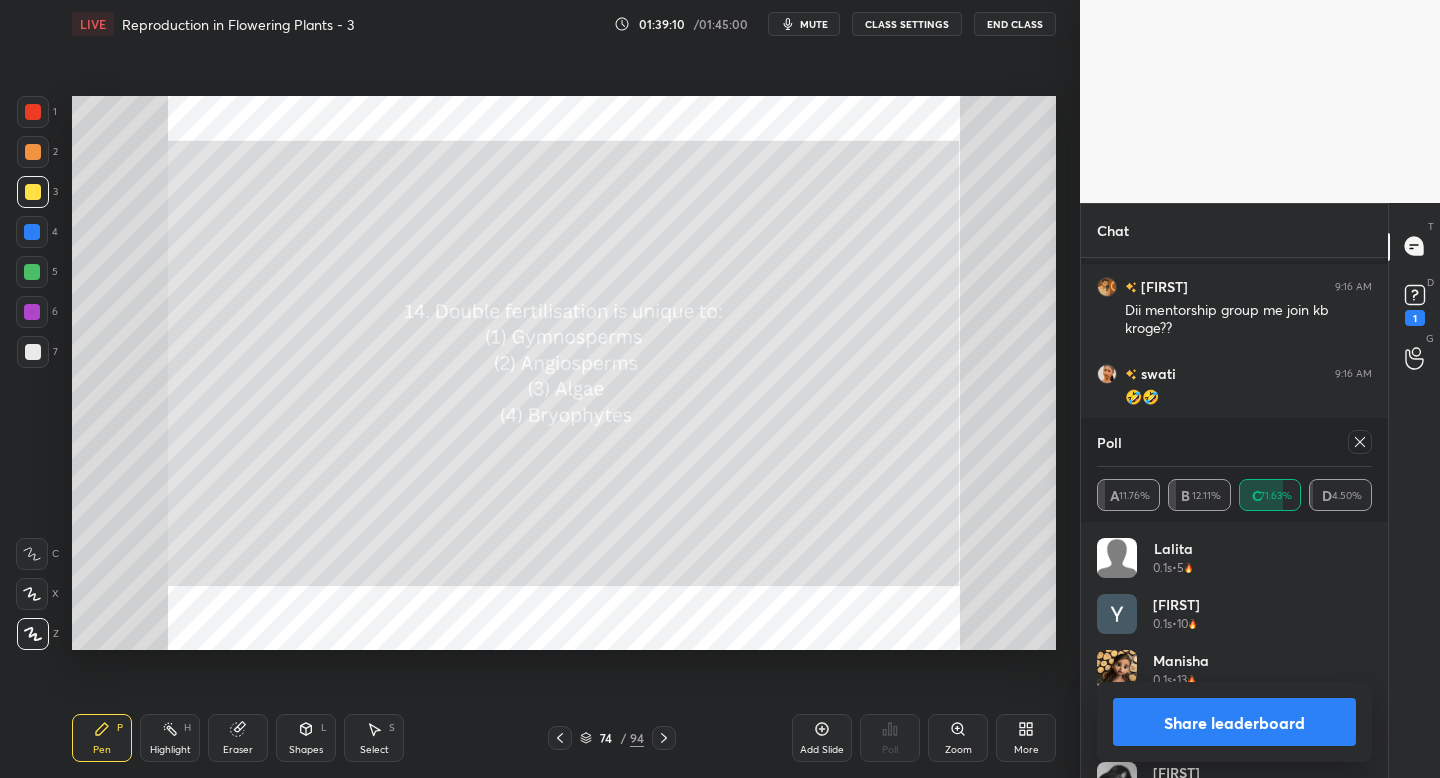 click 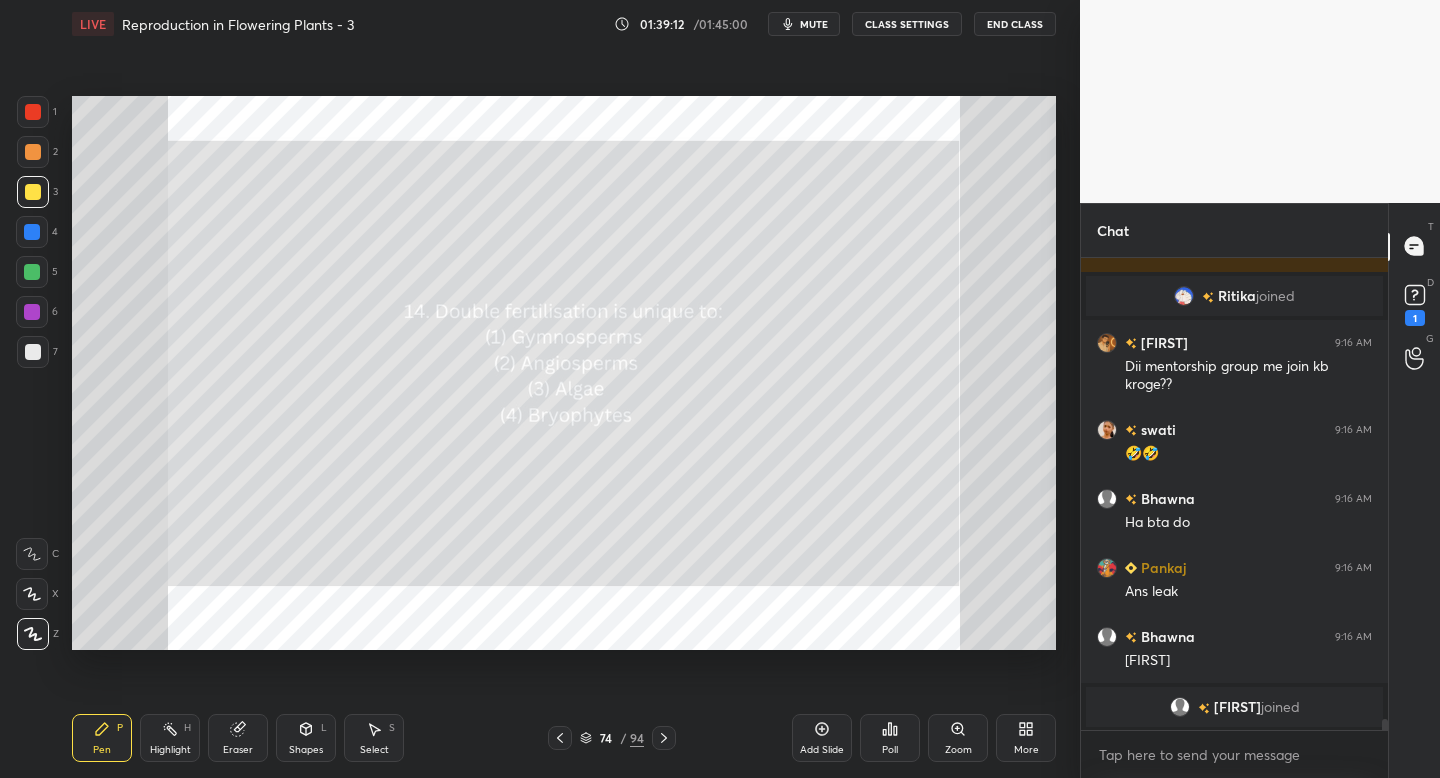 click on "Poll" at bounding box center (890, 750) 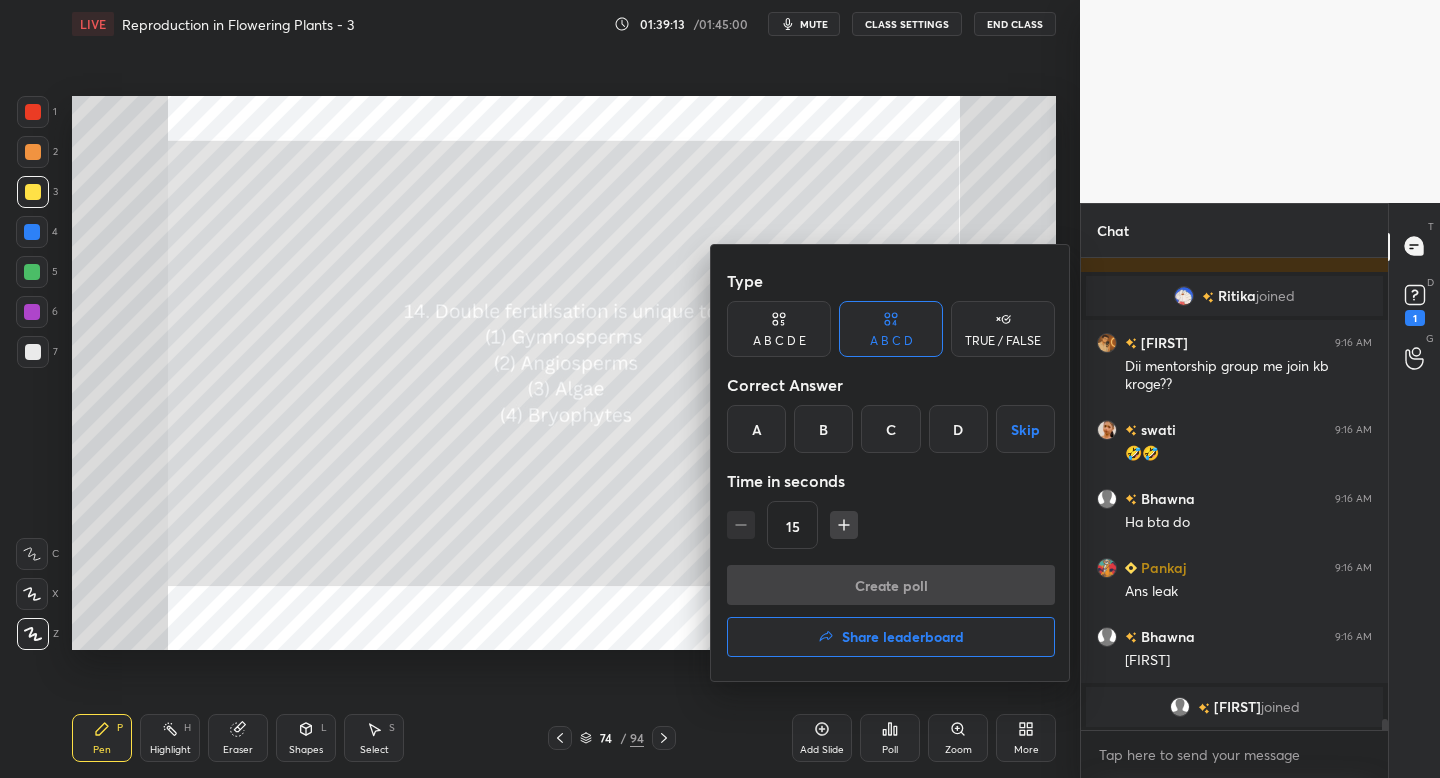 click on "B" at bounding box center (823, 429) 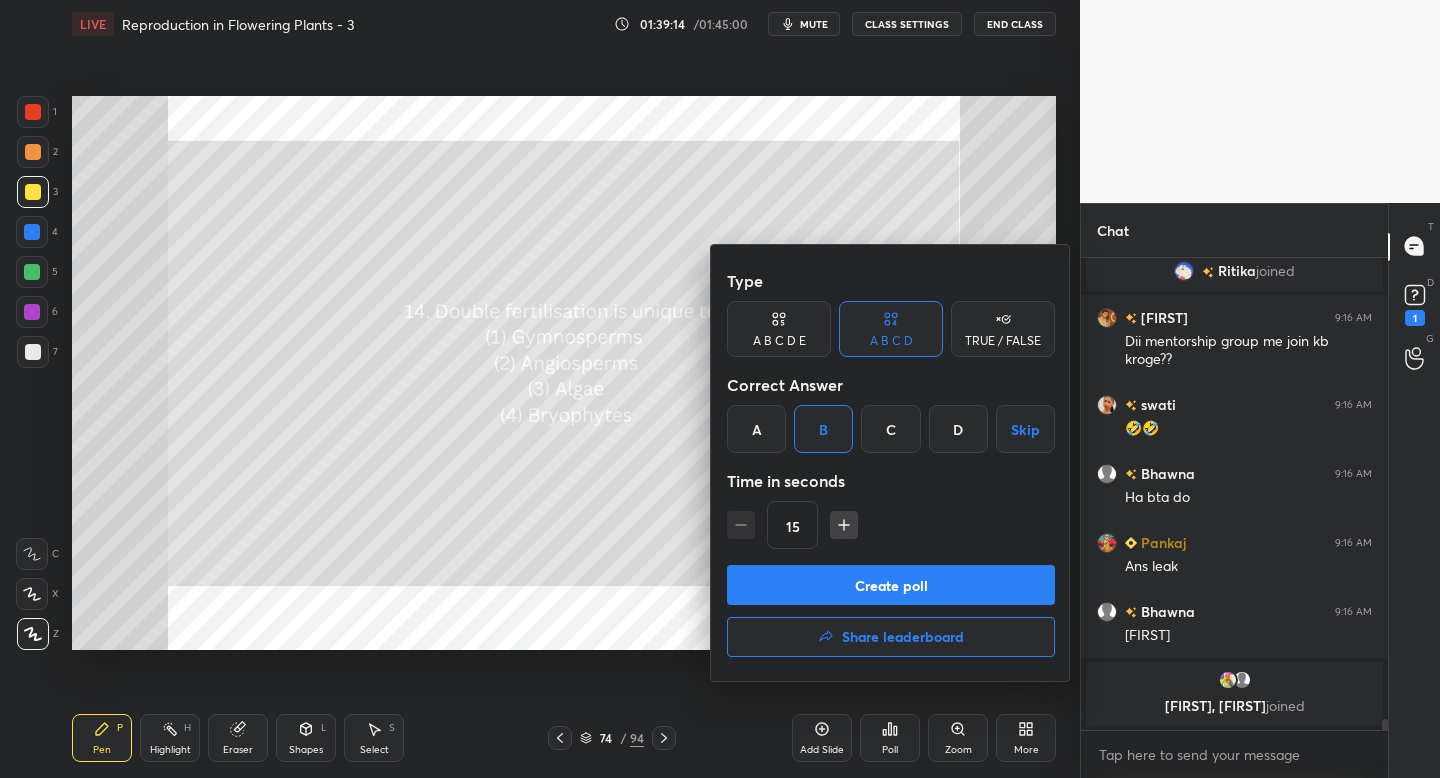 click on "Create poll" at bounding box center (891, 585) 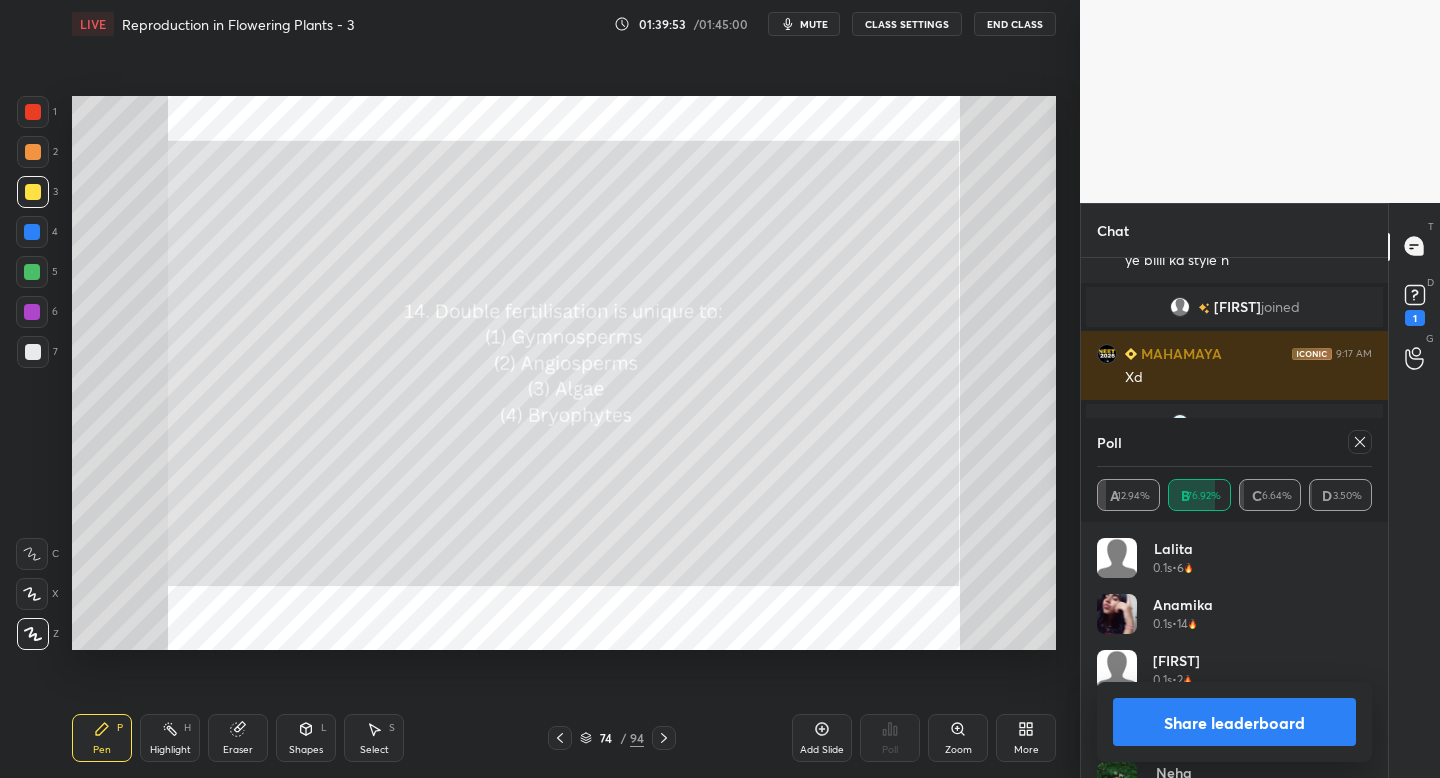 click 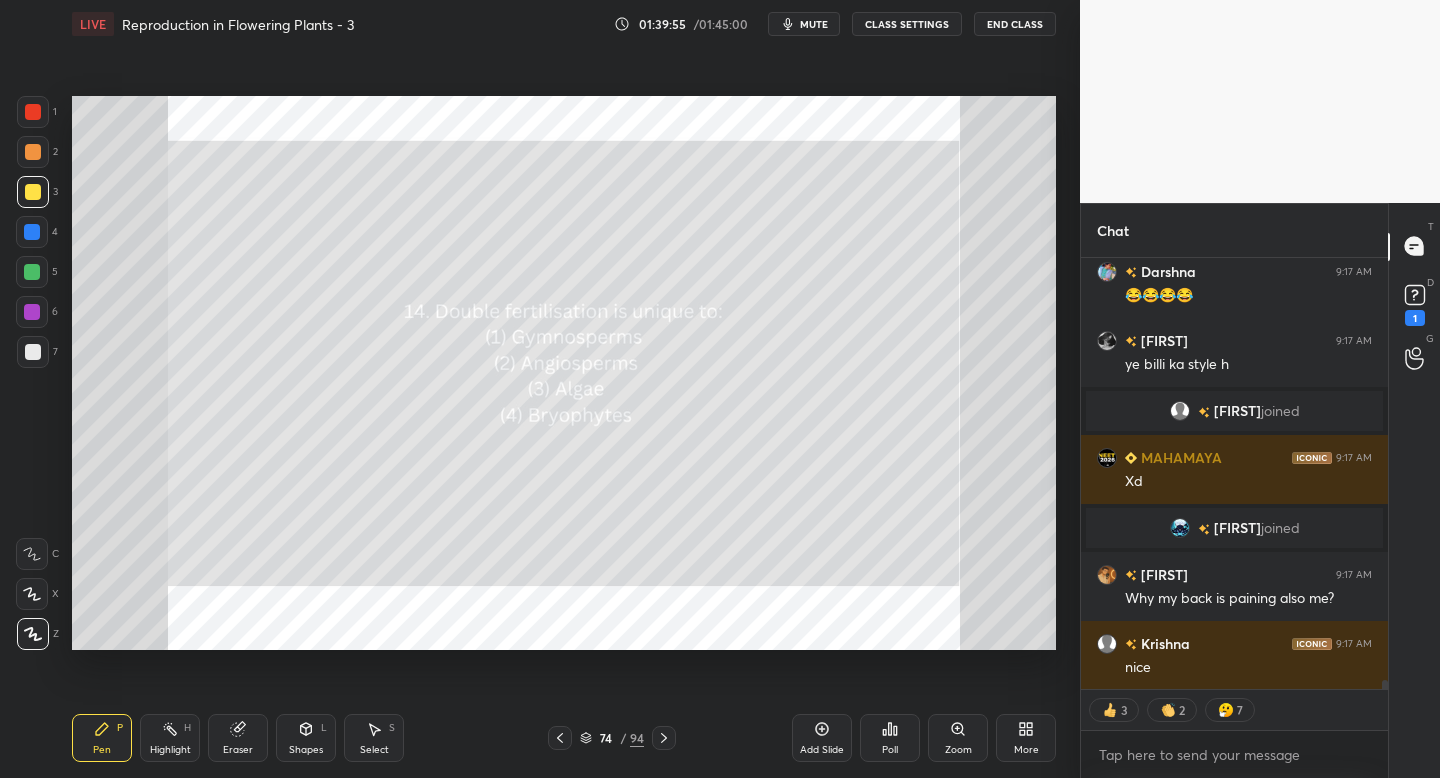 click 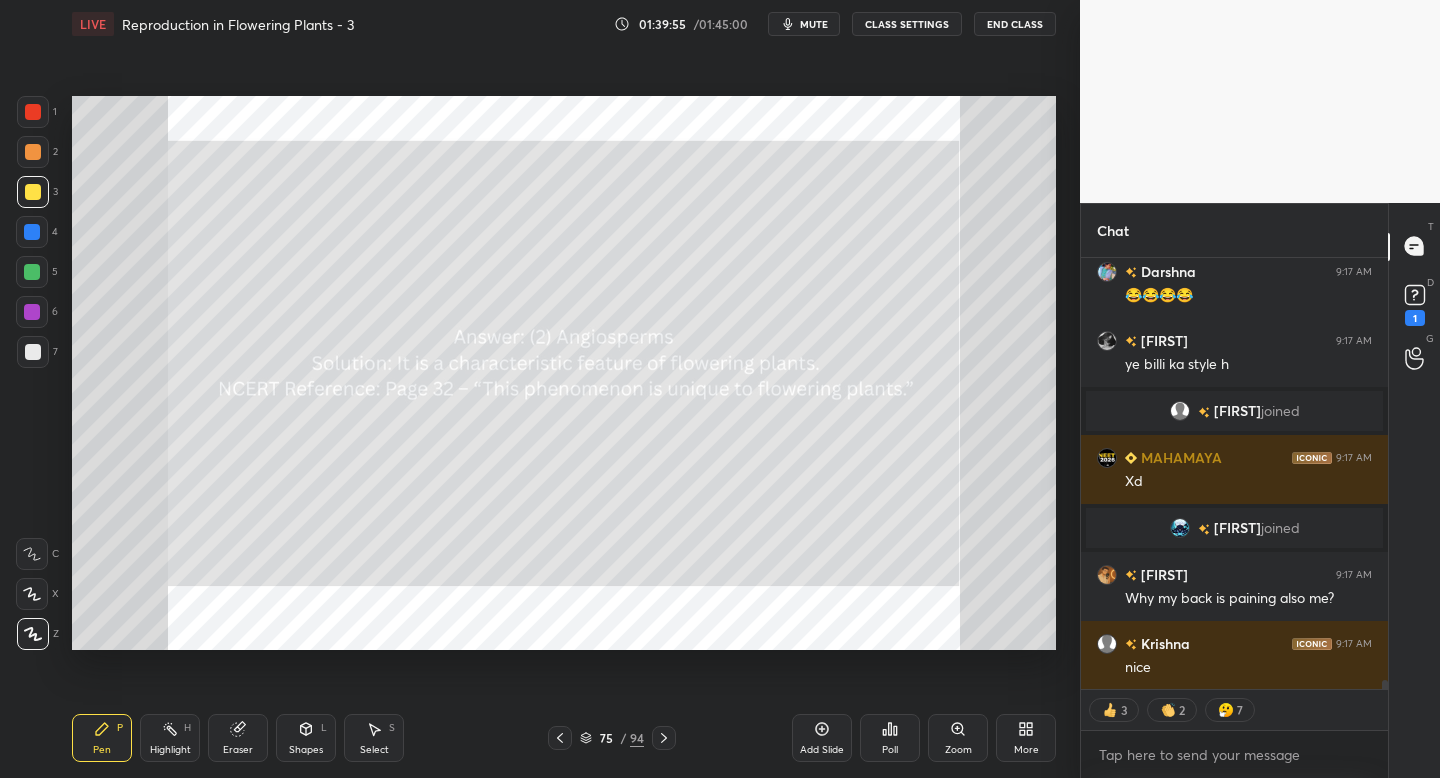 click 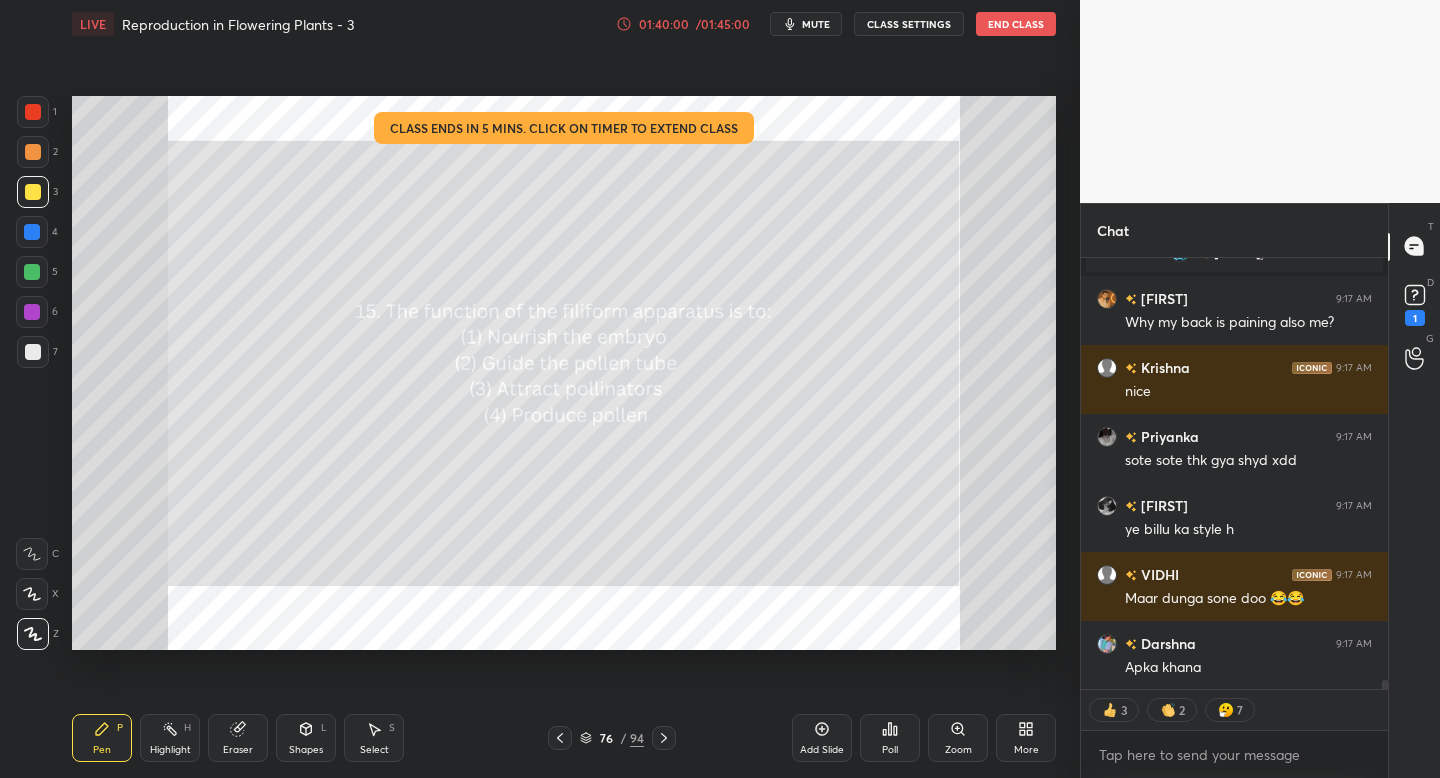 click on "Poll" at bounding box center [890, 738] 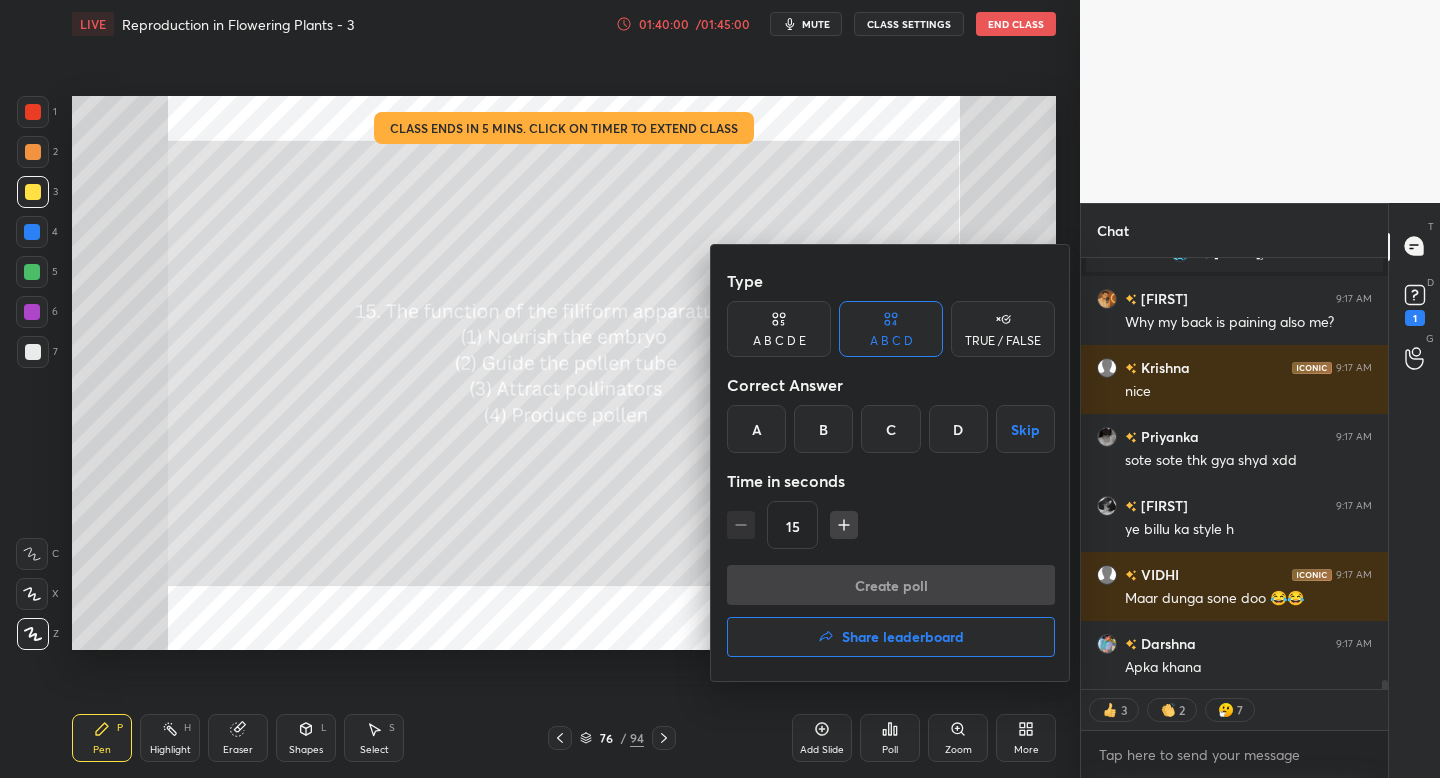 click at bounding box center [720, 389] 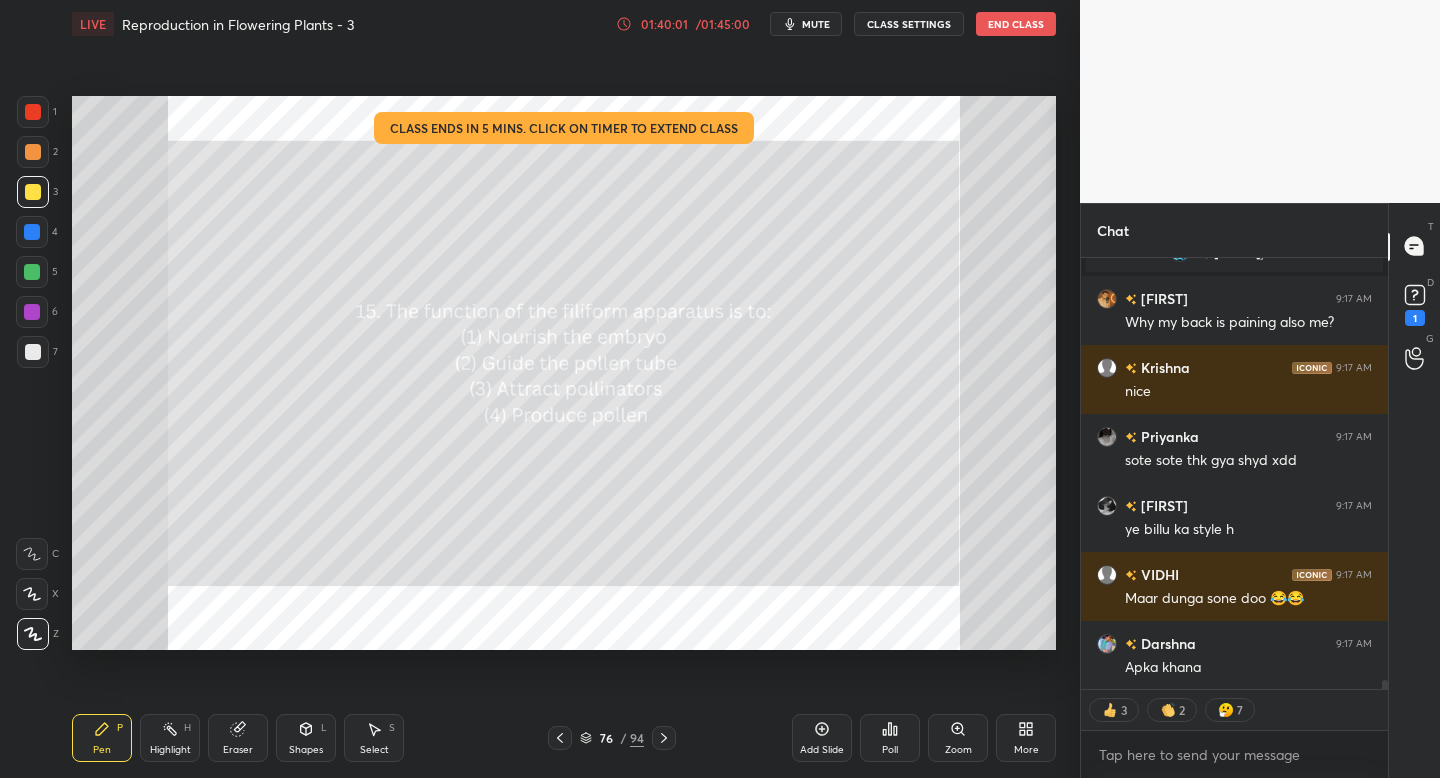 click on "Poll" at bounding box center (890, 738) 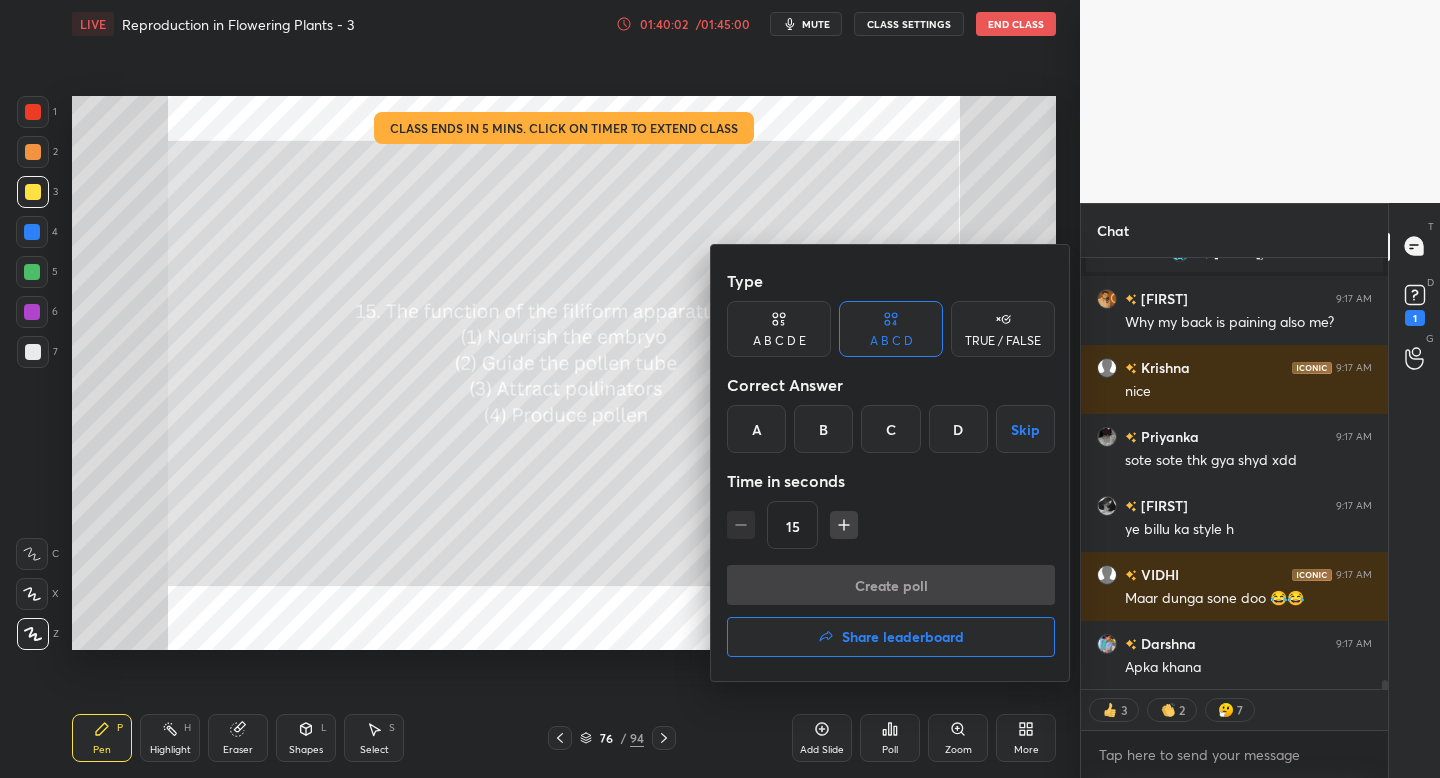 click on "B" at bounding box center [823, 429] 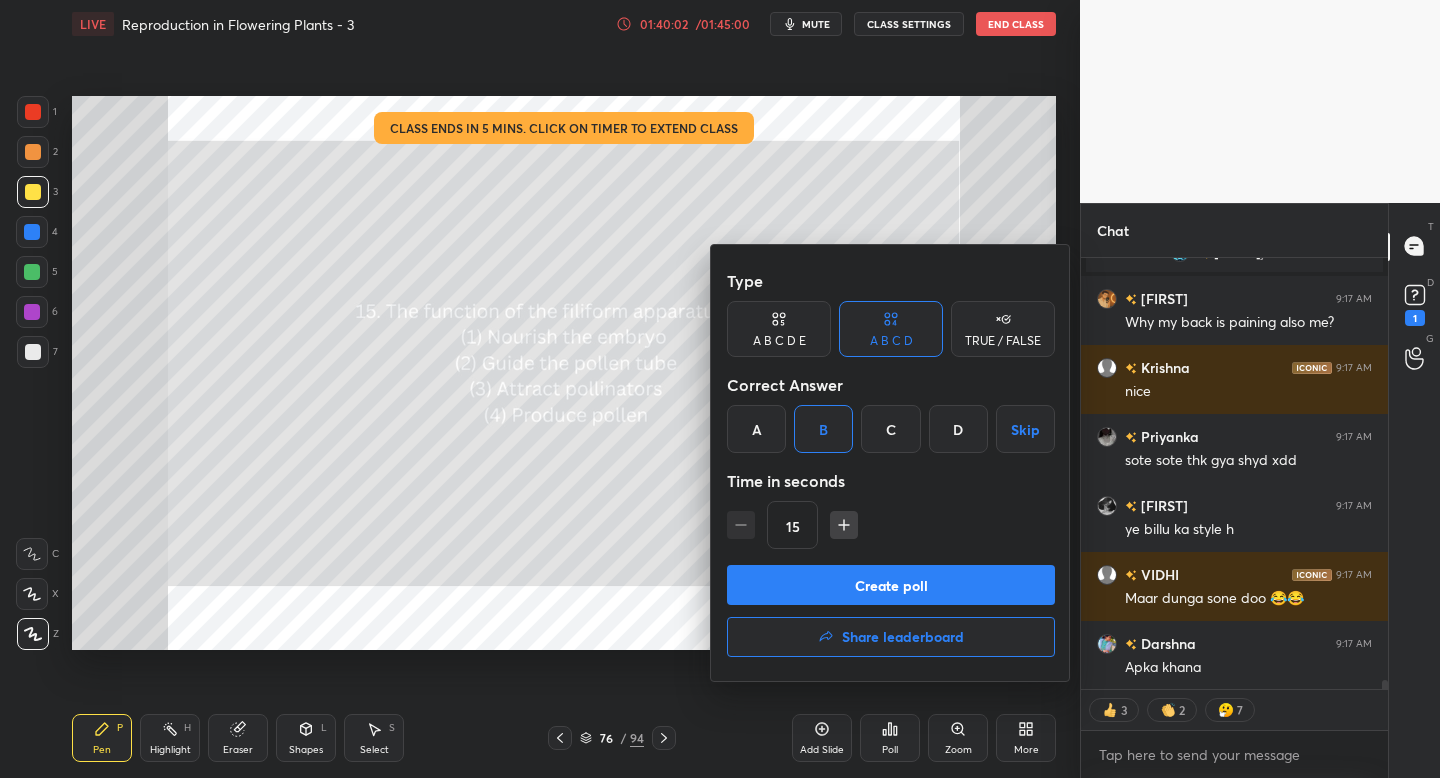 click on "Create poll" at bounding box center [891, 585] 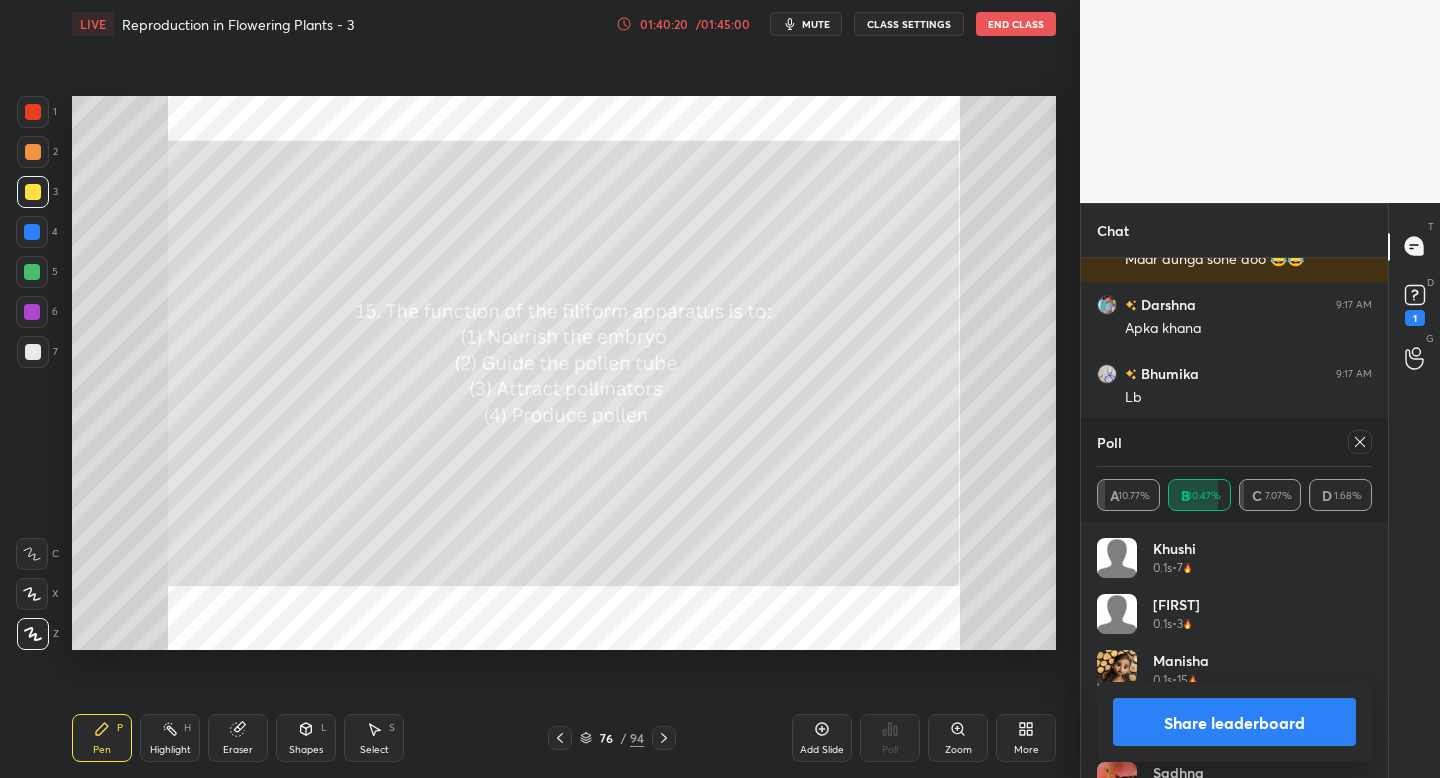 click 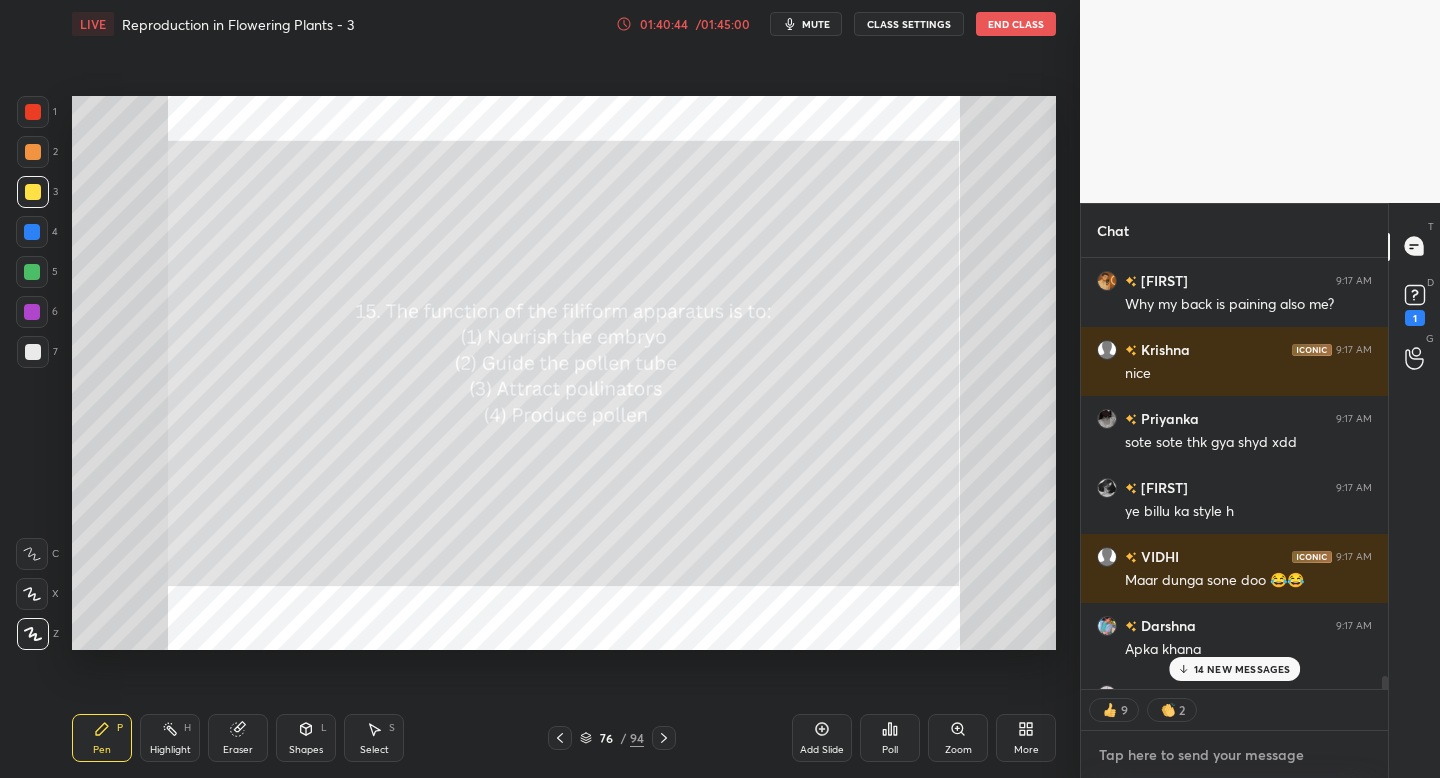 click at bounding box center (1234, 755) 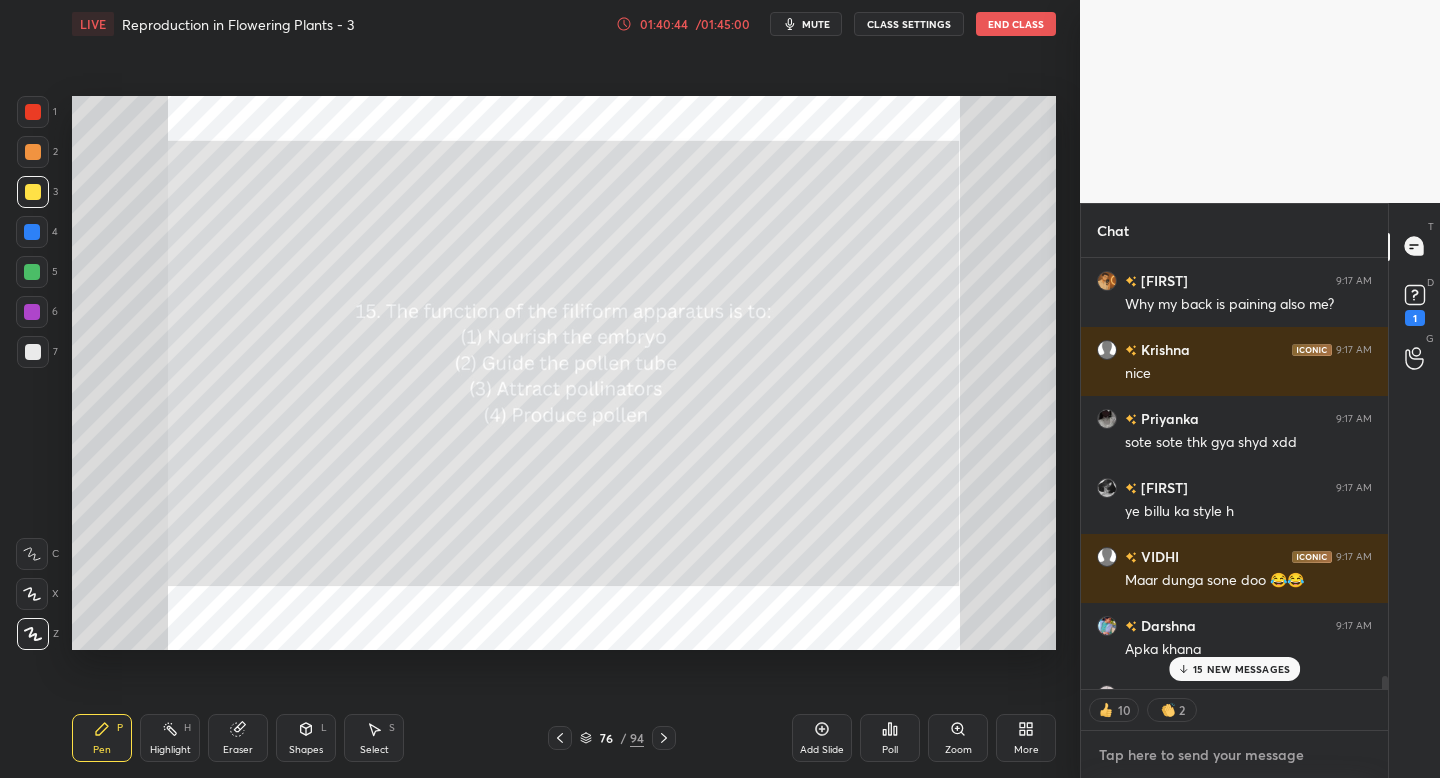 type on "x" 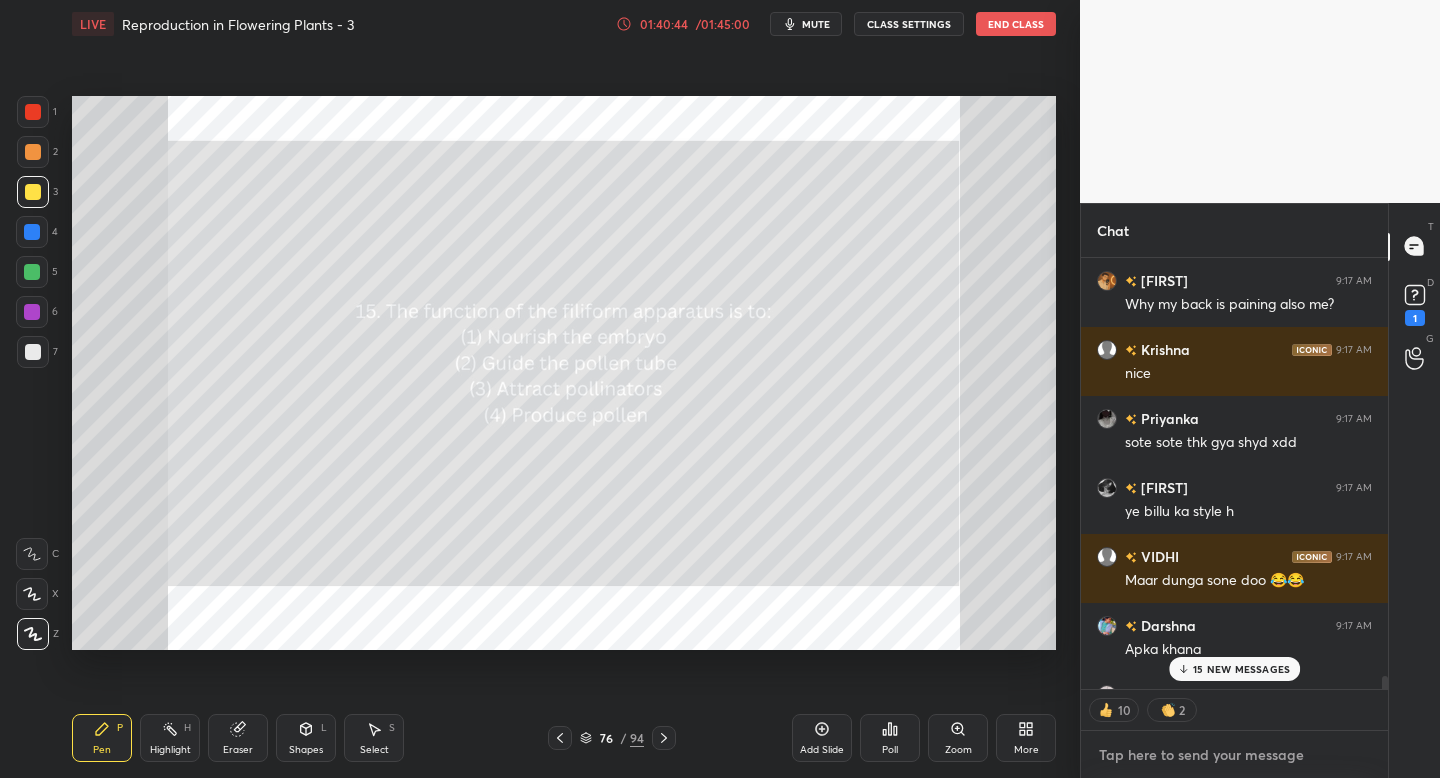 paste on "https://t.me/+5SoMJF-C6IwwMzll" 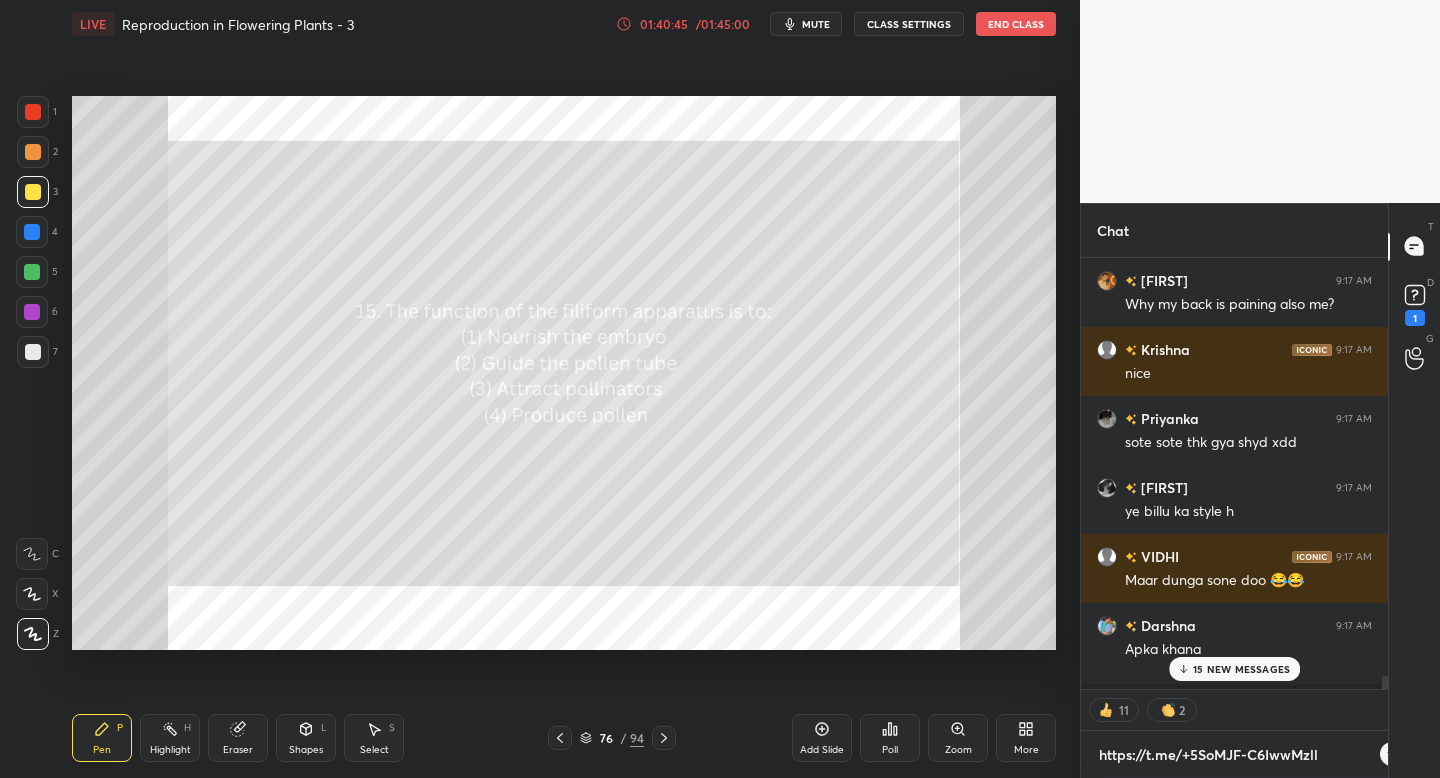 type on "x" 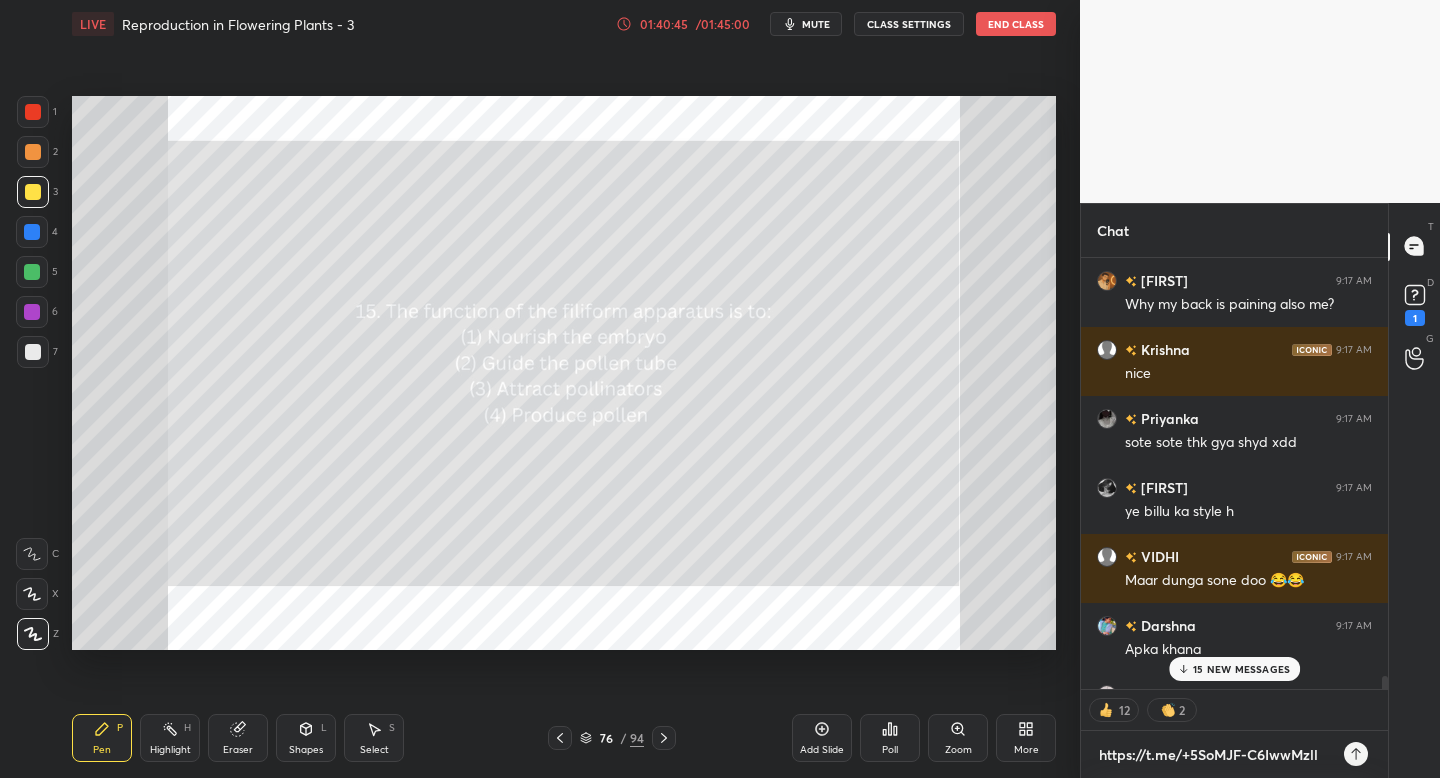 type 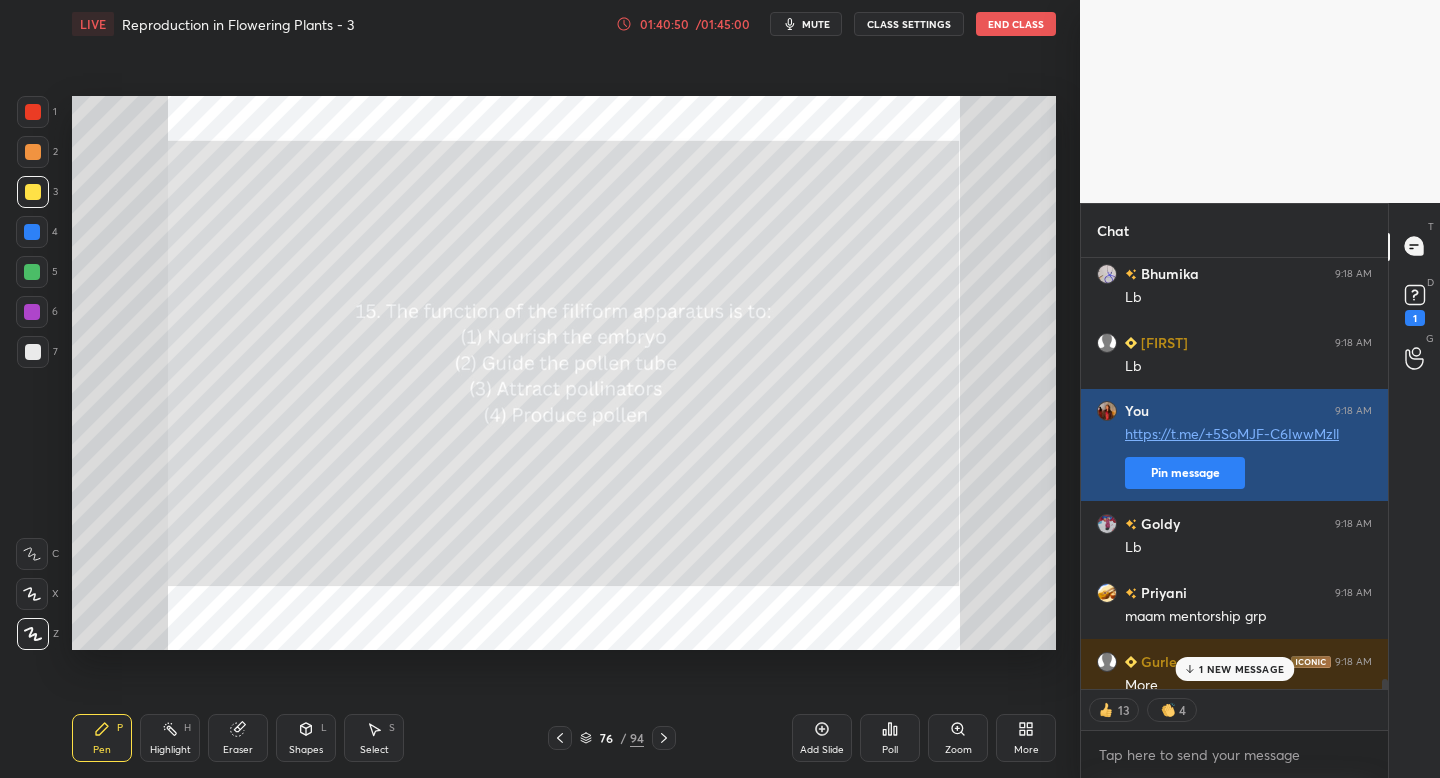 click on "Pin message" at bounding box center [1185, 473] 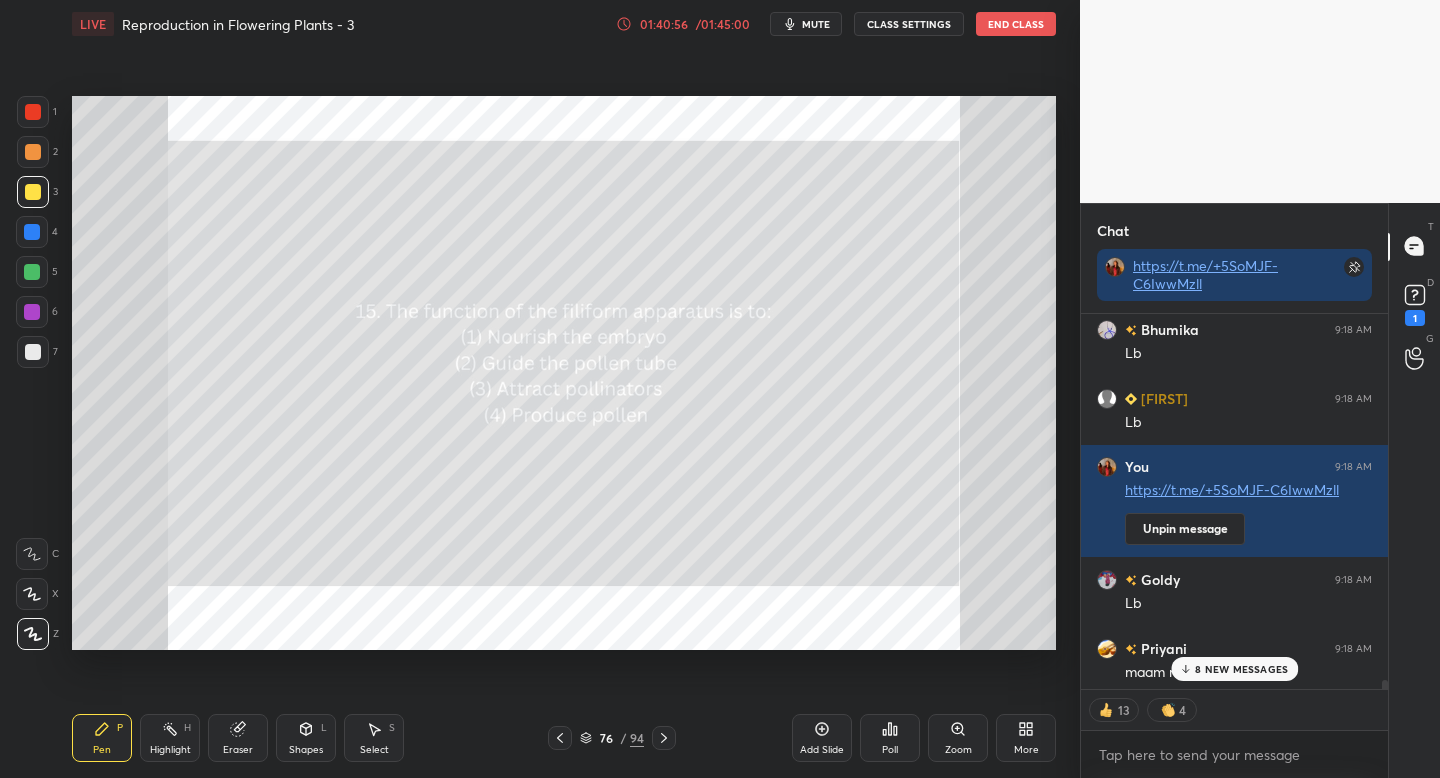 click on "8 NEW MESSAGES" at bounding box center [1241, 669] 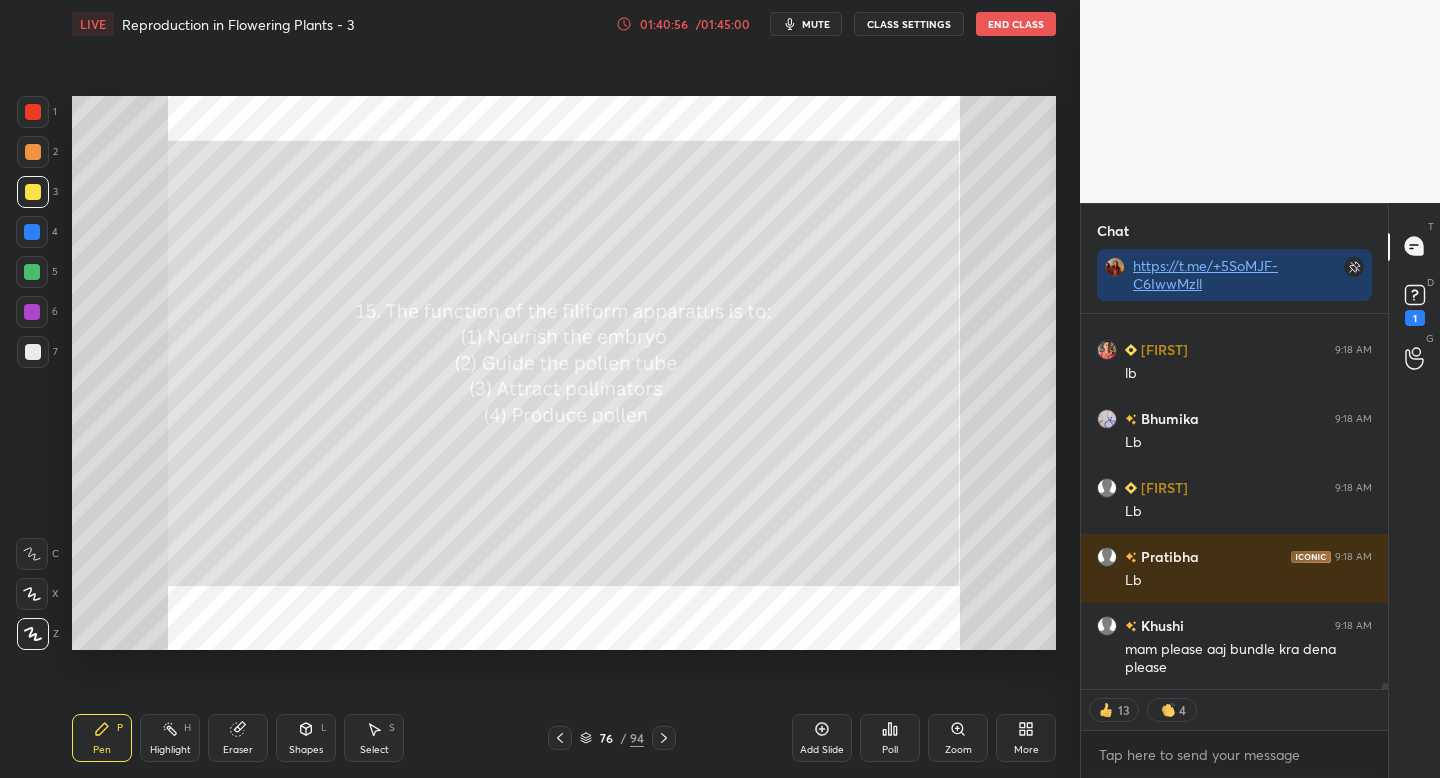 click on "Poll" at bounding box center (890, 738) 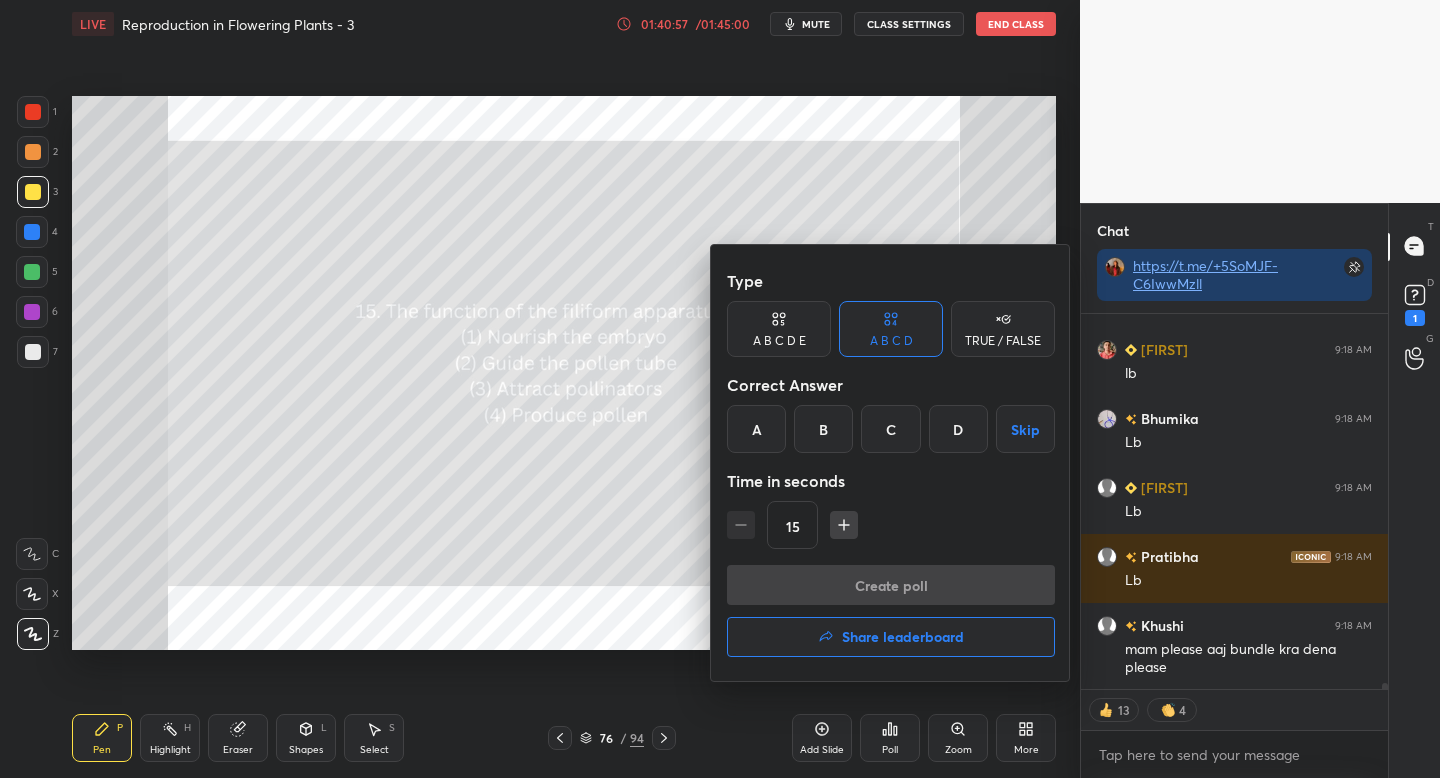 click on "Share leaderboard" at bounding box center (903, 637) 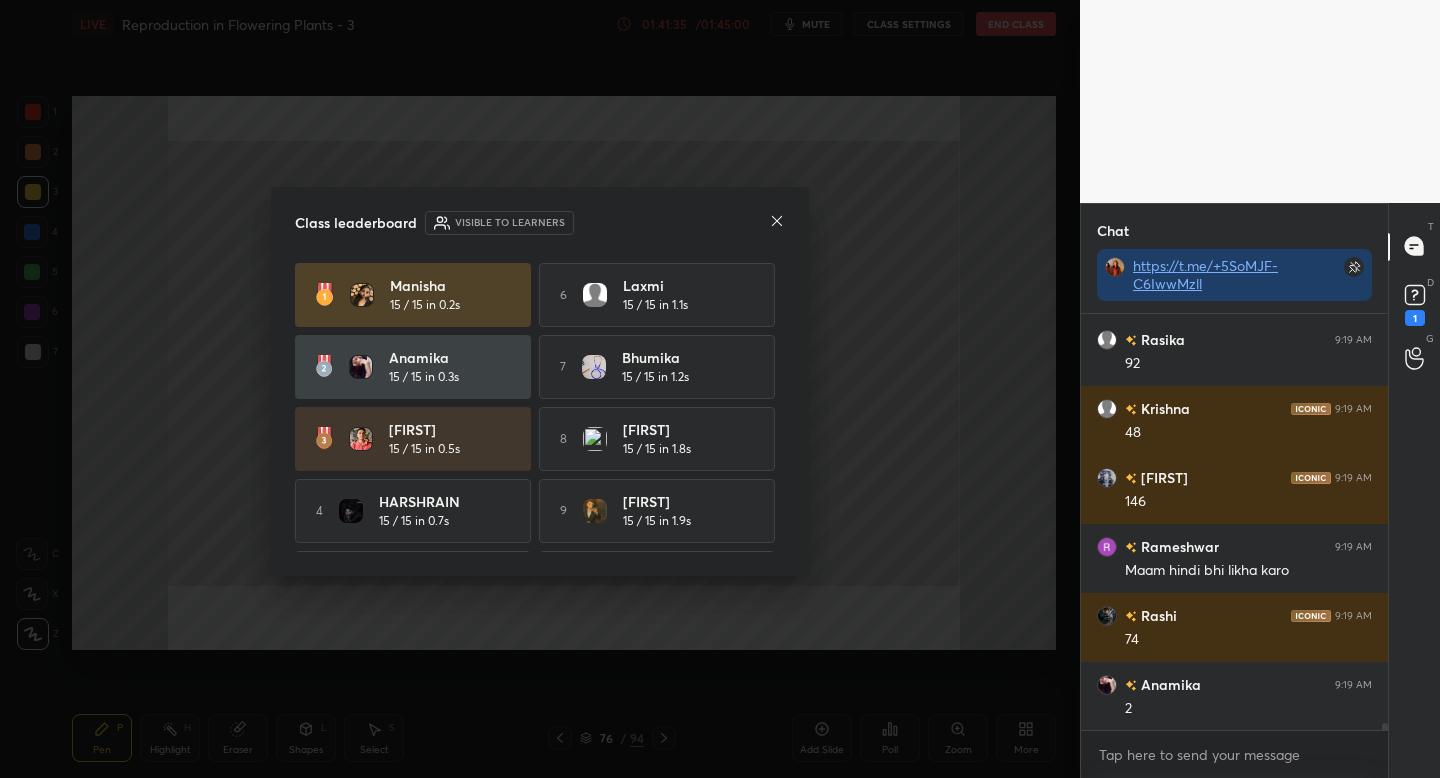 click 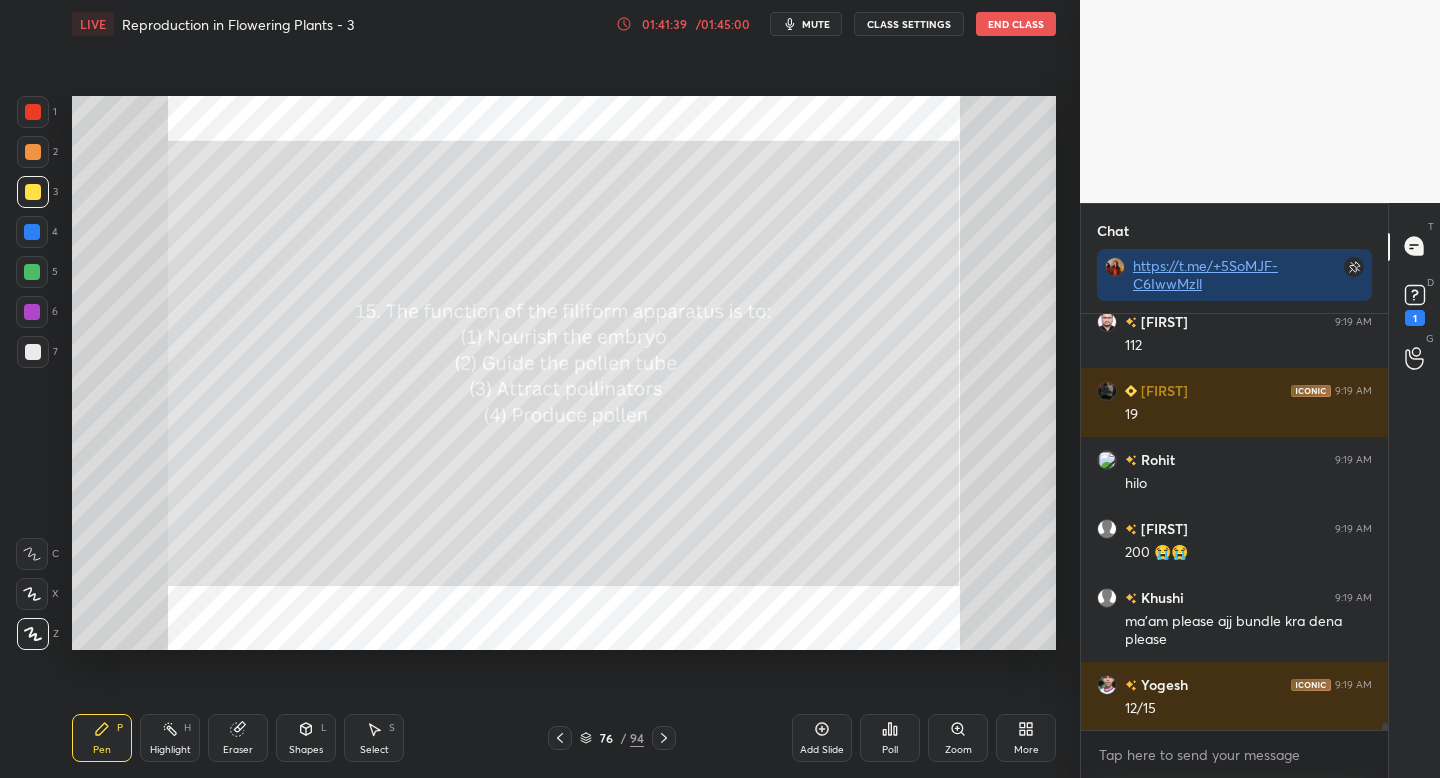 click on "Add Slide" at bounding box center [822, 738] 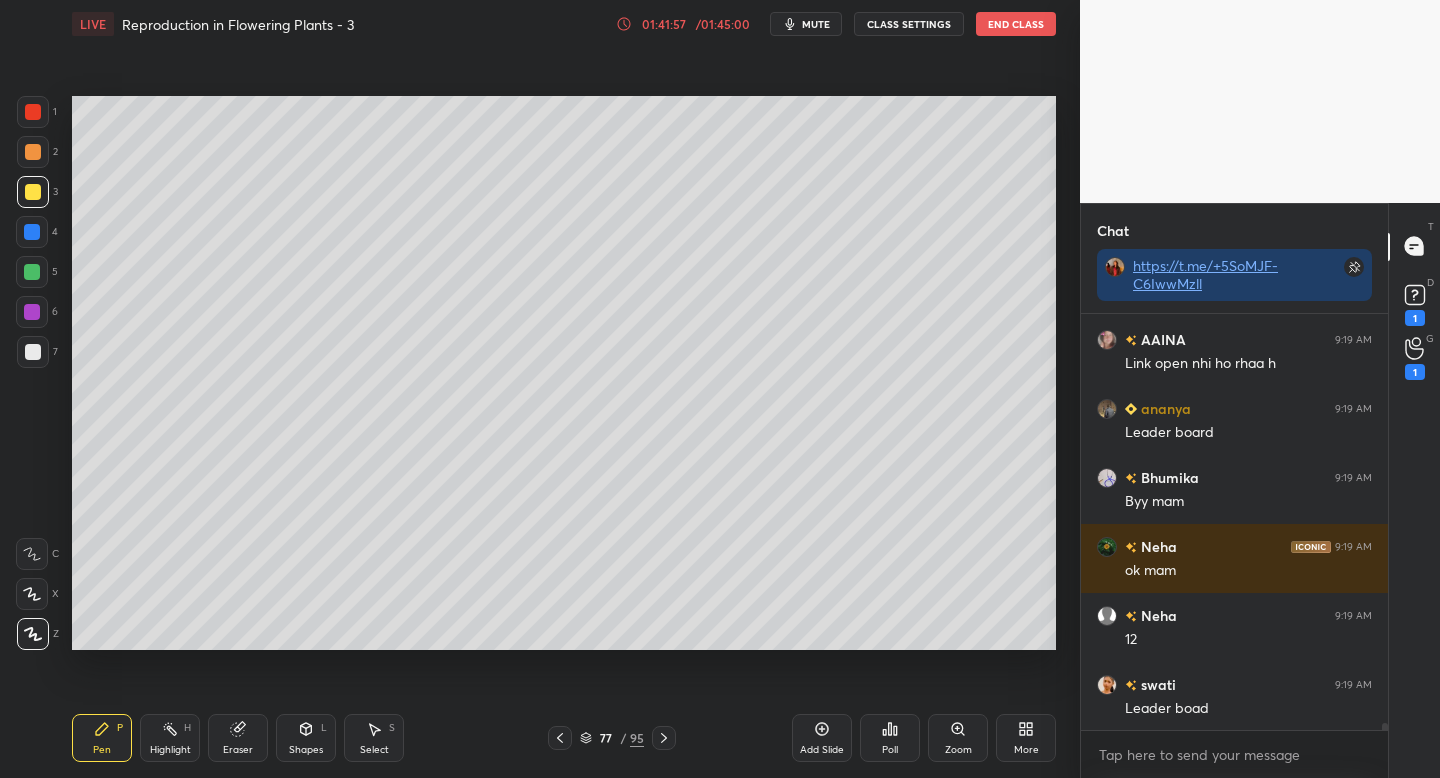 click 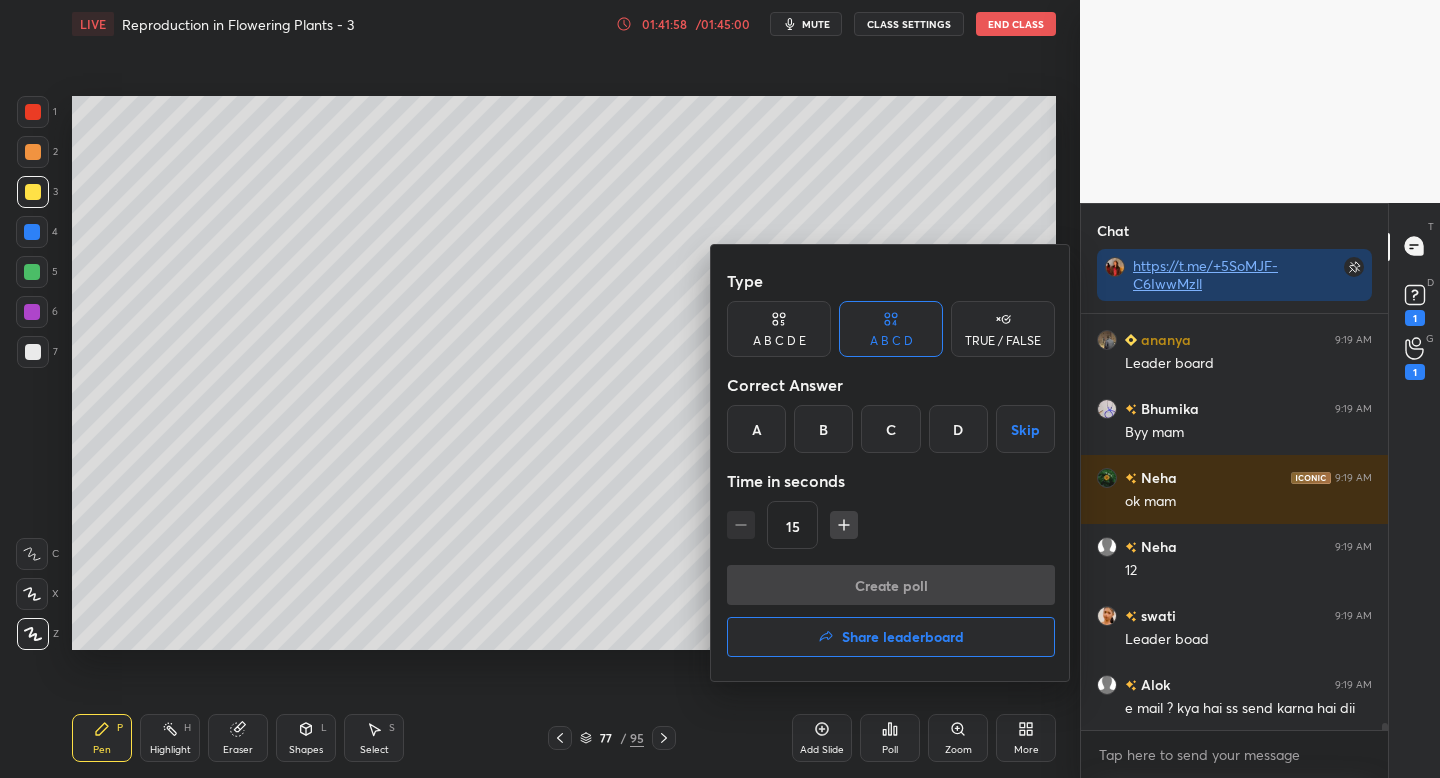 click on "Share leaderboard" at bounding box center (903, 637) 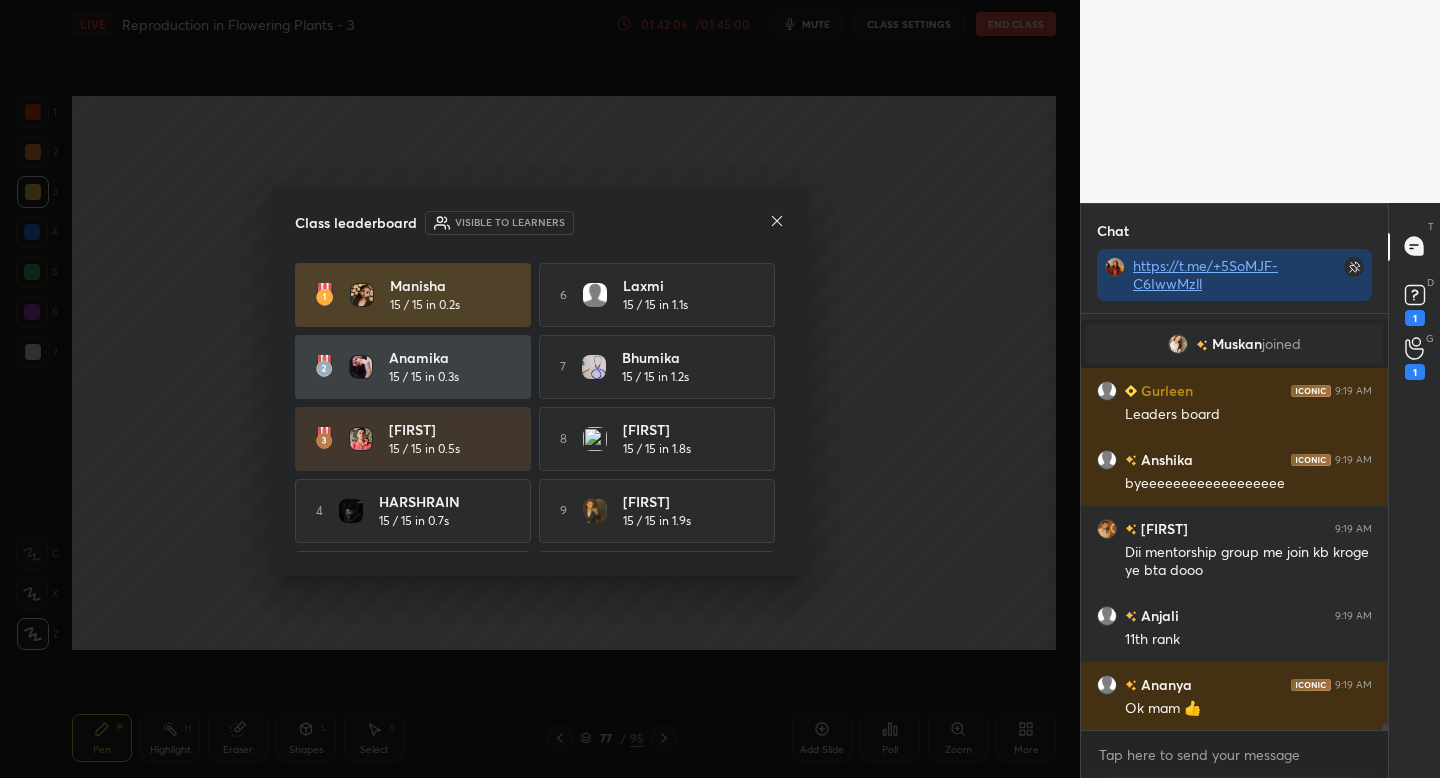 click 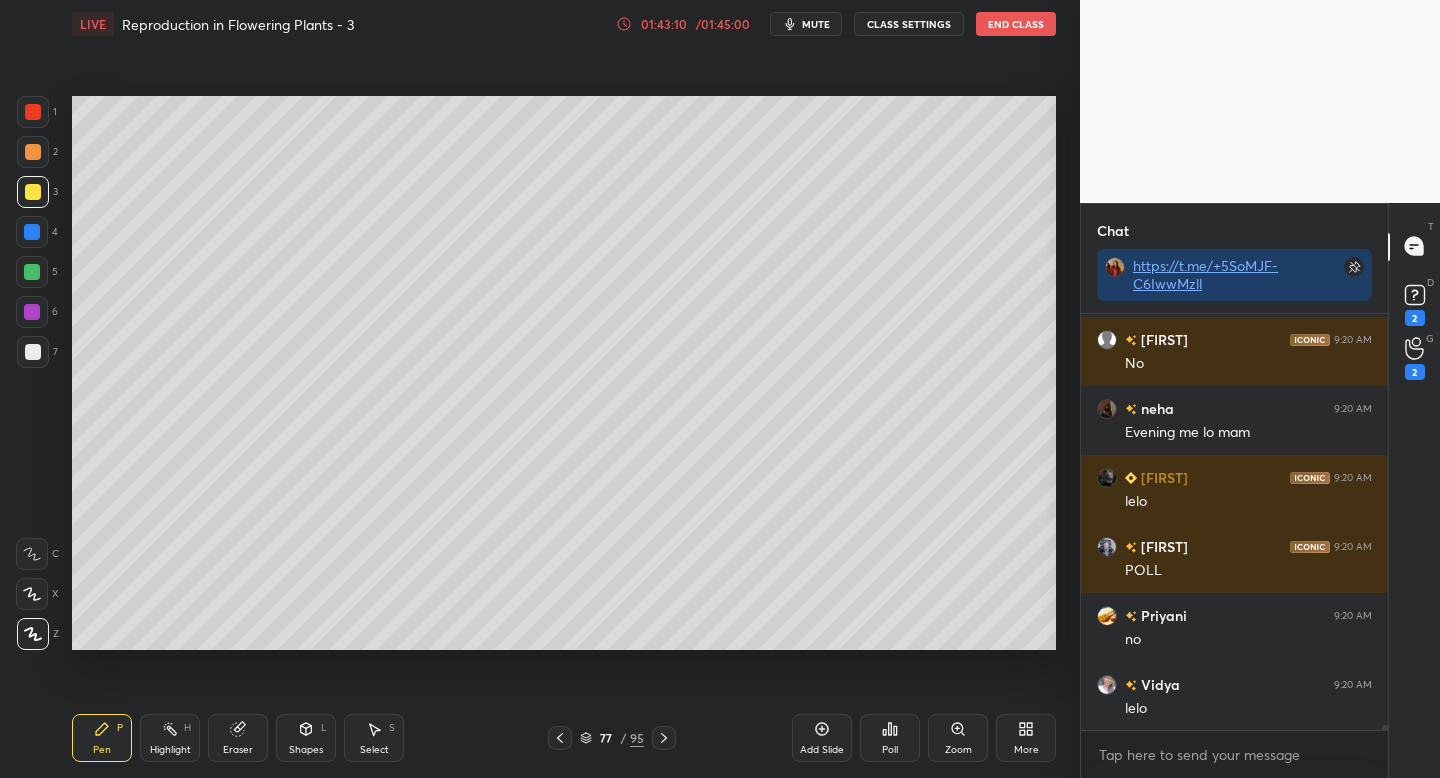 click at bounding box center [33, 352] 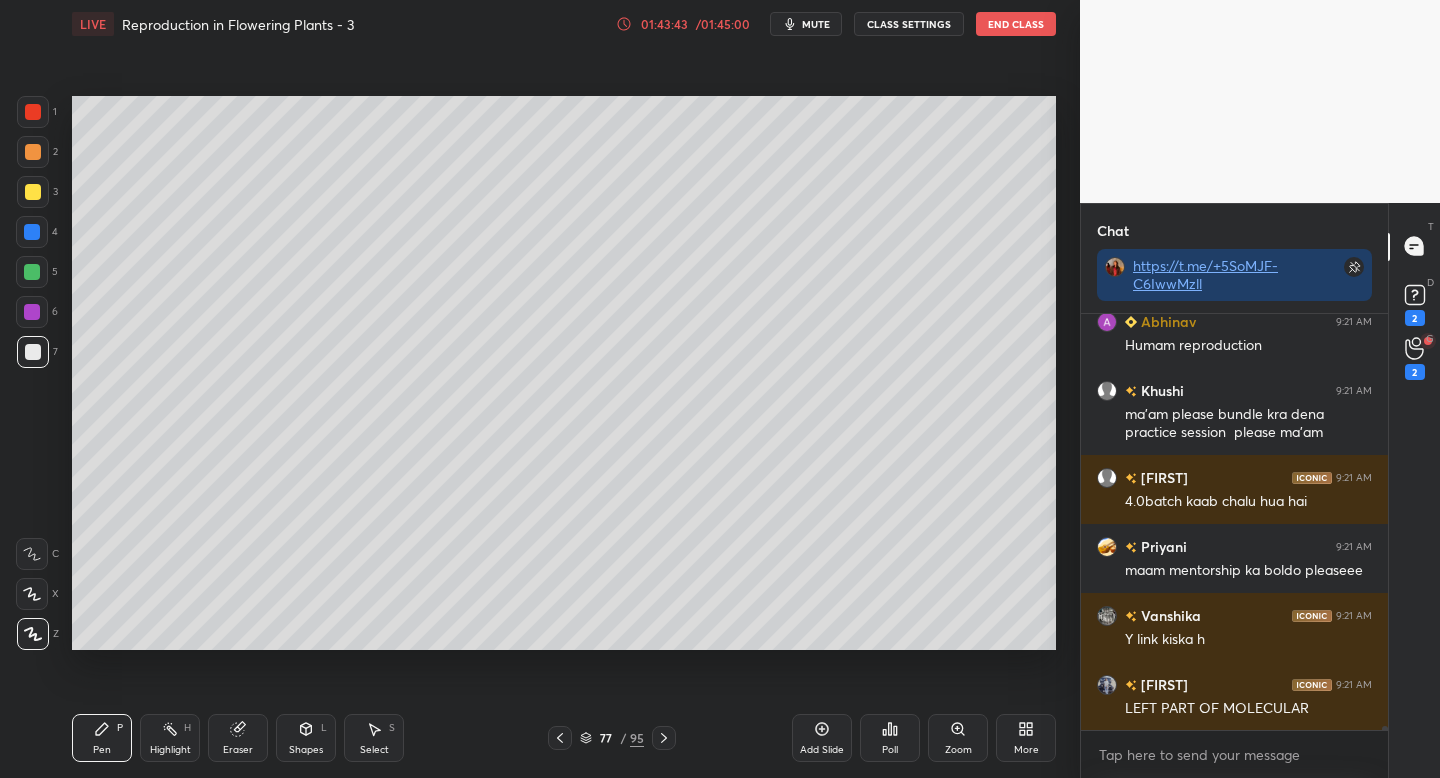 click on "Setting up your live class Poll for   secs No correct answer Start poll" at bounding box center (564, 373) 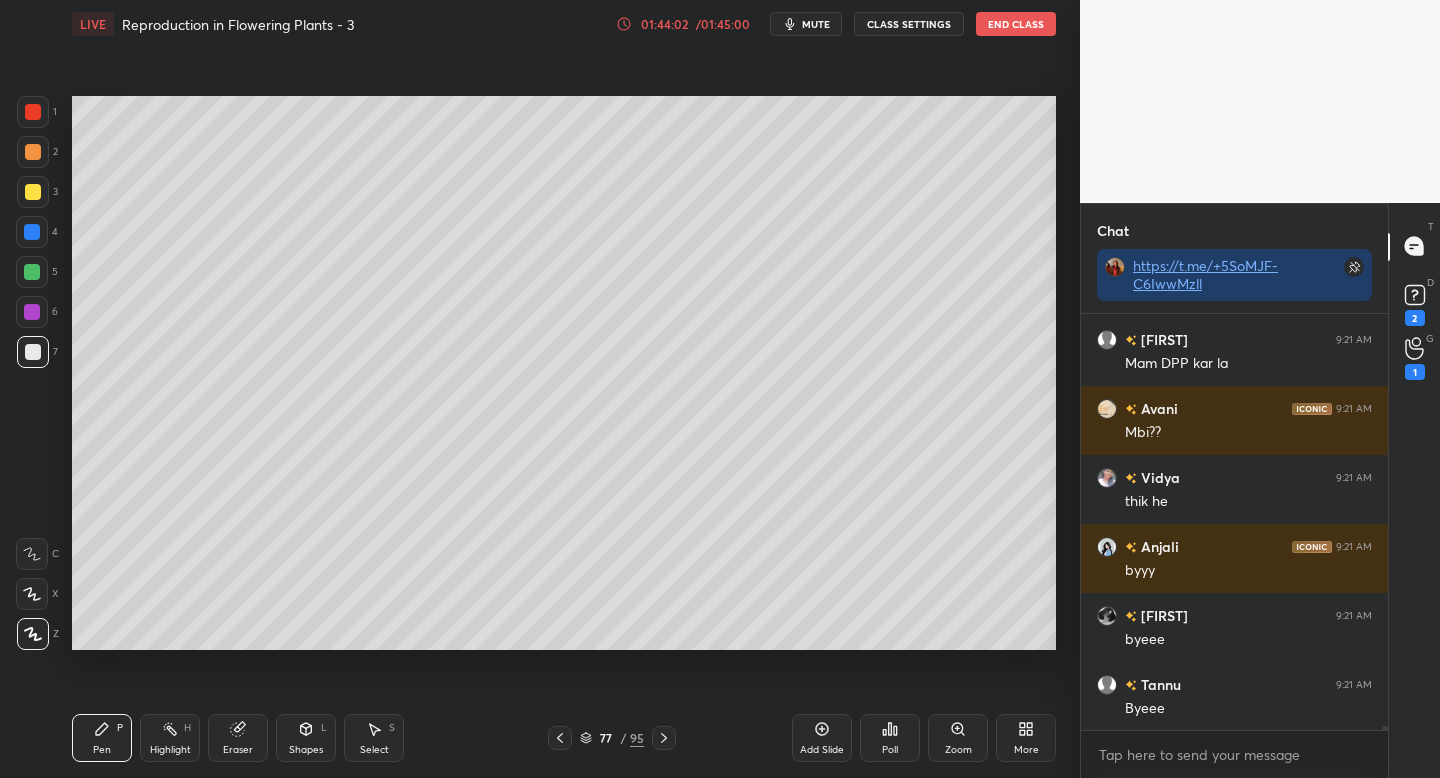 scroll, scrollTop: 40118, scrollLeft: 0, axis: vertical 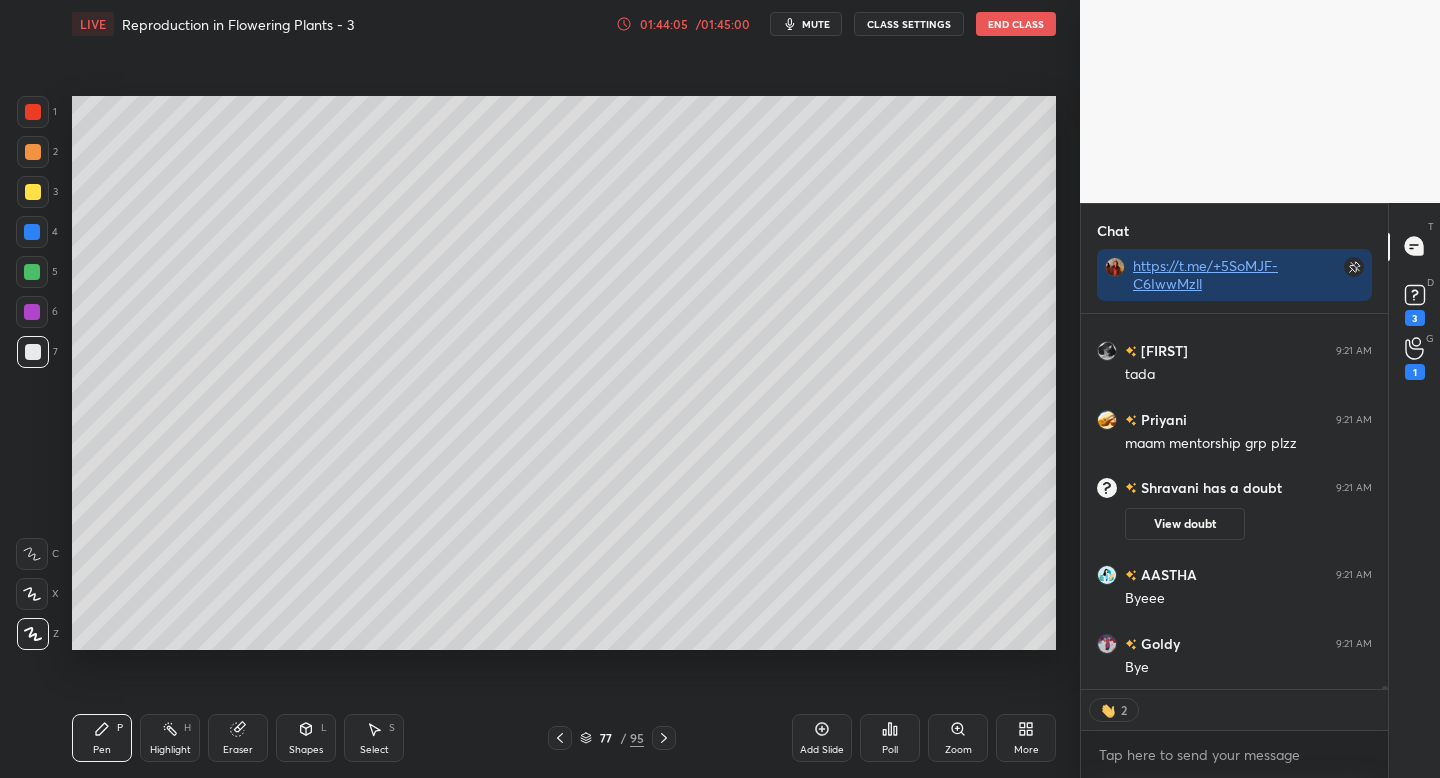 click on "End Class" at bounding box center (1016, 24) 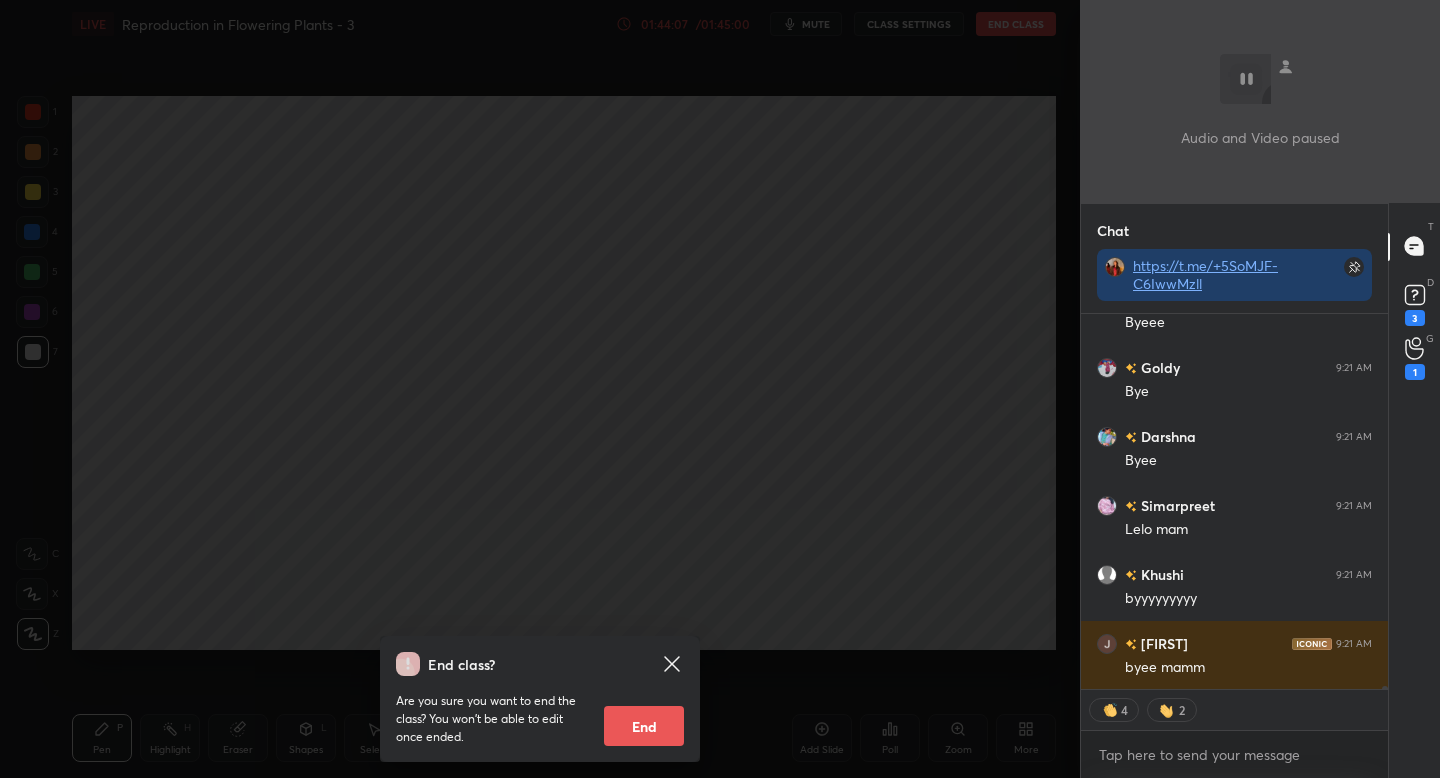 click on "End" at bounding box center [644, 726] 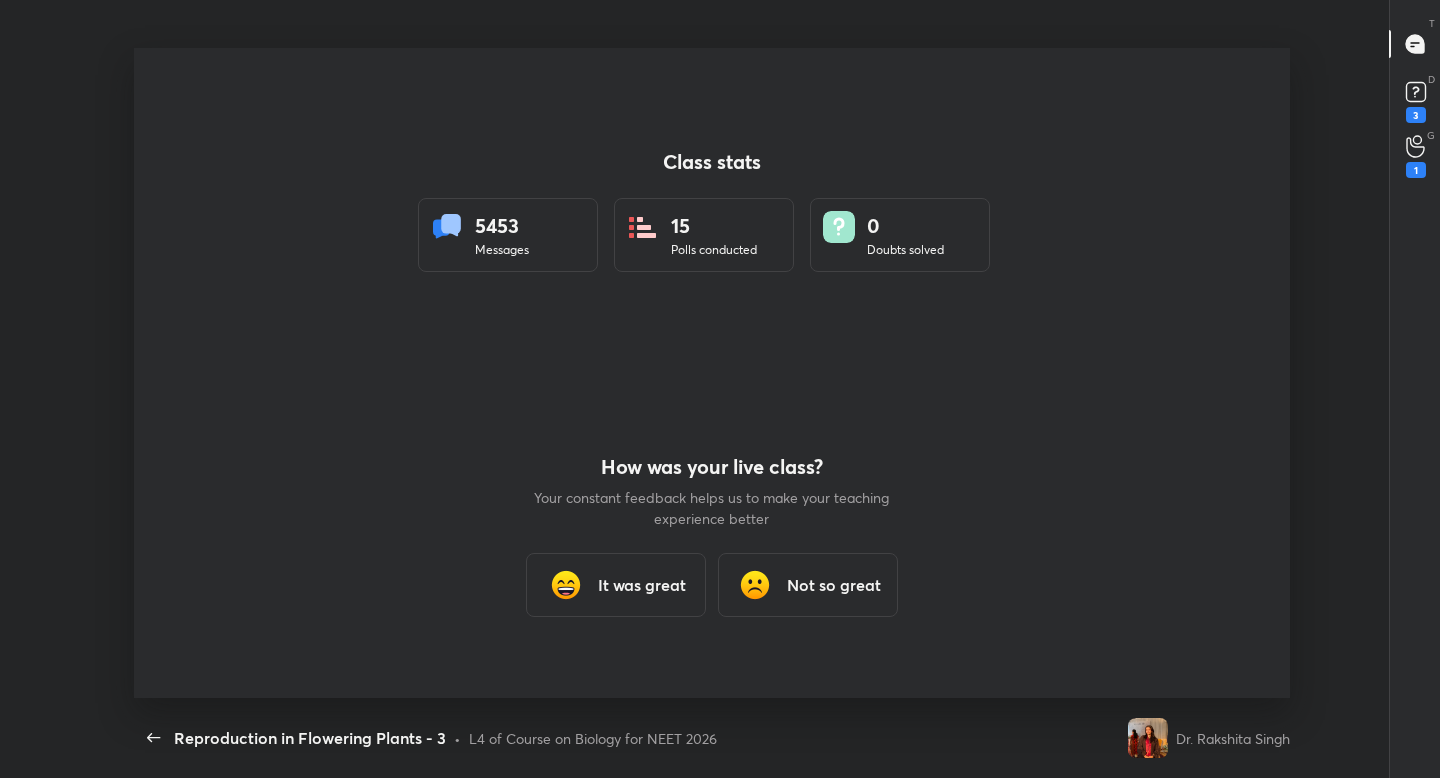 type on "x" 